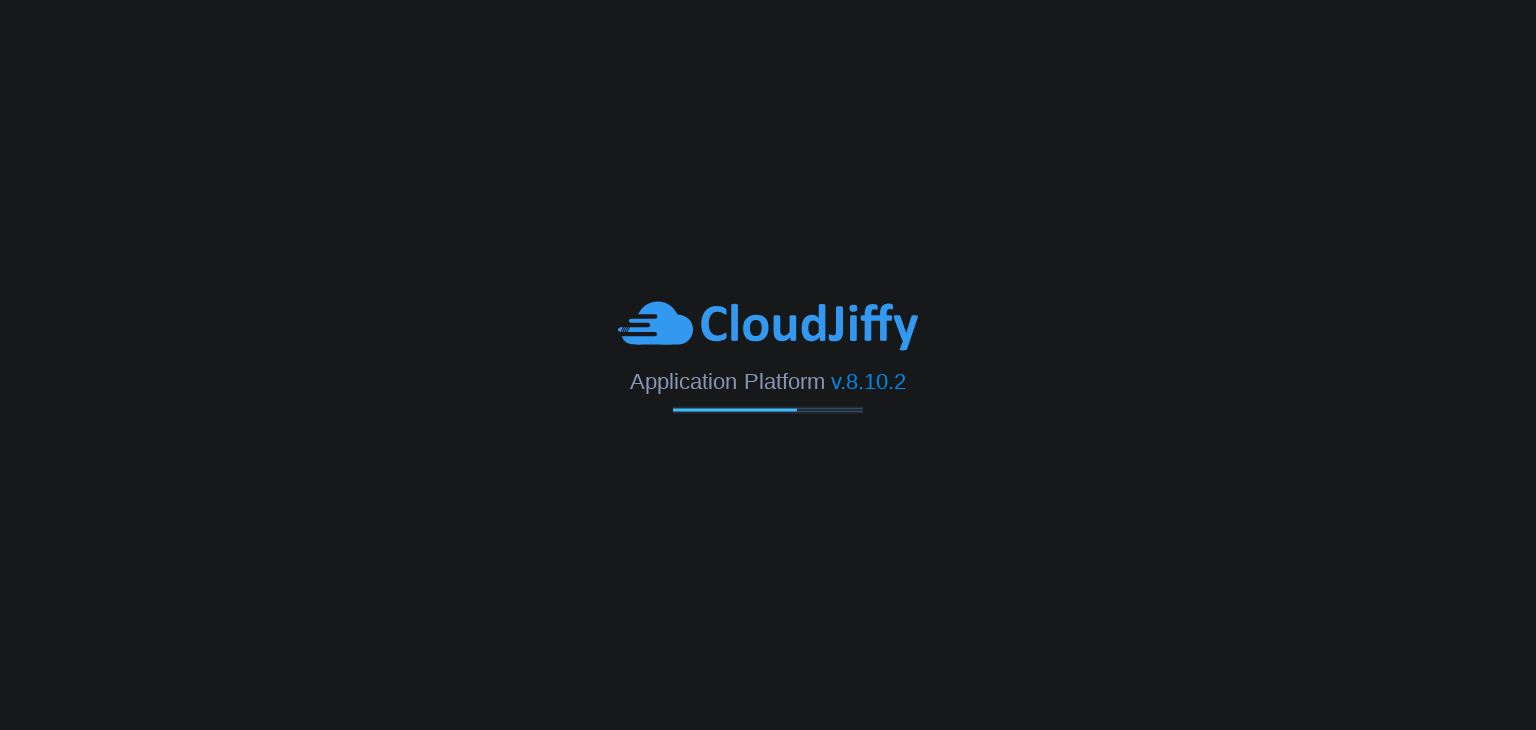 scroll, scrollTop: 0, scrollLeft: 0, axis: both 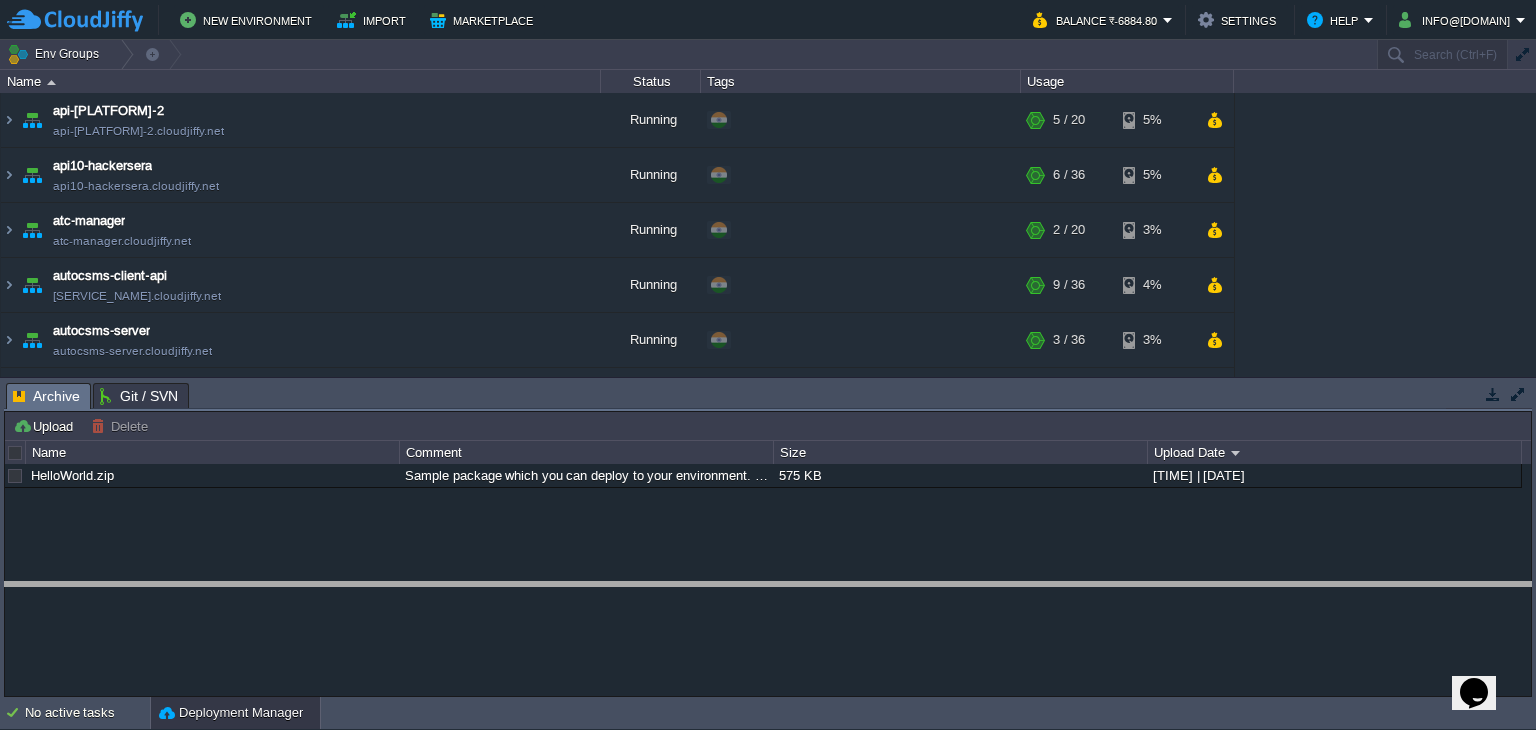 drag, startPoint x: 264, startPoint y: 392, endPoint x: 261, endPoint y: 591, distance: 199.02261 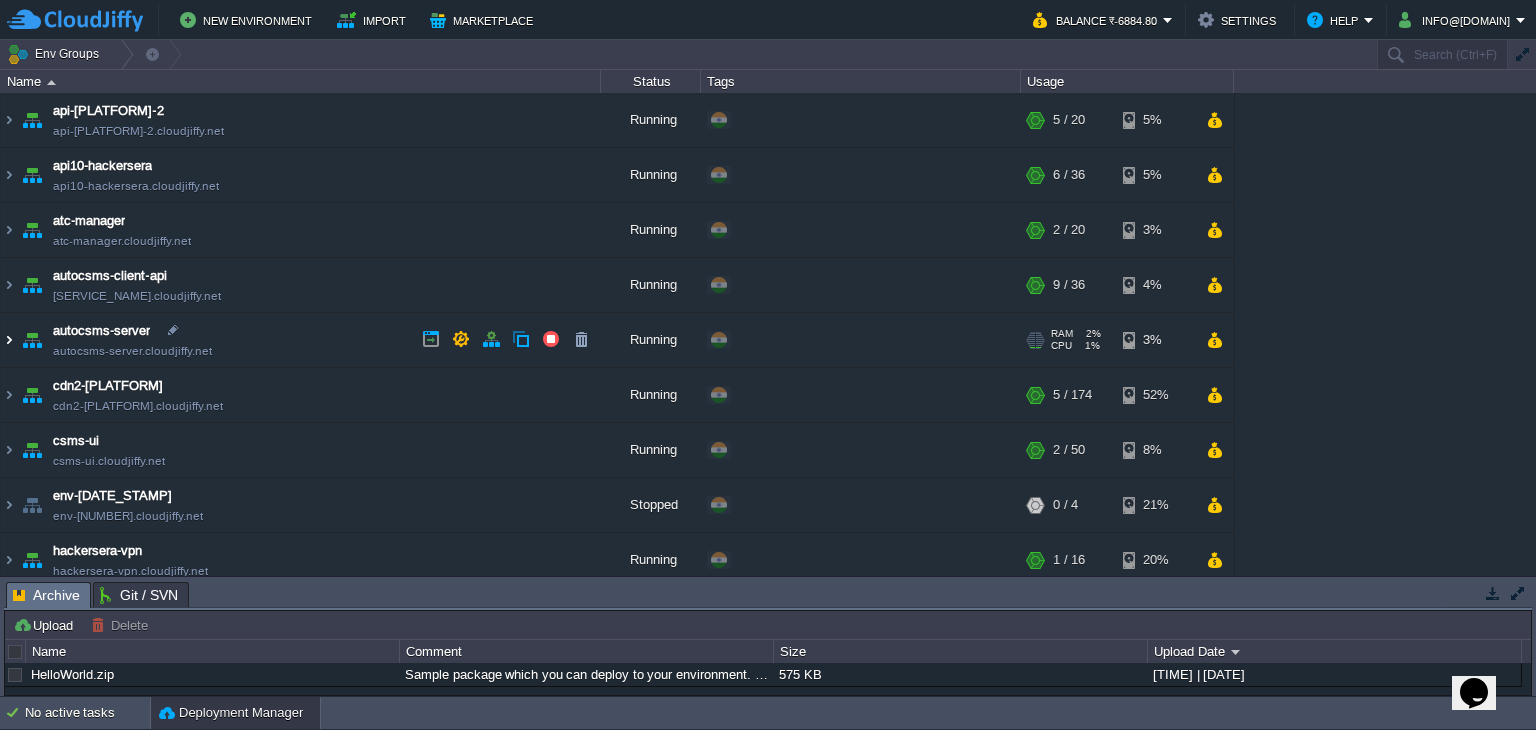 click at bounding box center (9, 340) 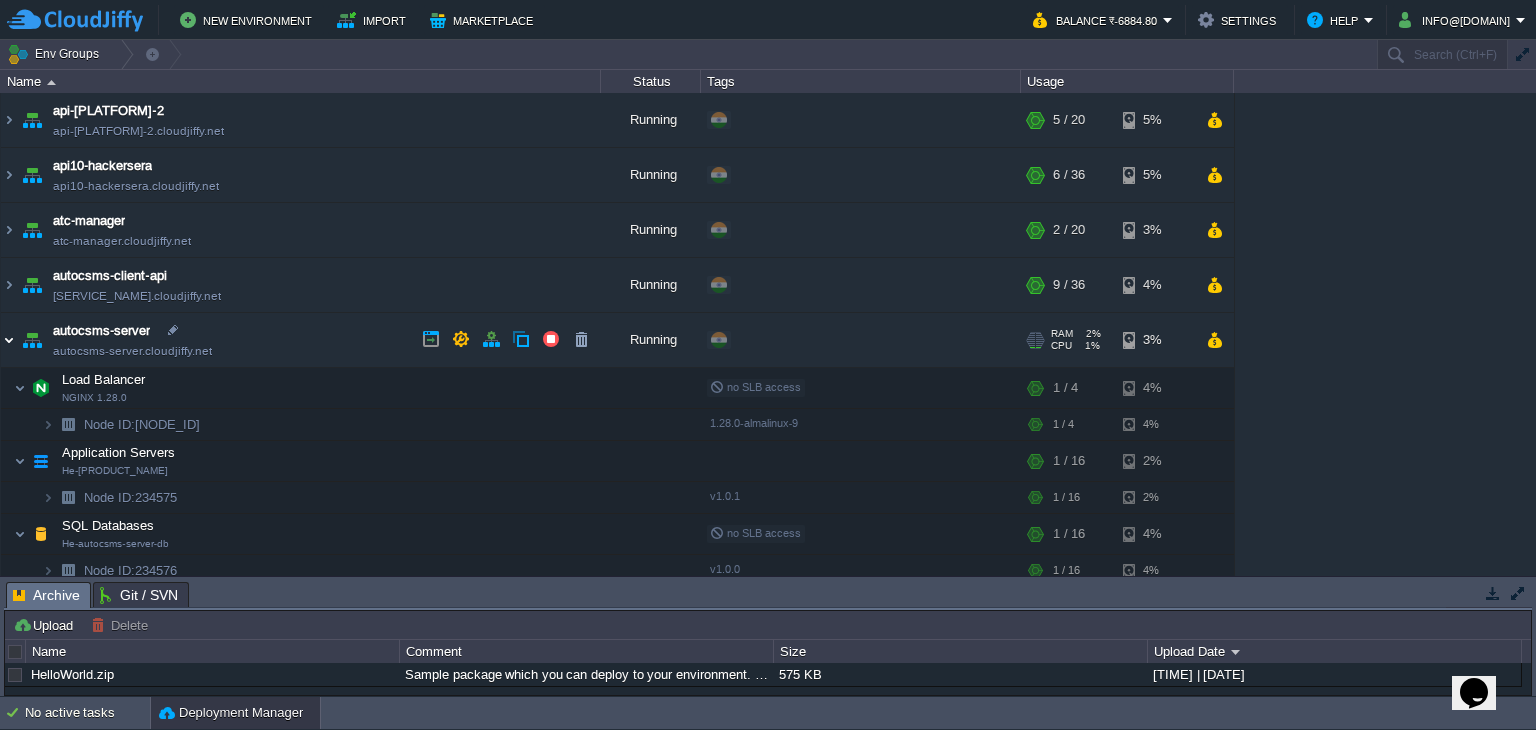 click at bounding box center (9, 340) 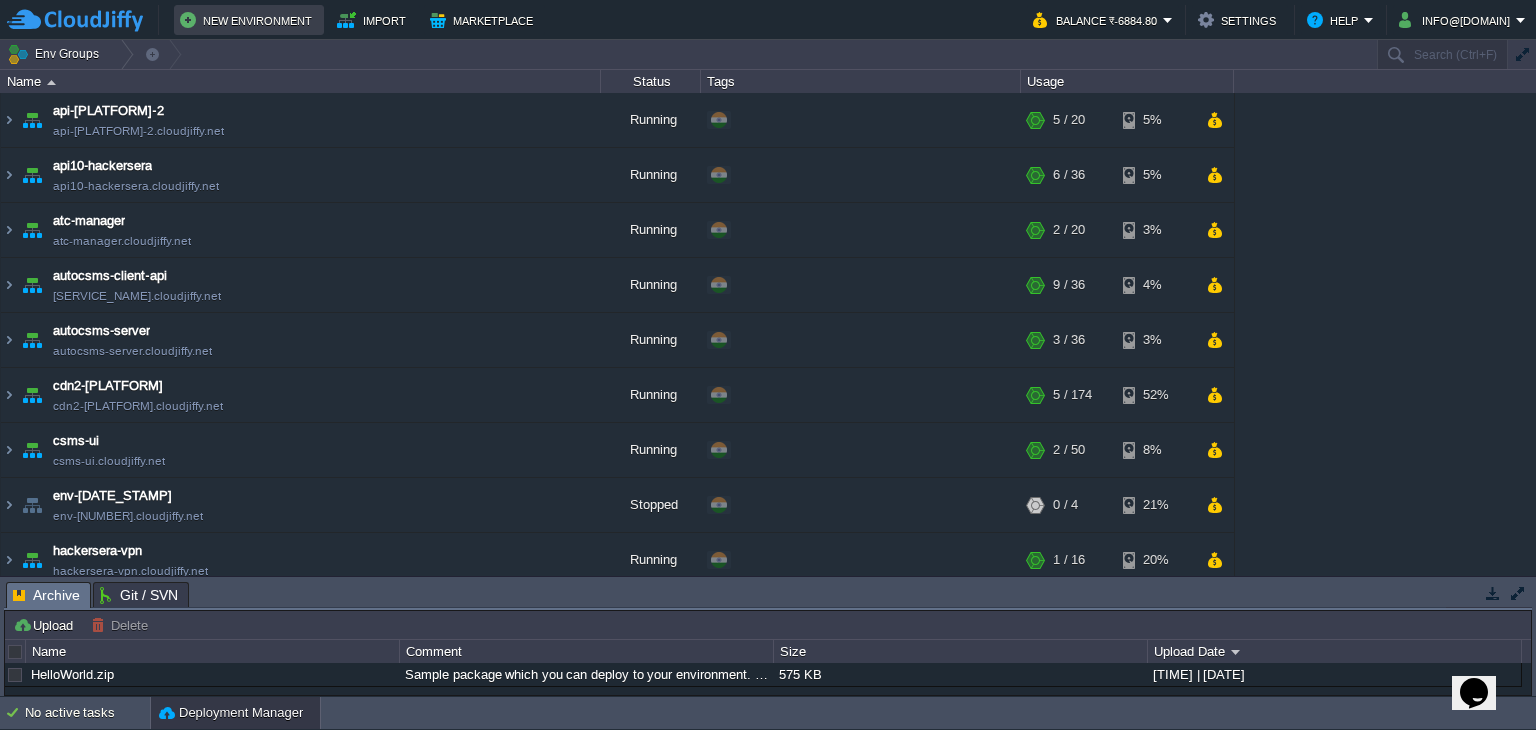 click on "New Environment" at bounding box center (249, 20) 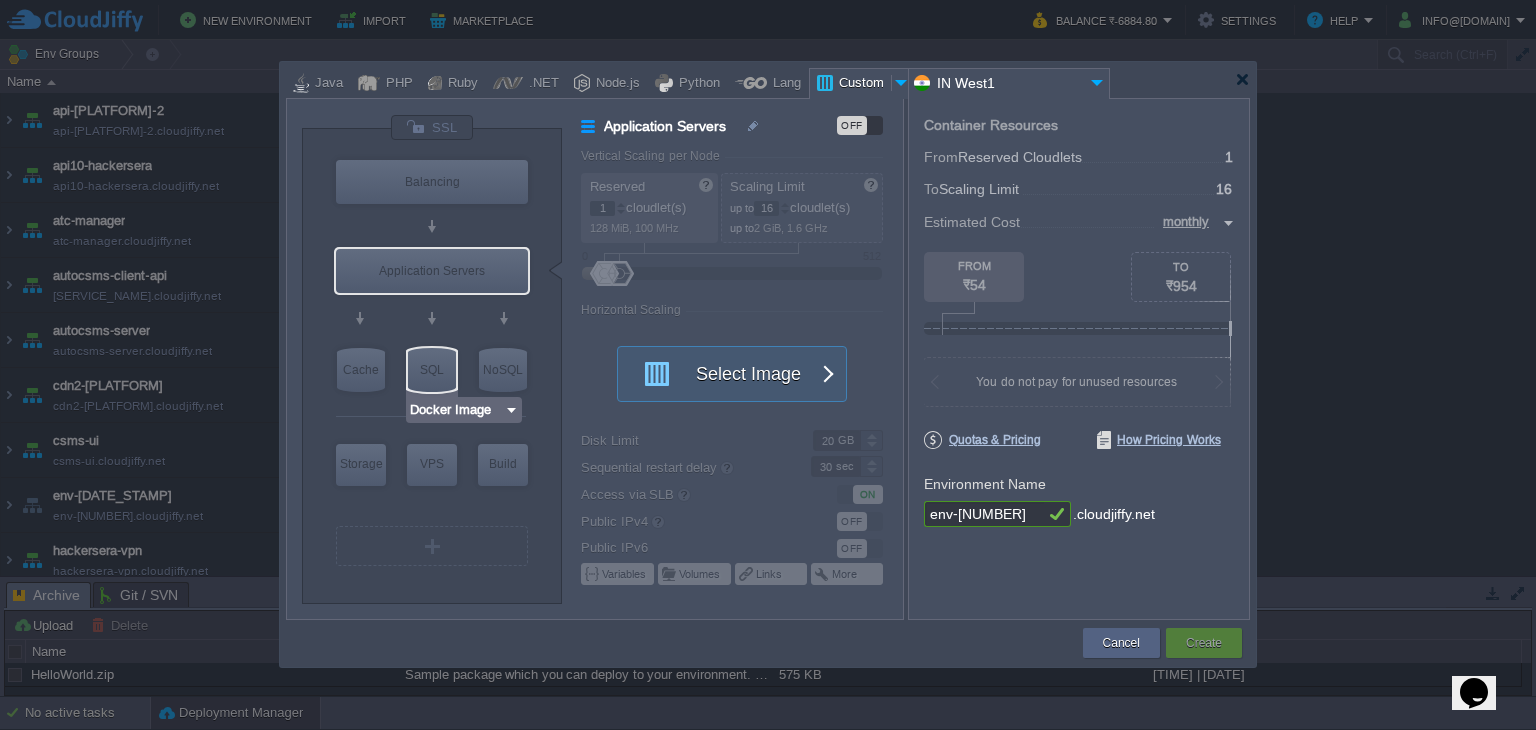 click on "Docker Image" at bounding box center (456, 410) 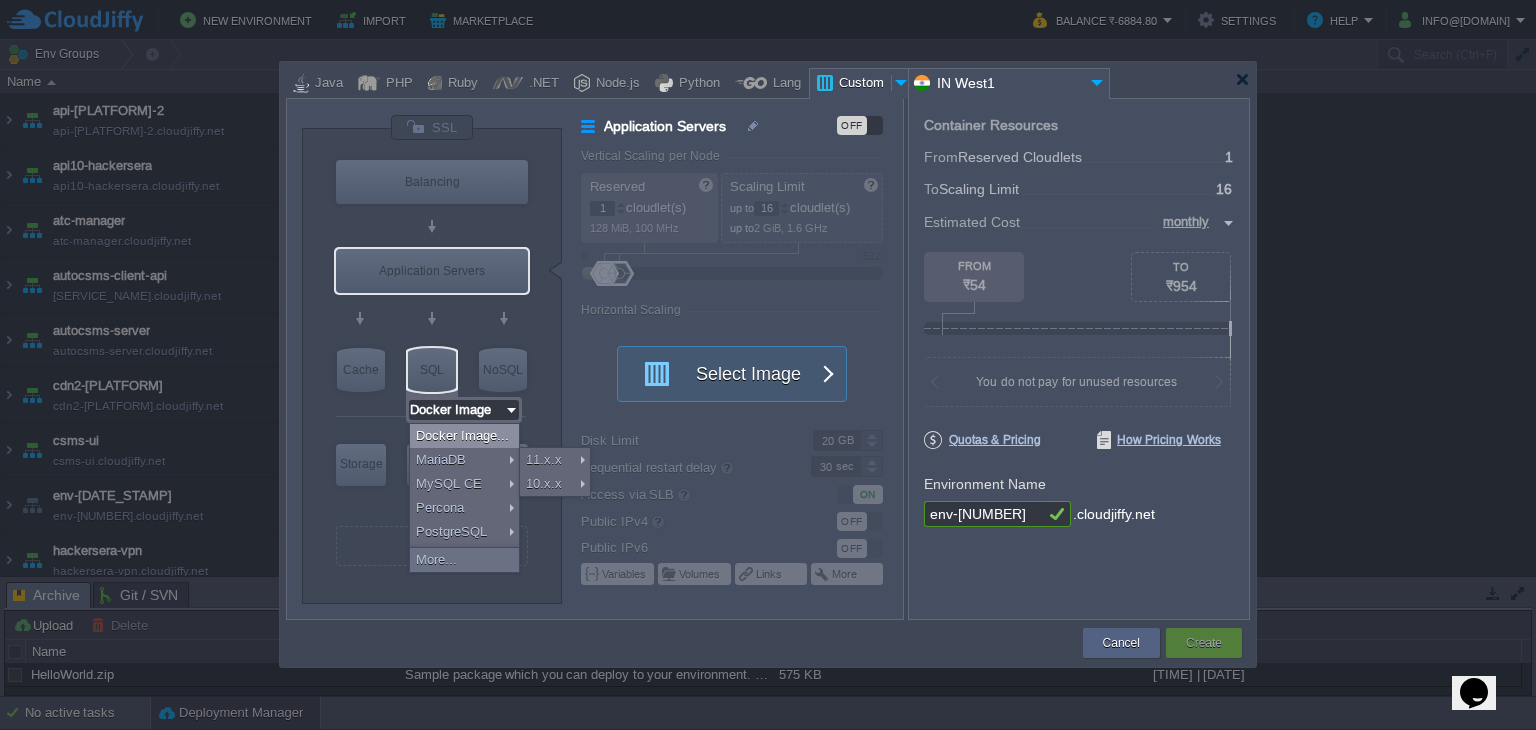 click on "Docker Image..." at bounding box center [464, 436] 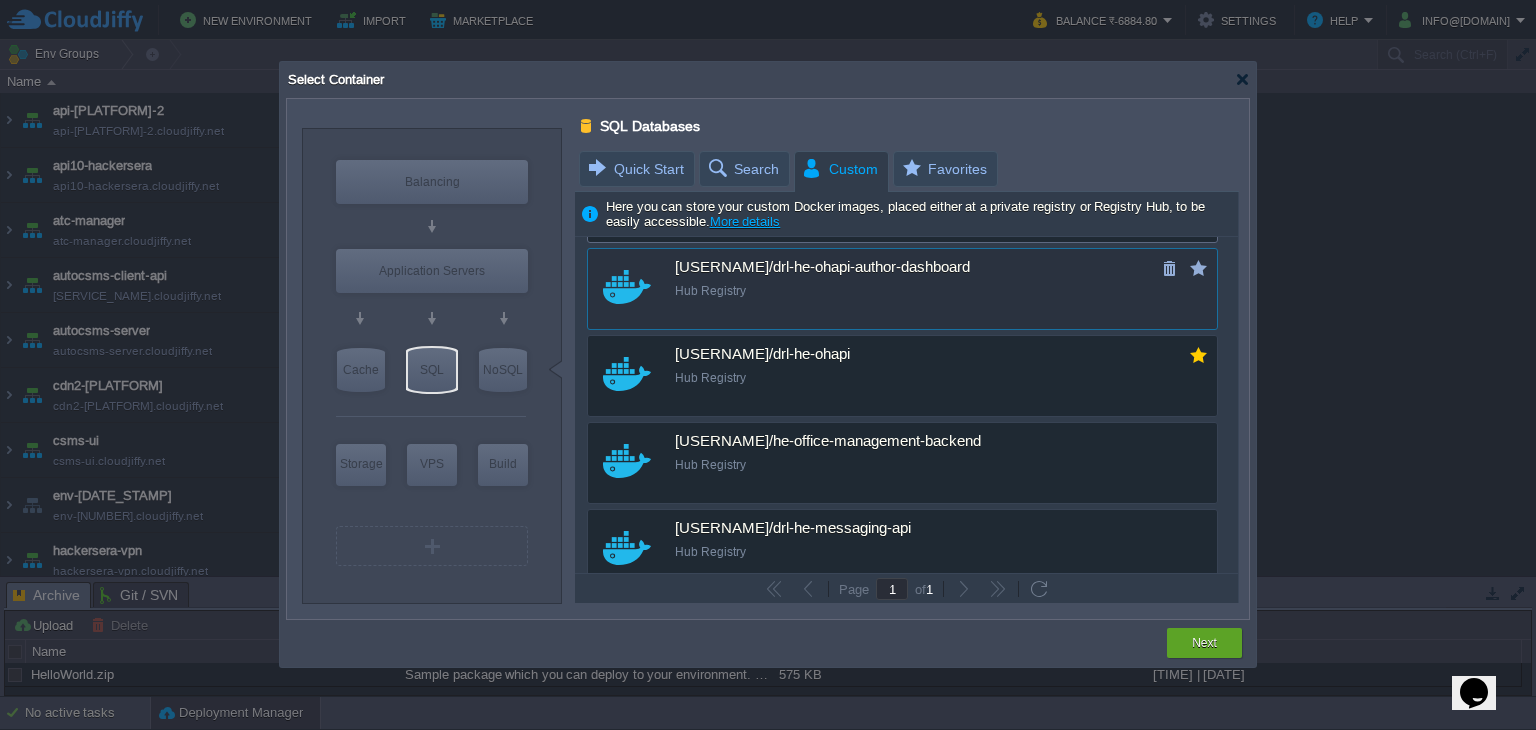 scroll, scrollTop: 0, scrollLeft: 0, axis: both 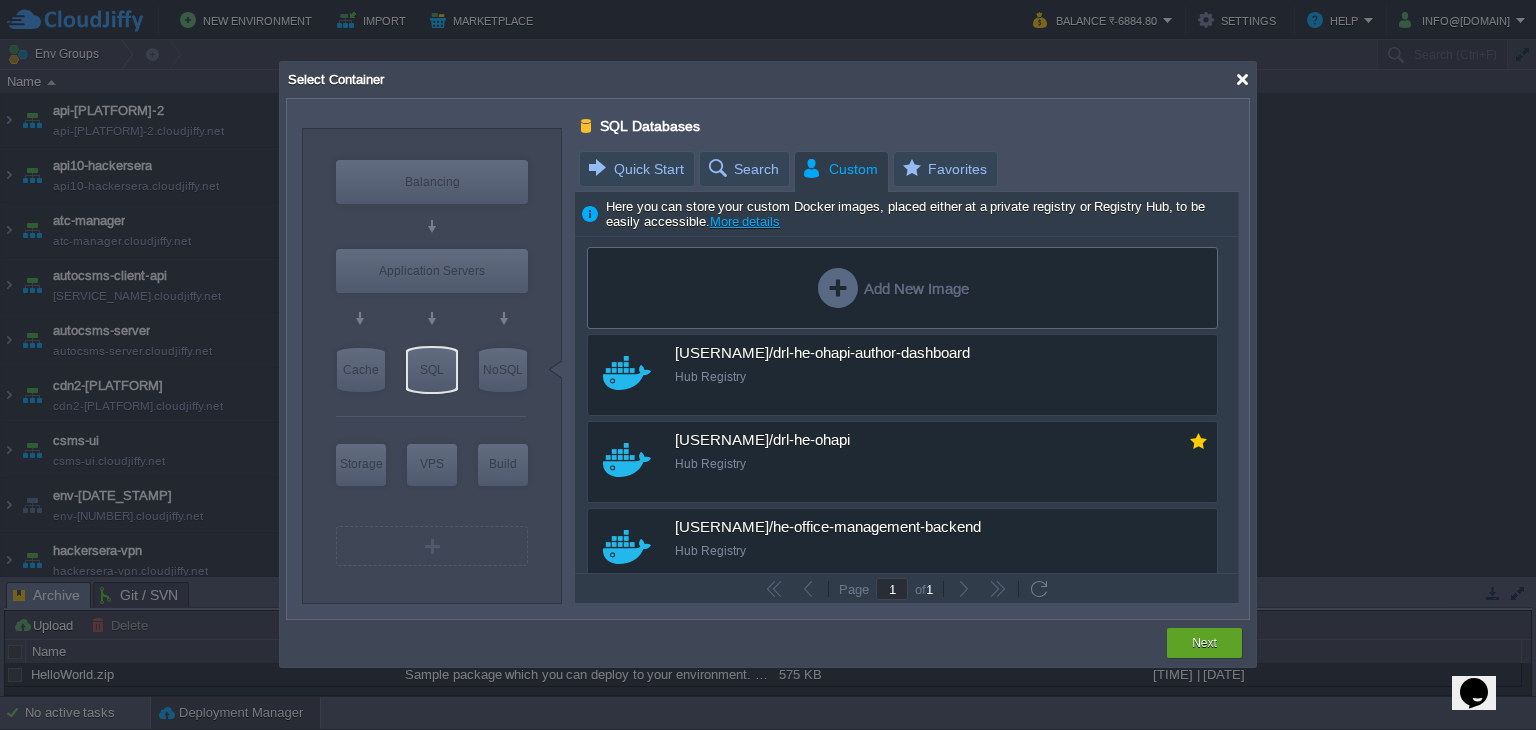 click at bounding box center (1242, 79) 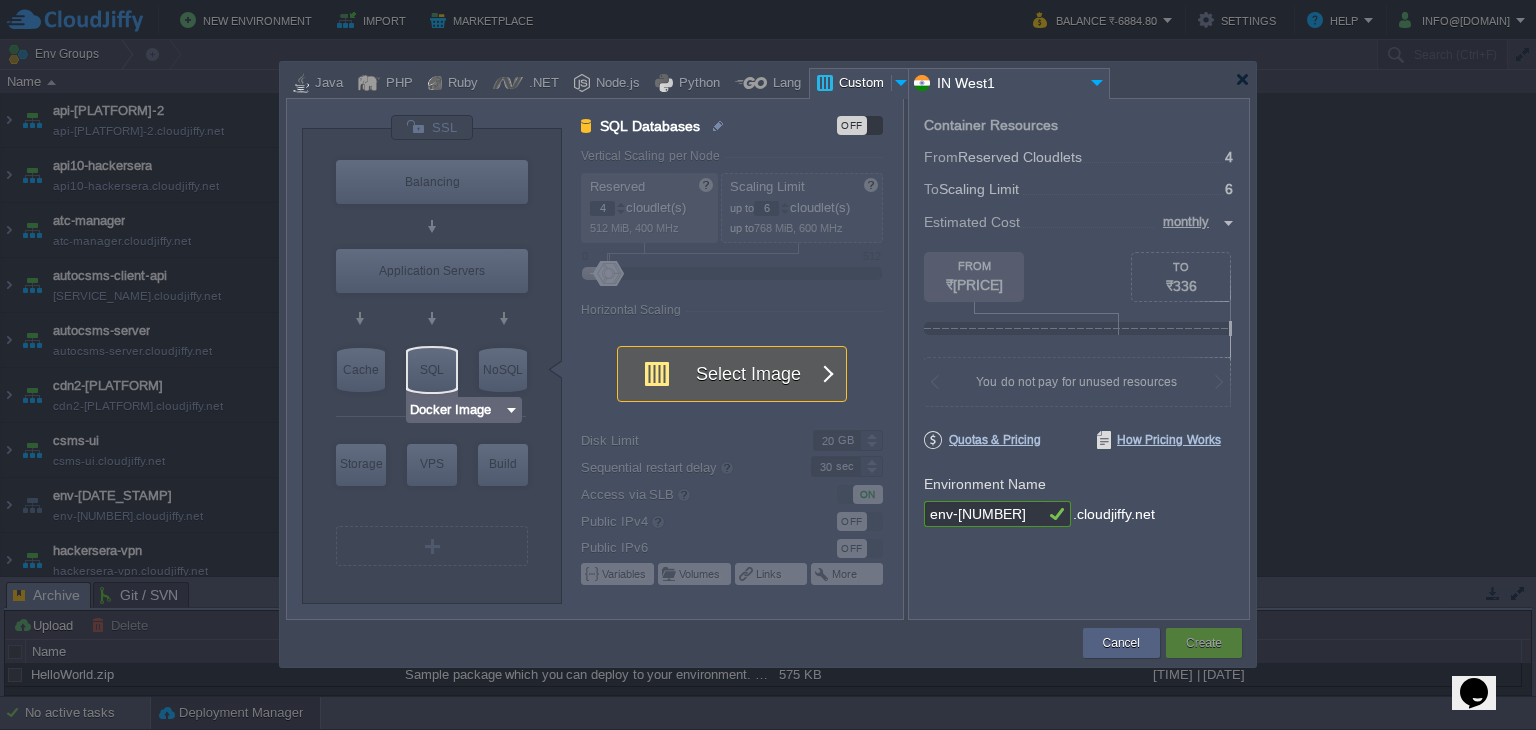 click on "Select Image" at bounding box center (721, 374) 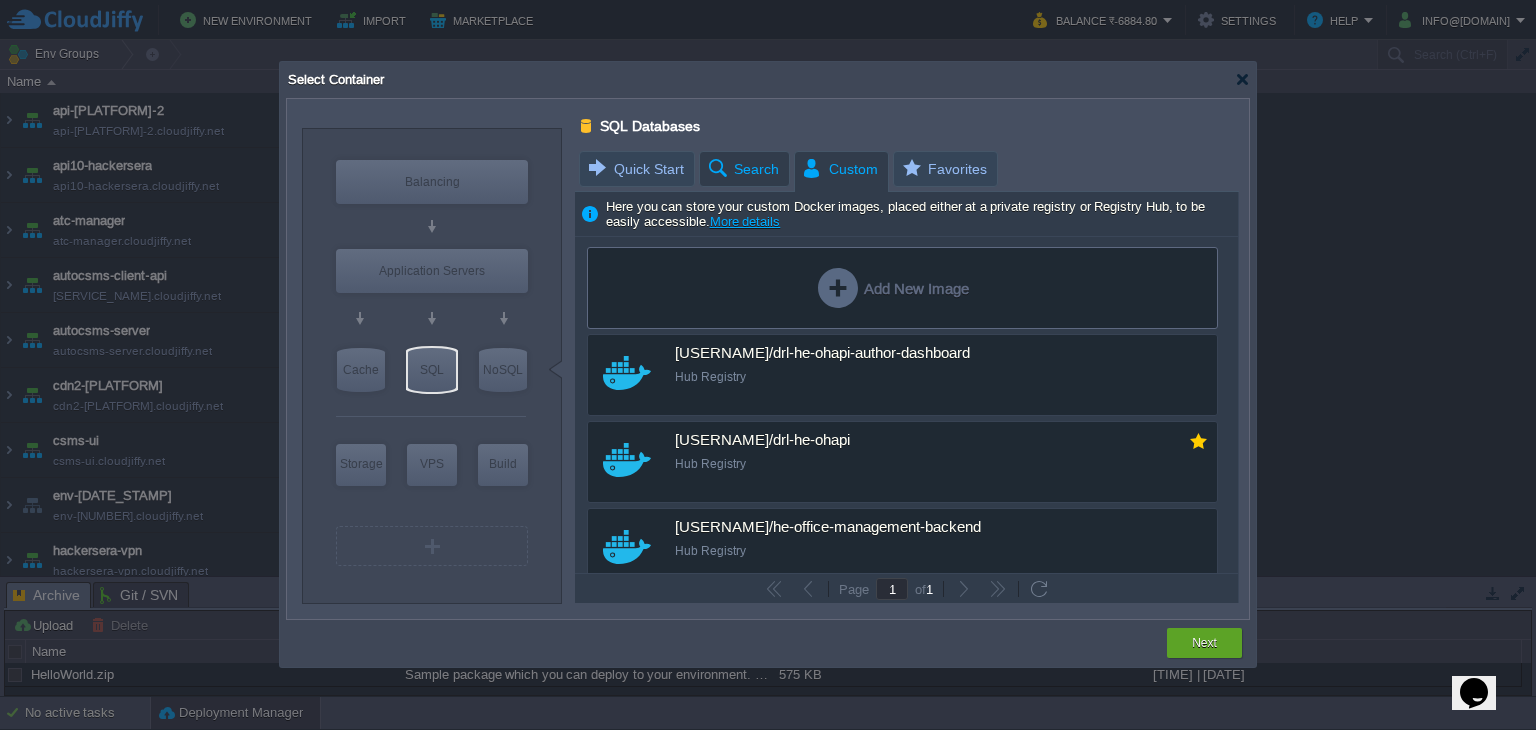 click on "Search" at bounding box center [742, 169] 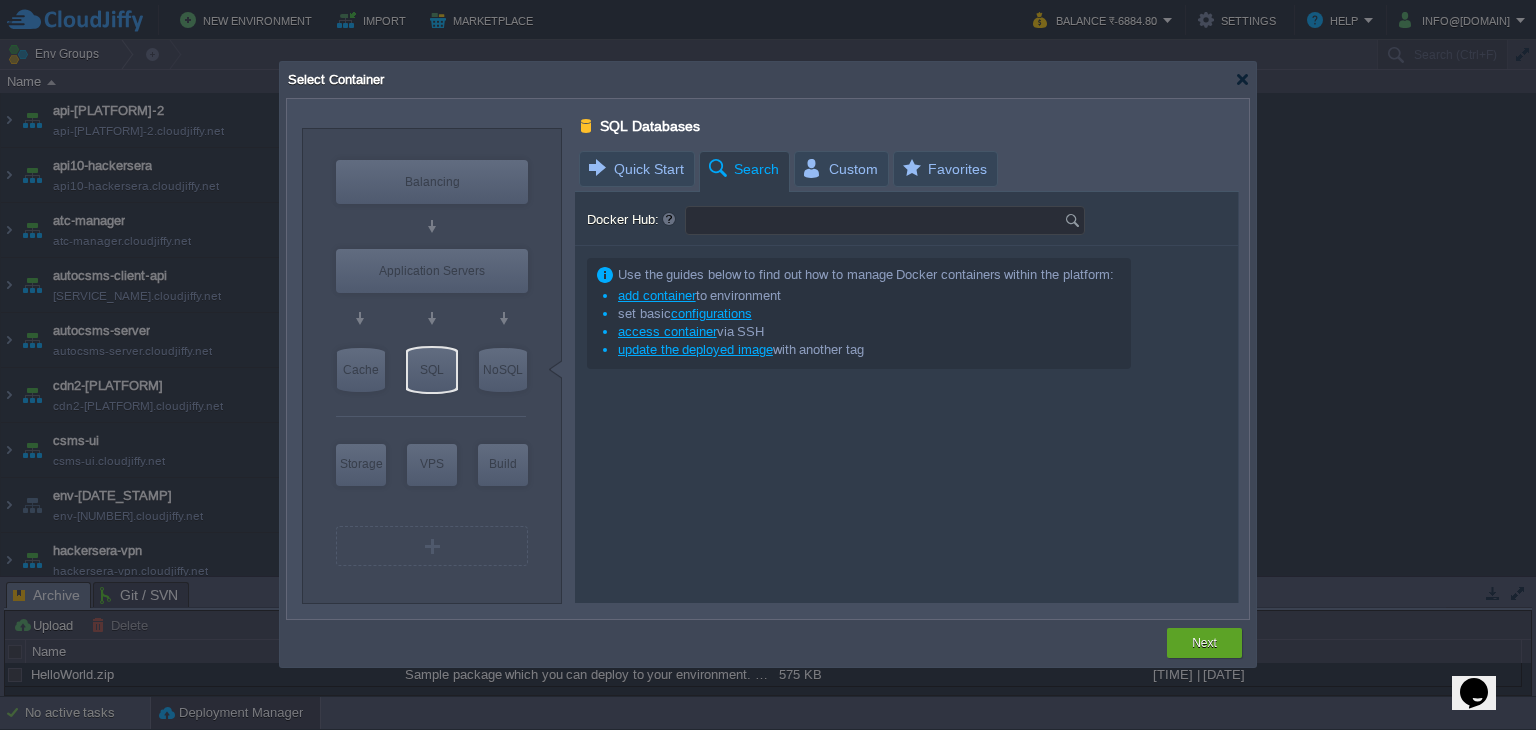 click on "Docker Hub:" at bounding box center (875, 220) 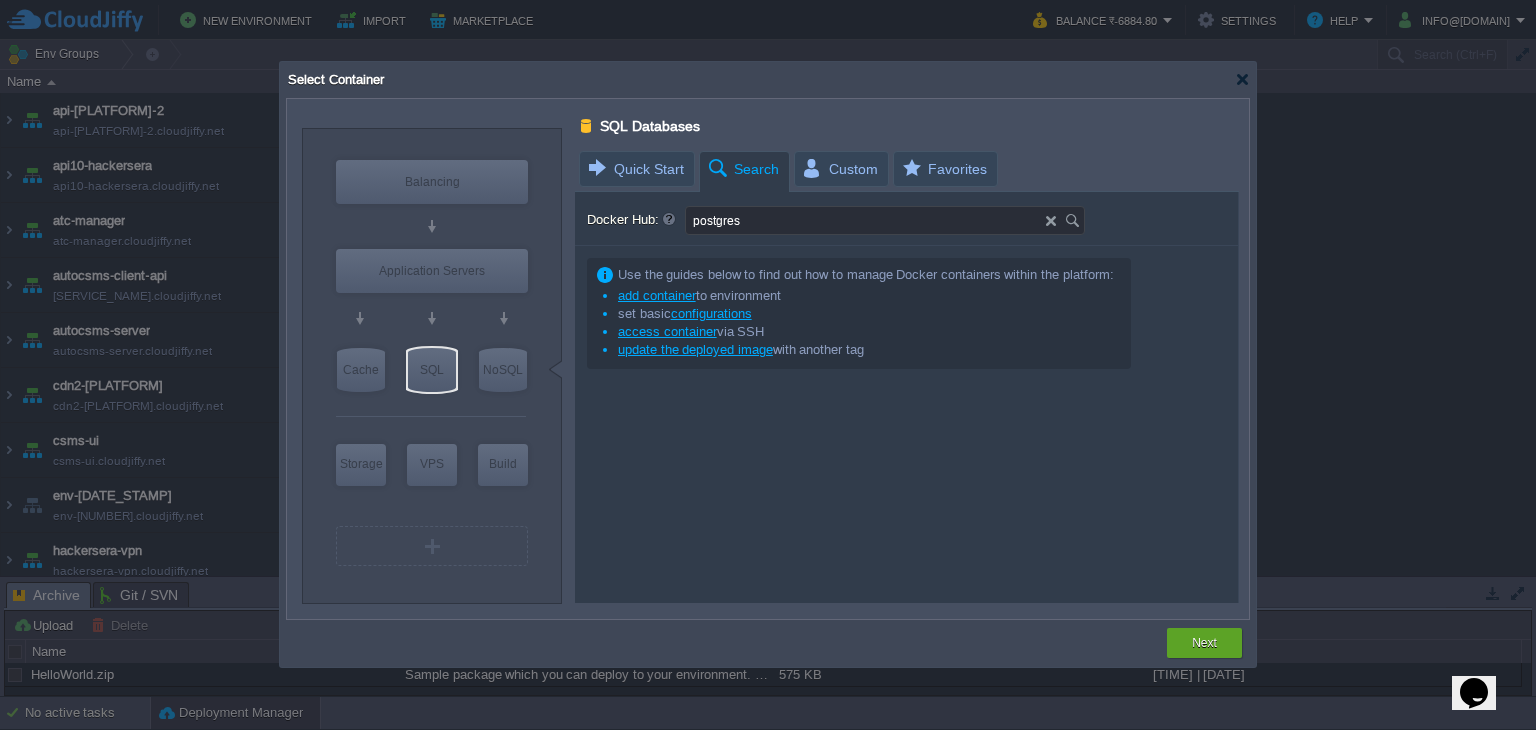 type on "postgres" 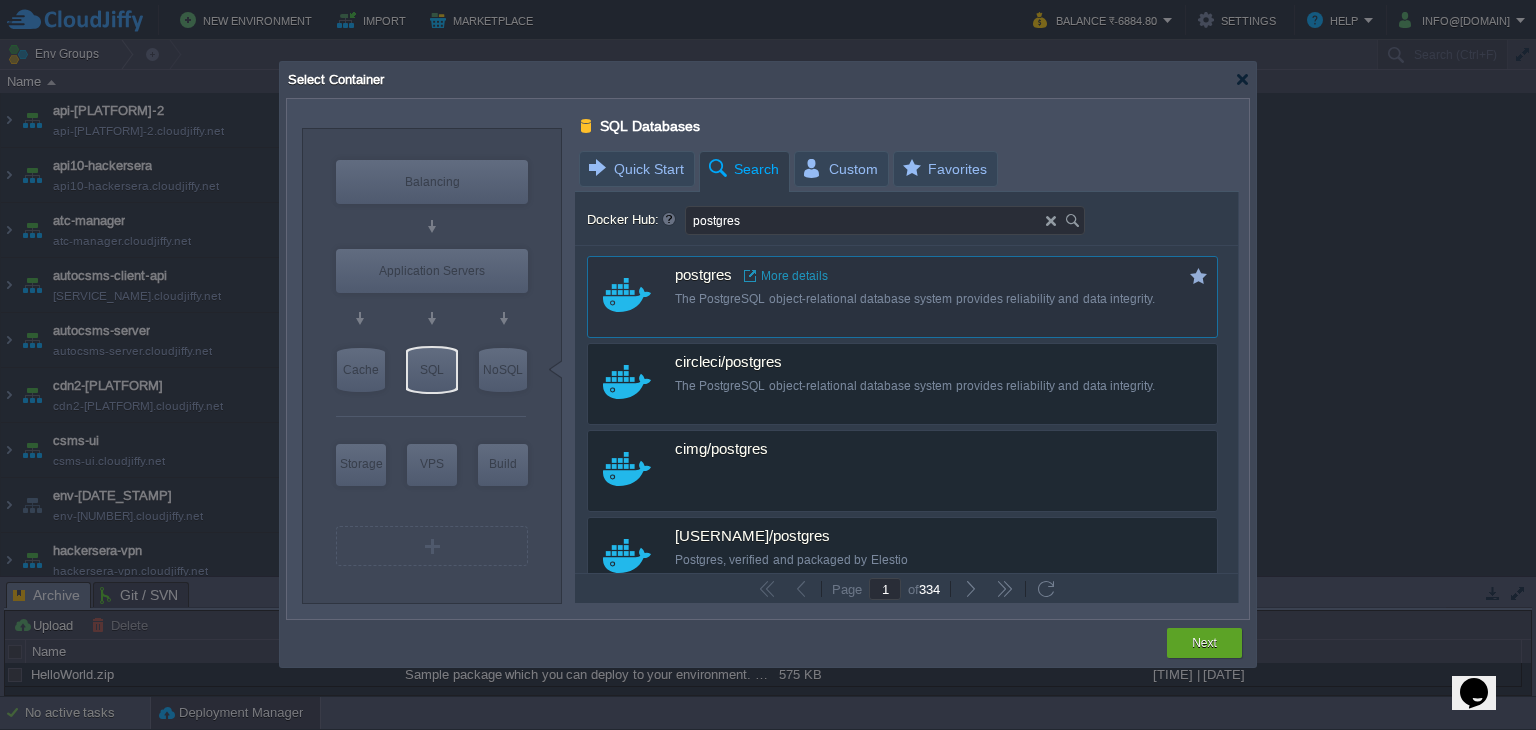 click on "The PostgreSQL object-relational database system provides reliability and data integrity." at bounding box center [916, 299] 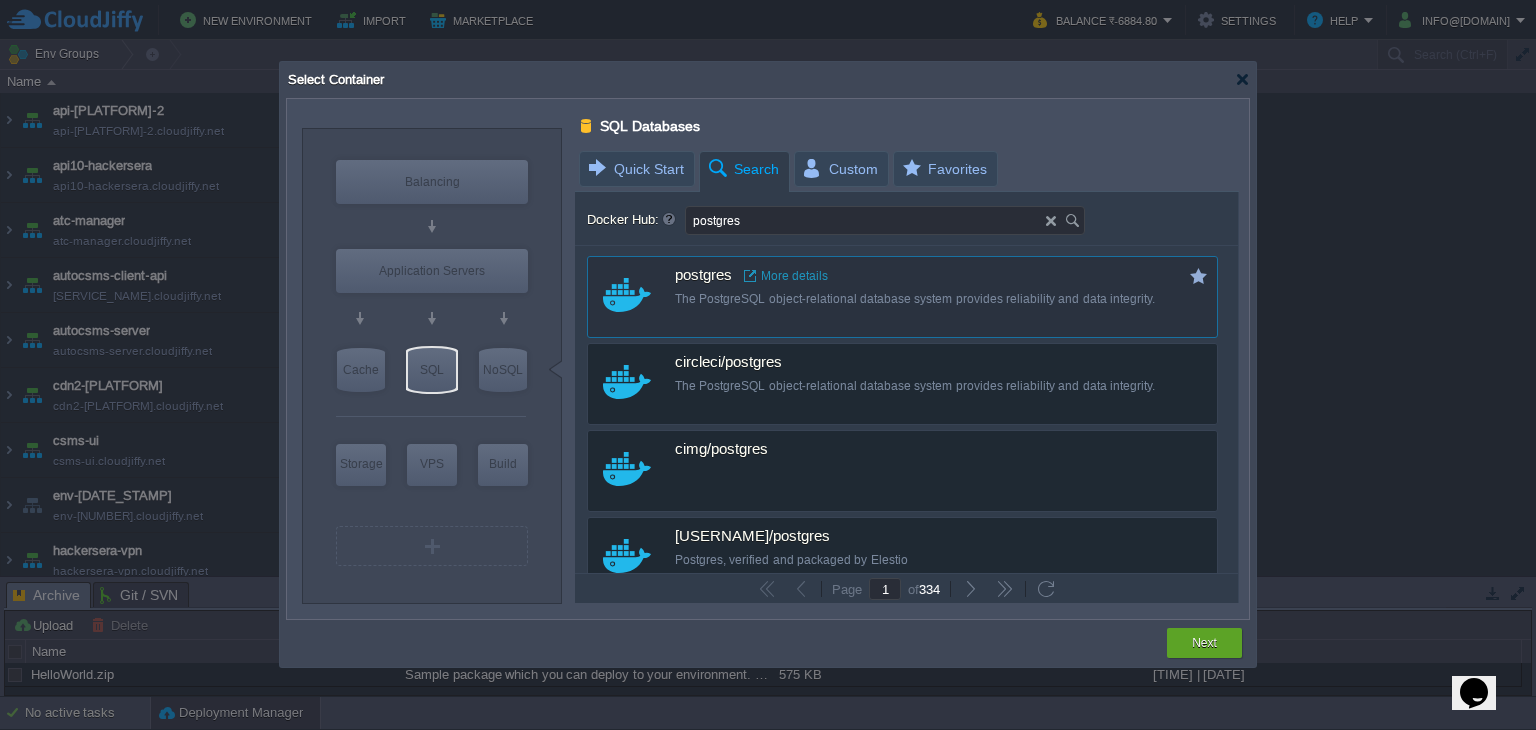 type on "latest" 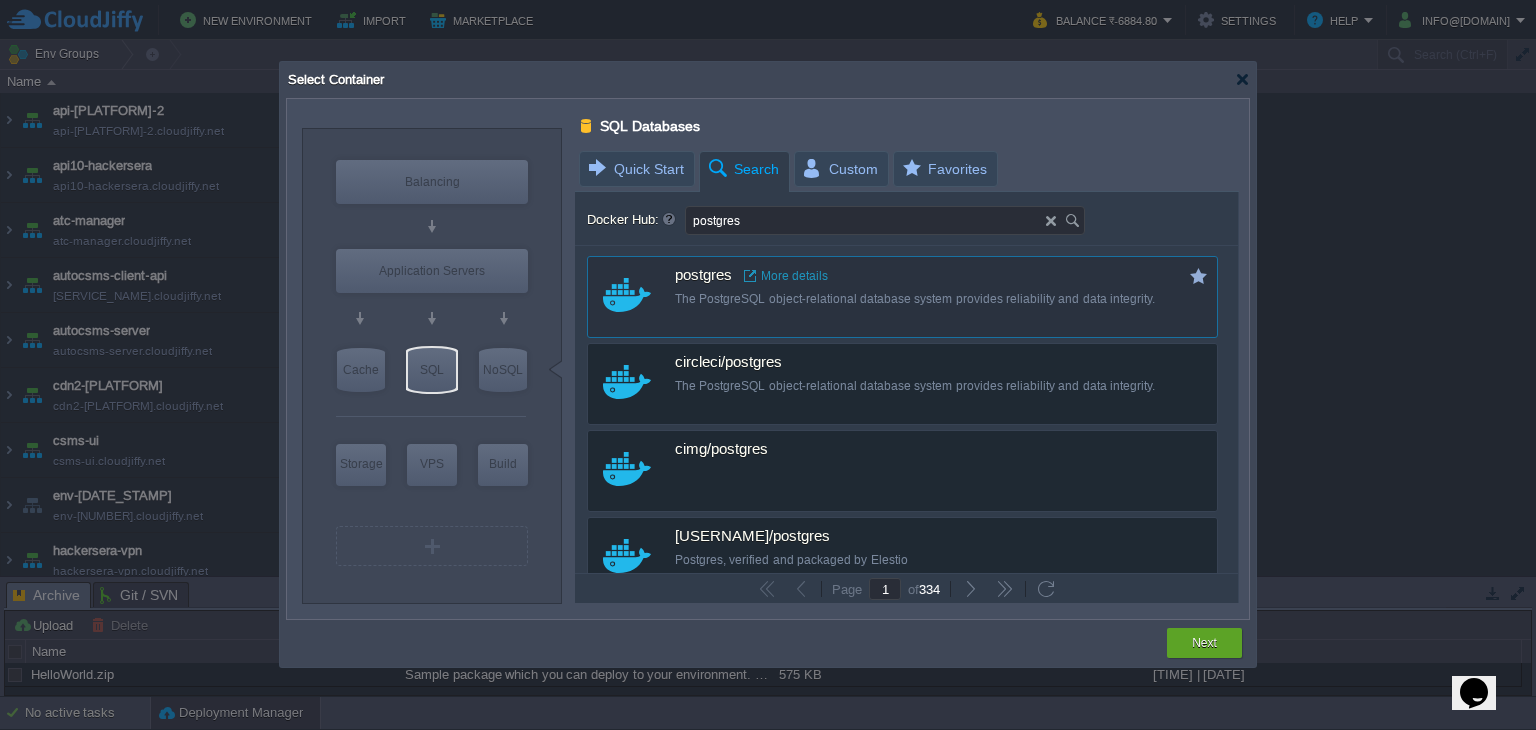 type on "Postgres :" 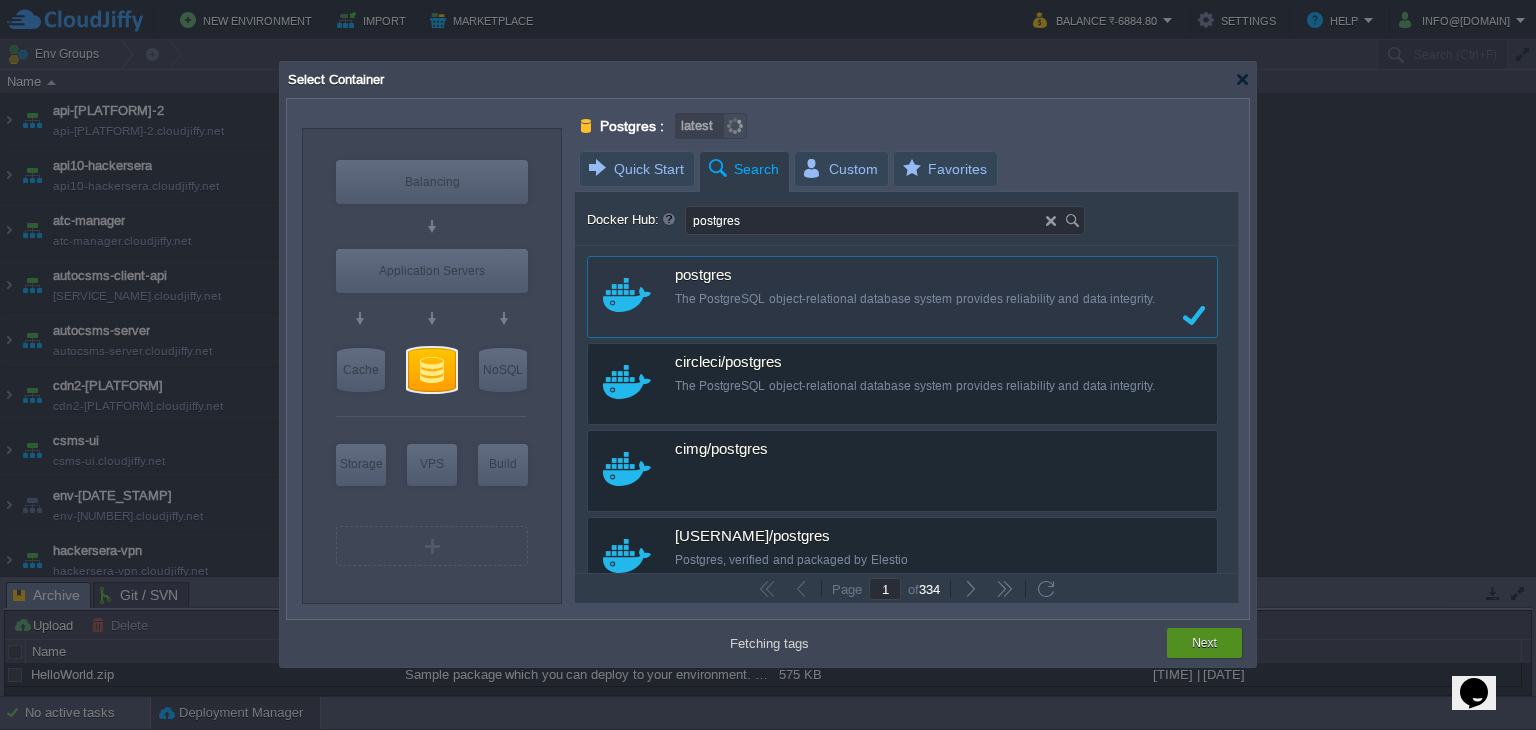 click on "Next" at bounding box center (1204, 643) 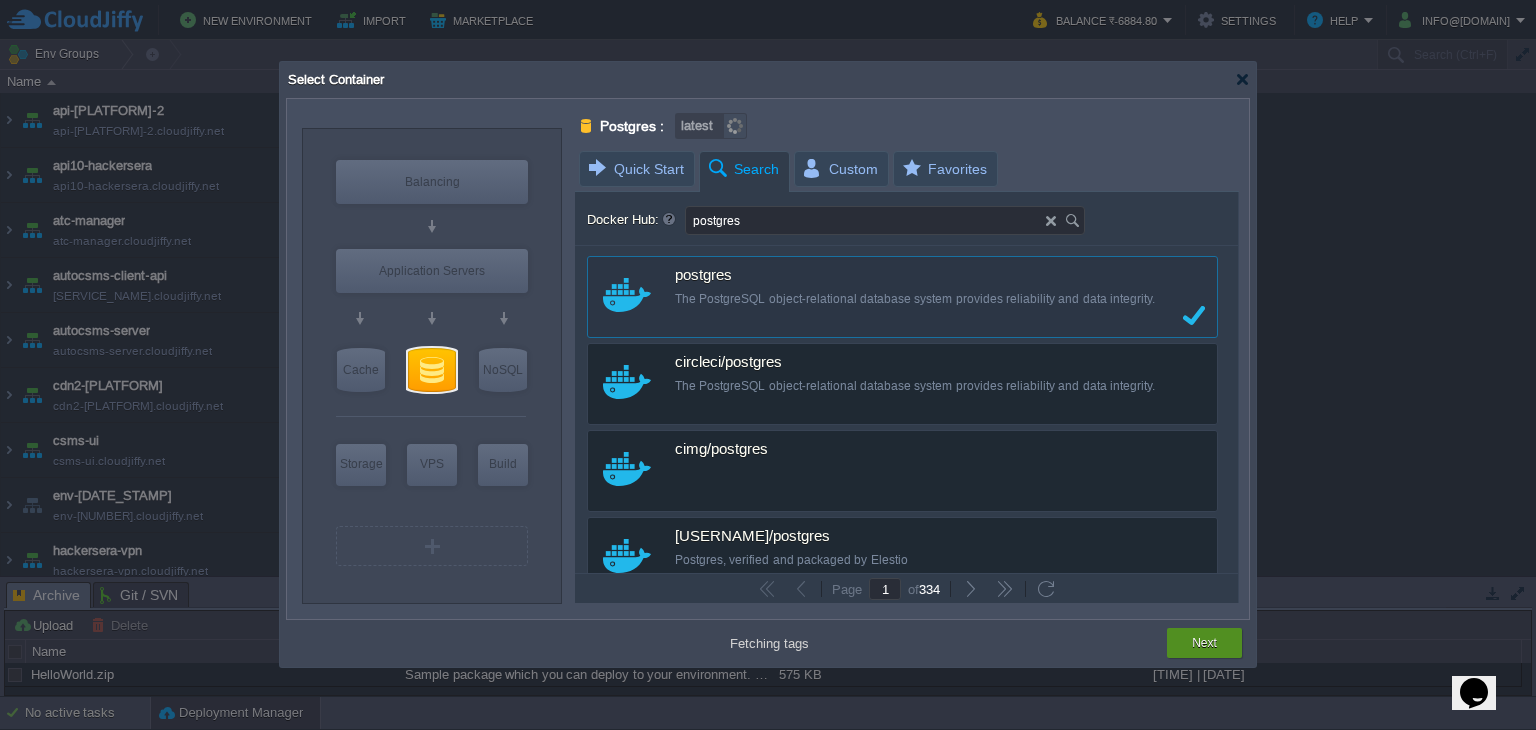 type on "latest" 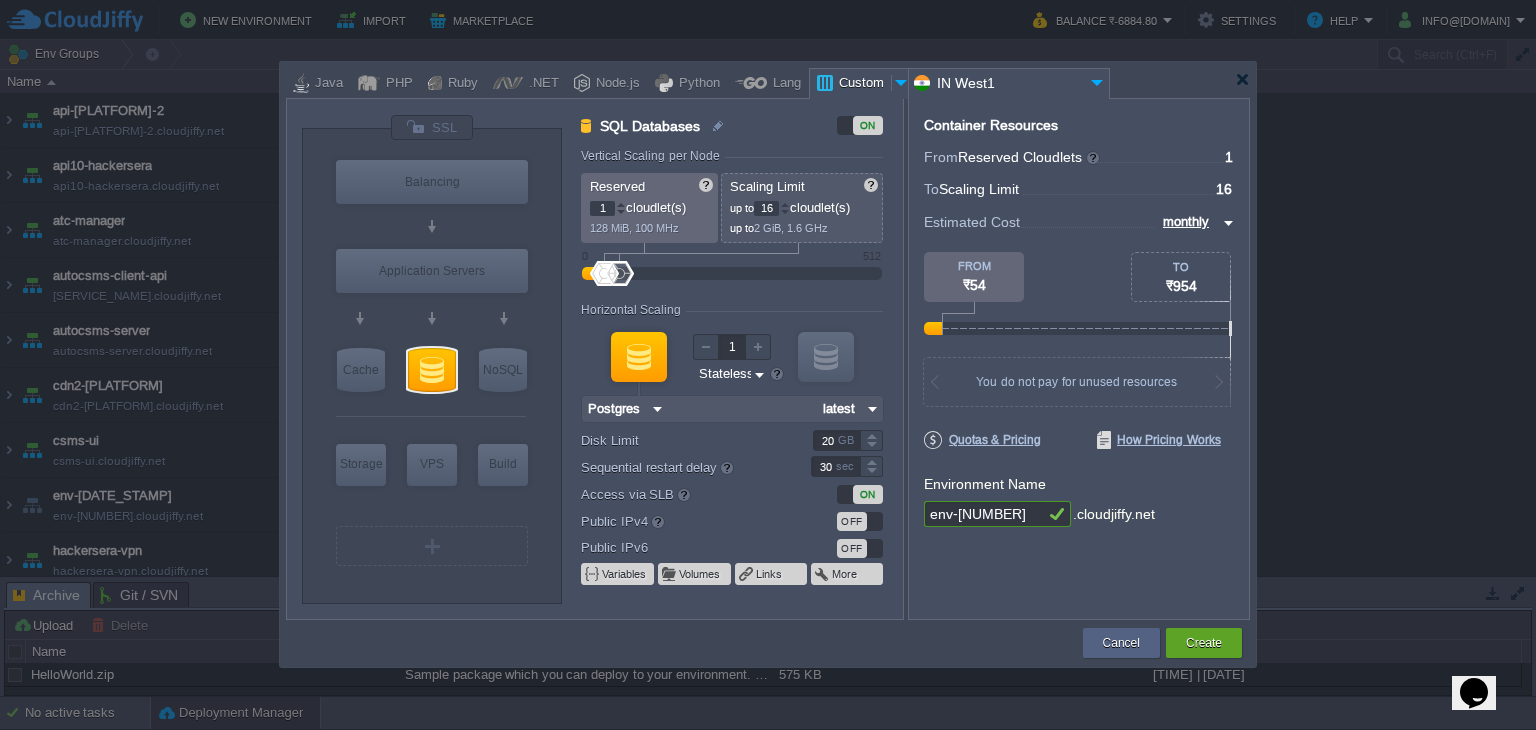 click on "OFF" at bounding box center [852, 521] 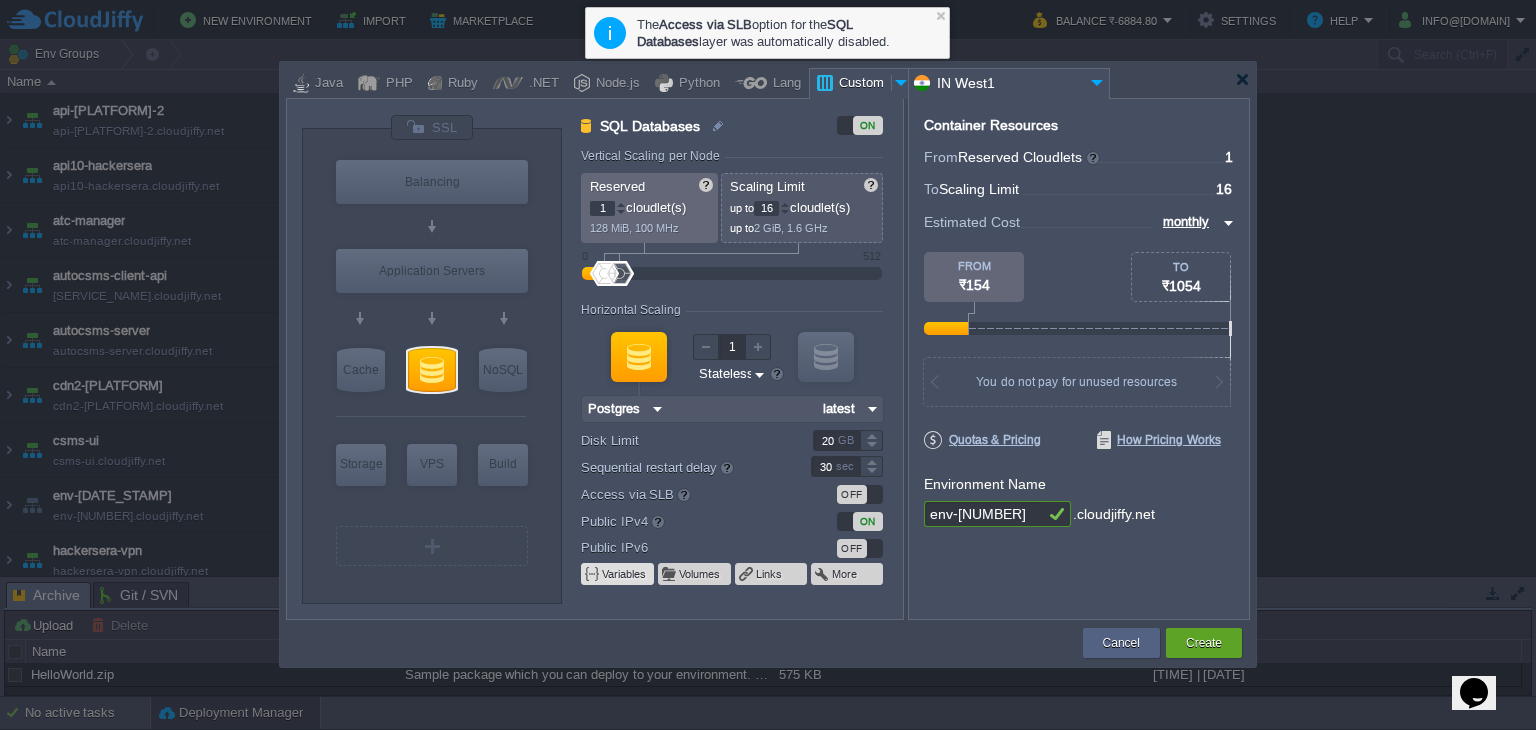 click on "Variables" at bounding box center (625, 574) 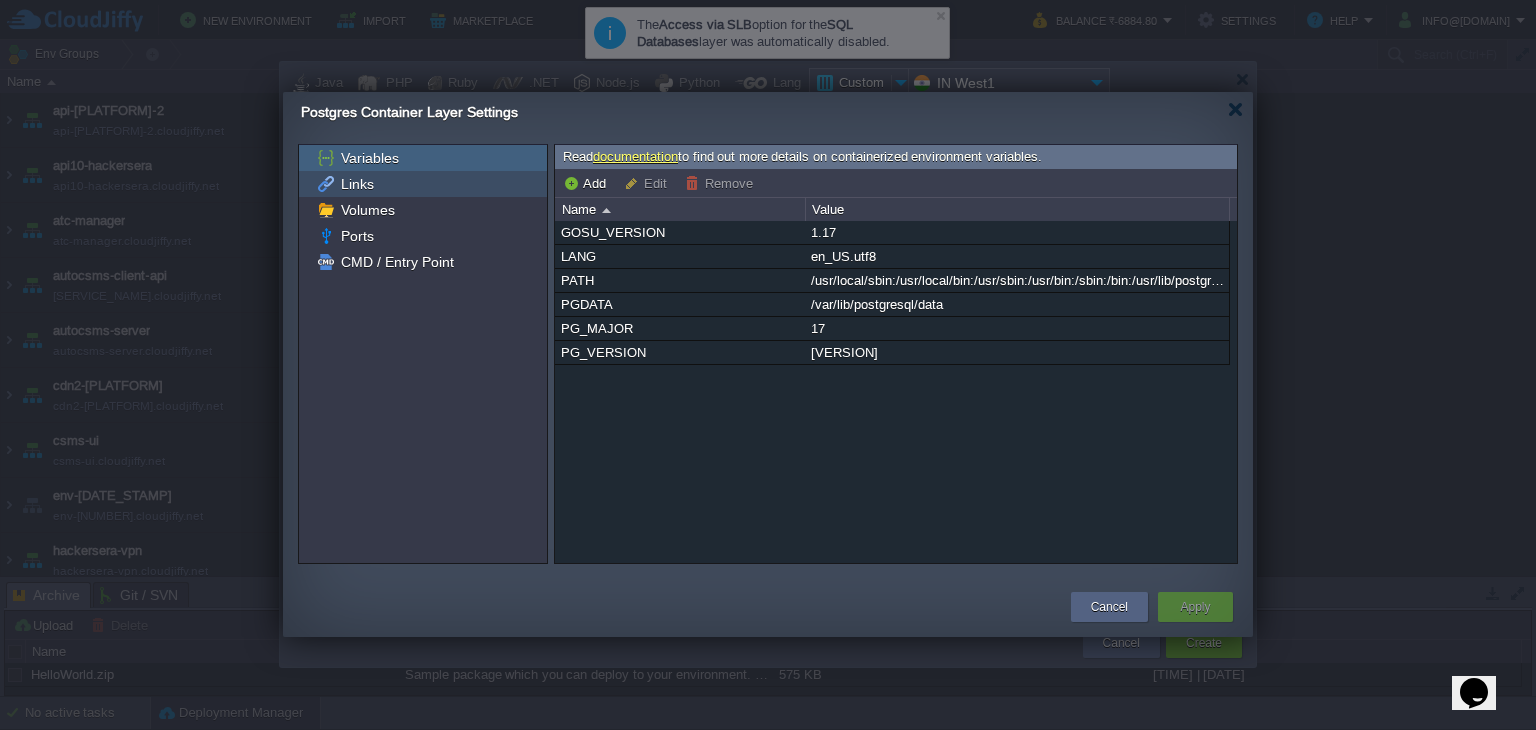 click on "Links" at bounding box center (423, 184) 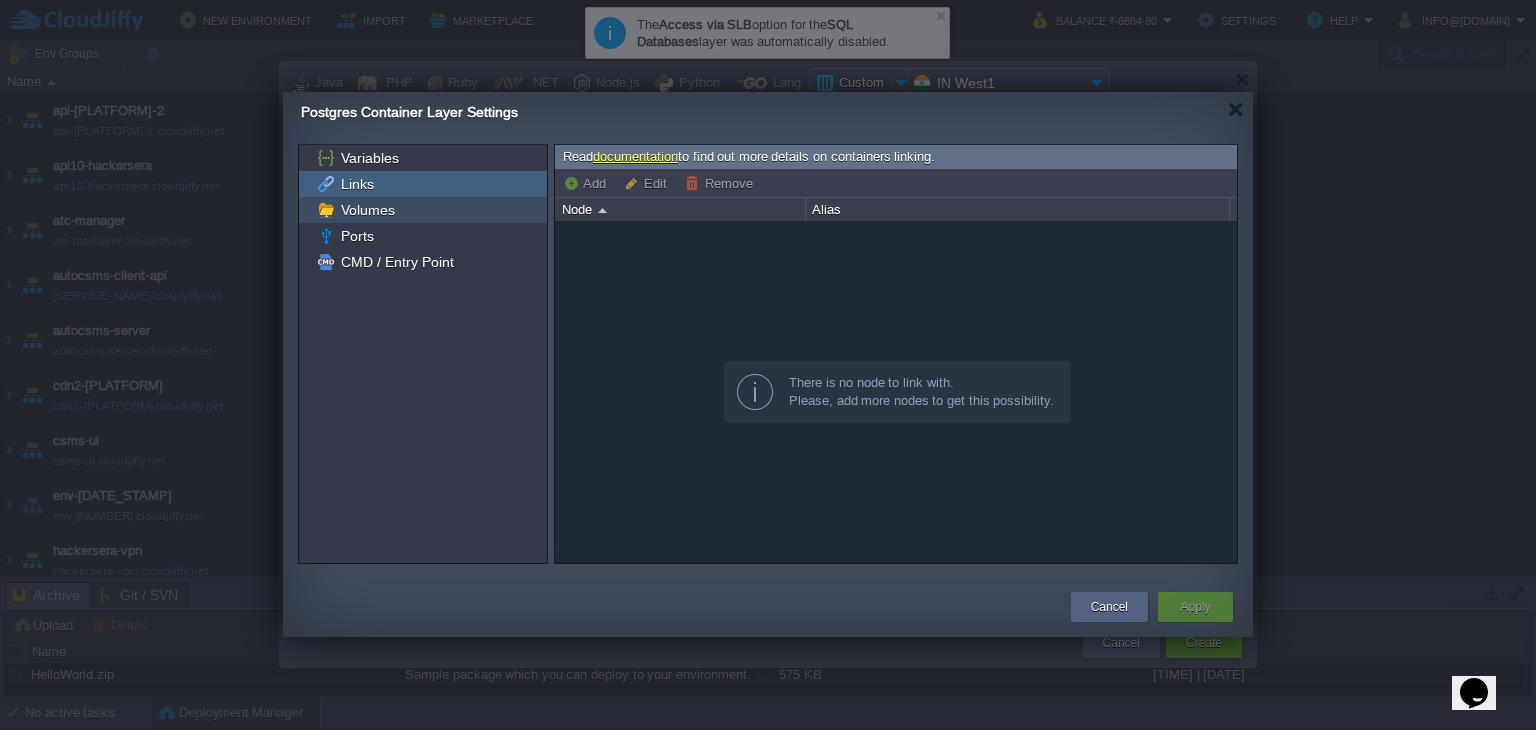 click on "Volumes" at bounding box center (367, 210) 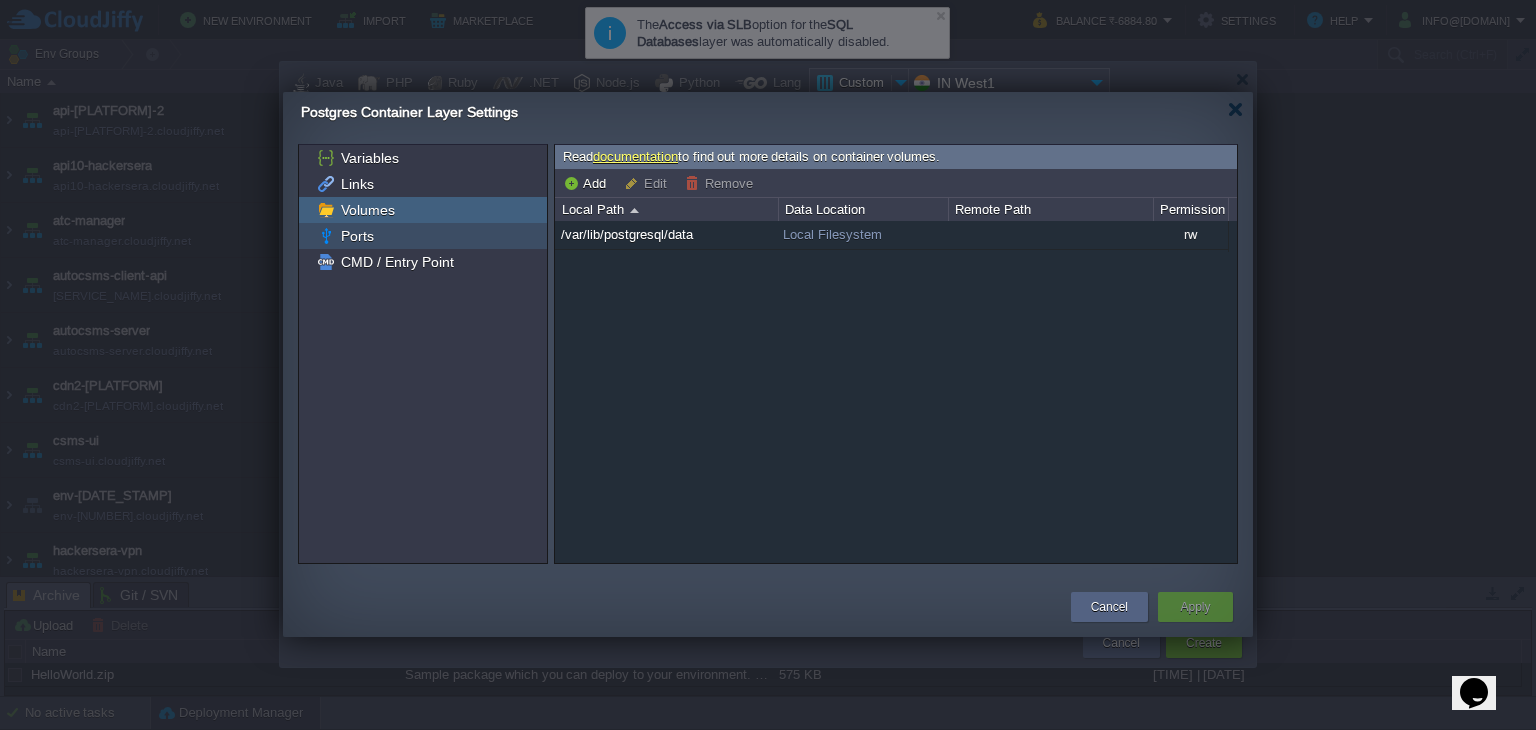 click on "Ports" at bounding box center (423, 236) 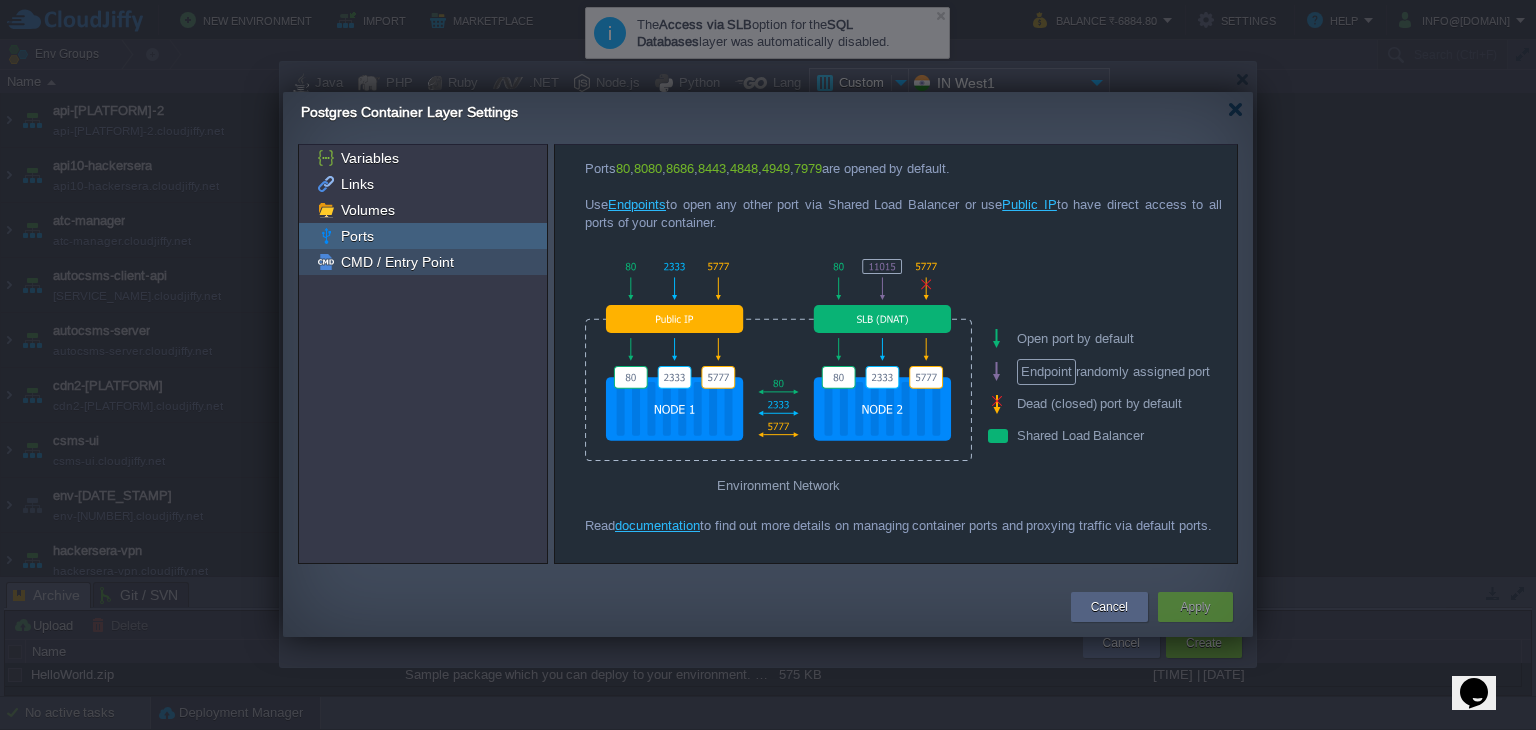 click on "CMD / Entry Point" at bounding box center (423, 262) 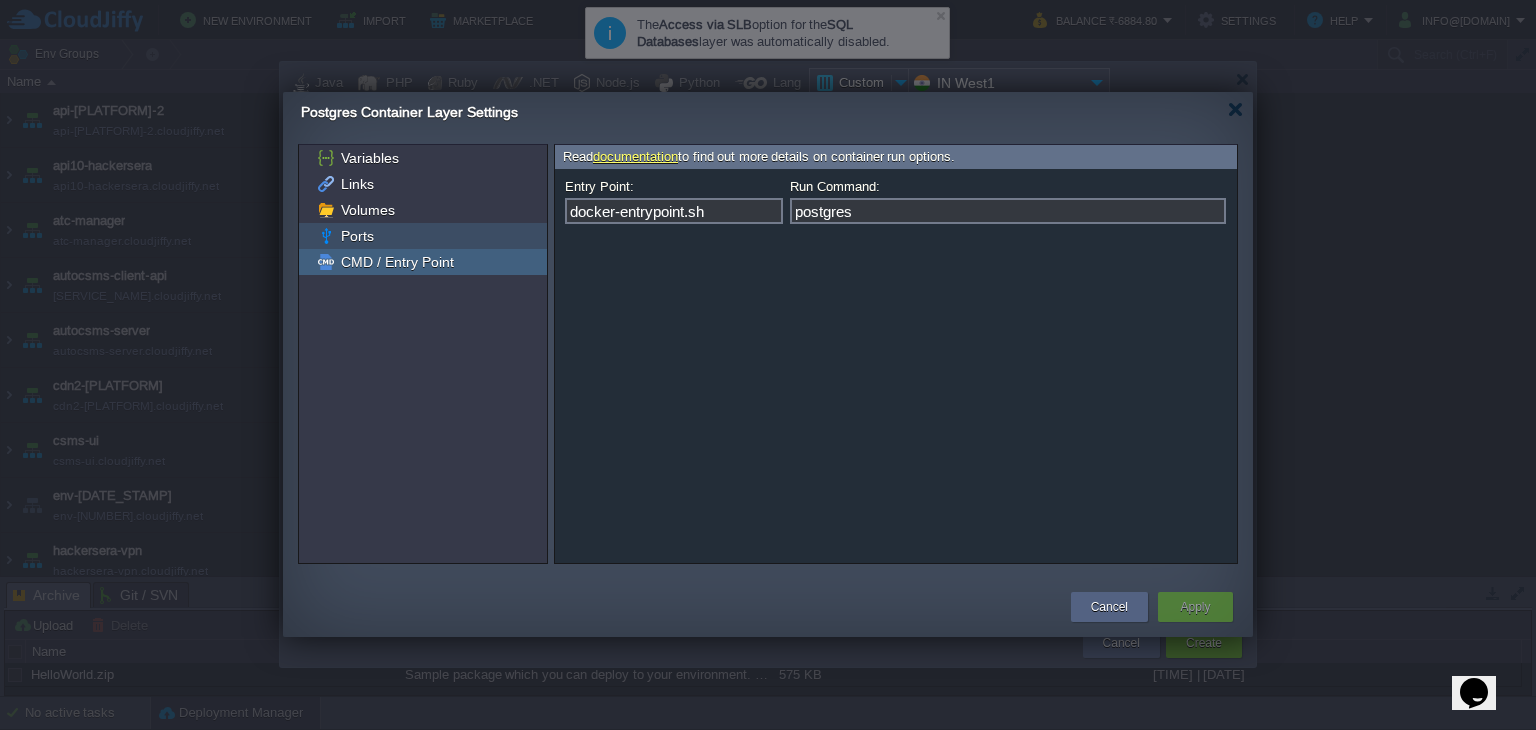 click on "Ports" at bounding box center (423, 236) 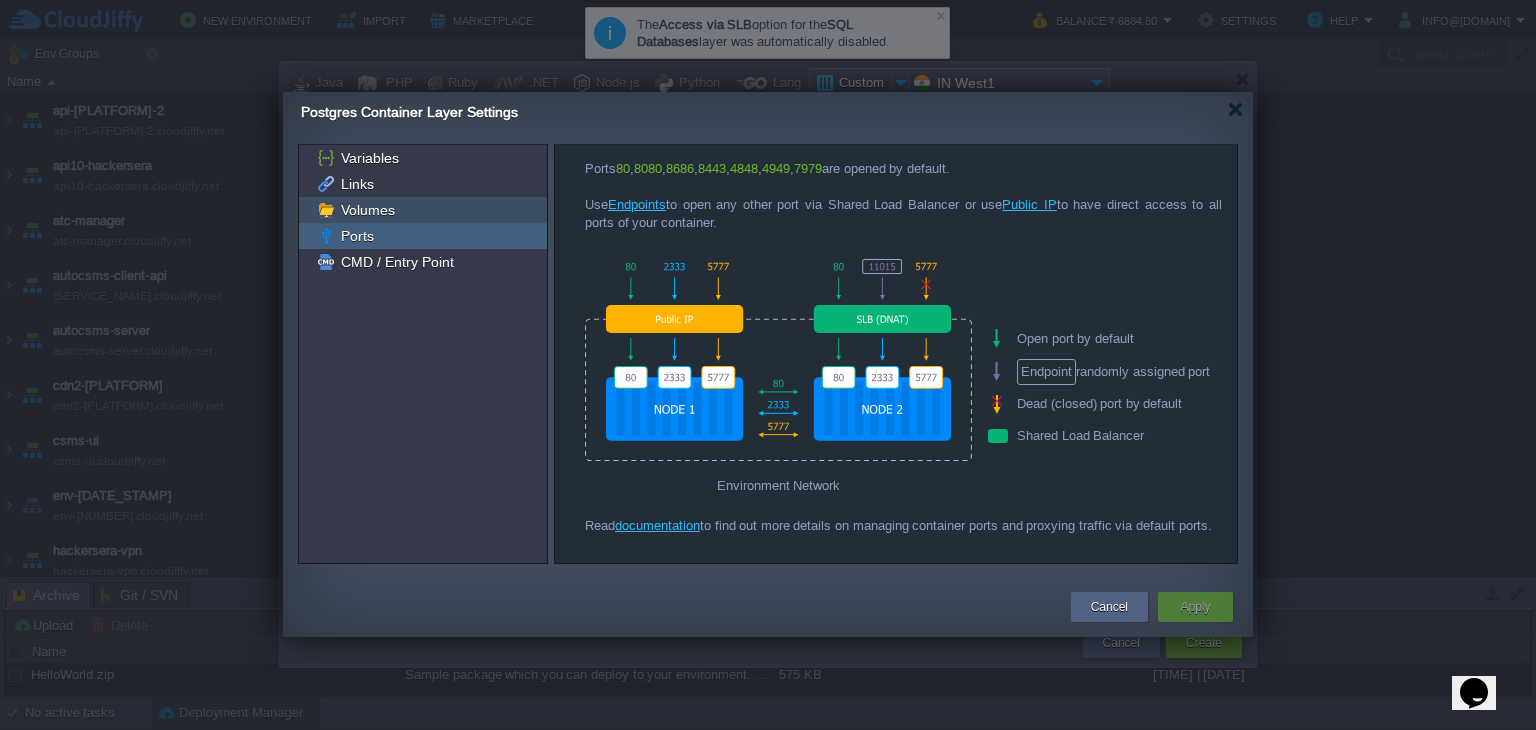 click on "Volumes" at bounding box center [423, 210] 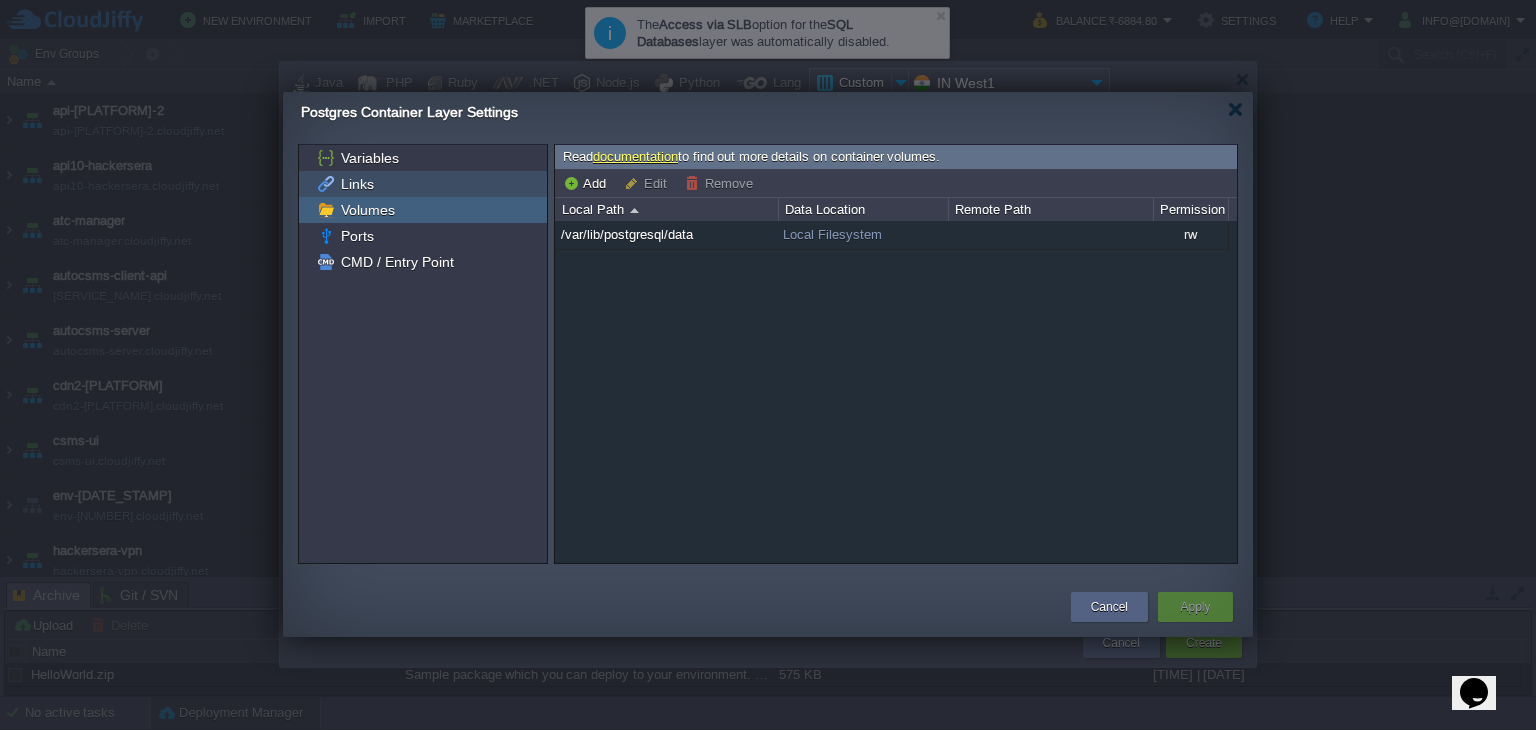 click on "Links" at bounding box center [423, 184] 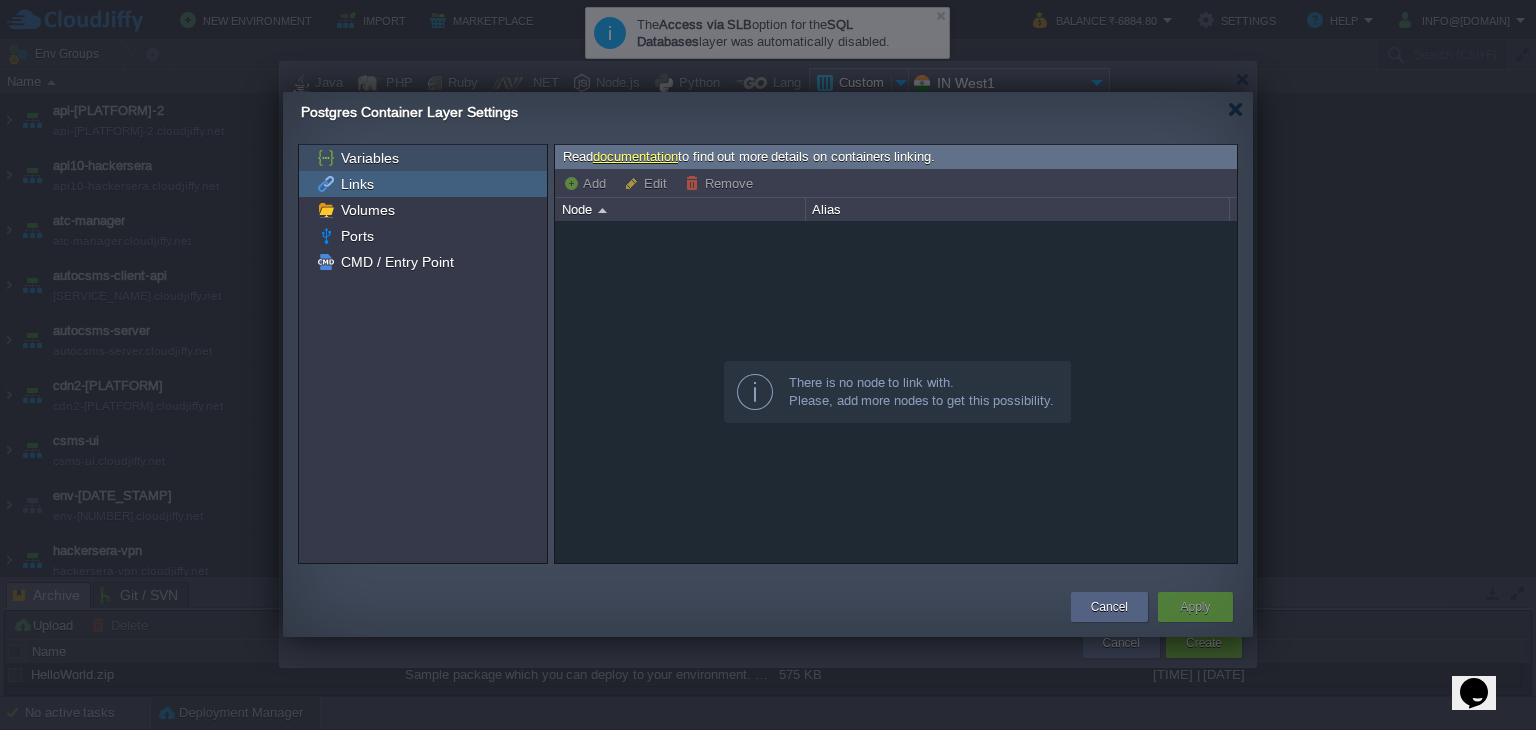click on "Variables" at bounding box center (369, 158) 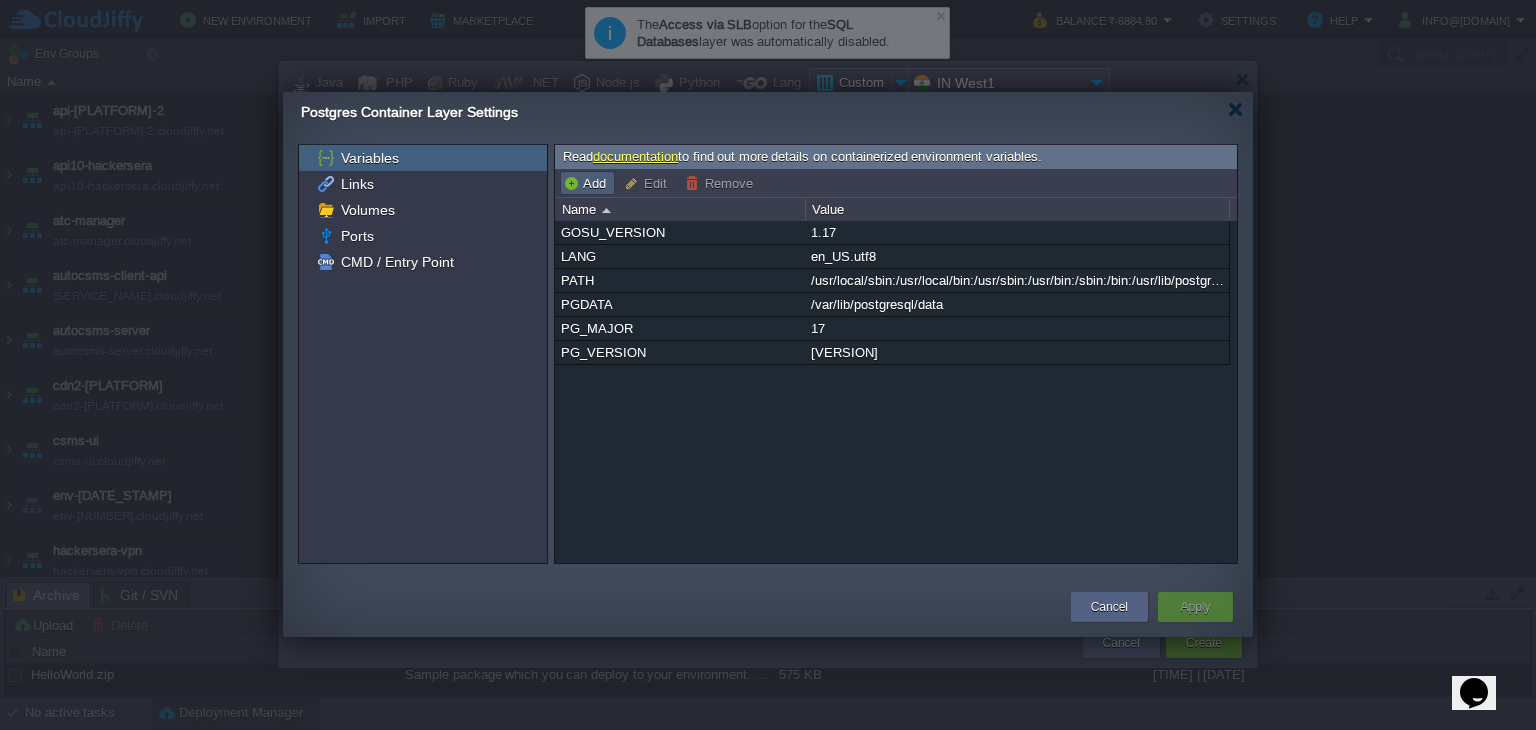 click on "Add" at bounding box center [587, 183] 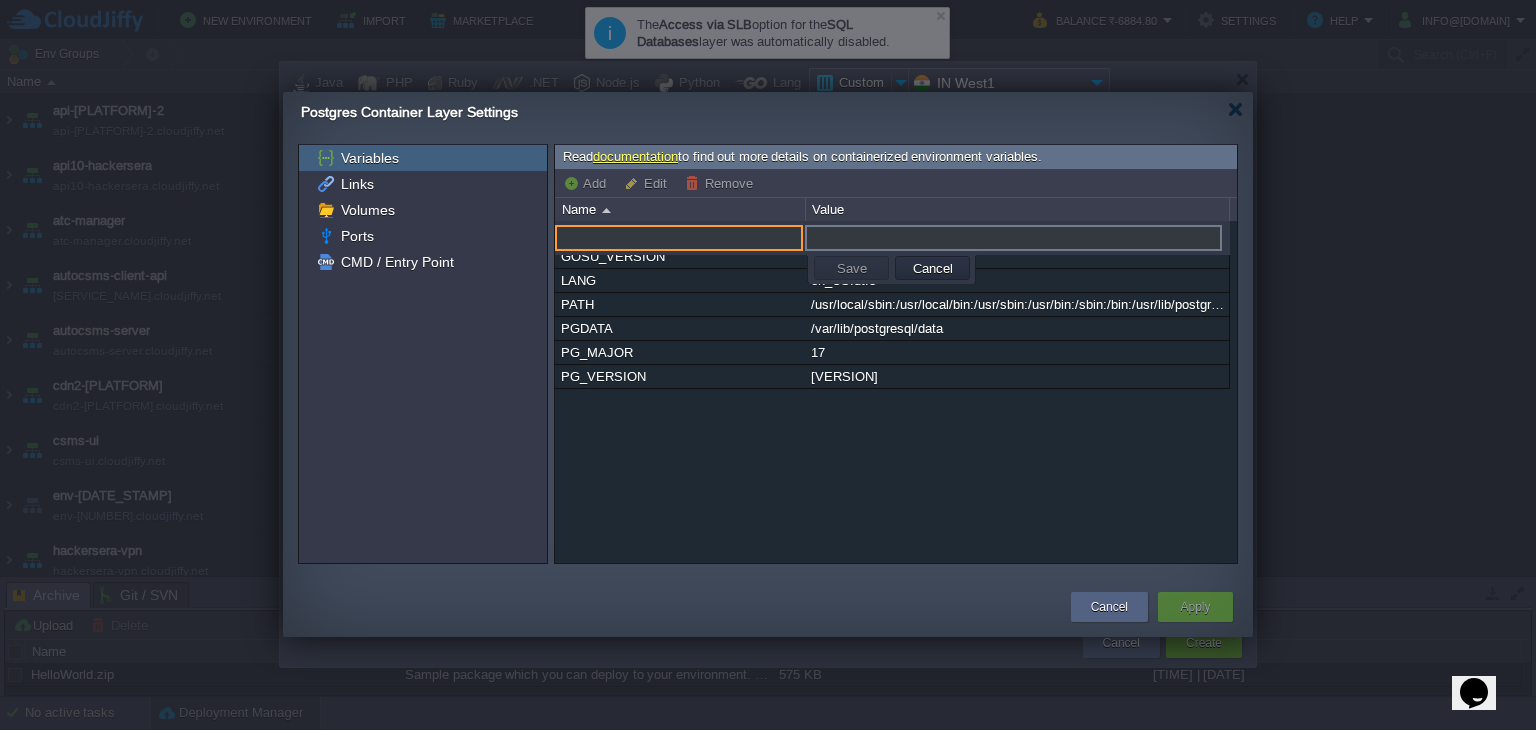 click at bounding box center (679, 238) 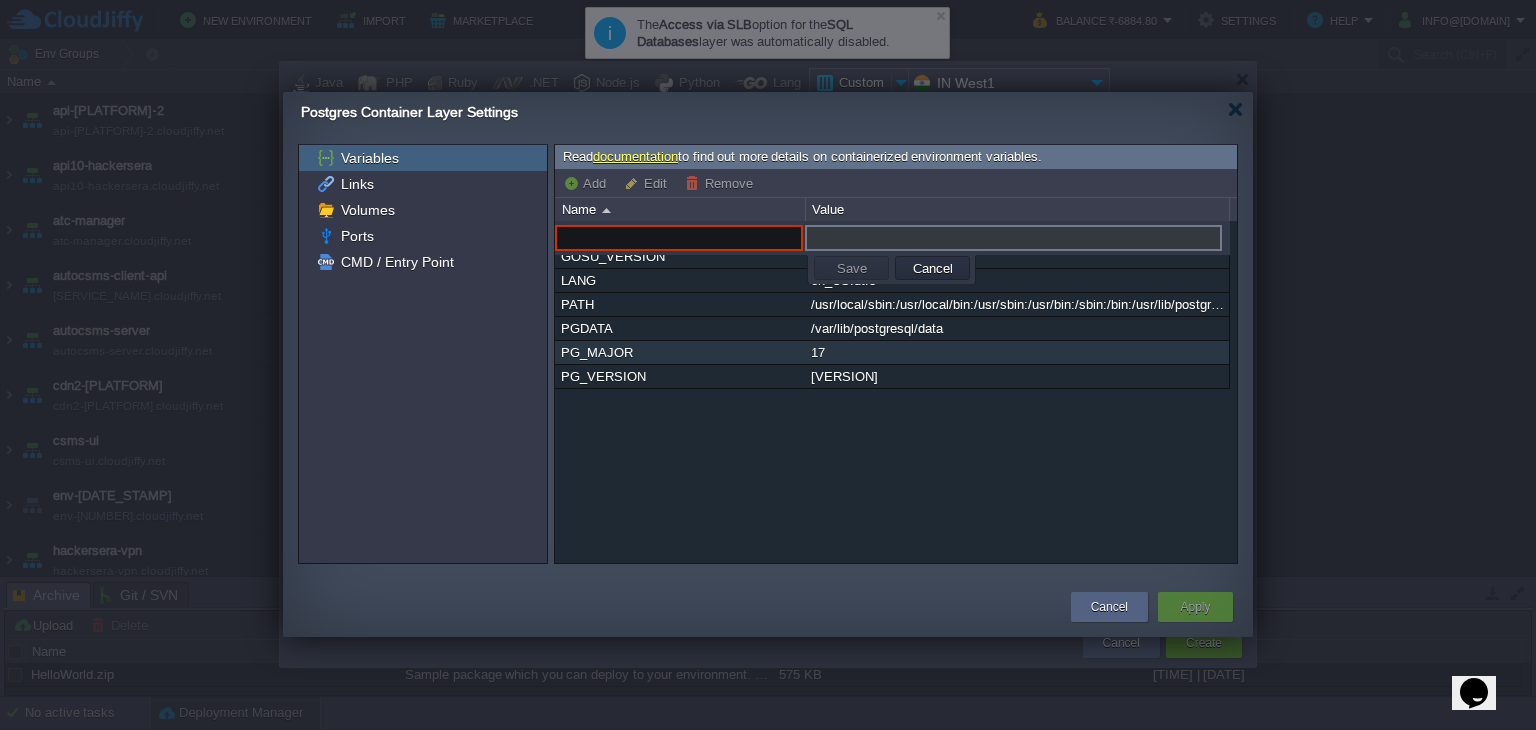 paste on "POSTGRES_USER" 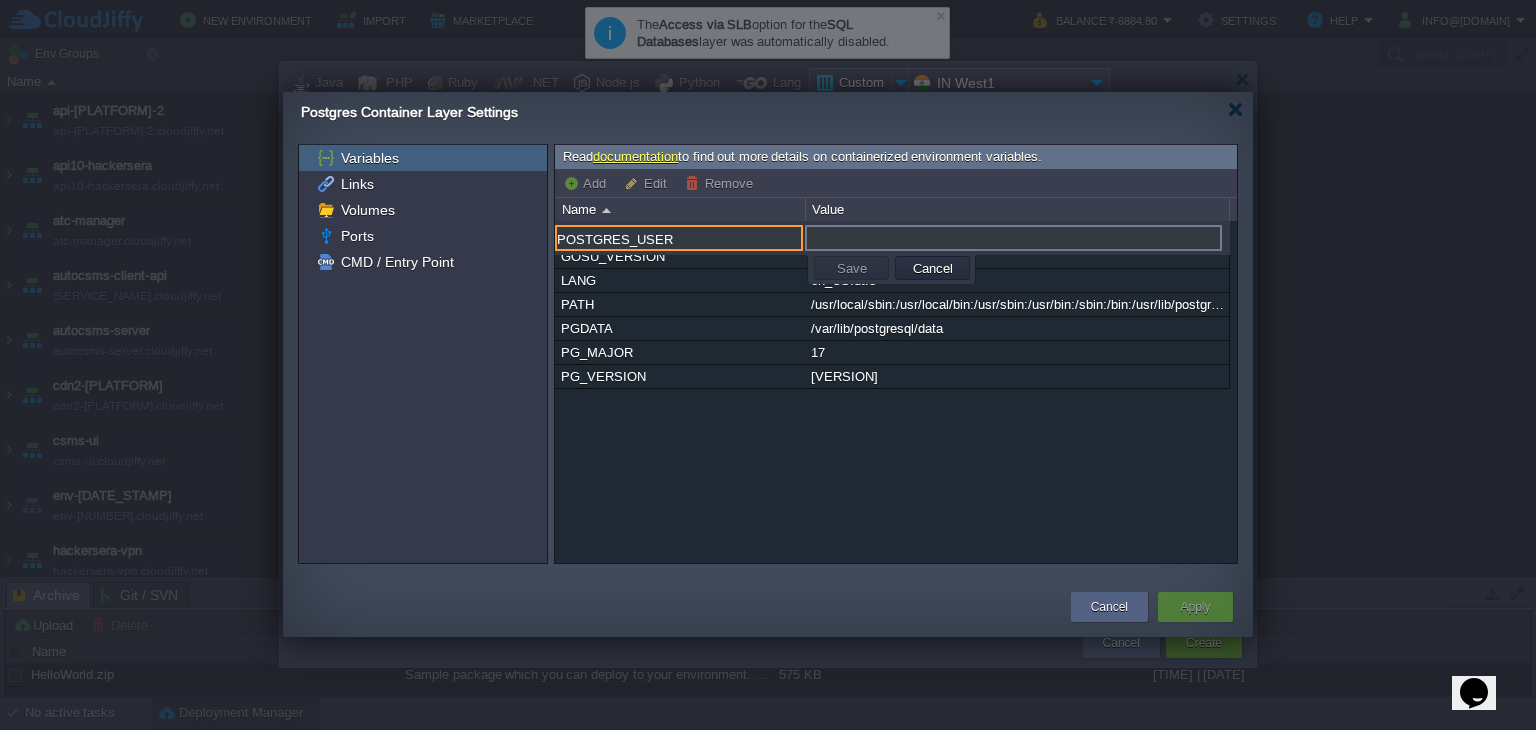 type on "POSTGRES_USER" 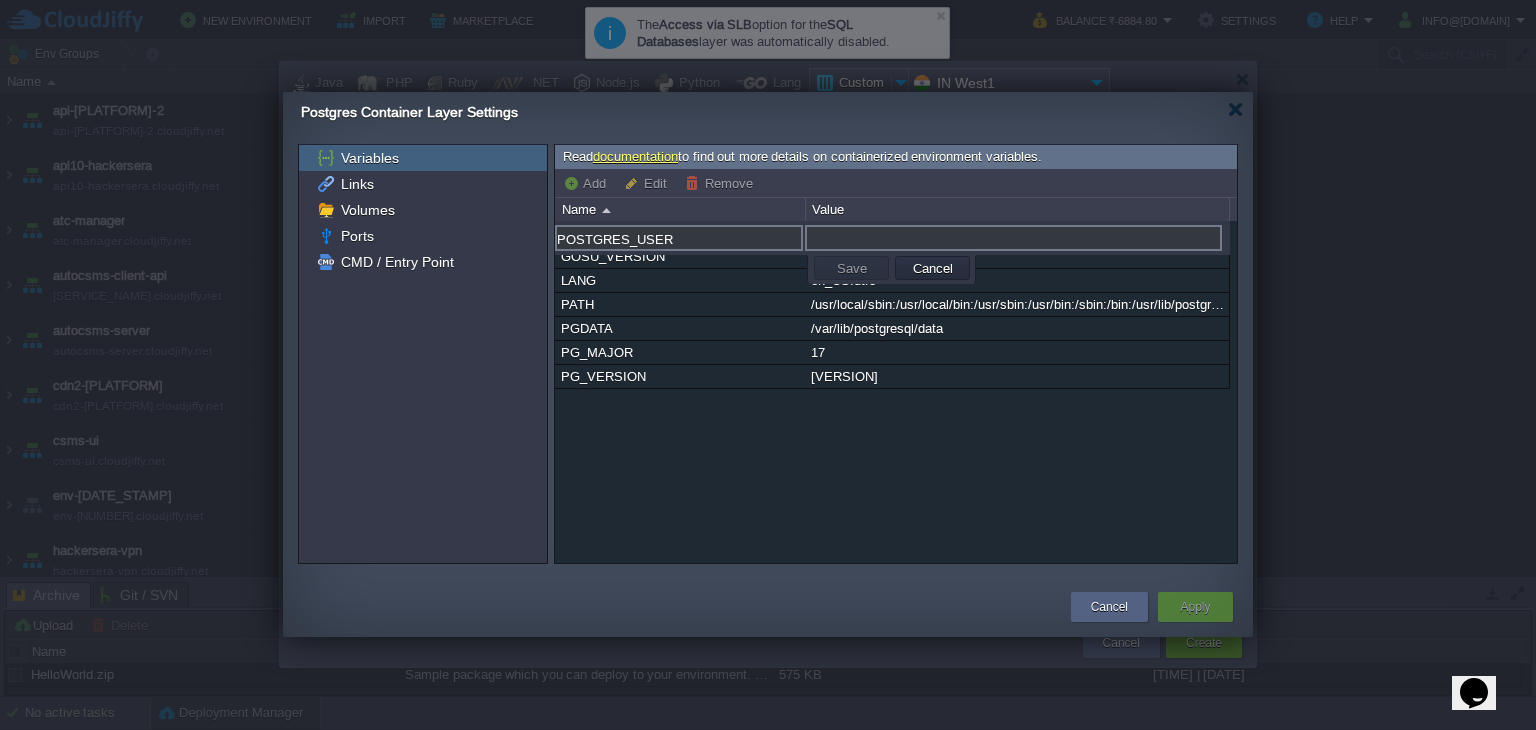 drag, startPoint x: 657, startPoint y: 422, endPoint x: 641, endPoint y: 381, distance: 44.011364 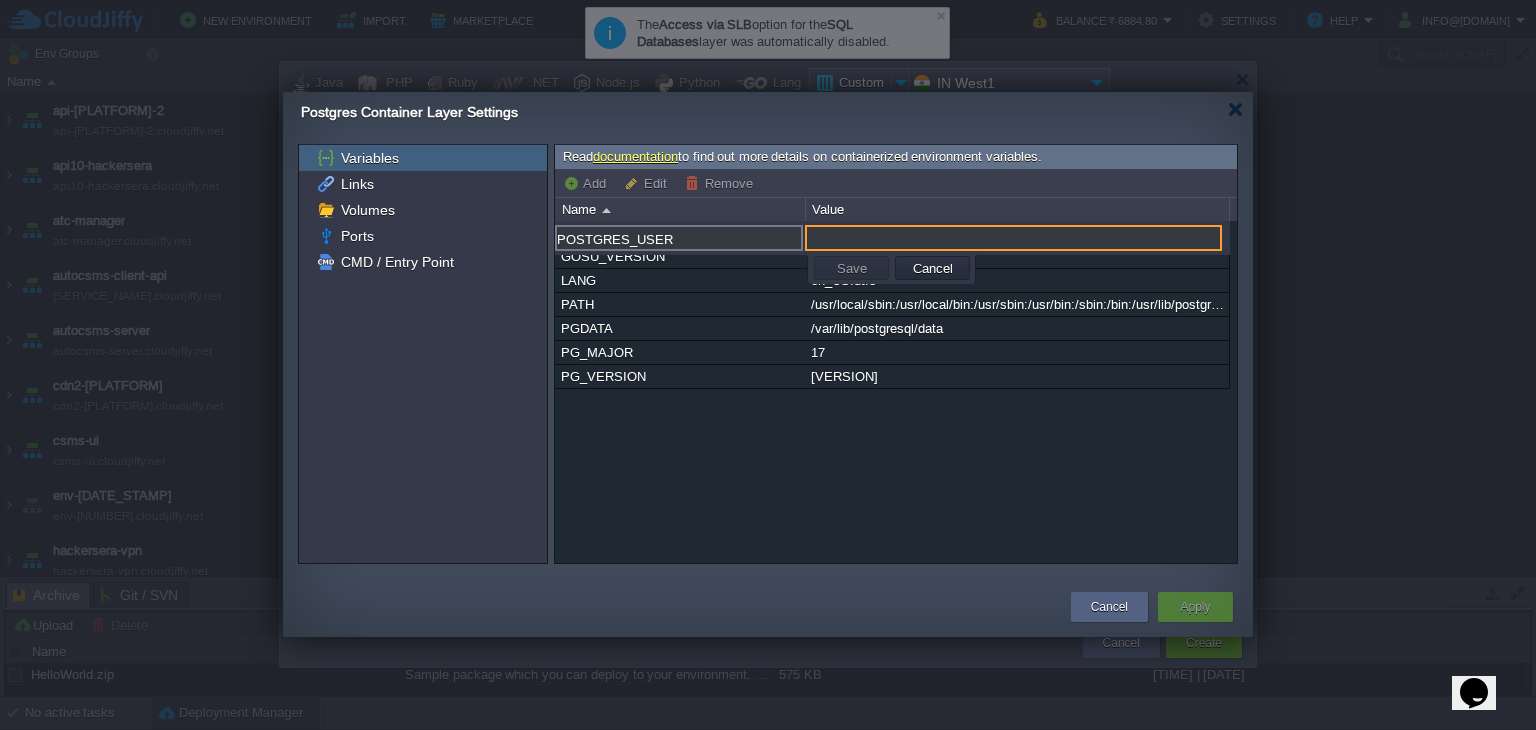 click at bounding box center (1013, 238) 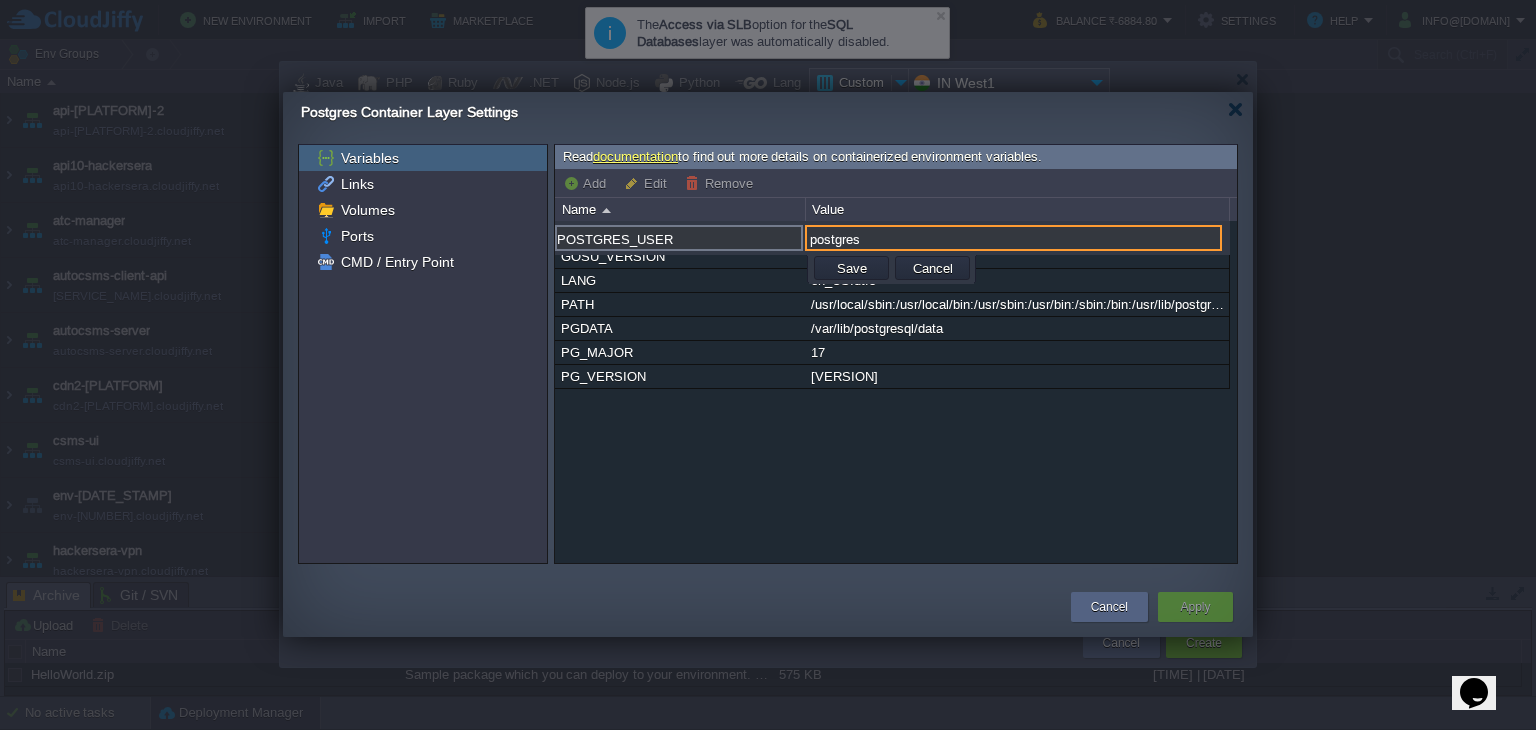 type on "postgres" 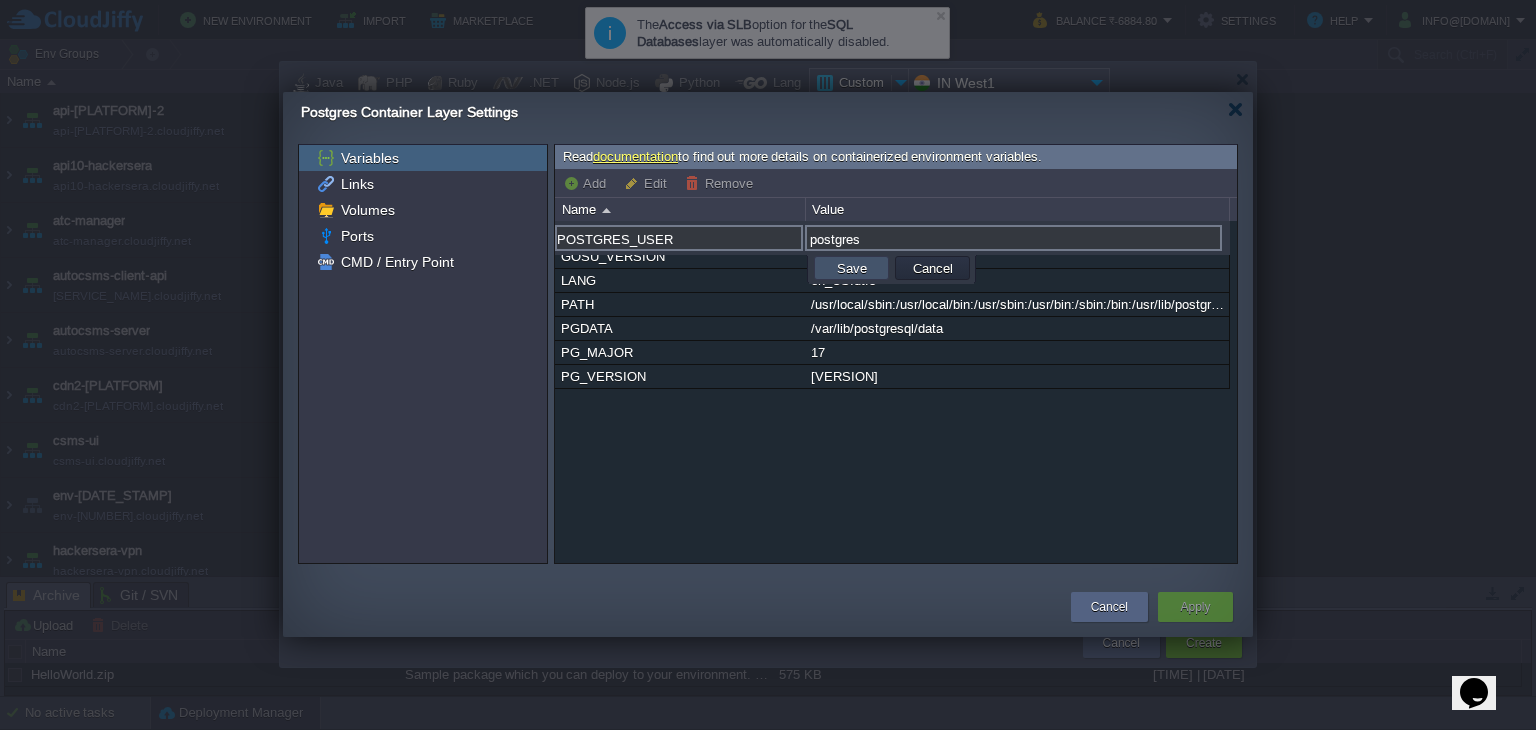 click on "Save" at bounding box center [852, 268] 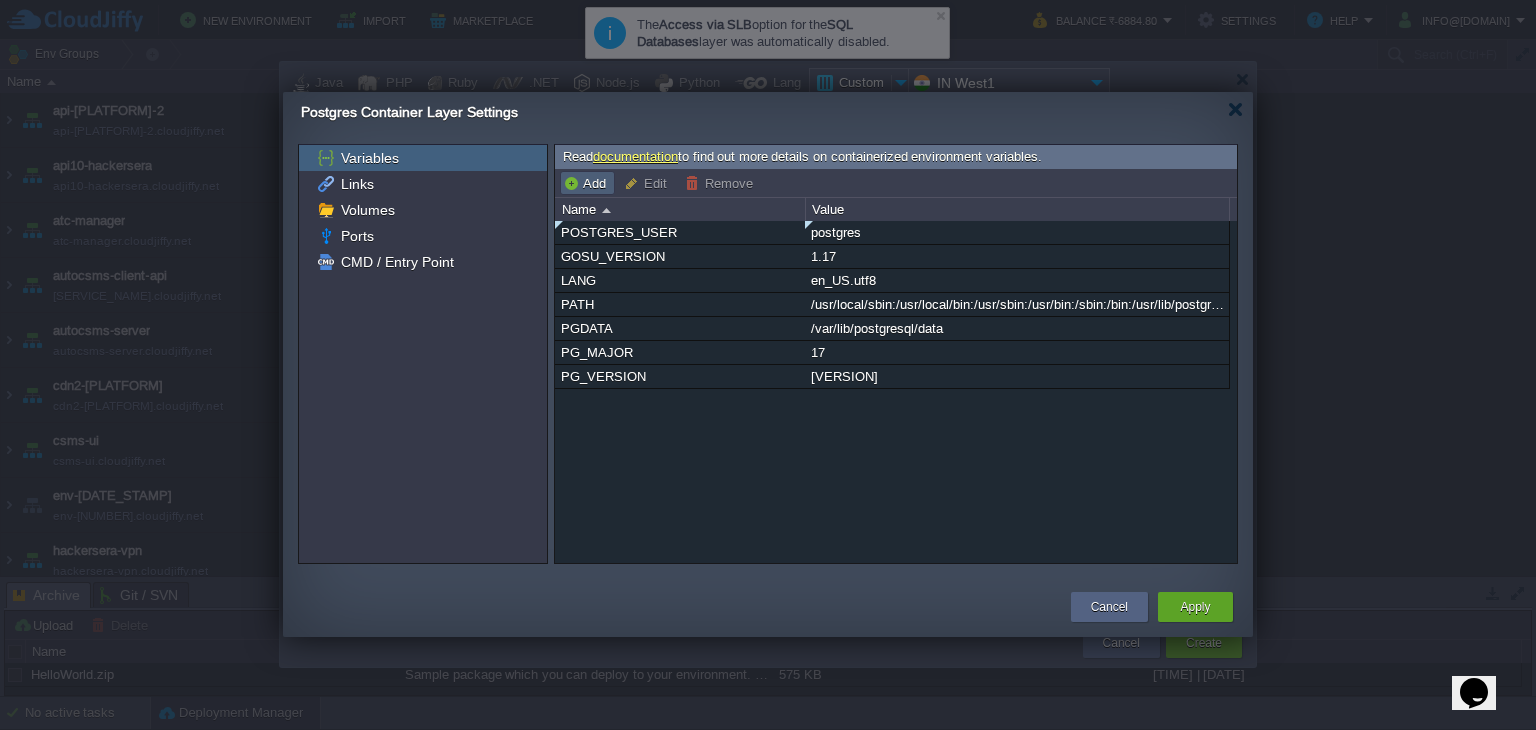 click on "Add" at bounding box center (587, 183) 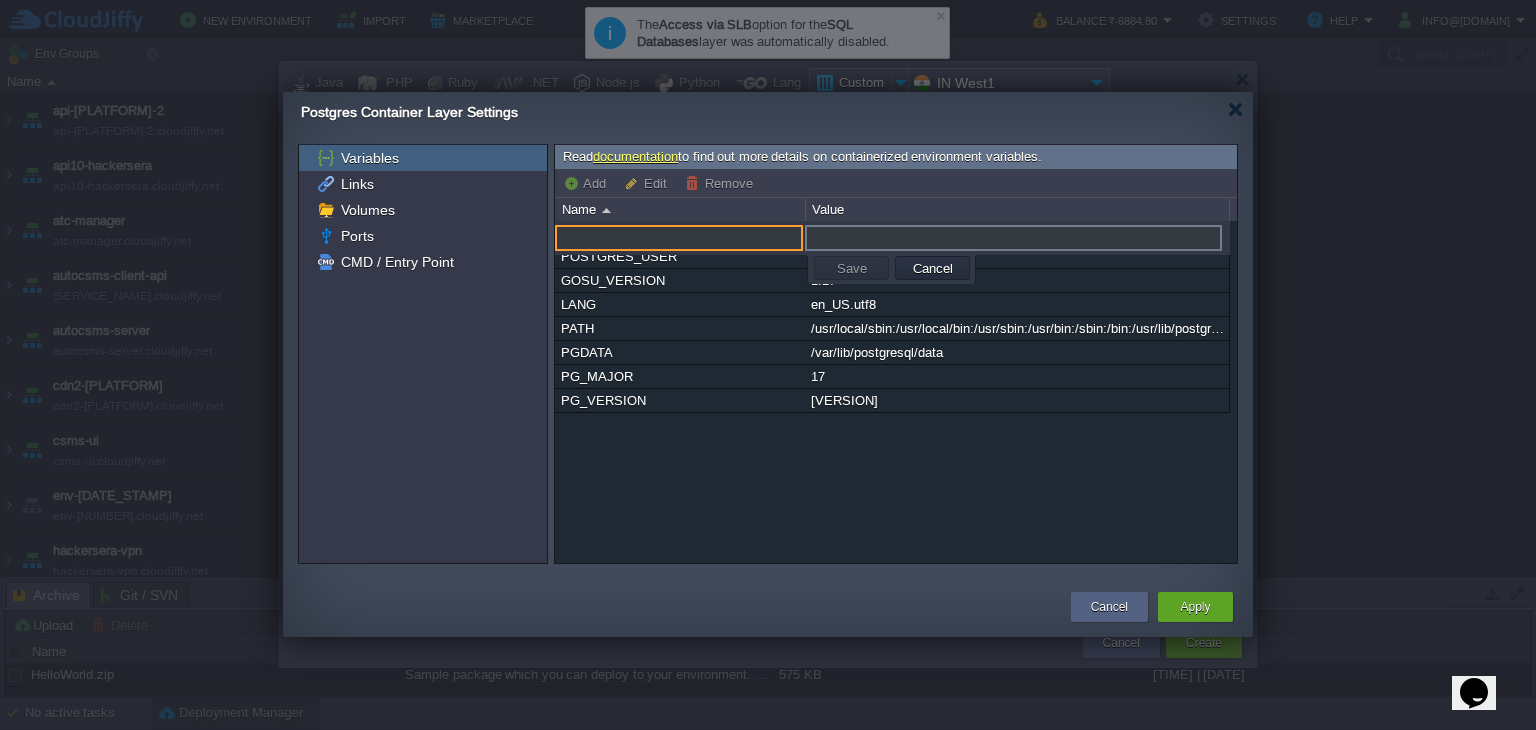 paste on "POSTGRES_PASSWORD" 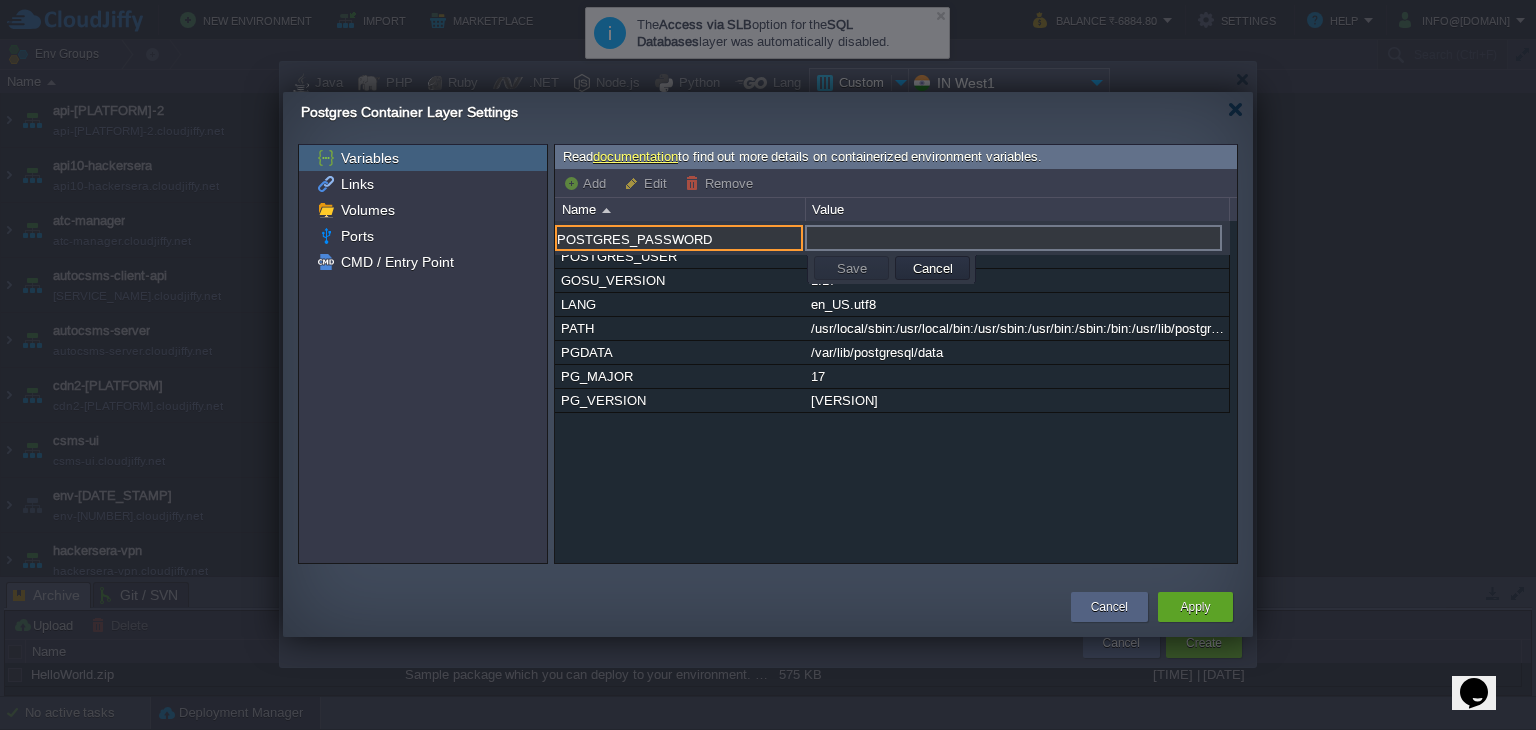 type on "POSTGRES_PASSWORD" 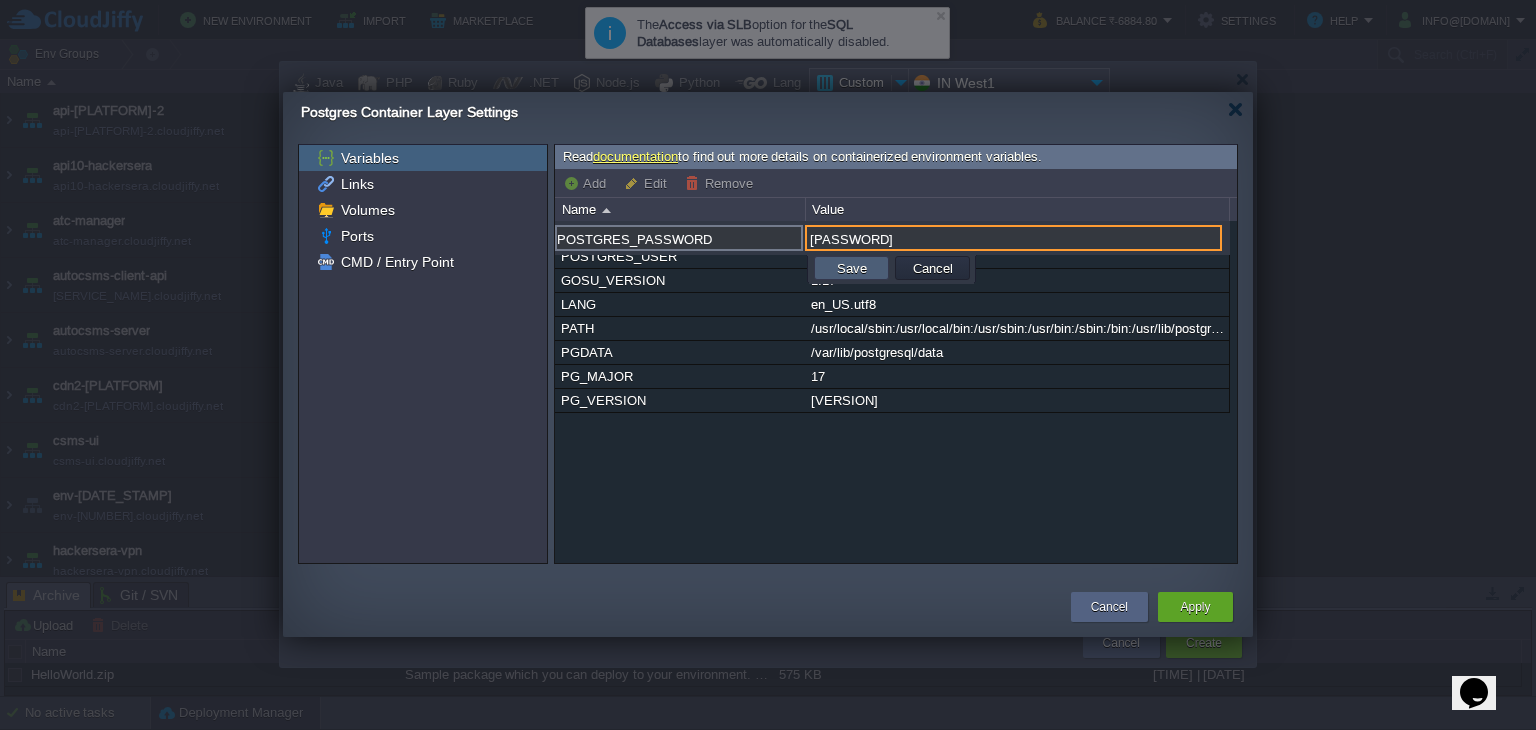 type on "[PASSWORD]" 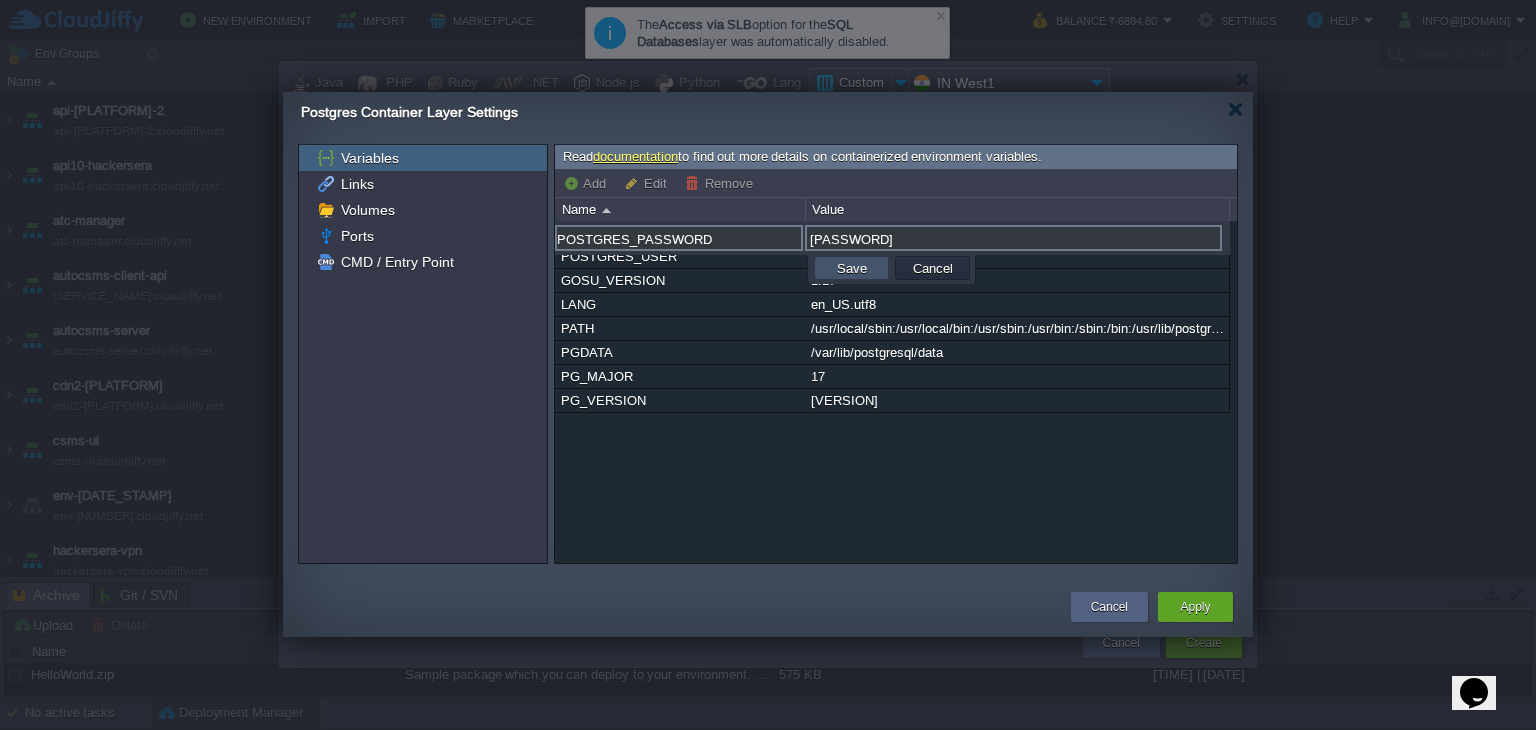 click on "Save" at bounding box center (852, 268) 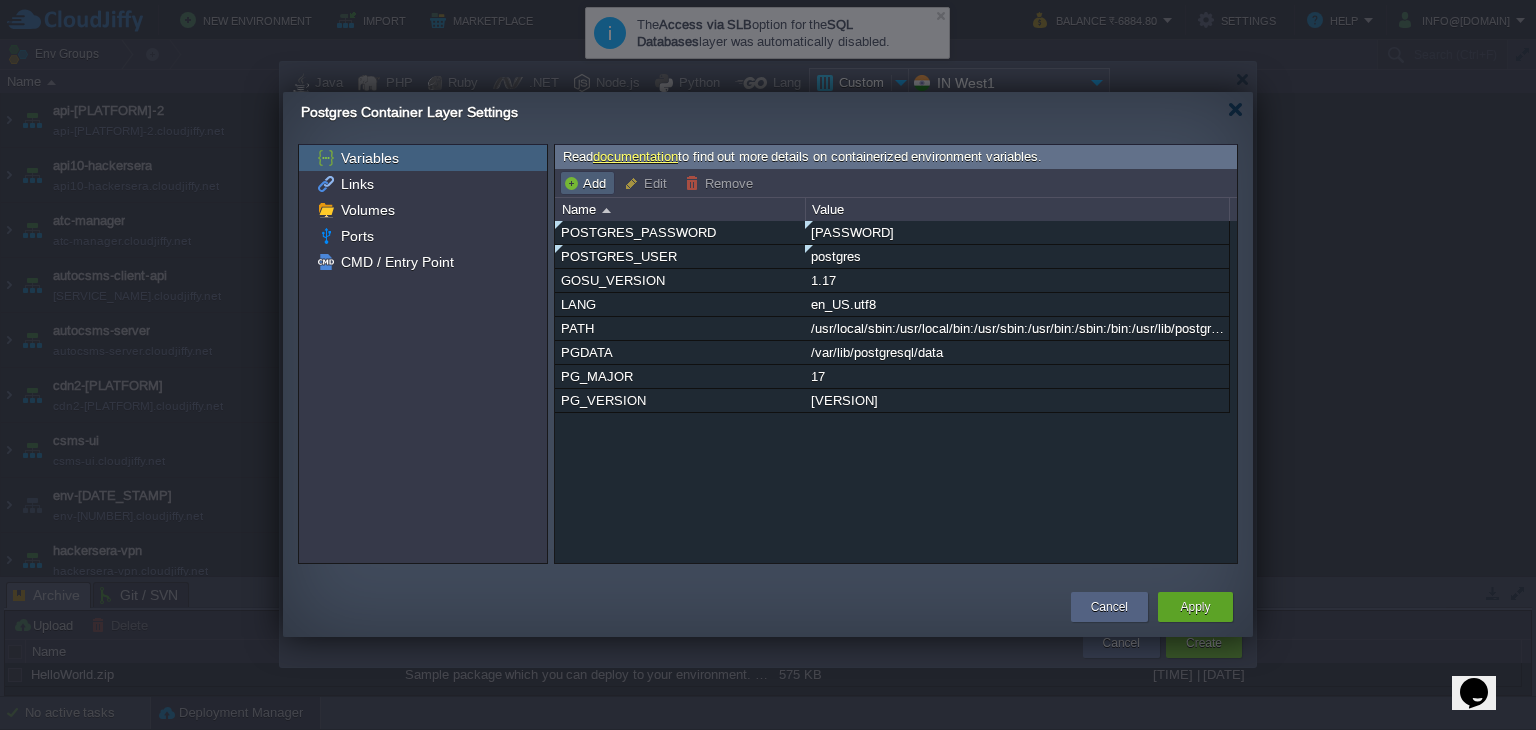 click on "Add" at bounding box center [587, 183] 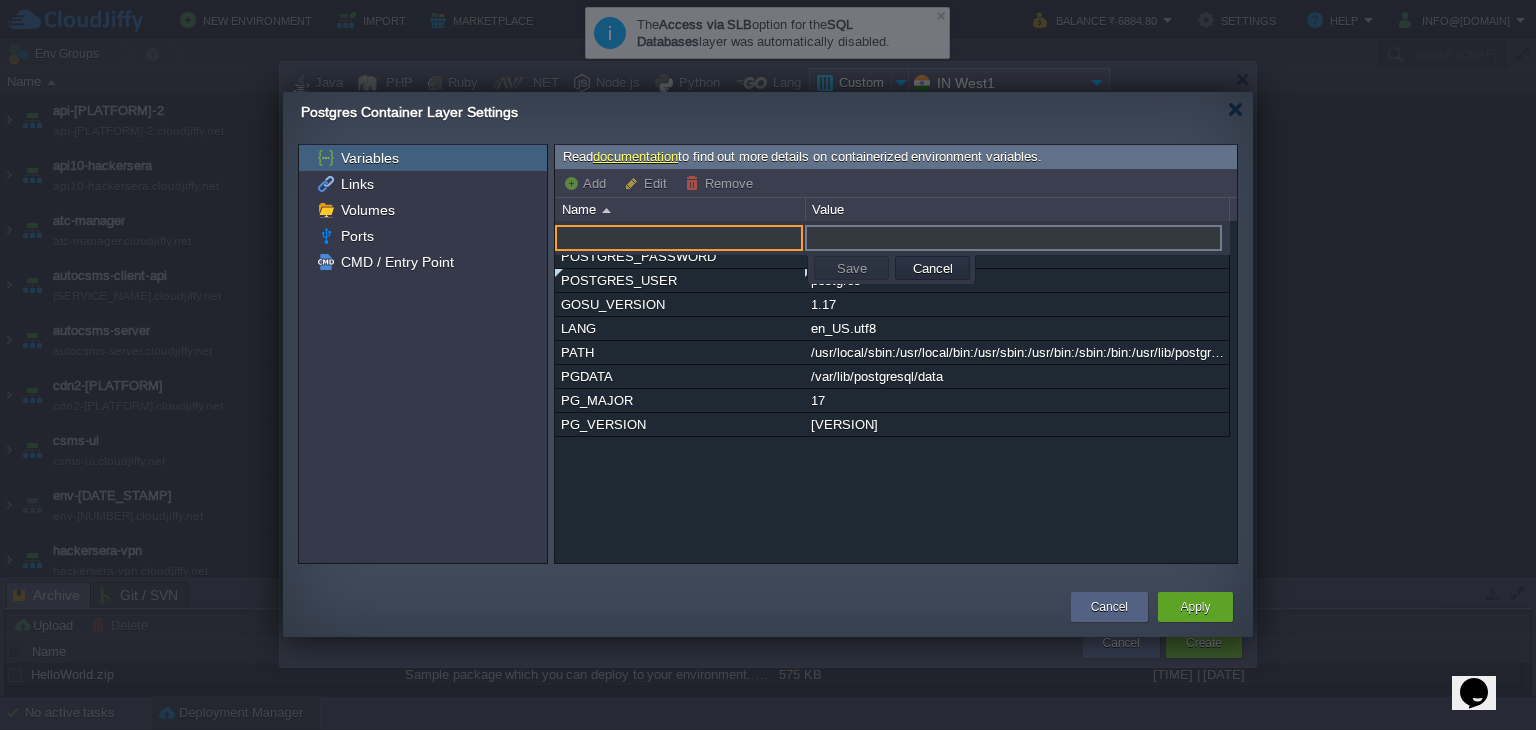 click at bounding box center (679, 238) 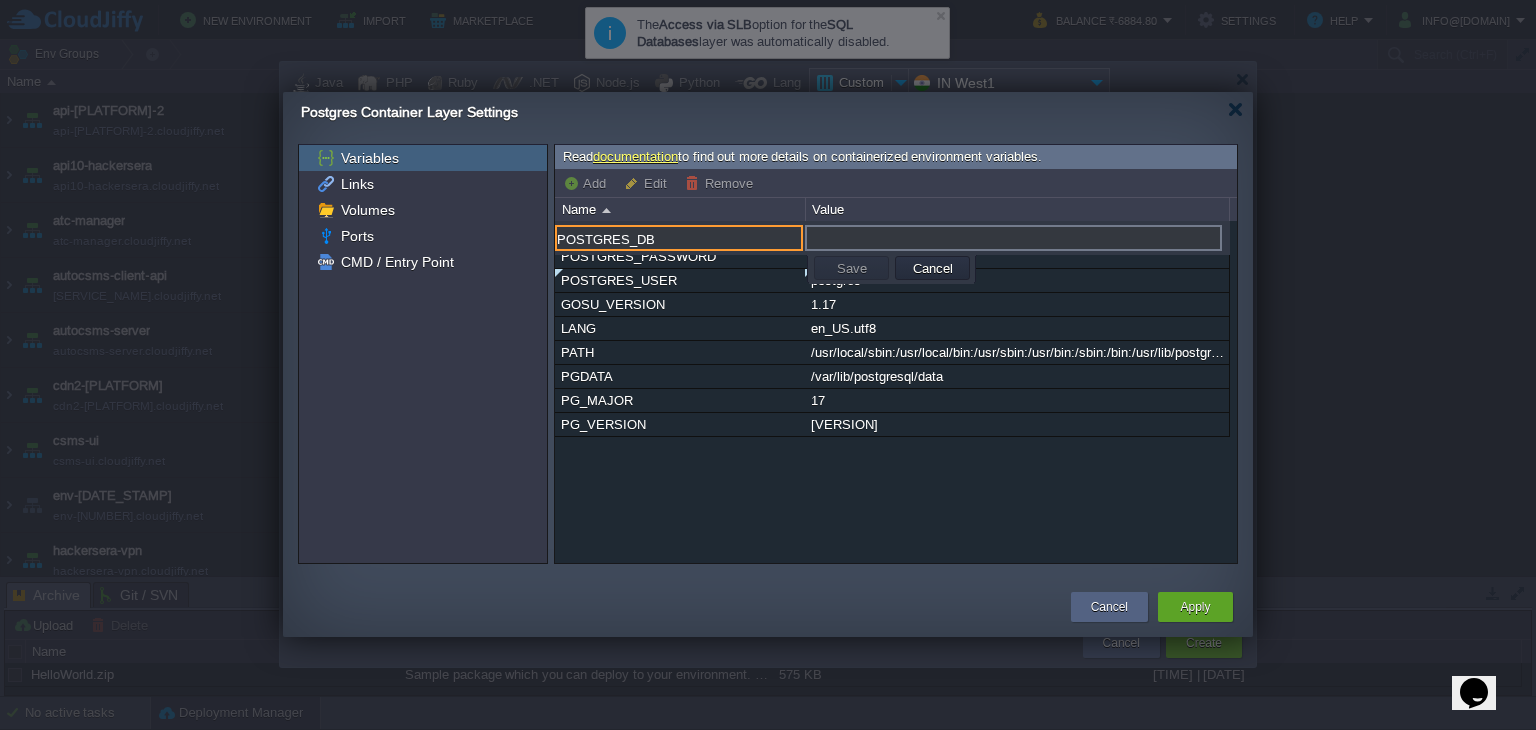 type on "POSTGRES_DB" 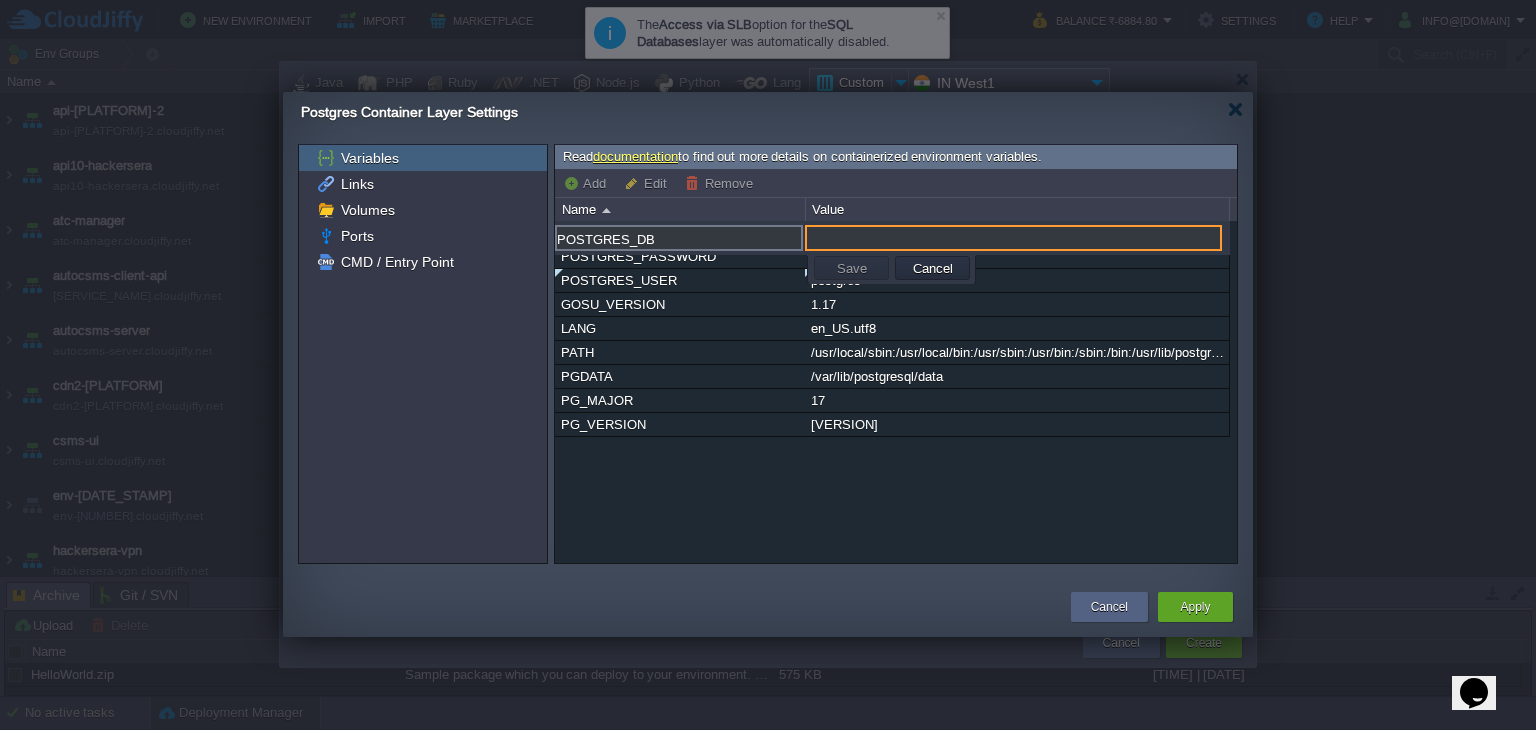 paste on "[DATABASE_NAME]" 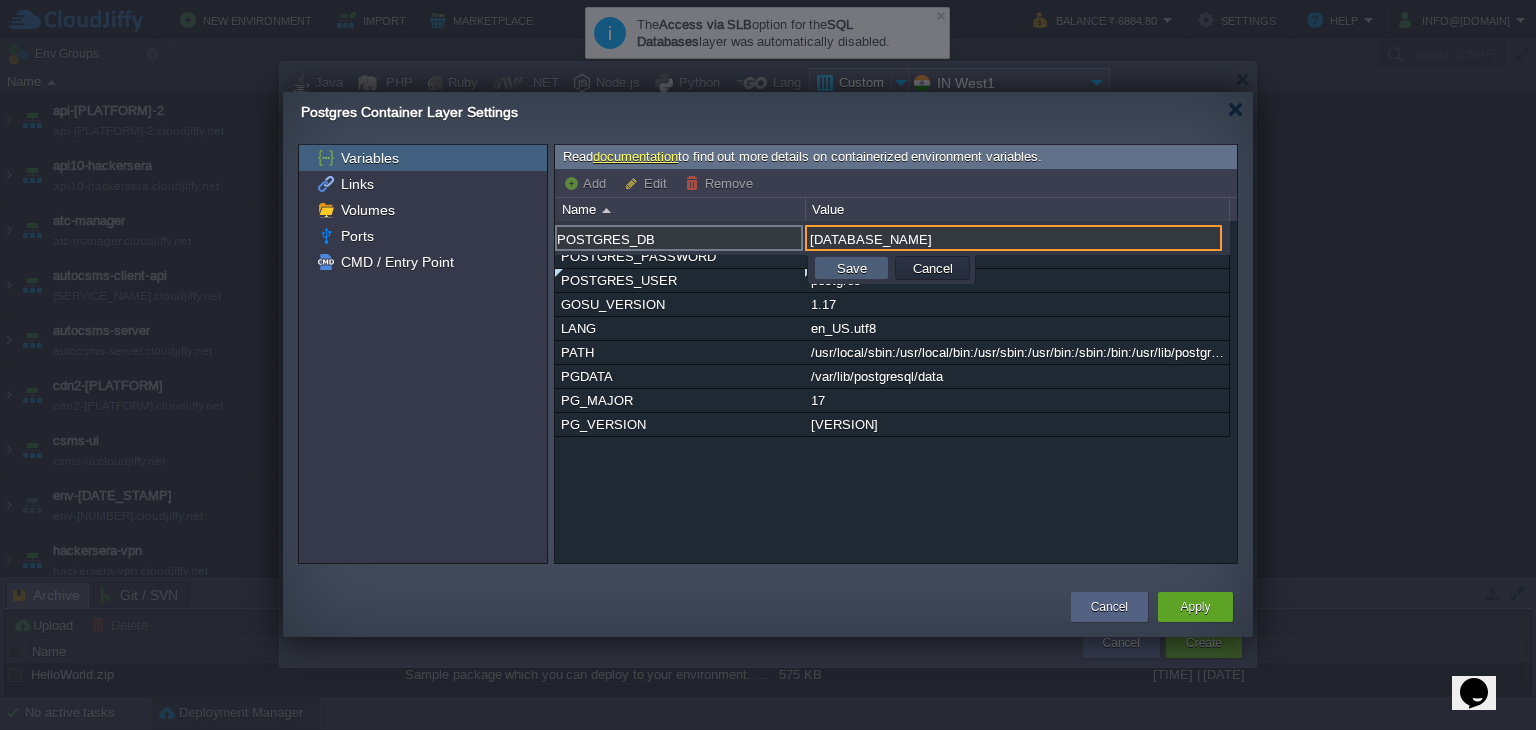 type on "[DATABASE_NAME]" 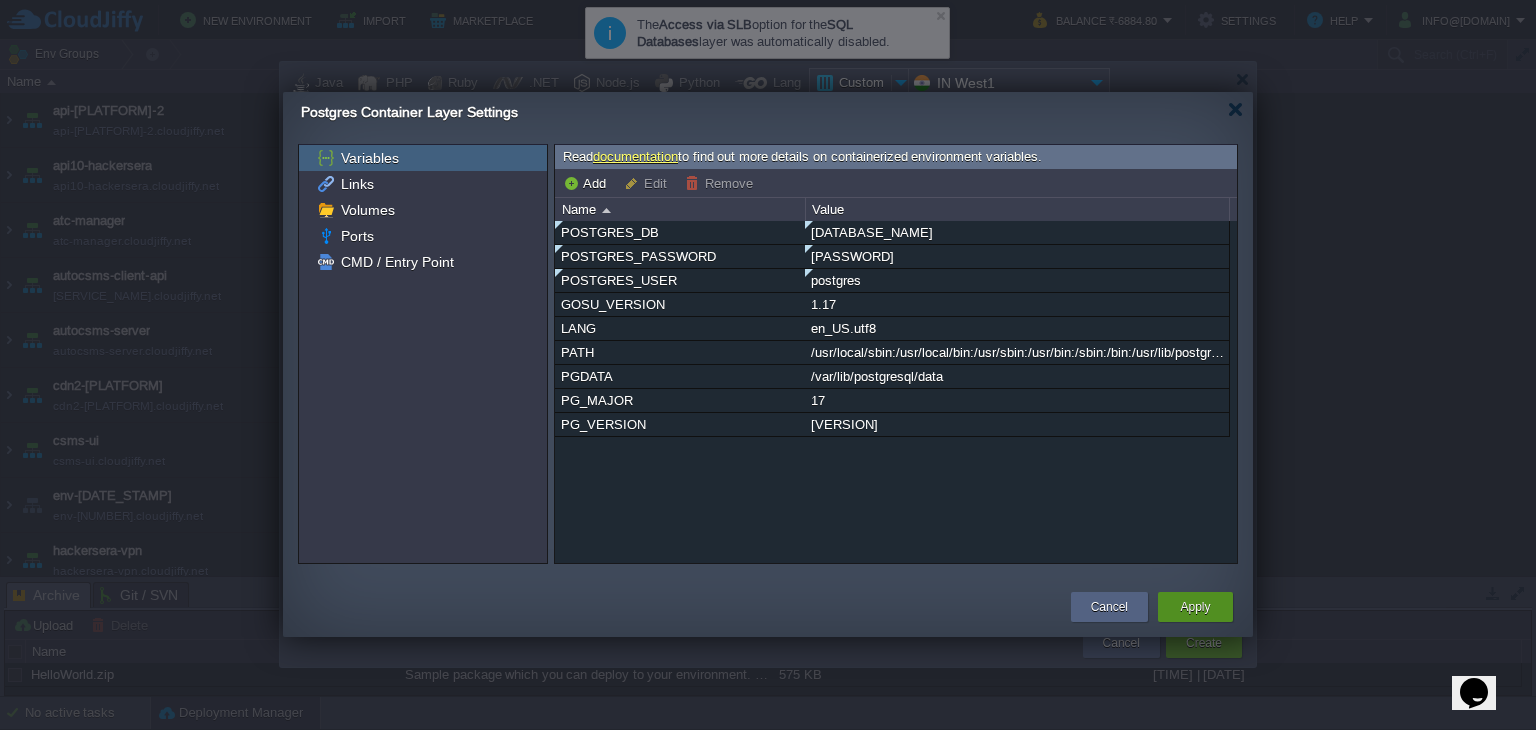 click on "Apply" at bounding box center [1195, 607] 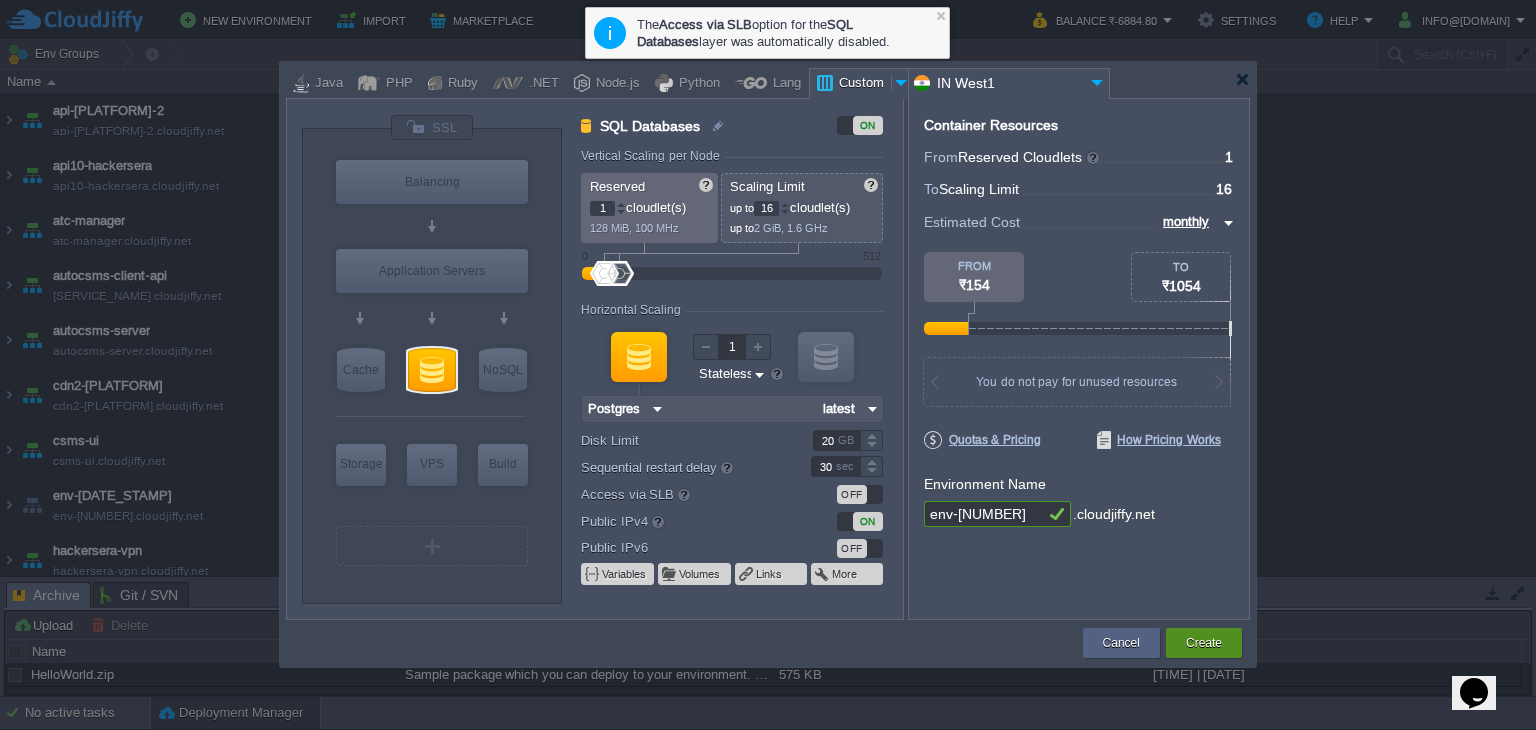 click on "Create" at bounding box center [1204, 643] 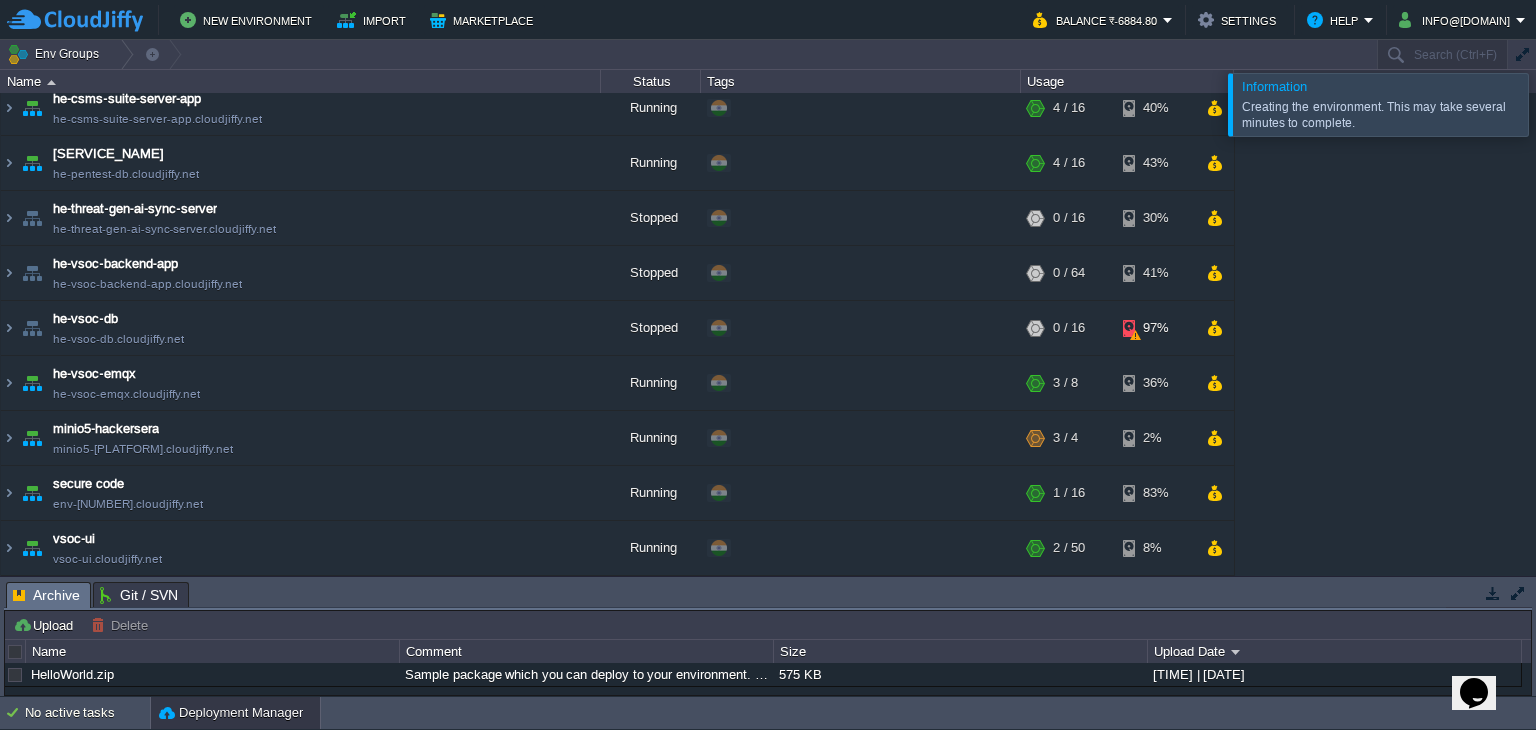scroll, scrollTop: 245, scrollLeft: 0, axis: vertical 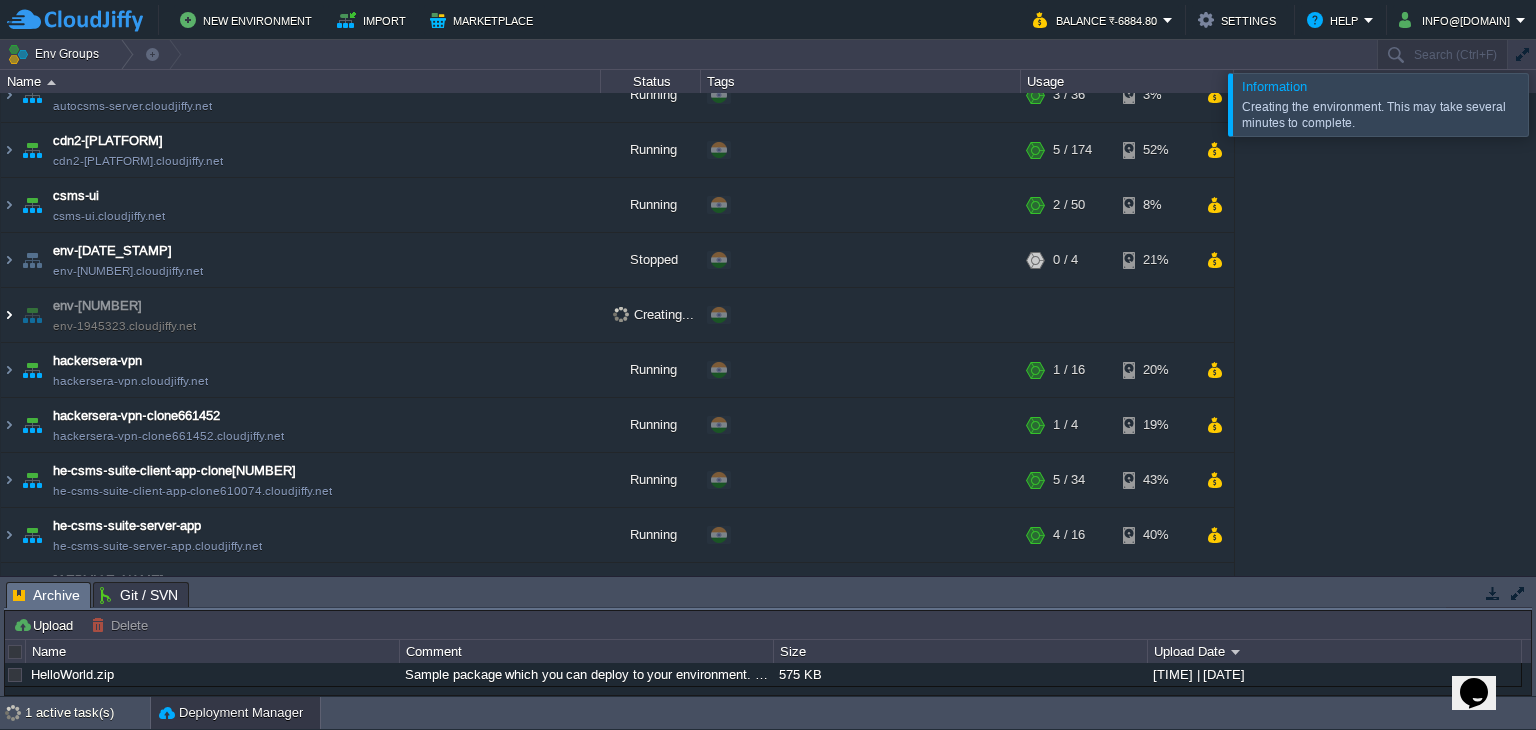 click at bounding box center (9, 315) 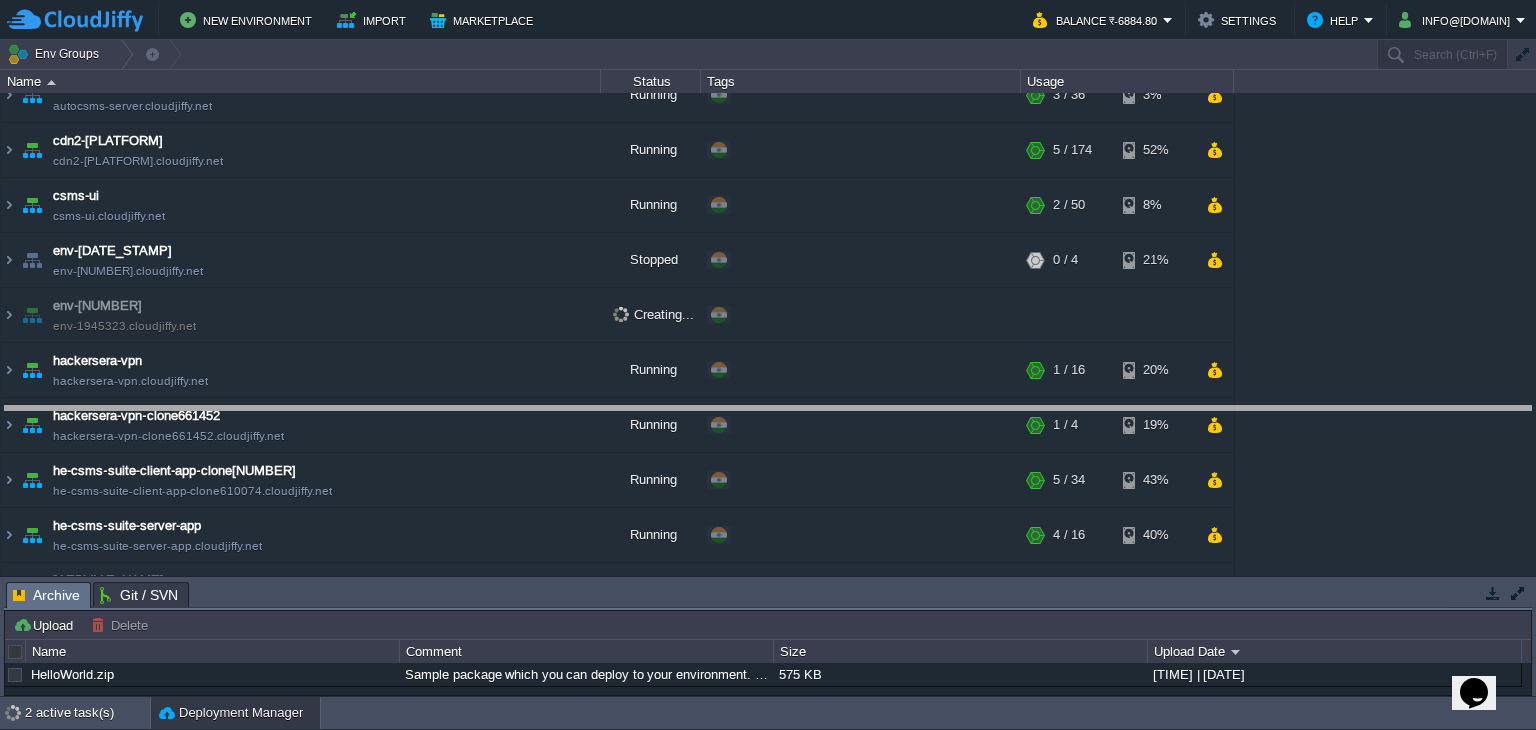 drag, startPoint x: 940, startPoint y: 601, endPoint x: 941, endPoint y: 424, distance: 177.00282 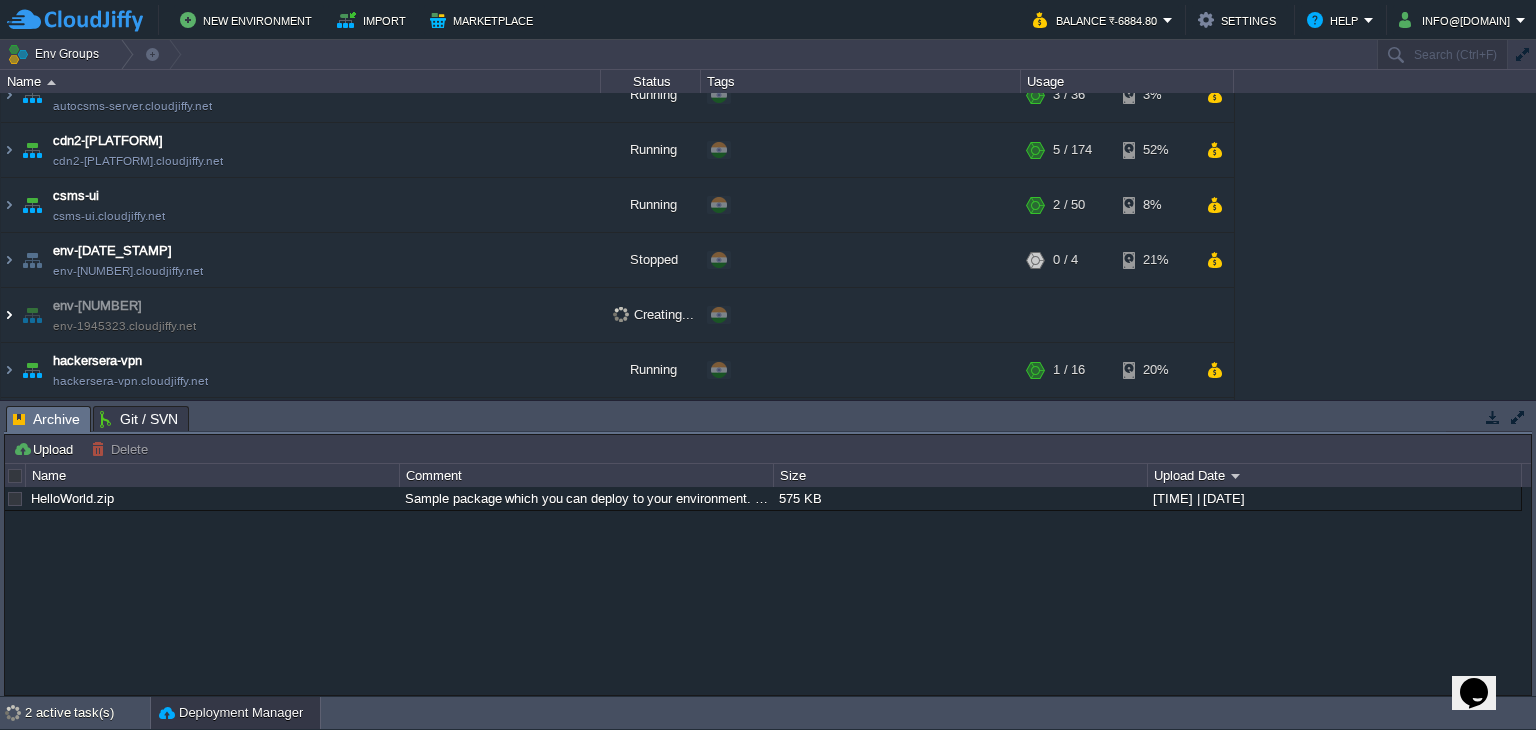 click at bounding box center (9, 315) 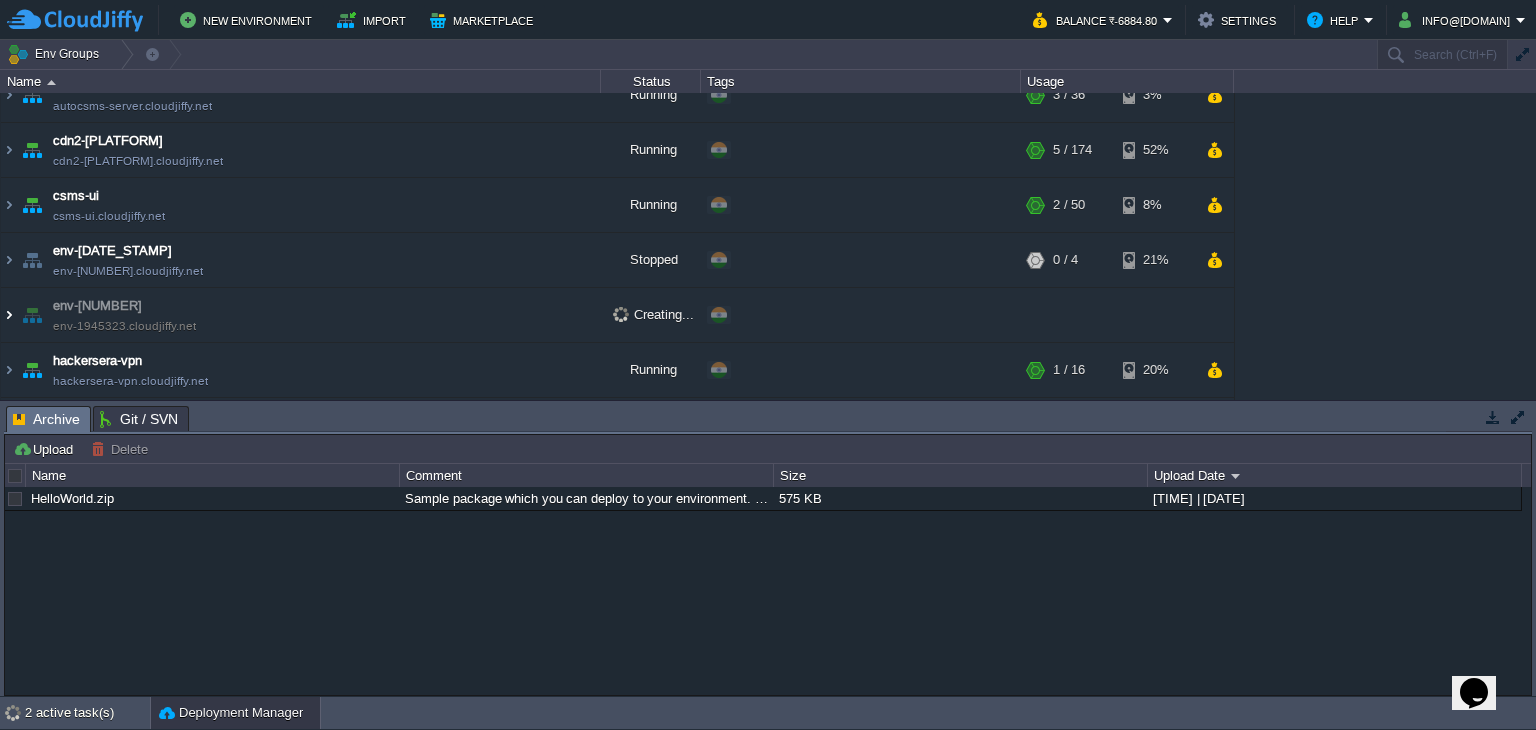 click at bounding box center [9, 315] 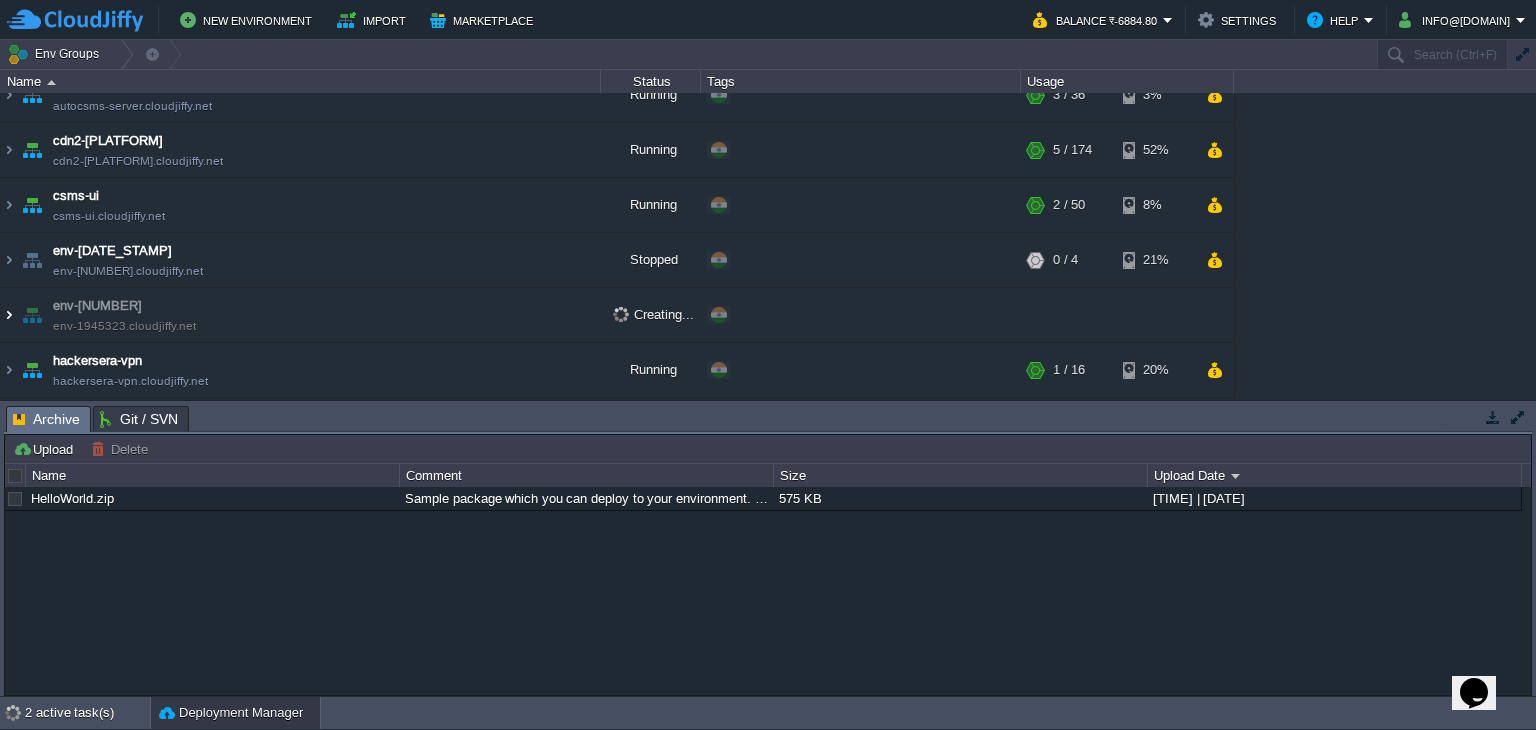 click at bounding box center (9, 315) 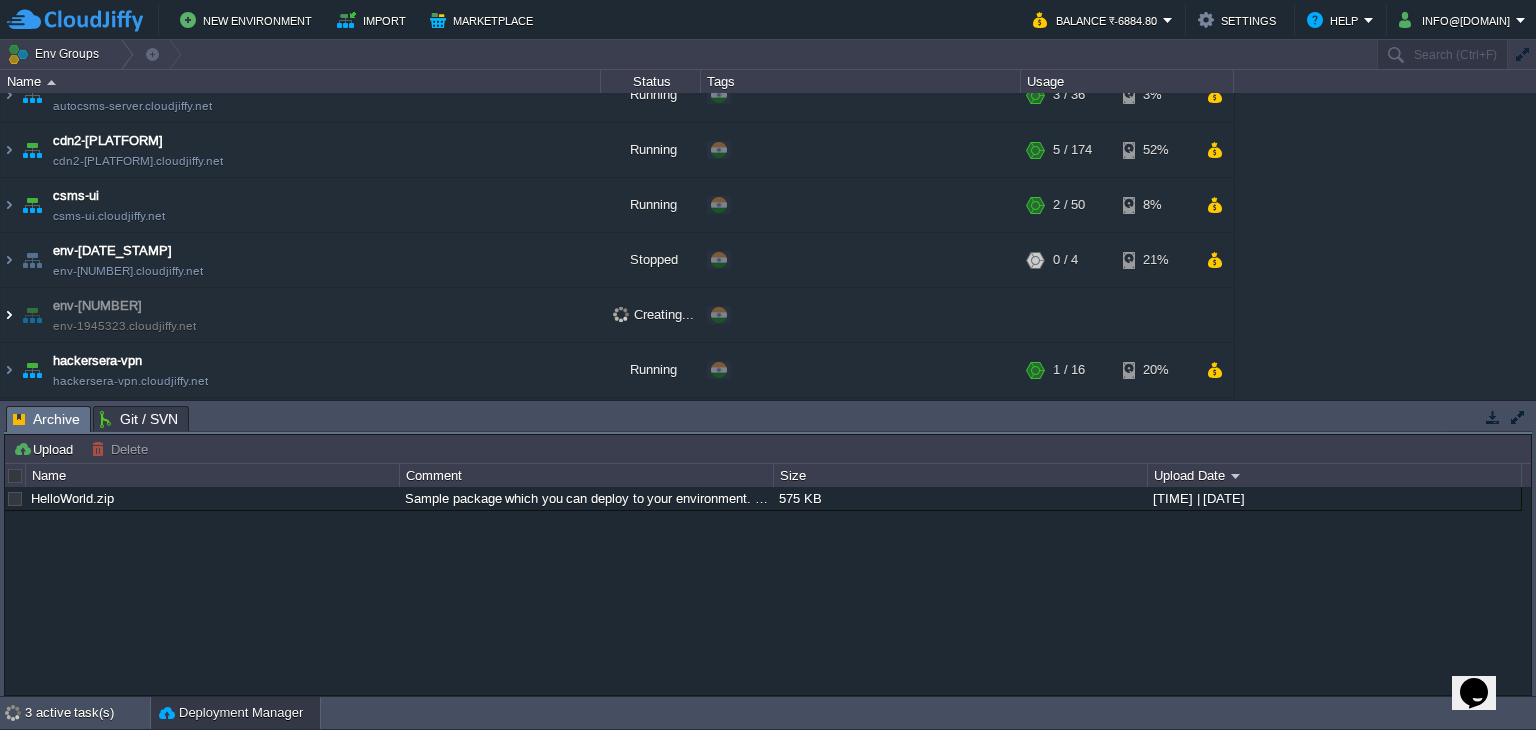 click at bounding box center [9, 315] 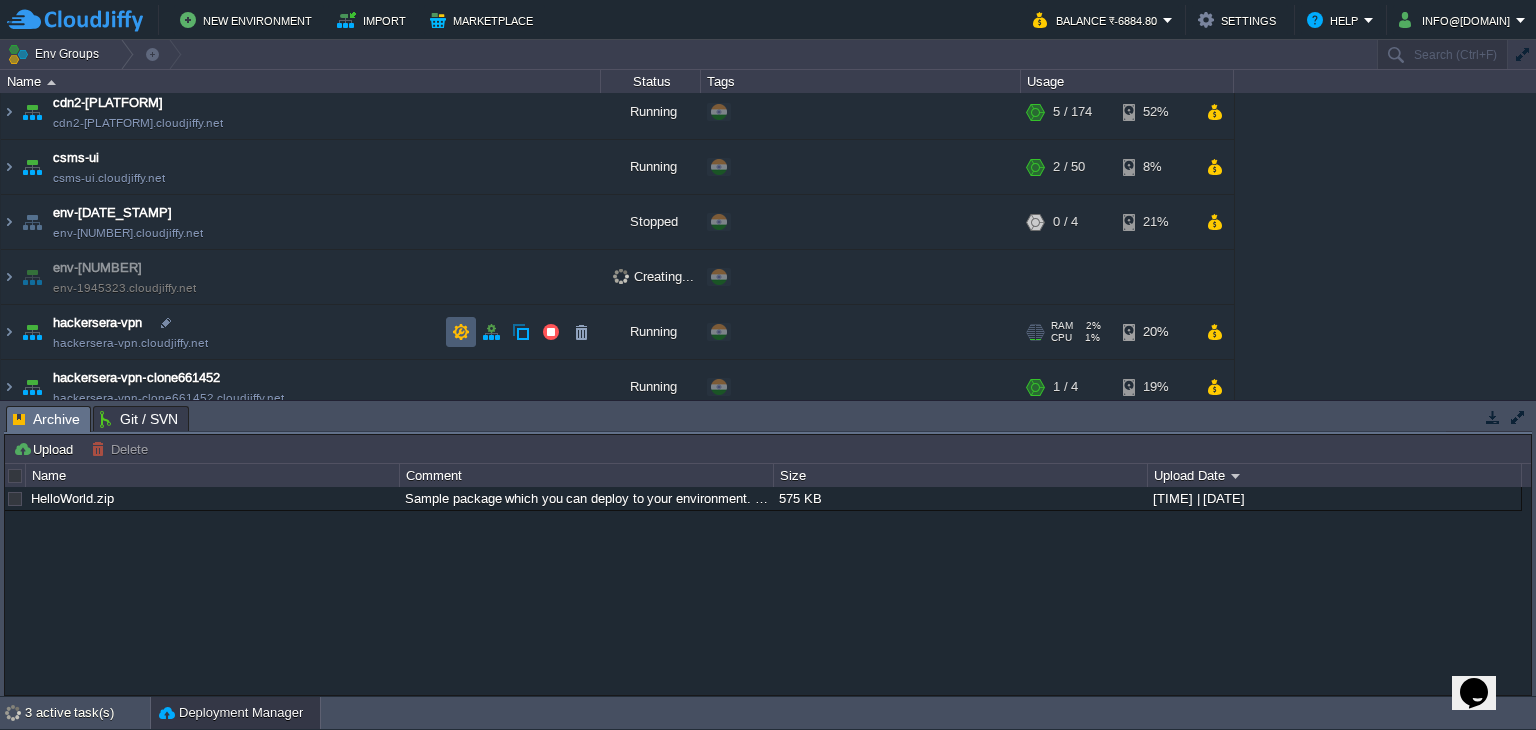 scroll, scrollTop: 245, scrollLeft: 0, axis: vertical 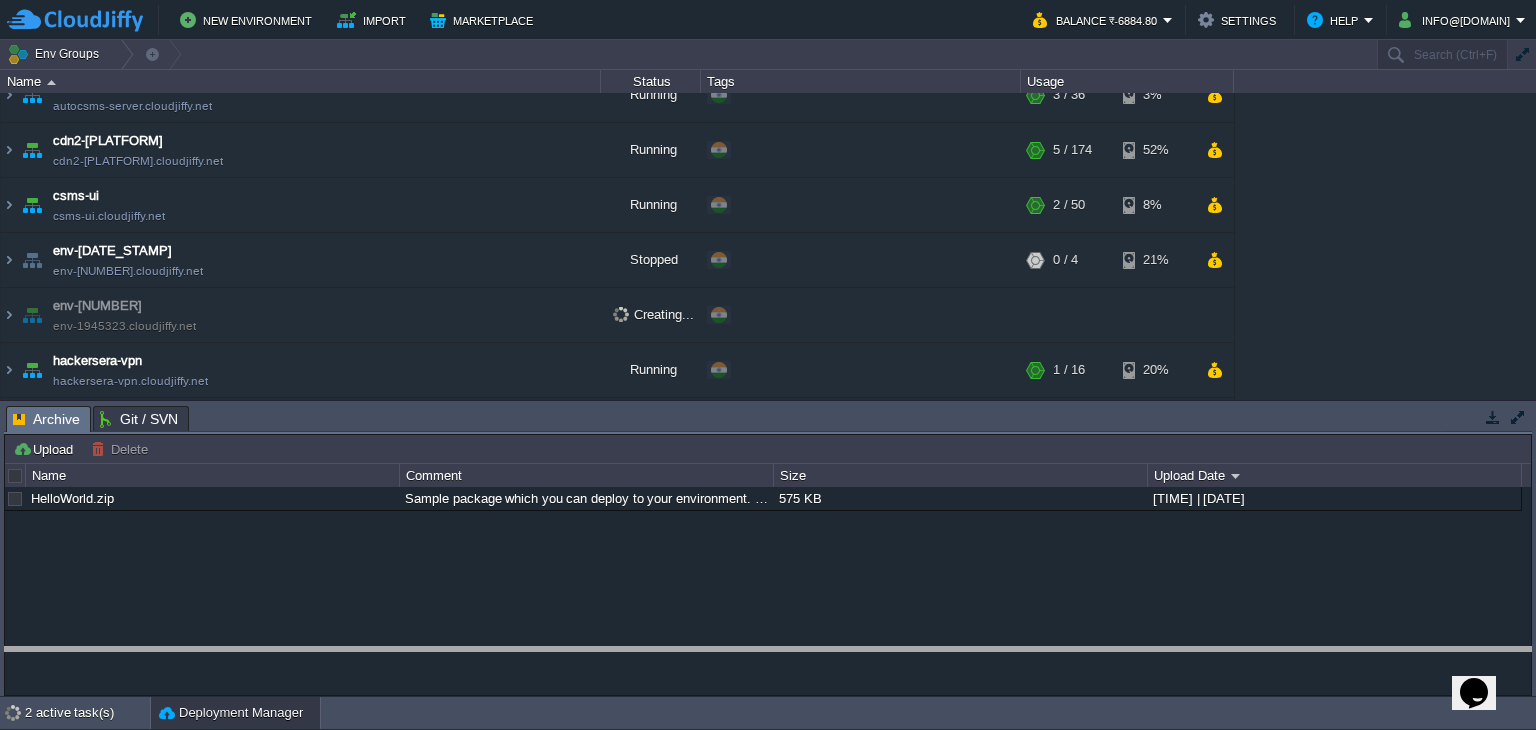 drag, startPoint x: 398, startPoint y: 430, endPoint x: 408, endPoint y: 671, distance: 241.20738 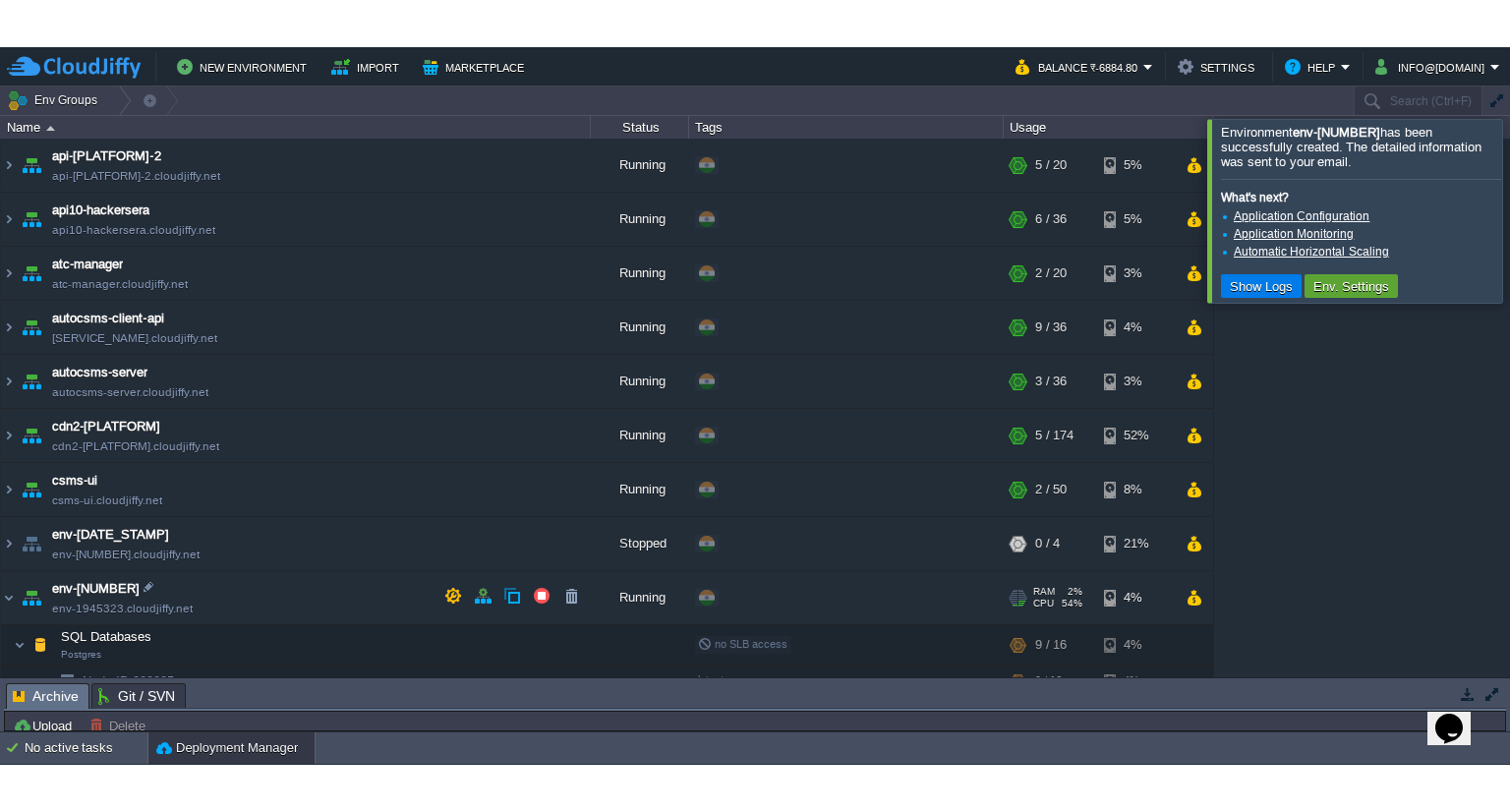 scroll, scrollTop: 471, scrollLeft: 0, axis: vertical 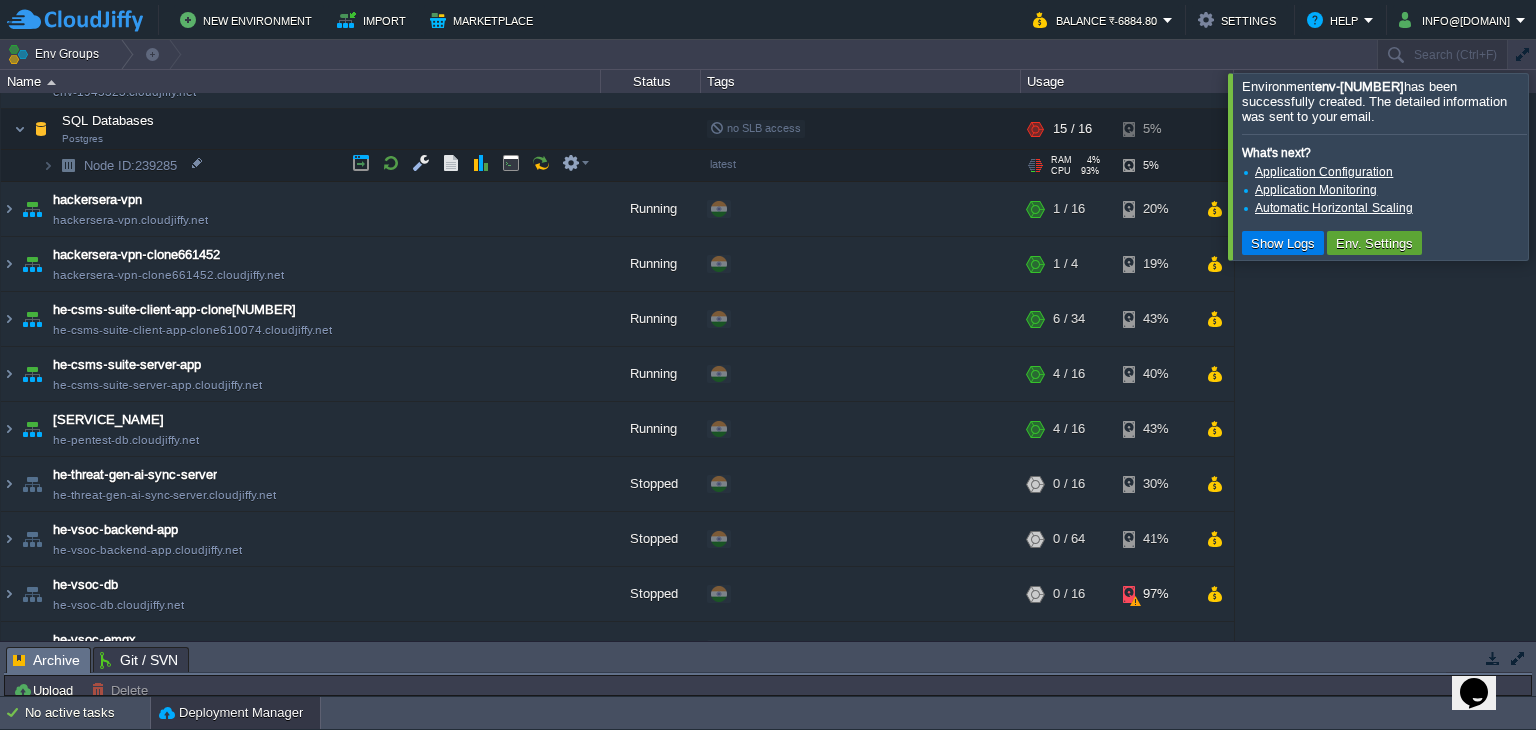 click at bounding box center [68, 165] 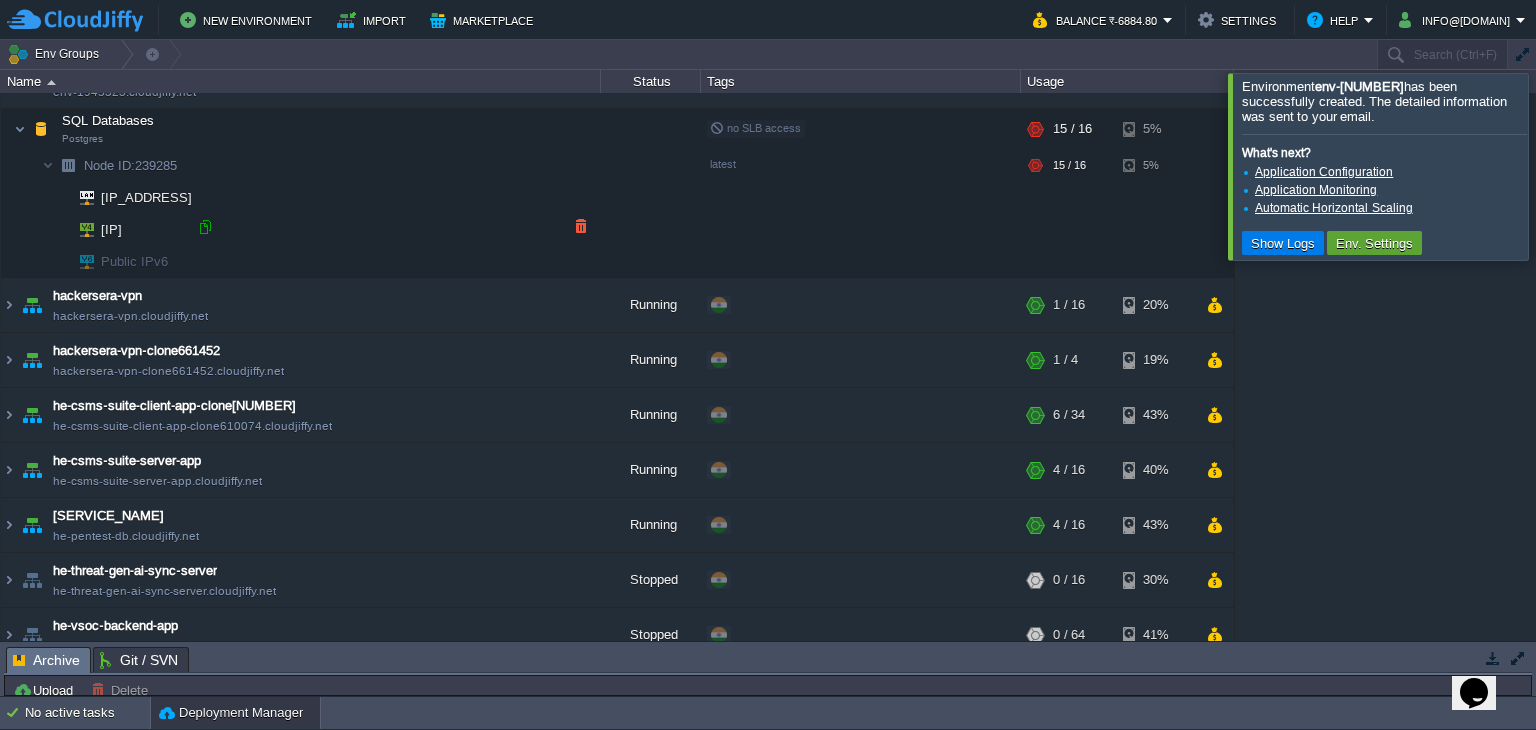 click at bounding box center (205, 227) 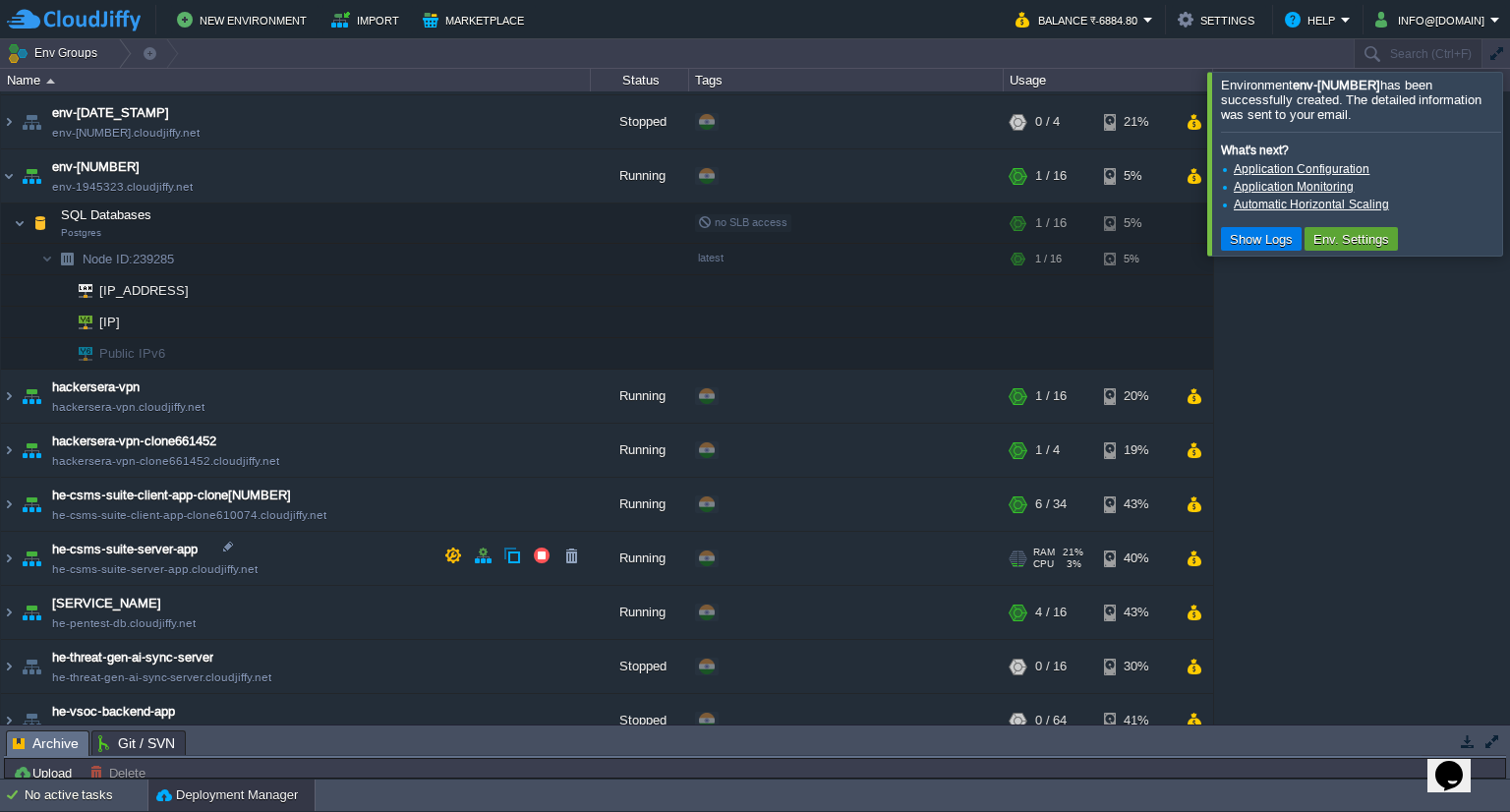 scroll, scrollTop: 240, scrollLeft: 0, axis: vertical 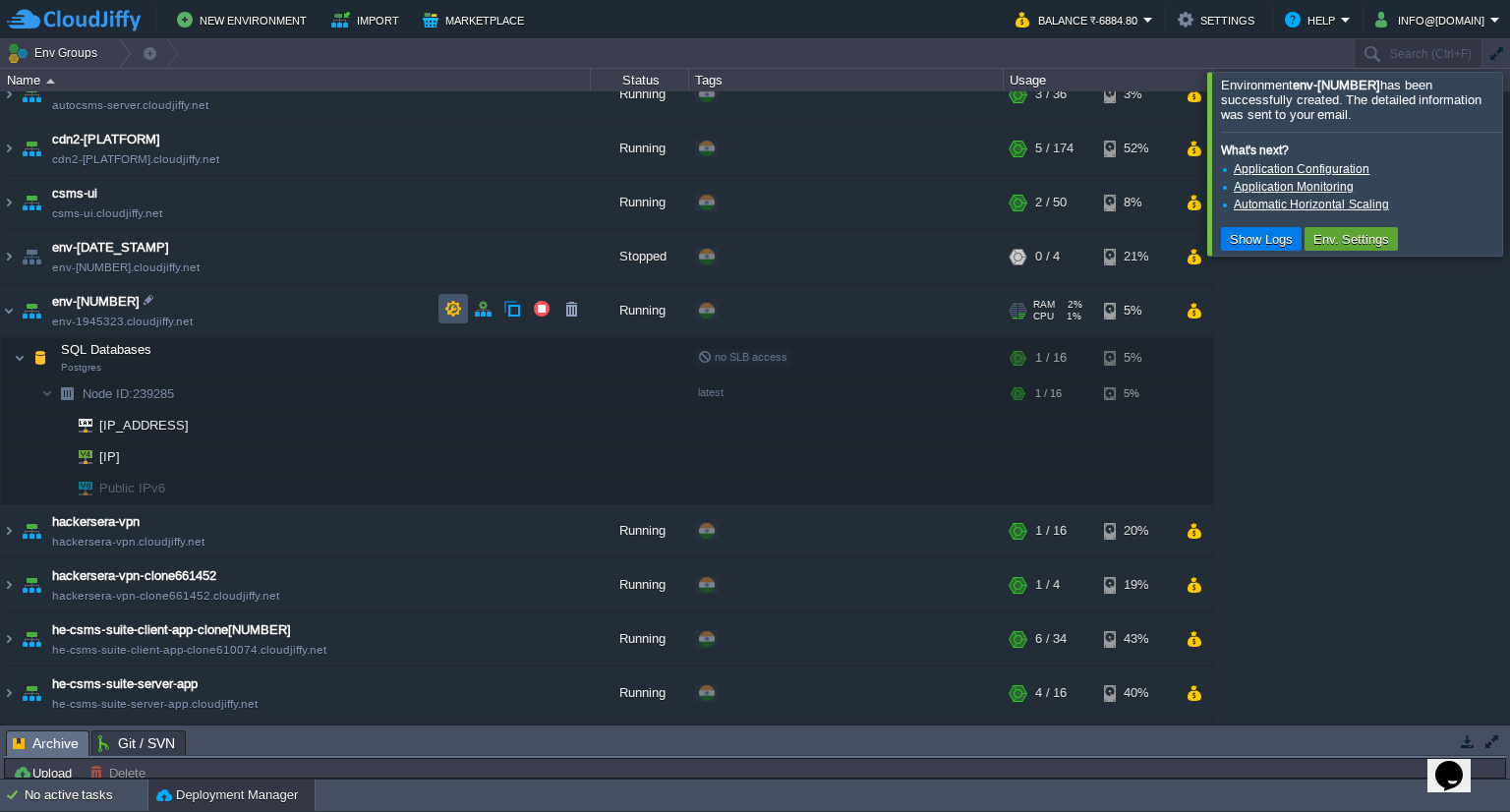 click at bounding box center (453, 309) 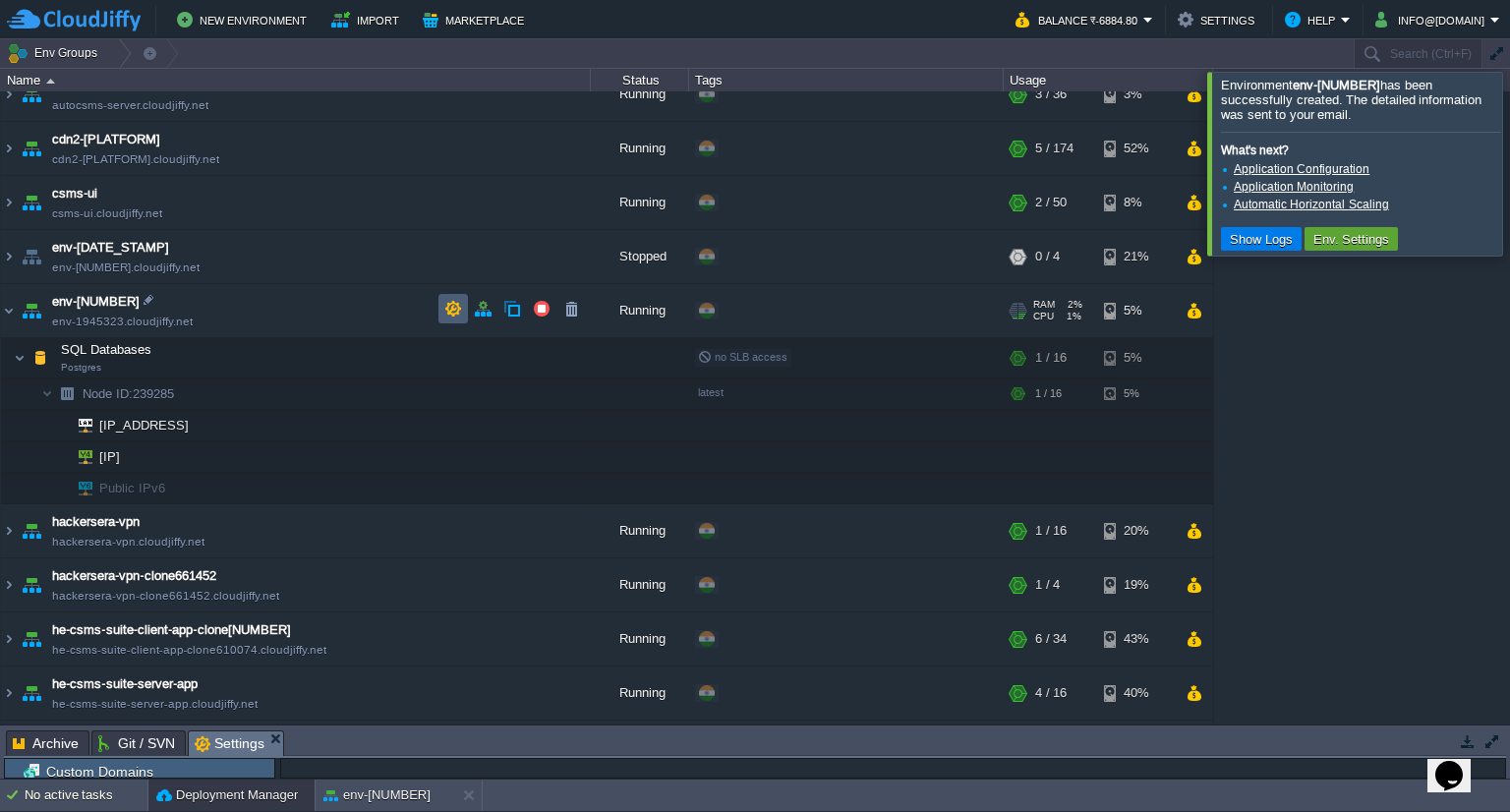 scroll, scrollTop: 3, scrollLeft: 0, axis: vertical 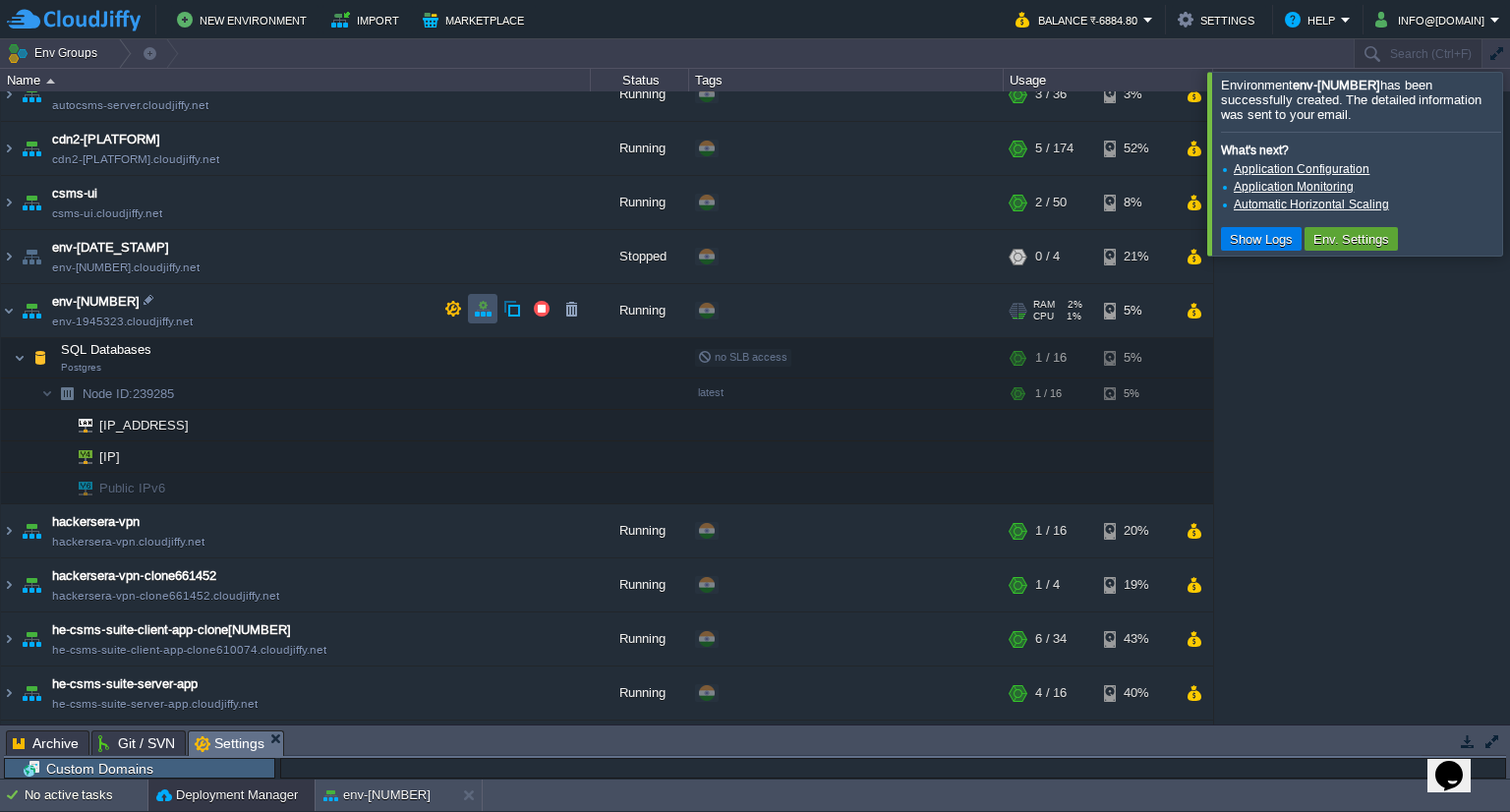 click at bounding box center (483, 309) 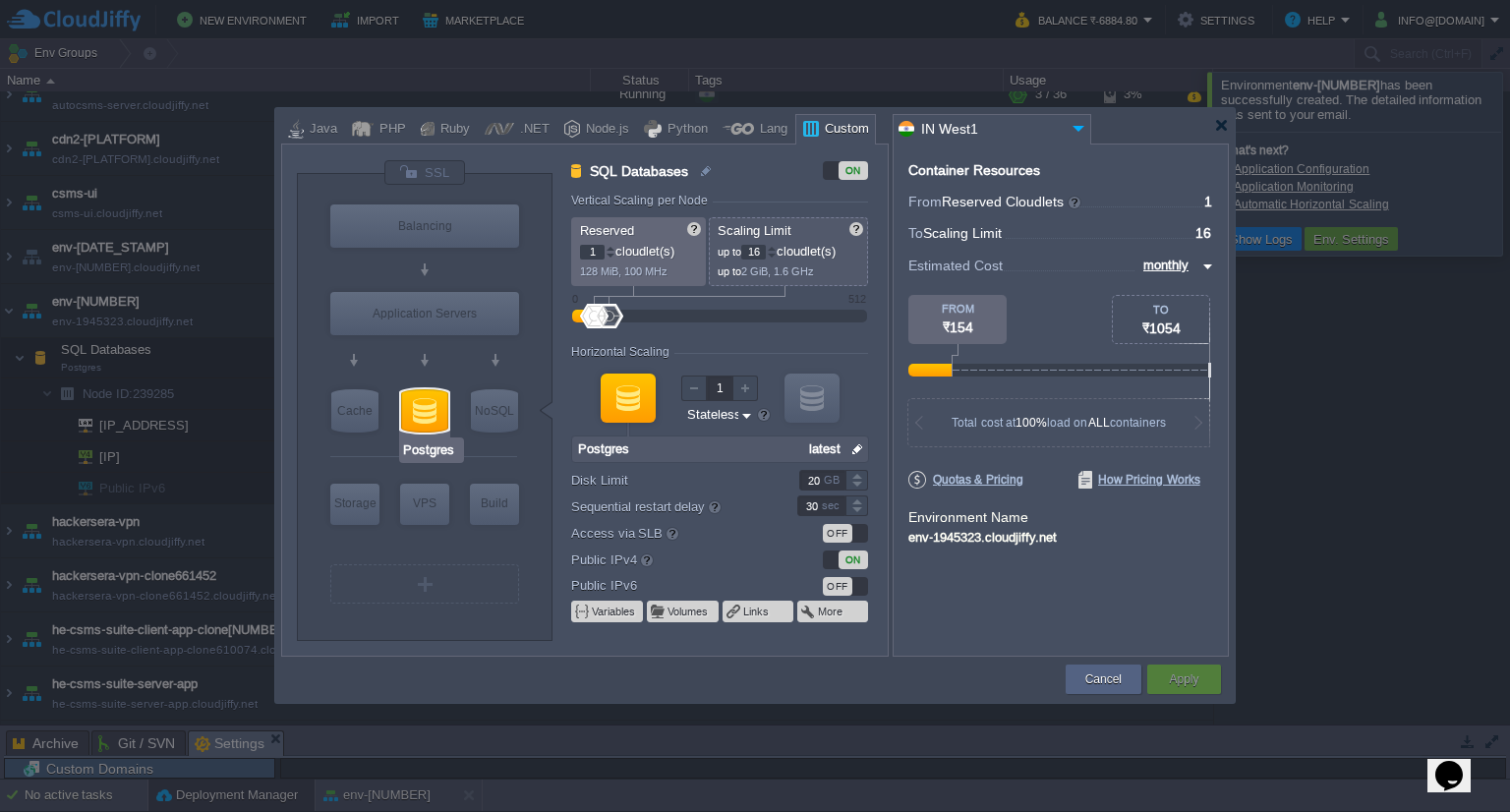 type on "Docker Image" 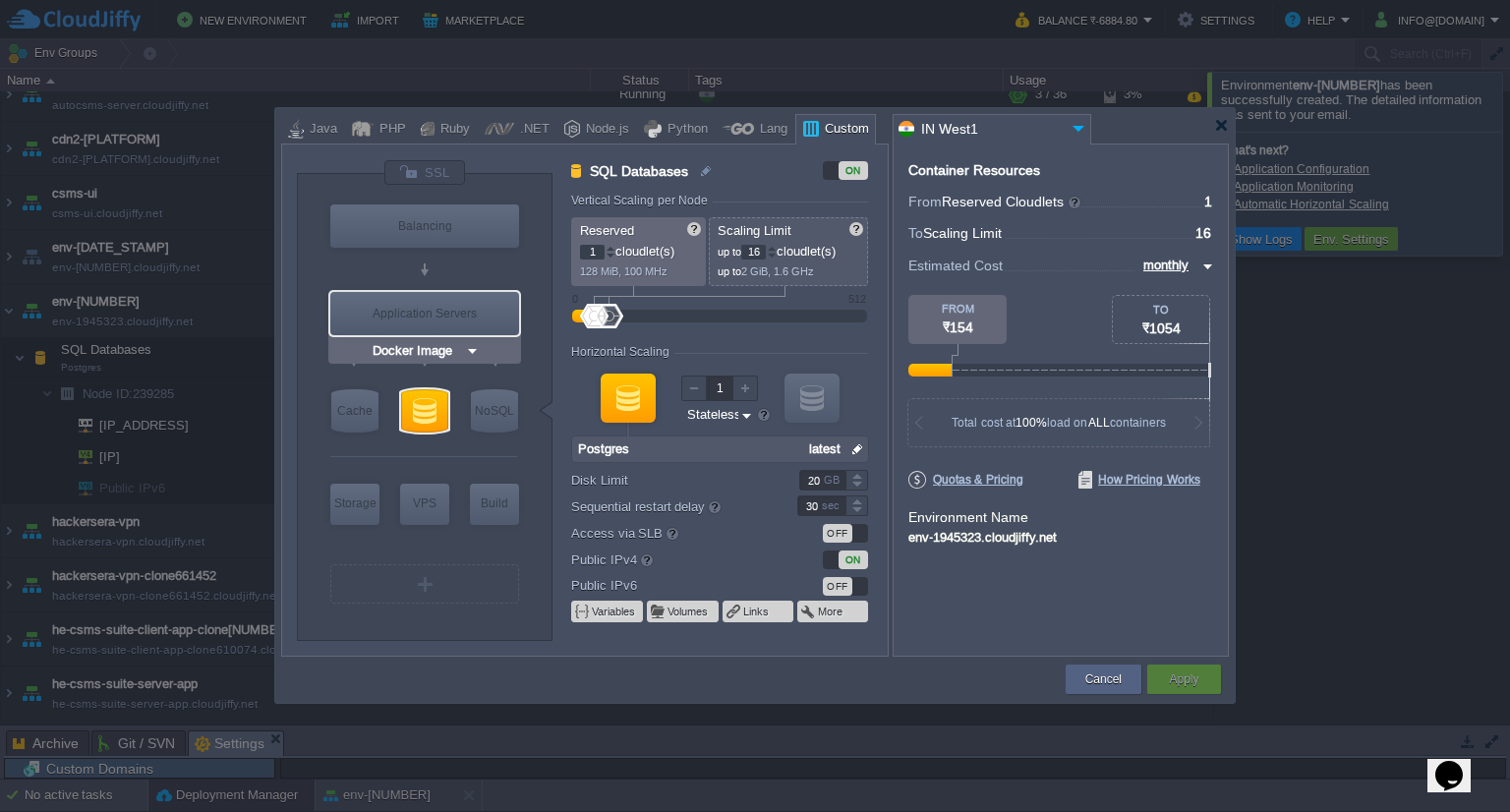 click on "Docker Image" at bounding box center [417, 351] 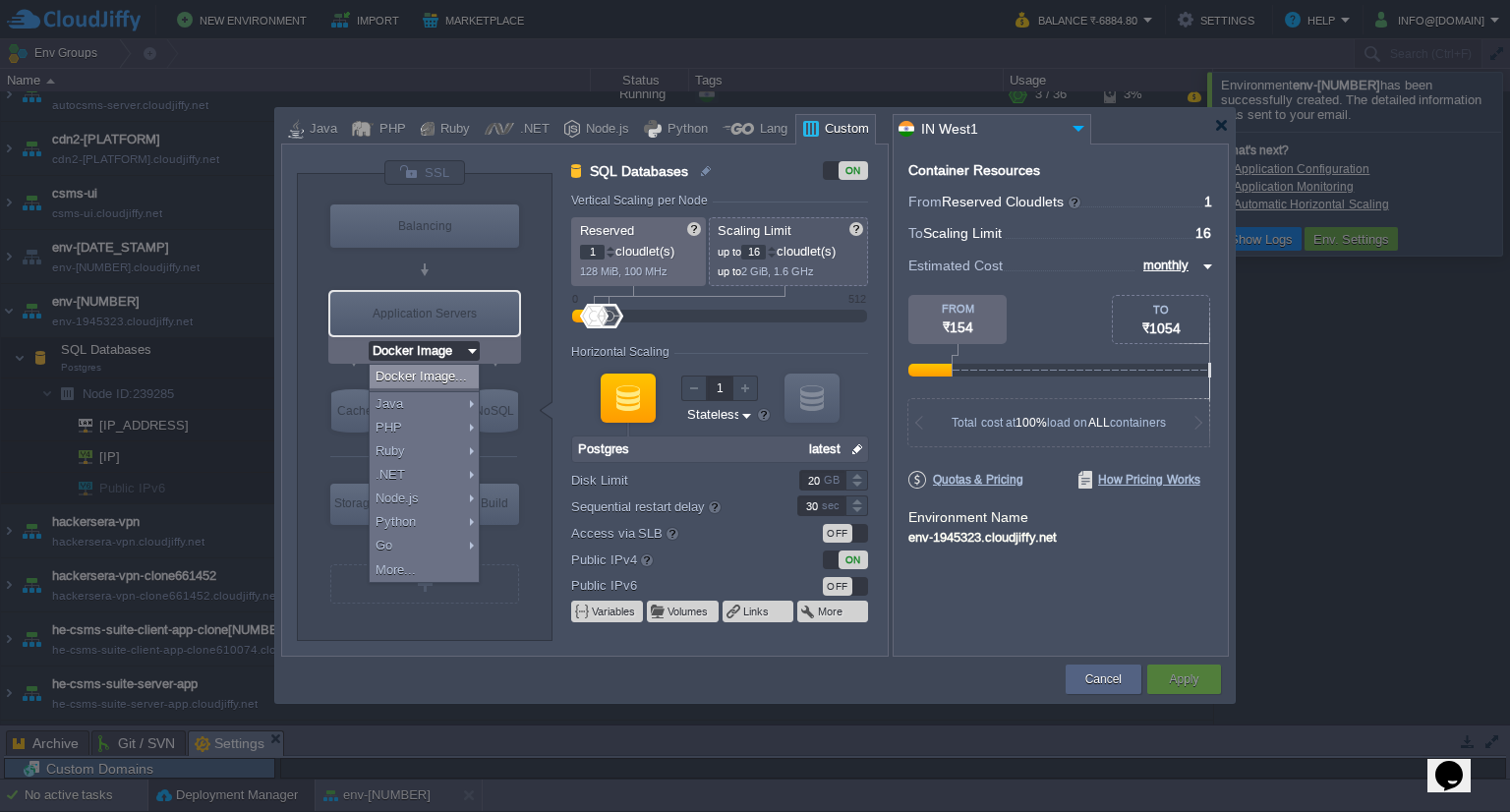 click on "Docker Image..." at bounding box center [424, 377] 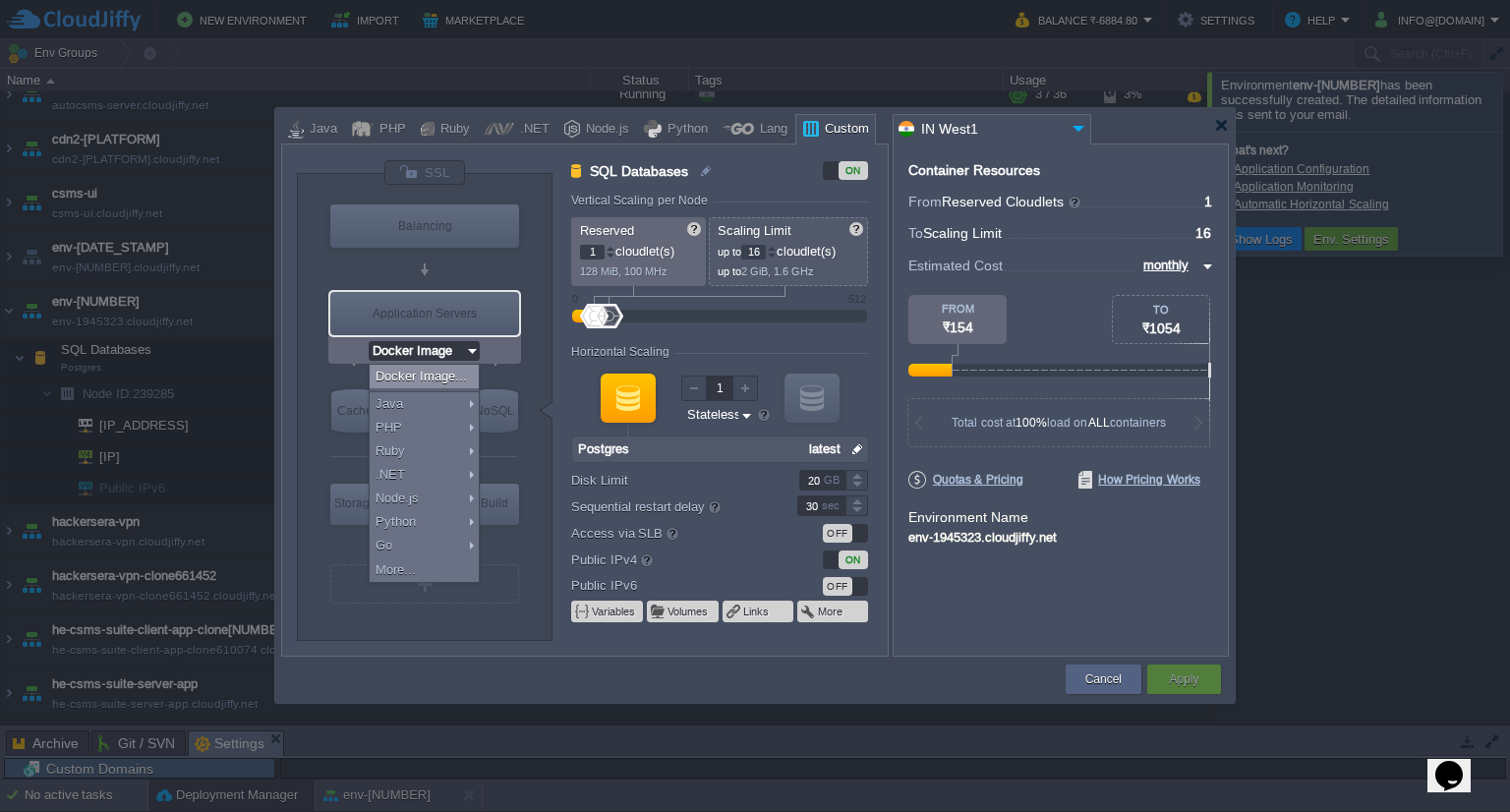 type on "Application Servers" 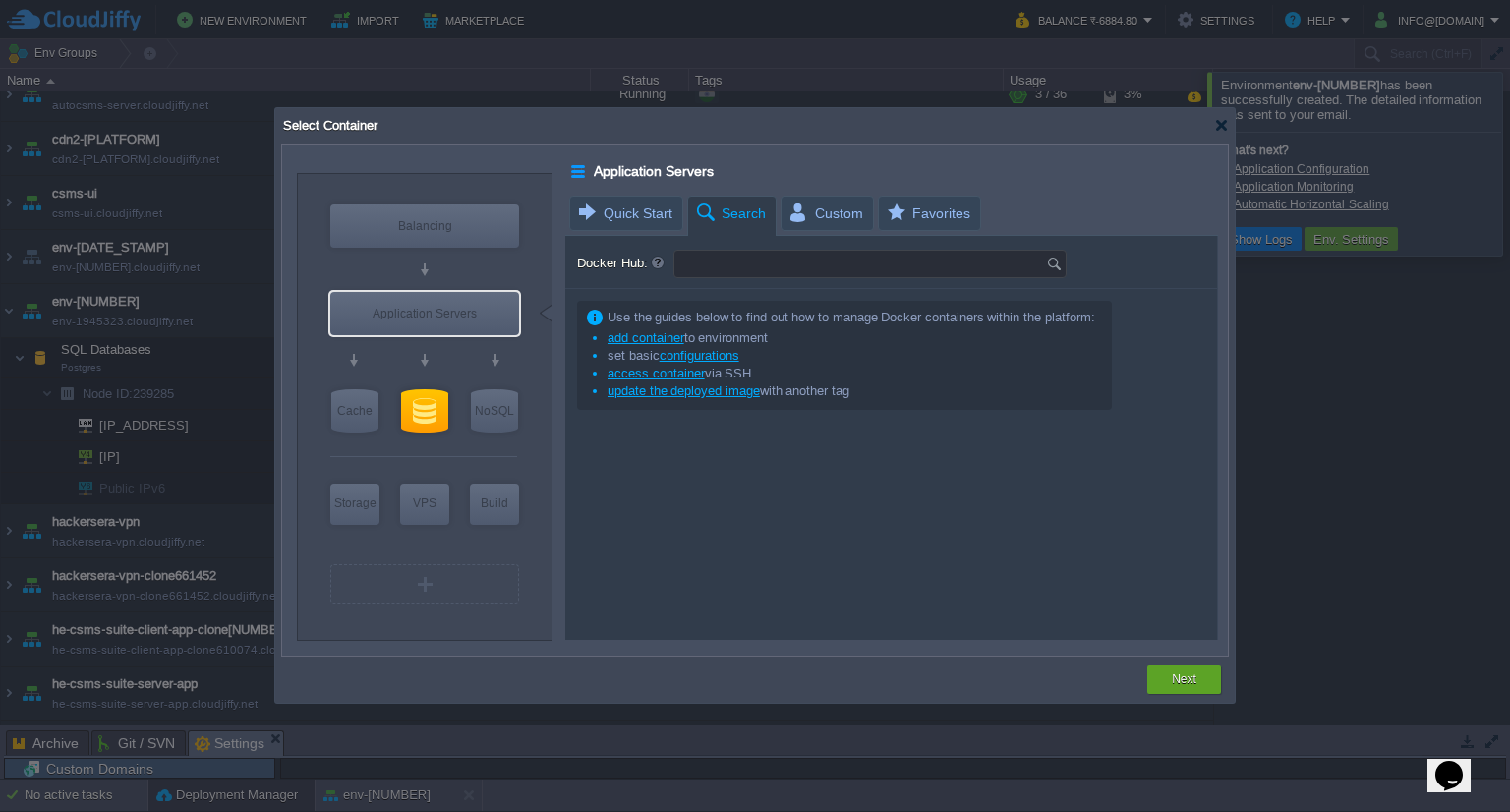 click on "Docker Hub:" at bounding box center [860, 263] 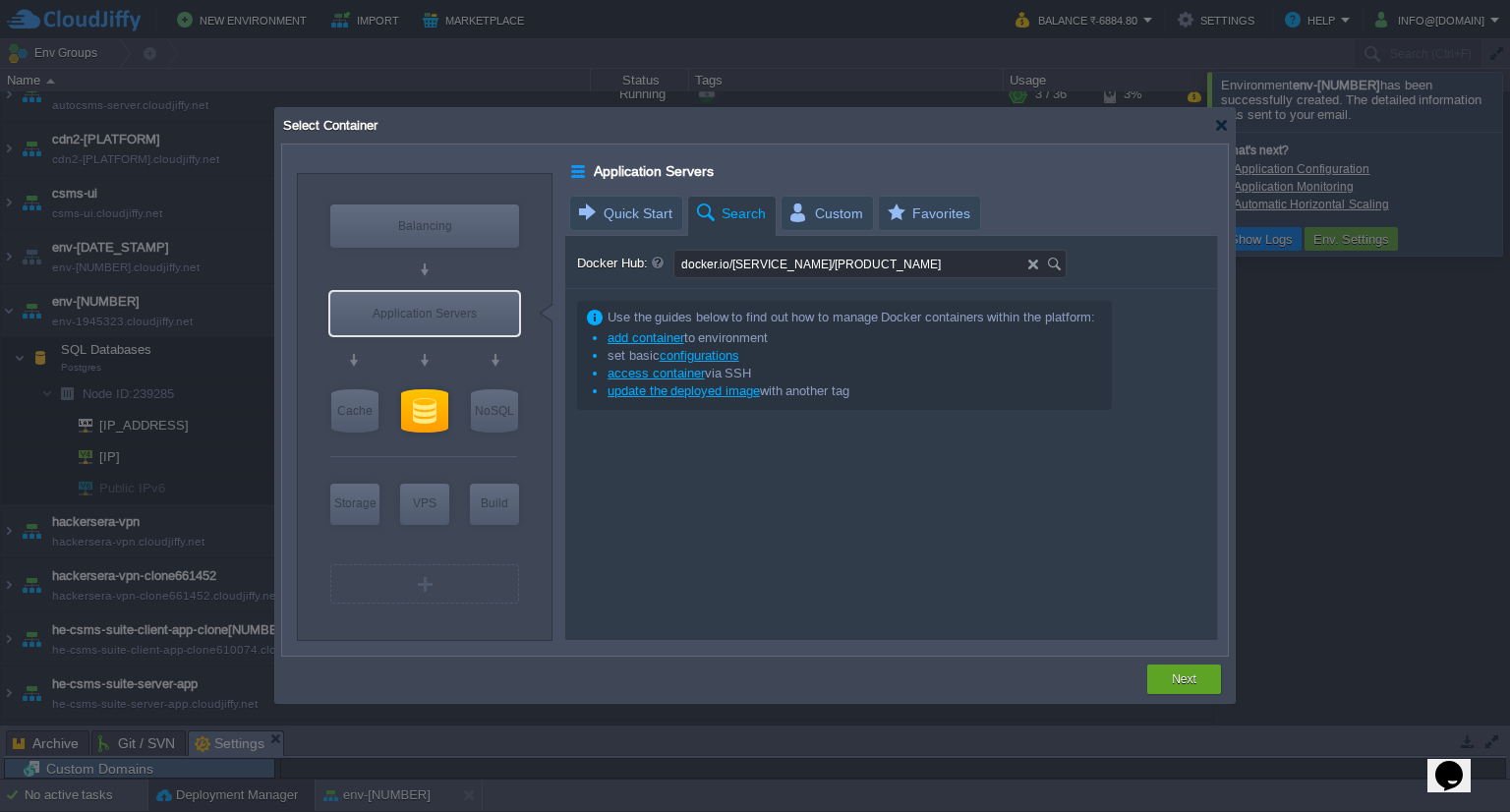 click at bounding box center (1057, 263) 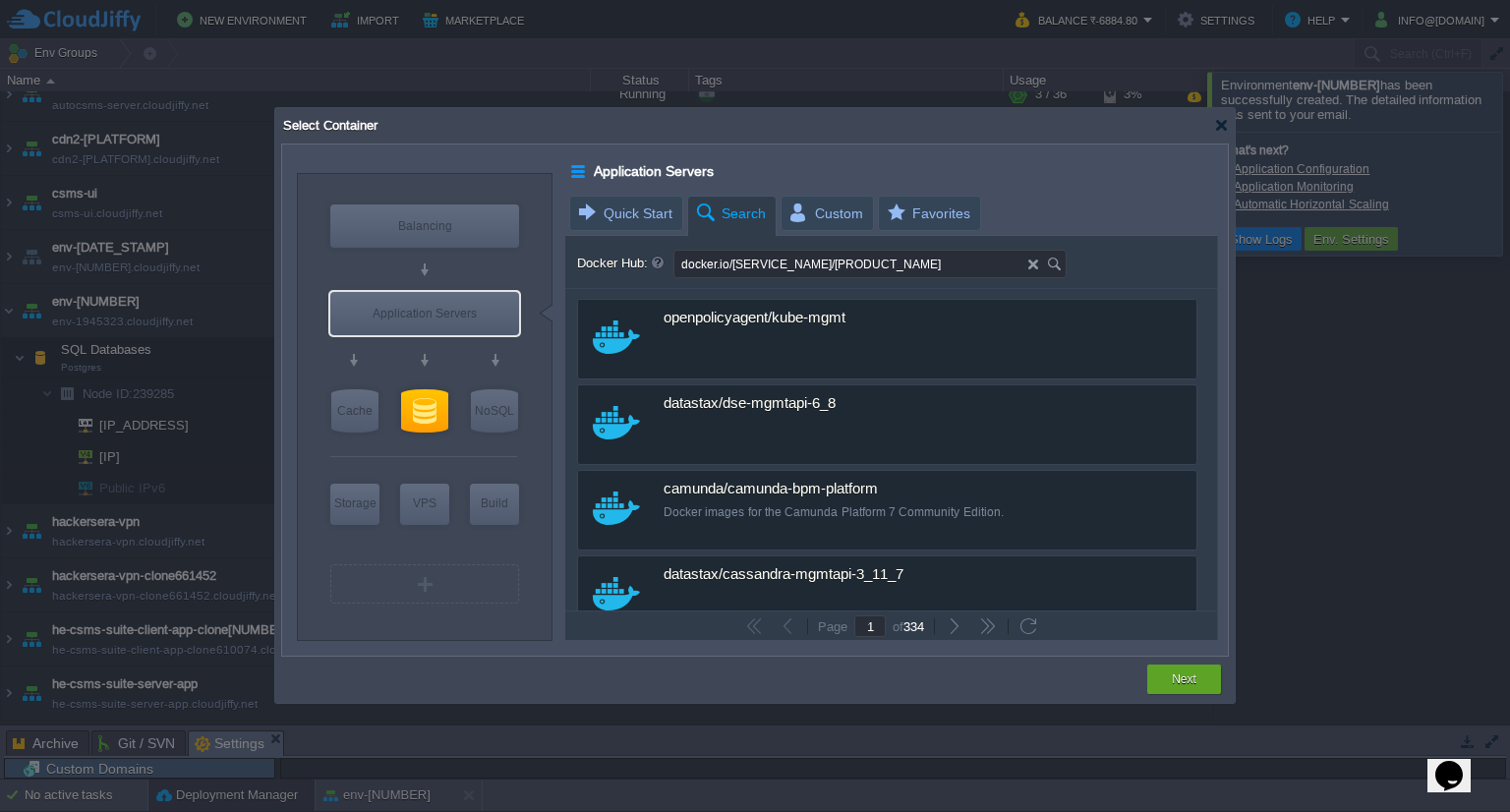 drag, startPoint x: 731, startPoint y: 261, endPoint x: 606, endPoint y: 252, distance: 125.32358 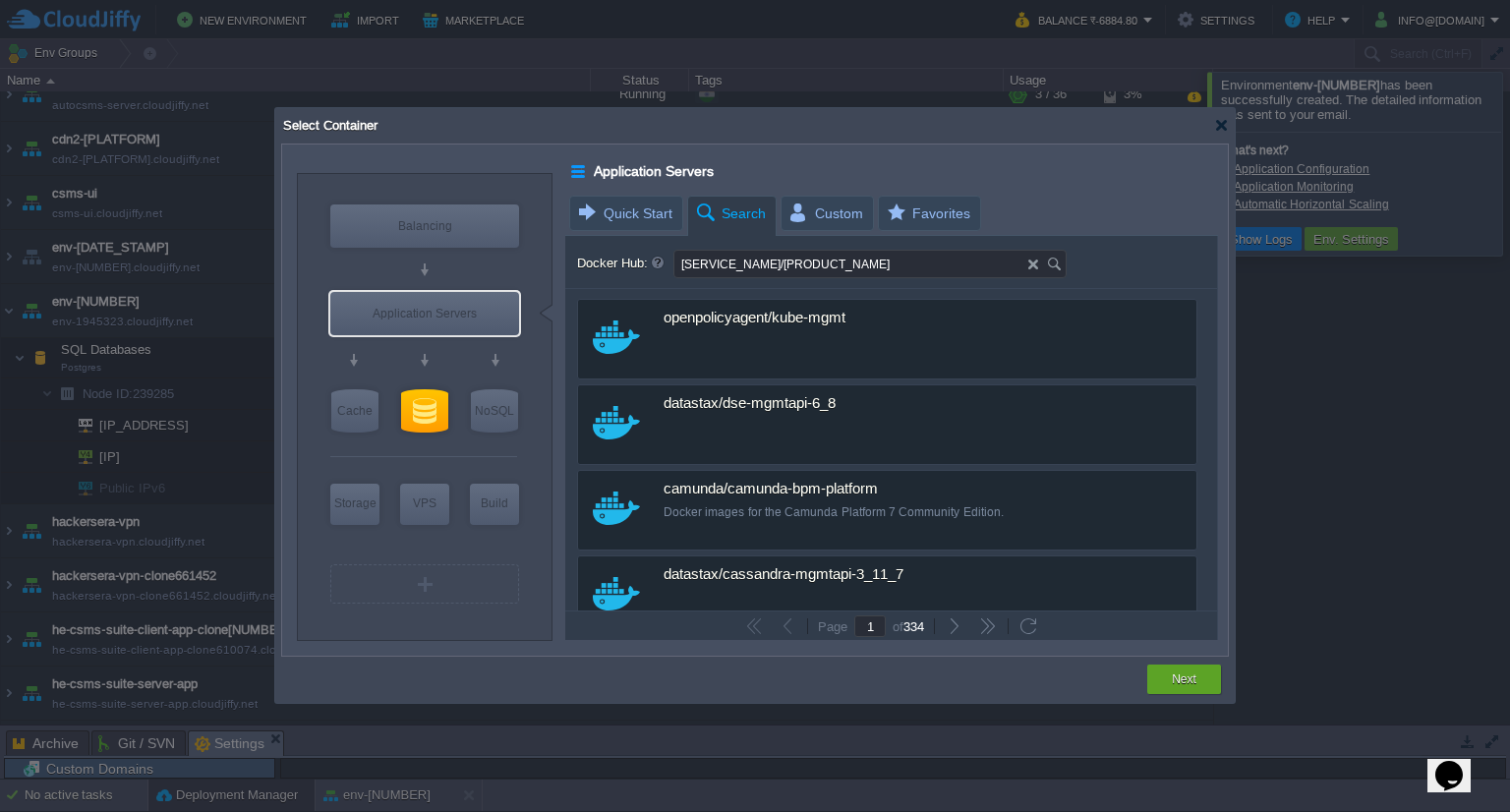 click at bounding box center (1057, 263) 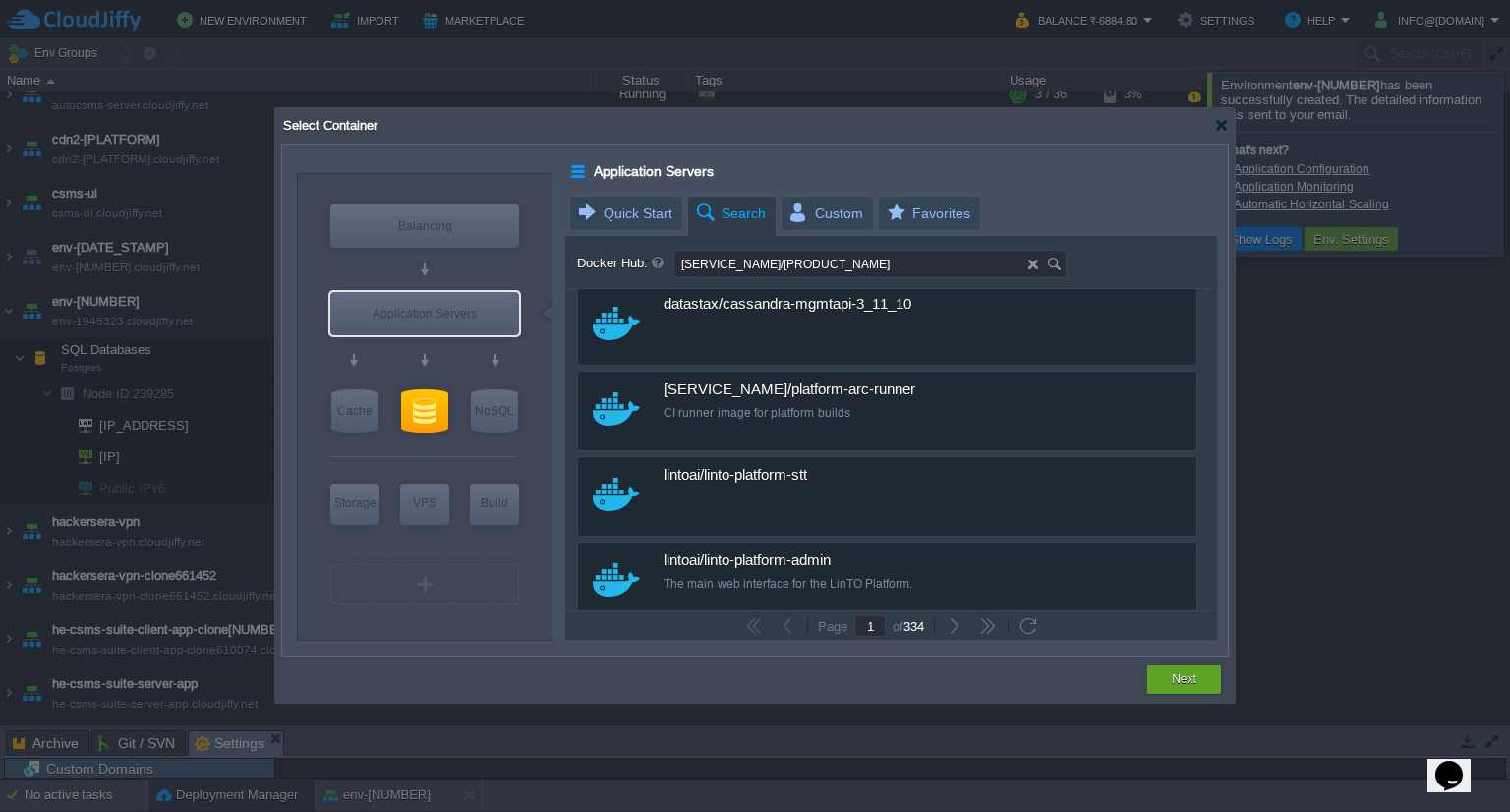 scroll, scrollTop: 0, scrollLeft: 0, axis: both 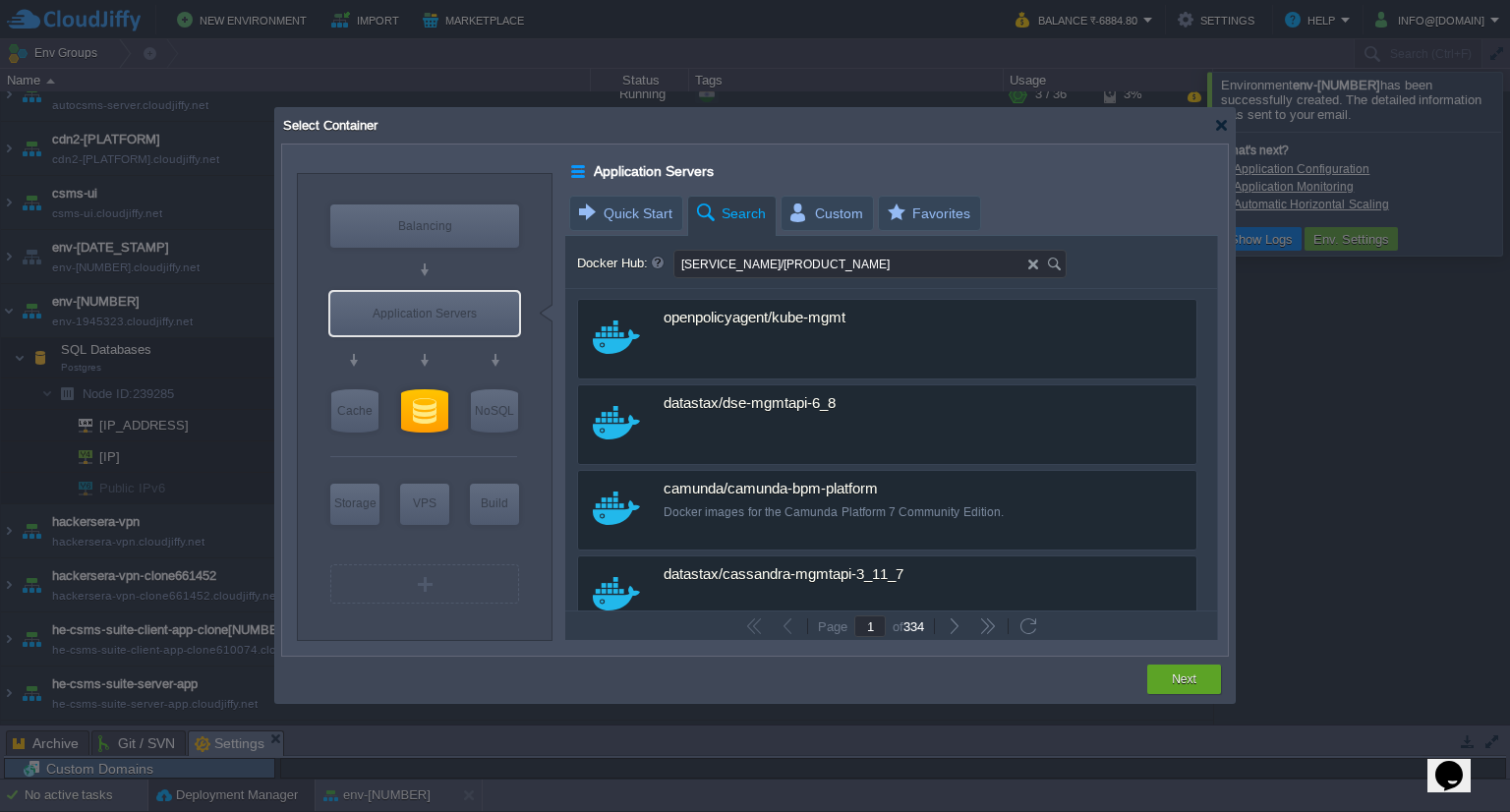 click on "[SERVICE_NAME]/[PRODUCT_NAME]" at bounding box center [851, 263] 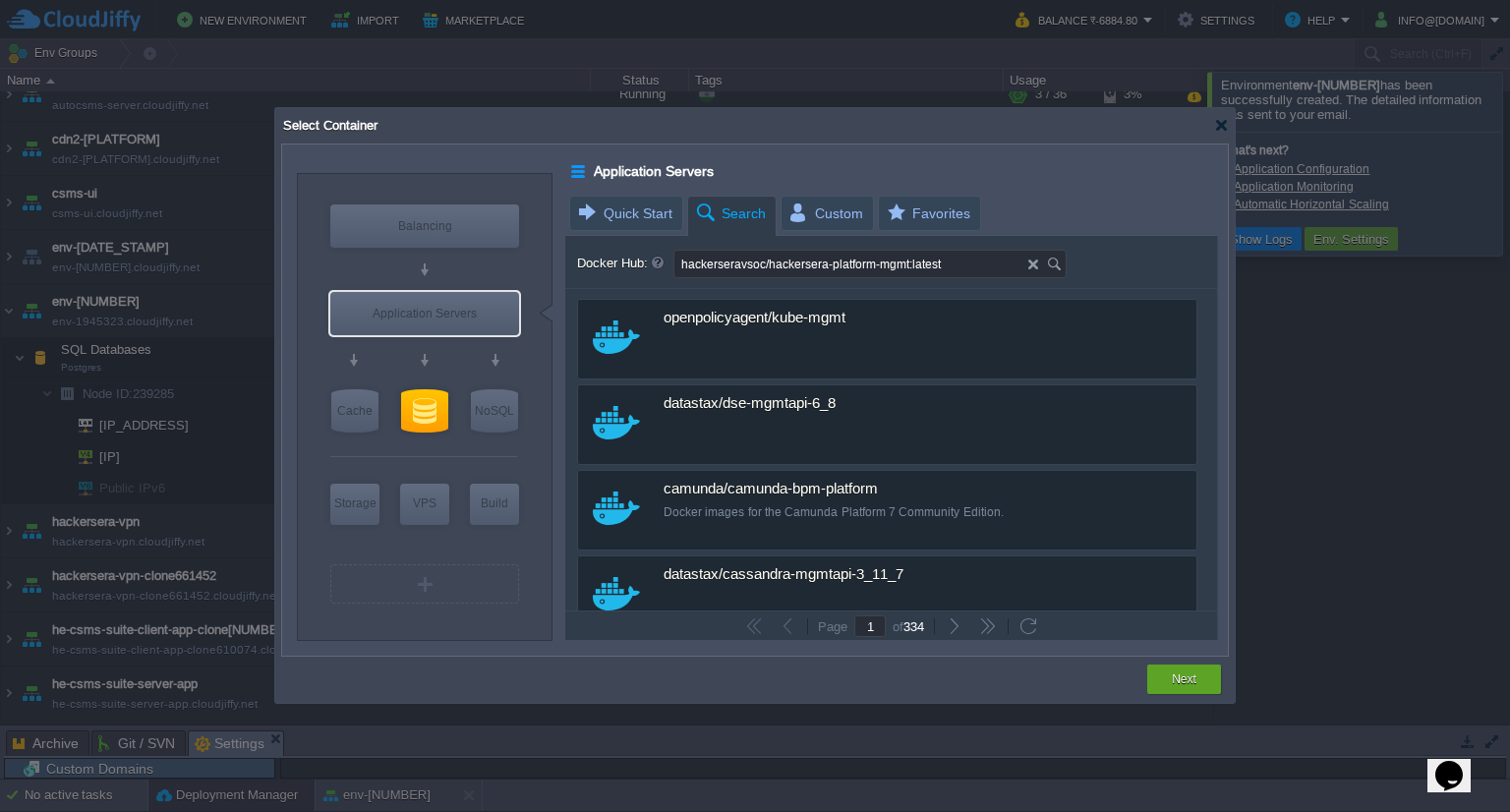 type on "hackerseravsoc/hackersera-platform-mgmt:latest" 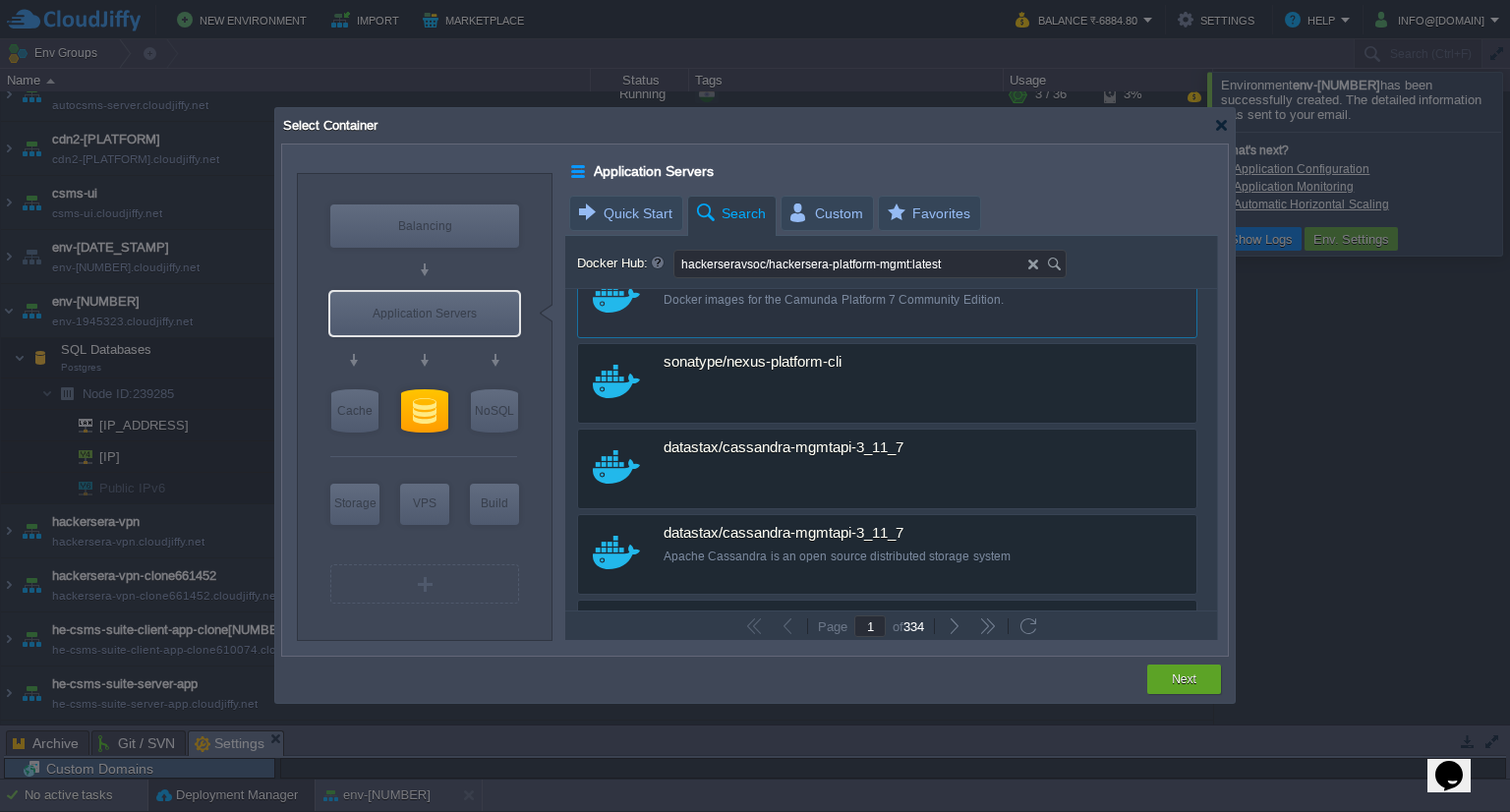 scroll, scrollTop: 0, scrollLeft: 0, axis: both 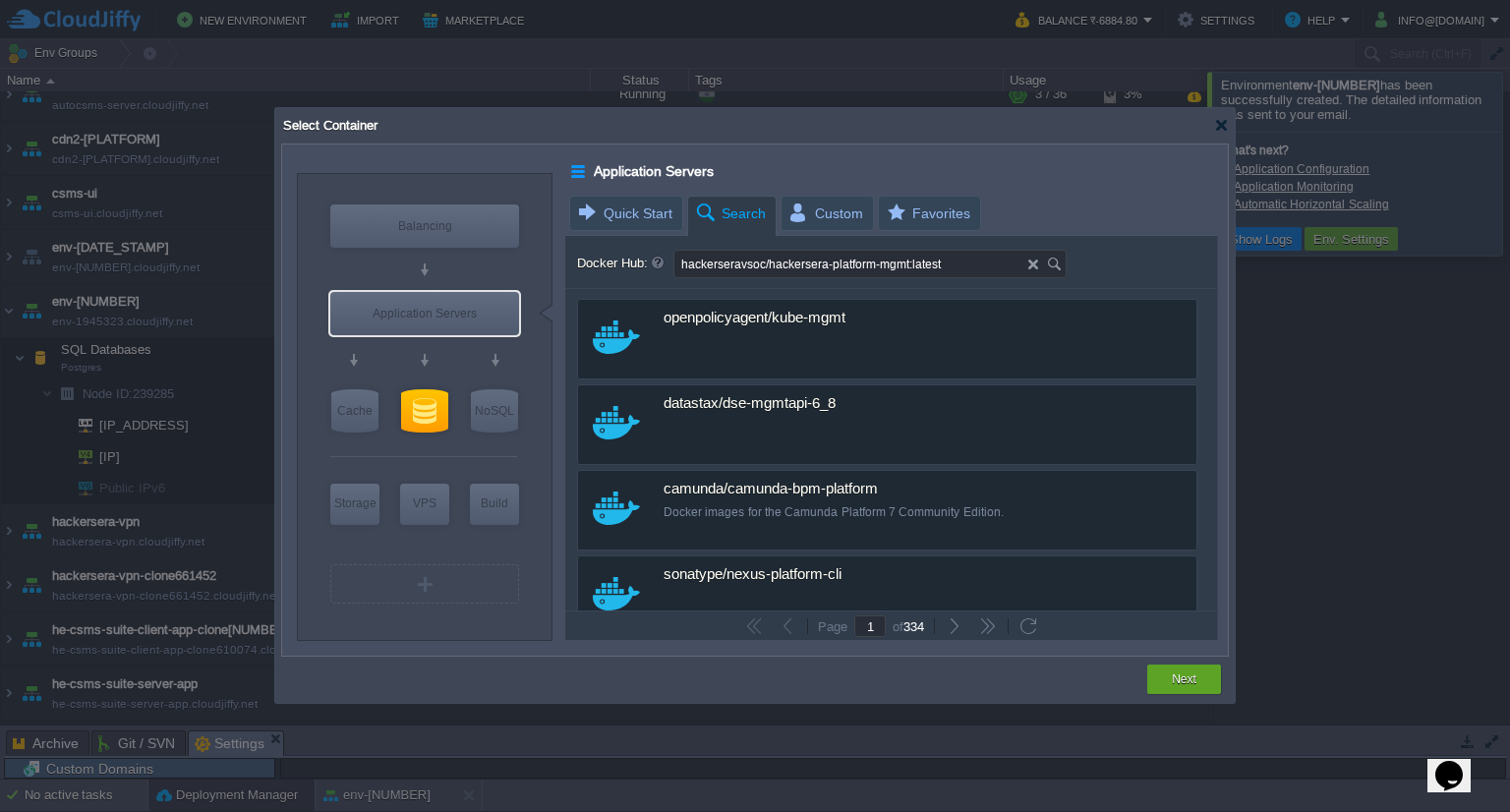 click on "hackerseravsoc/hackersera-platform-mgmt:latest" at bounding box center (851, 263) 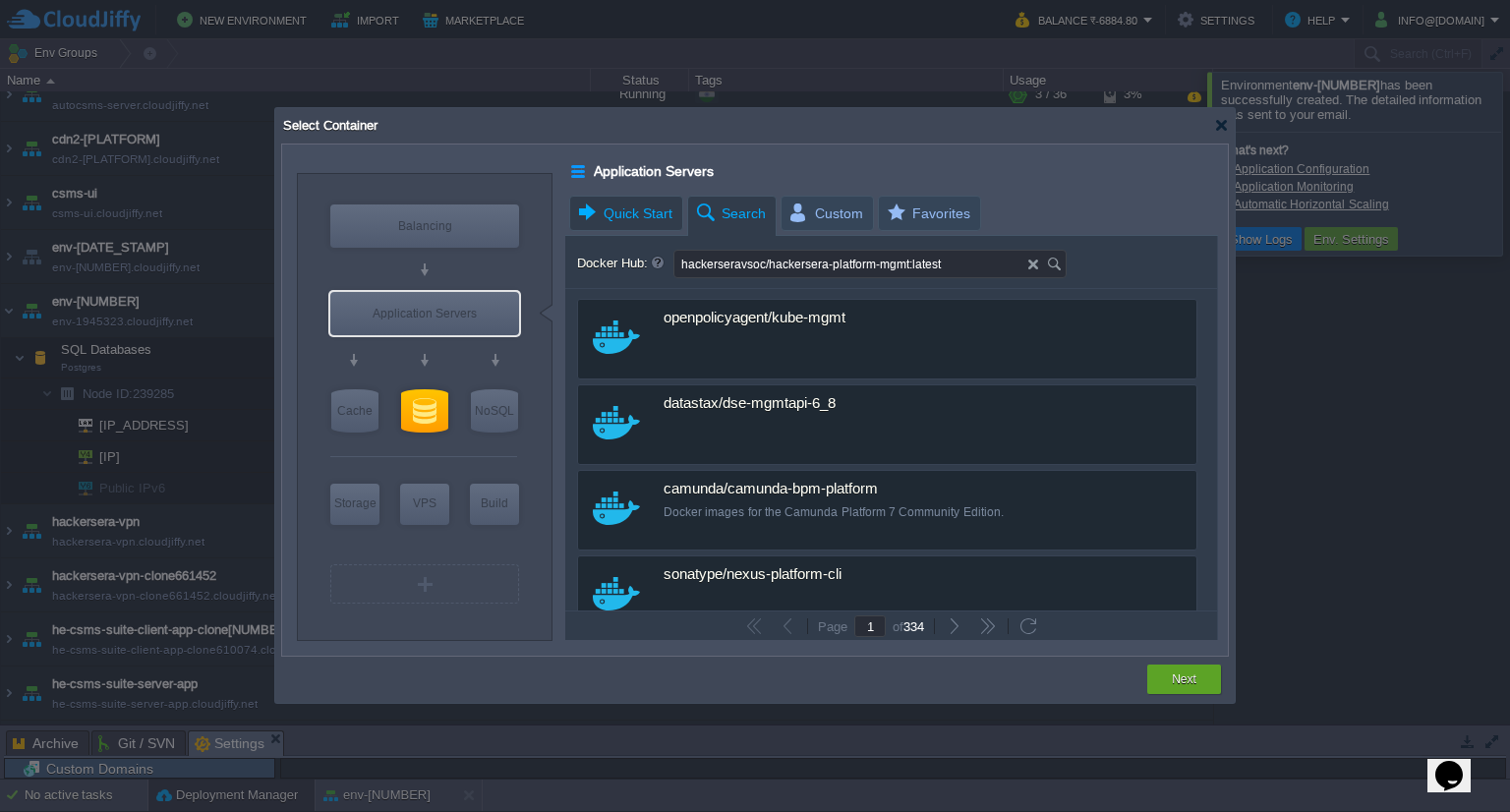 click on "Quick Start" at bounding box center (624, 213) 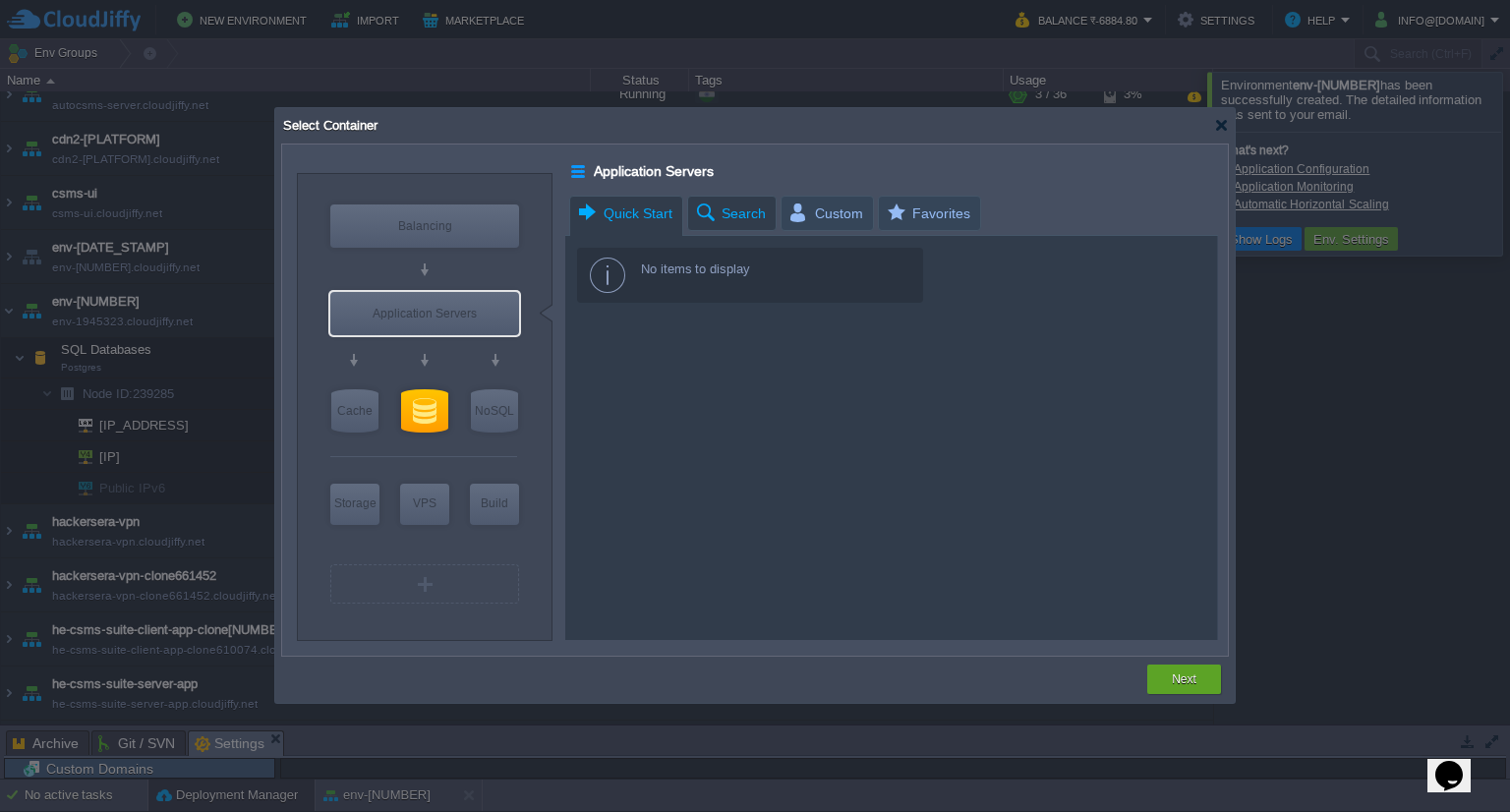 click on "Search" at bounding box center [729, 213] 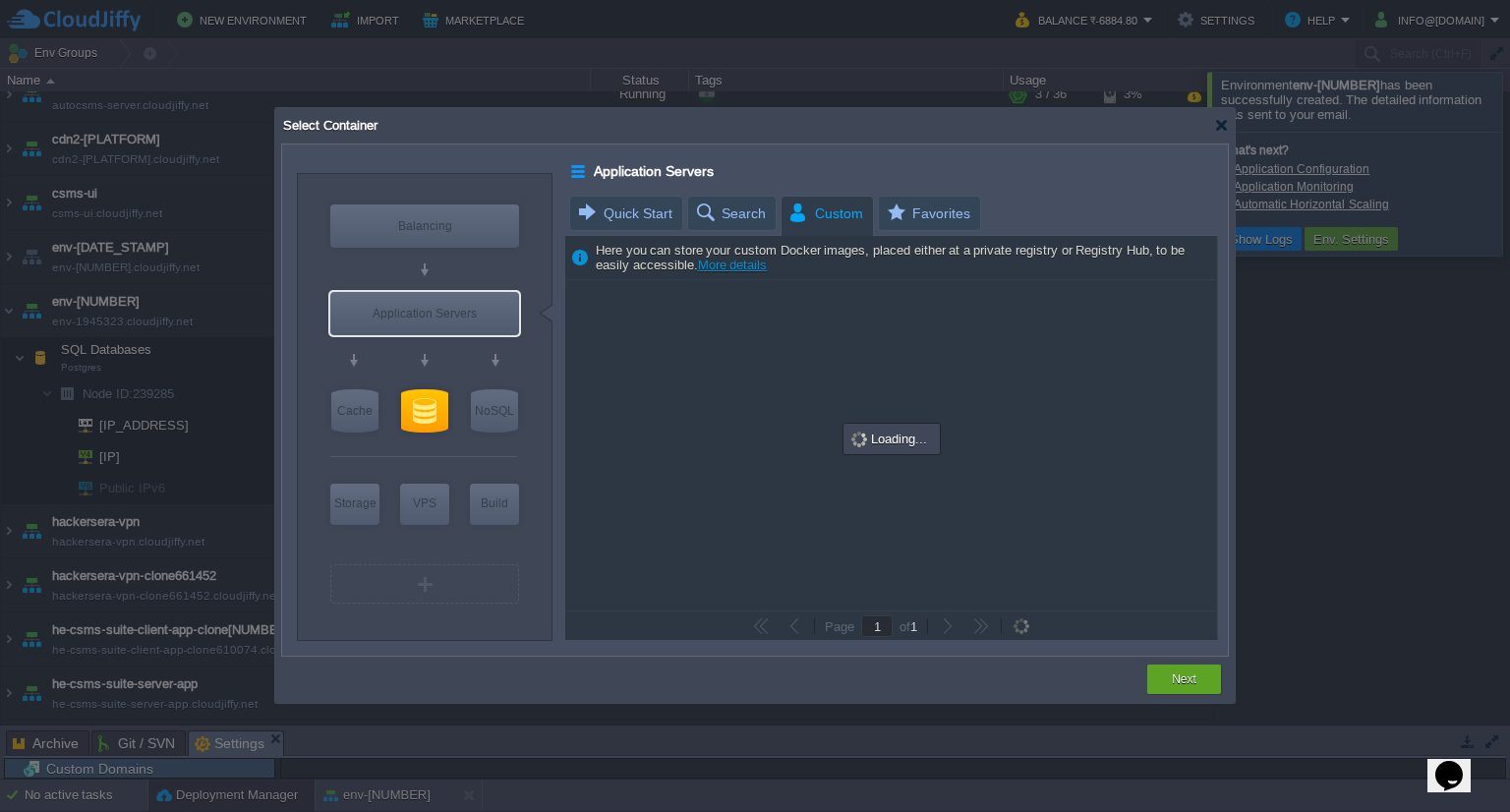 click on "Custom" at bounding box center [825, 213] 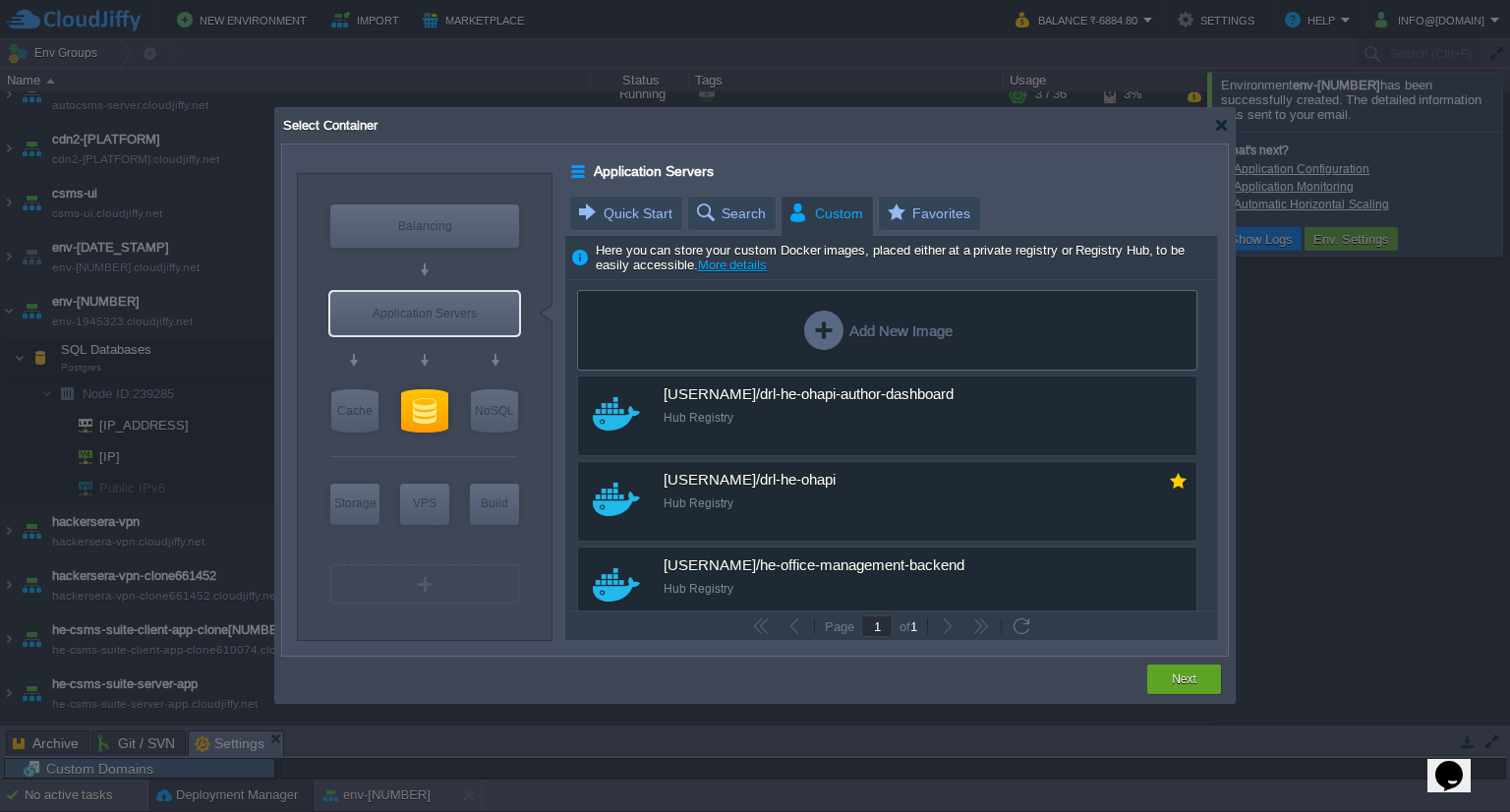 click on "Add New Image" at bounding box center [878, 330] 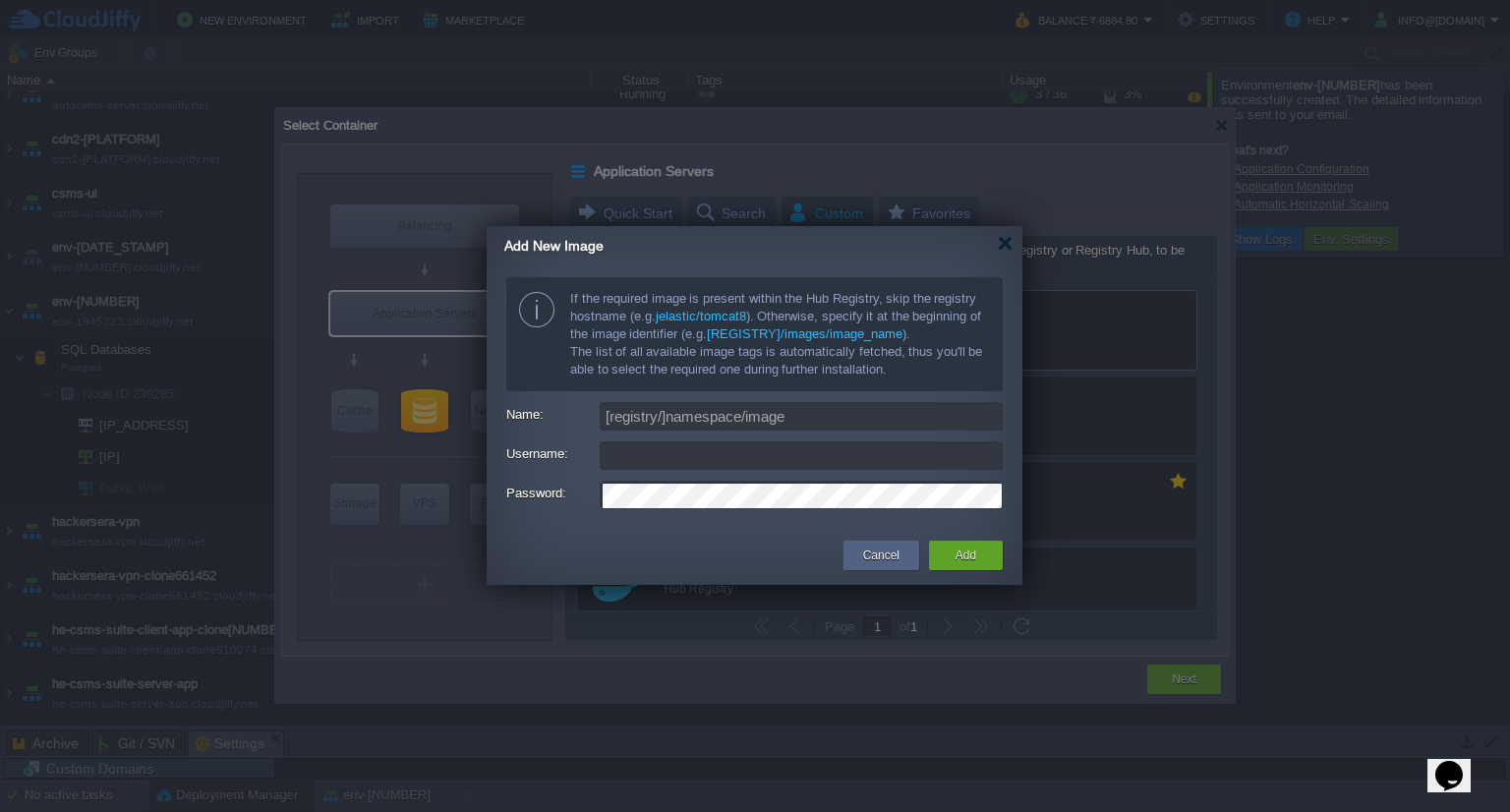 type on "info@[DOMAIN]" 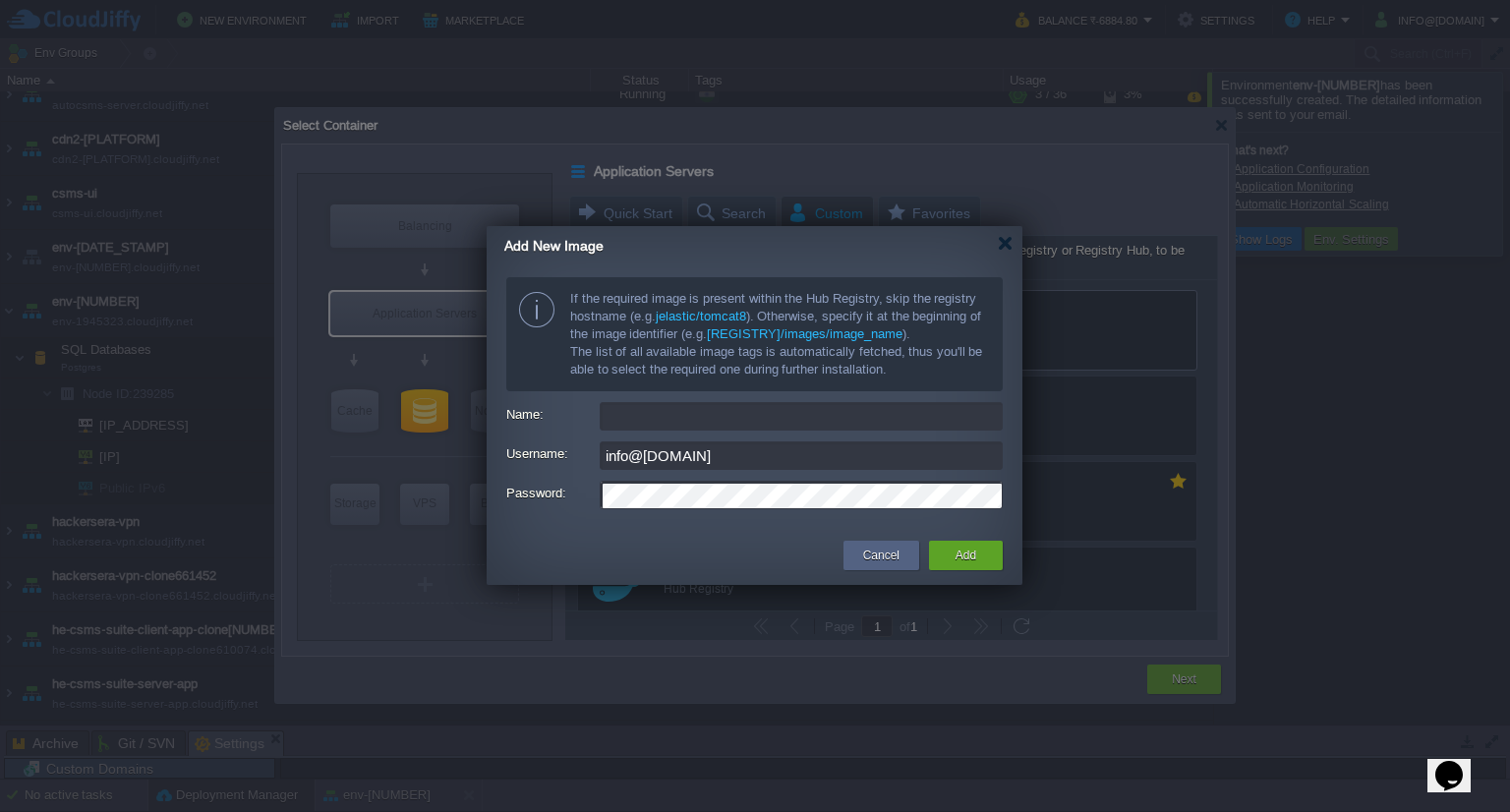 click on "Name:" at bounding box center [801, 416] 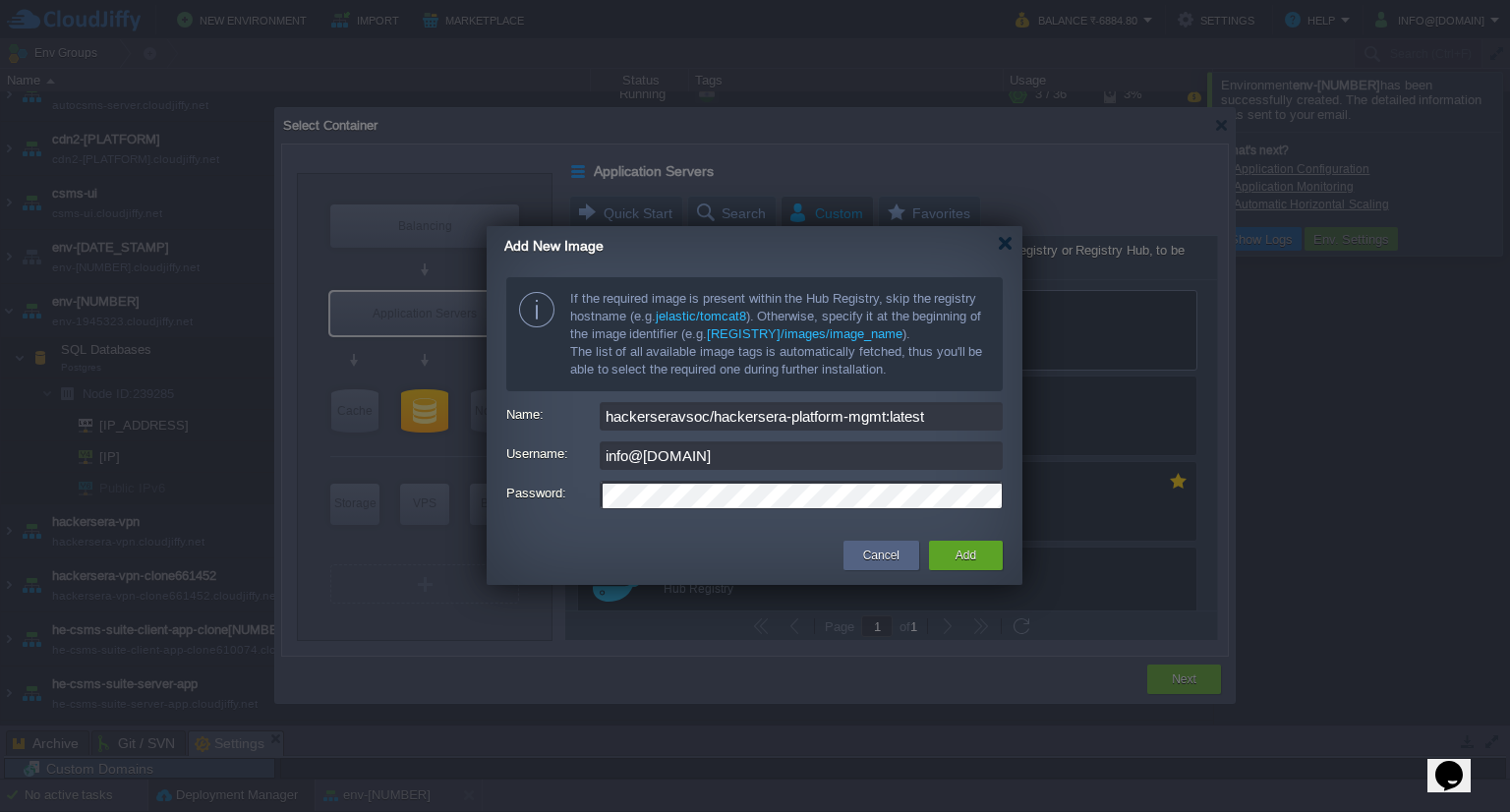 type on "hackerseravsoc/hackersera-platform-mgmt:latest" 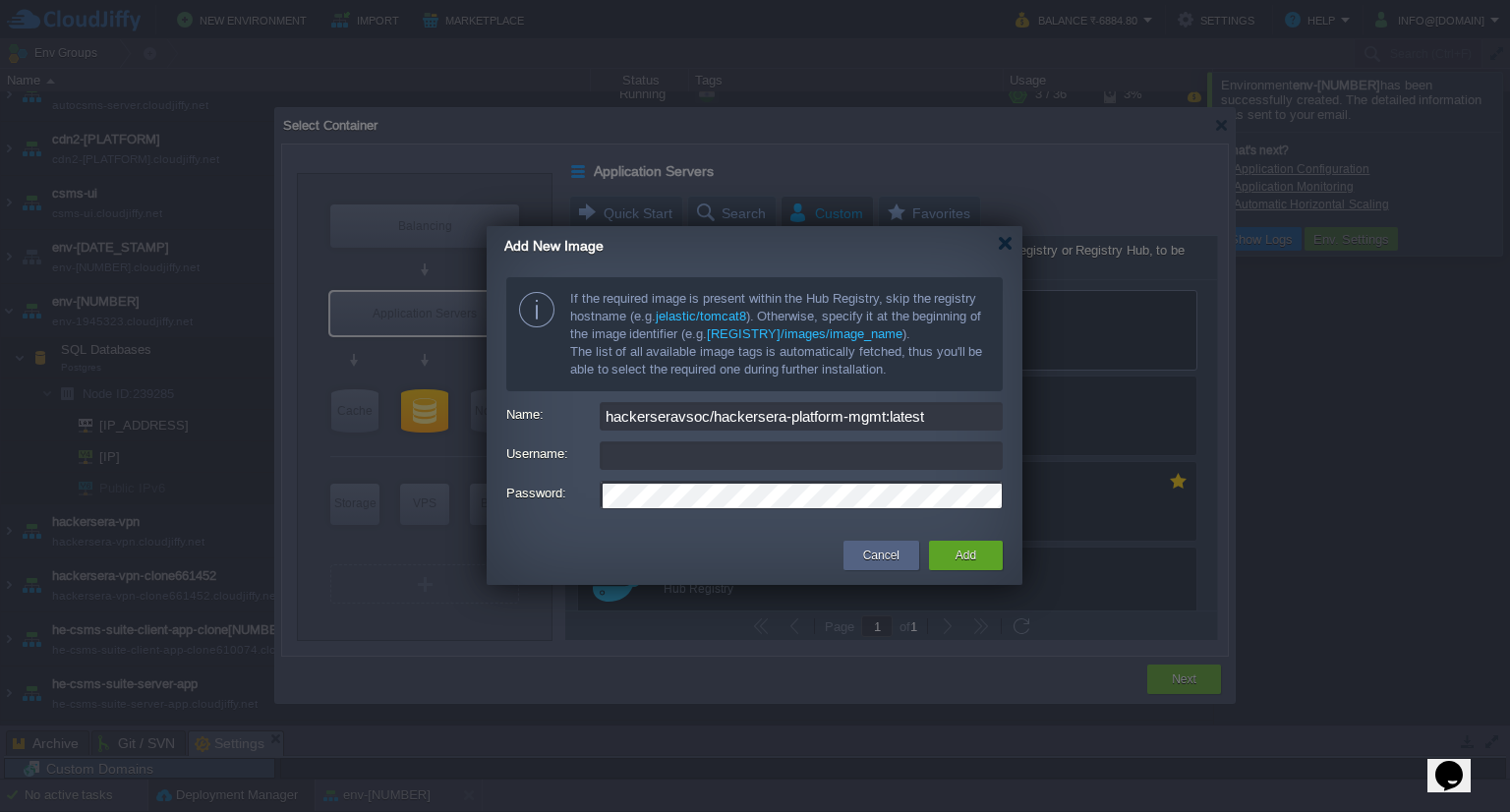 type 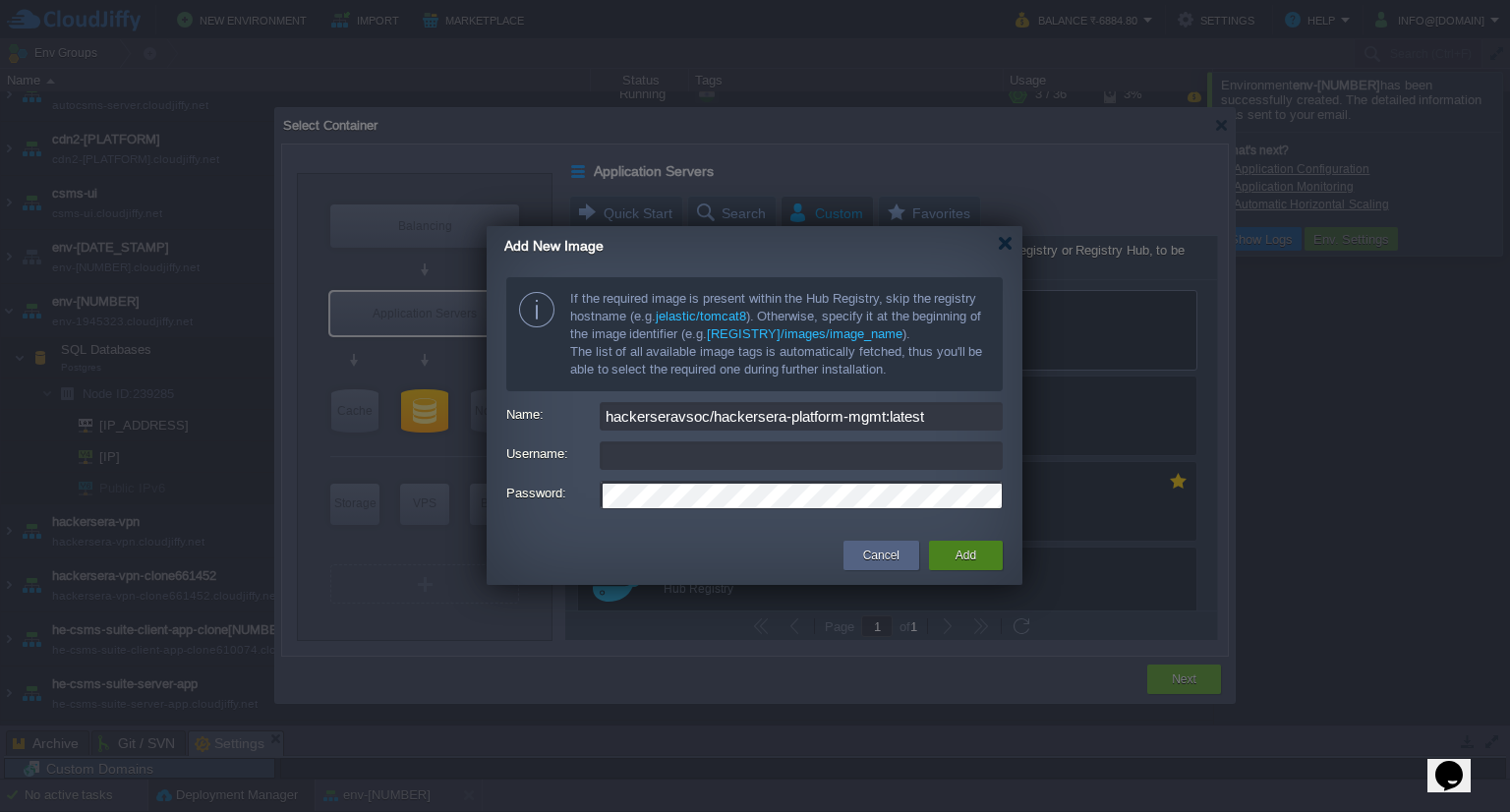 click on "Add" at bounding box center [965, 555] 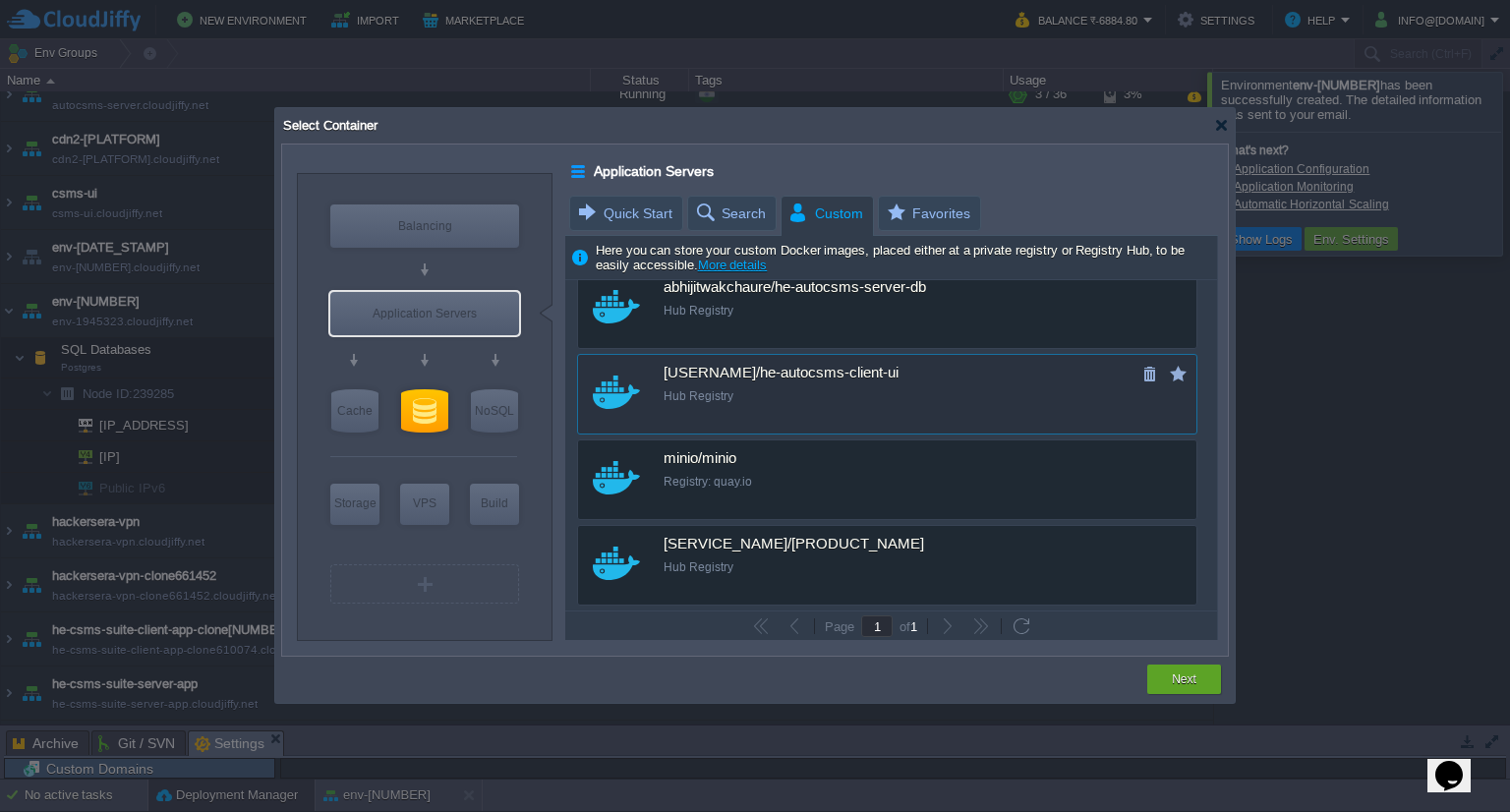 scroll, scrollTop: 706, scrollLeft: 0, axis: vertical 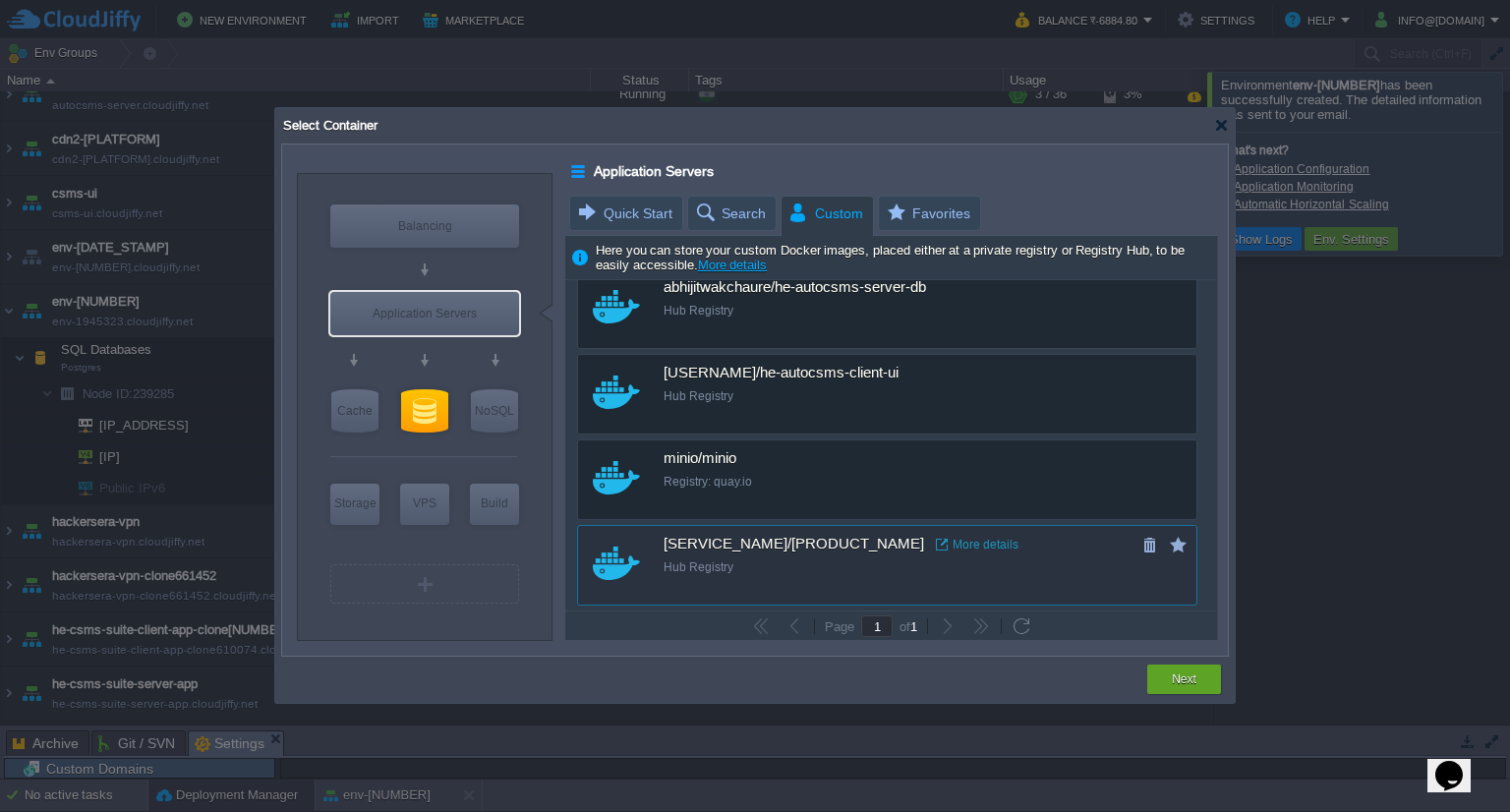 click on "[SERVICE_NAME]/[PRODUCT_NAME]" at bounding box center (793, 545) 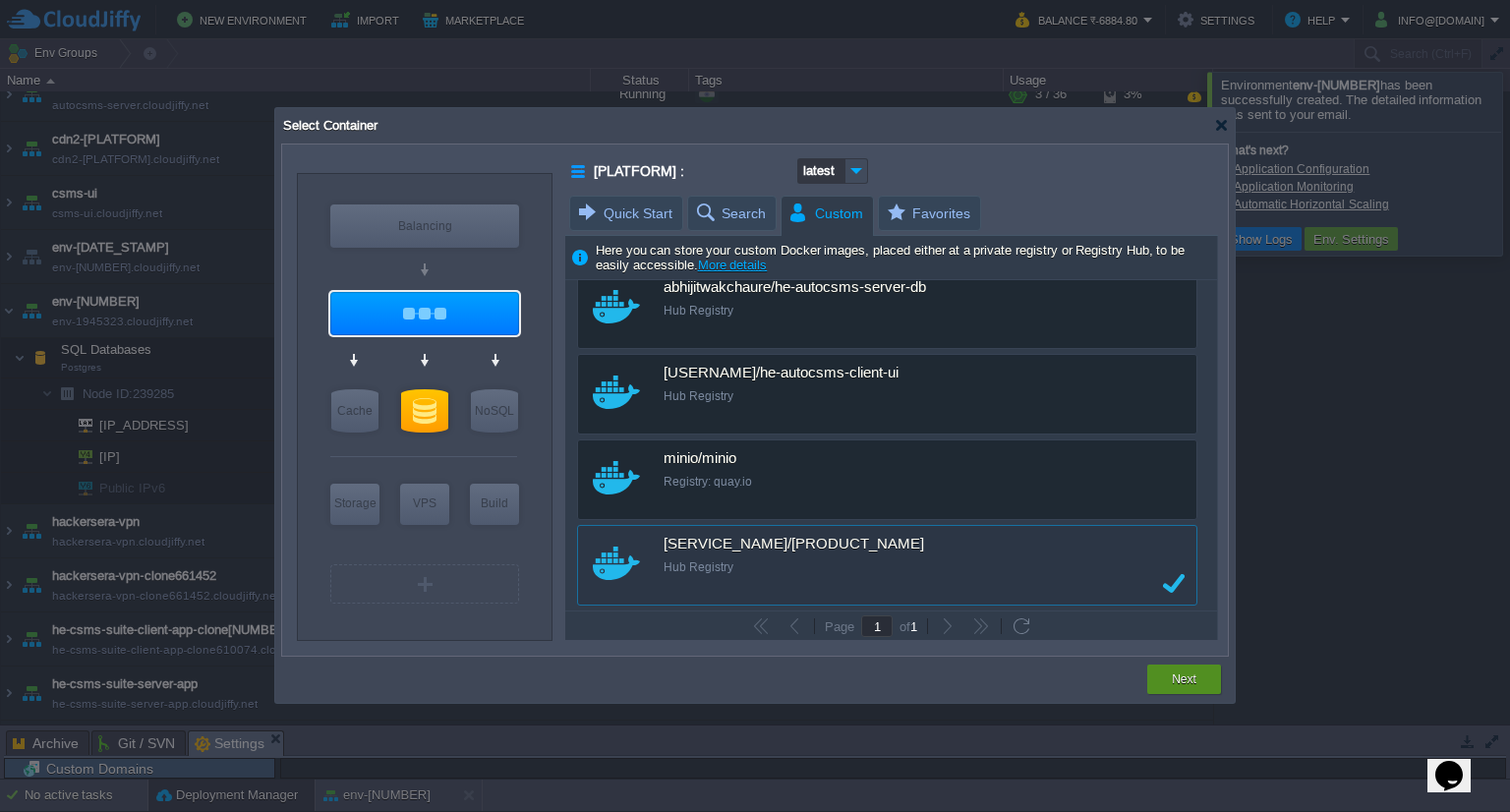 click on "Next" at bounding box center (1184, 679) 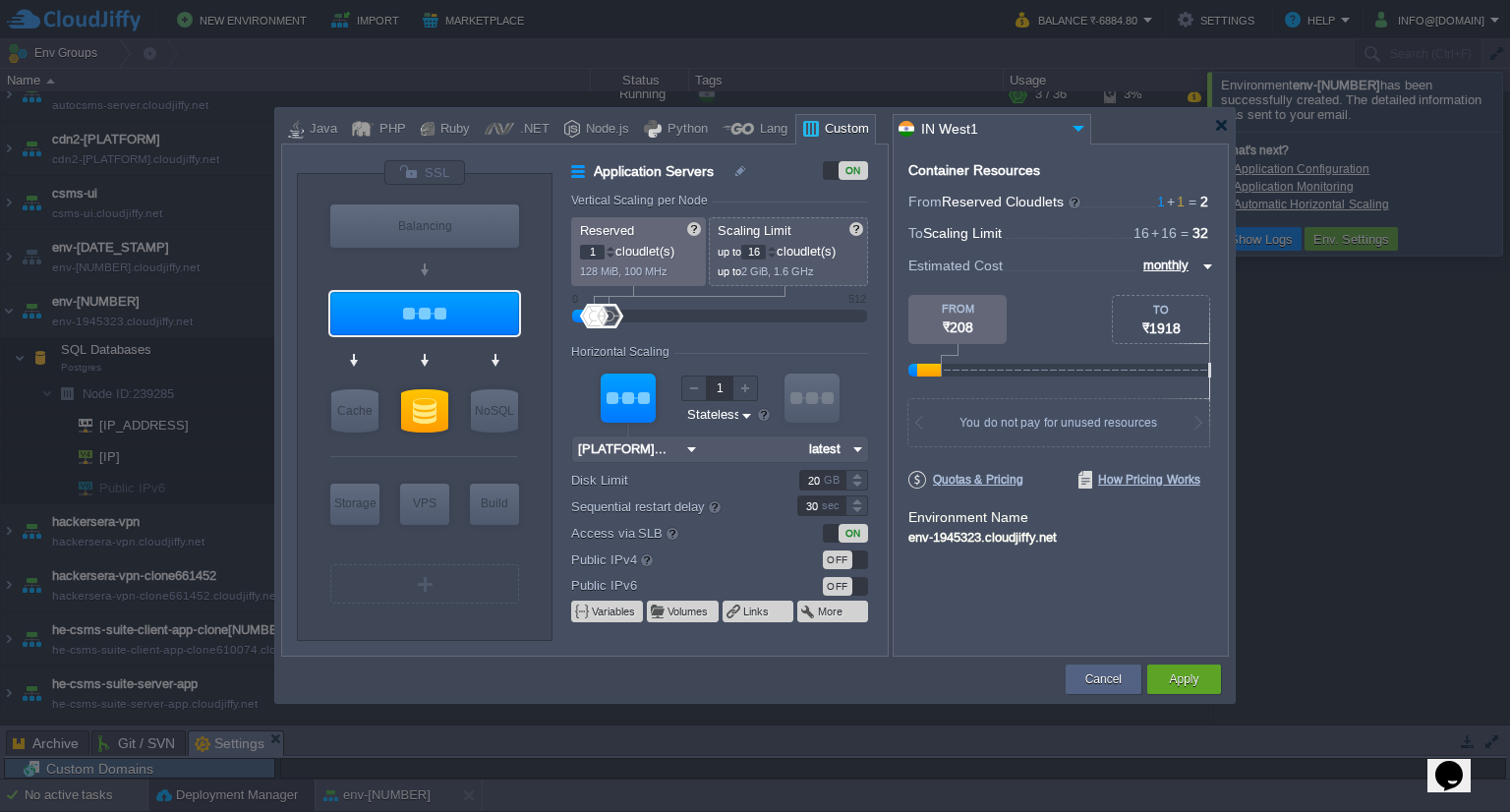 click at bounding box center (424, 362) 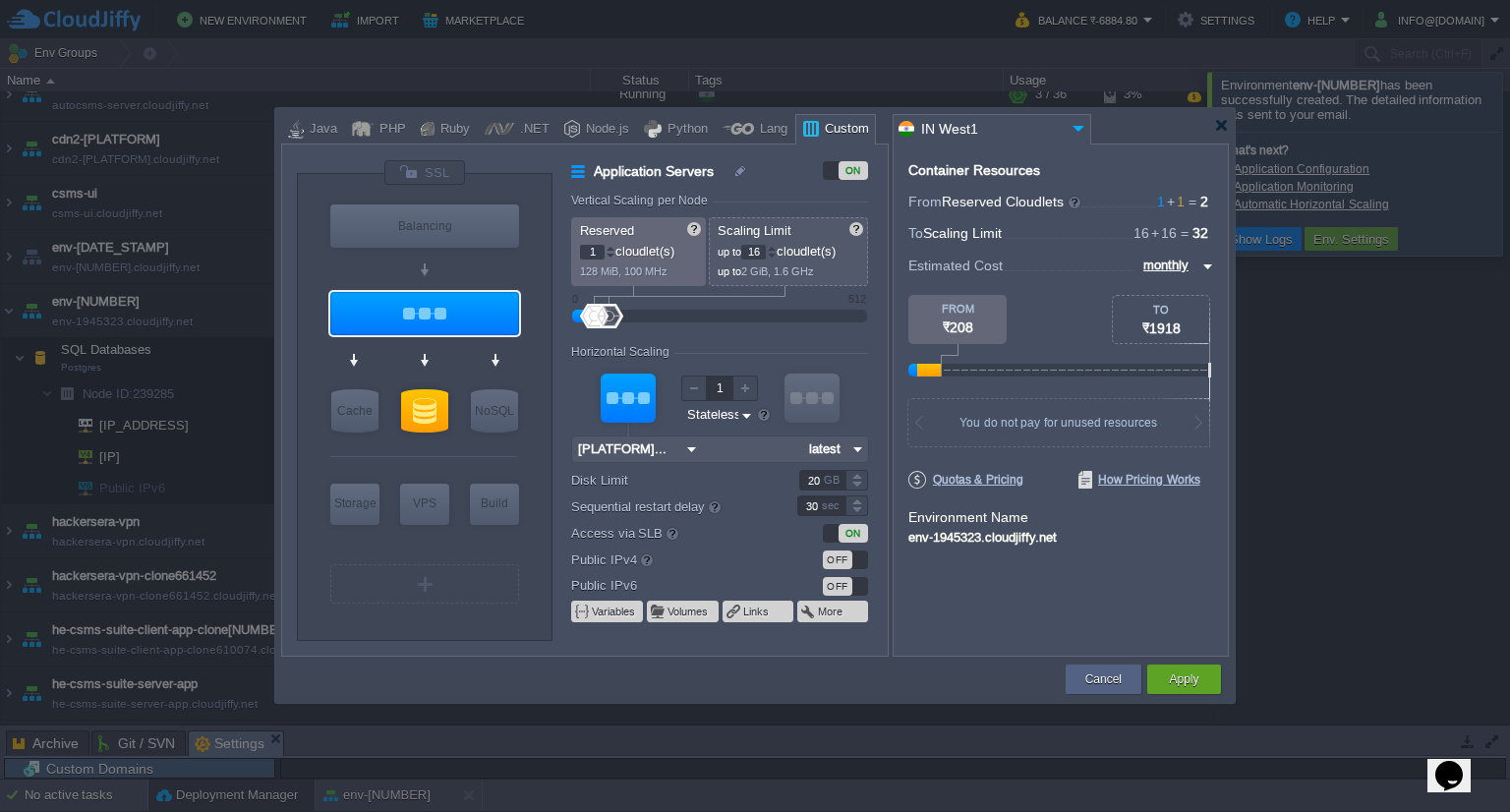 type on "Hackersera-platform..." 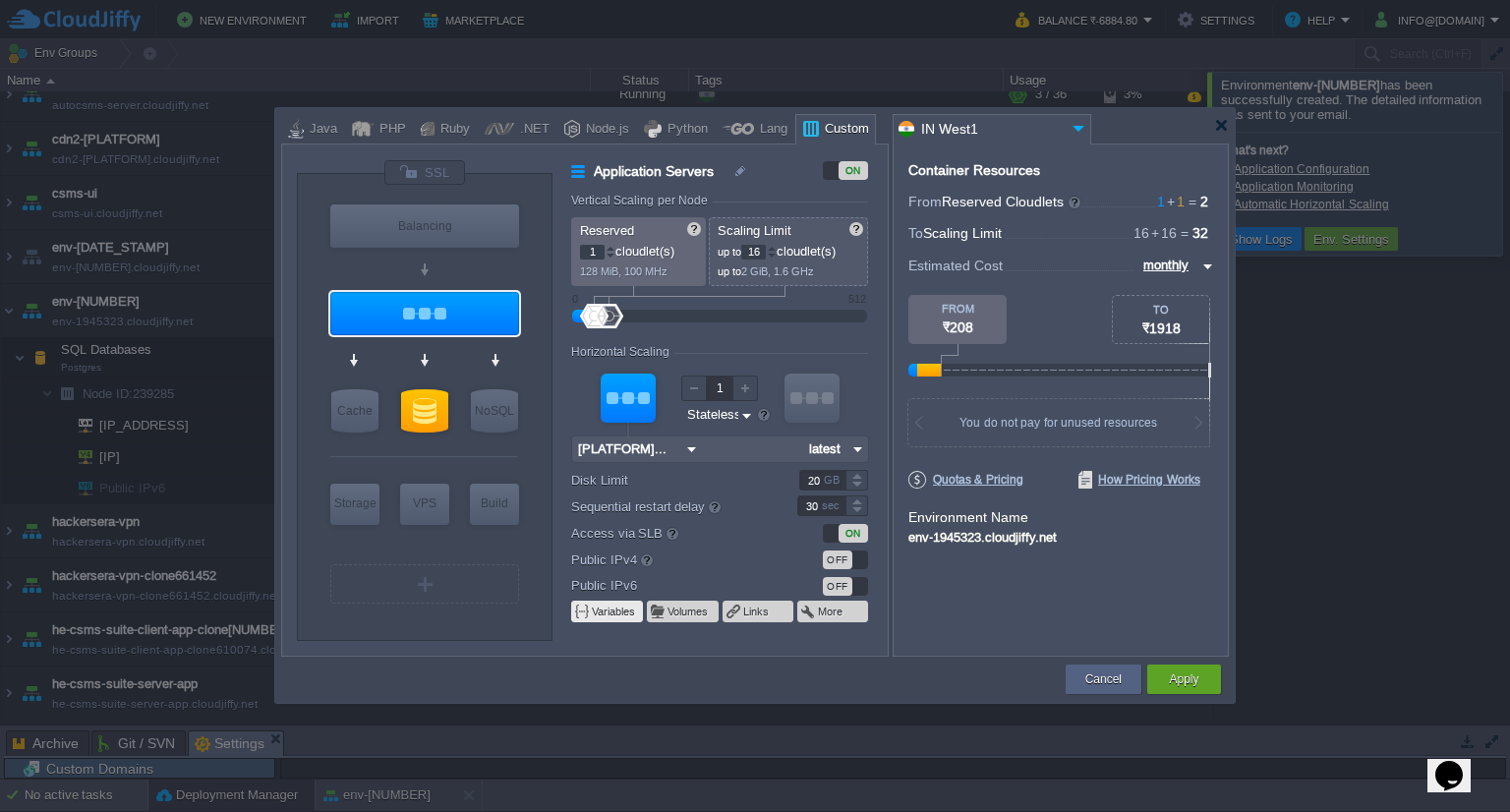 click on "Variables" at bounding box center (614, 611) 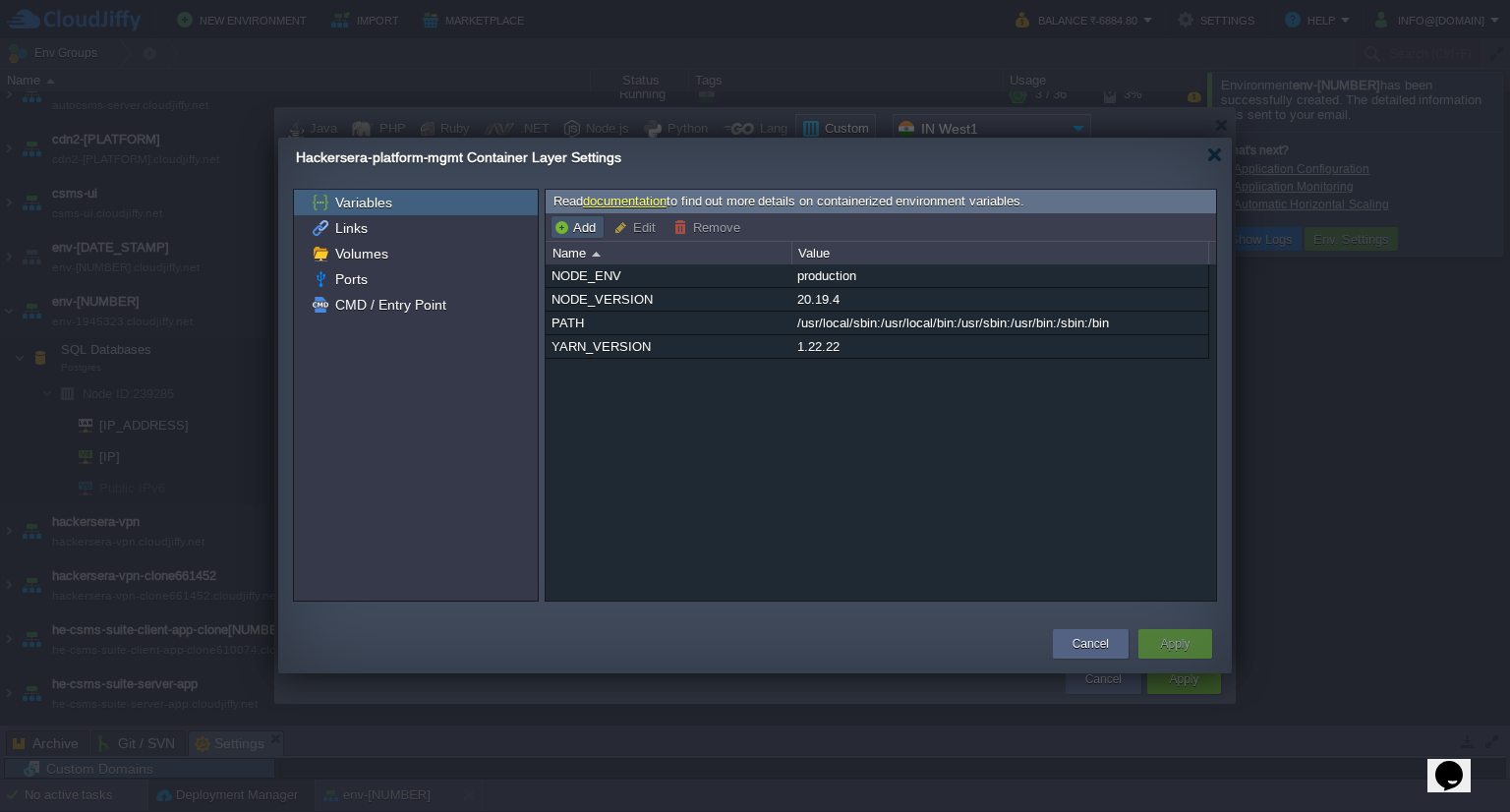 click on "Add" at bounding box center (577, 227) 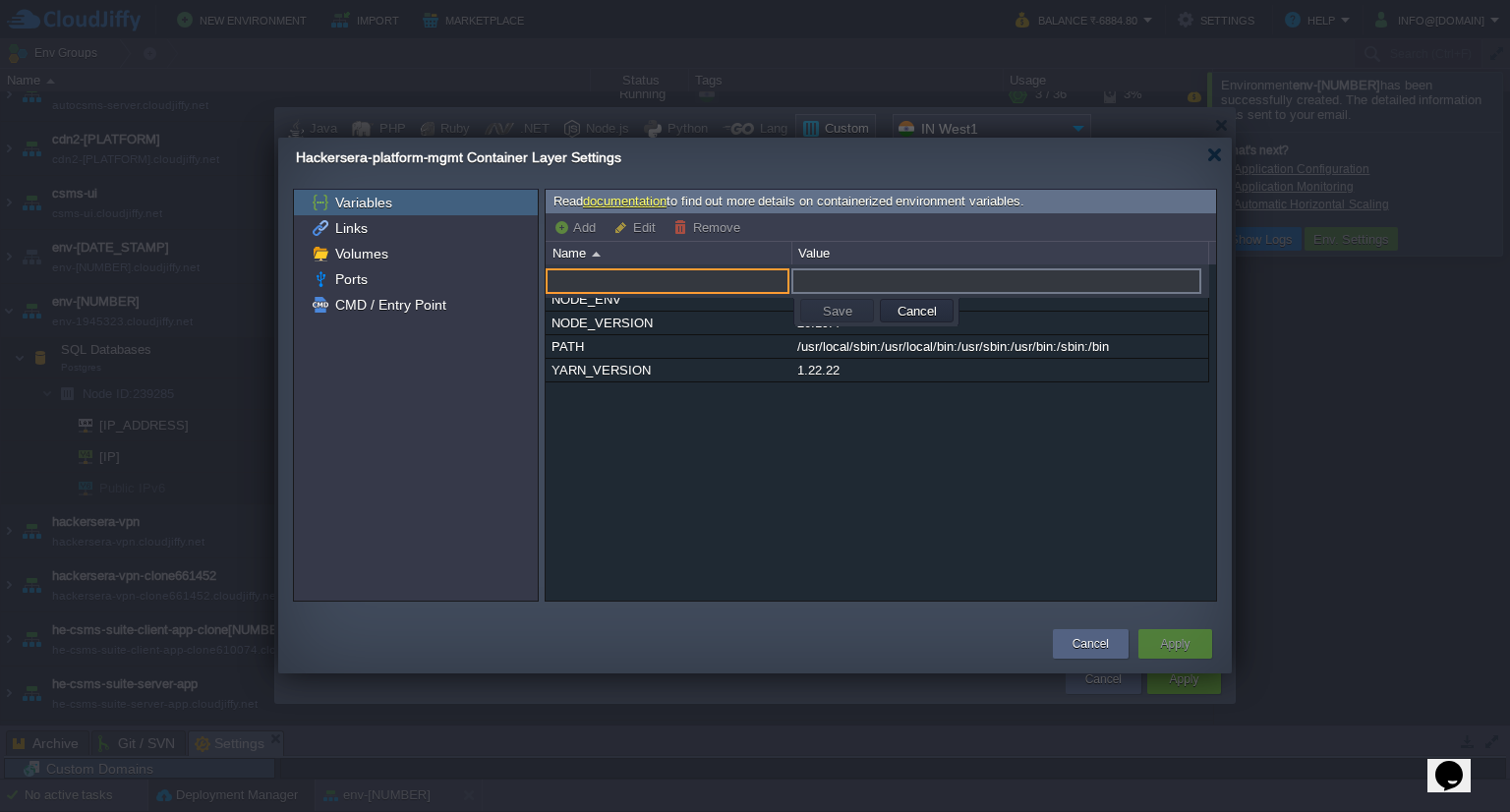 paste on "DATABASE_URL" 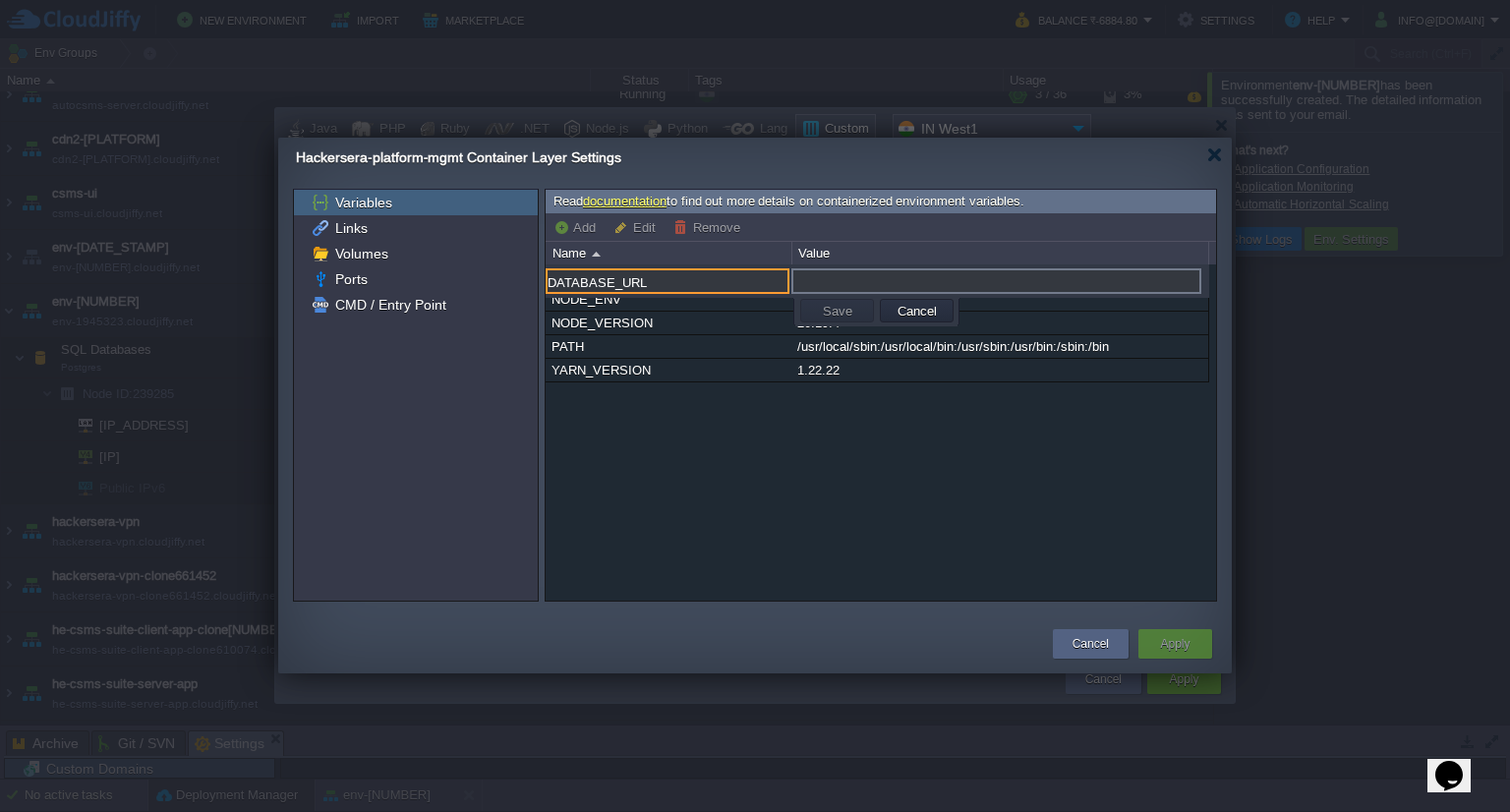 type on "DATABASE_URL" 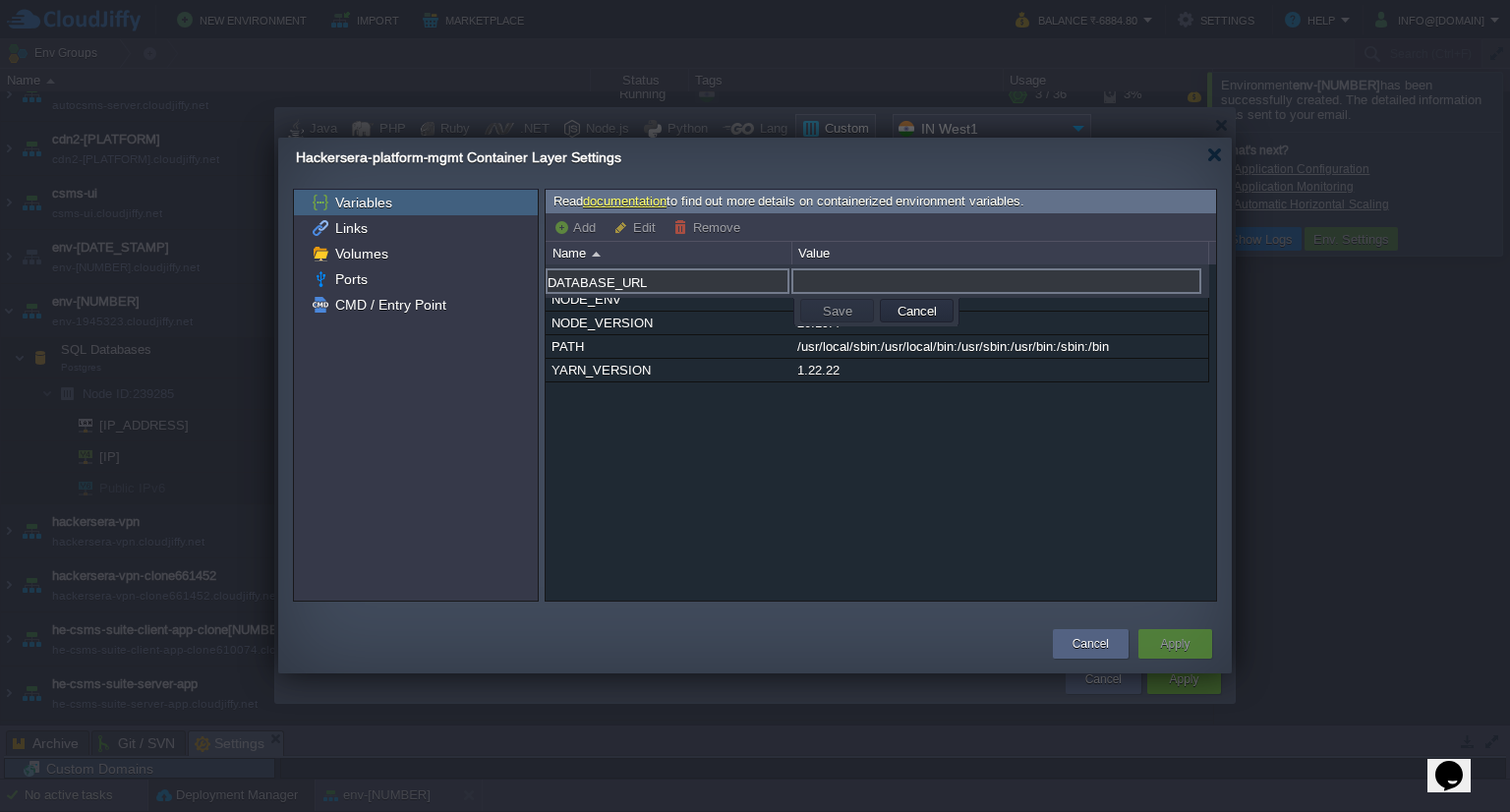 click at bounding box center [996, 281] 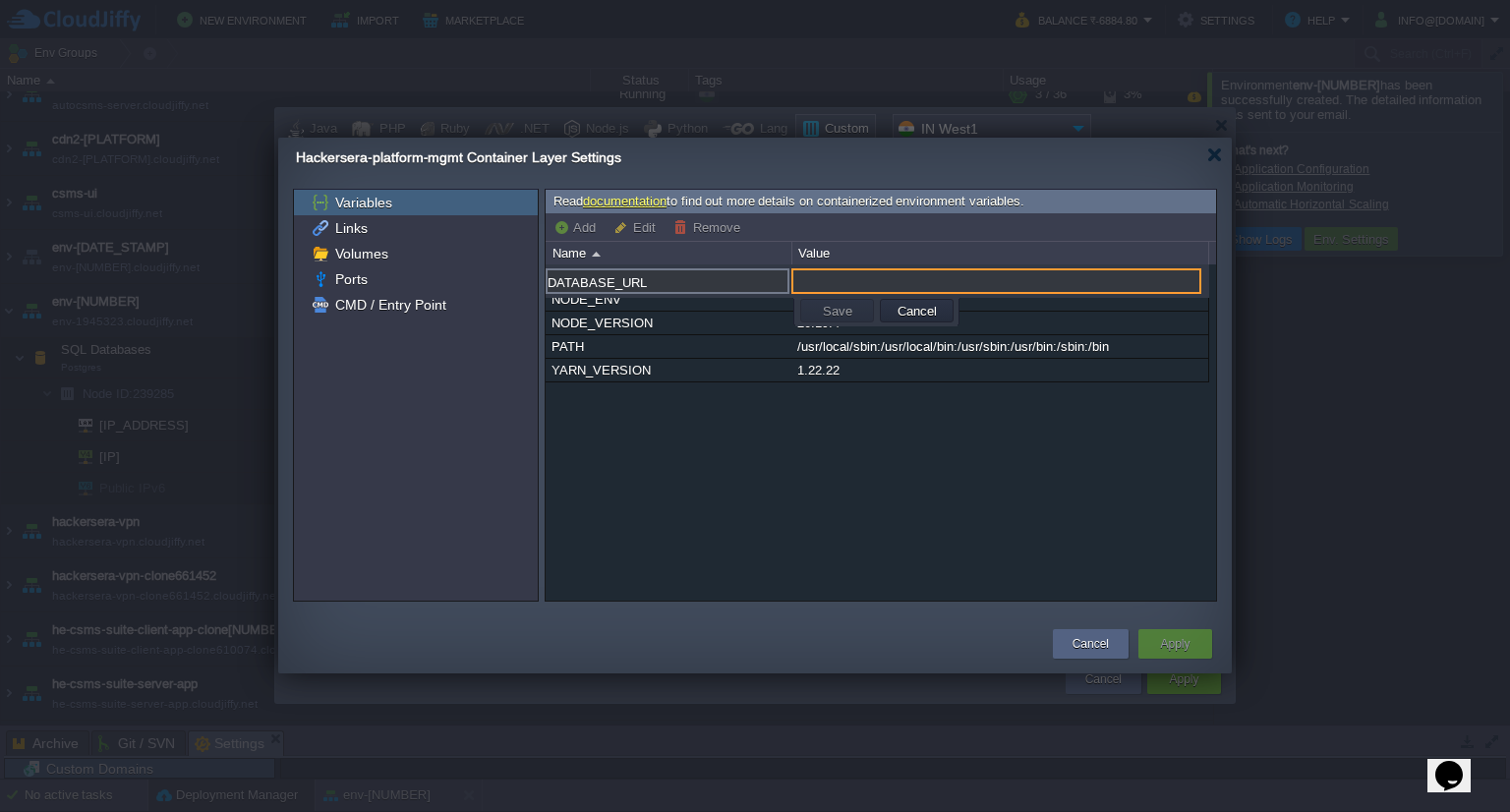 paste on "postgres://postgres:[PASSWORD]@[IP]:5432/automotive_platform_db" 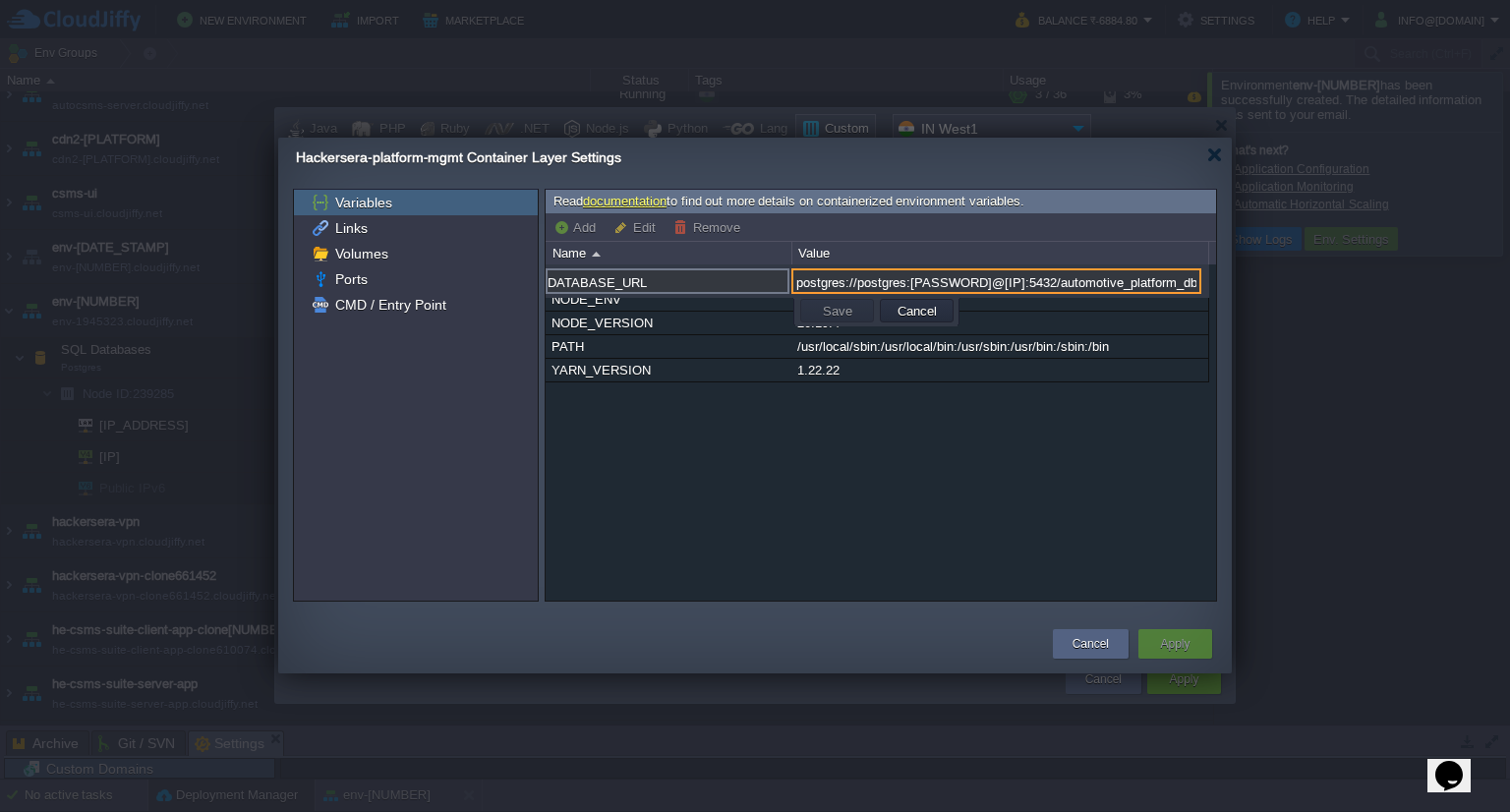 scroll, scrollTop: 0, scrollLeft: 67, axis: horizontal 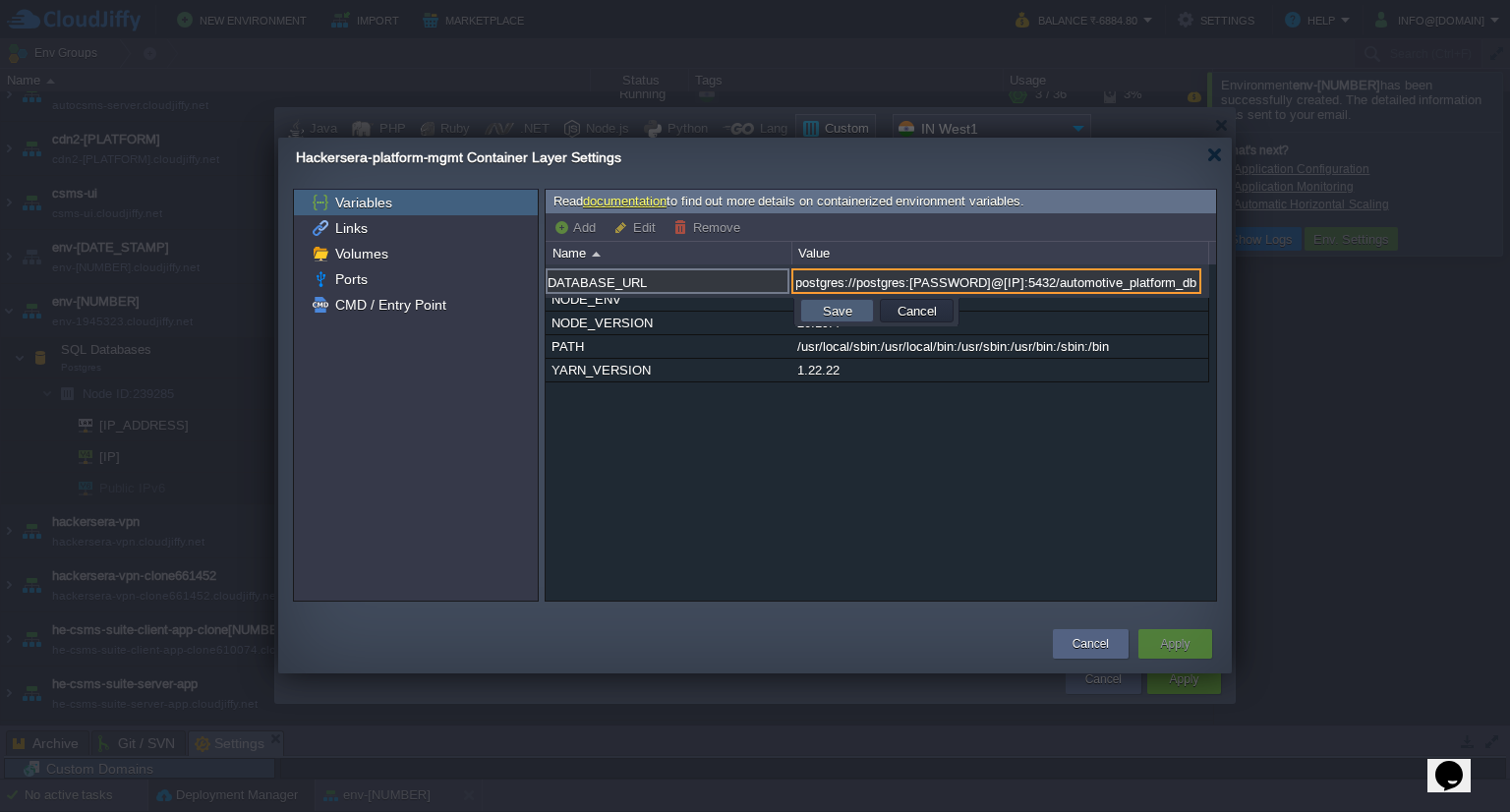 type on "postgres://postgres:[PASSWORD]@[IP]:5432/automotive_platform_db" 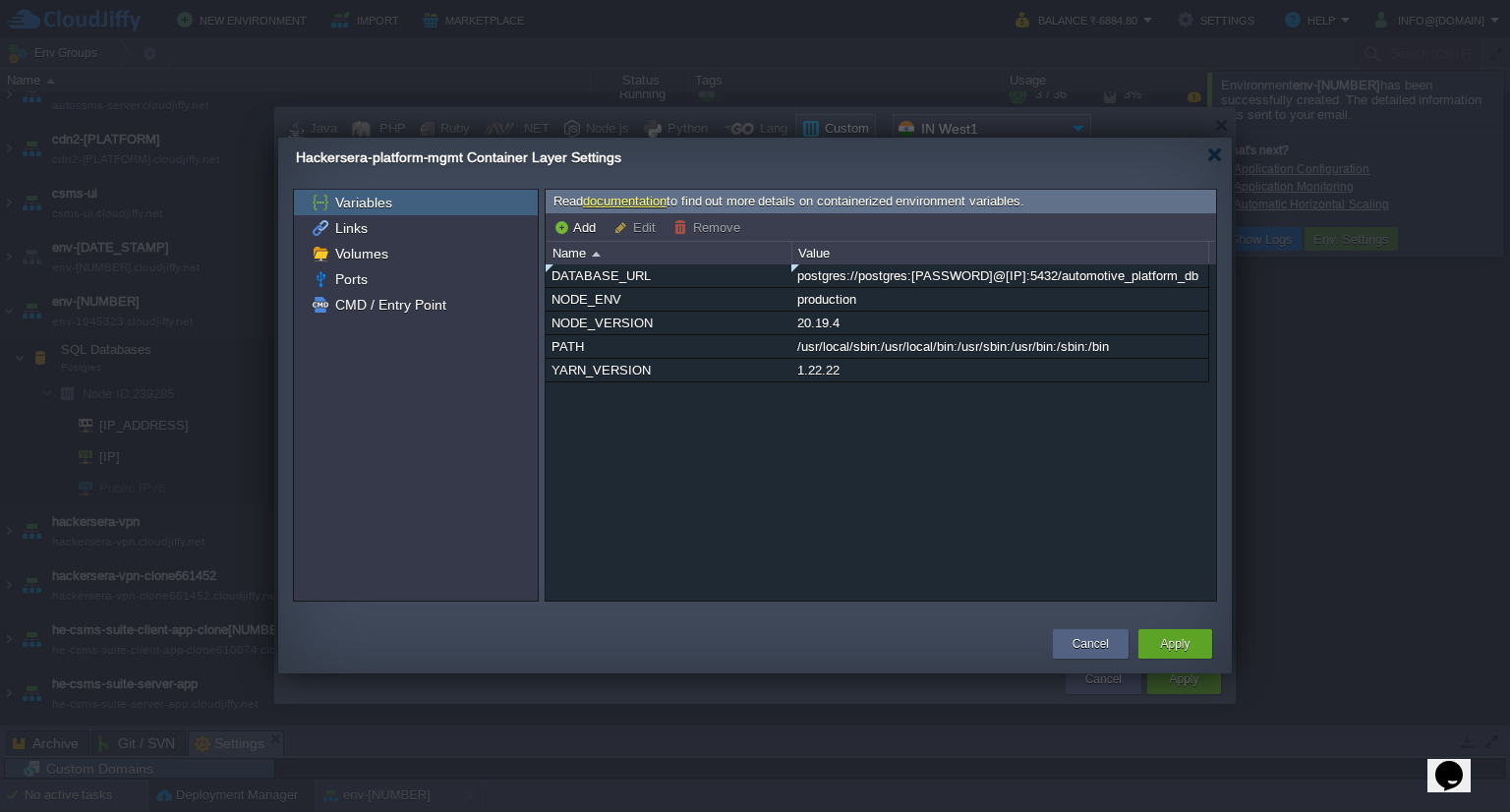 click on "DATABASE_URL postgres://postgres:[PASSWORD]@[IP]:5432/automotive_platform_db NODE_ENV production NODE_VERSION 20.19.4 PATH /usr/local/sbin:/usr/local/bin:/usr/sbin:/usr/bin:/sbin:/bin YARN_VERSION 1.22.22 DATABASE_URL postgres://postgres:[PASSWORD]@[IP]:5432/automotive_platform_db Save Cancel" at bounding box center [881, 433] 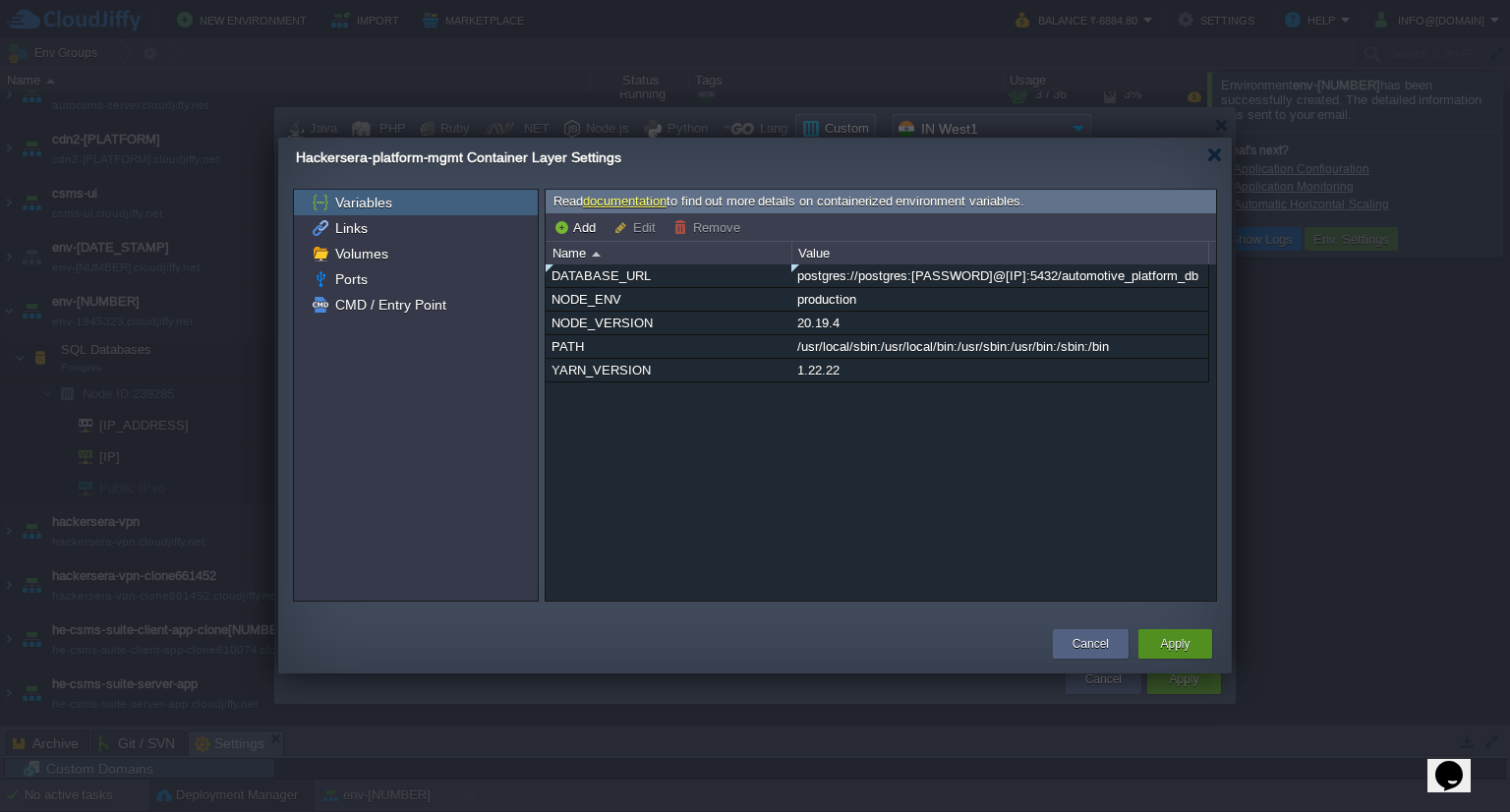 click on "Apply" at bounding box center (1175, 644) 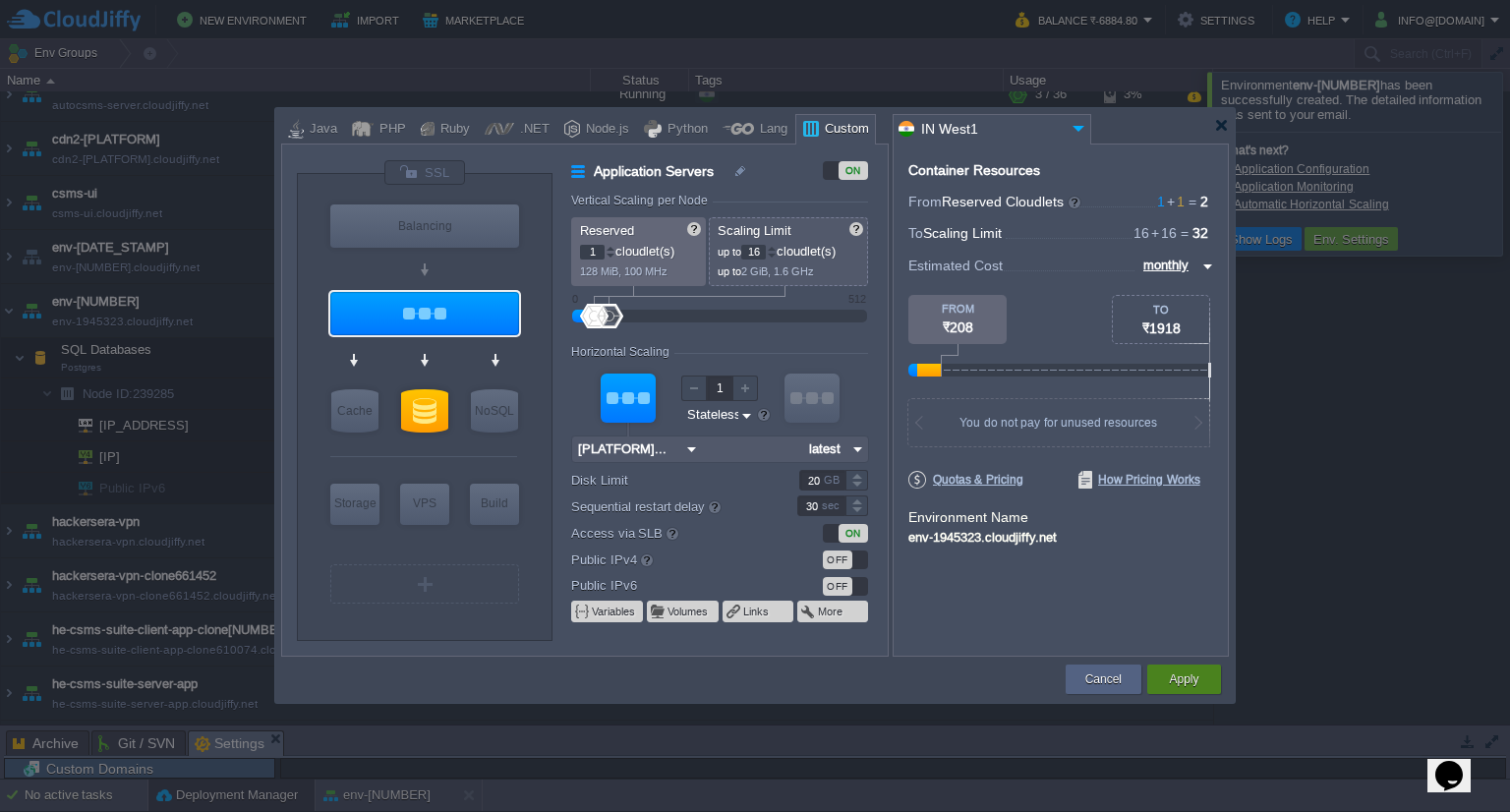 click on "Apply" at bounding box center [1184, 679] 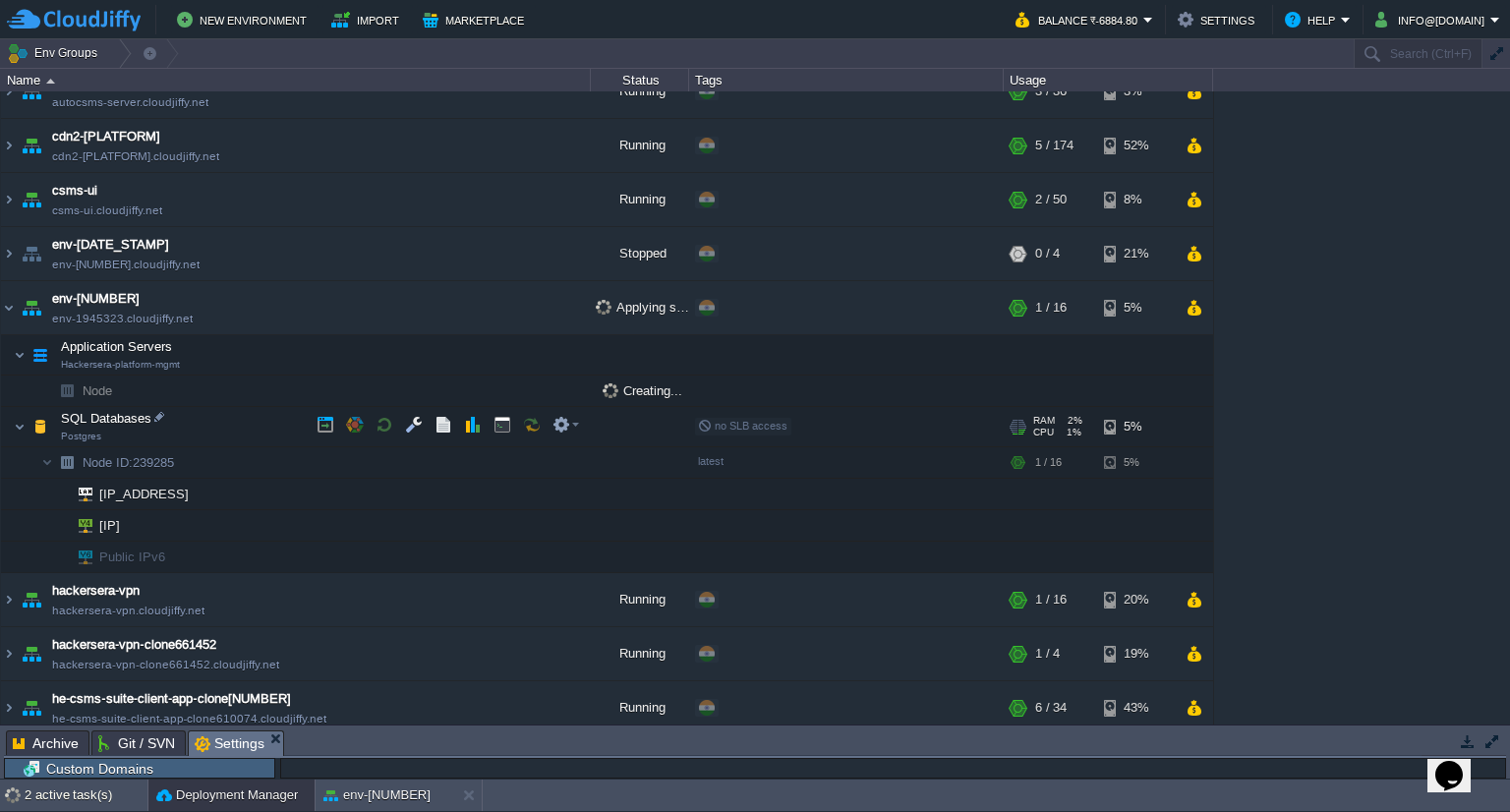 scroll, scrollTop: 244, scrollLeft: 0, axis: vertical 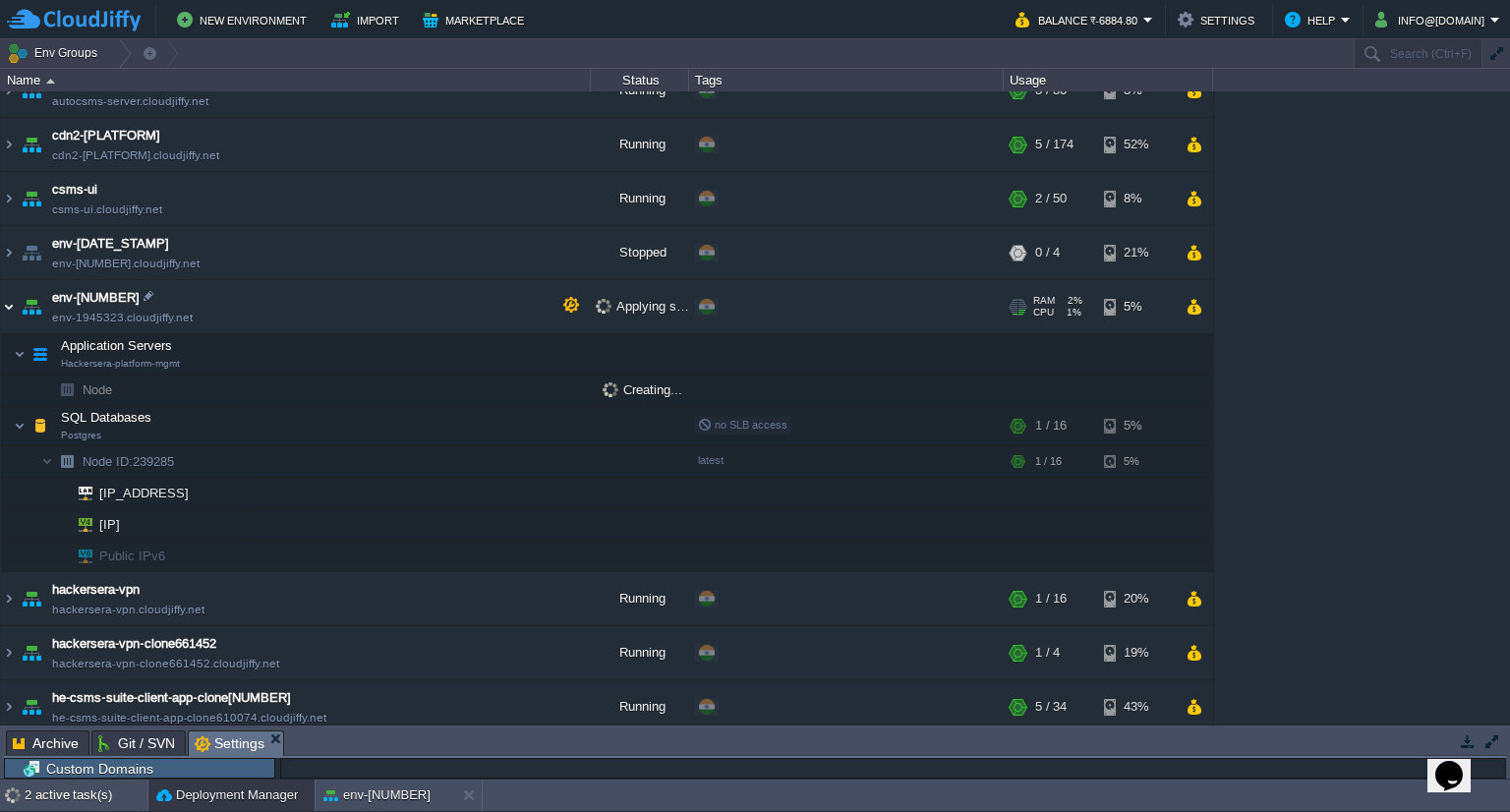click at bounding box center (9, 307) 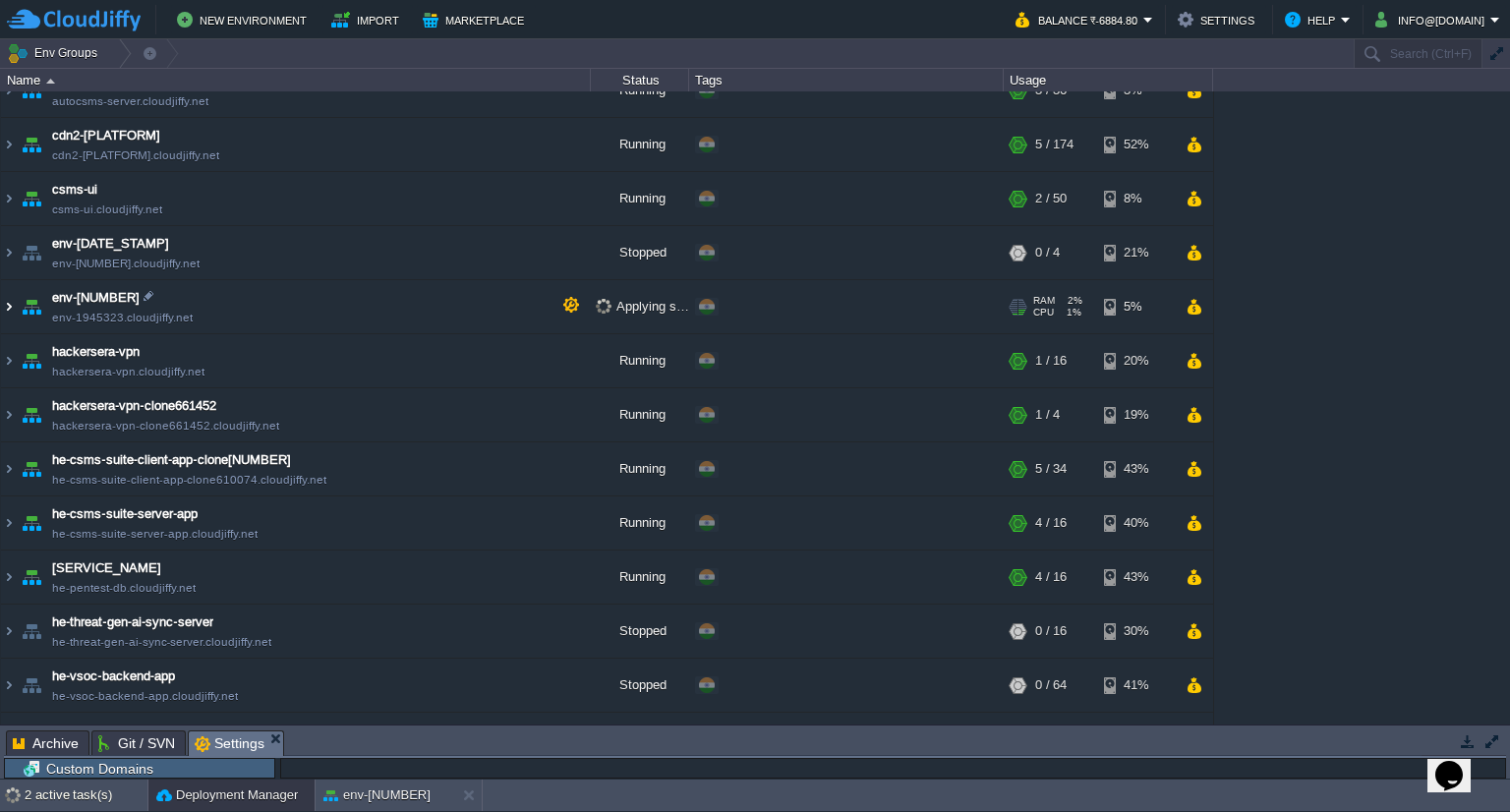 click at bounding box center (9, 307) 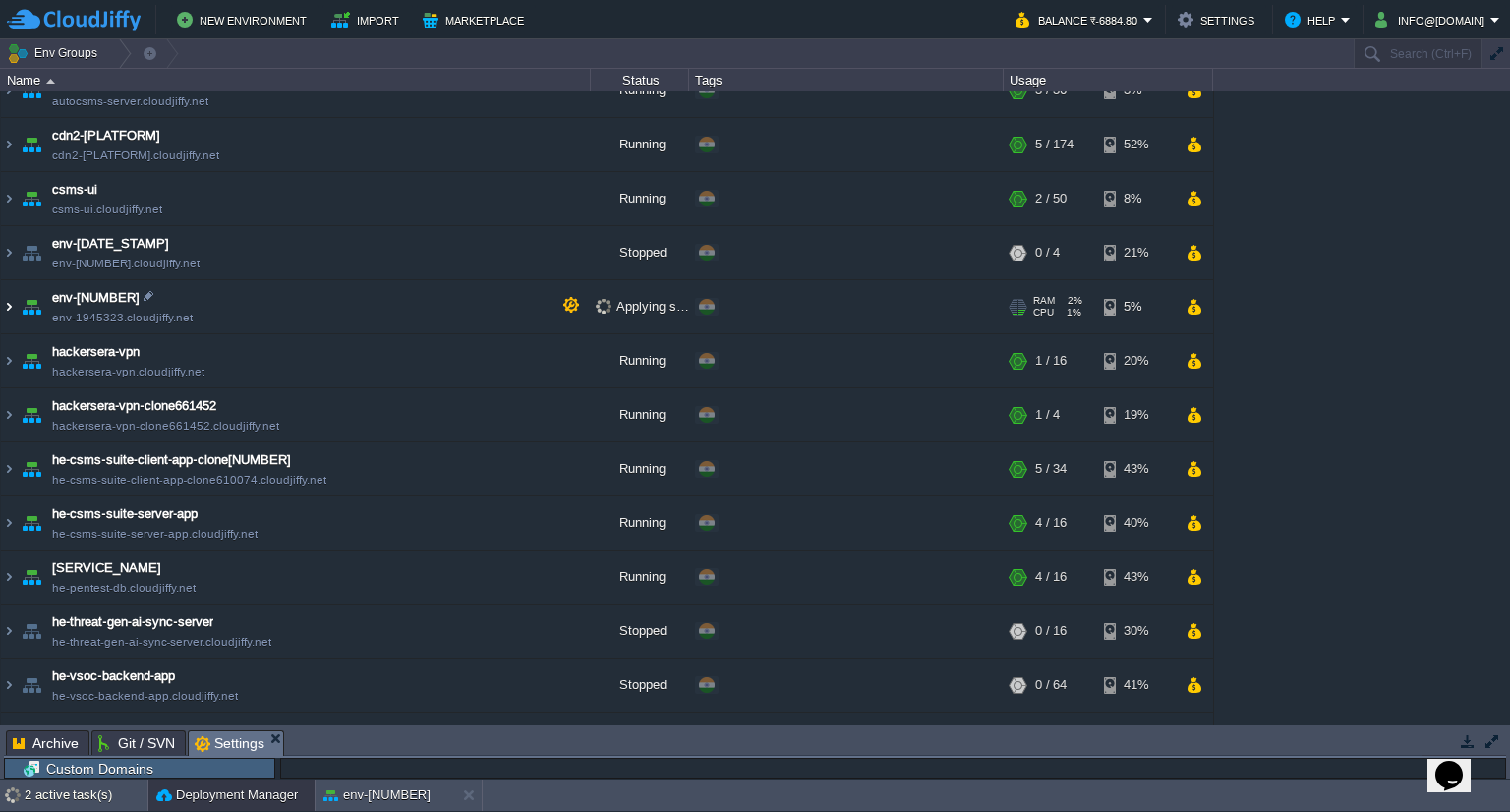 click at bounding box center (9, 307) 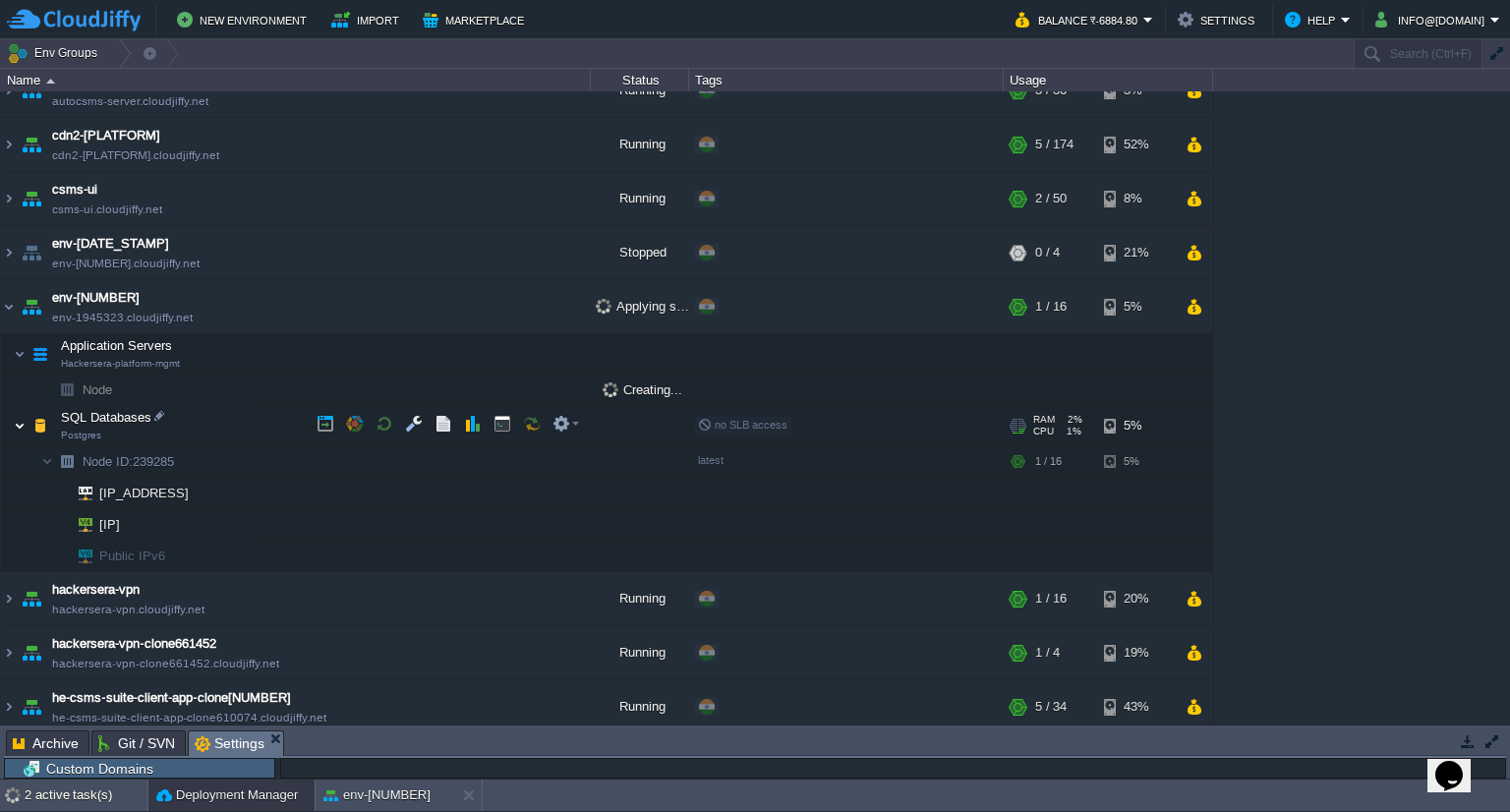 click at bounding box center (20, 426) 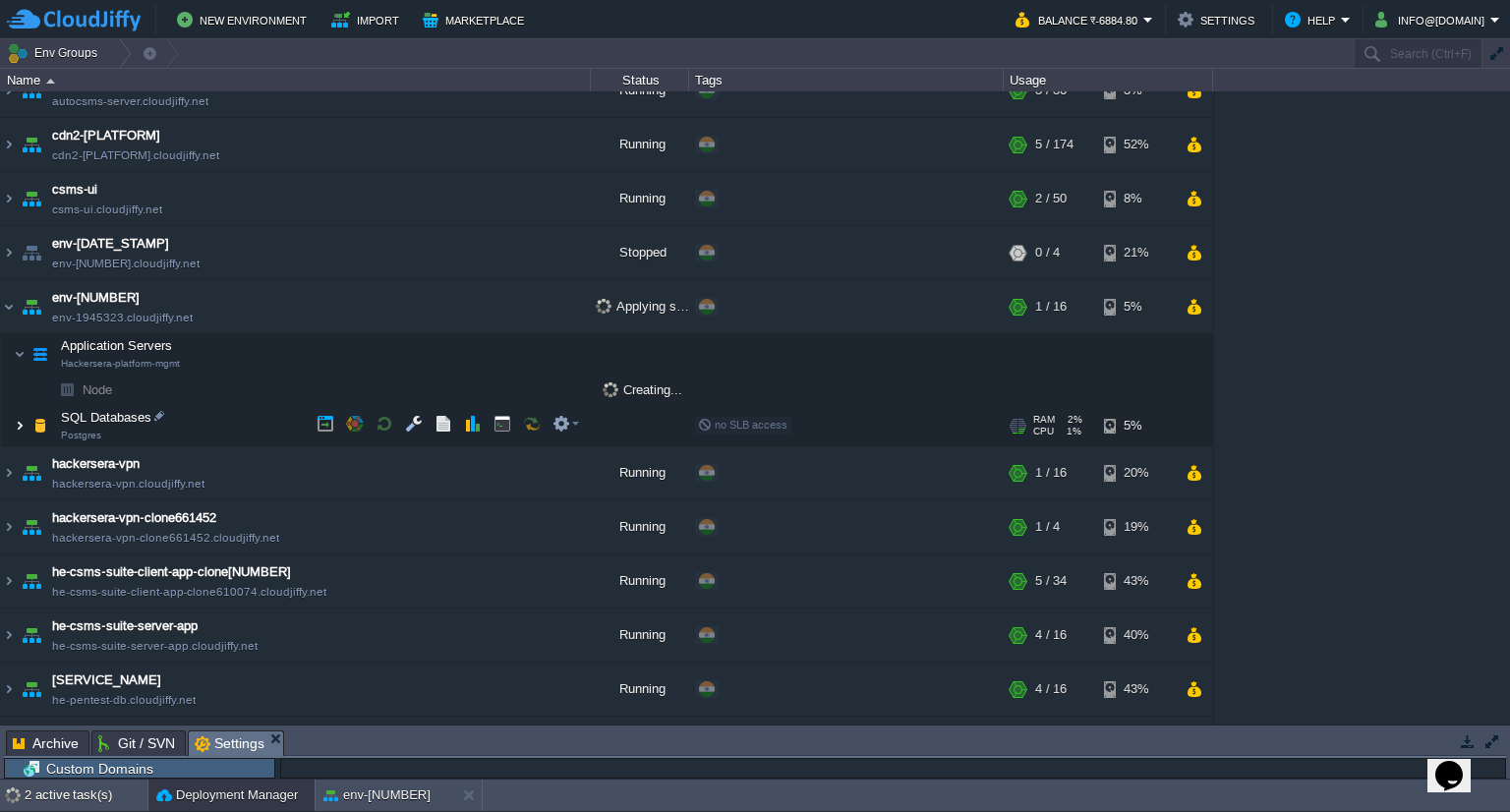 click at bounding box center [20, 426] 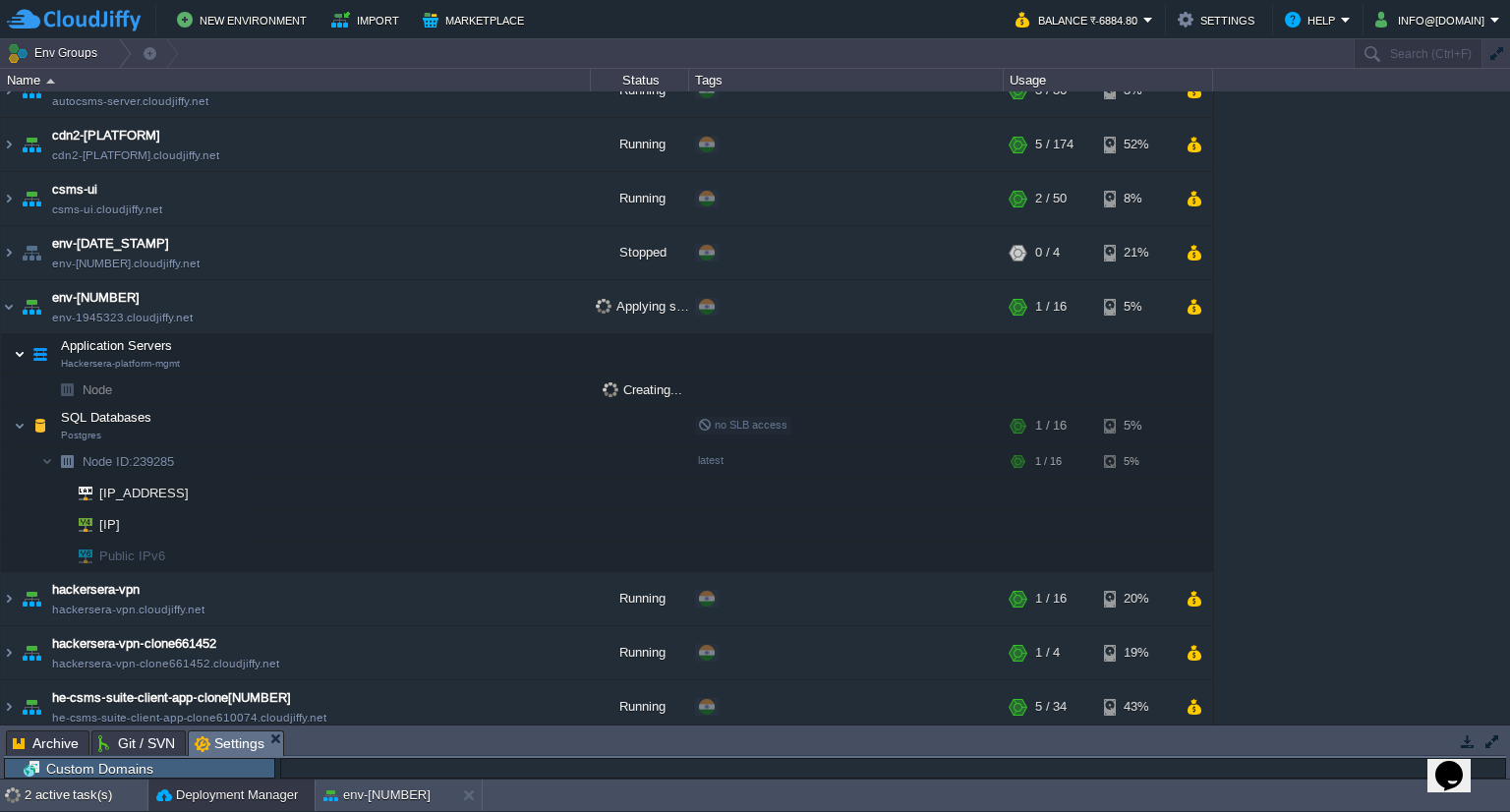click at bounding box center [20, 354] 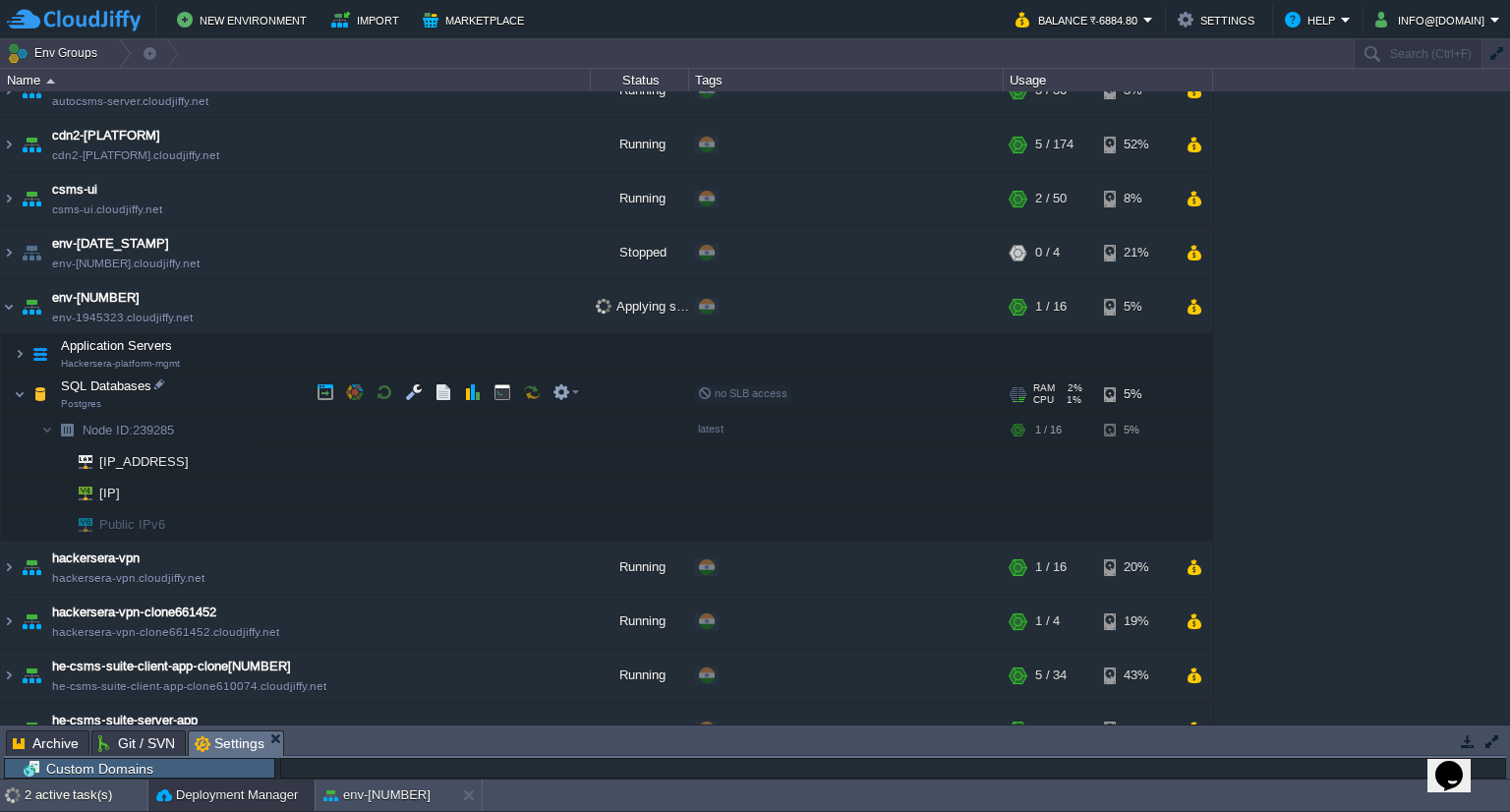 click at bounding box center (40, 394) 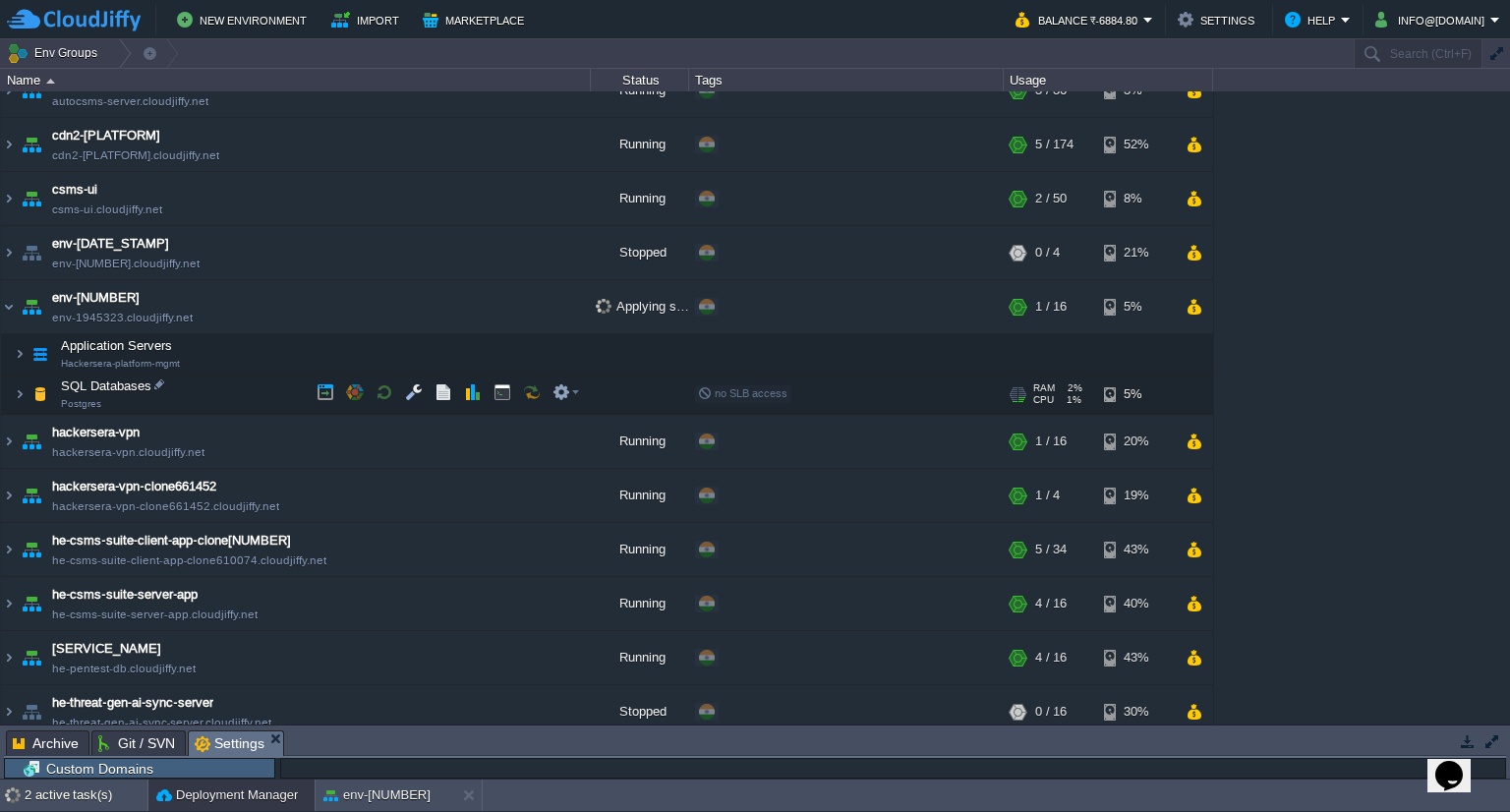 click at bounding box center [40, 394] 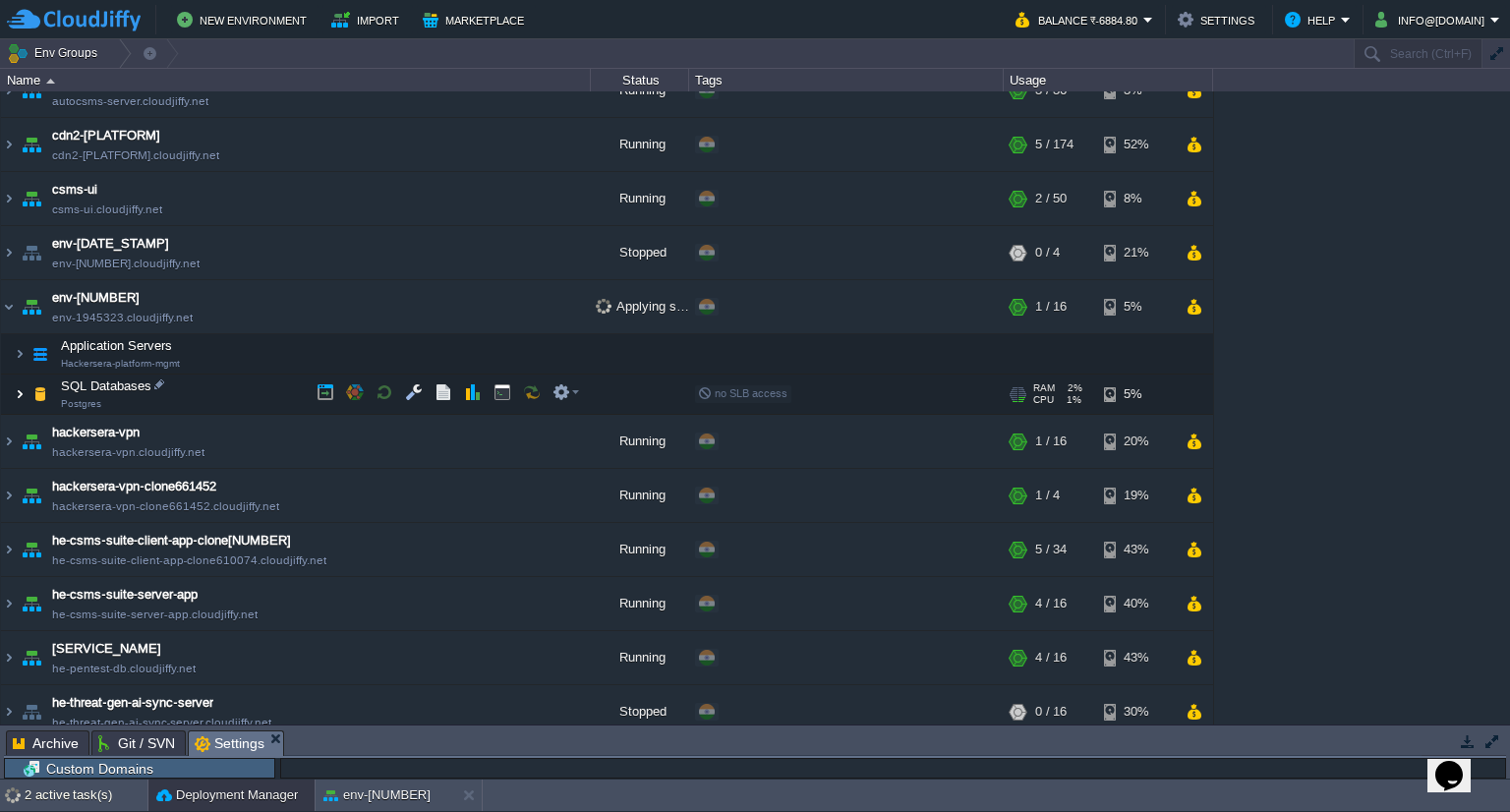 click at bounding box center (20, 394) 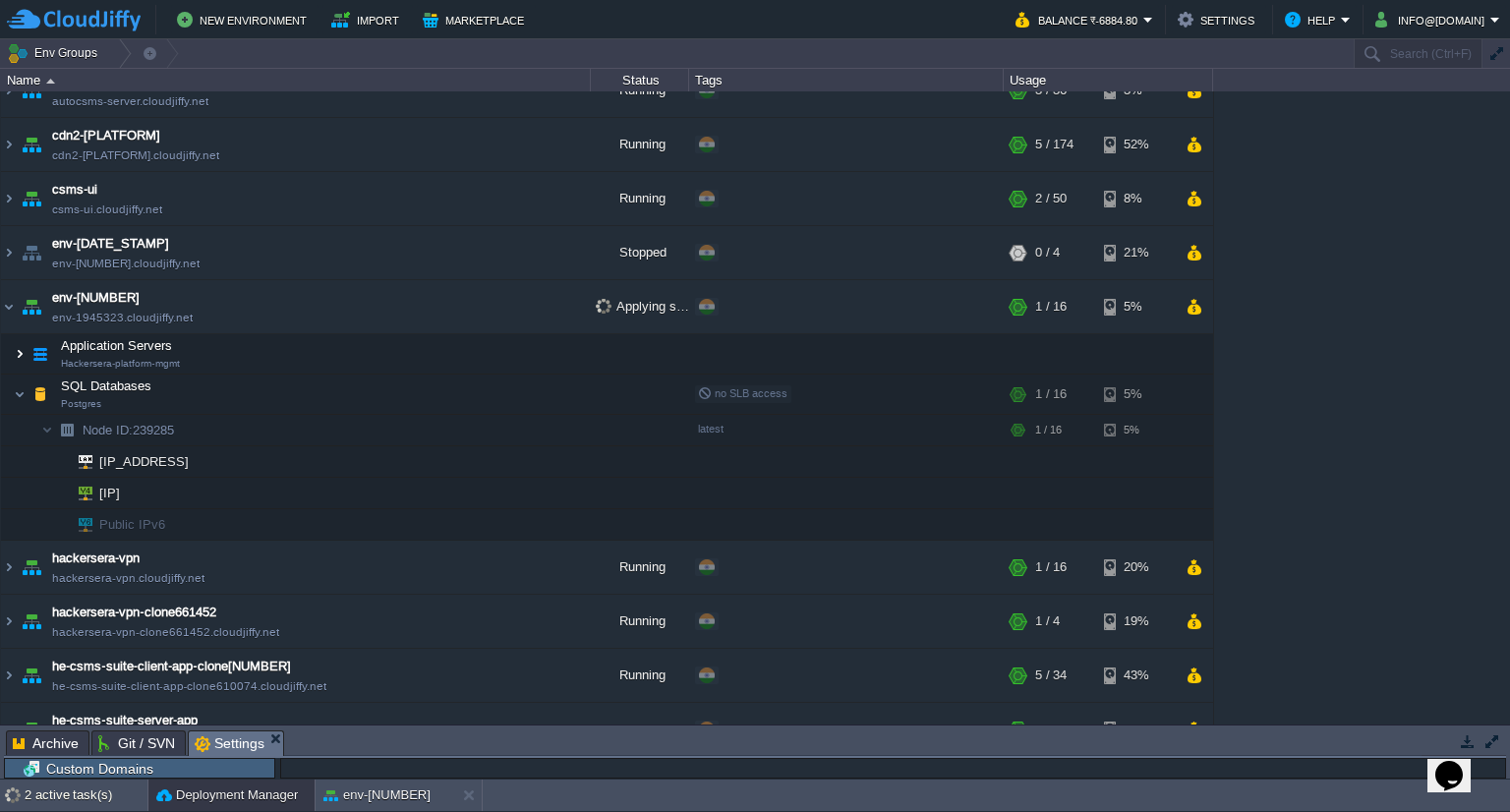 click at bounding box center [20, 354] 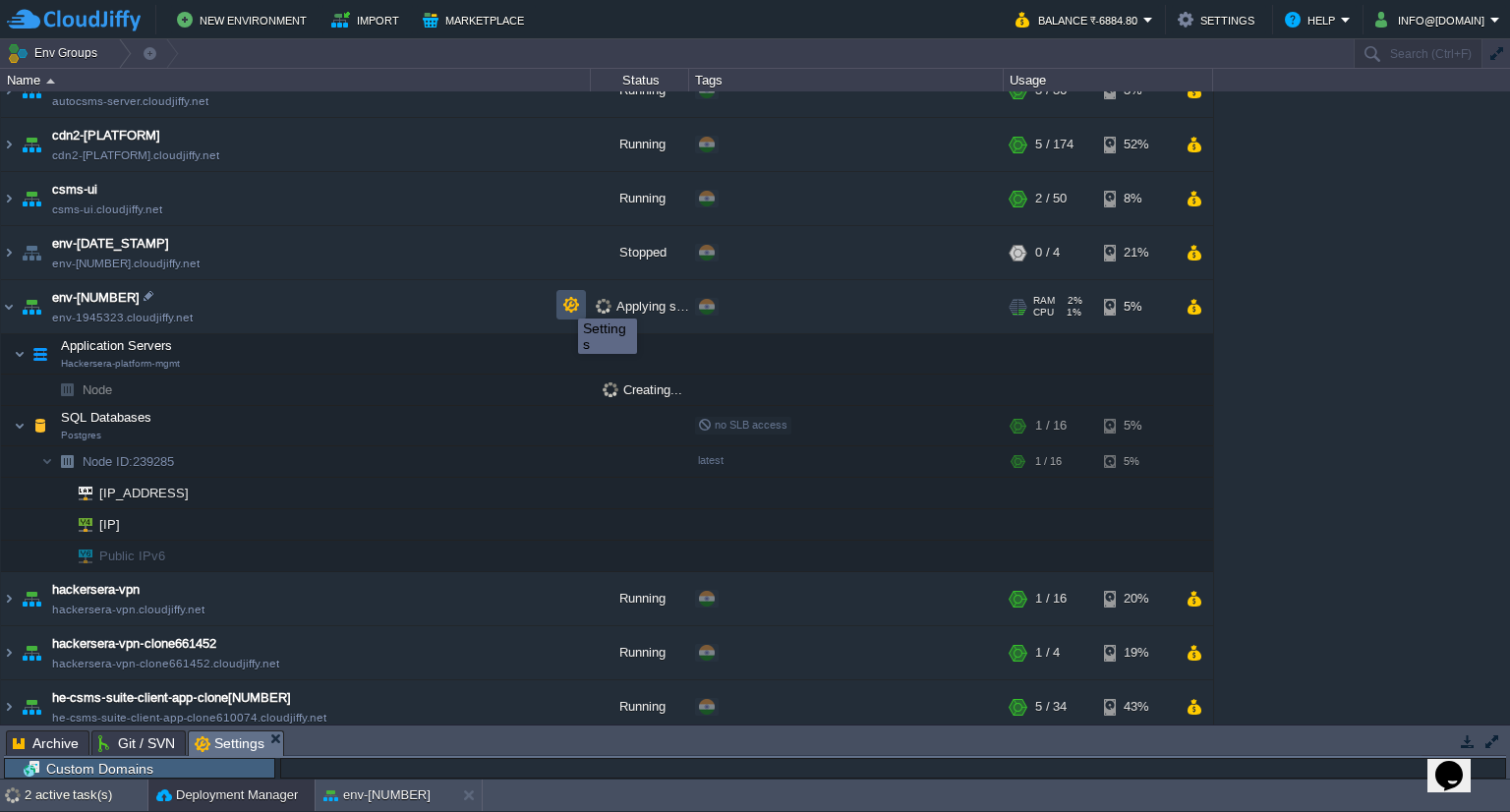 click at bounding box center [571, 305] 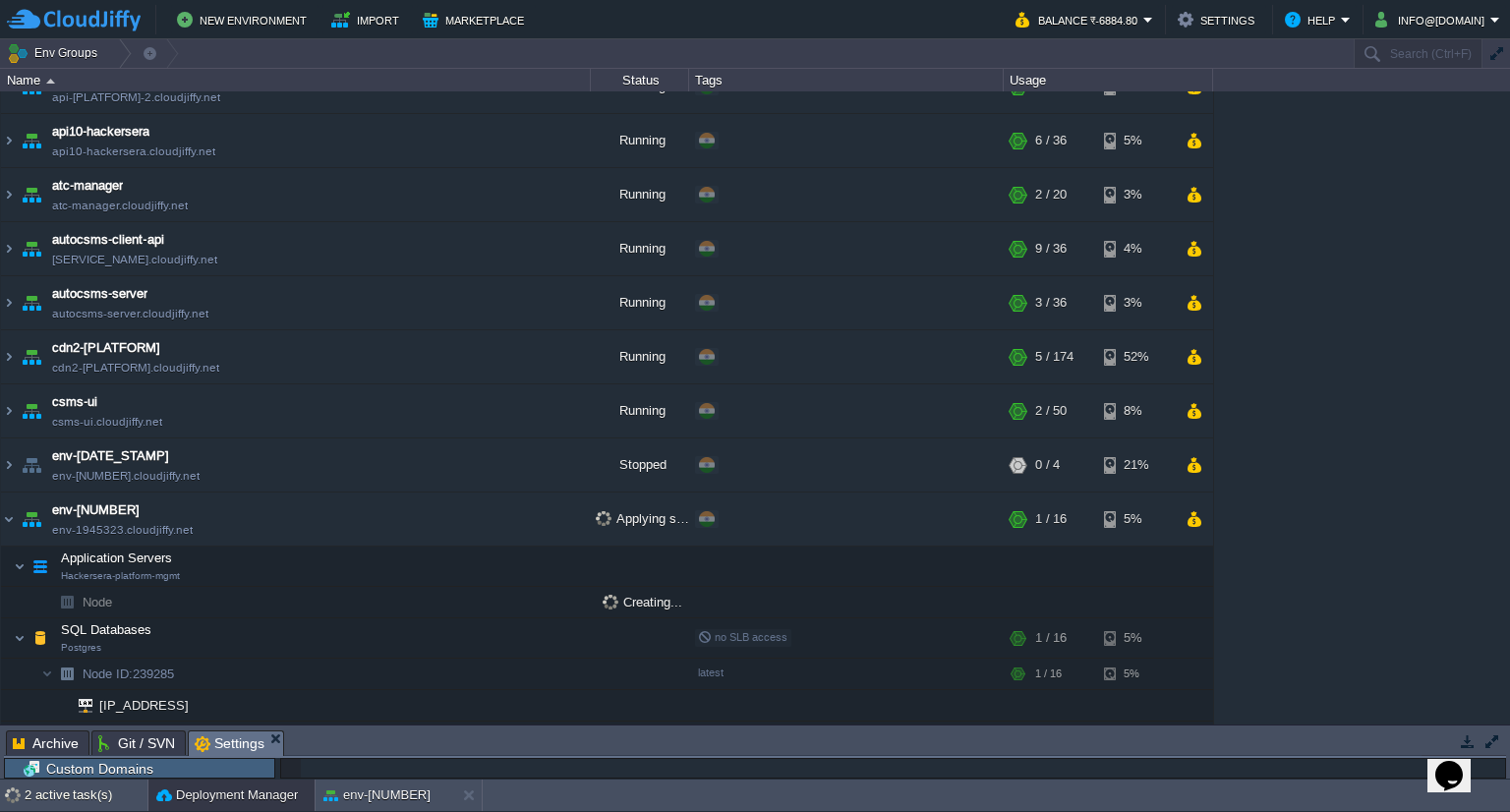 scroll, scrollTop: 30, scrollLeft: 0, axis: vertical 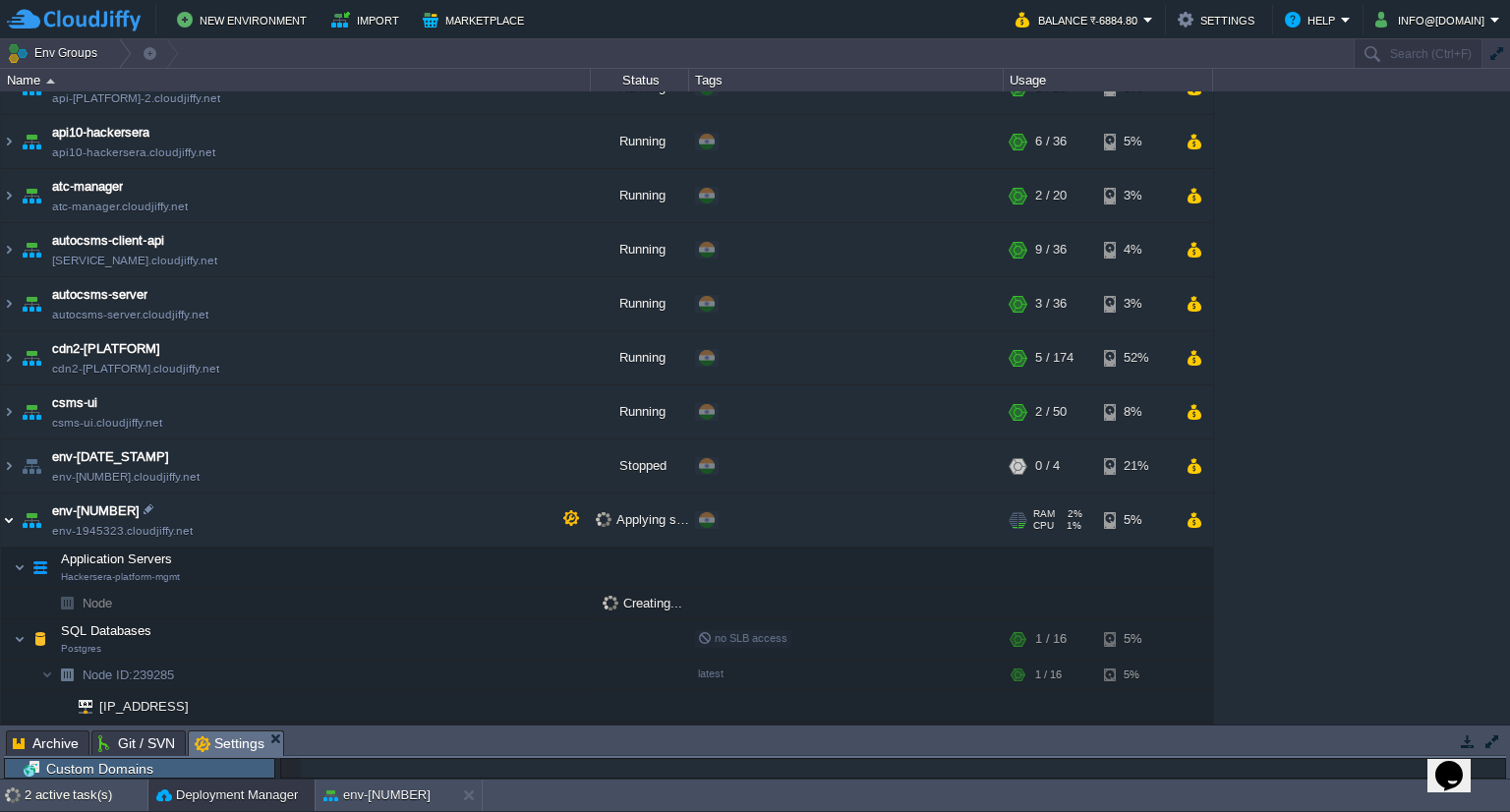 click at bounding box center [9, 520] 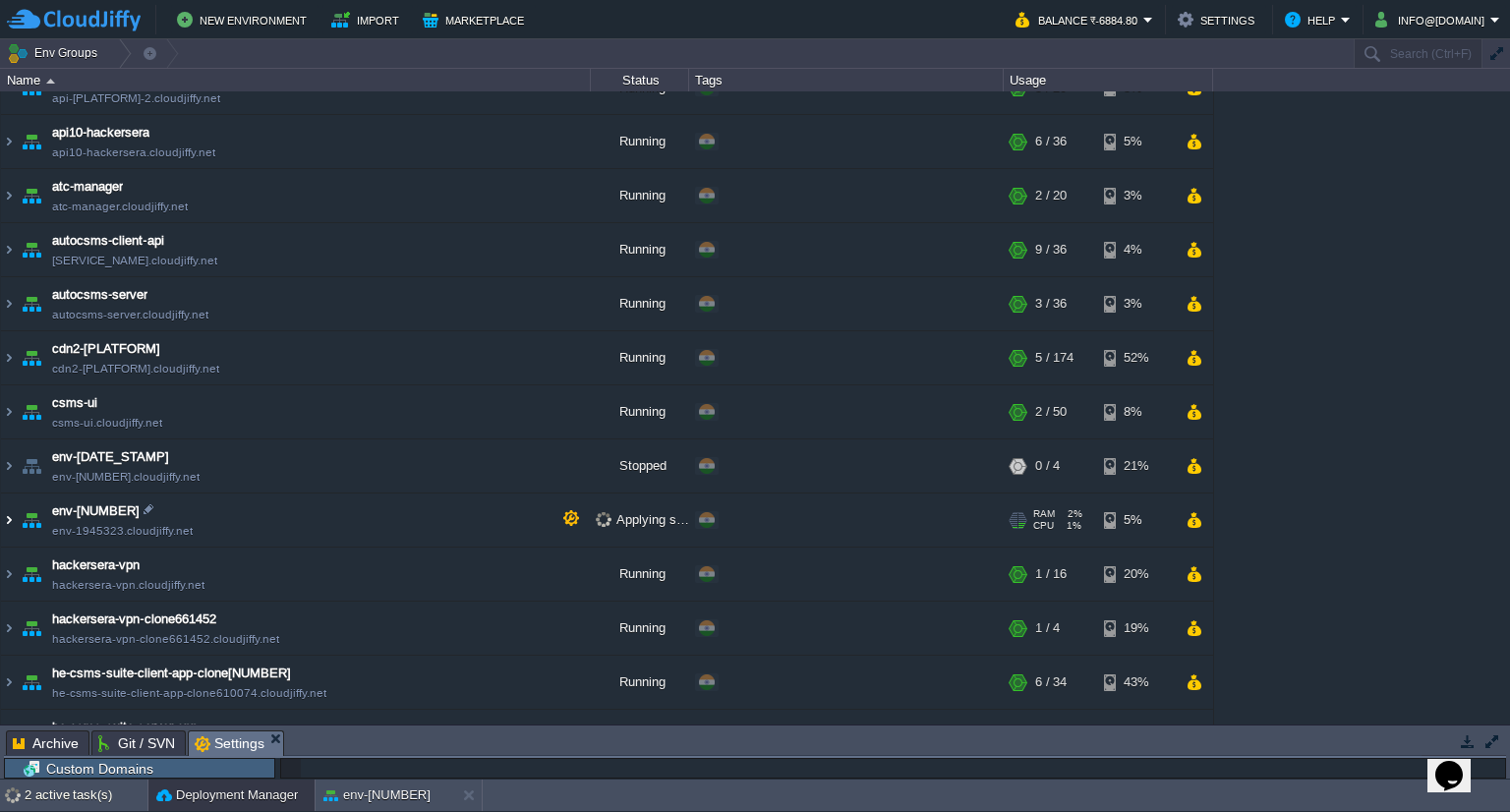 click at bounding box center [9, 520] 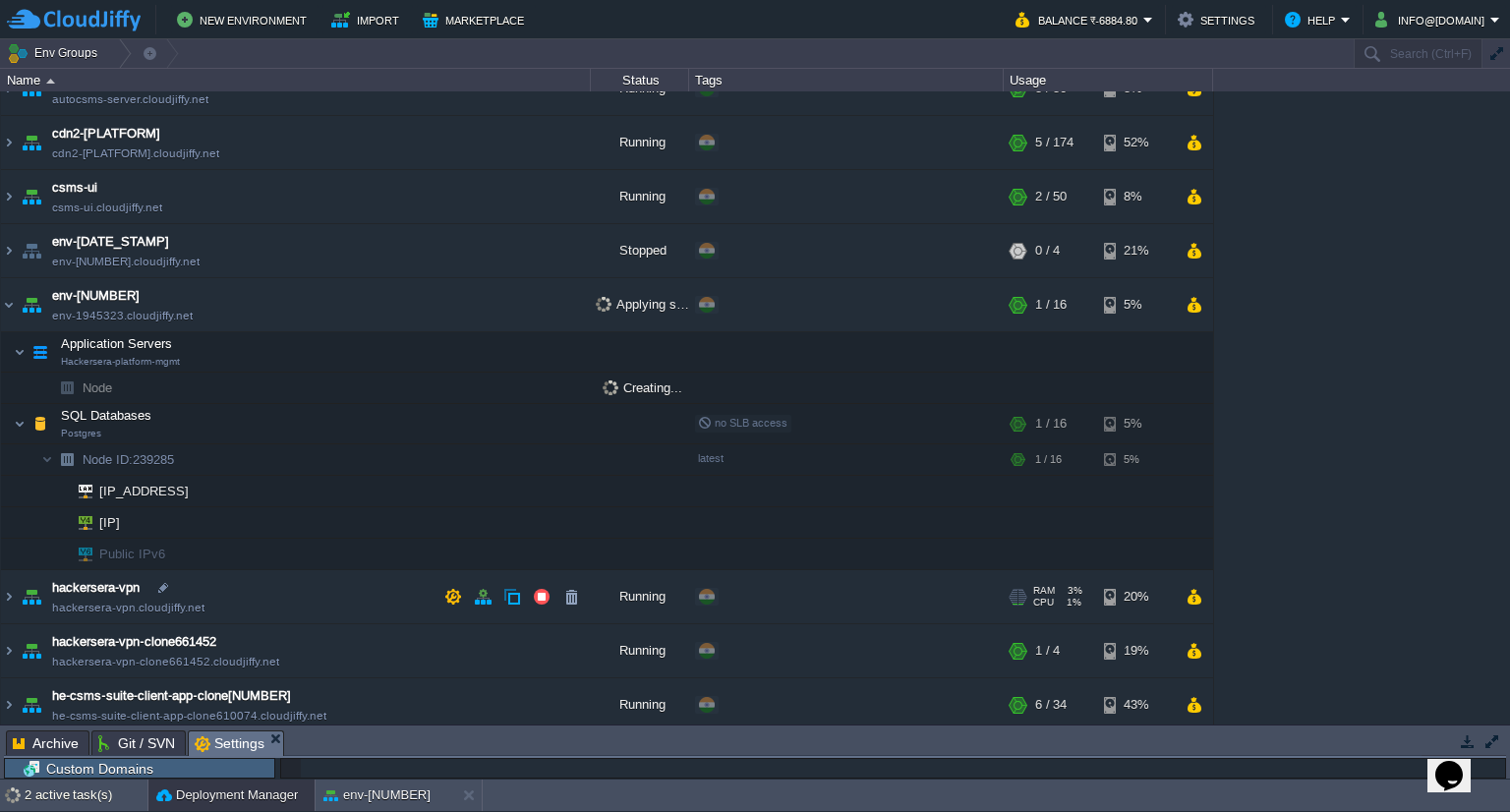scroll, scrollTop: 243, scrollLeft: 0, axis: vertical 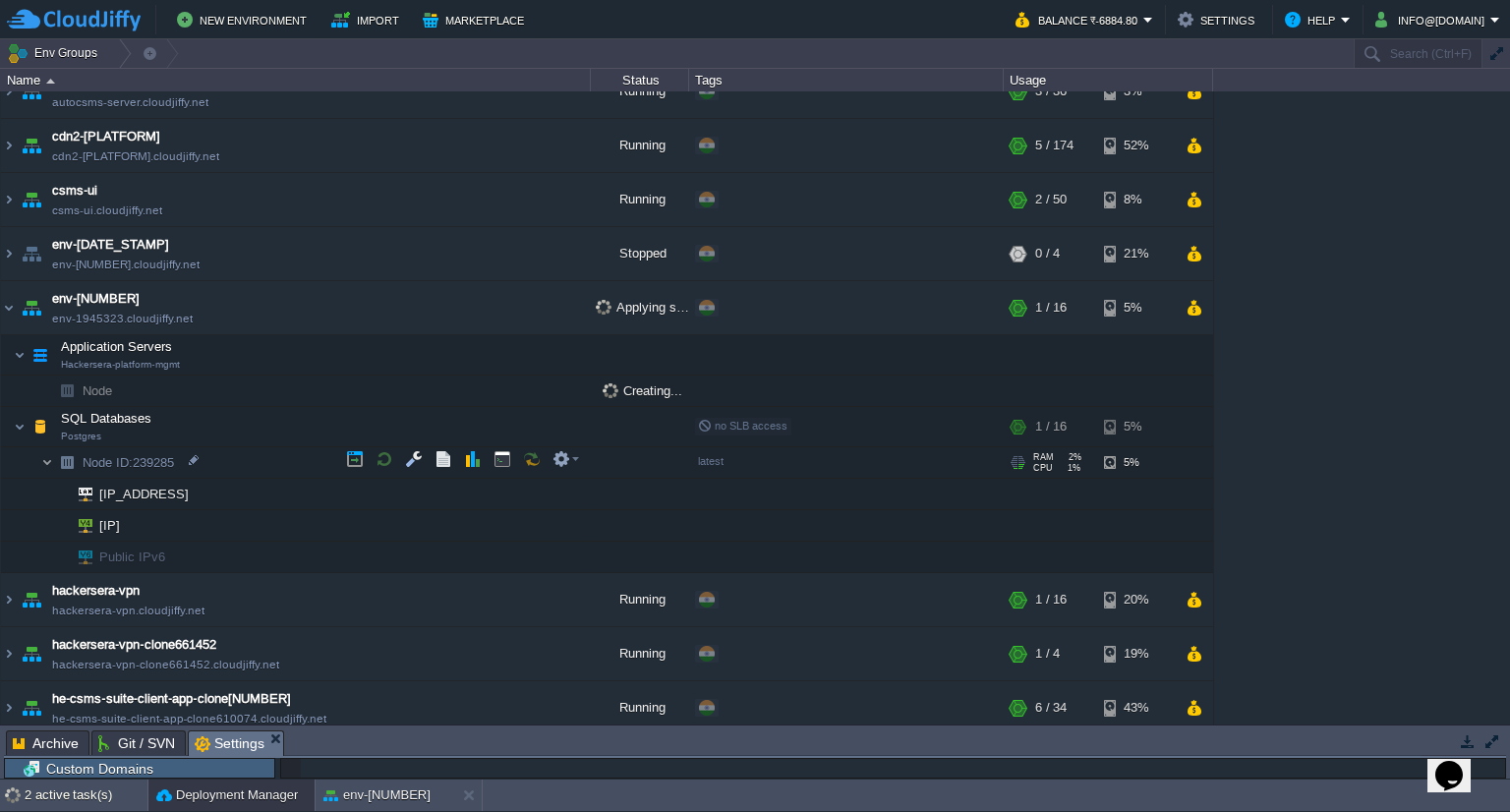 click at bounding box center (47, 462) 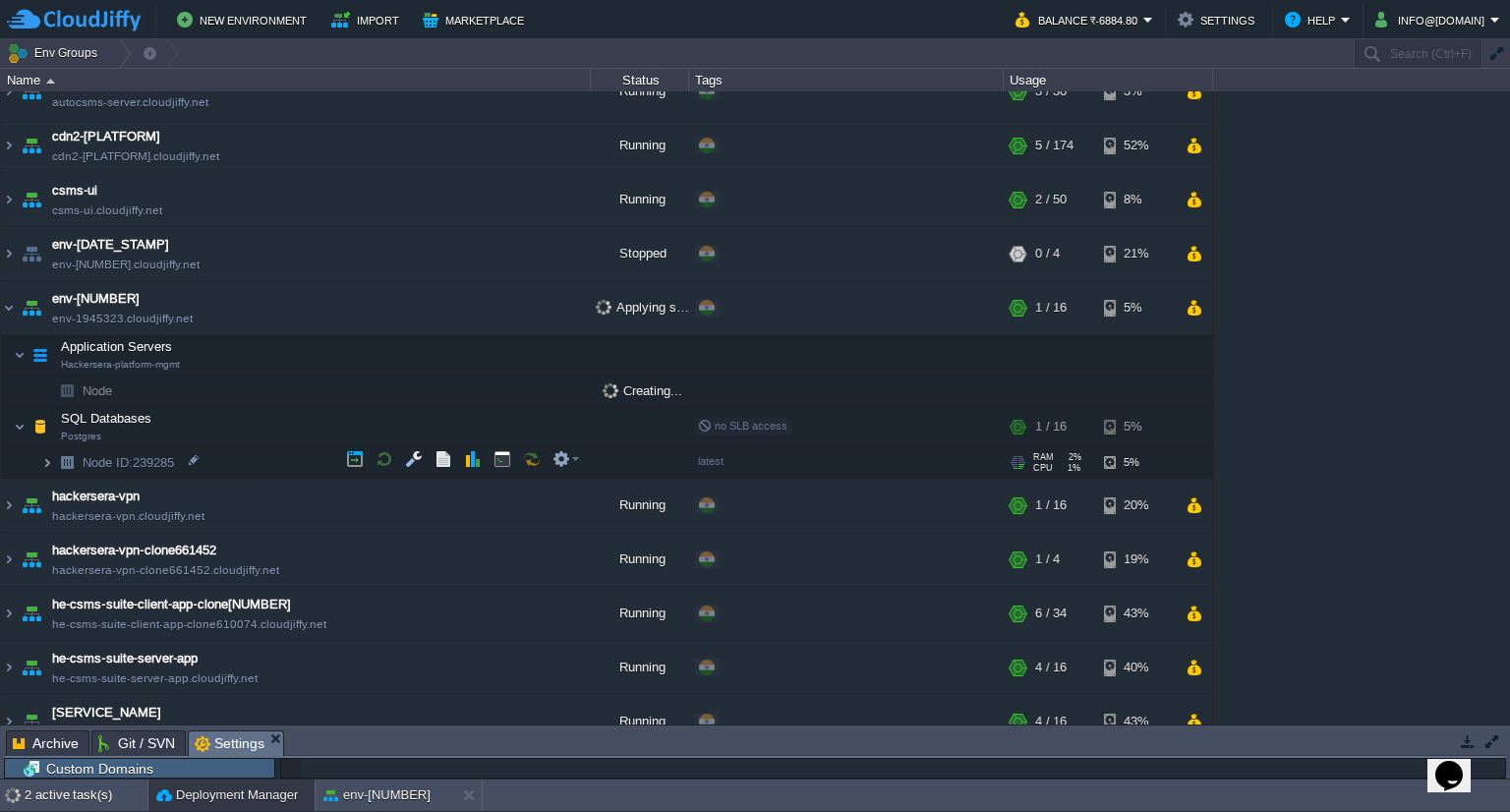 click at bounding box center [47, 462] 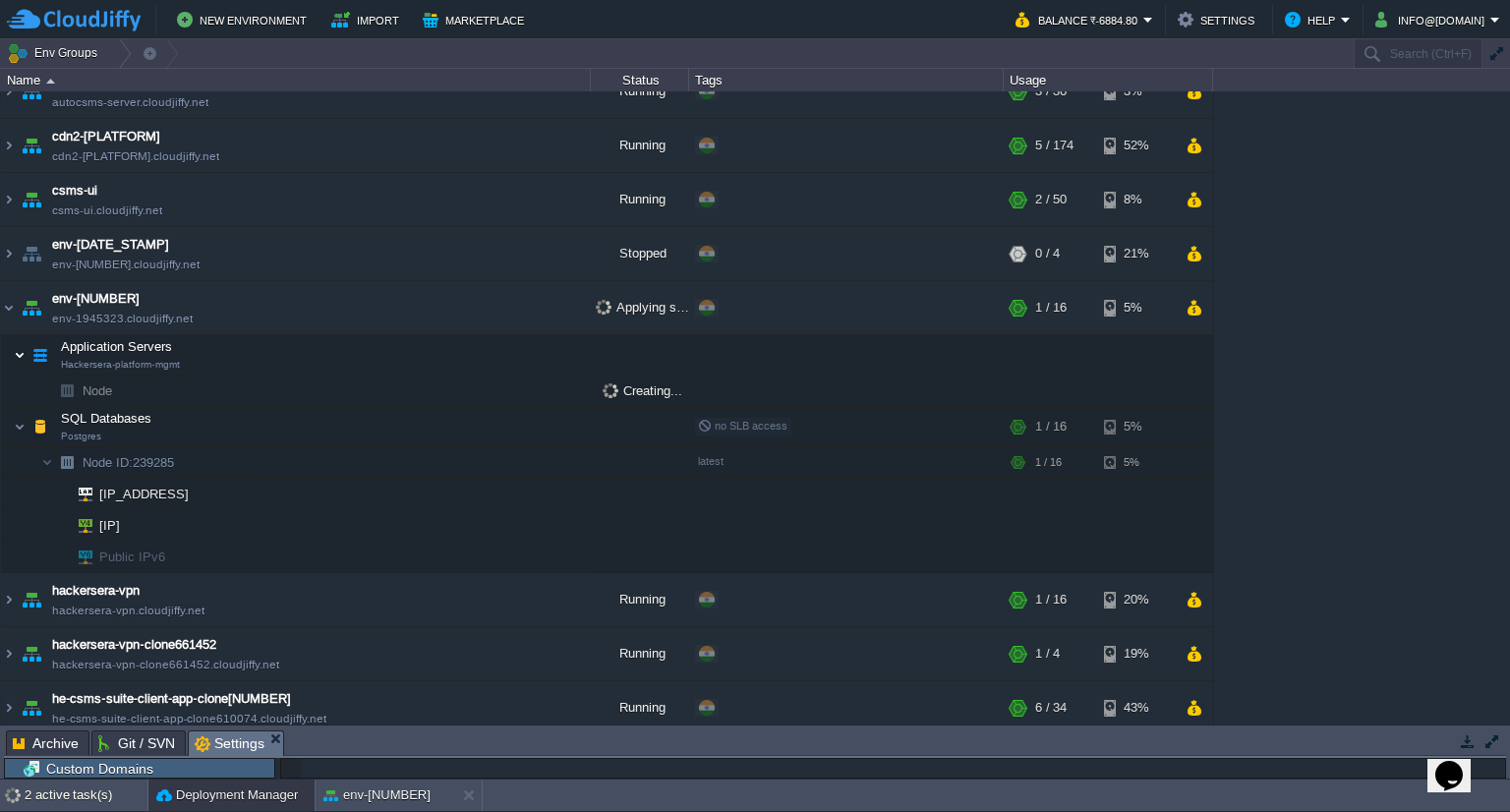 click at bounding box center (20, 355) 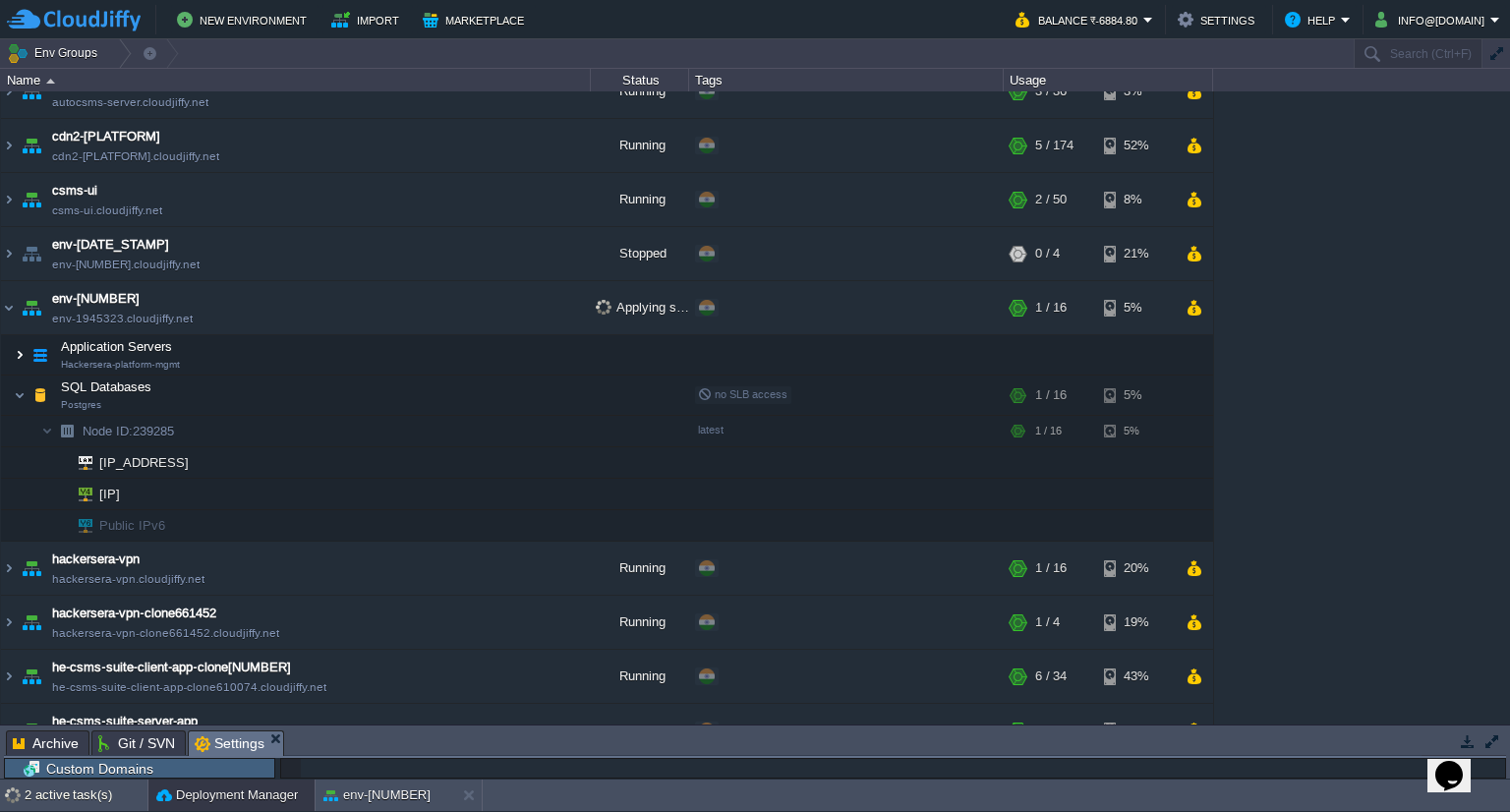 click at bounding box center [20, 355] 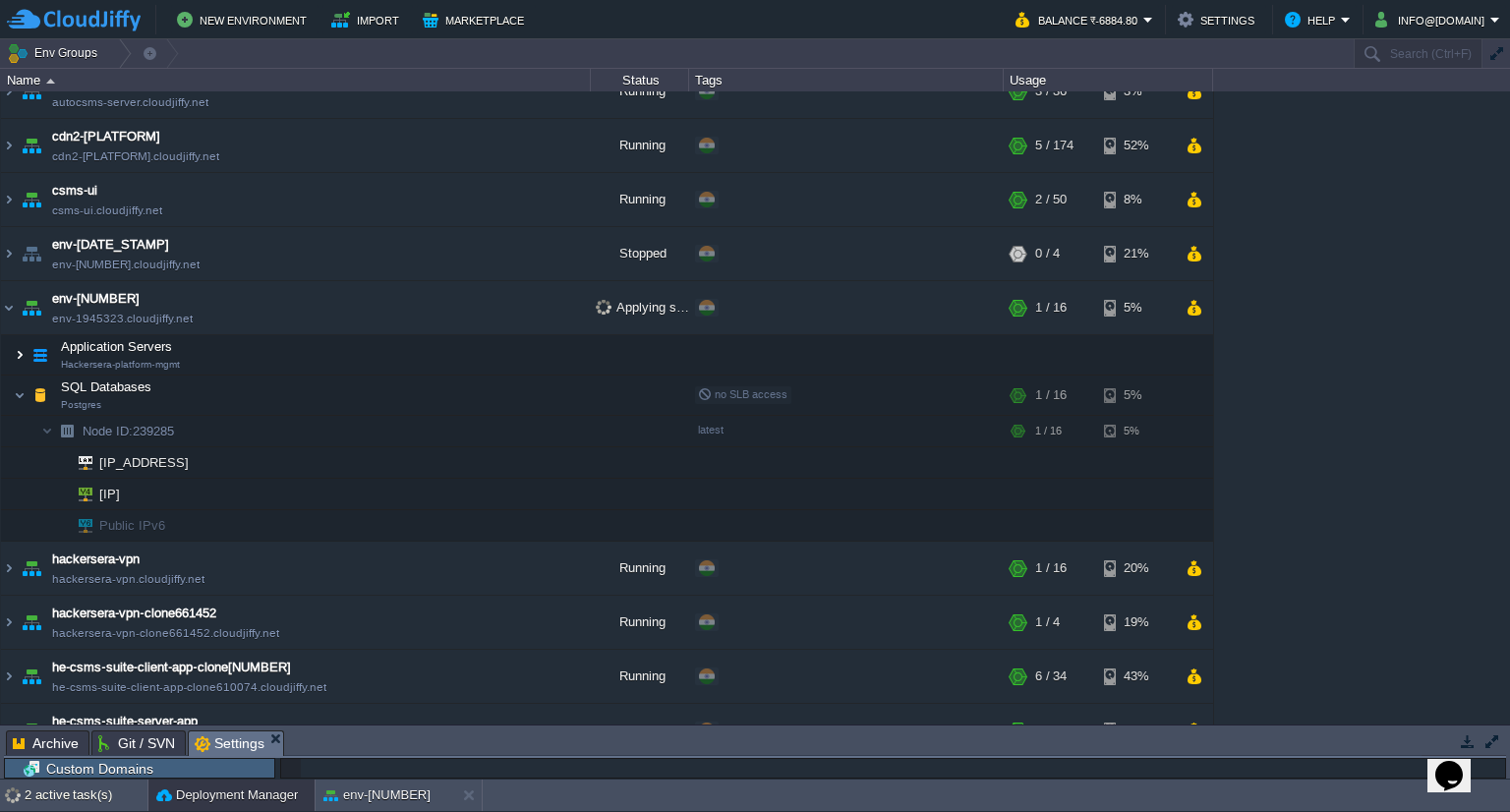 click at bounding box center (20, 355) 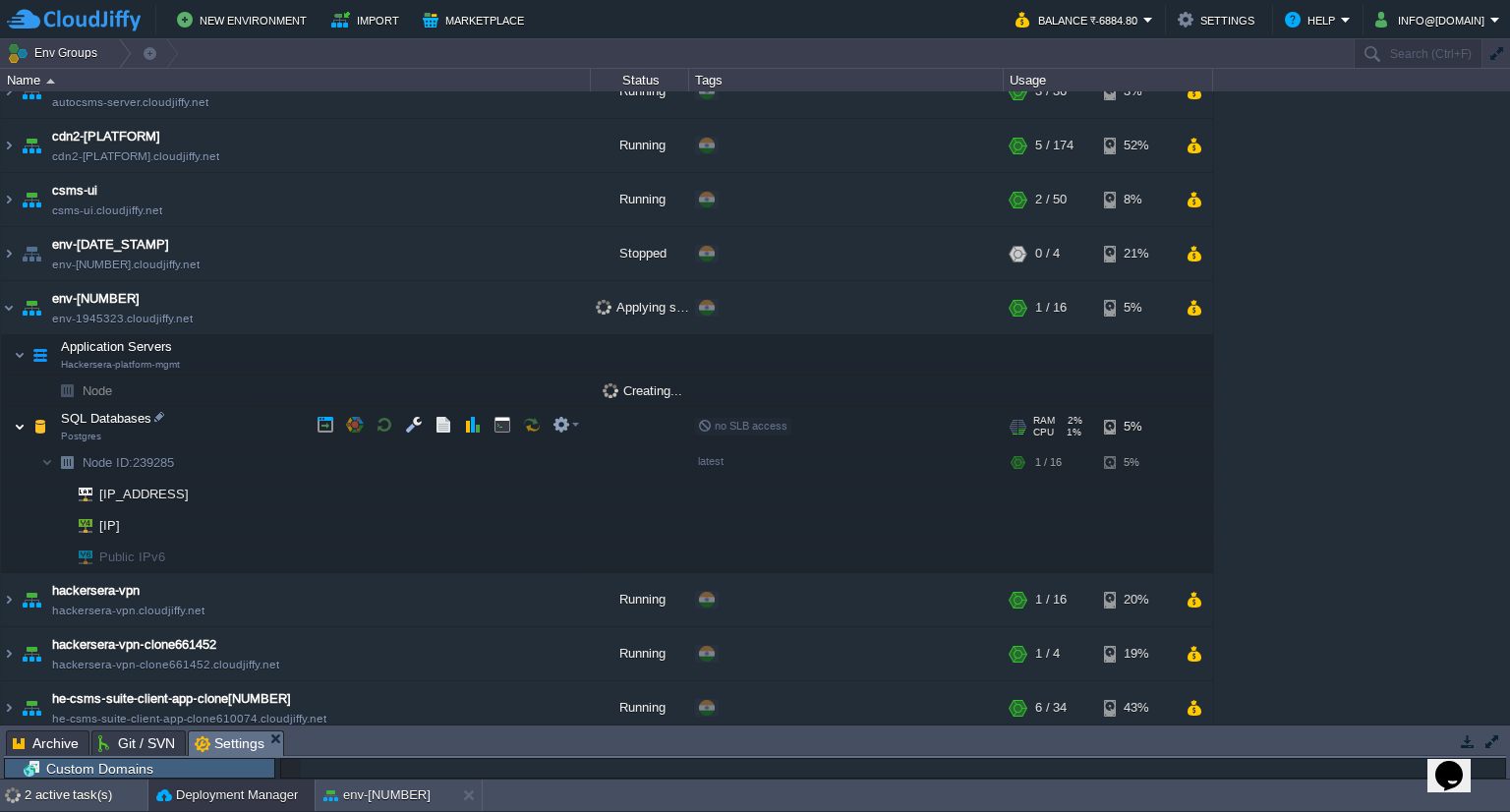 click at bounding box center [20, 427] 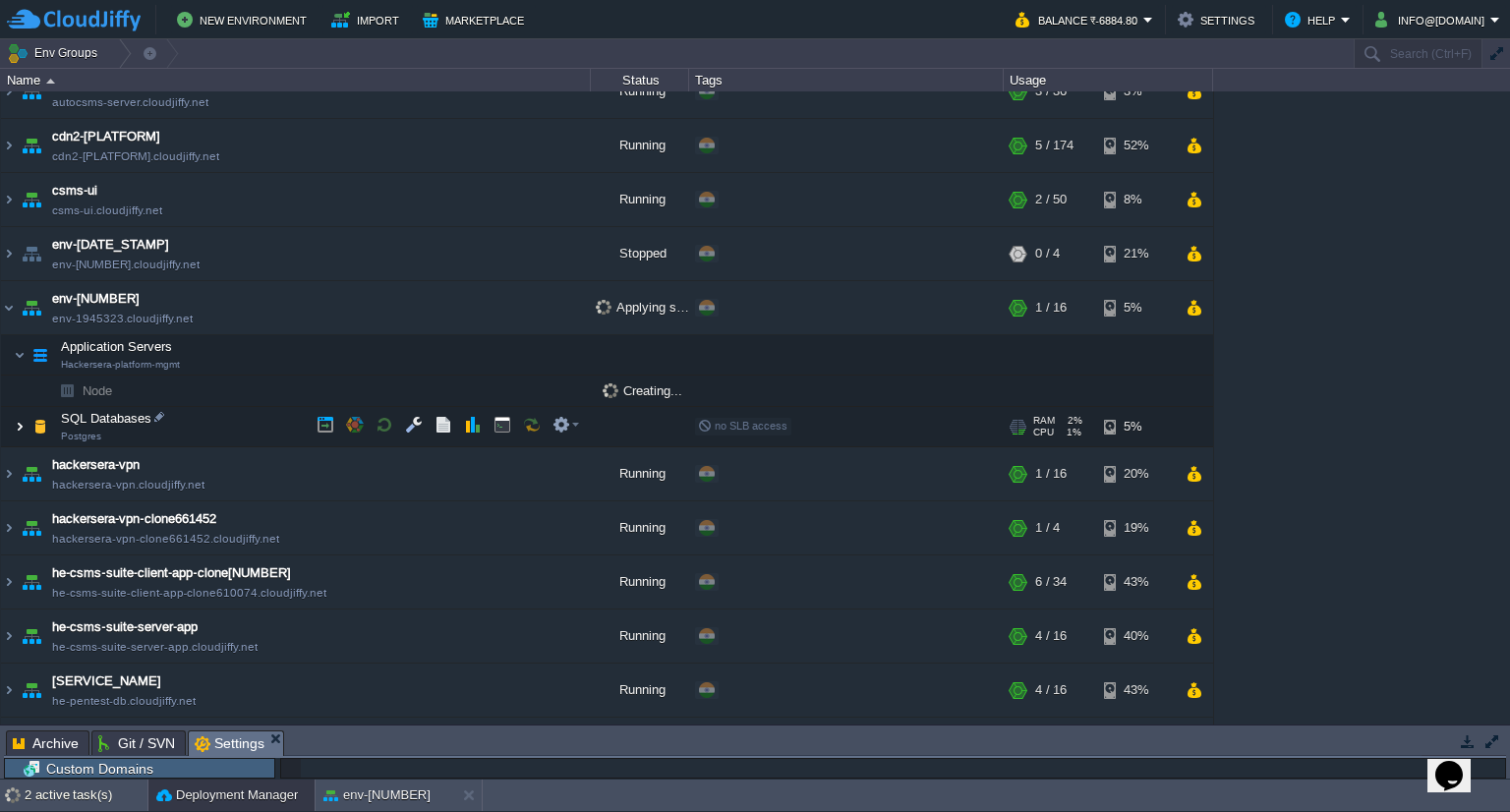 click at bounding box center [20, 427] 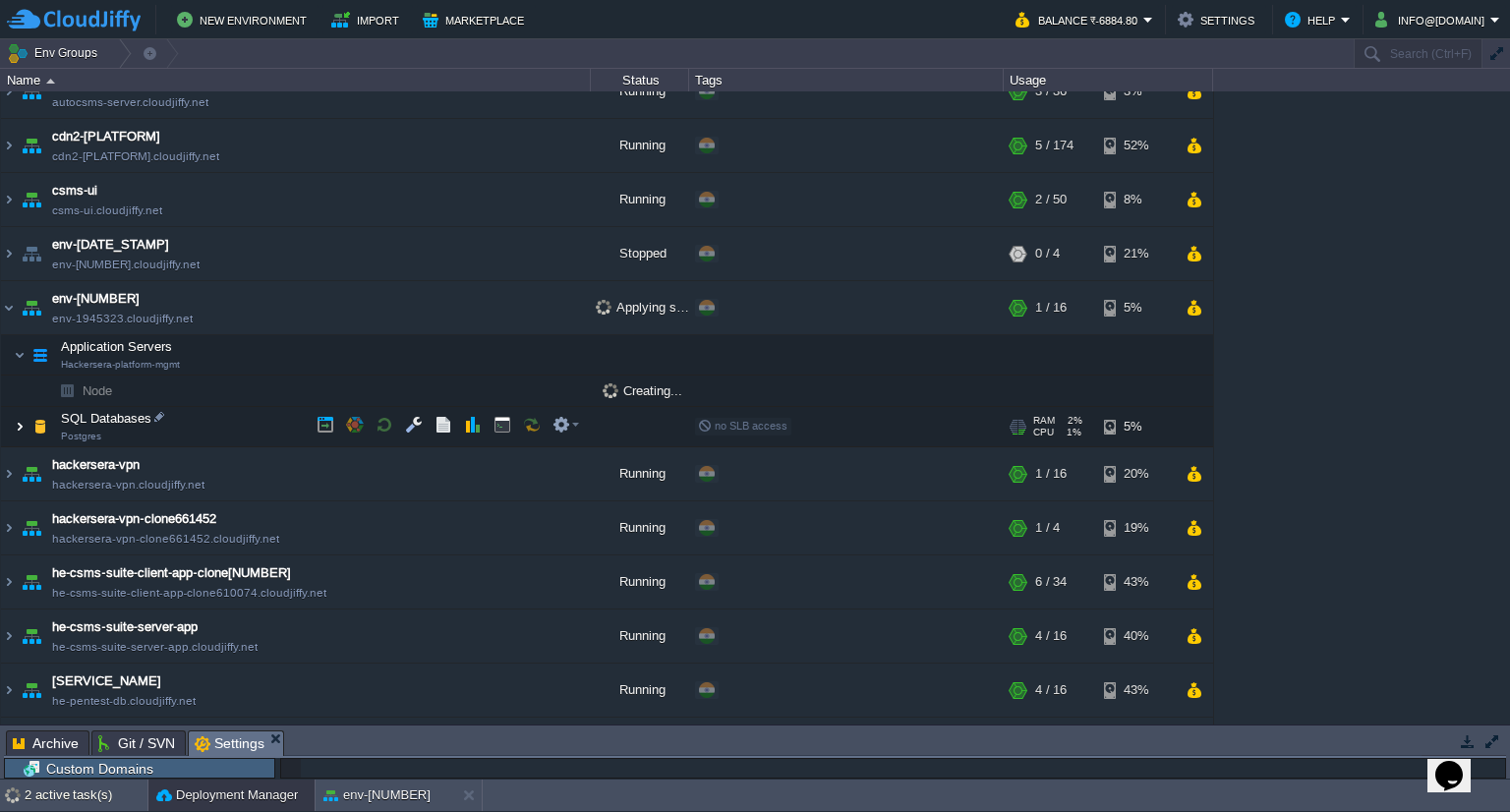 click at bounding box center [20, 427] 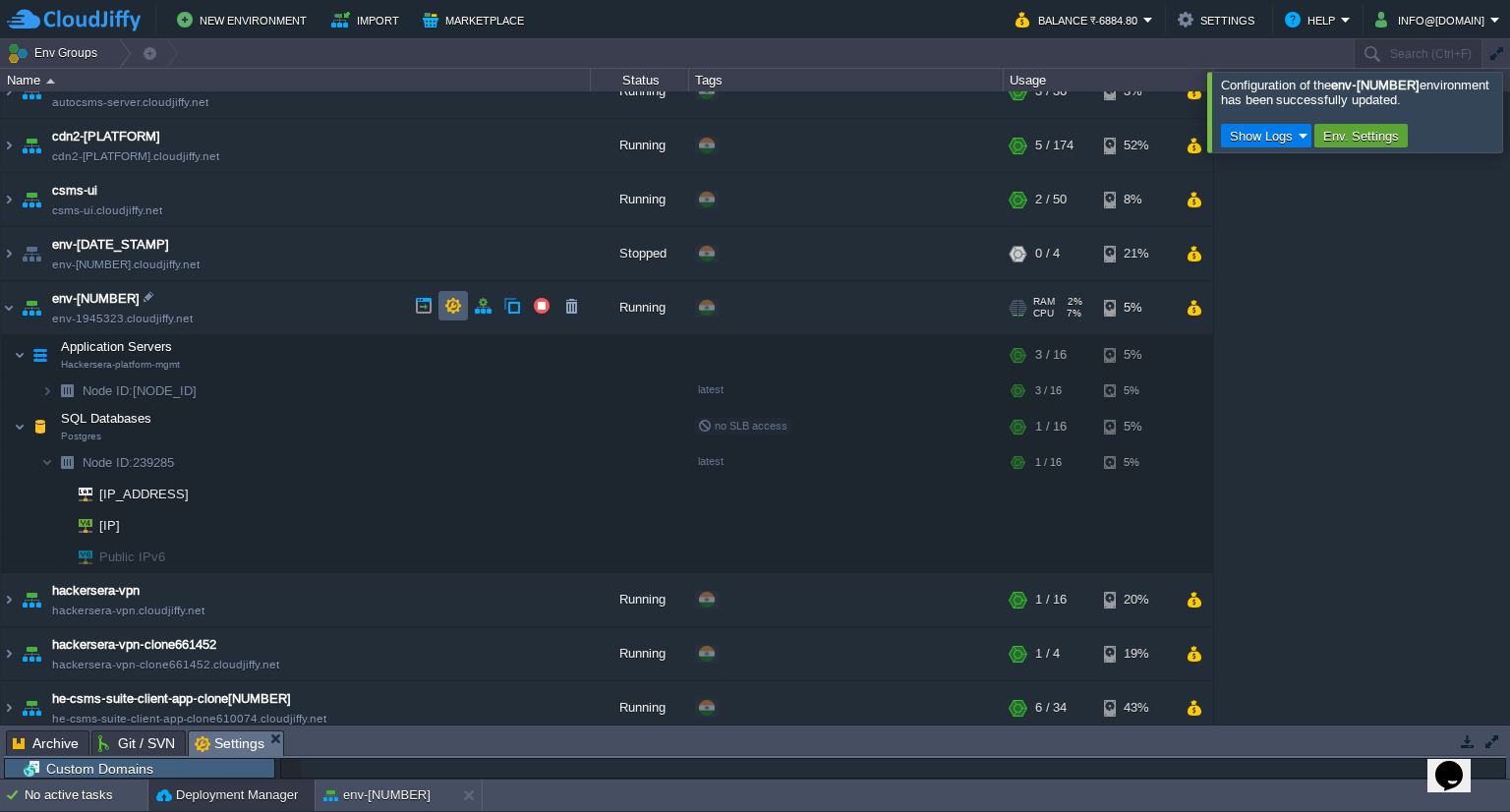 click at bounding box center (453, 306) 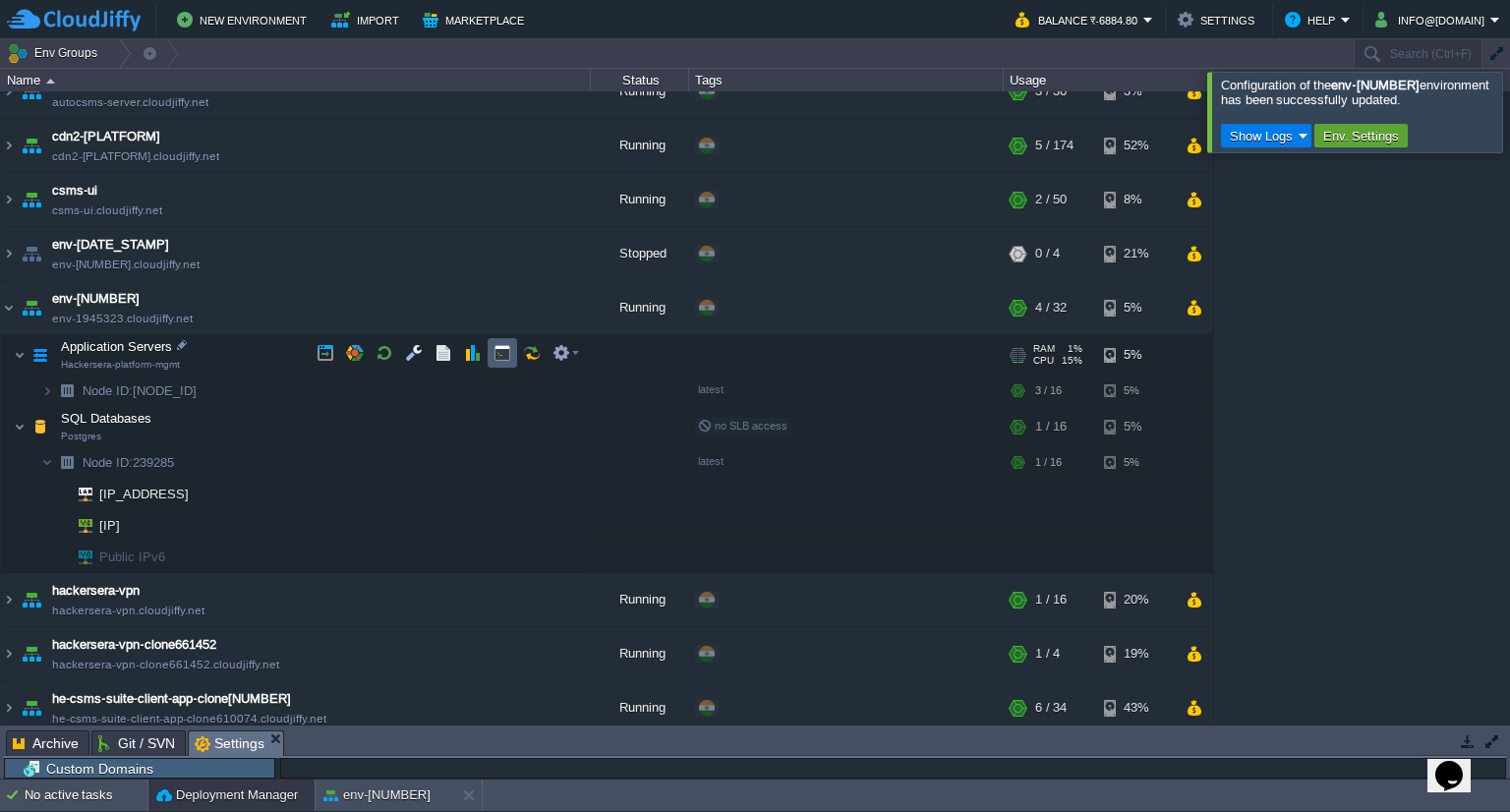 click at bounding box center (502, 353) 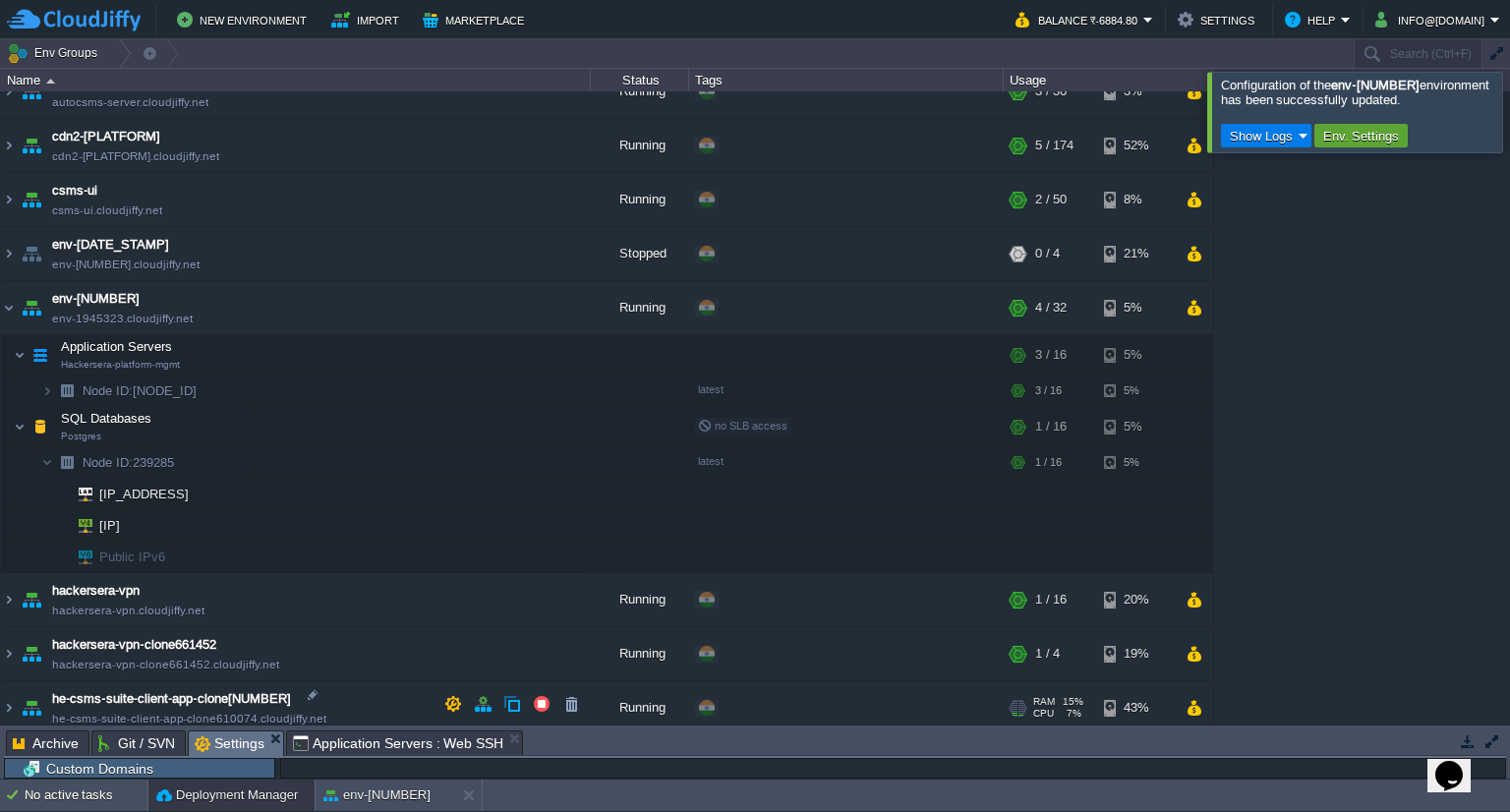 click on "Env Groups                     Search (Ctrl+F)         auto-gen Name Status Tags Usage api-hackersera-2 api-hackersera-2.cloudjiffy.net Running                                 + Add to Env Group                                                                                                                                                            RAM                 20%                                         CPU                 1%                             5 / 20                    5%       api10-hackersera api10-hackersera.cloudjiffy.net Running                                 + Add to Env Group                                                                                                                                                            RAM                 10%                                         CPU                 0%                             6 / 36                    5%       atc-manager atc-manager.cloudjiffy.net Running                                 2%" at bounding box center [755, 409] 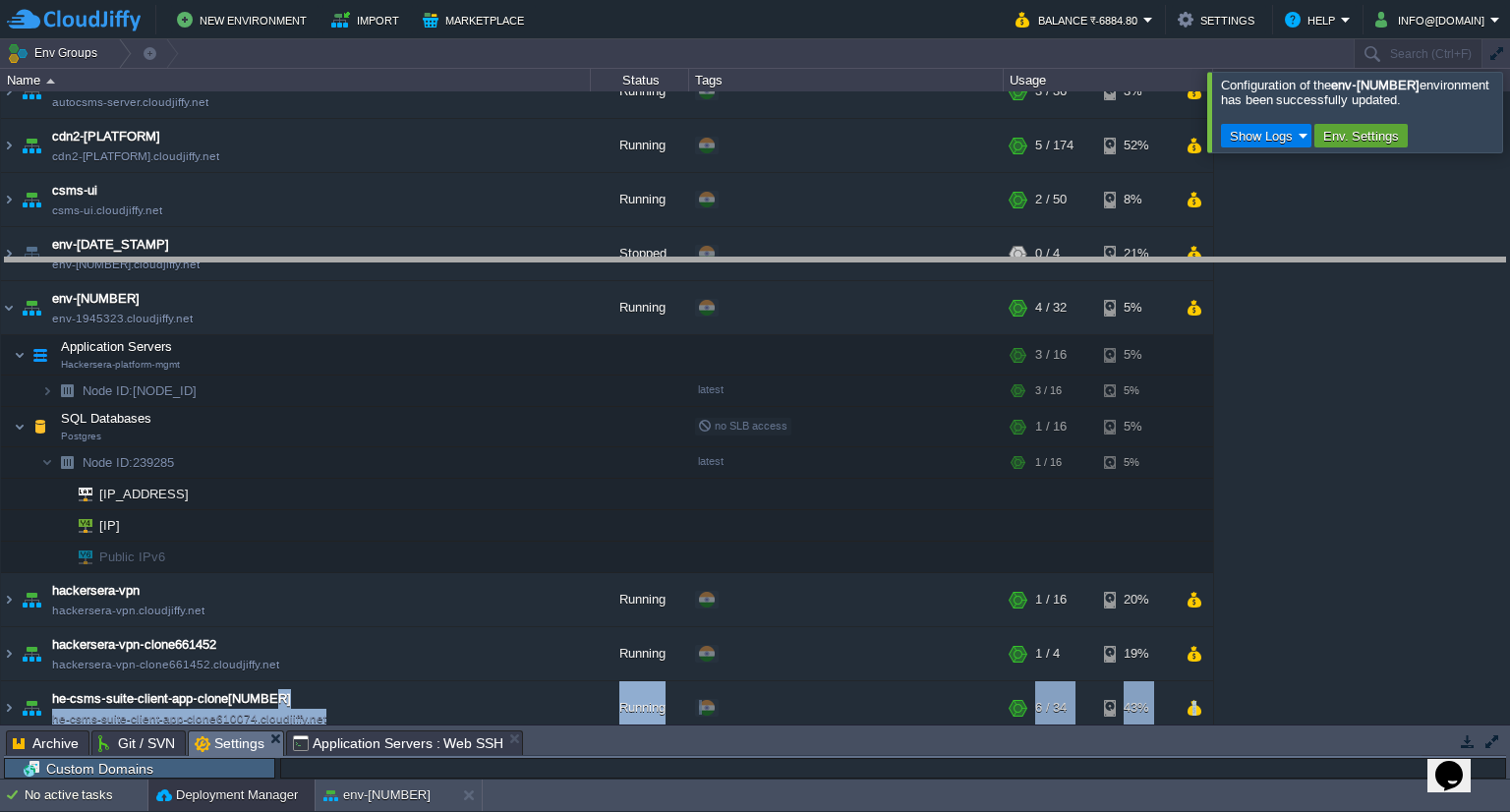 drag, startPoint x: 570, startPoint y: 744, endPoint x: 677, endPoint y: 146, distance: 607.4973 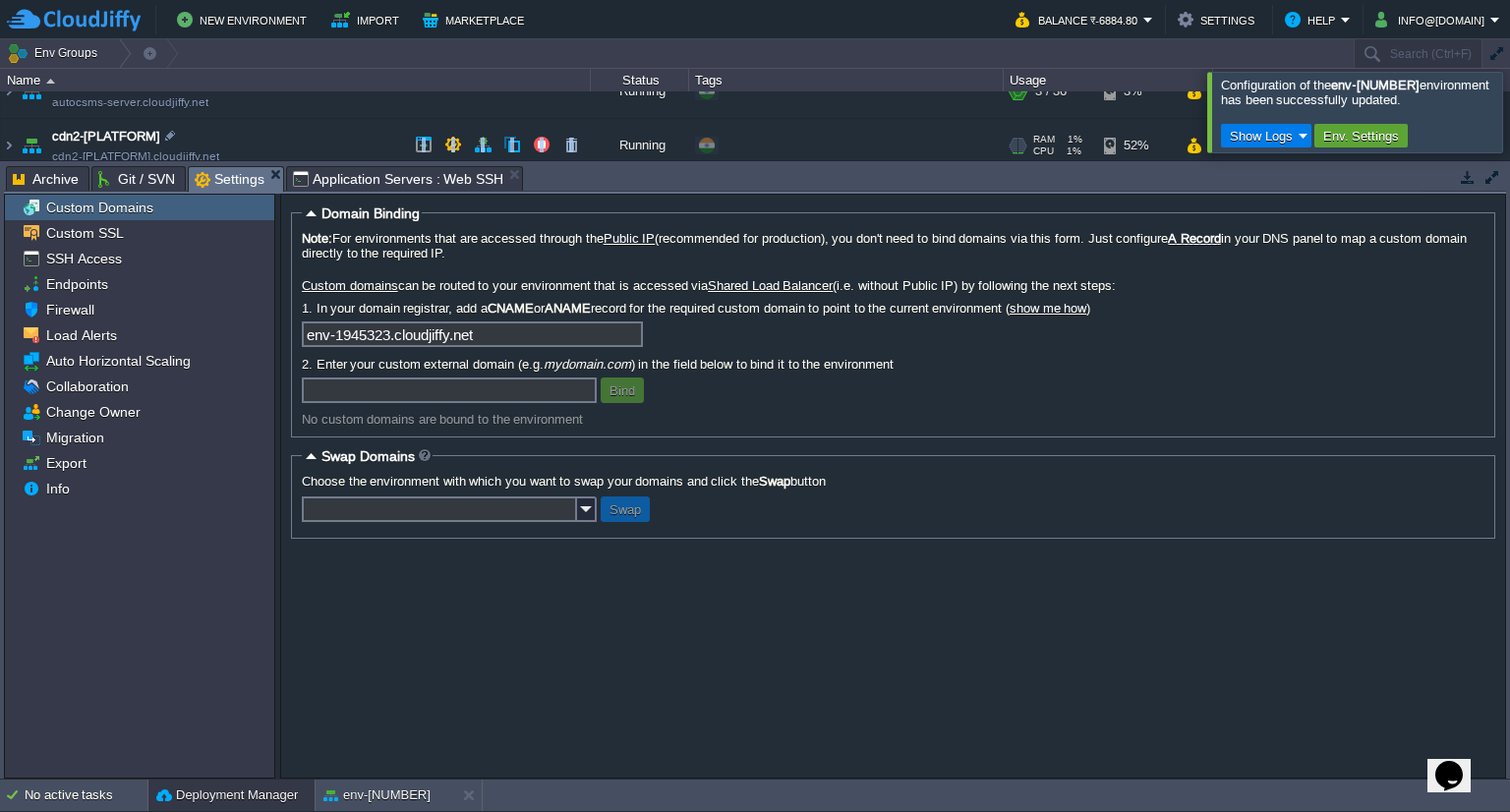 scroll, scrollTop: 0, scrollLeft: 0, axis: both 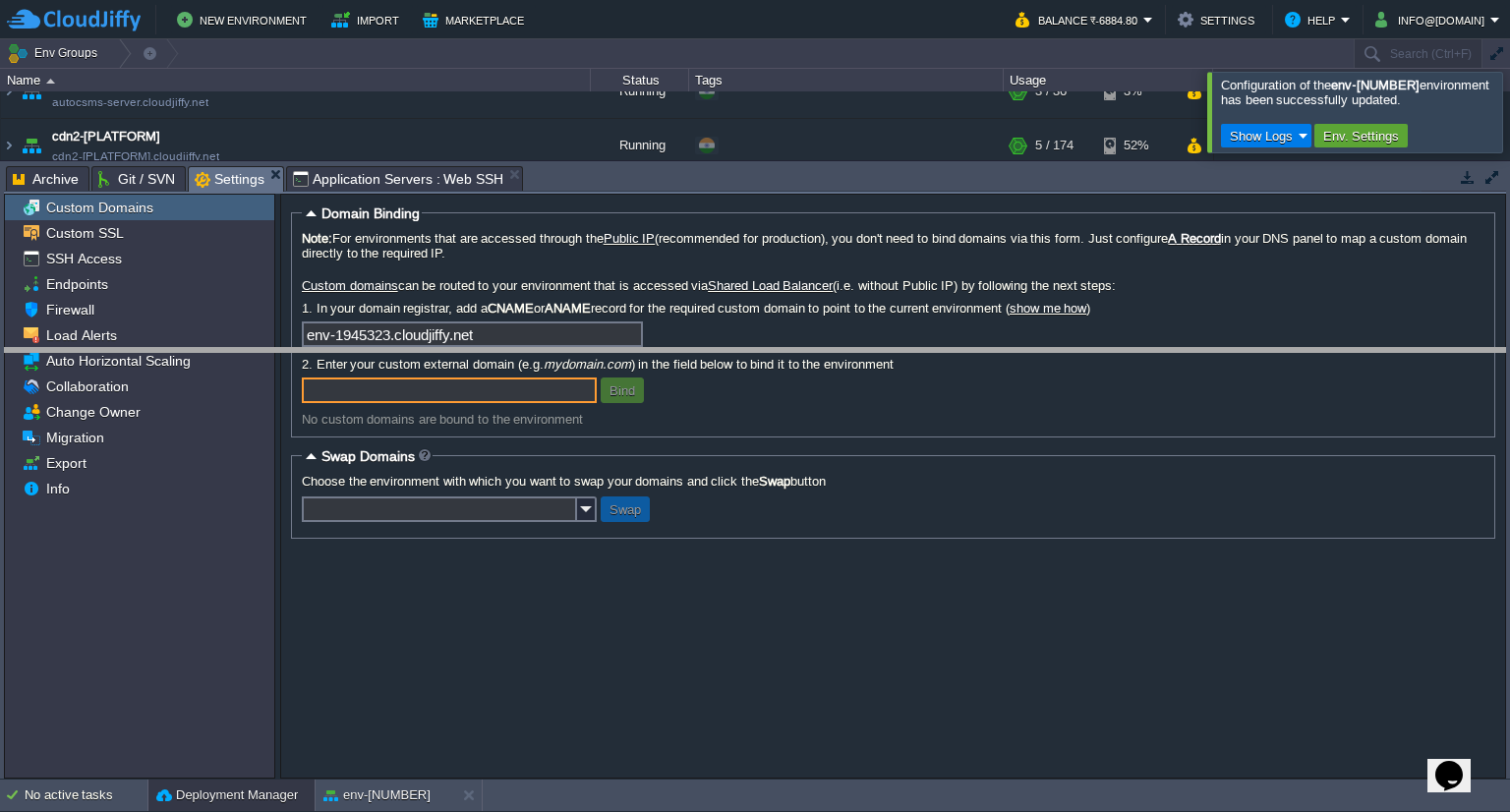 drag, startPoint x: 684, startPoint y: 185, endPoint x: 669, endPoint y: 367, distance: 182.61709 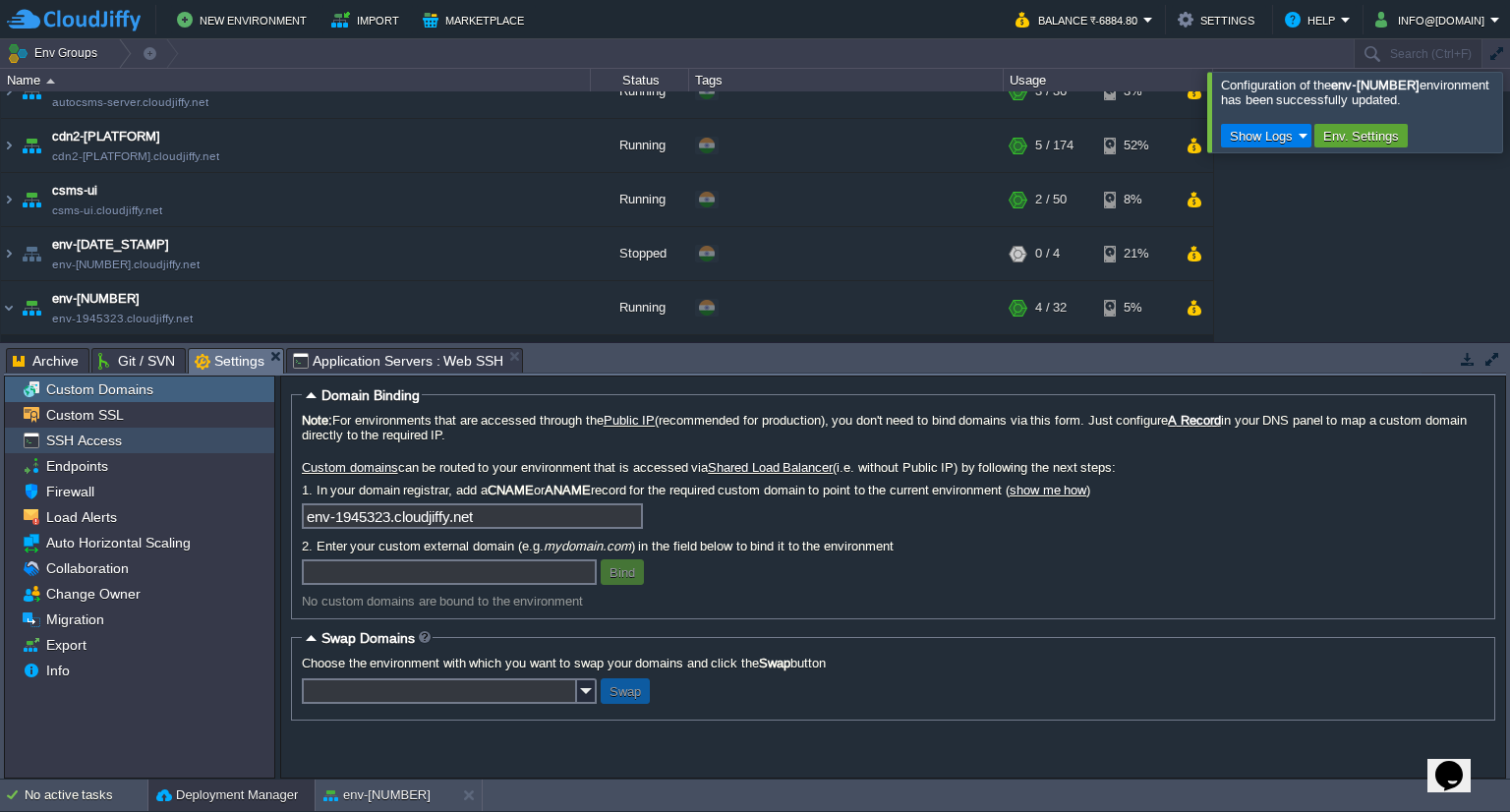click on "SSH Access" at bounding box center (84, 440) 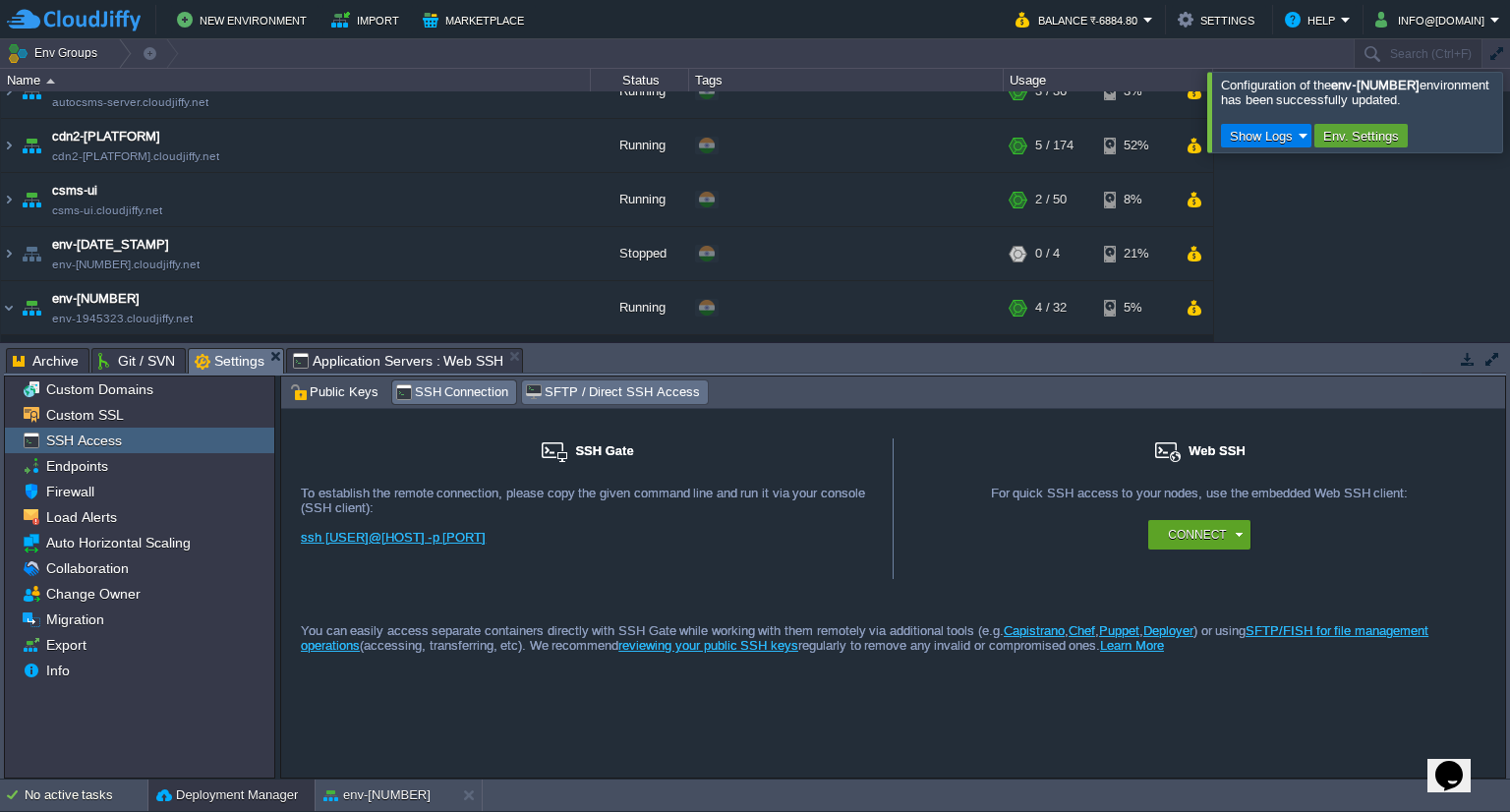 click on "SFTP / Direct SSH Access" at bounding box center [611, 392] 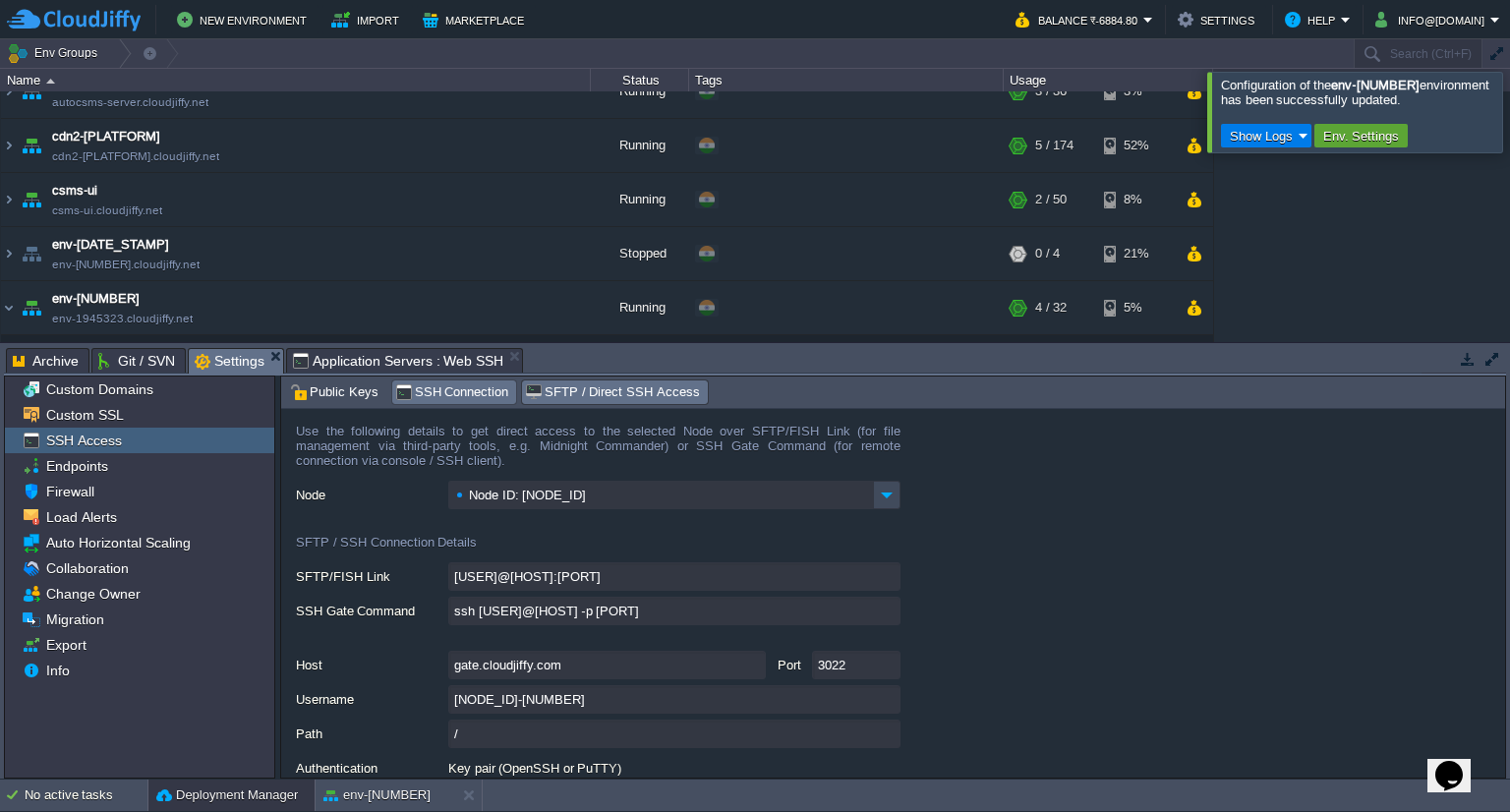 click on "SSH Connection" at bounding box center (452, 392) 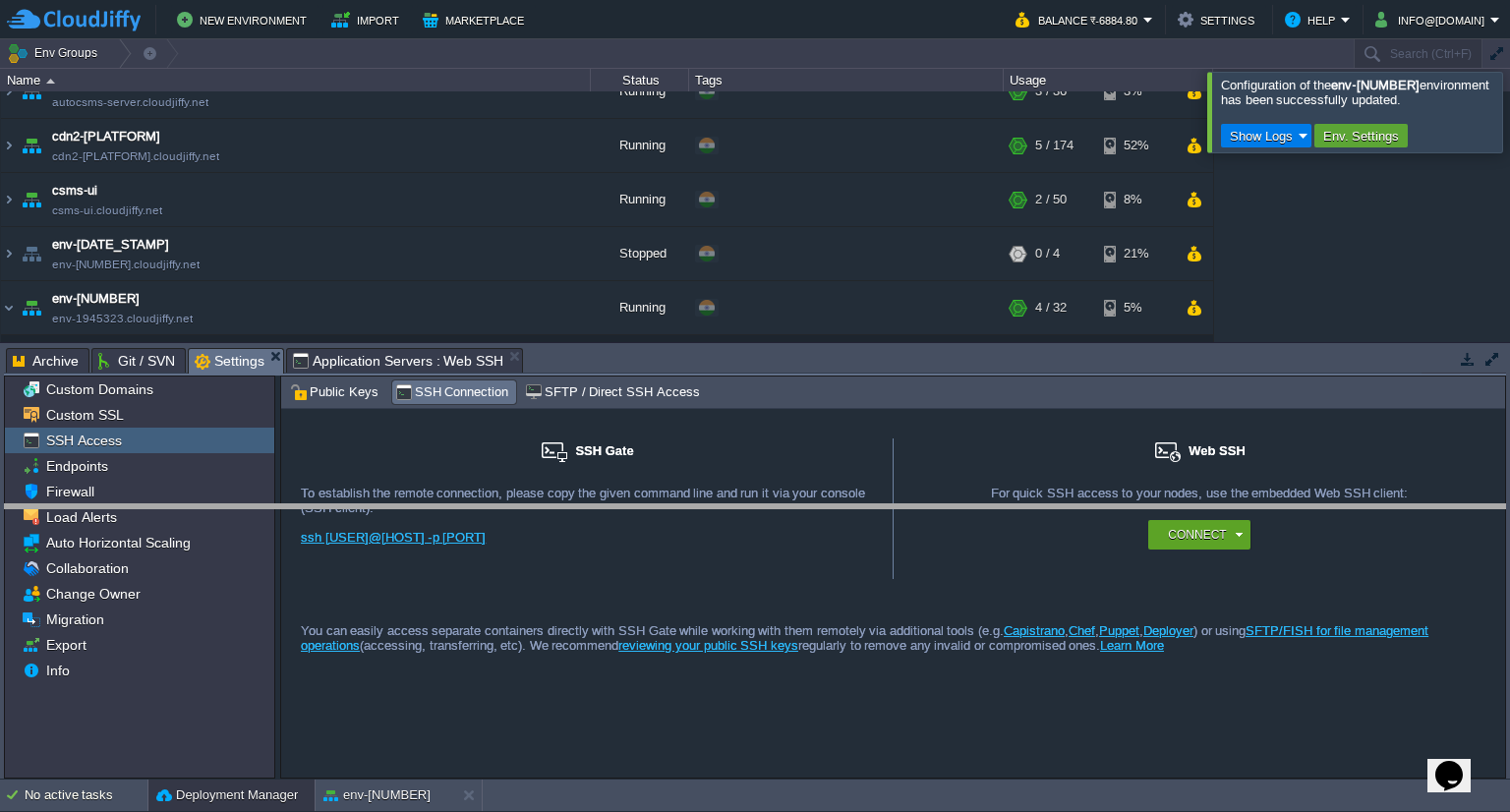 drag, startPoint x: 658, startPoint y: 356, endPoint x: 659, endPoint y: 512, distance: 156.00321 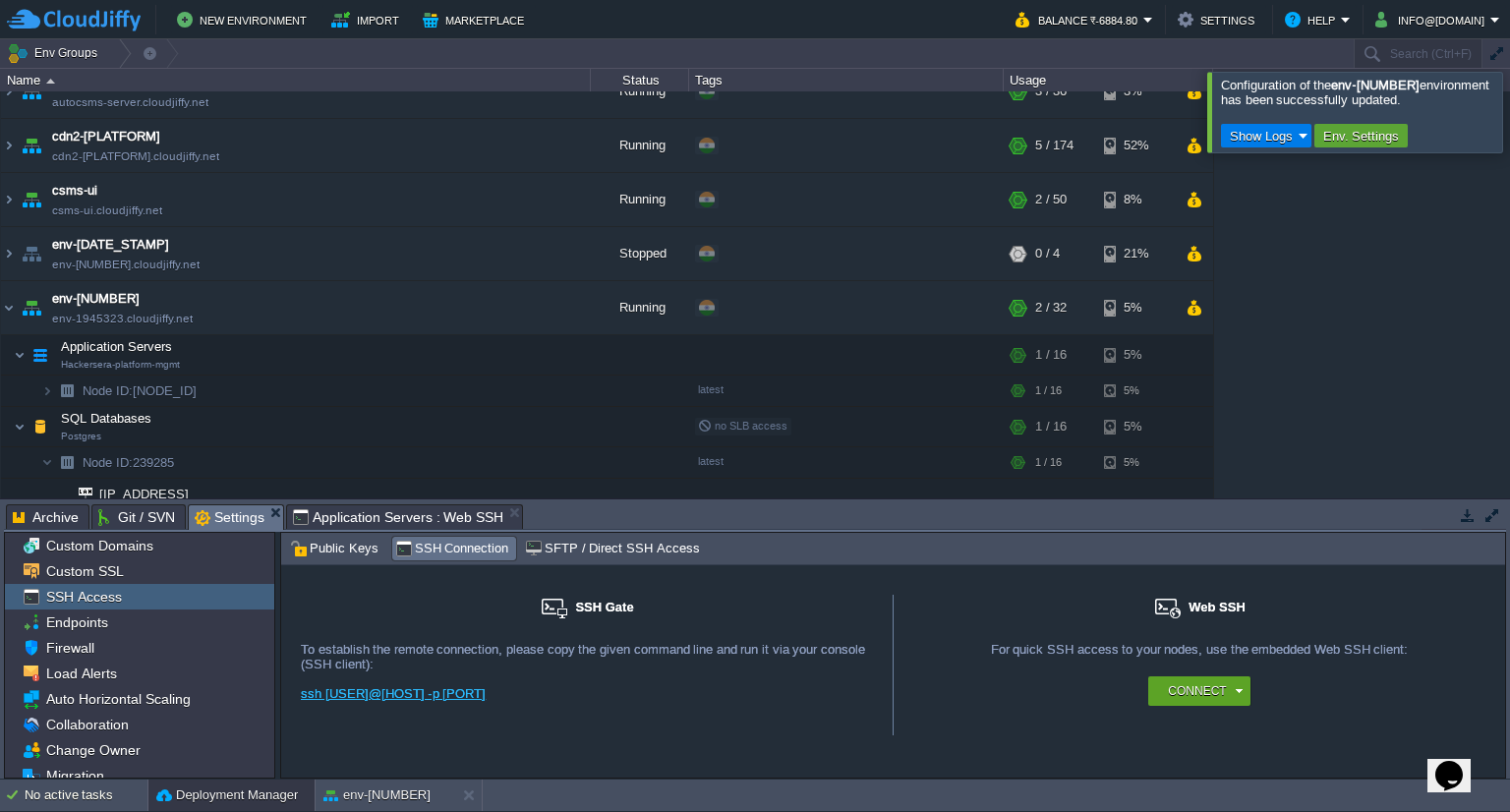 click at bounding box center [1534, 111] 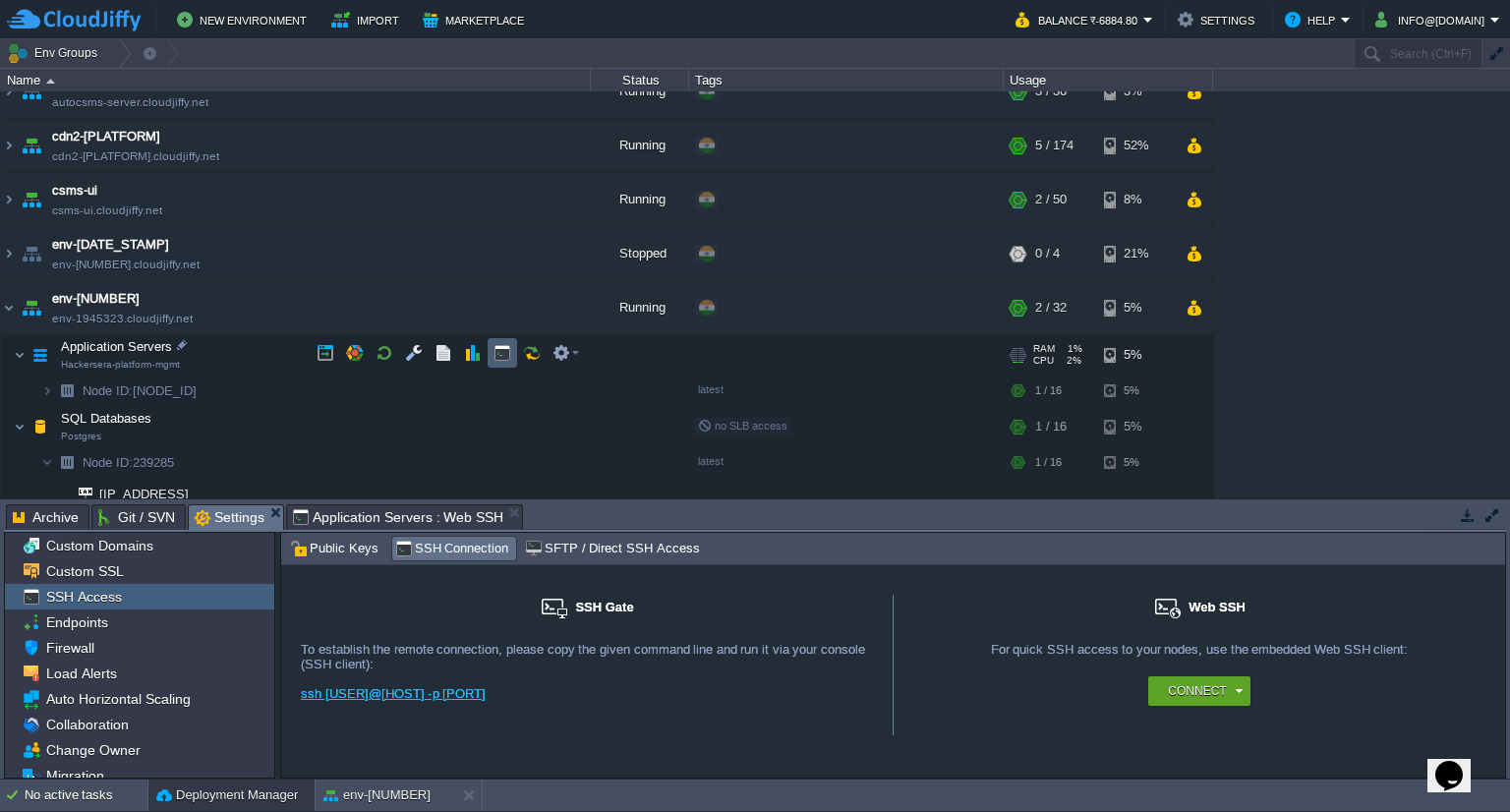 click at bounding box center [502, 353] 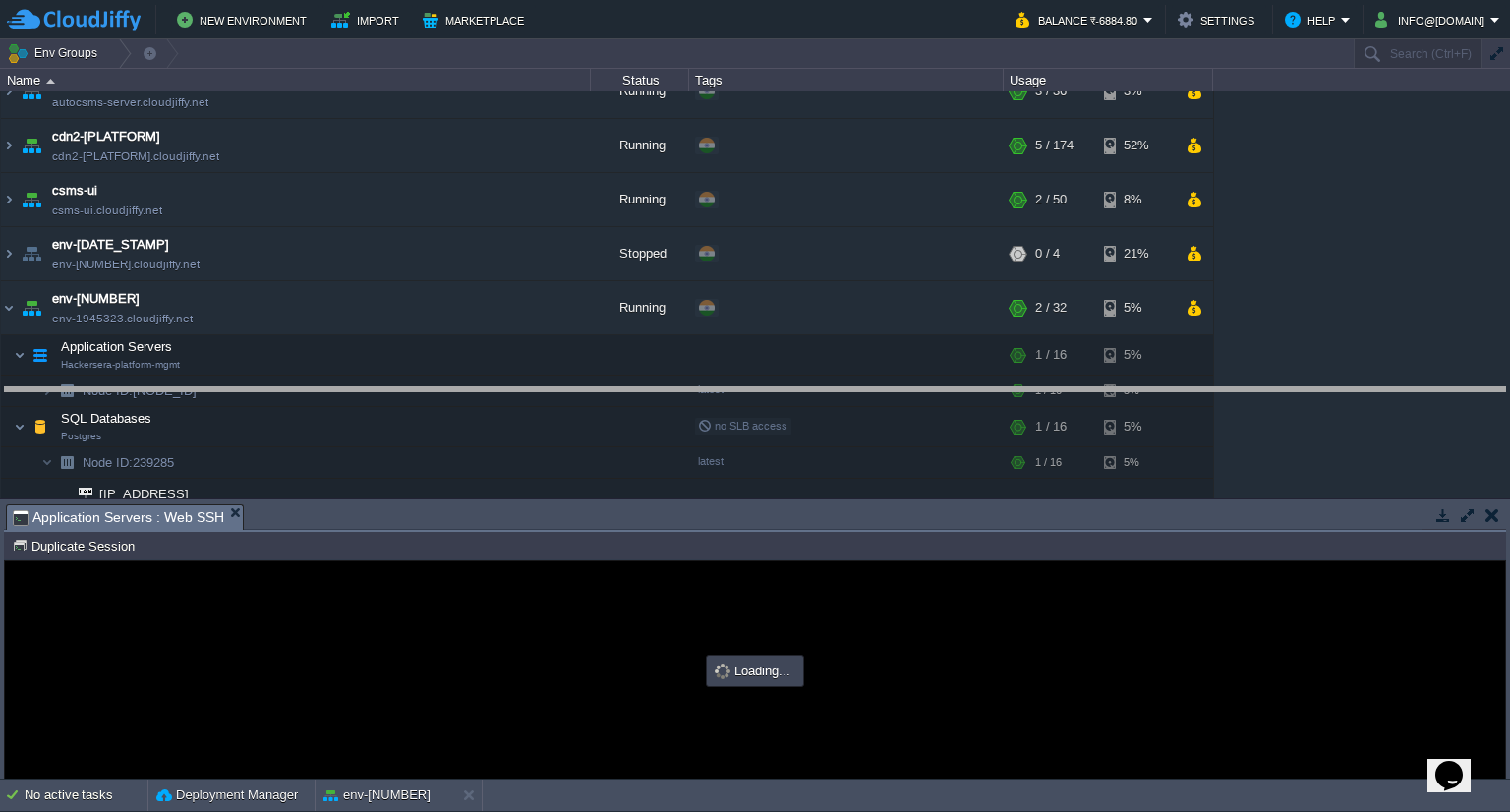 drag, startPoint x: 466, startPoint y: 517, endPoint x: 491, endPoint y: 400, distance: 119.64113 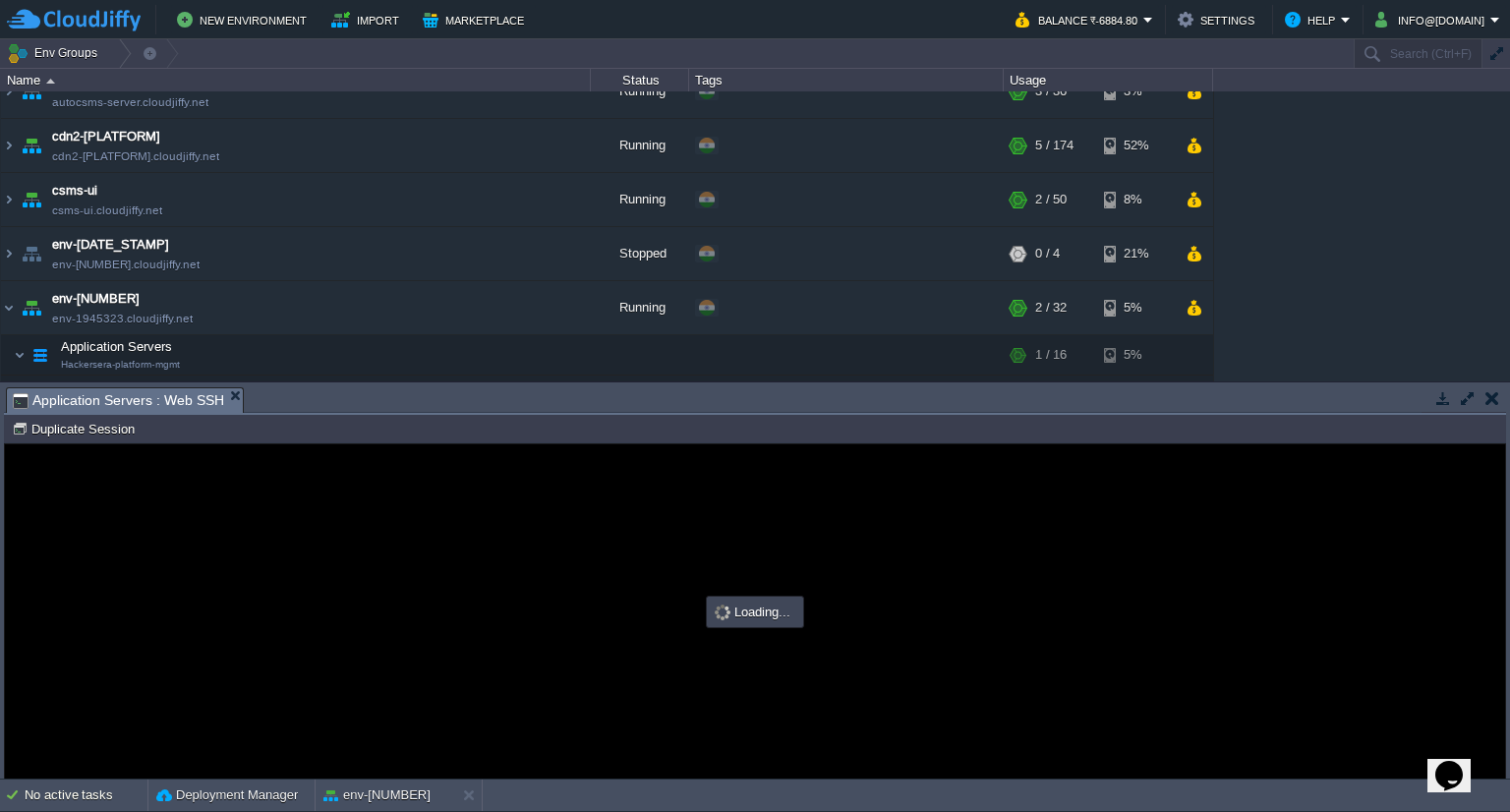 scroll, scrollTop: 0, scrollLeft: 0, axis: both 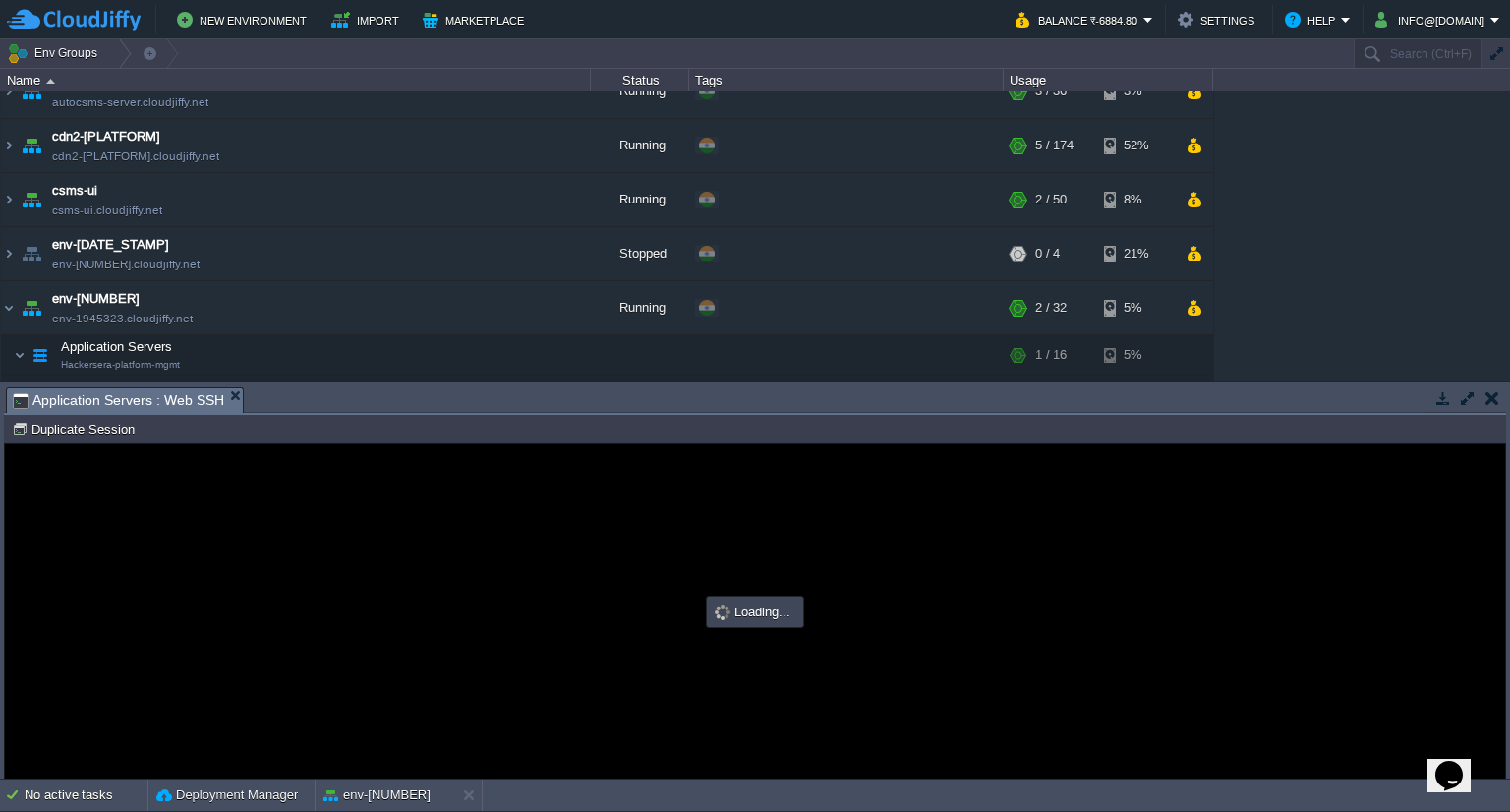 type on "#000000" 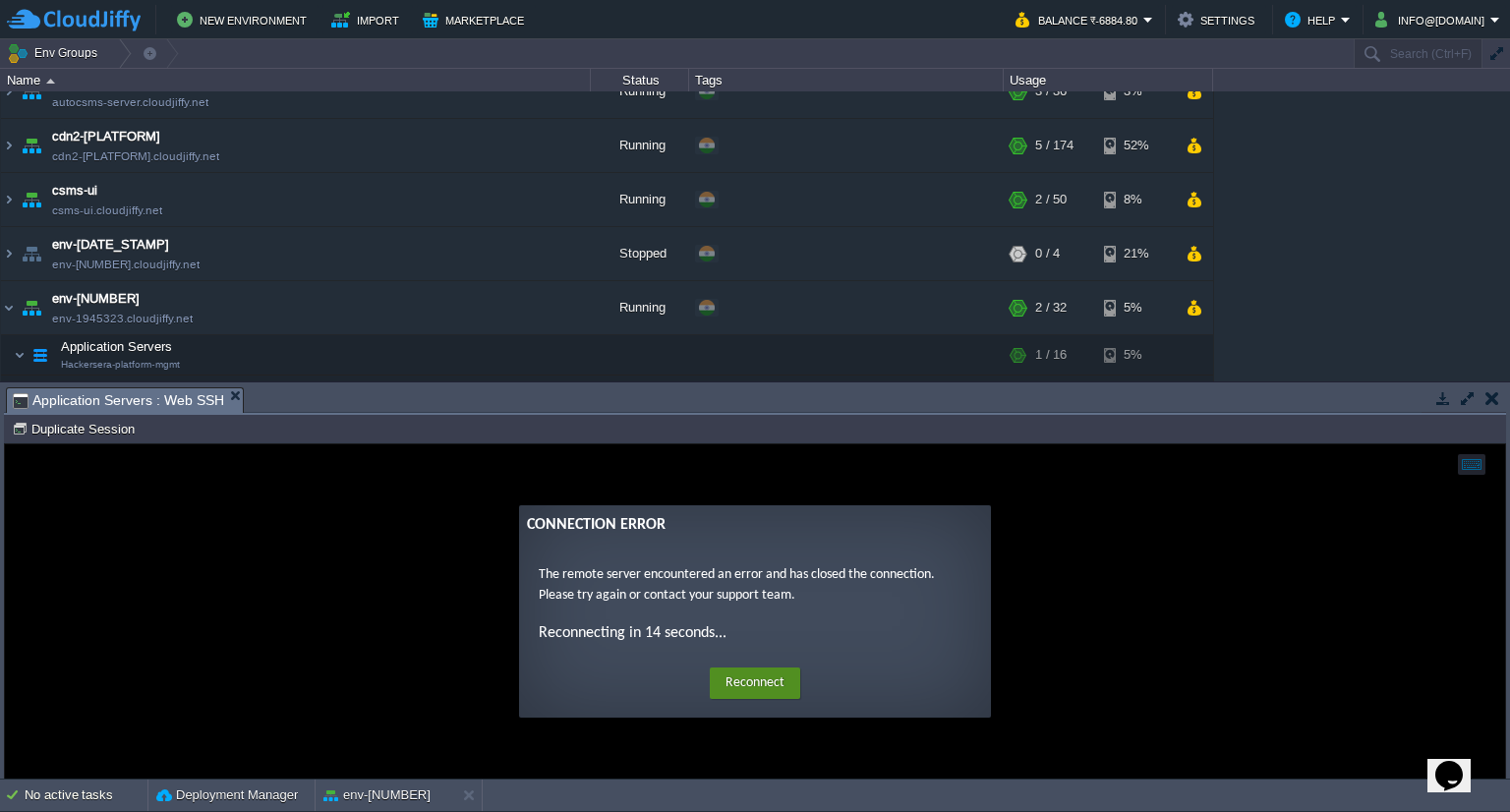click on "Reconnect" at bounding box center [755, 683] 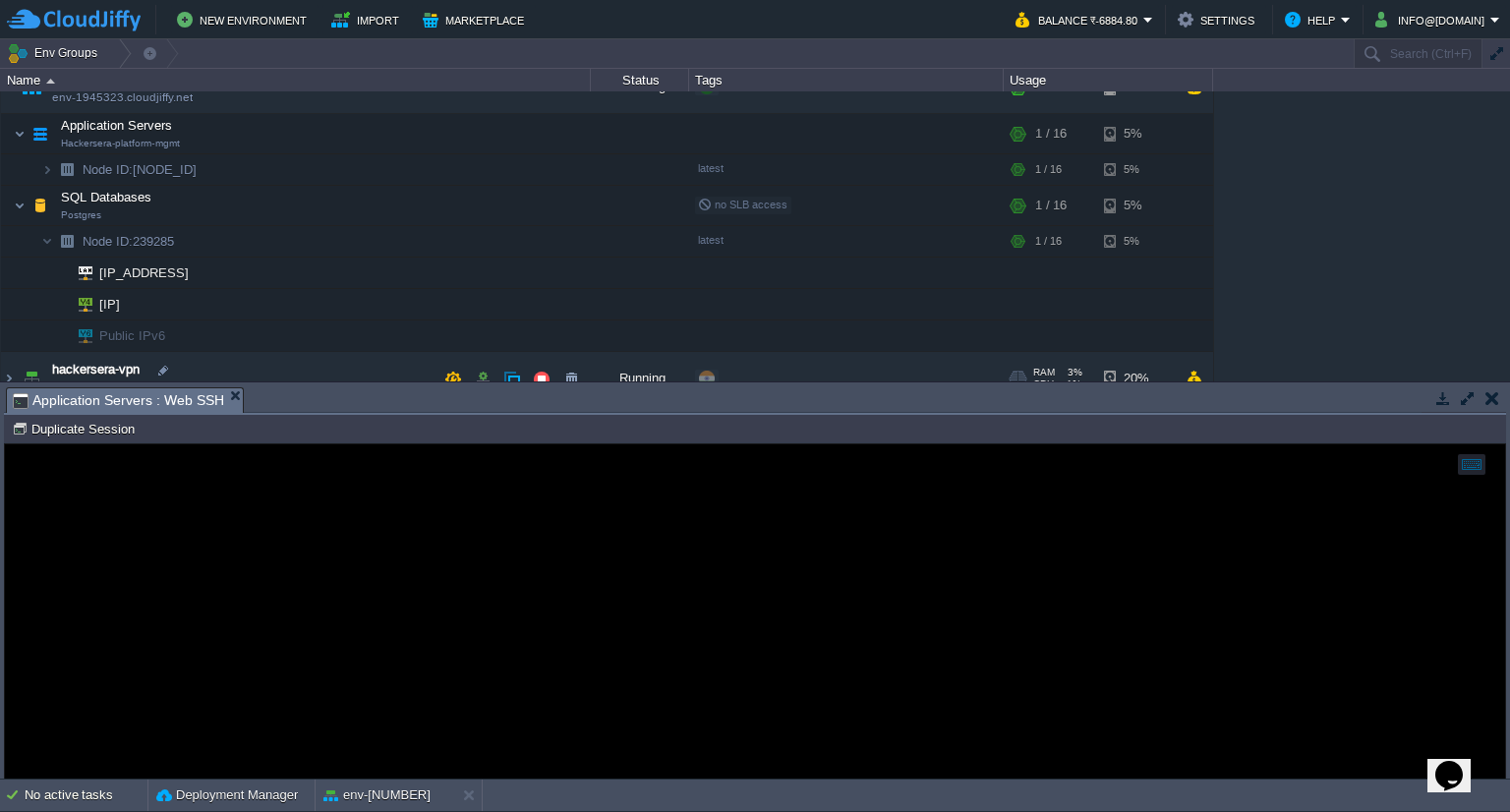 scroll, scrollTop: 496, scrollLeft: 0, axis: vertical 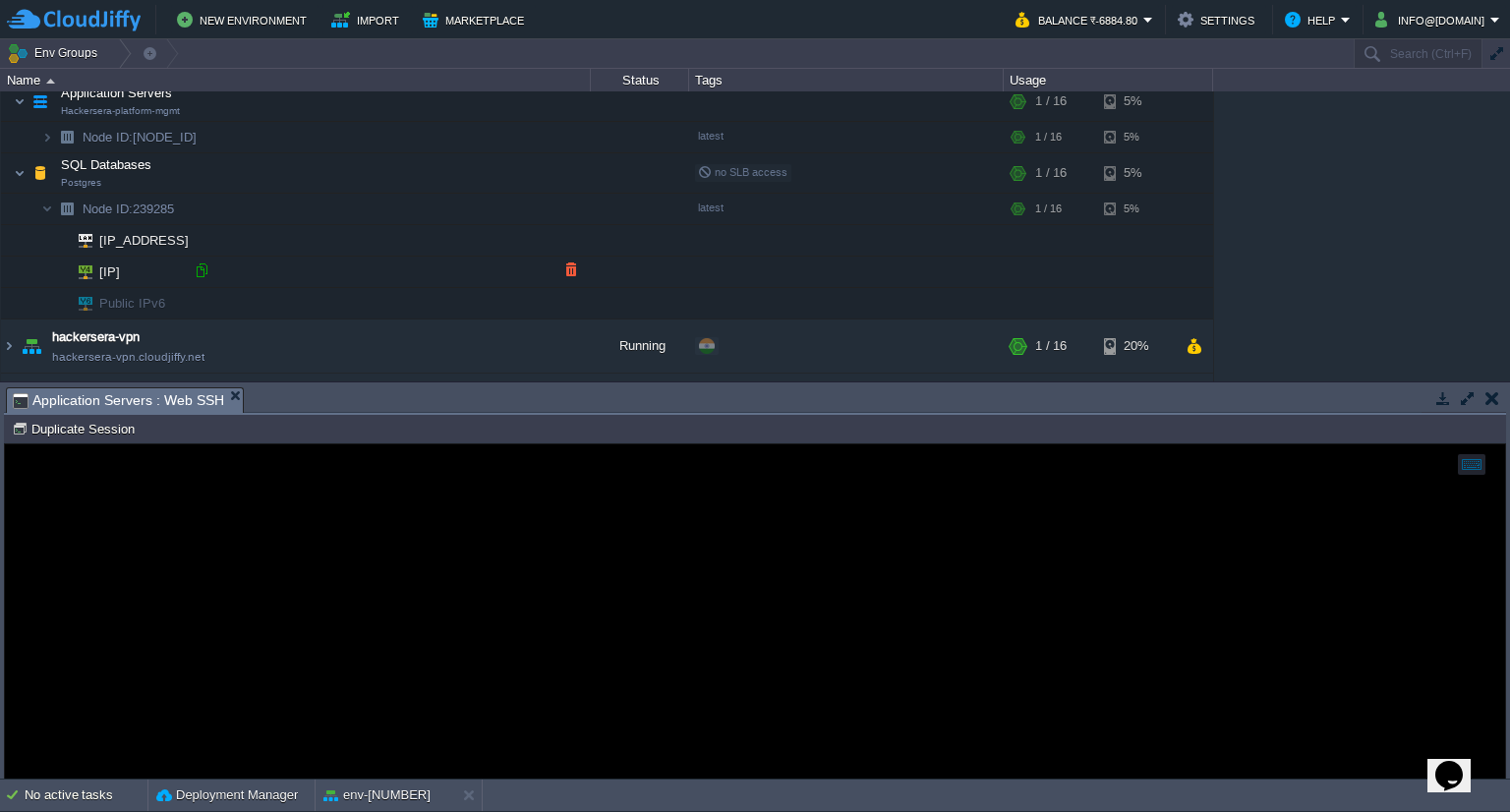 click at bounding box center (202, 270) 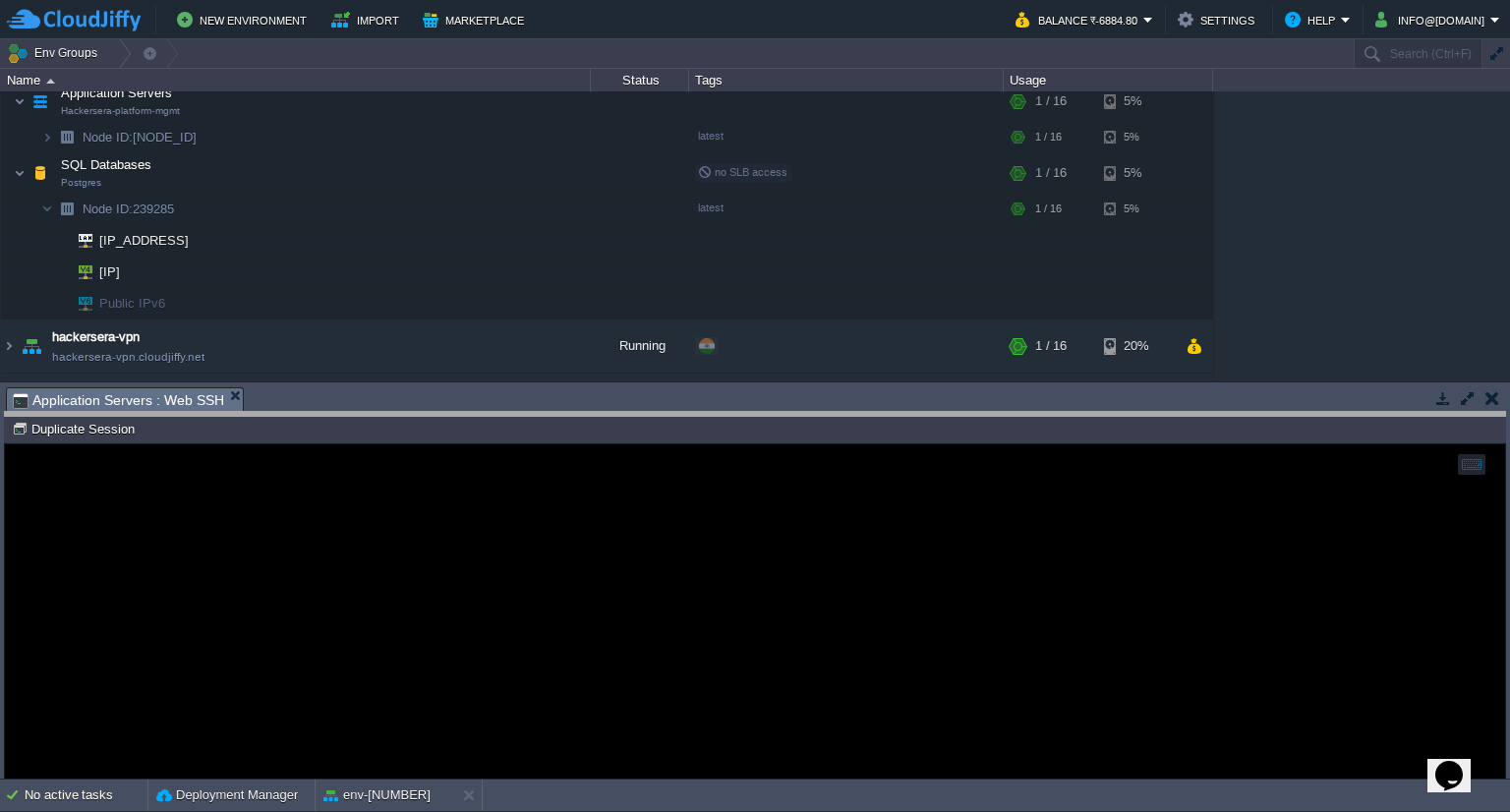 drag, startPoint x: 673, startPoint y: 387, endPoint x: 668, endPoint y: 412, distance: 25.495098 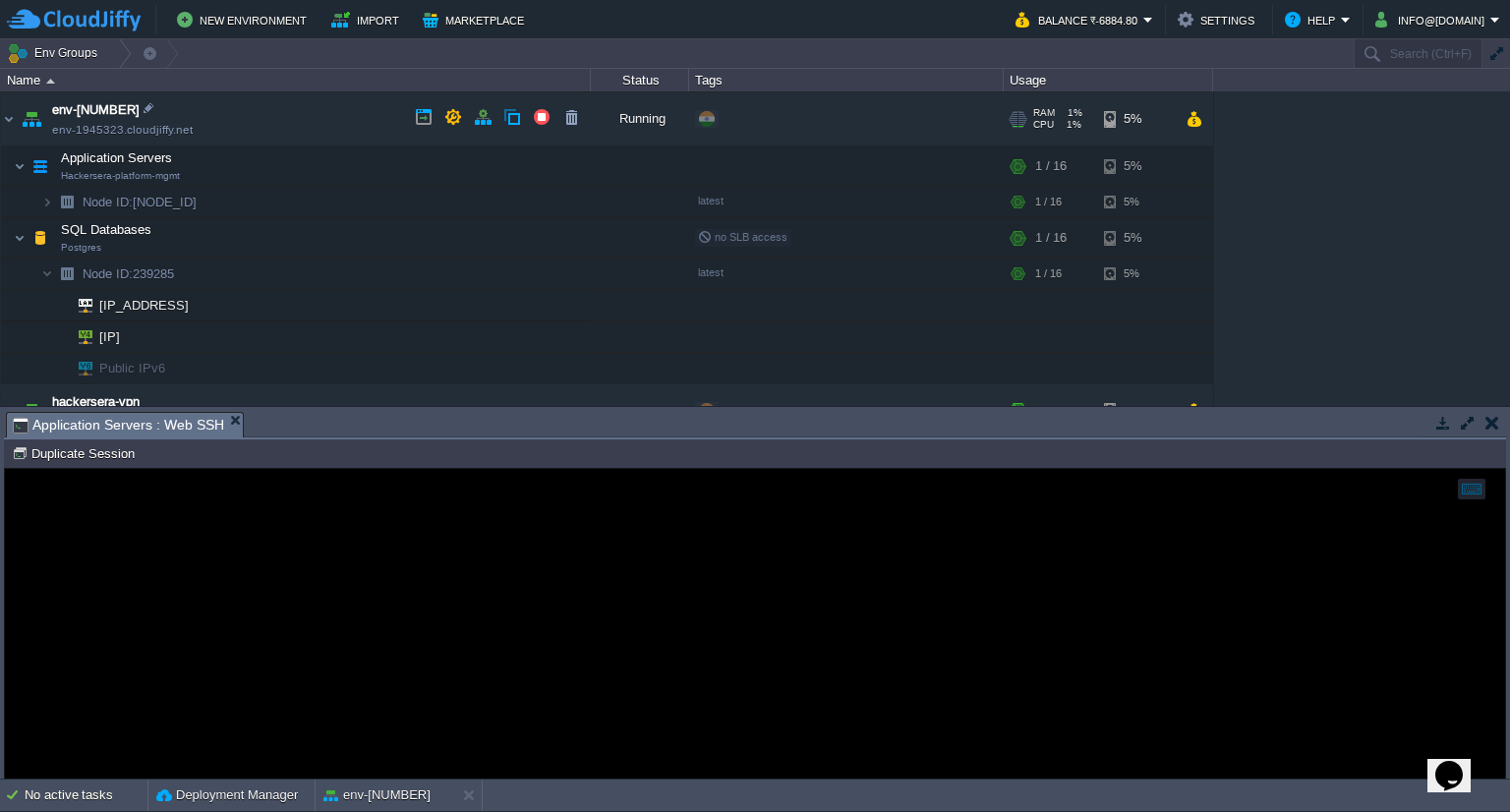 scroll, scrollTop: 496, scrollLeft: 0, axis: vertical 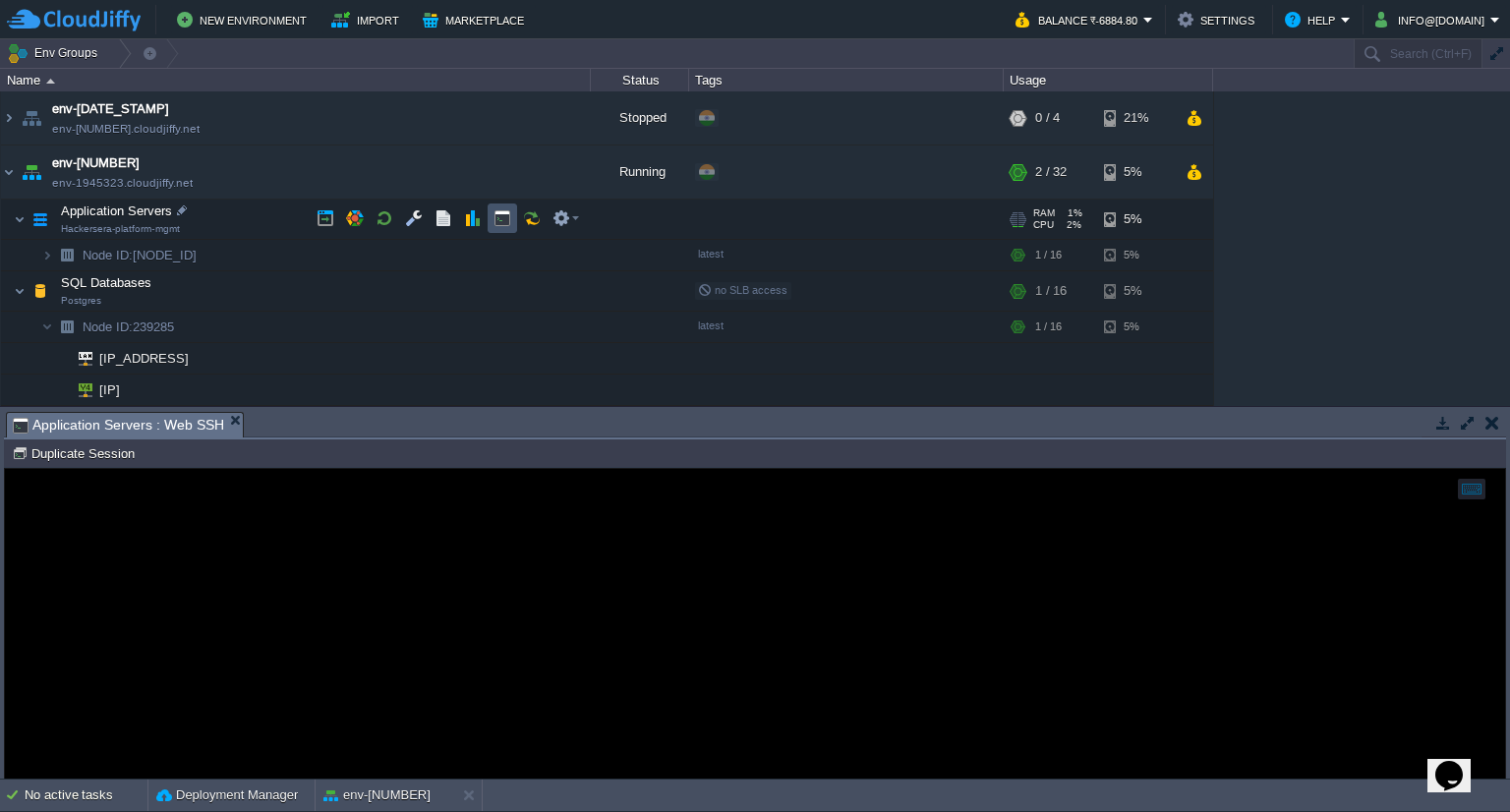 click at bounding box center (502, 218) 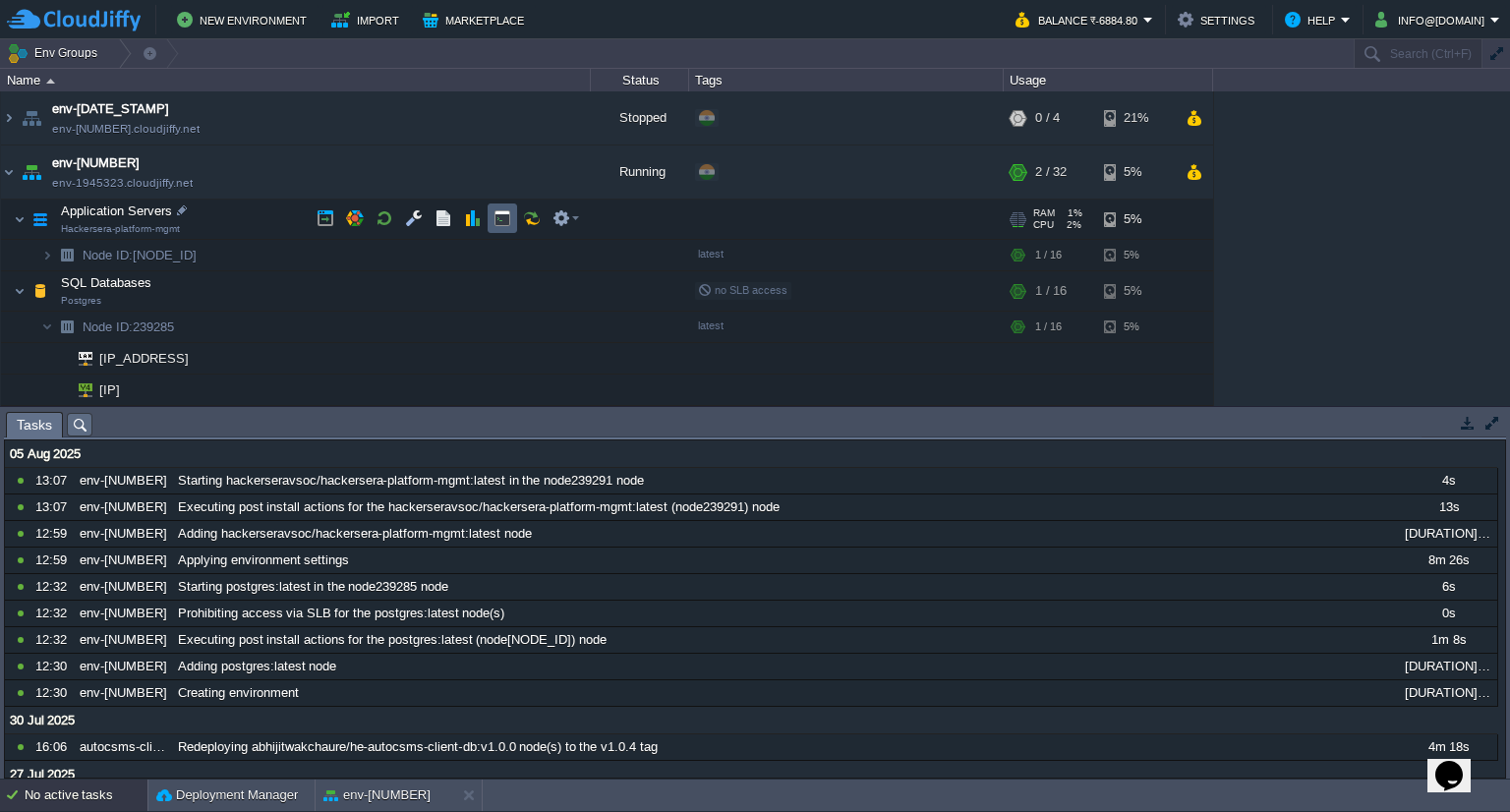 click at bounding box center (502, 218) 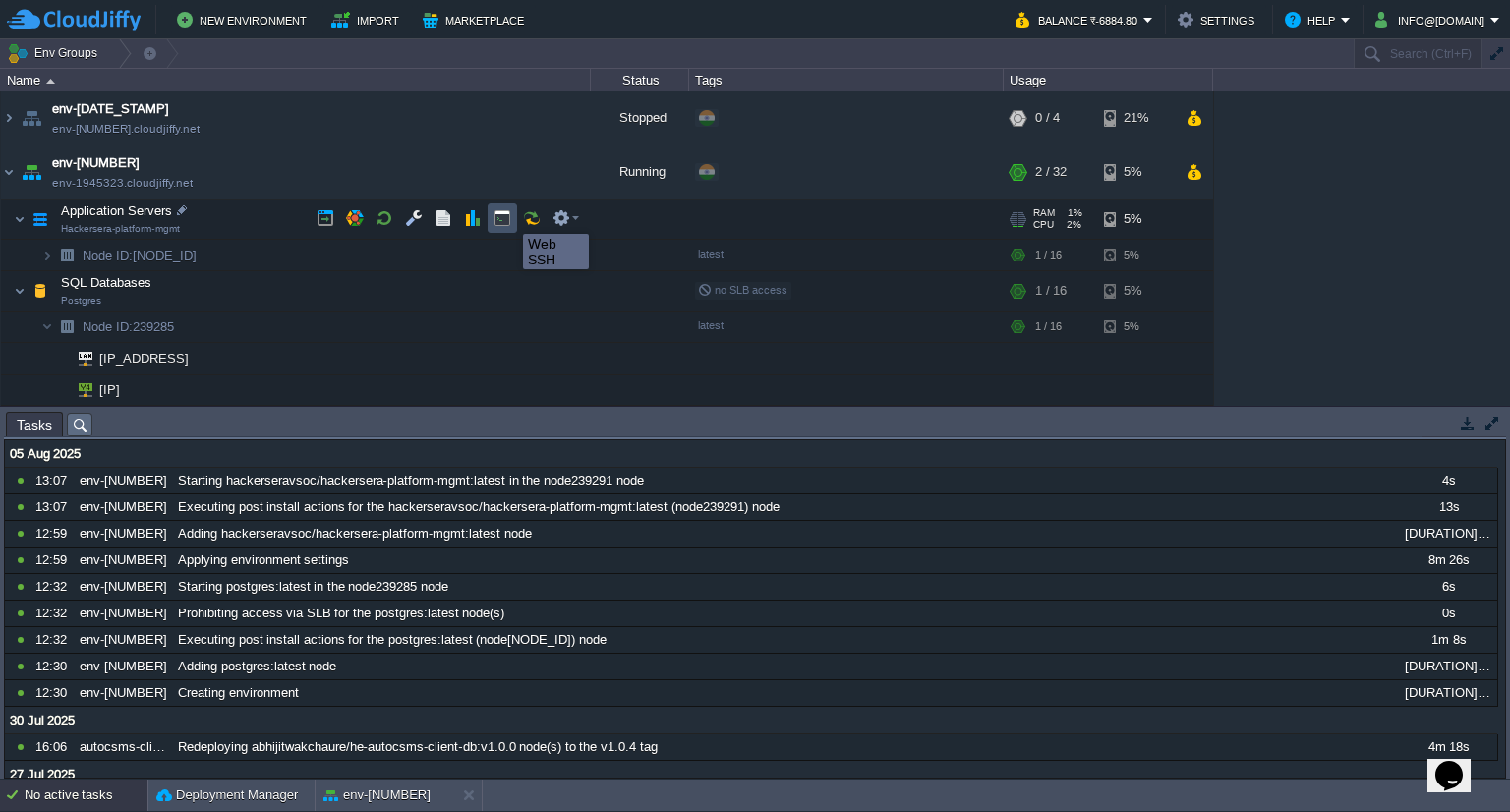 click at bounding box center [502, 218] 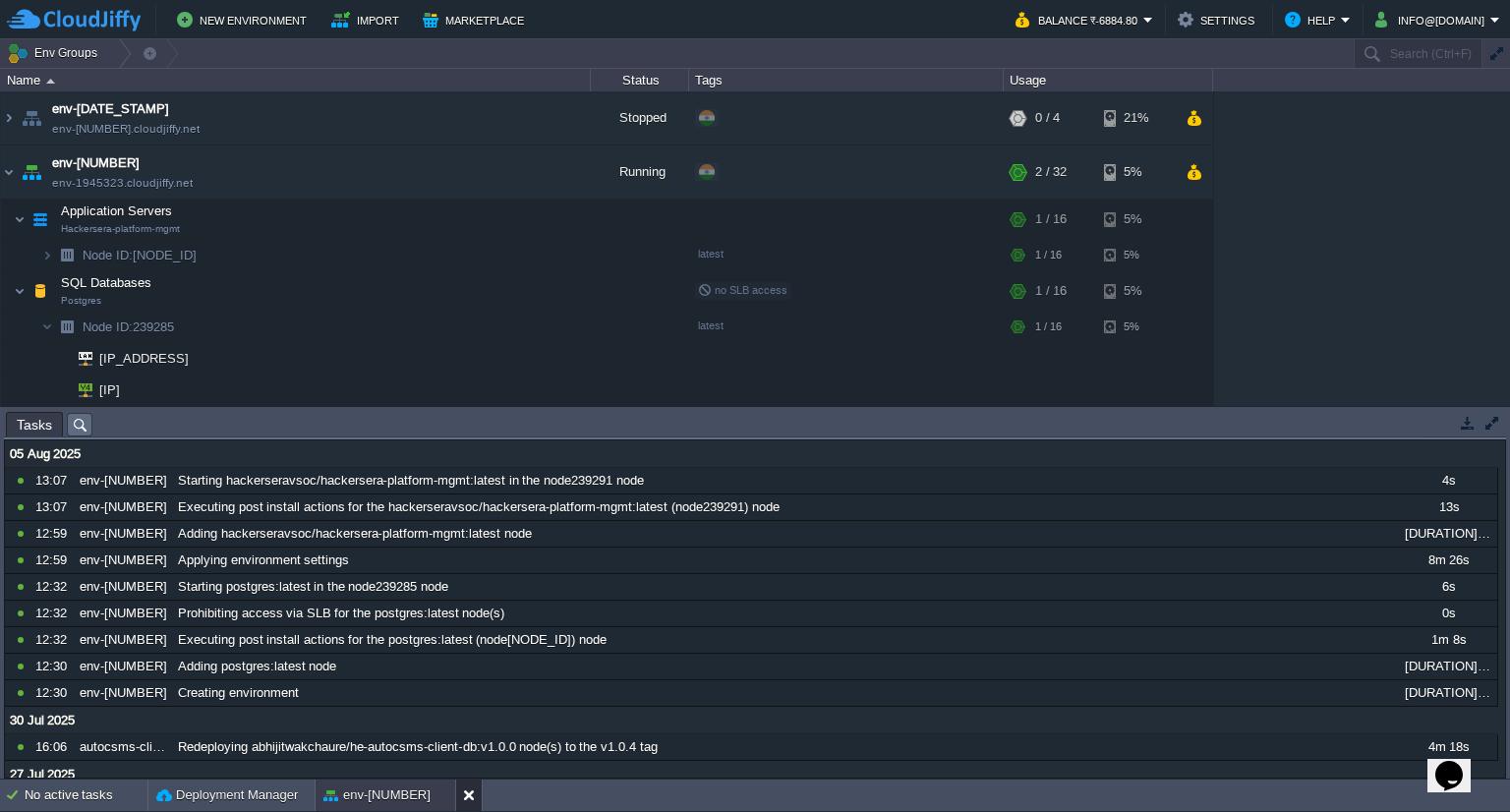 click at bounding box center [473, 795] 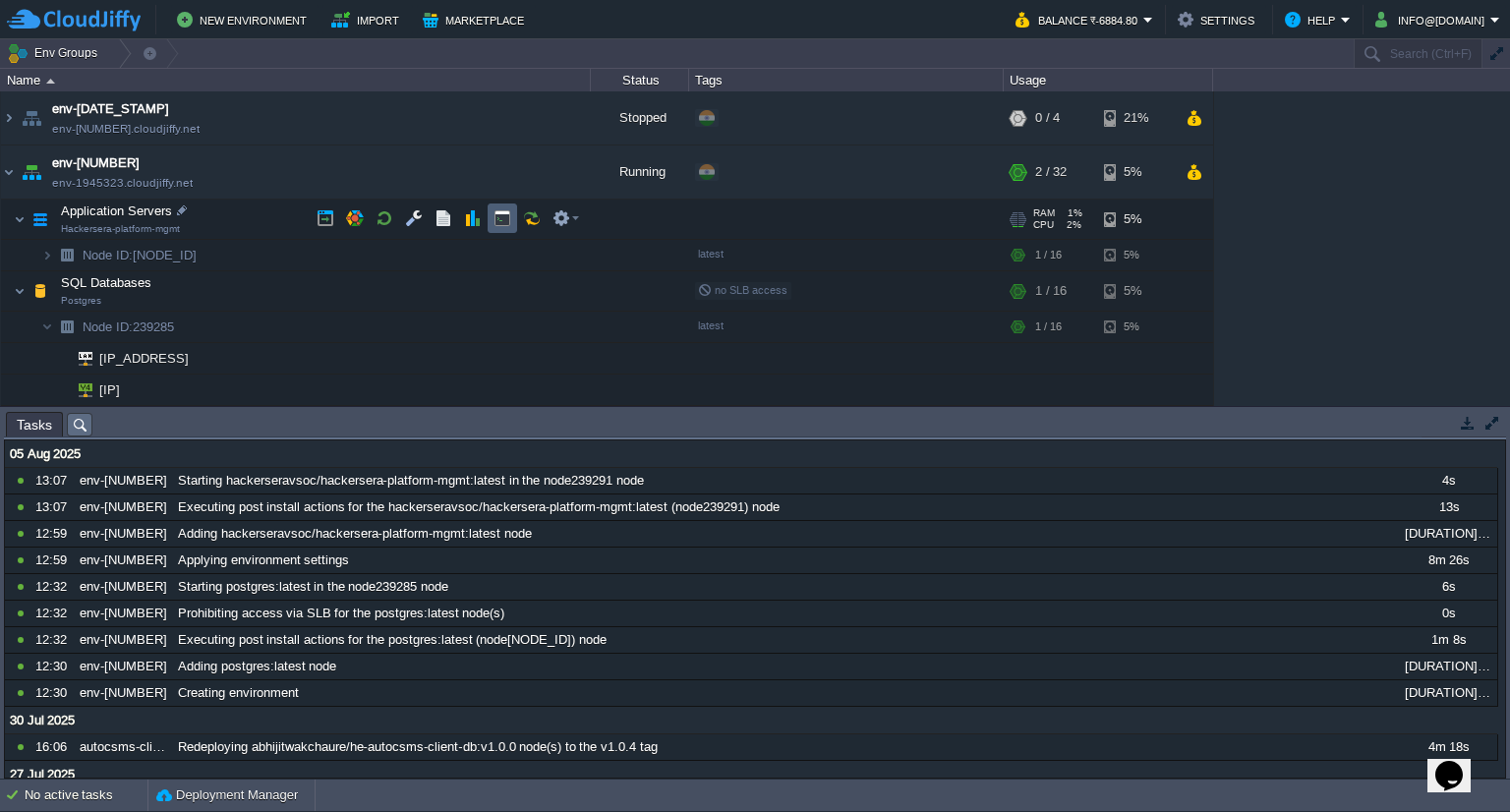 click at bounding box center (502, 218) 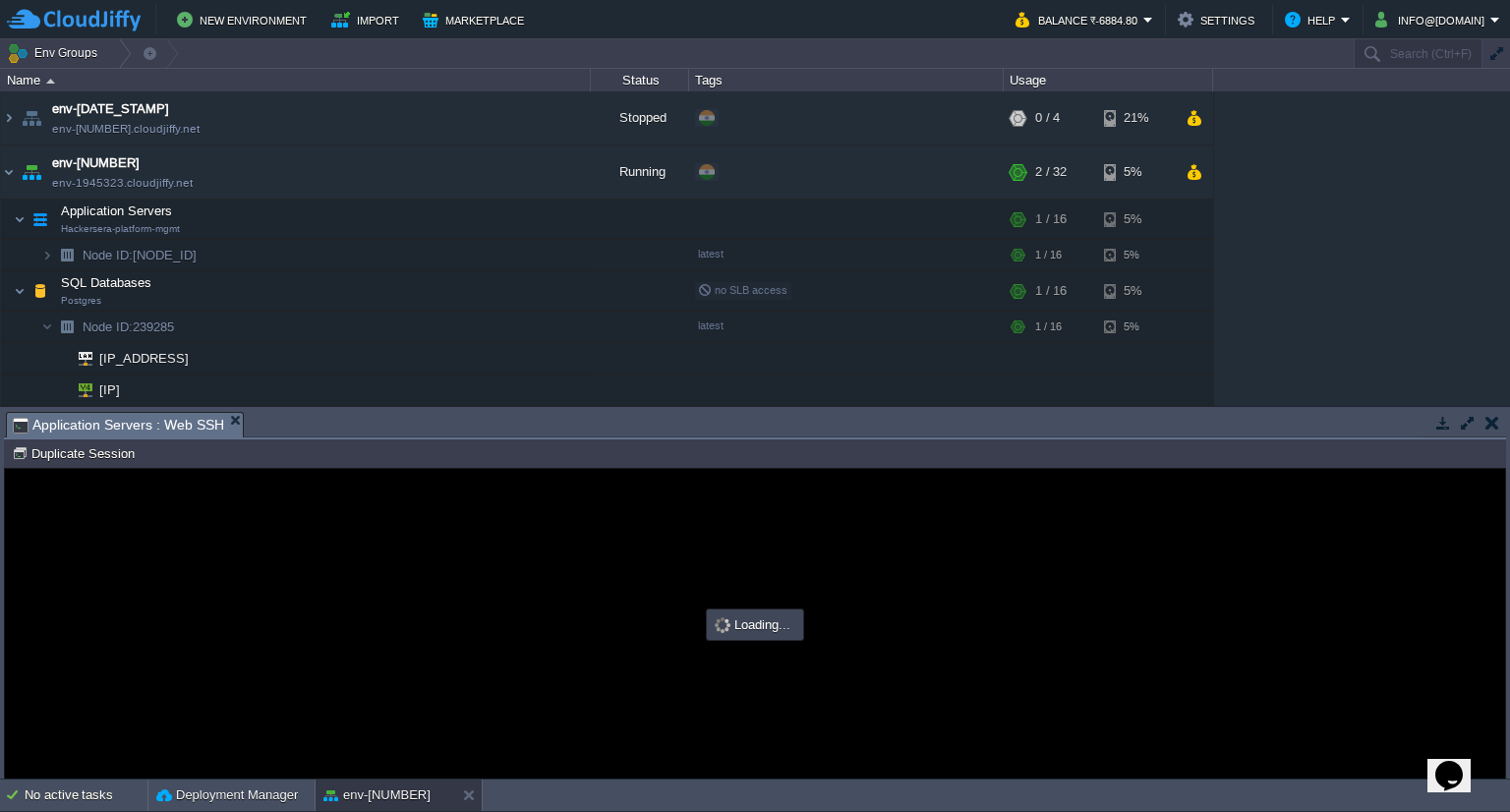 scroll, scrollTop: 0, scrollLeft: 0, axis: both 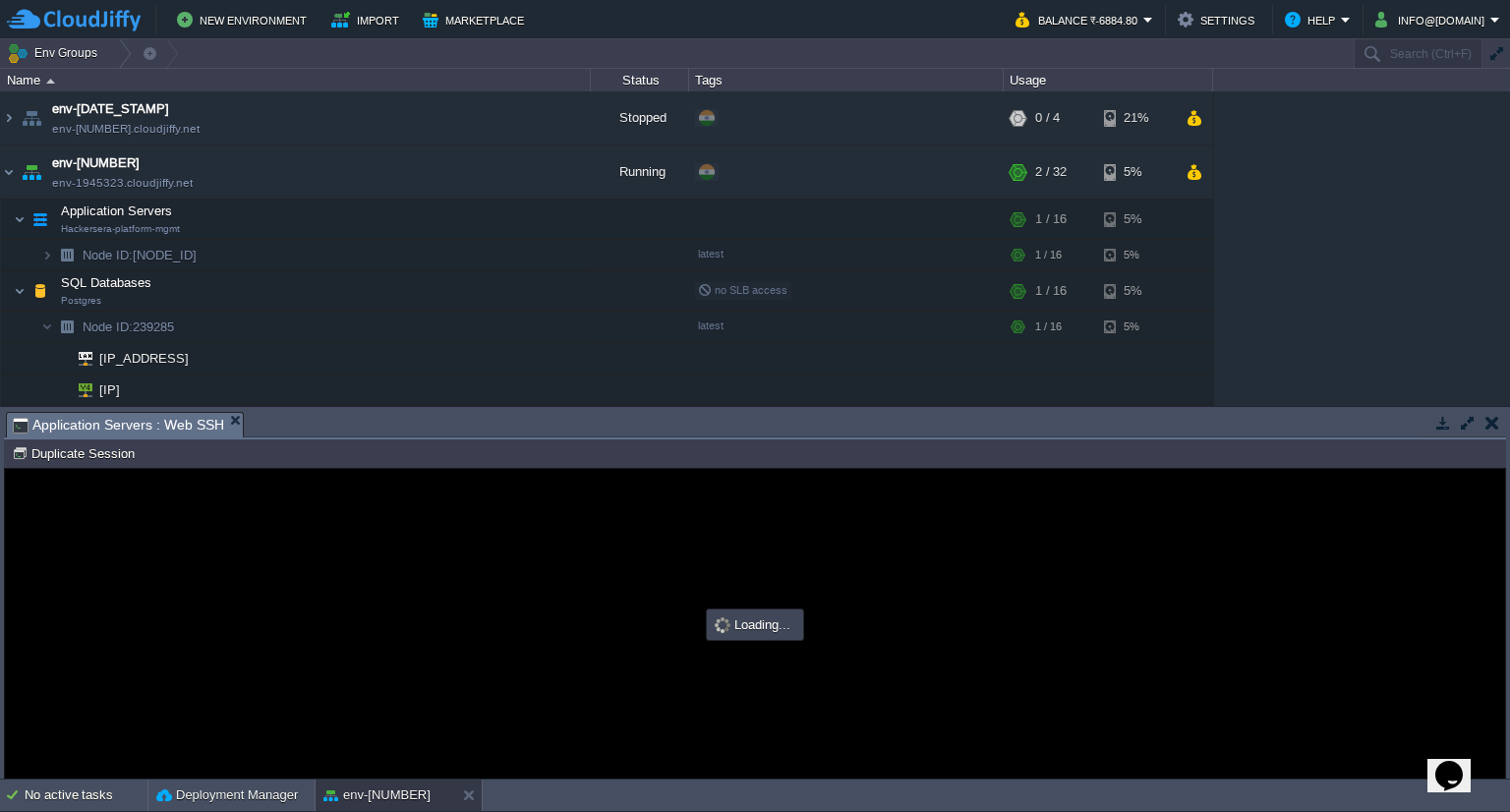 type on "#000000" 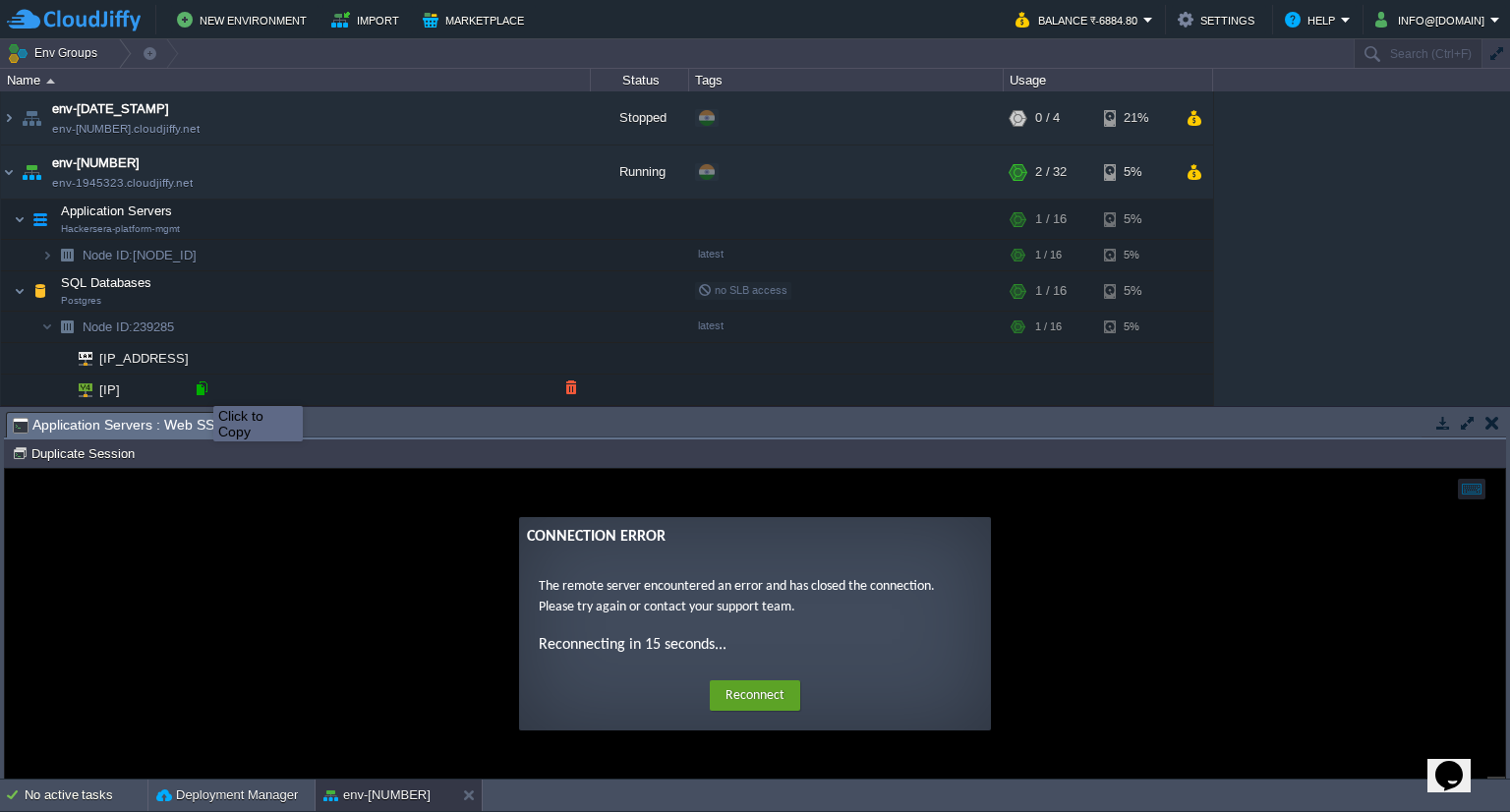 click at bounding box center (202, 388) 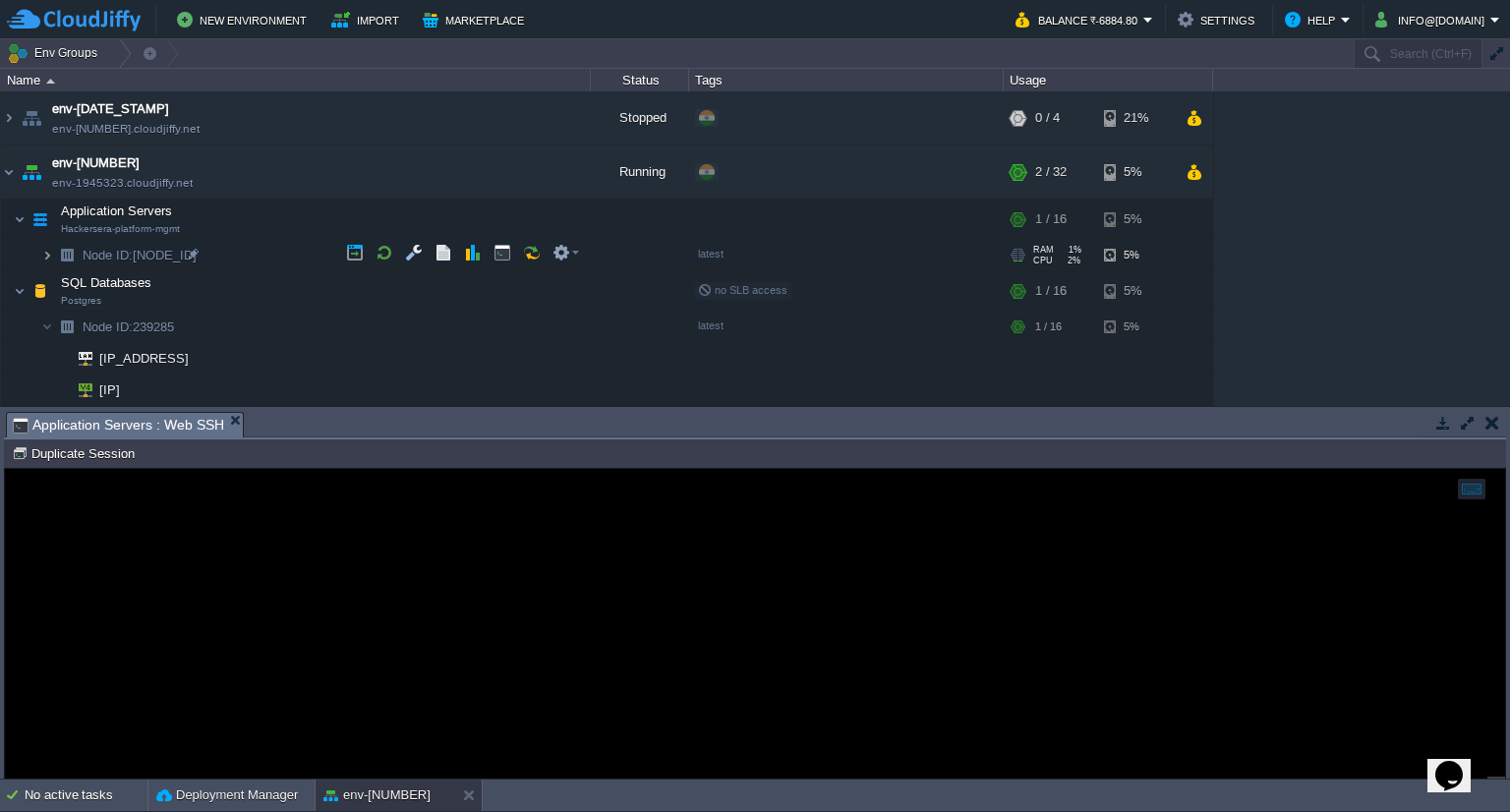 click at bounding box center [47, 255] 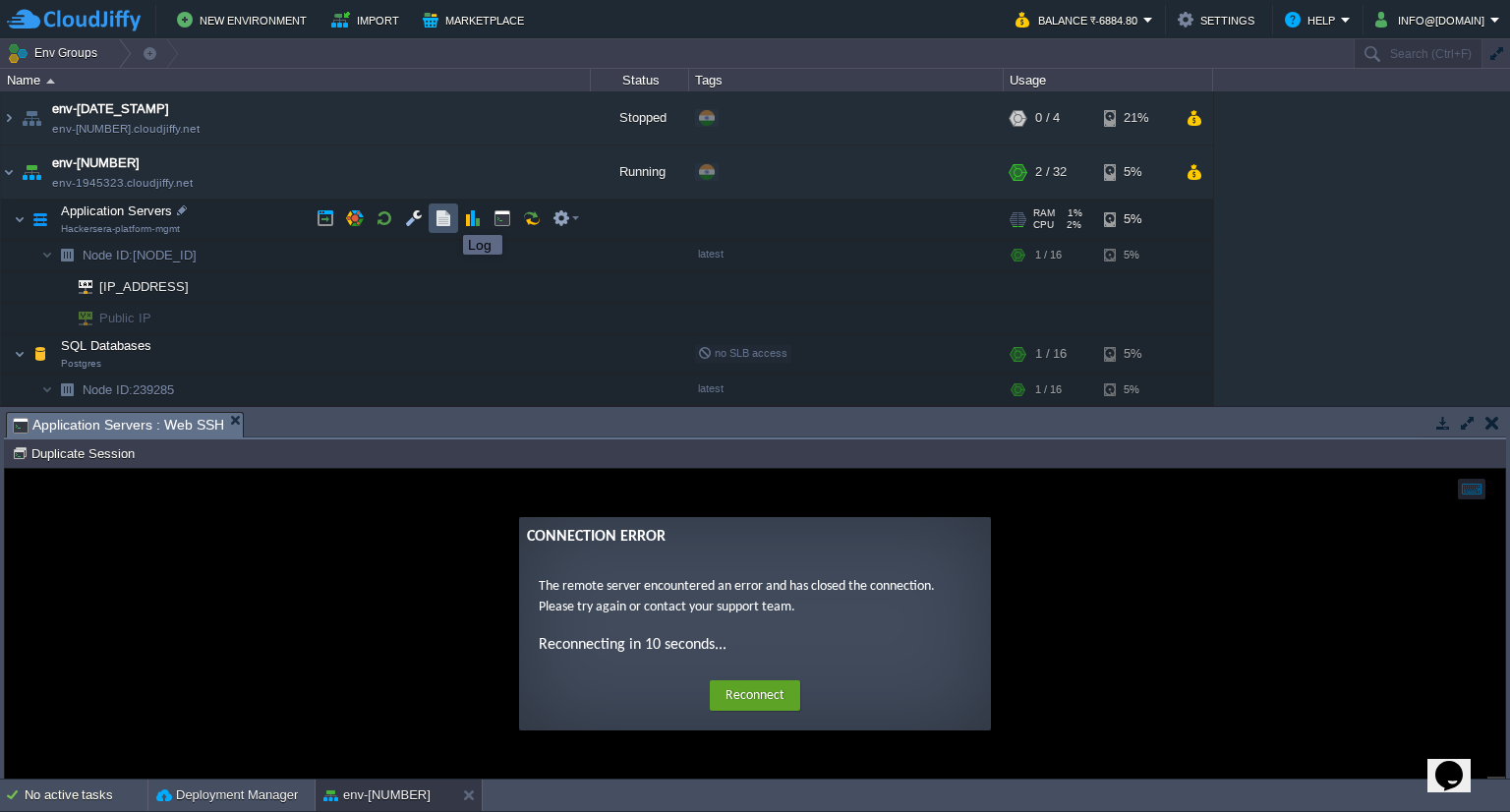 click at bounding box center [443, 218] 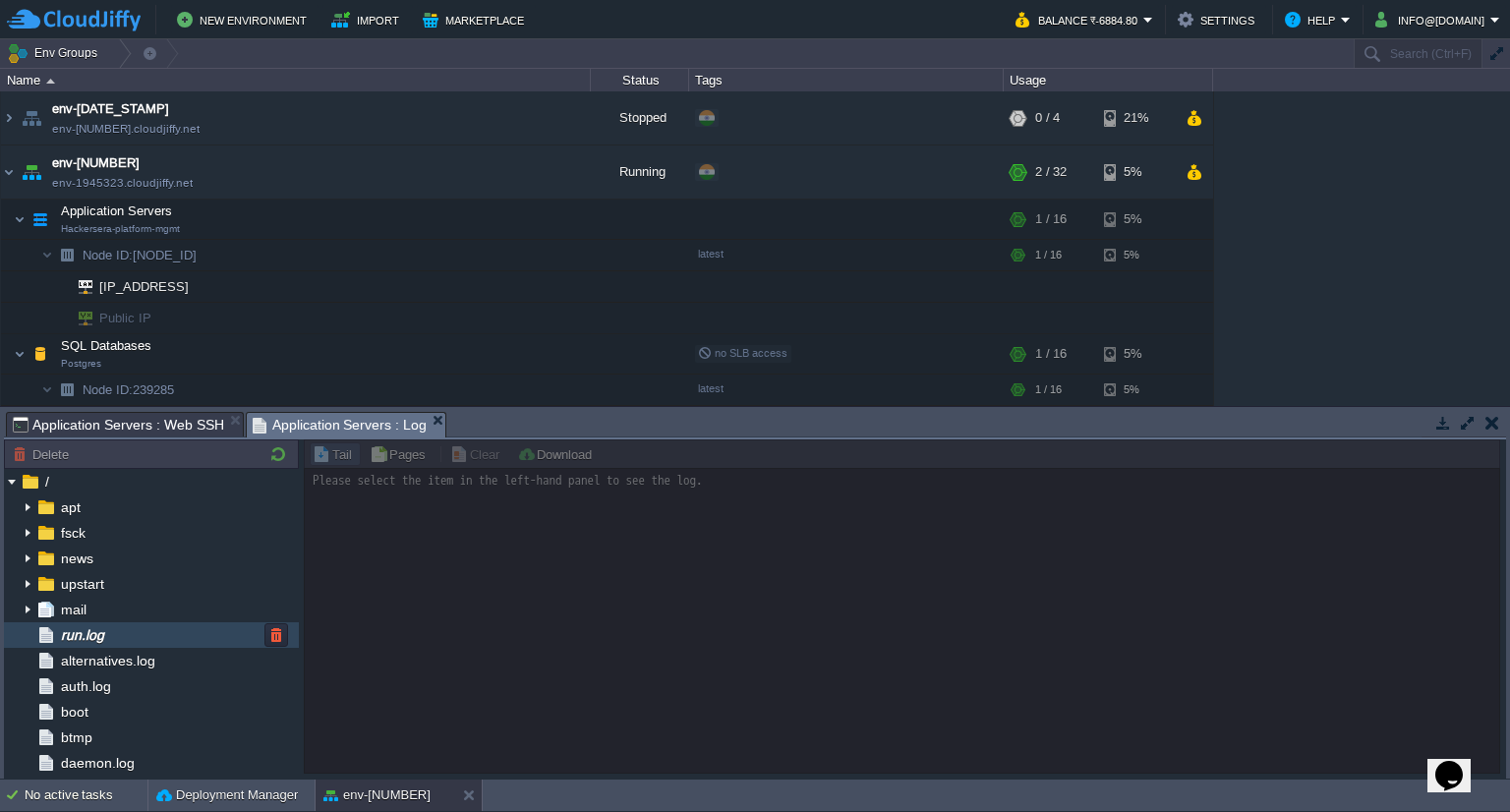 click on "run.log" at bounding box center (82, 635) 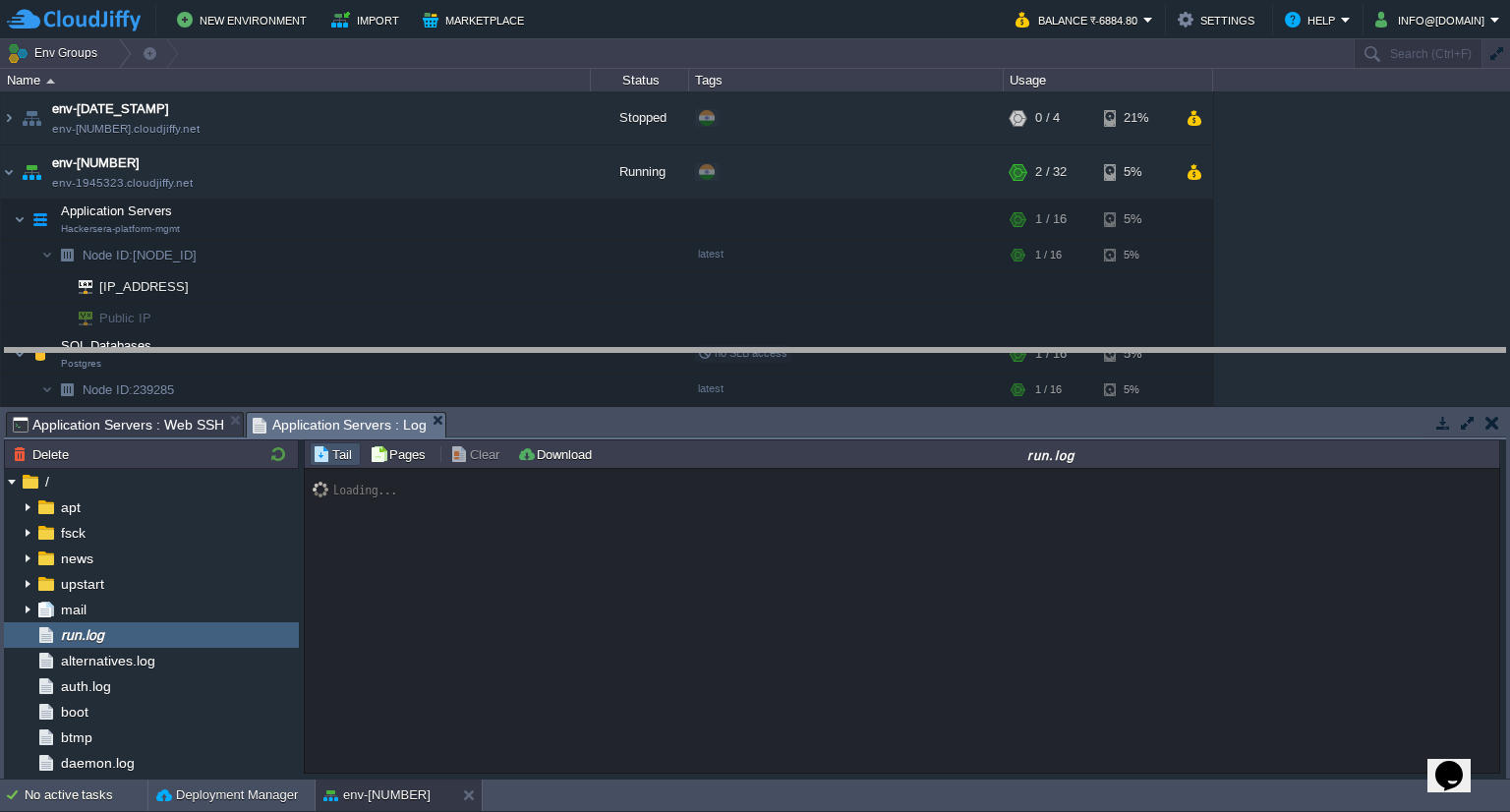 drag, startPoint x: 548, startPoint y: 422, endPoint x: 543, endPoint y: 358, distance: 64.195015 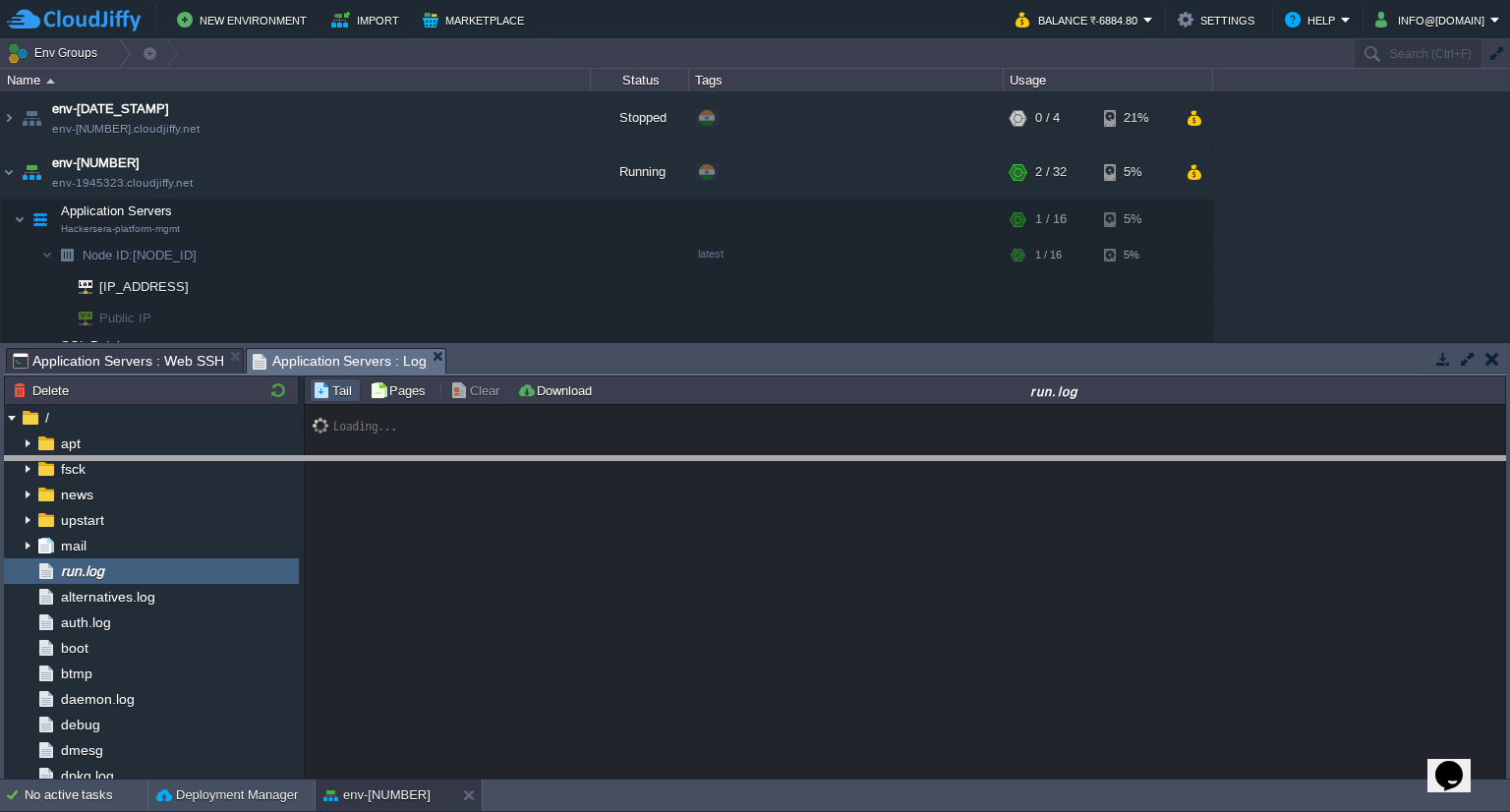 drag, startPoint x: 591, startPoint y: 367, endPoint x: 612, endPoint y: 475, distance: 110.02272 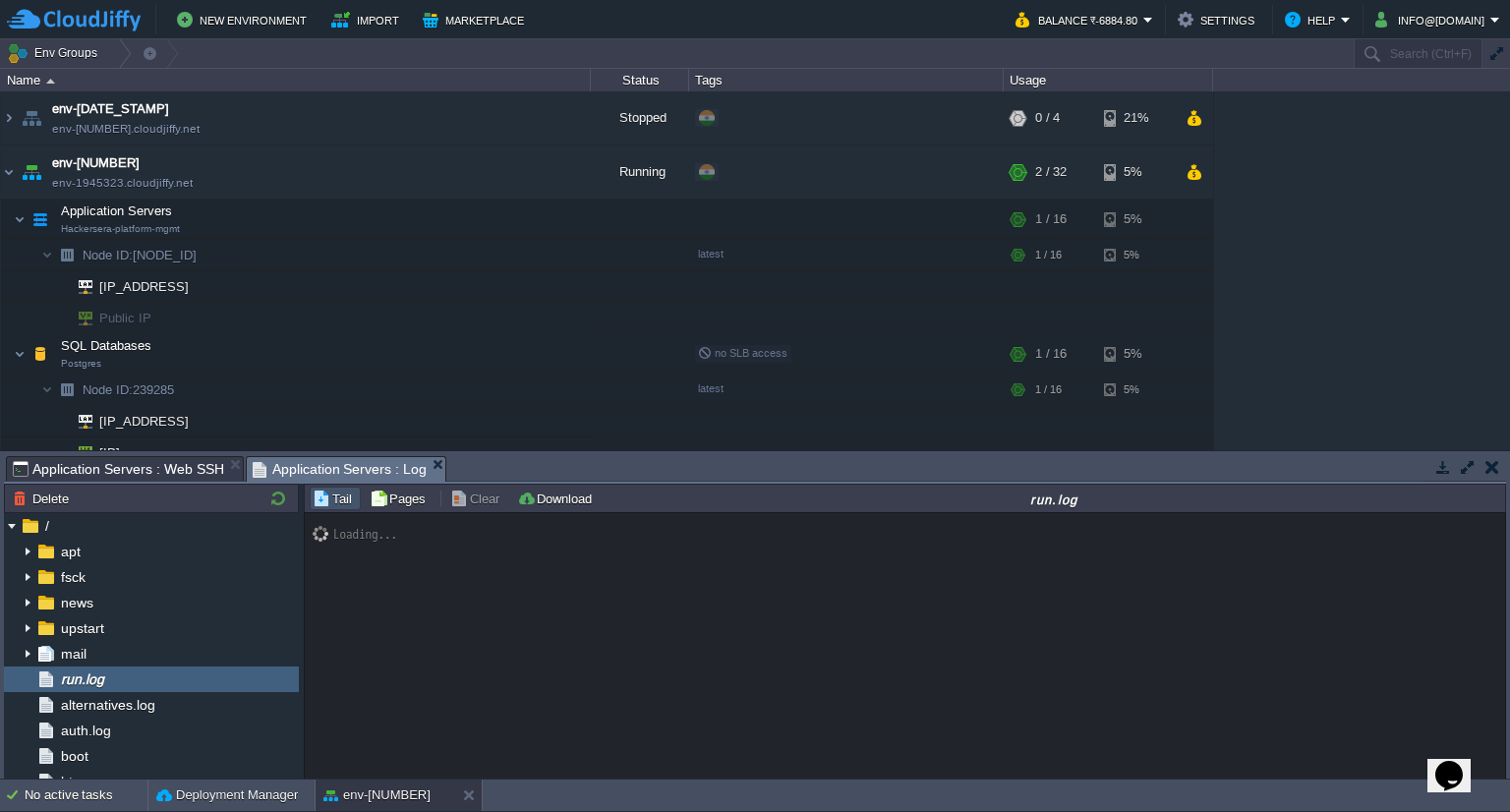 scroll, scrollTop: 167, scrollLeft: 0, axis: vertical 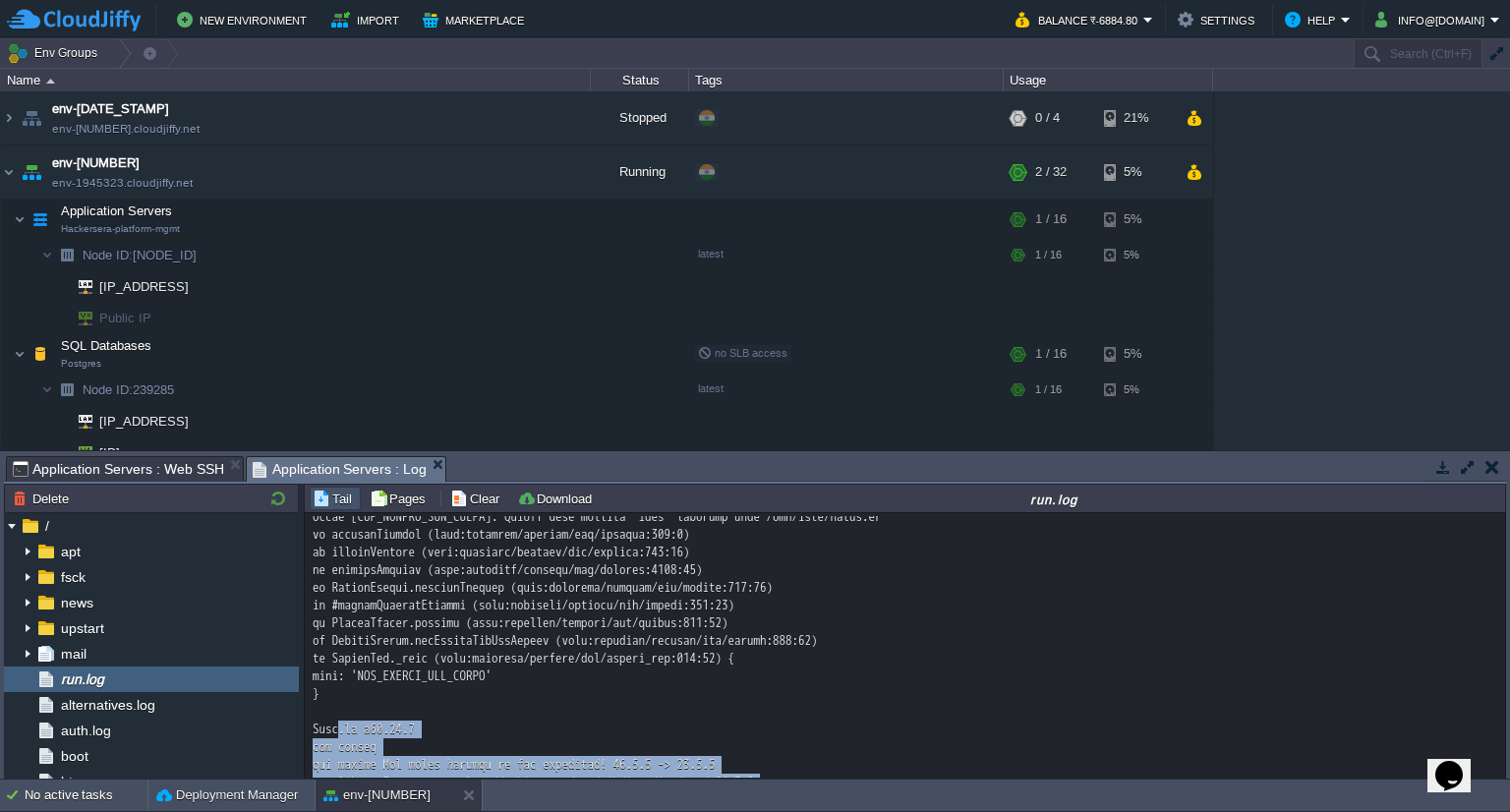 drag, startPoint x: 461, startPoint y: 708, endPoint x: 633, endPoint y: 758, distance: 179.12 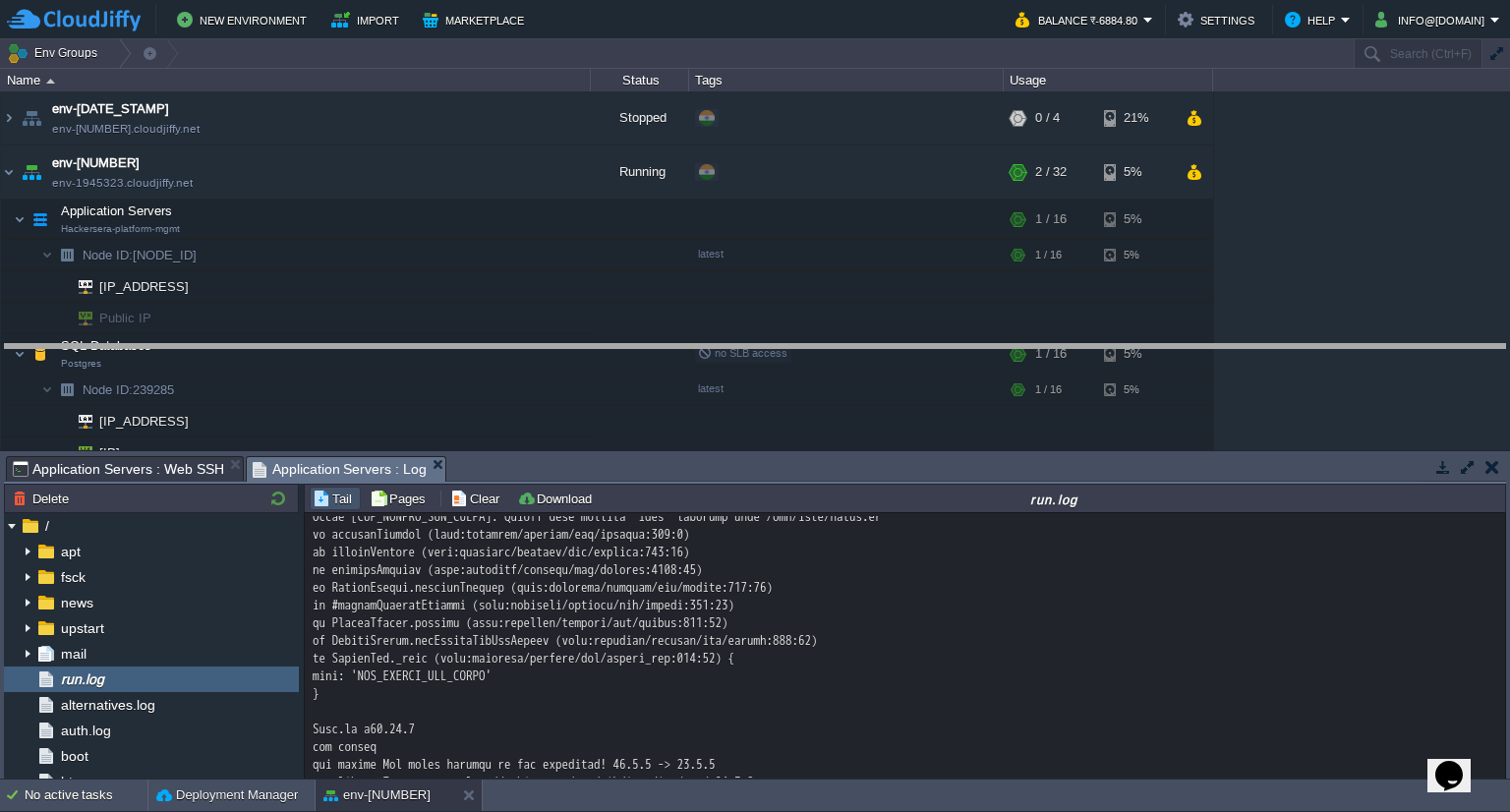 drag, startPoint x: 722, startPoint y: 456, endPoint x: 720, endPoint y: 343, distance: 113.0177 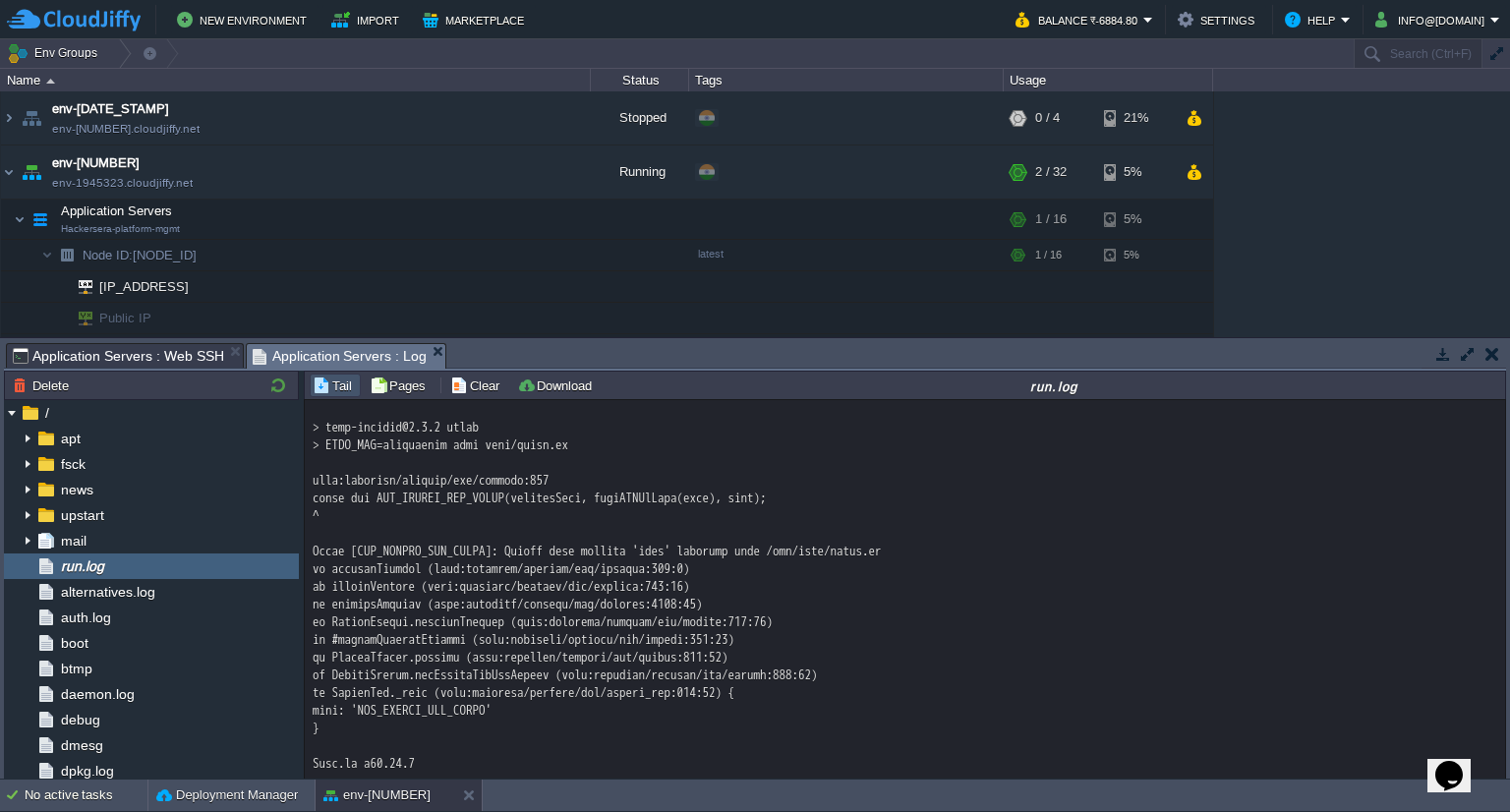 scroll, scrollTop: 0, scrollLeft: 0, axis: both 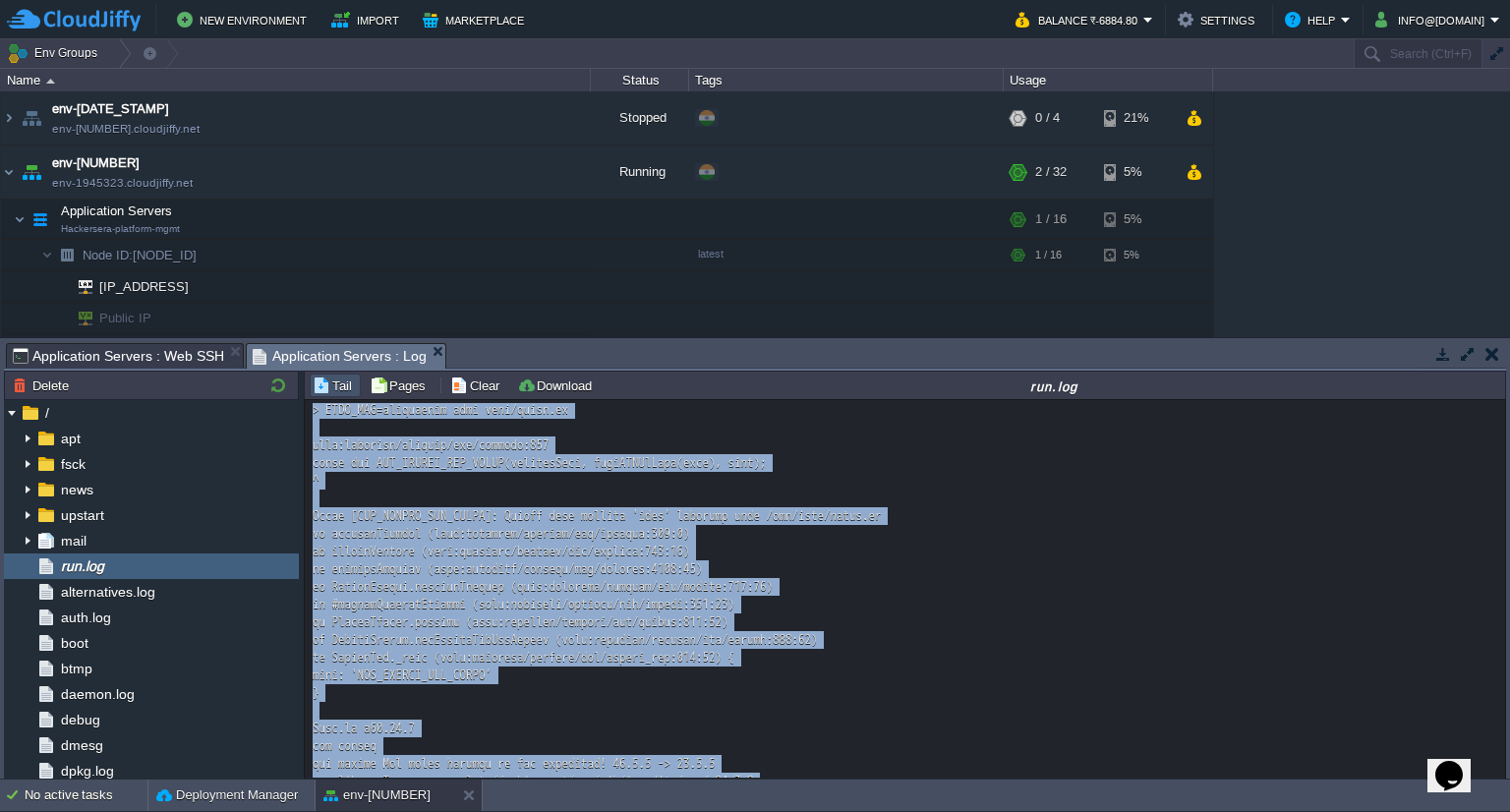 drag, startPoint x: 313, startPoint y: 414, endPoint x: 491, endPoint y: 746, distance: 376.70678 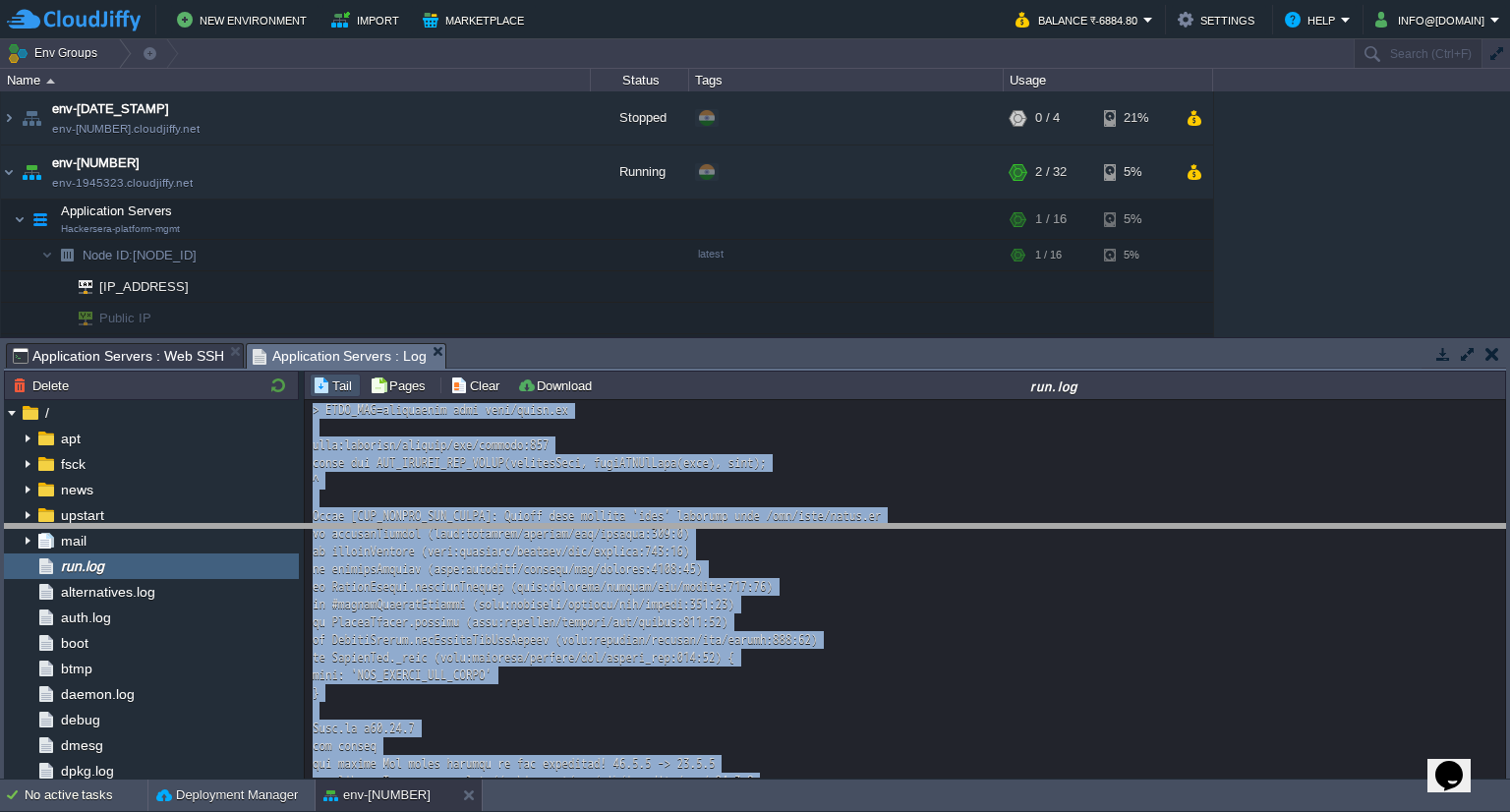 drag, startPoint x: 620, startPoint y: 351, endPoint x: 630, endPoint y: 507, distance: 156.32018 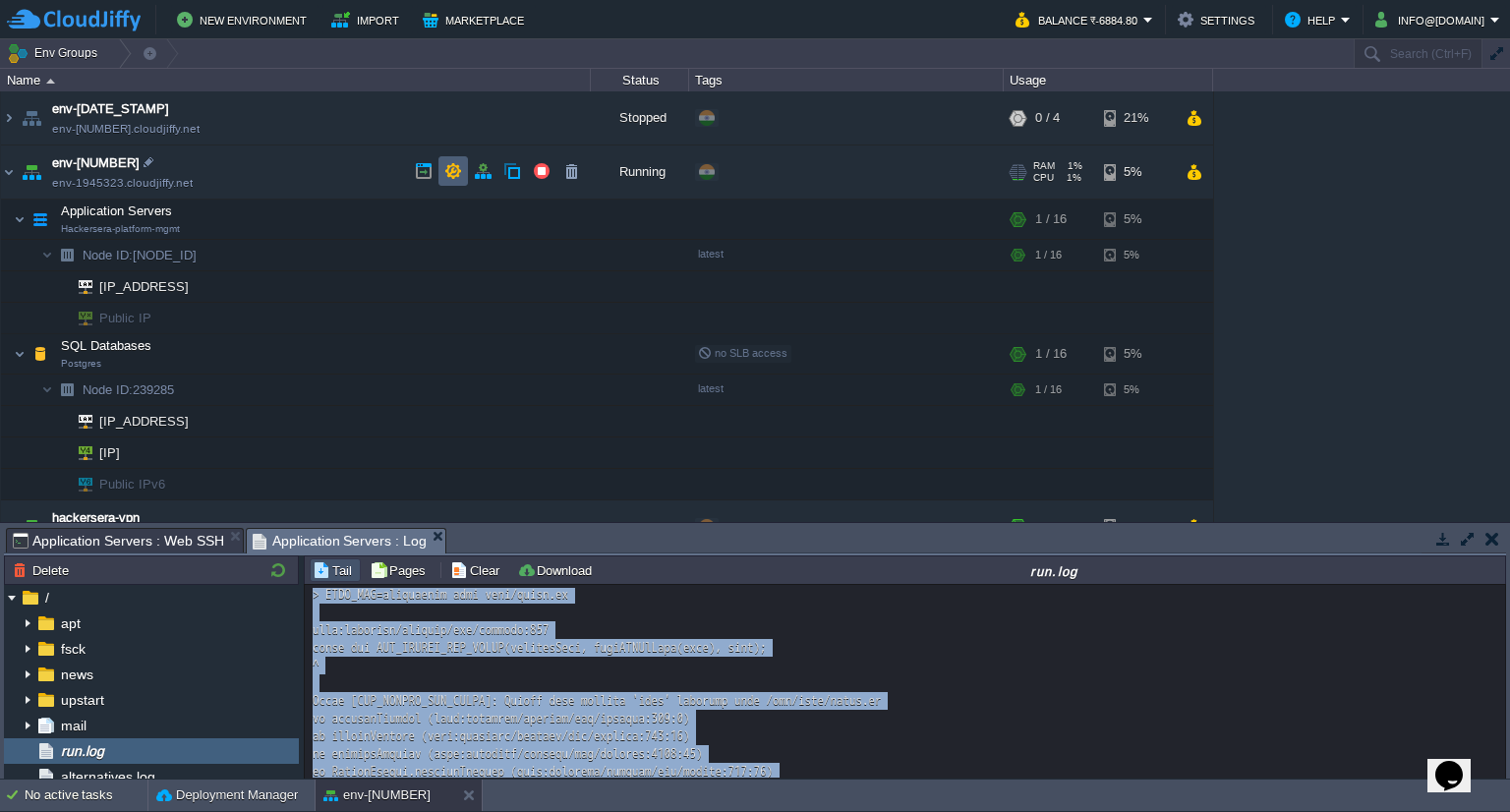 click at bounding box center [453, 171] 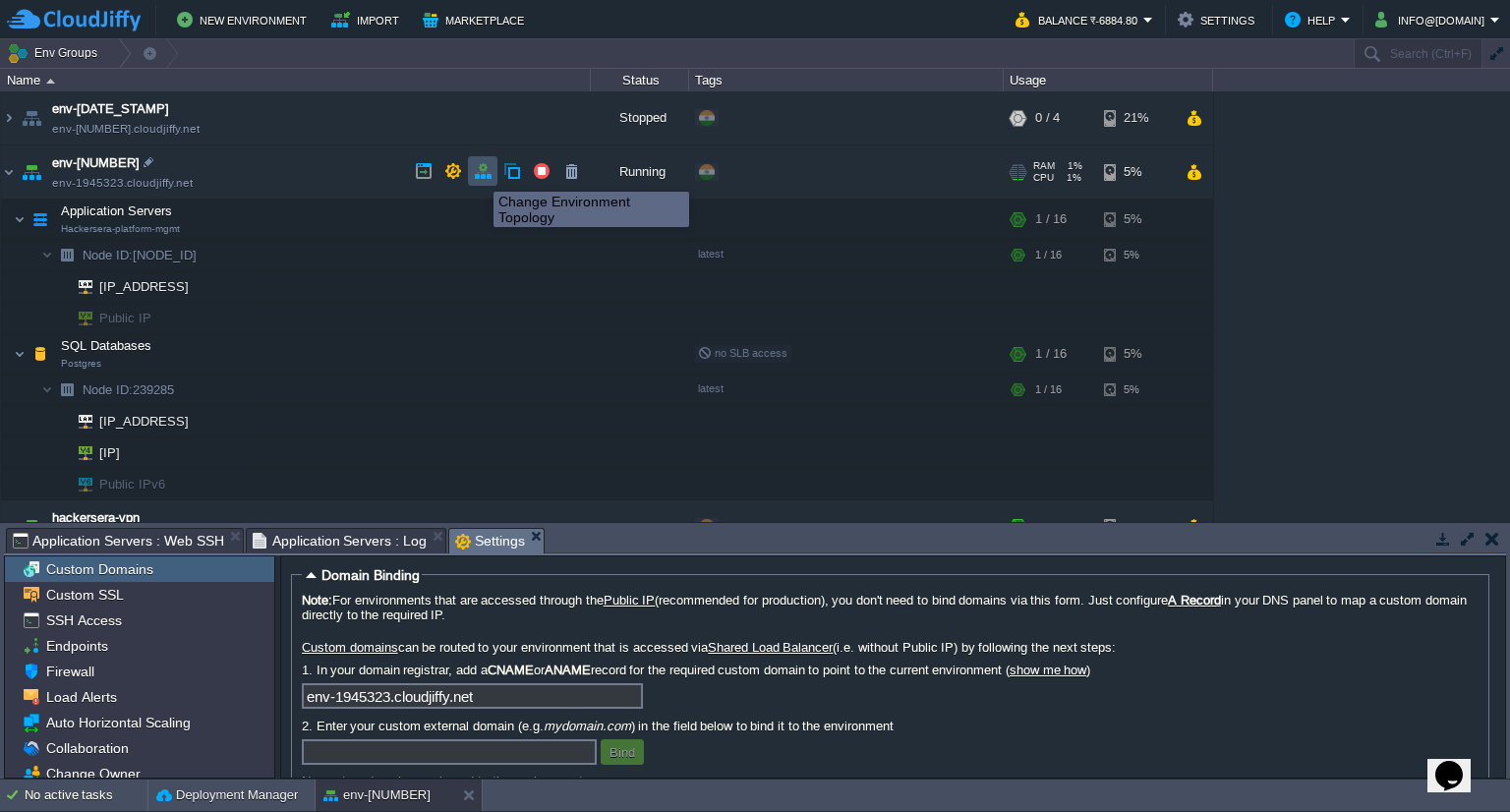 click at bounding box center (483, 171) 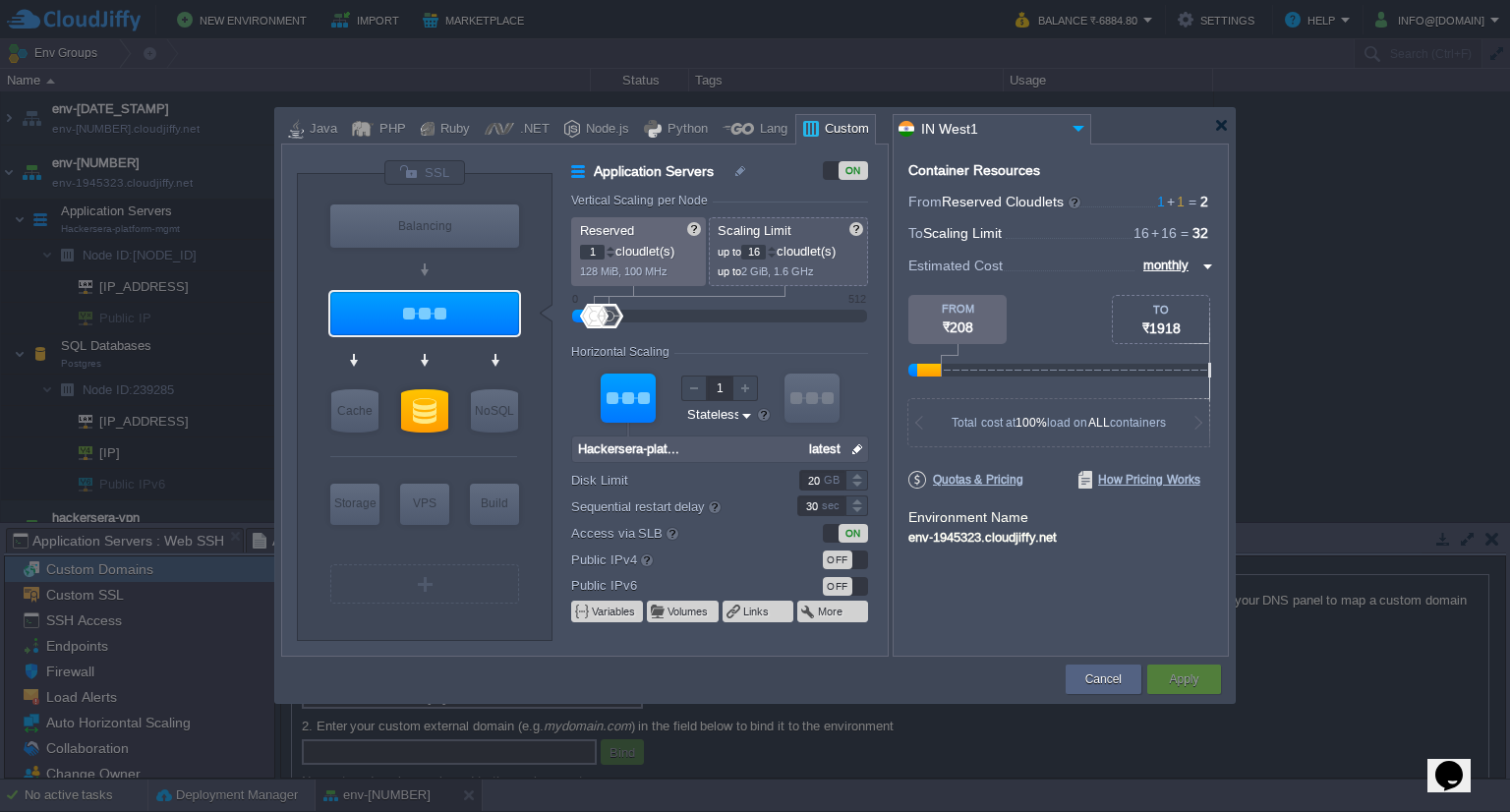 type on "Hackersera-platform-mgmt" 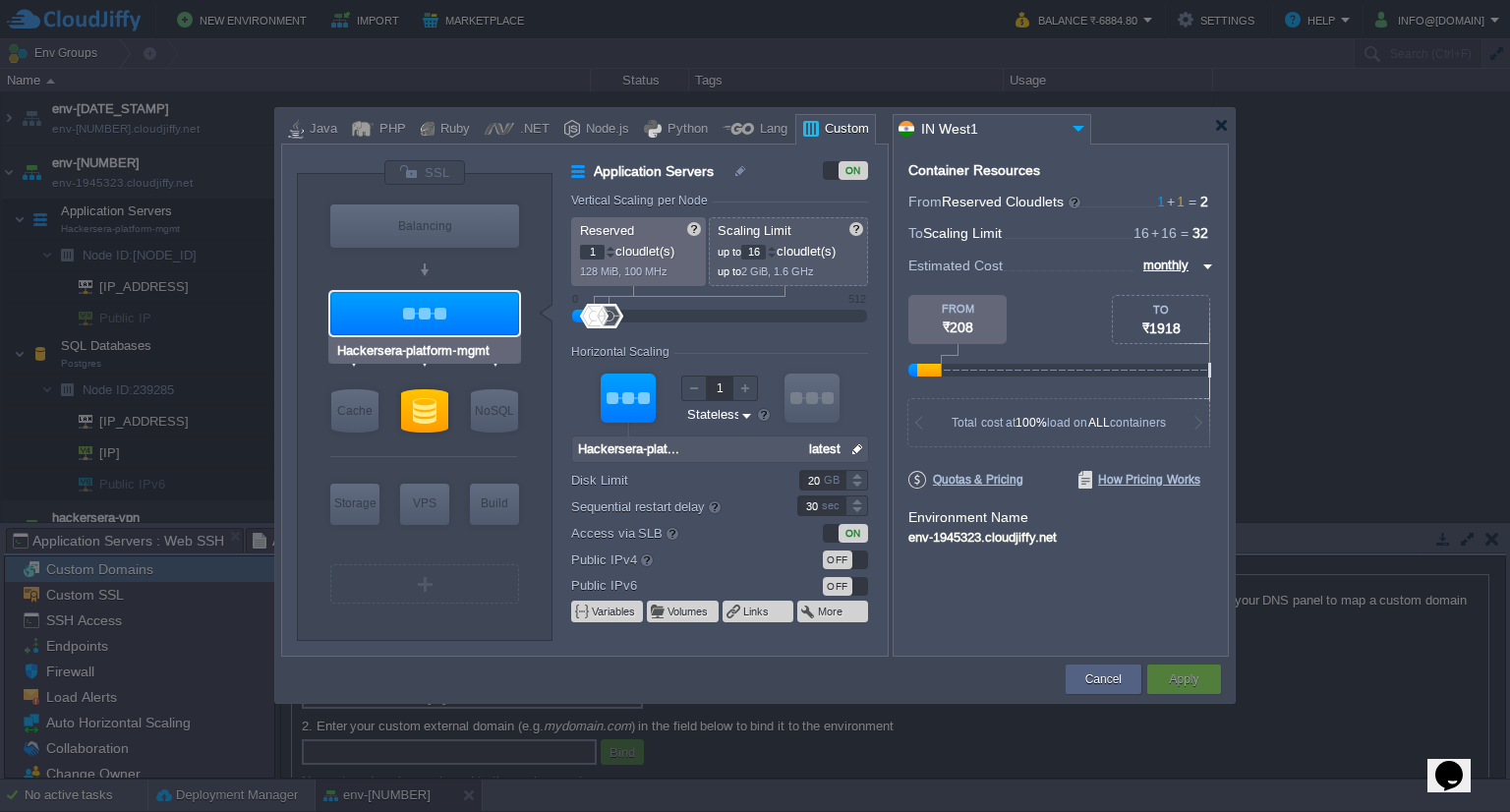 click on "Hackersera-platform-mgmt" at bounding box center [425, 351] 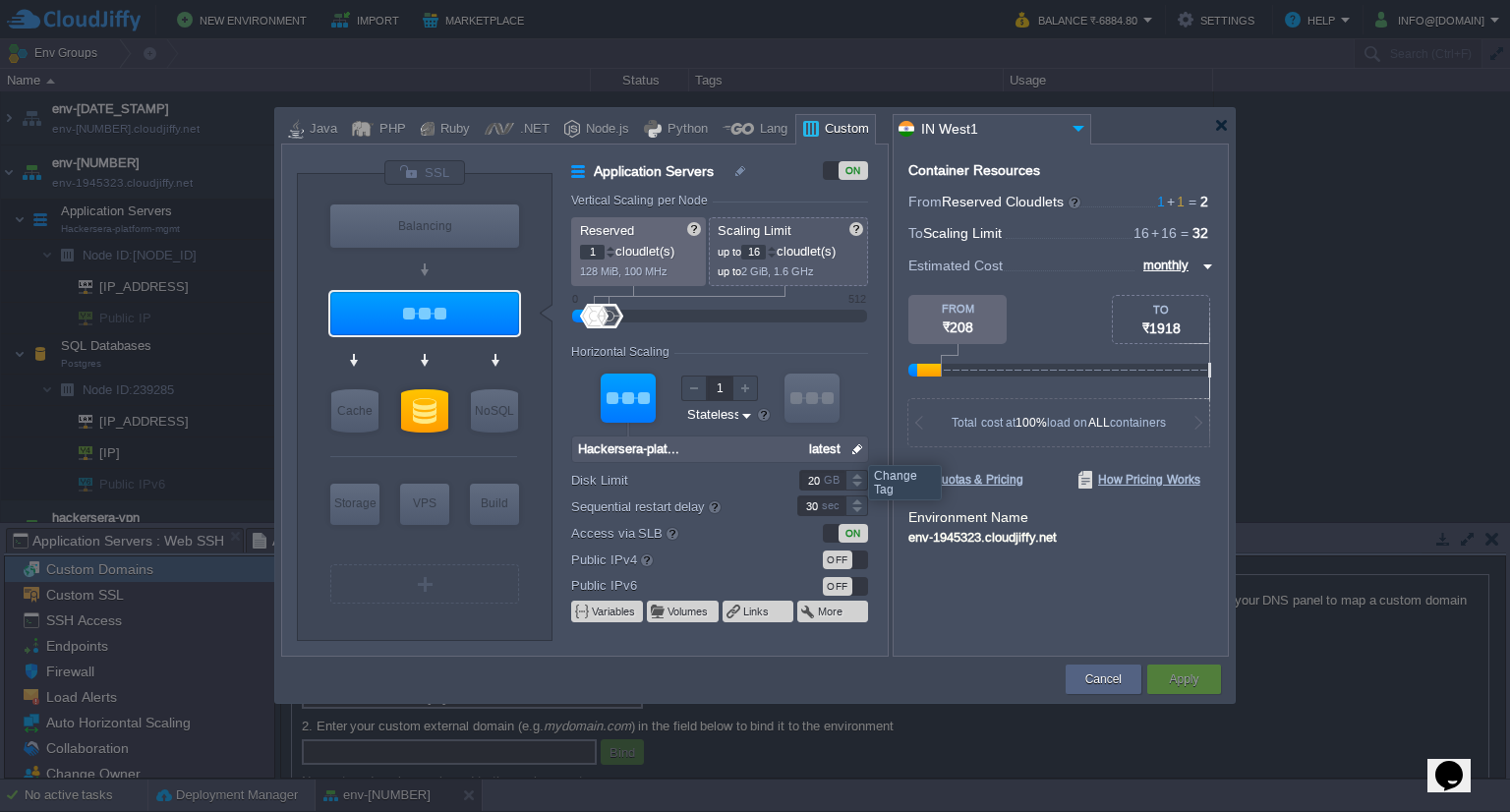 click at bounding box center [857, 449] 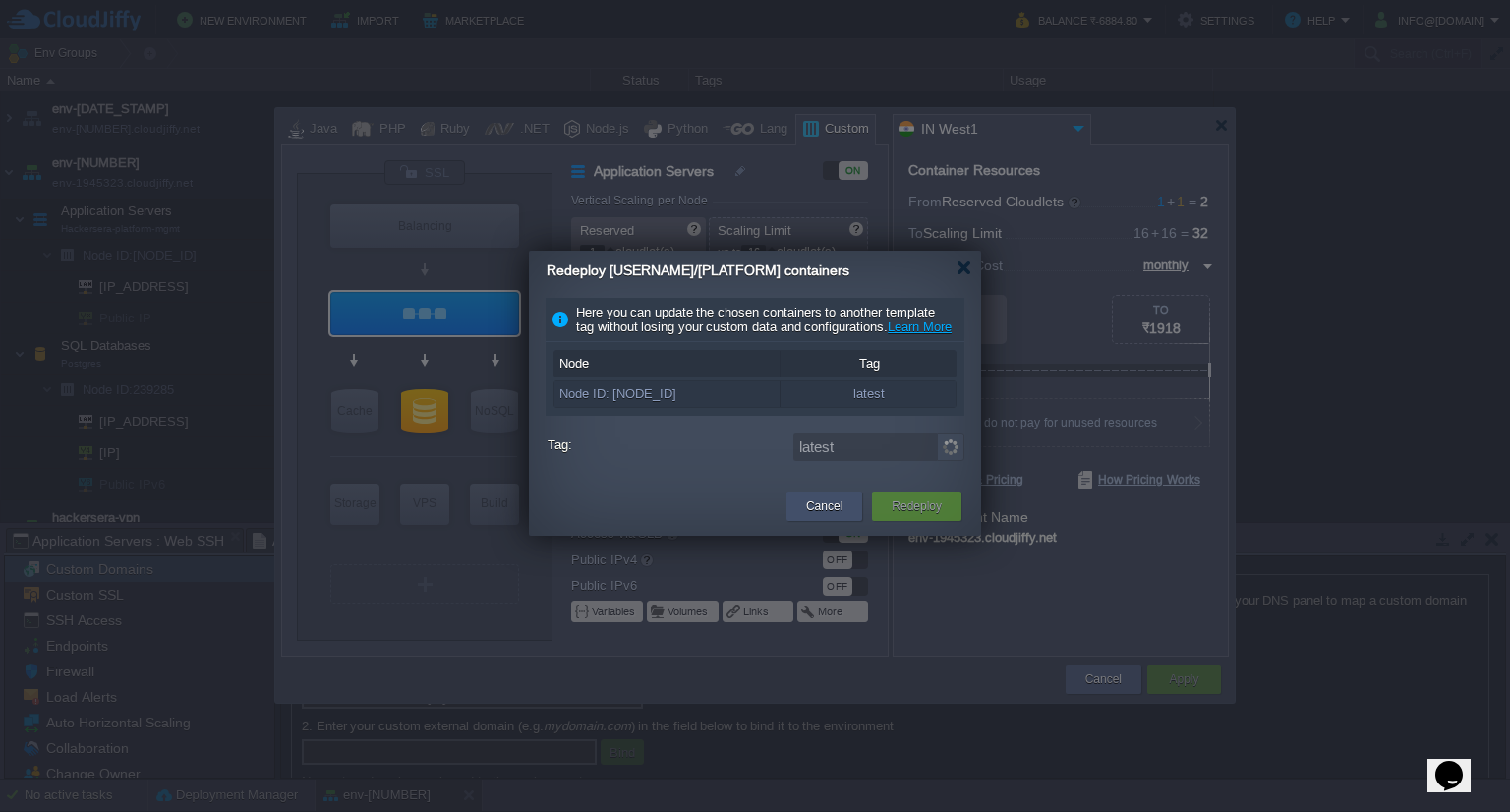 click on "Cancel" at bounding box center [824, 506] 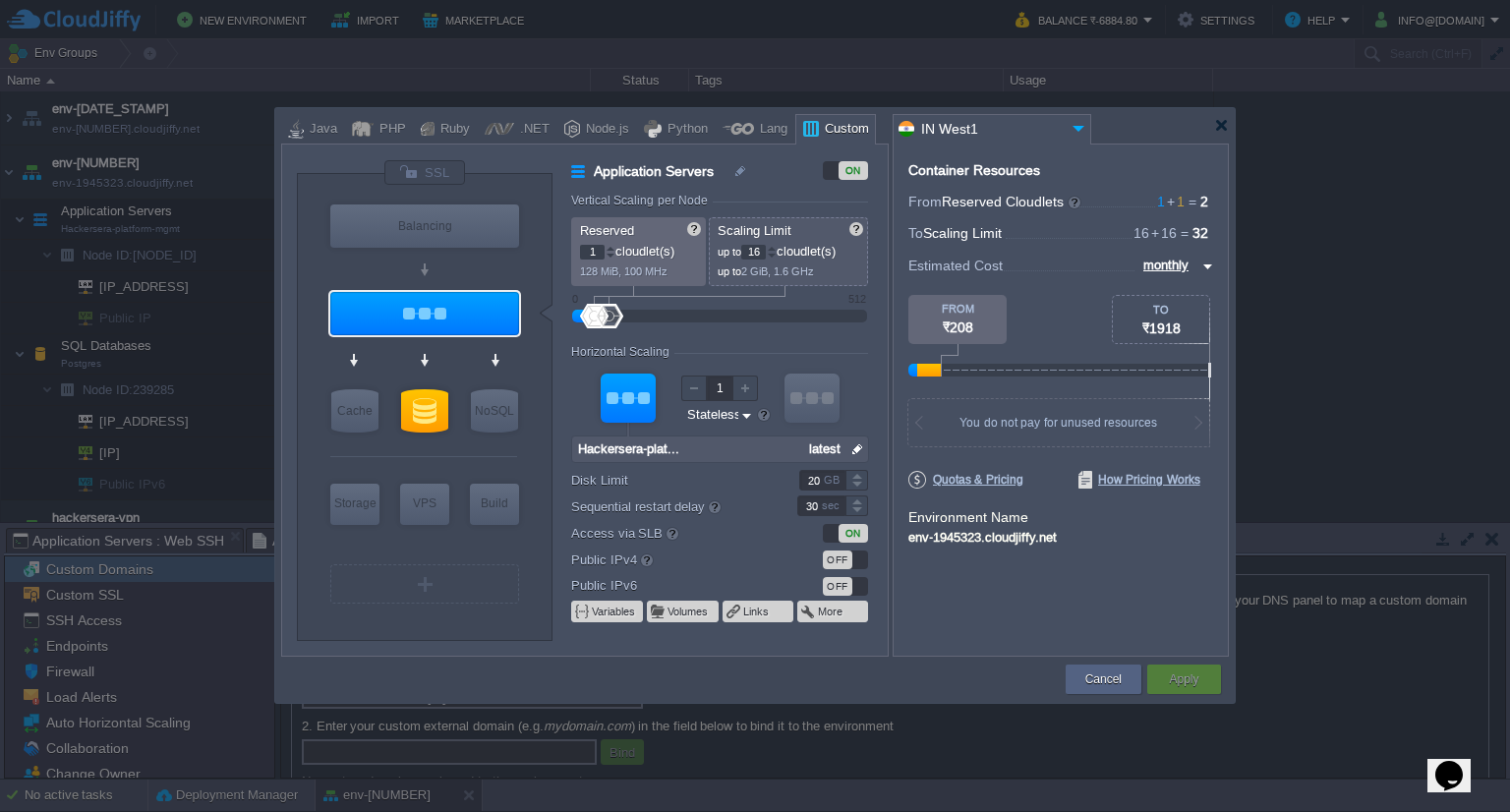 click at bounding box center (857, 449) 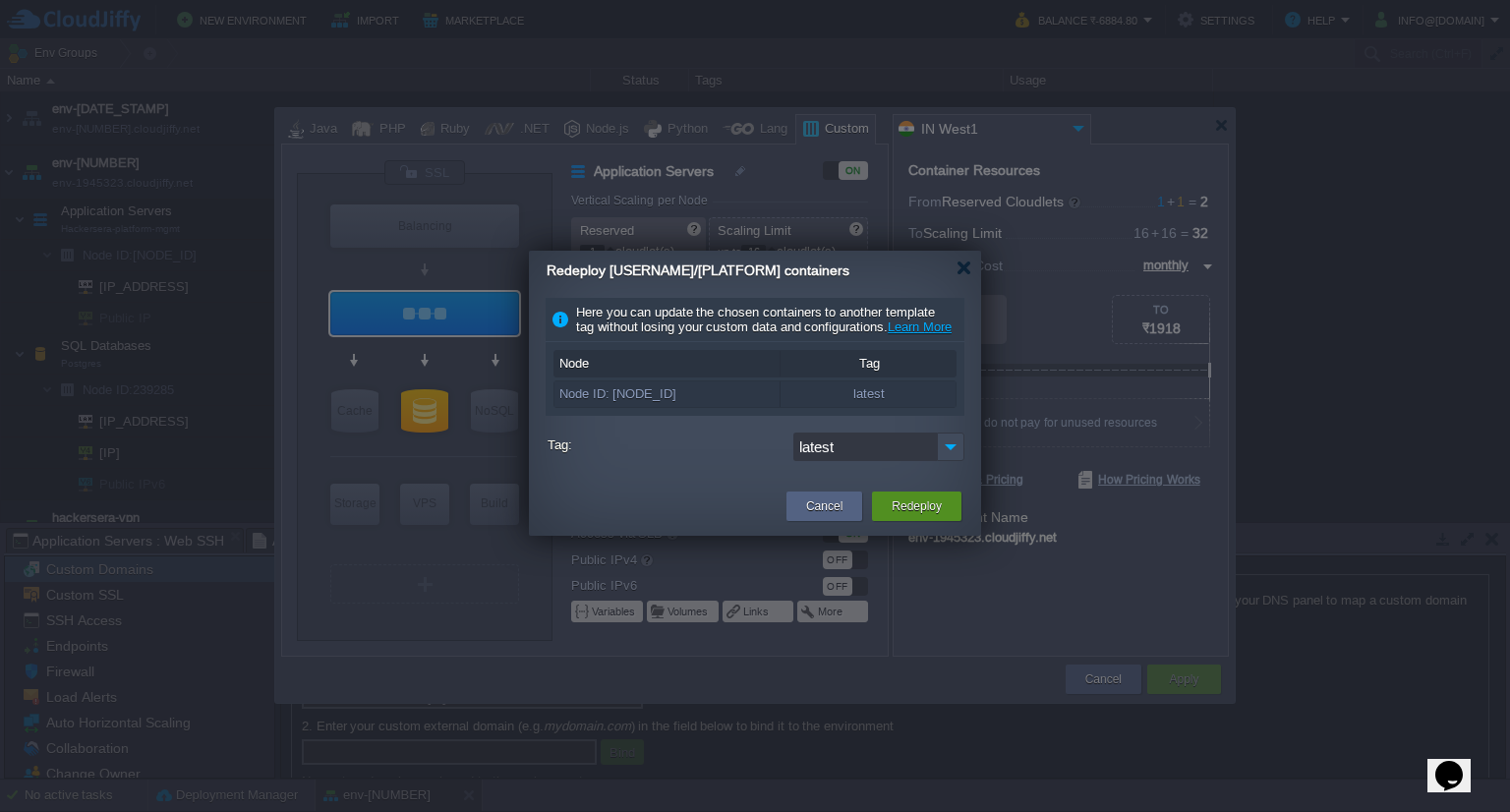 click on "Redeploy" at bounding box center [916, 506] 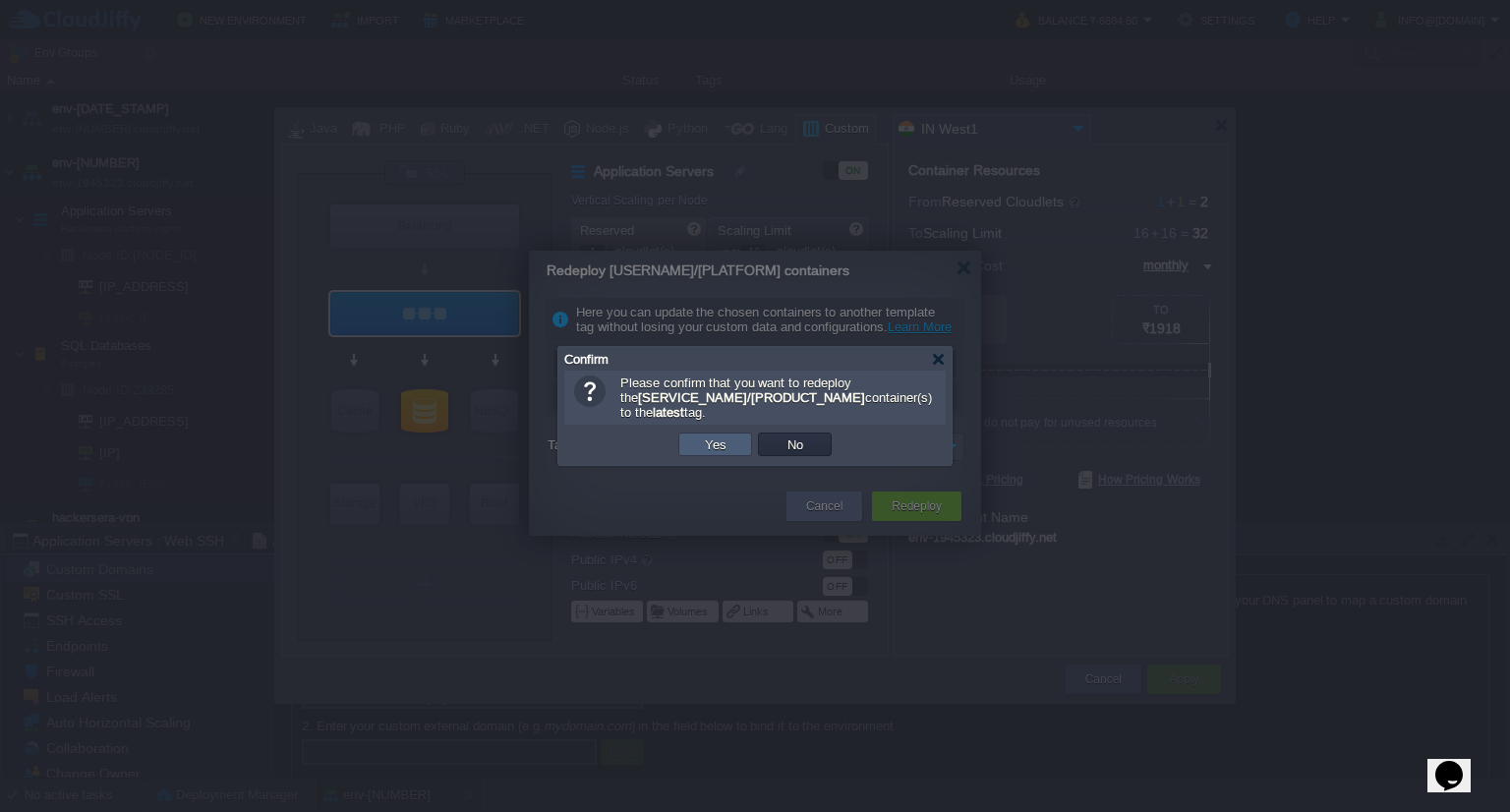 click on "Yes" at bounding box center [716, 444] 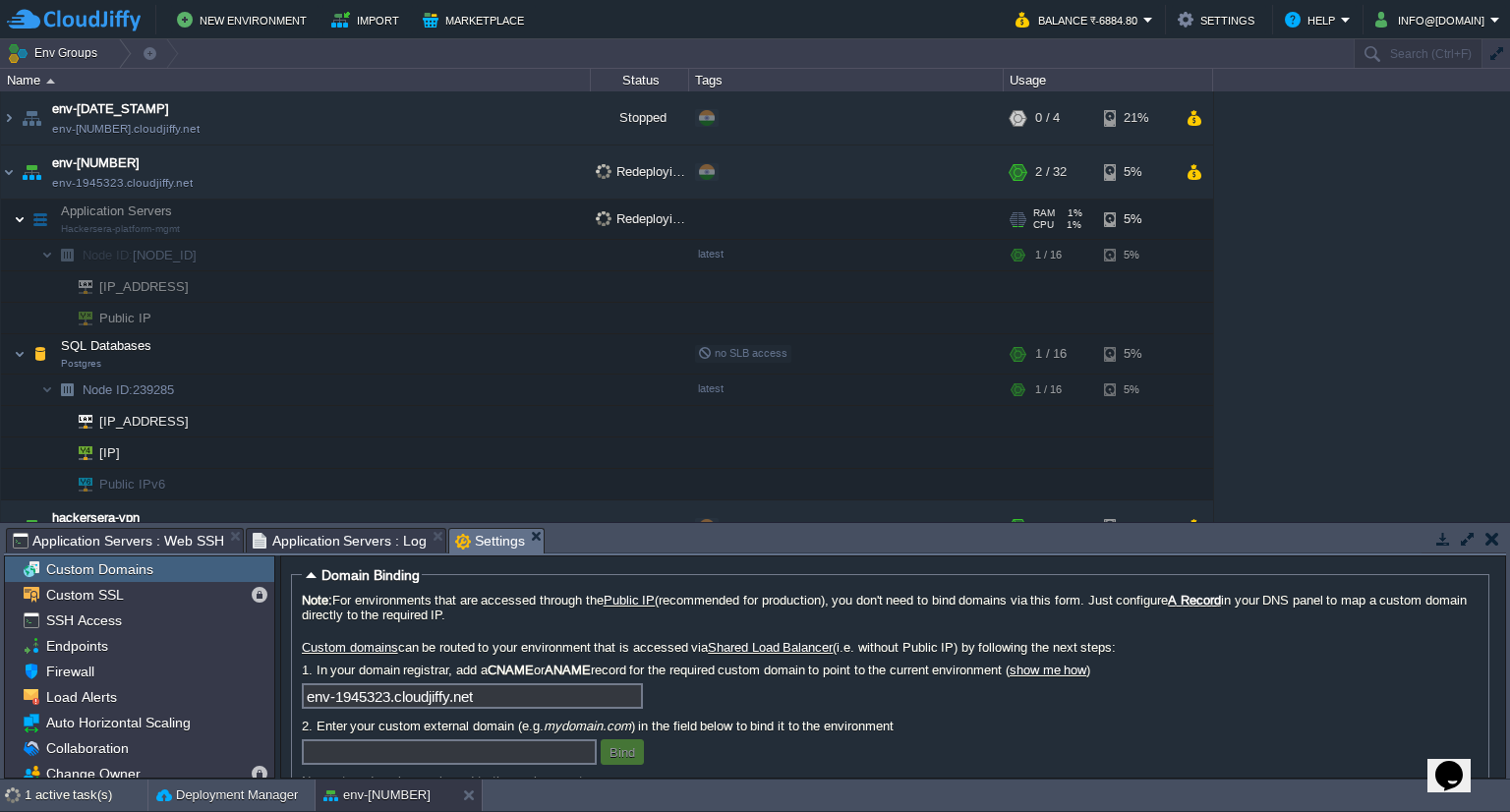 click at bounding box center [20, 219] 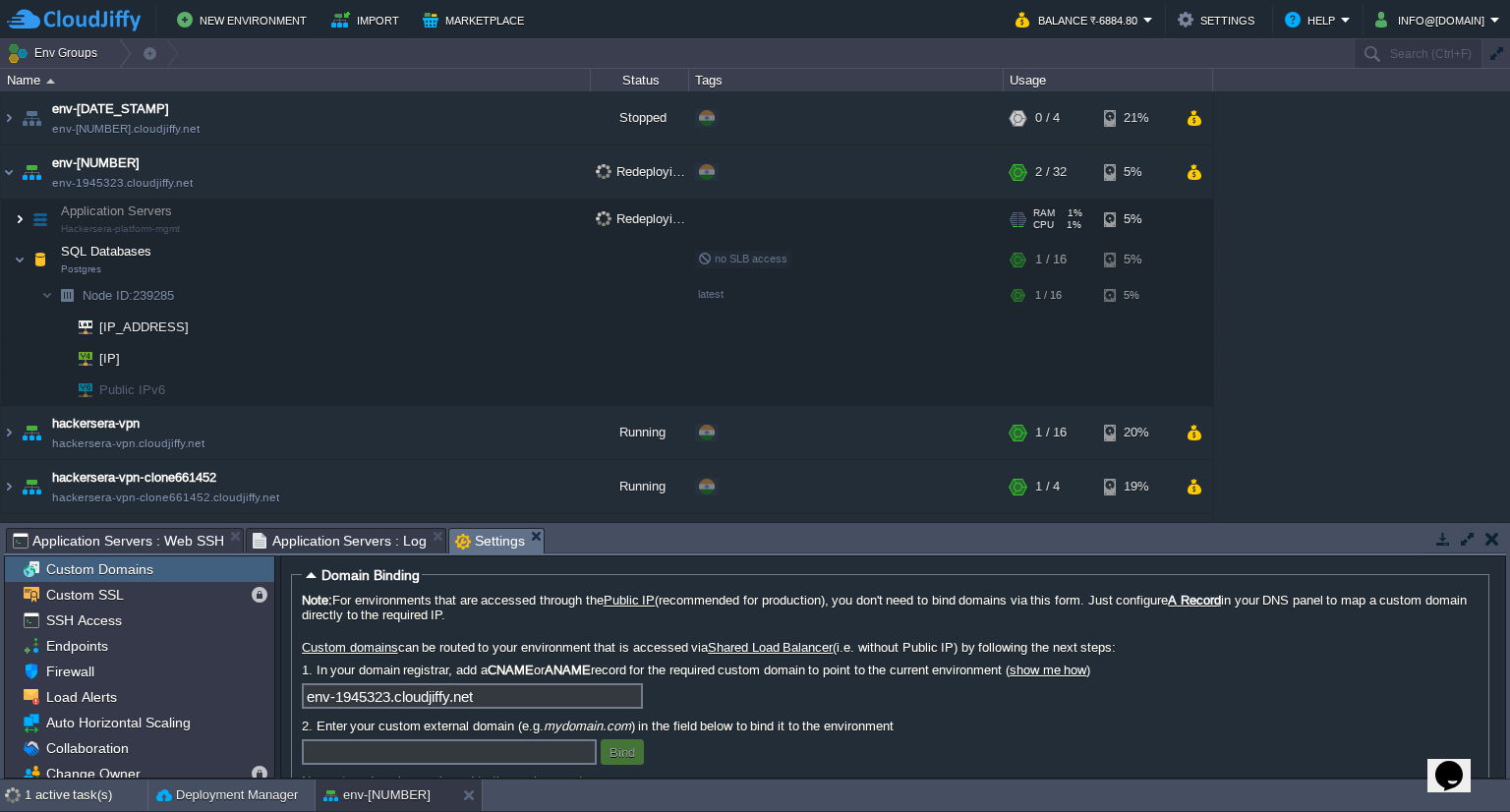 click at bounding box center (20, 219) 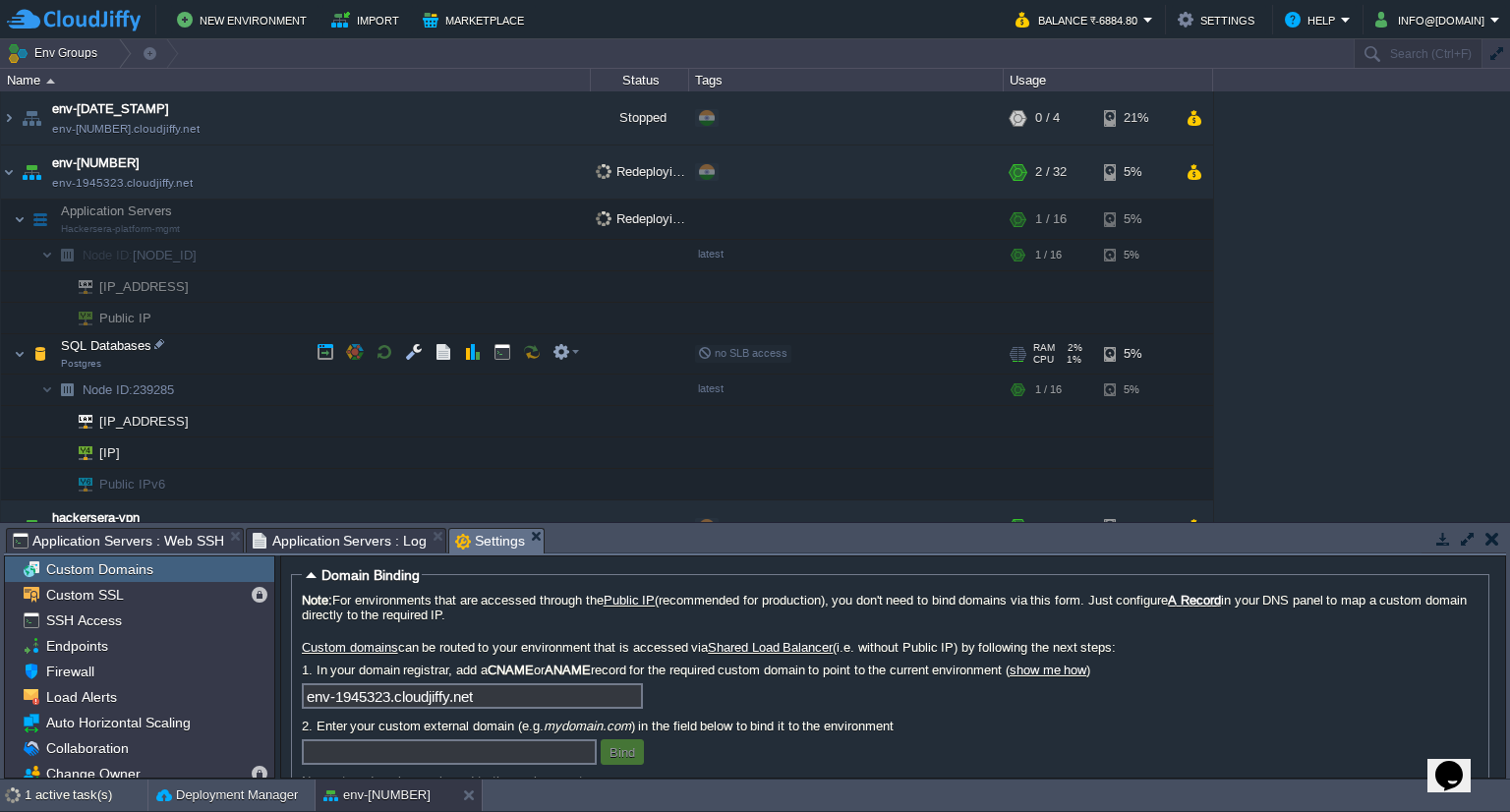 click at bounding box center [40, 354] 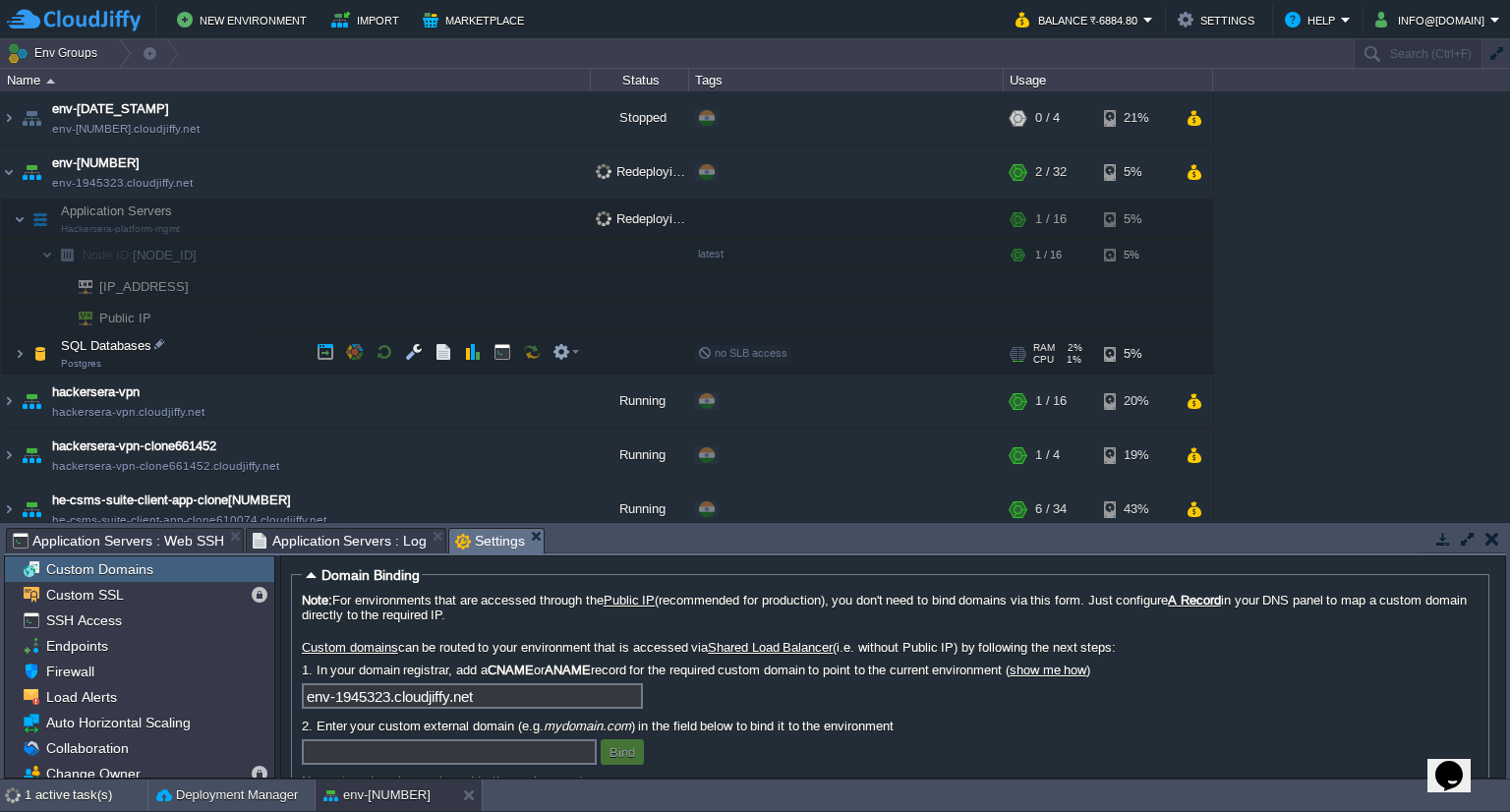 click at bounding box center [40, 354] 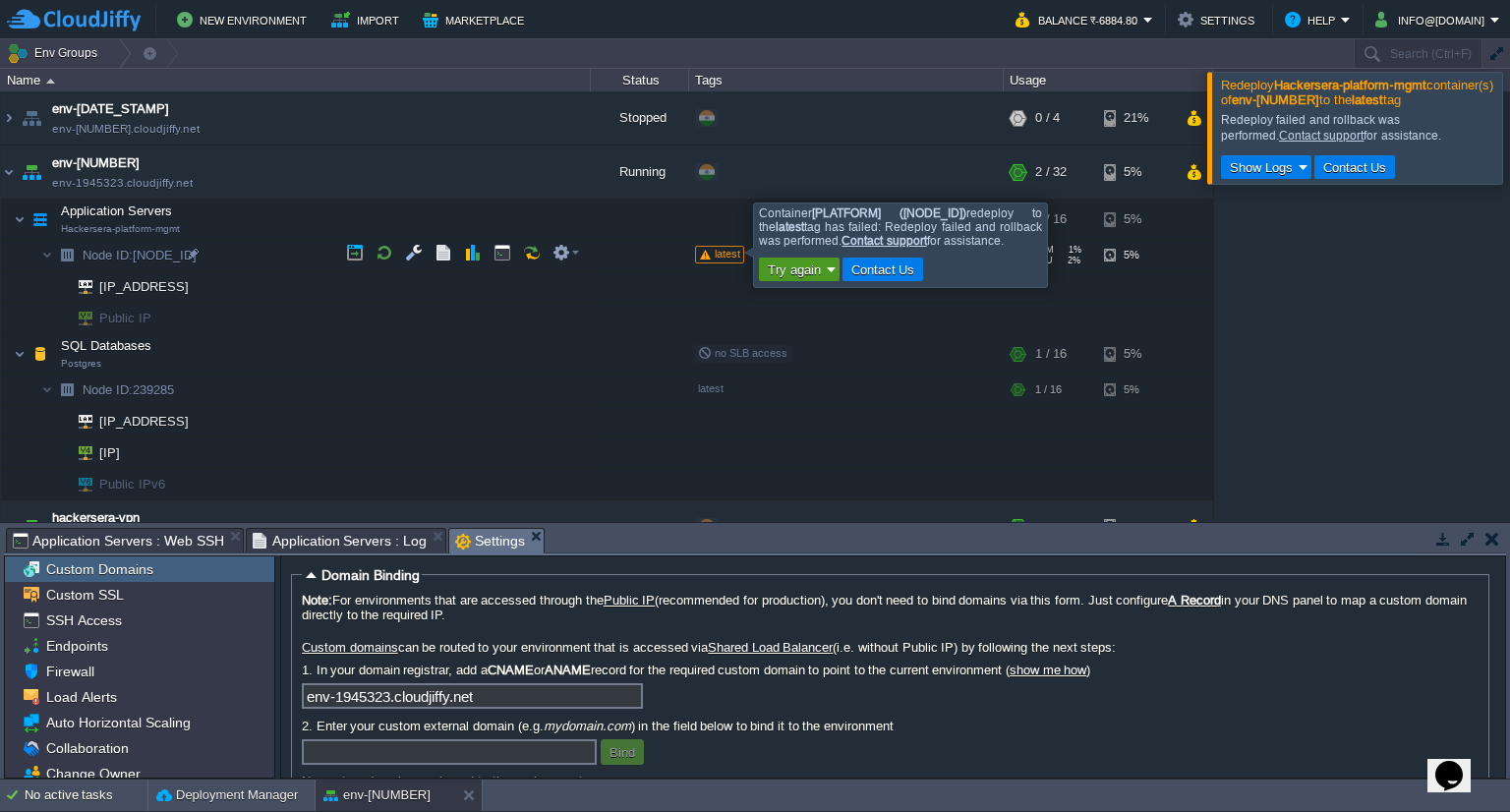 click on "Try again" at bounding box center [794, 269] 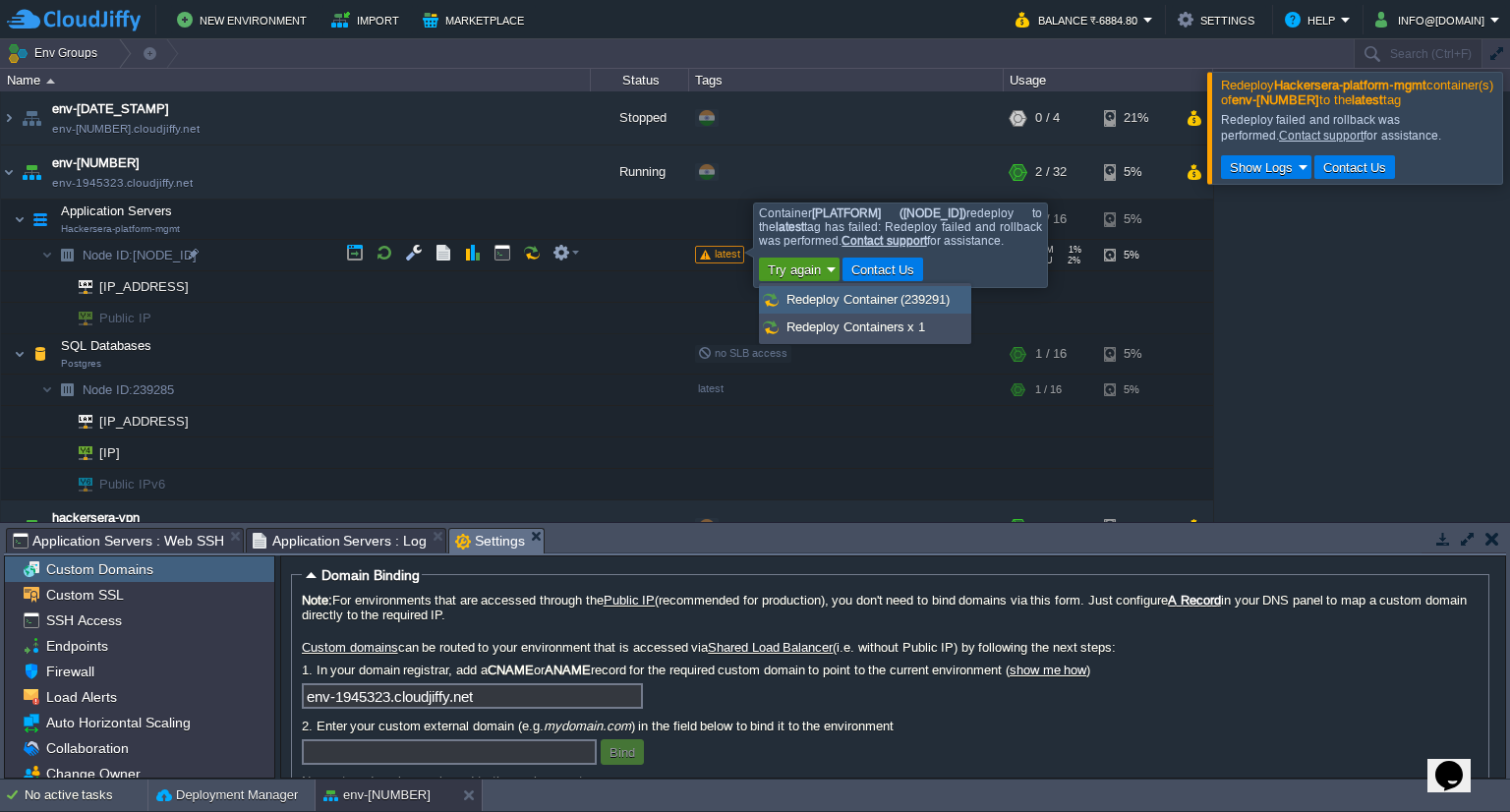 click on "Redeploy Container (239291)" at bounding box center [868, 299] 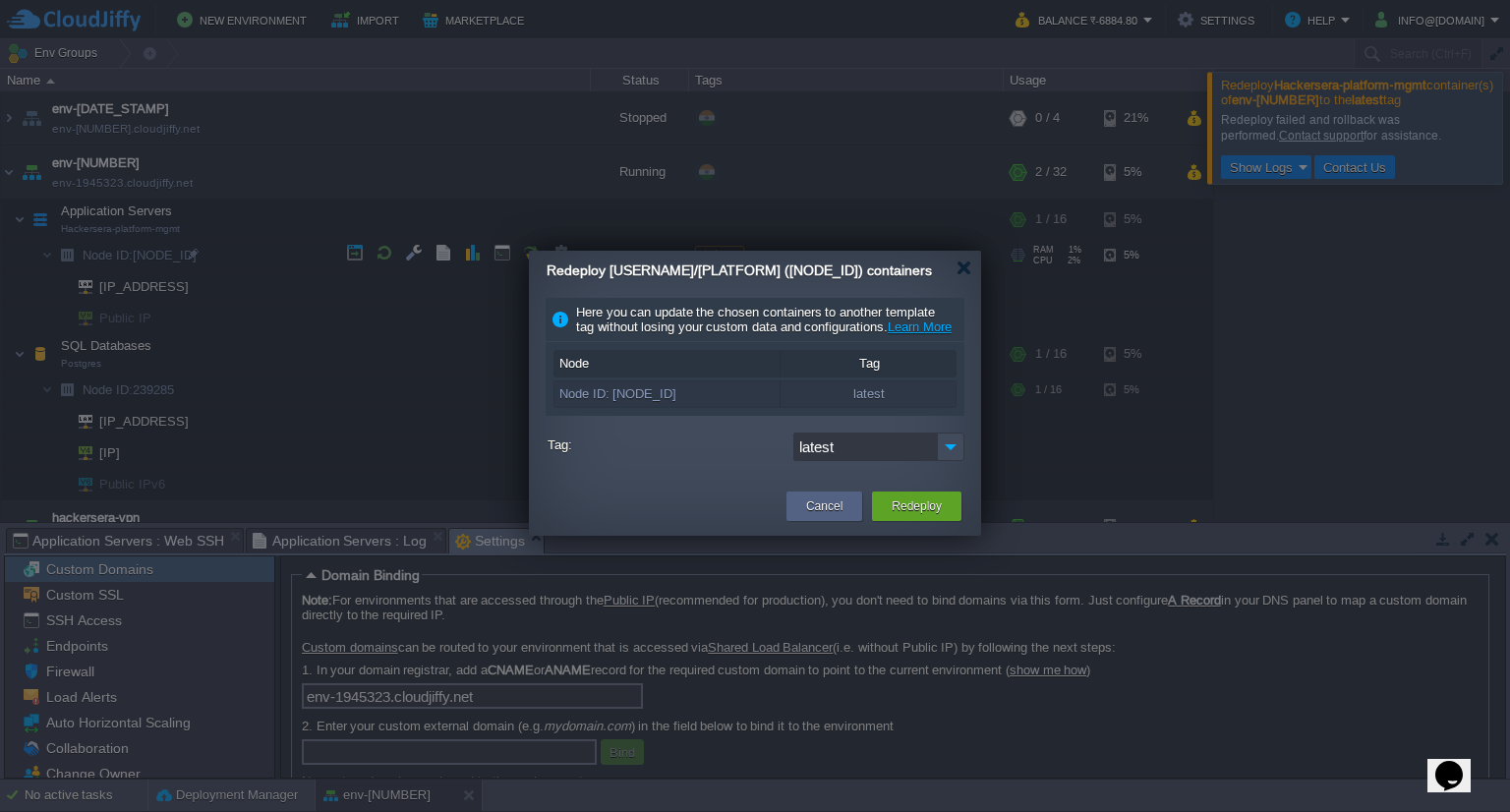 click on "latest" at bounding box center [865, 446] 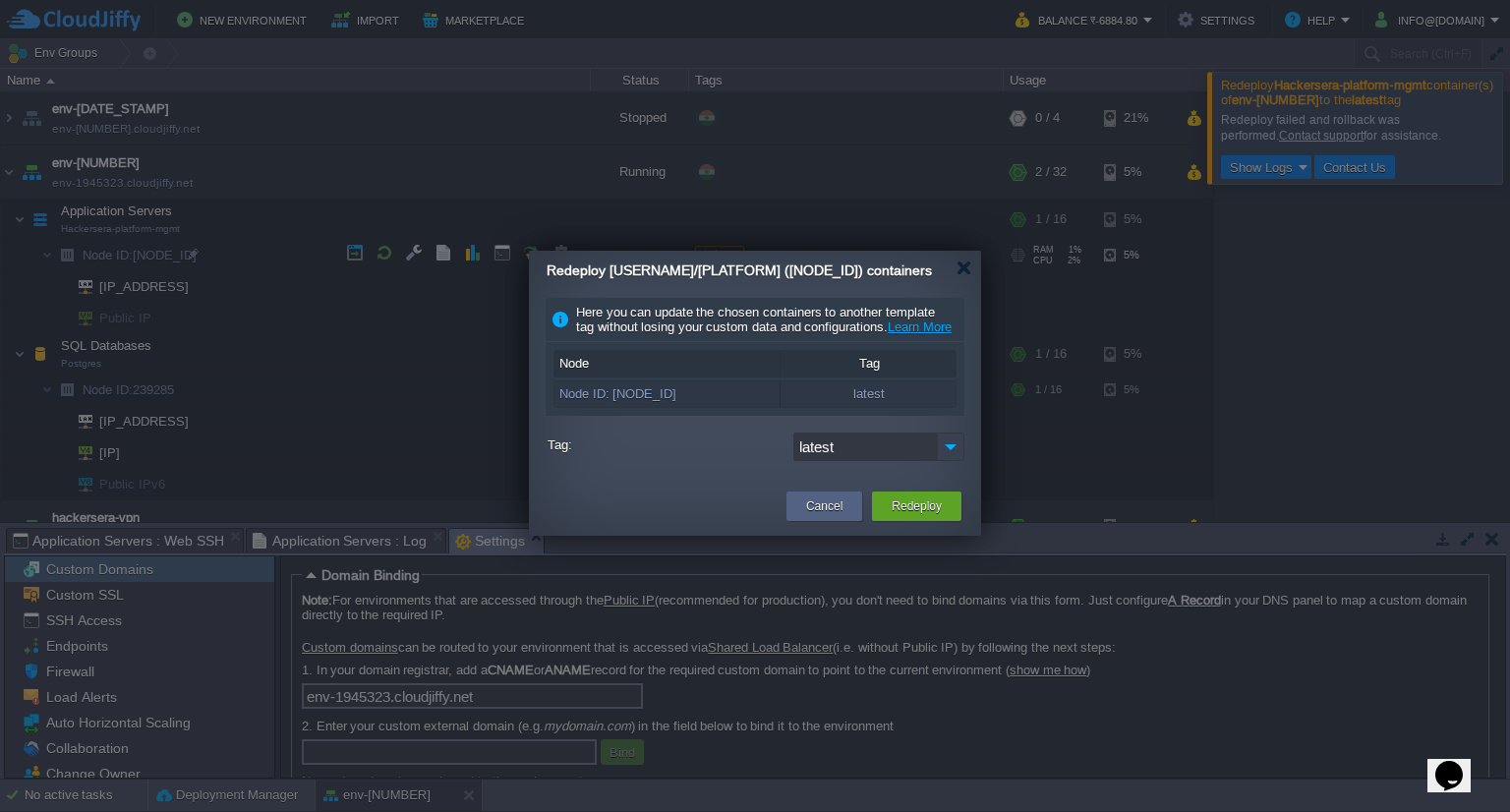 click at bounding box center (951, 446) 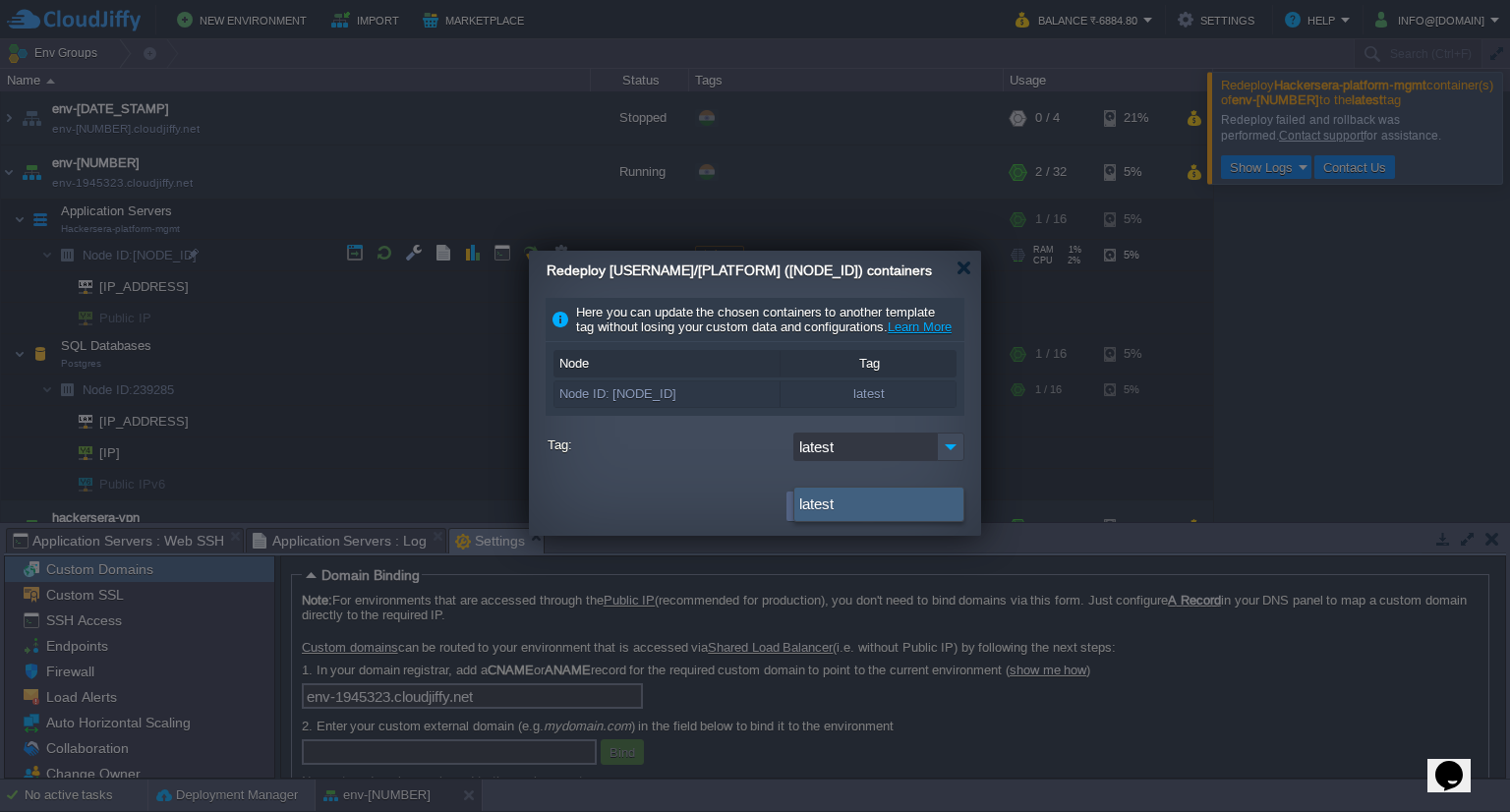 click on "latest" at bounding box center [879, 504] 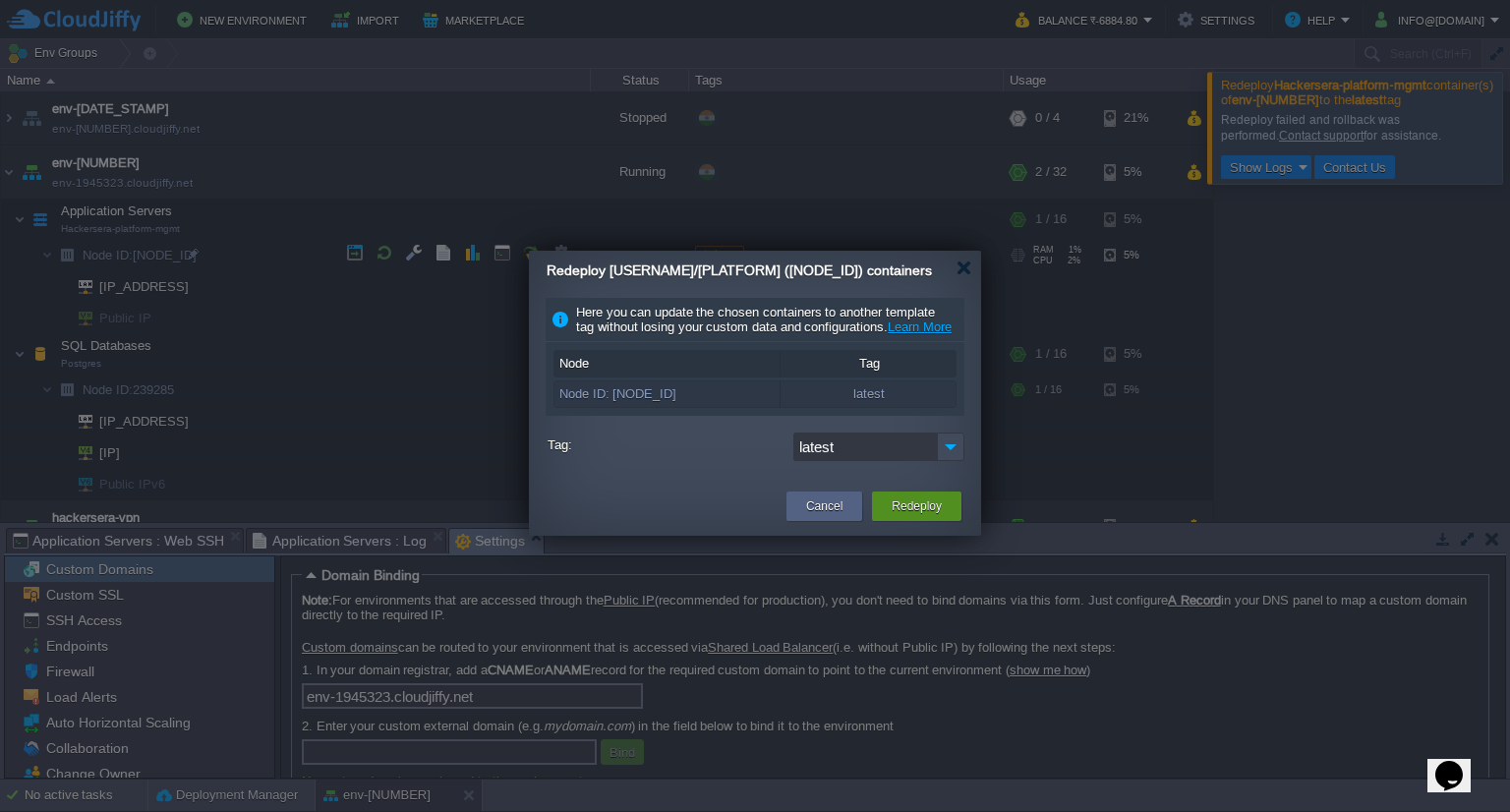 click on "Redeploy" at bounding box center (916, 506) 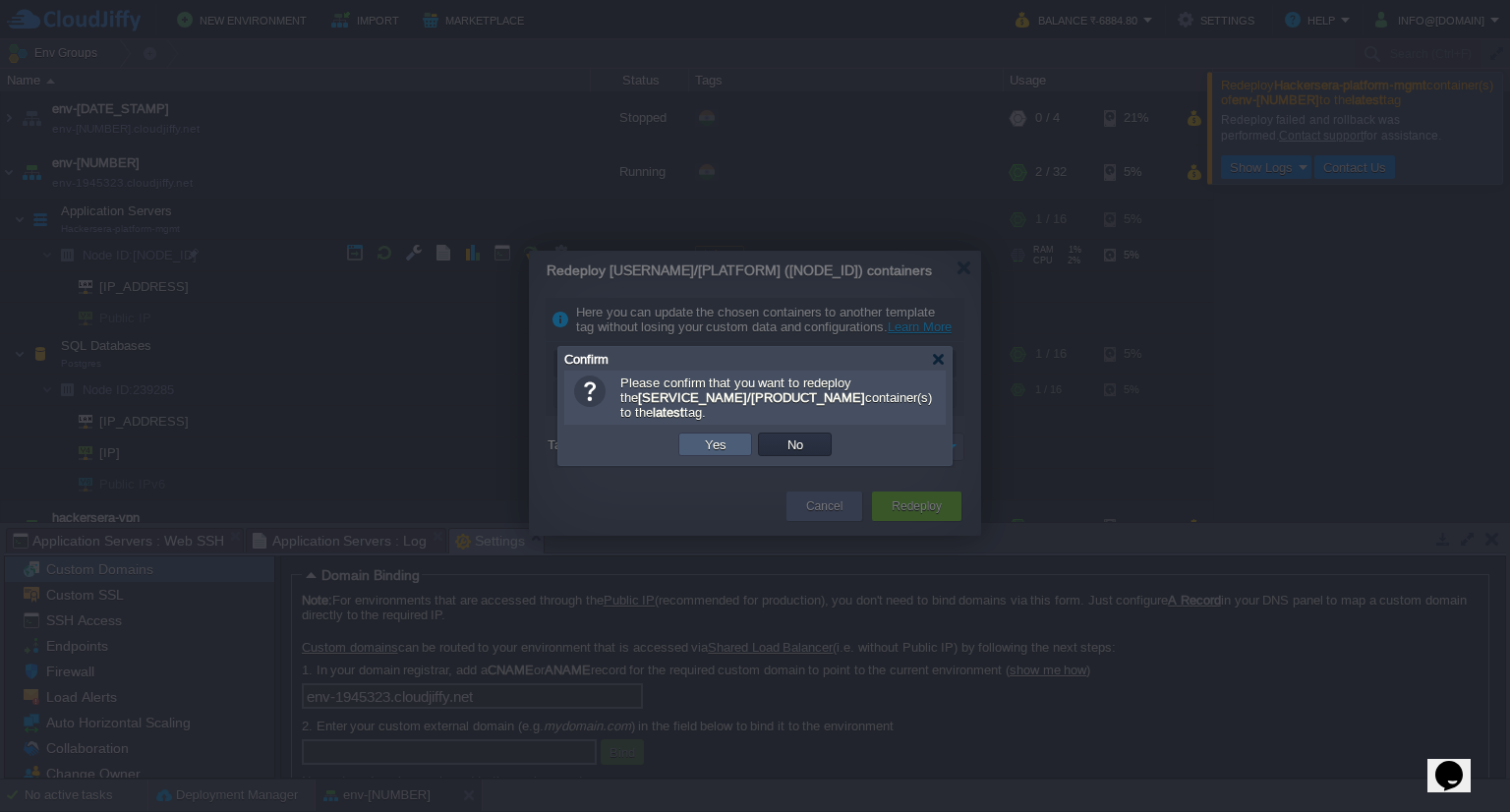 click on "Yes" at bounding box center (716, 444) 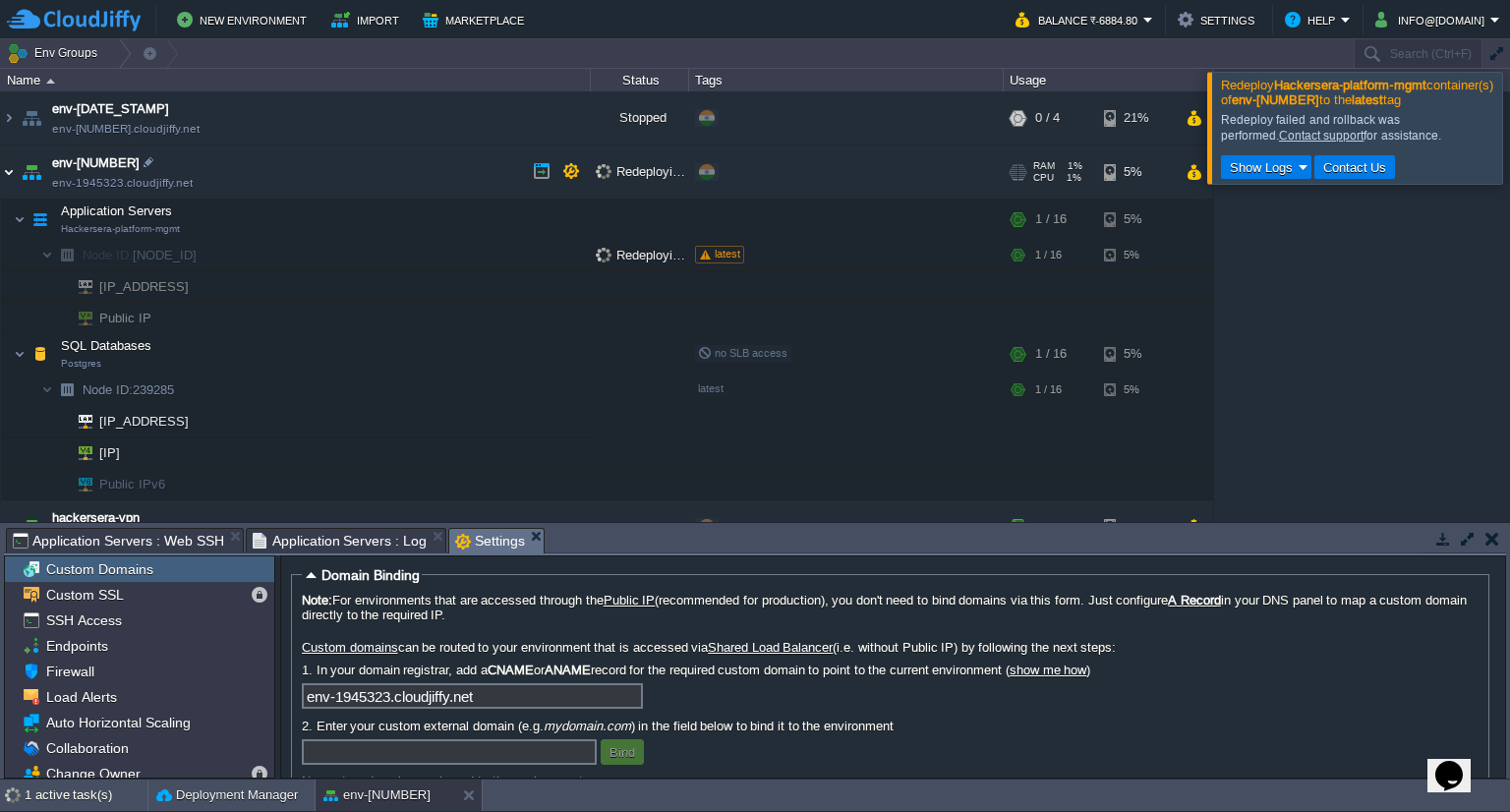 click at bounding box center [9, 172] 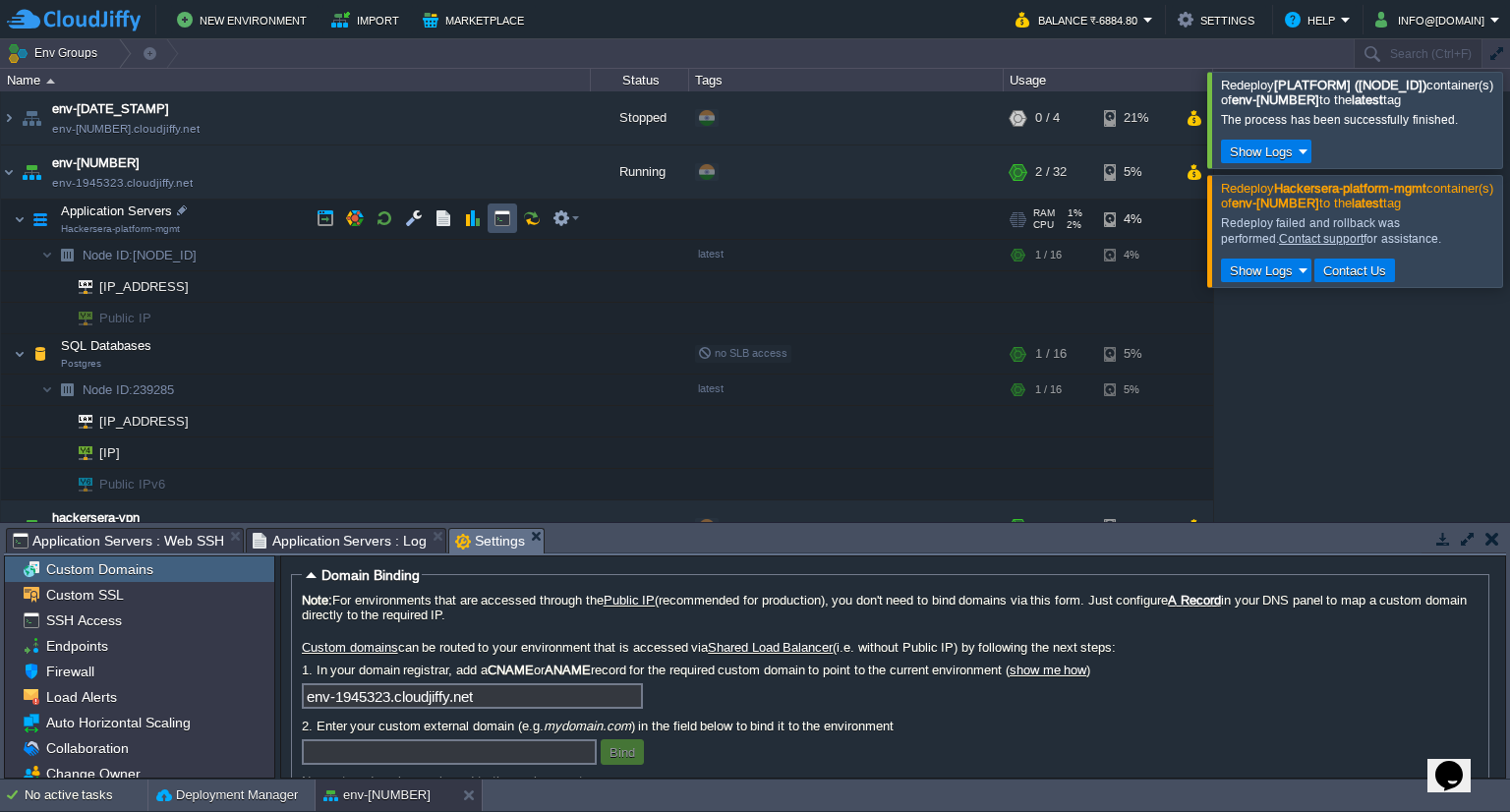 click at bounding box center [502, 218] 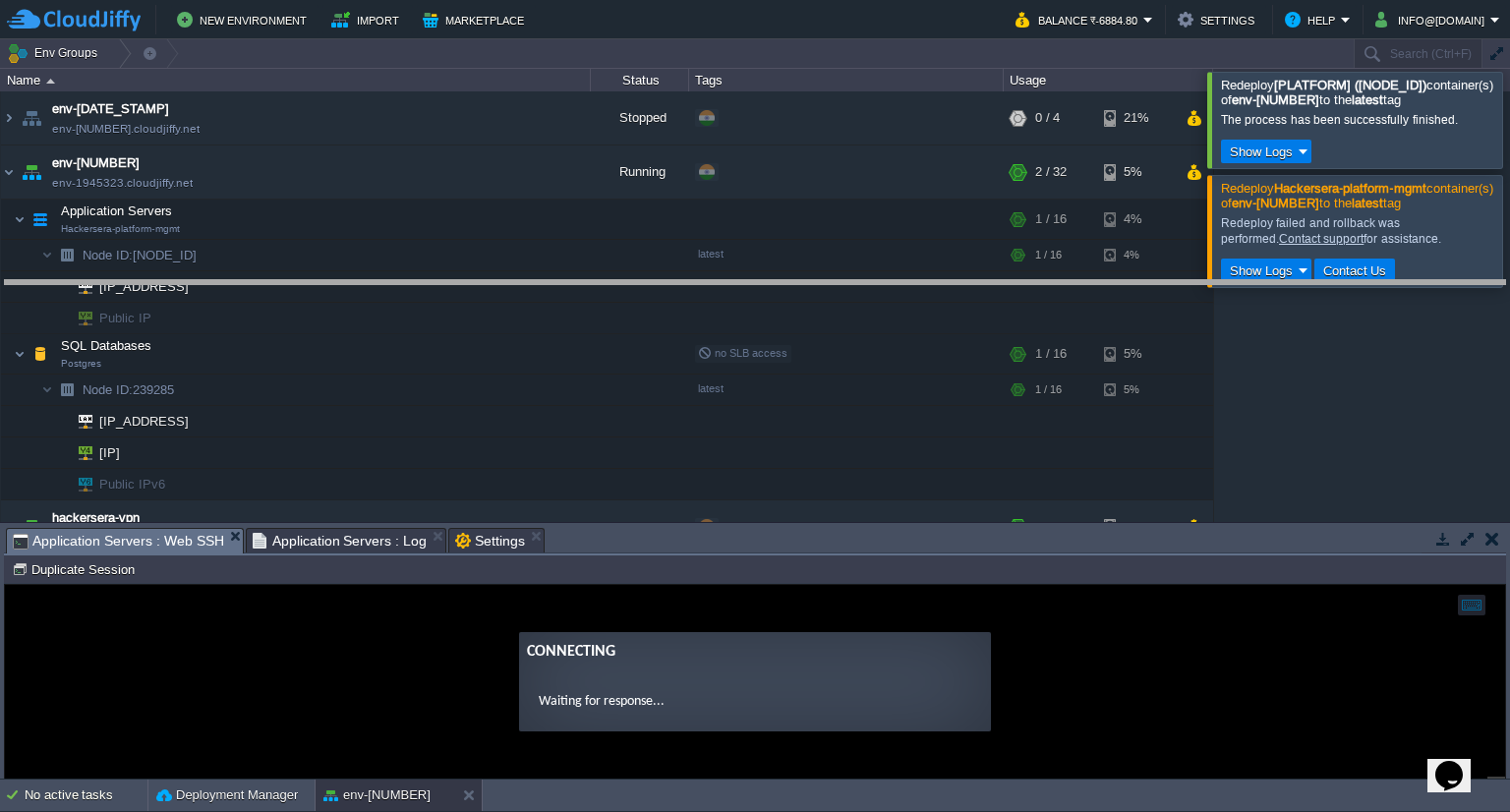 drag, startPoint x: 662, startPoint y: 528, endPoint x: 653, endPoint y: 280, distance: 248.16325 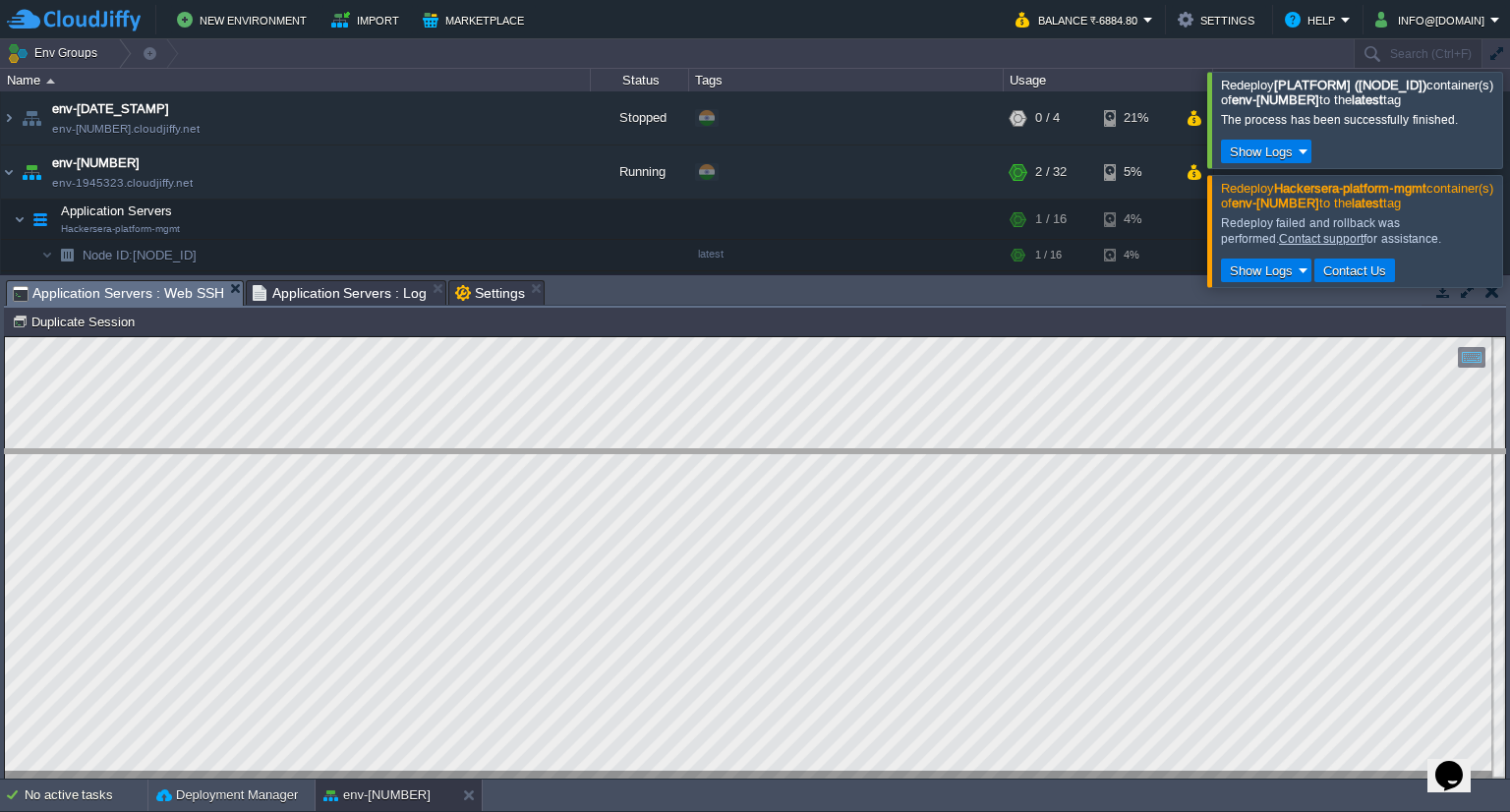 drag, startPoint x: 552, startPoint y: 288, endPoint x: 574, endPoint y: 457, distance: 170.42594 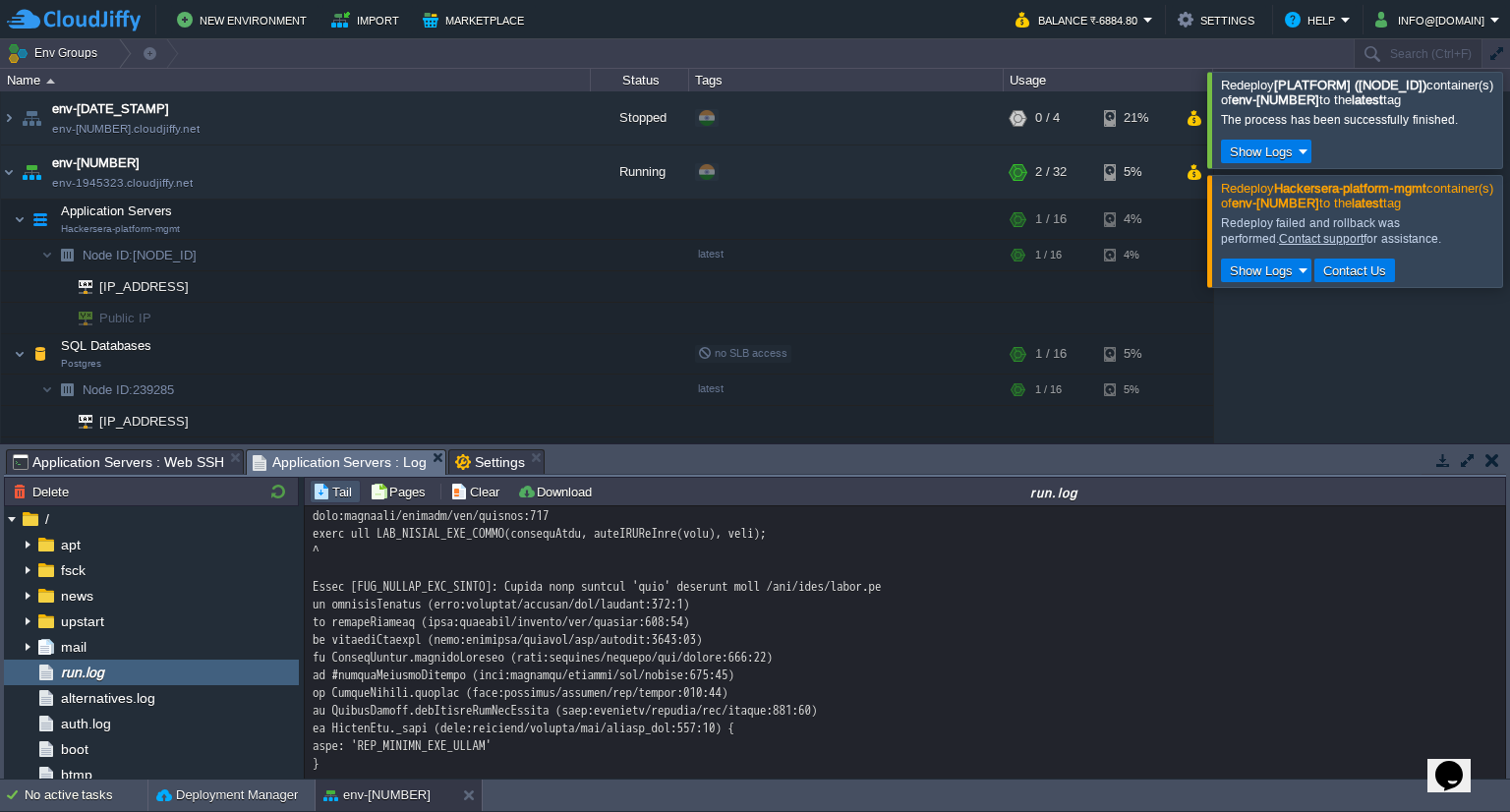 click on "Application Servers : Log" at bounding box center (340, 462) 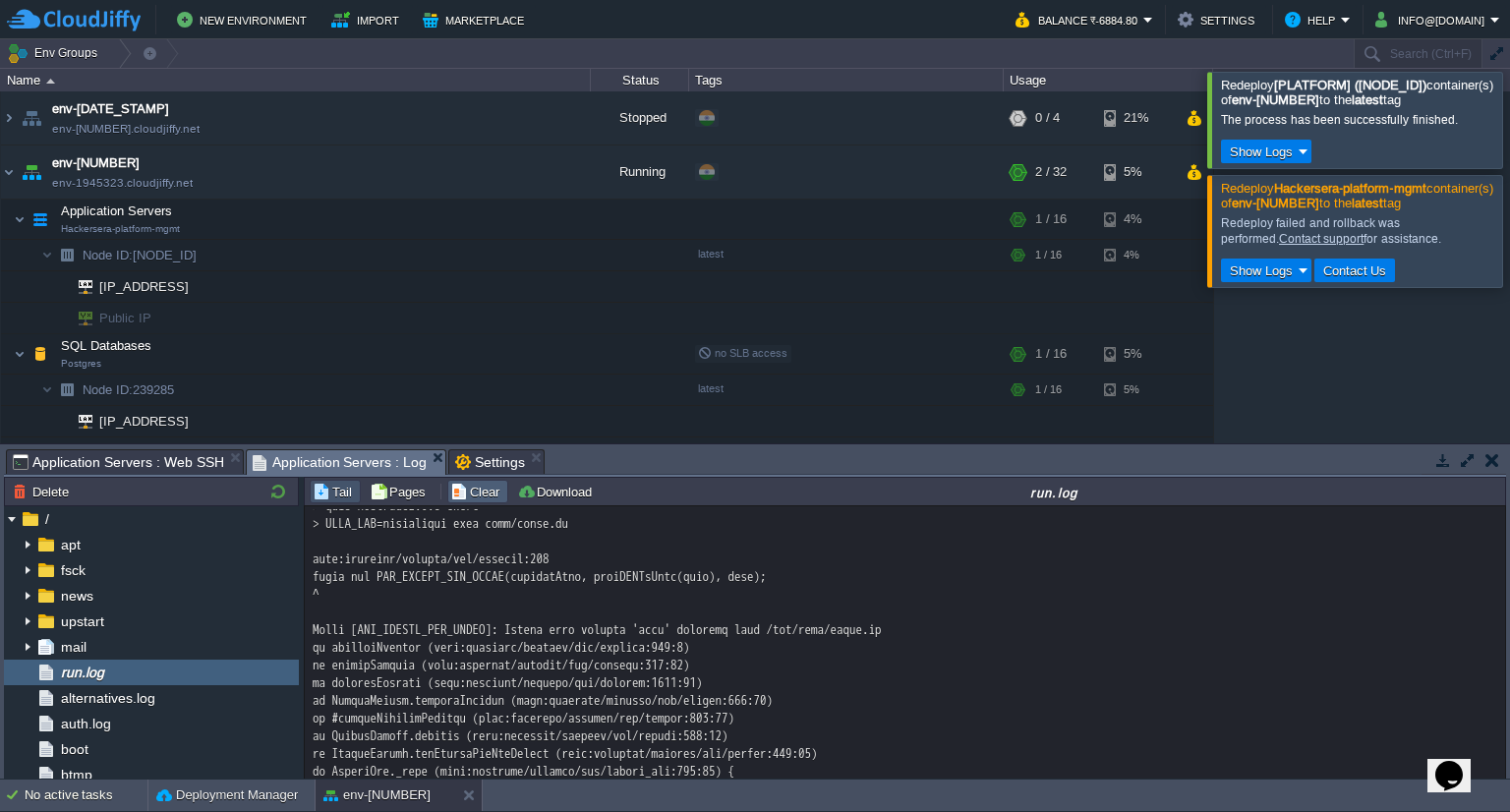 click on "Clear" at bounding box center [478, 492] 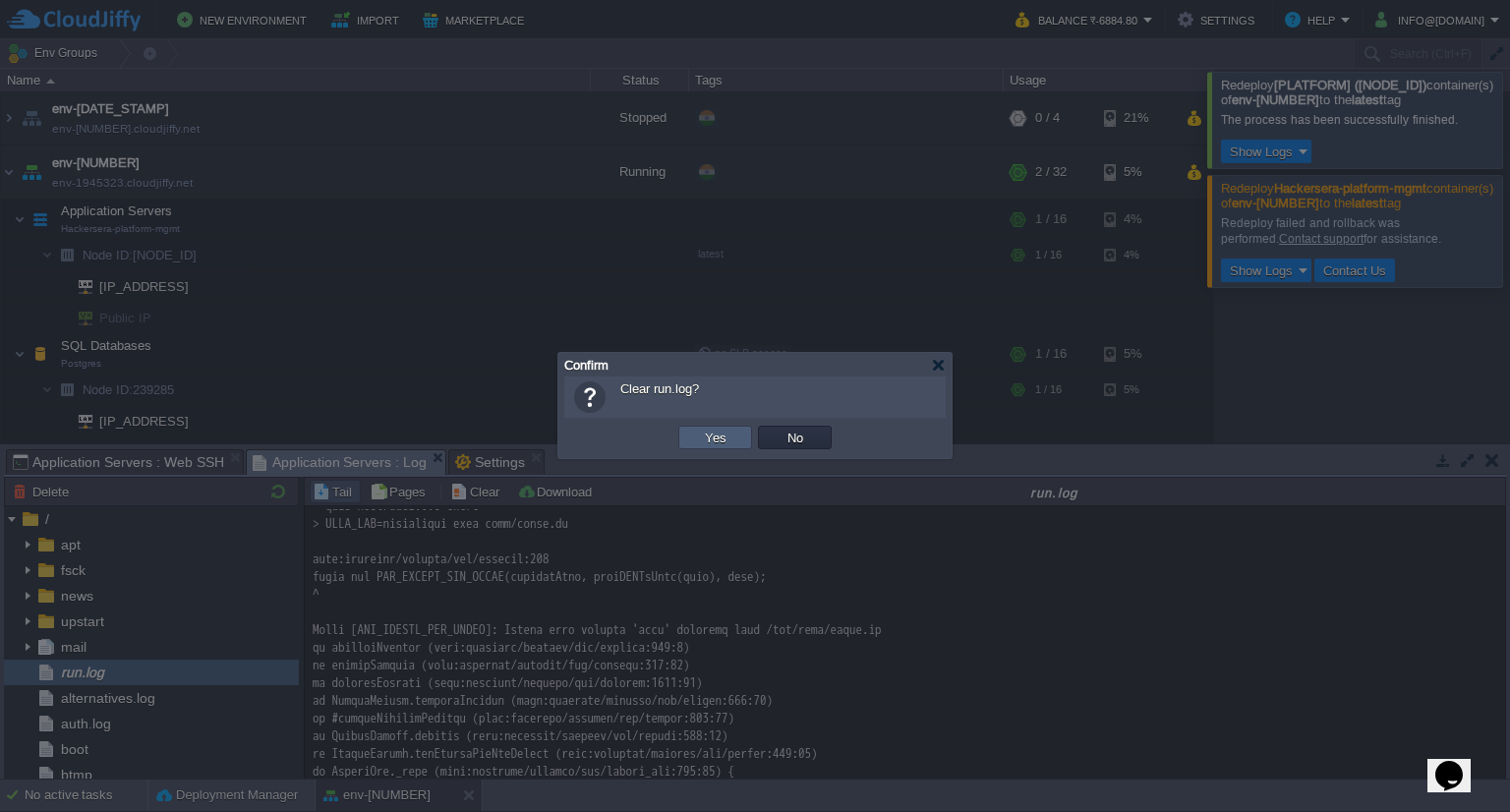 click on "Yes" at bounding box center [716, 437] 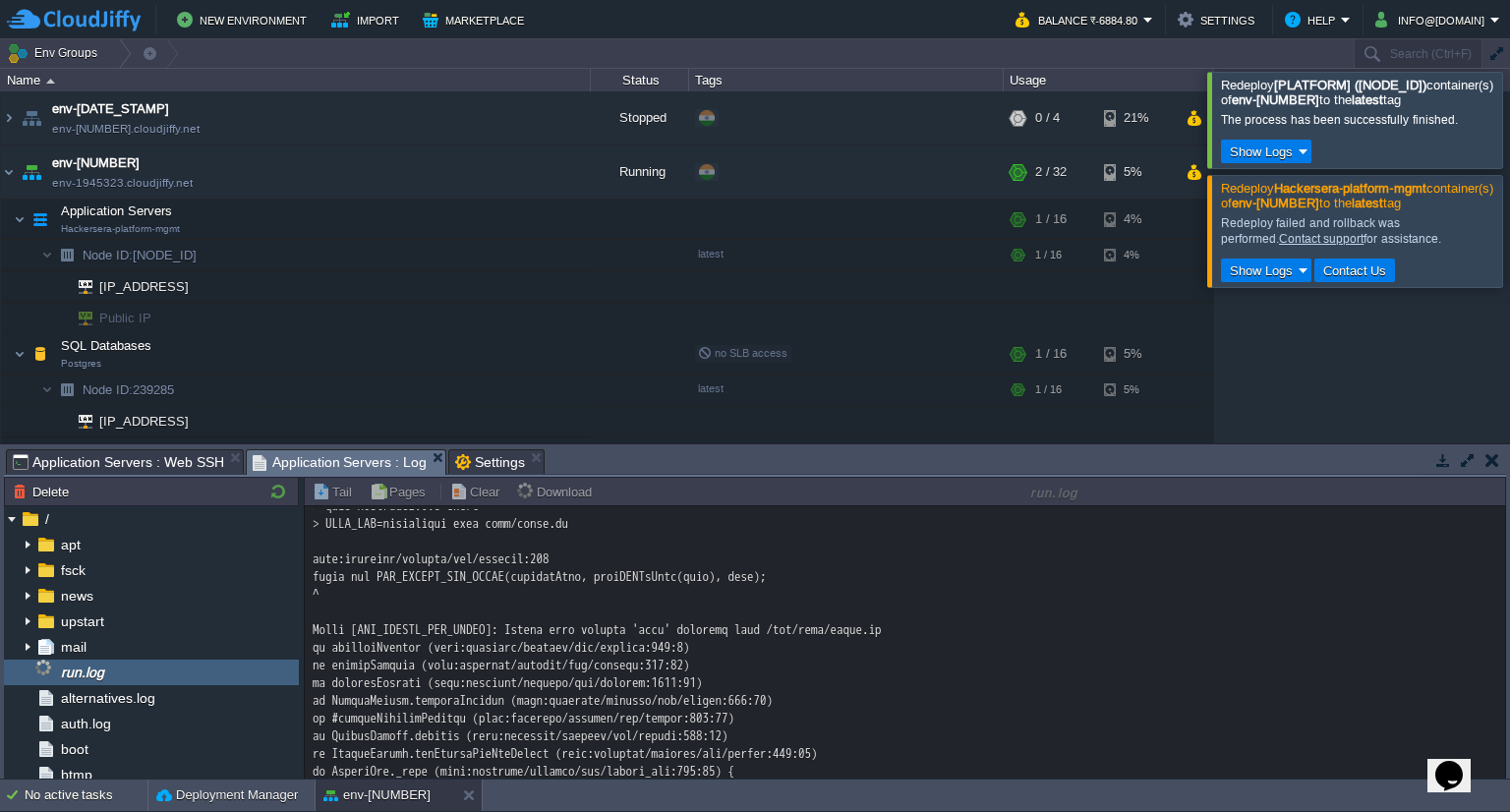 click on "run.log" at bounding box center [151, 672] 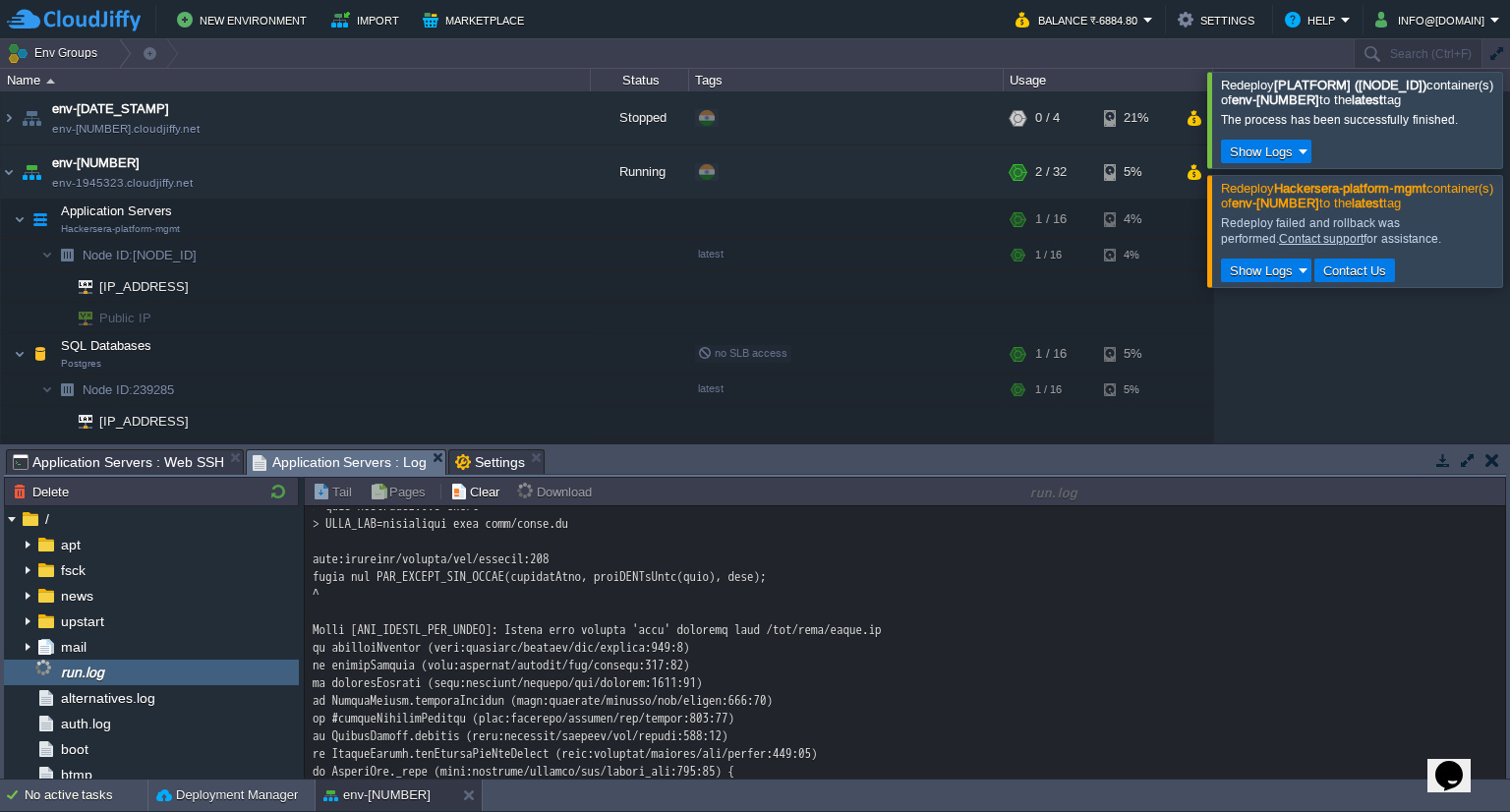 scroll, scrollTop: 0, scrollLeft: 0, axis: both 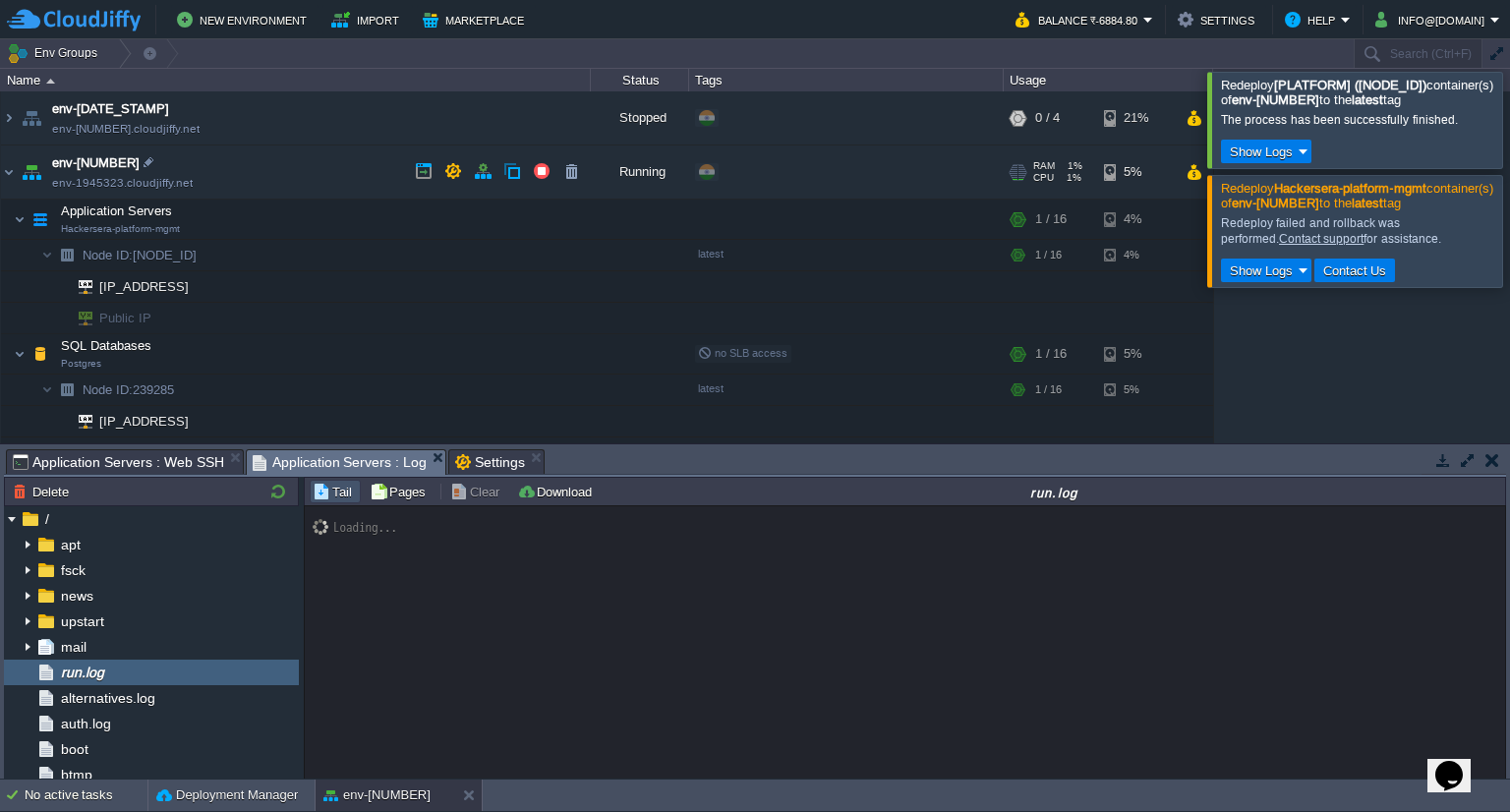 click on "env-1945323.cloudjiffy.net" at bounding box center [122, 183] 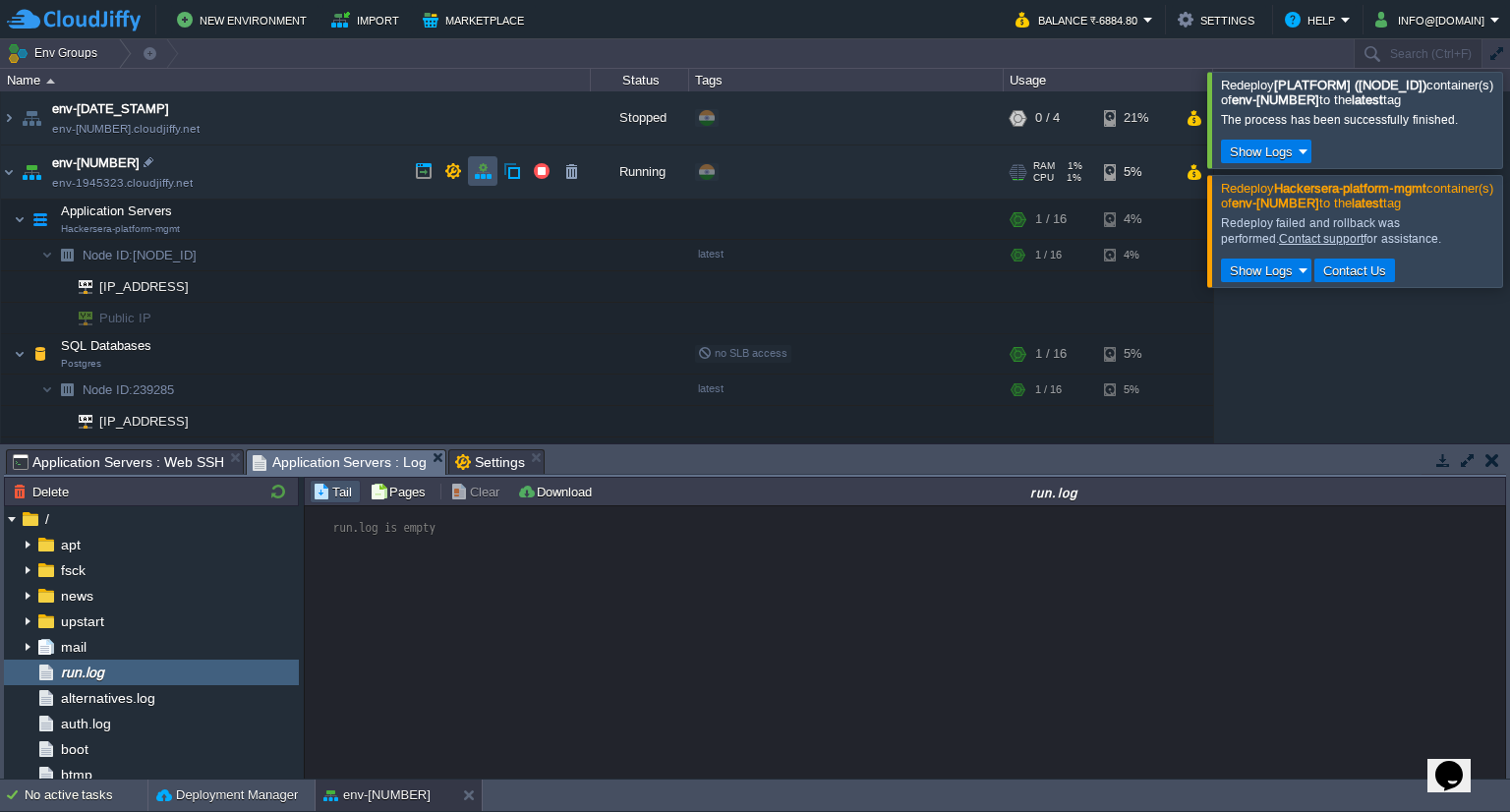 click at bounding box center (483, 171) 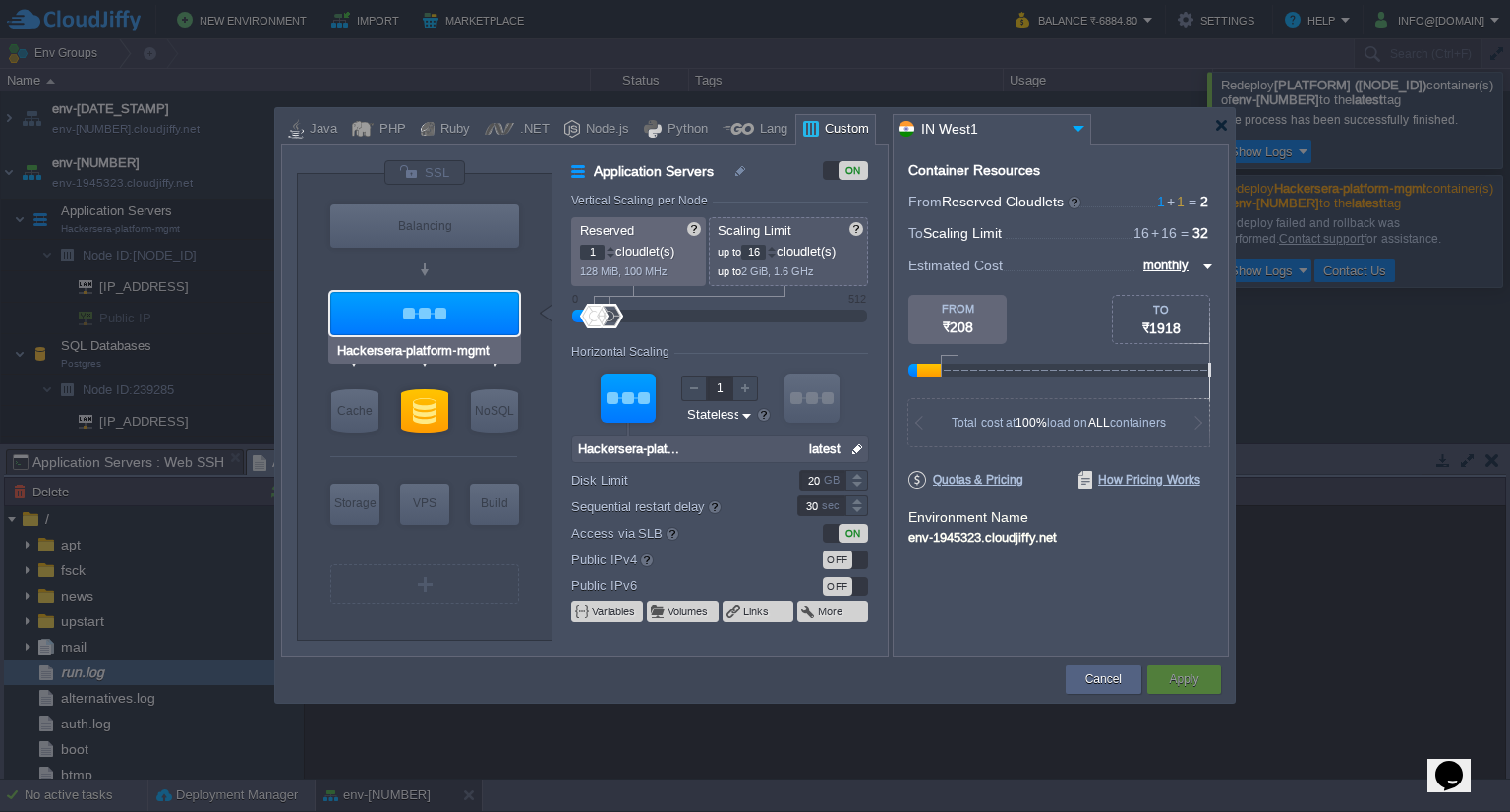 click at bounding box center [425, 314] 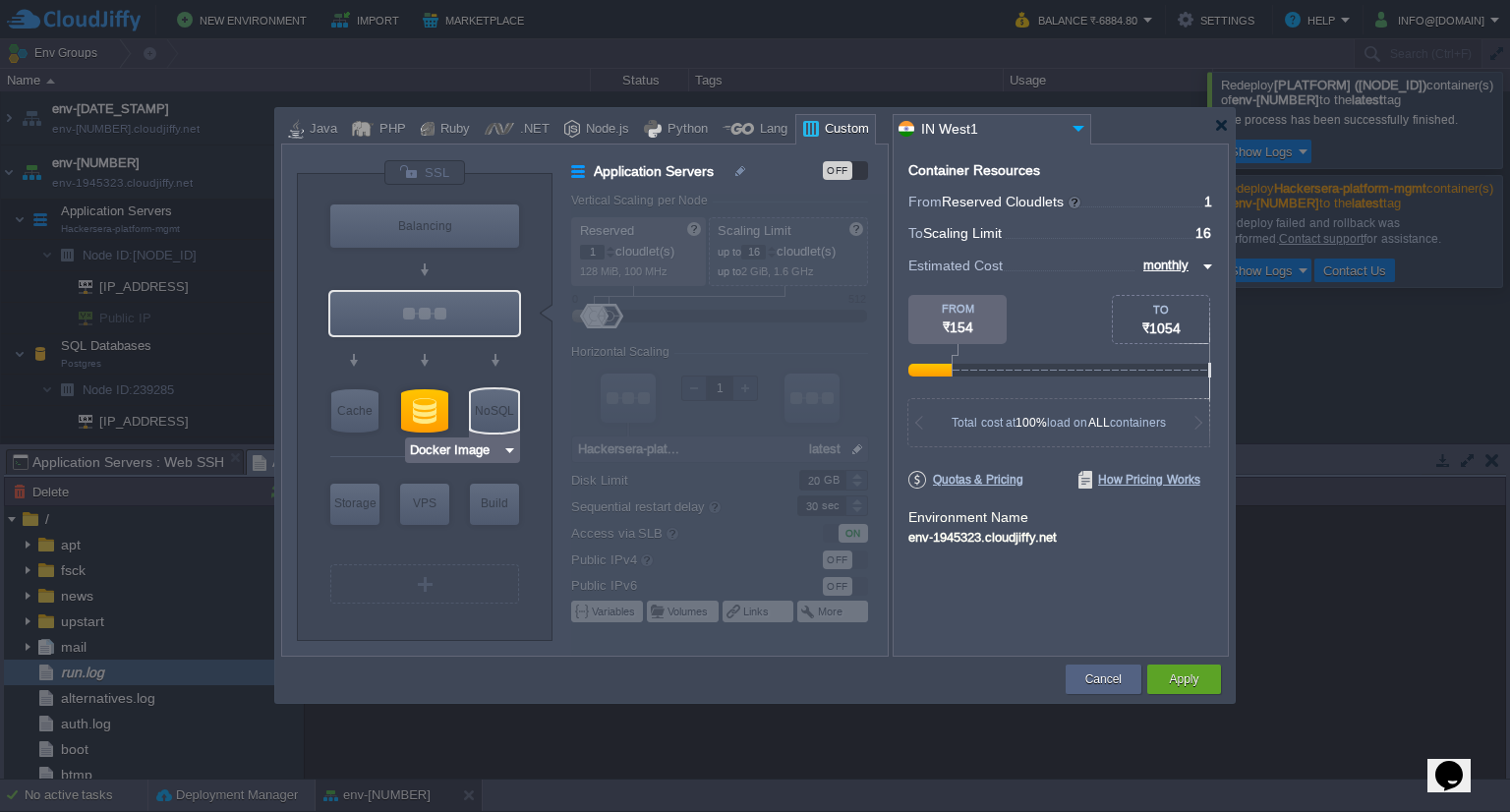 type on "Hackersera-platform-mgmt" 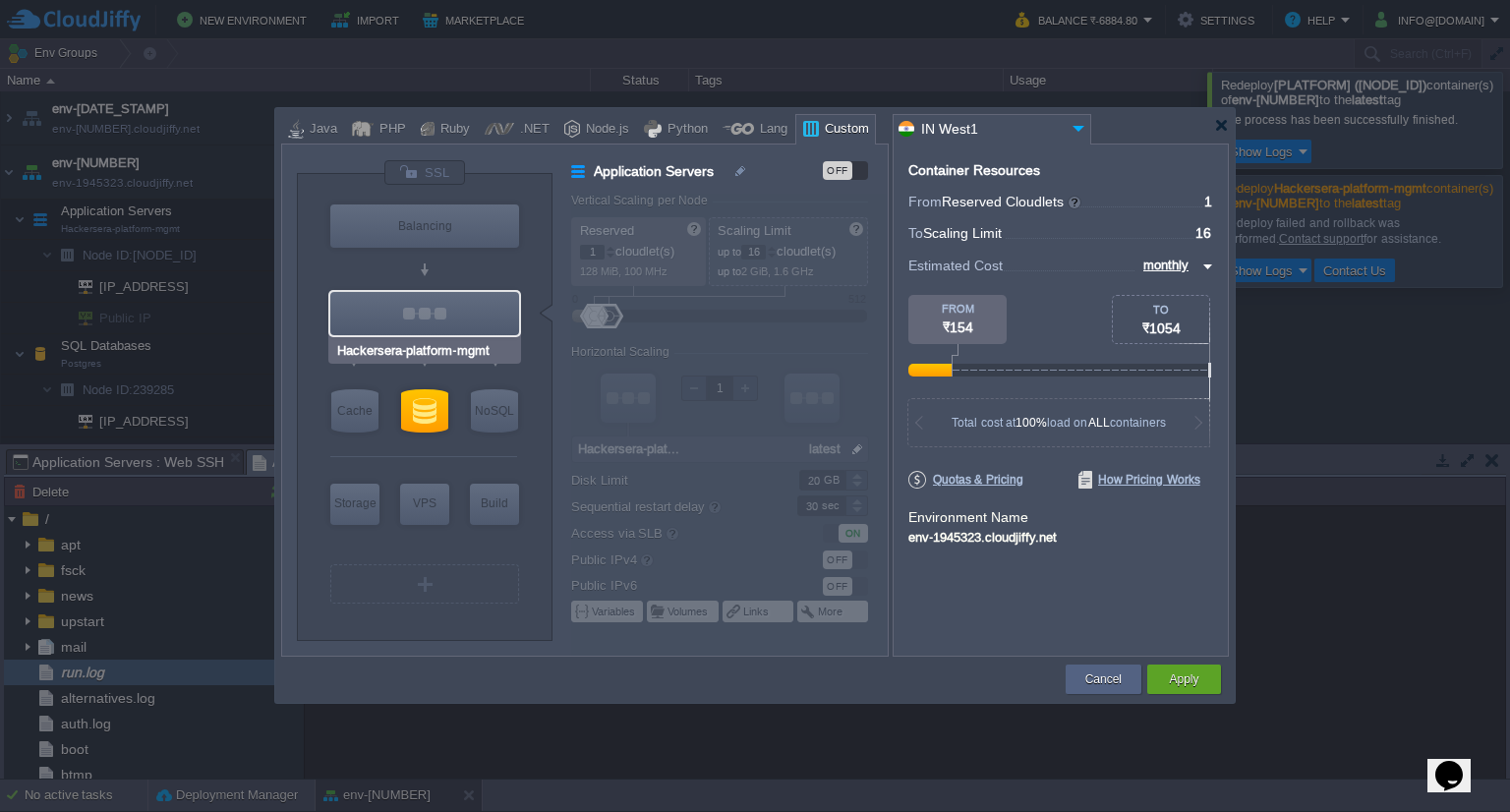 click at bounding box center [425, 314] 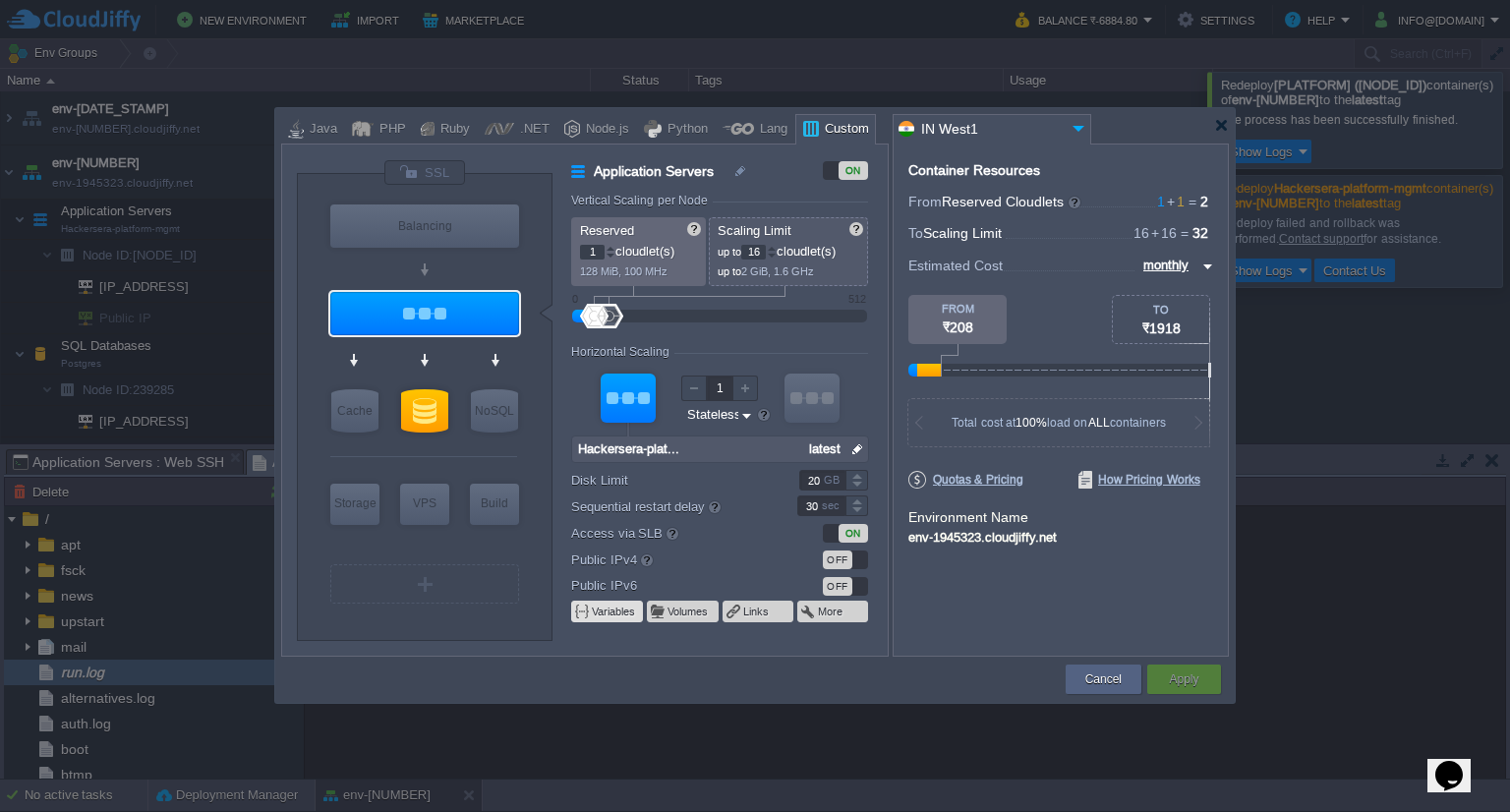 click on "Variables" at bounding box center [614, 611] 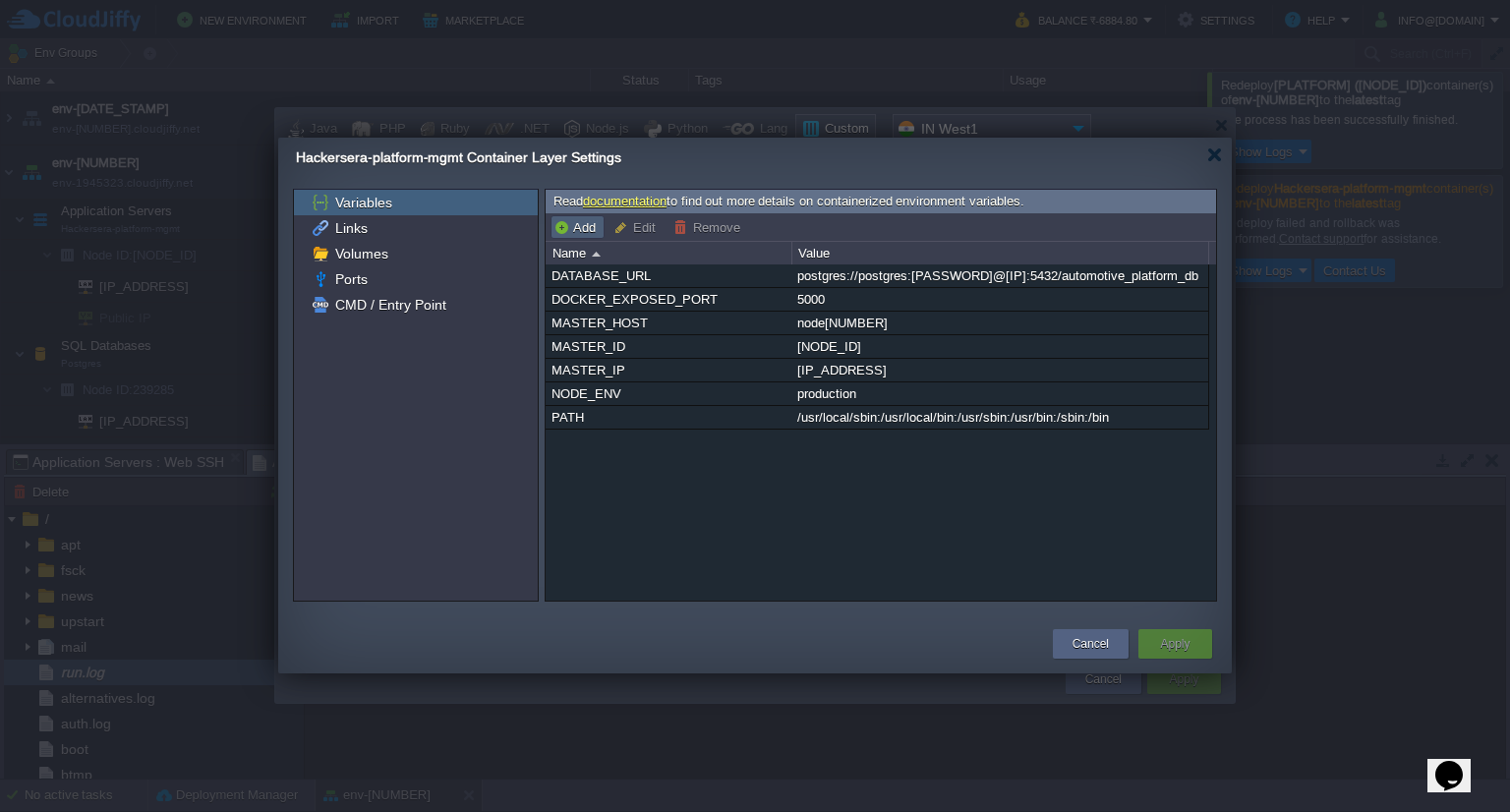 click on "Add" at bounding box center (577, 227) 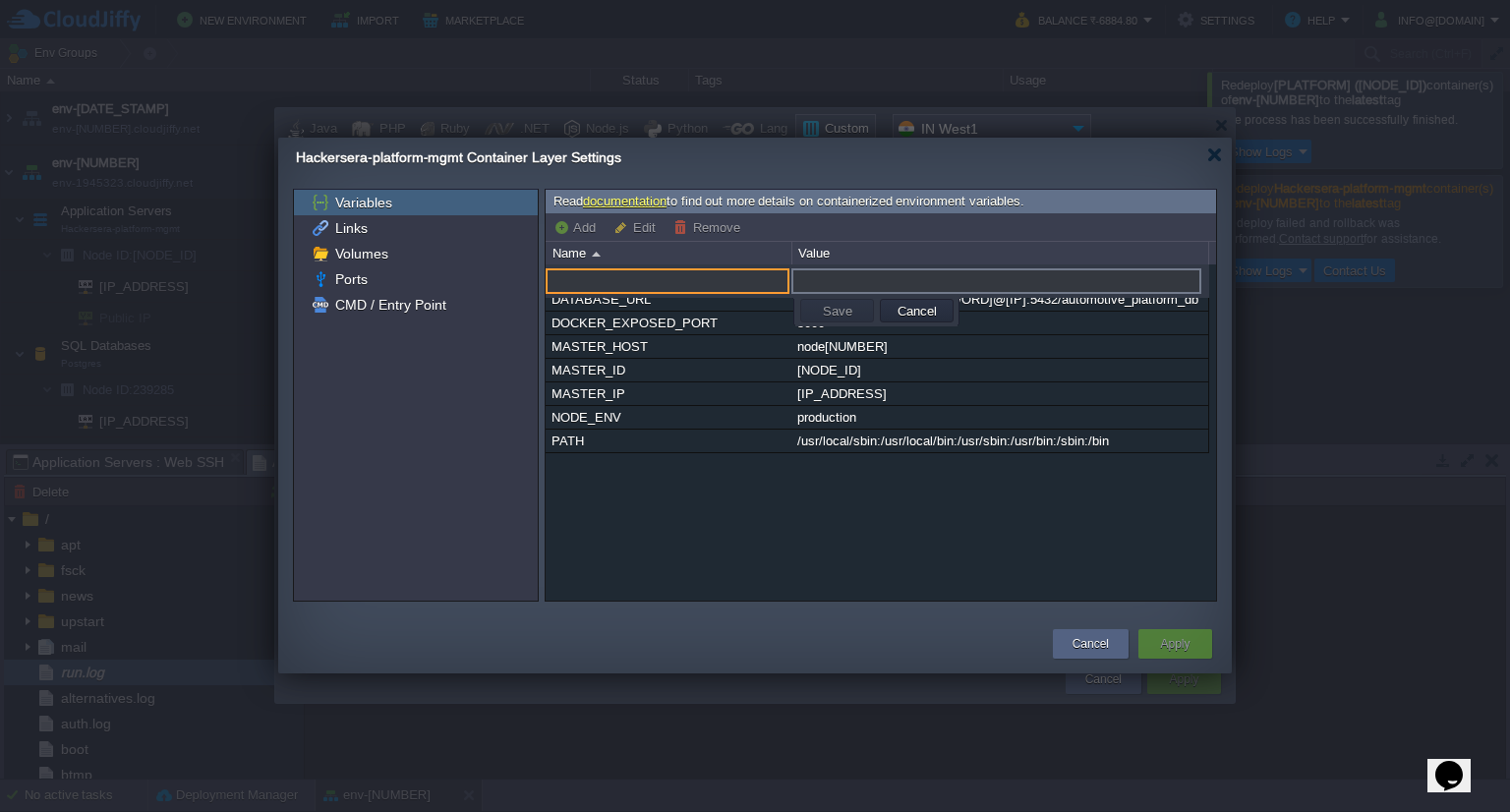 paste on "NODE_ENV" 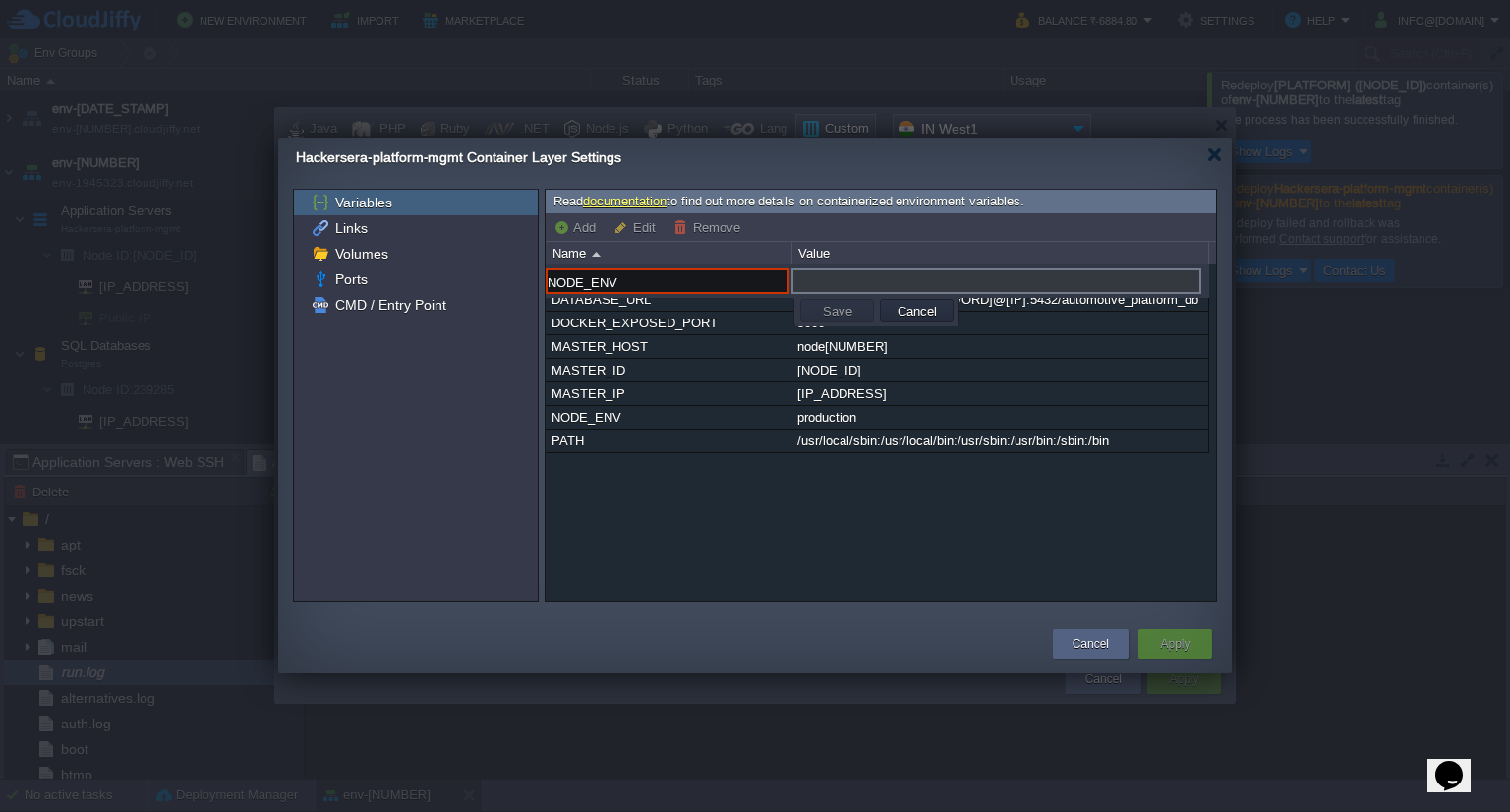 type on "NODE_ENV" 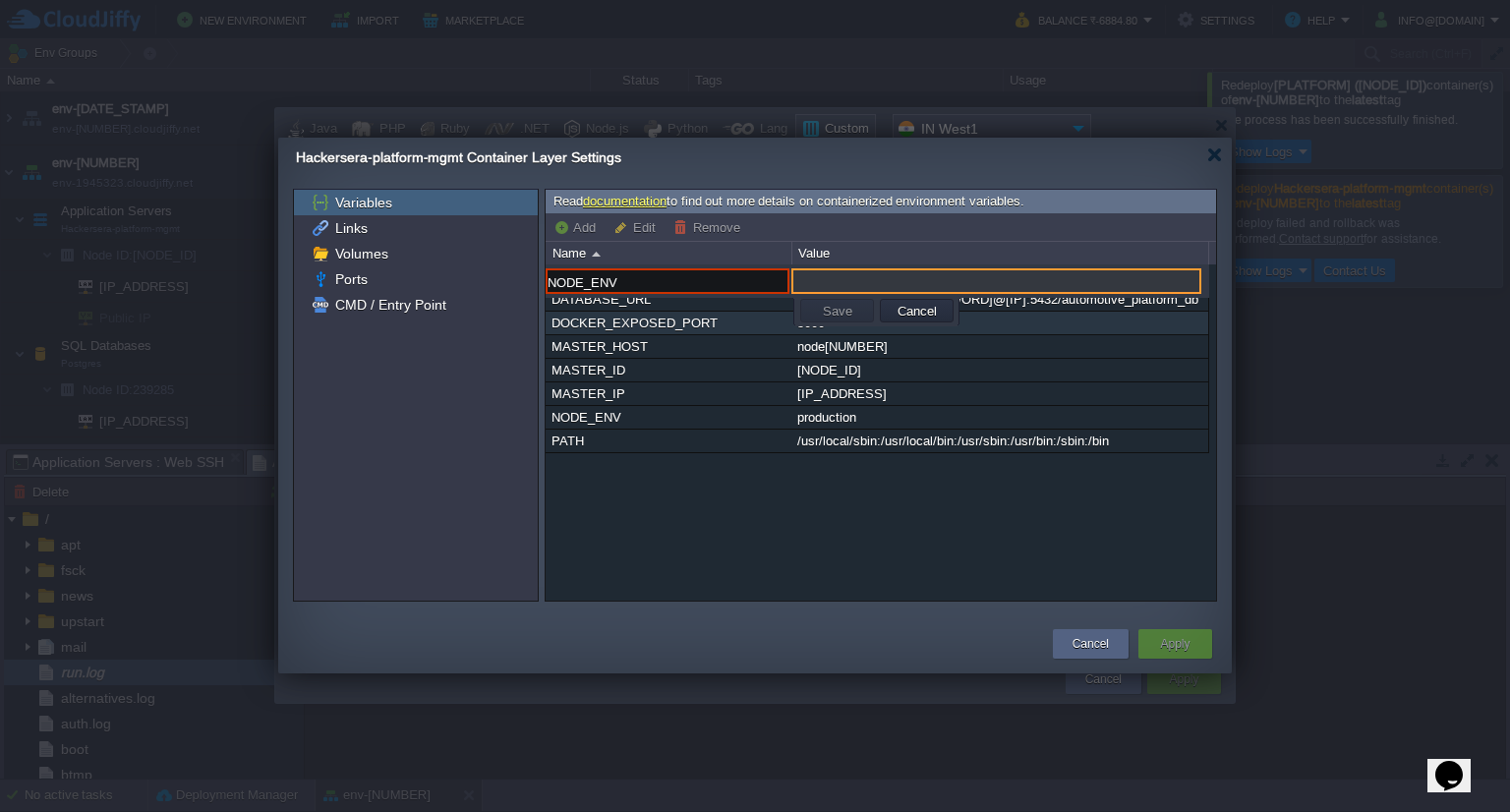 paste on "production" 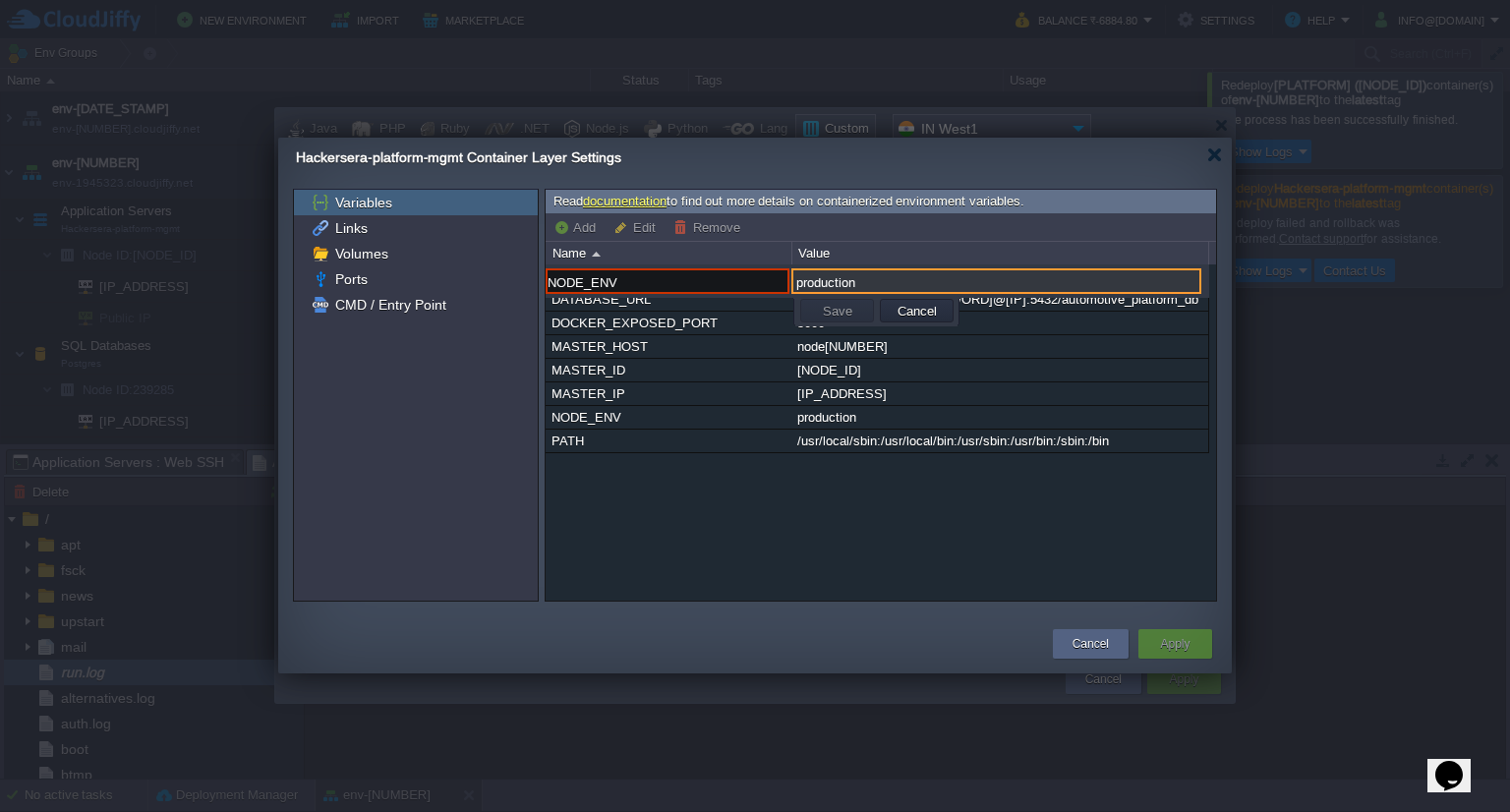 type on "production" 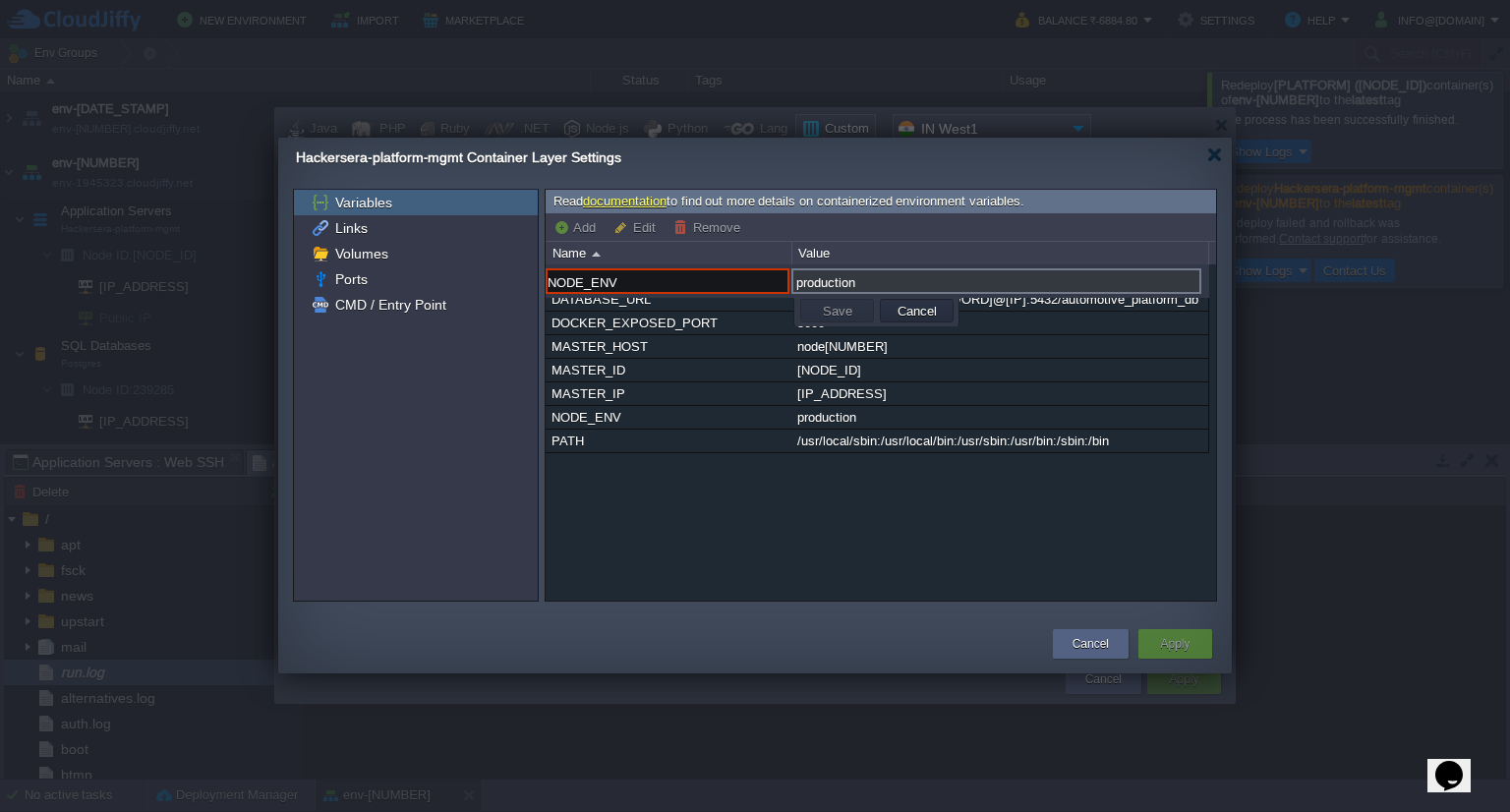 click on "Save" at bounding box center [838, 311] 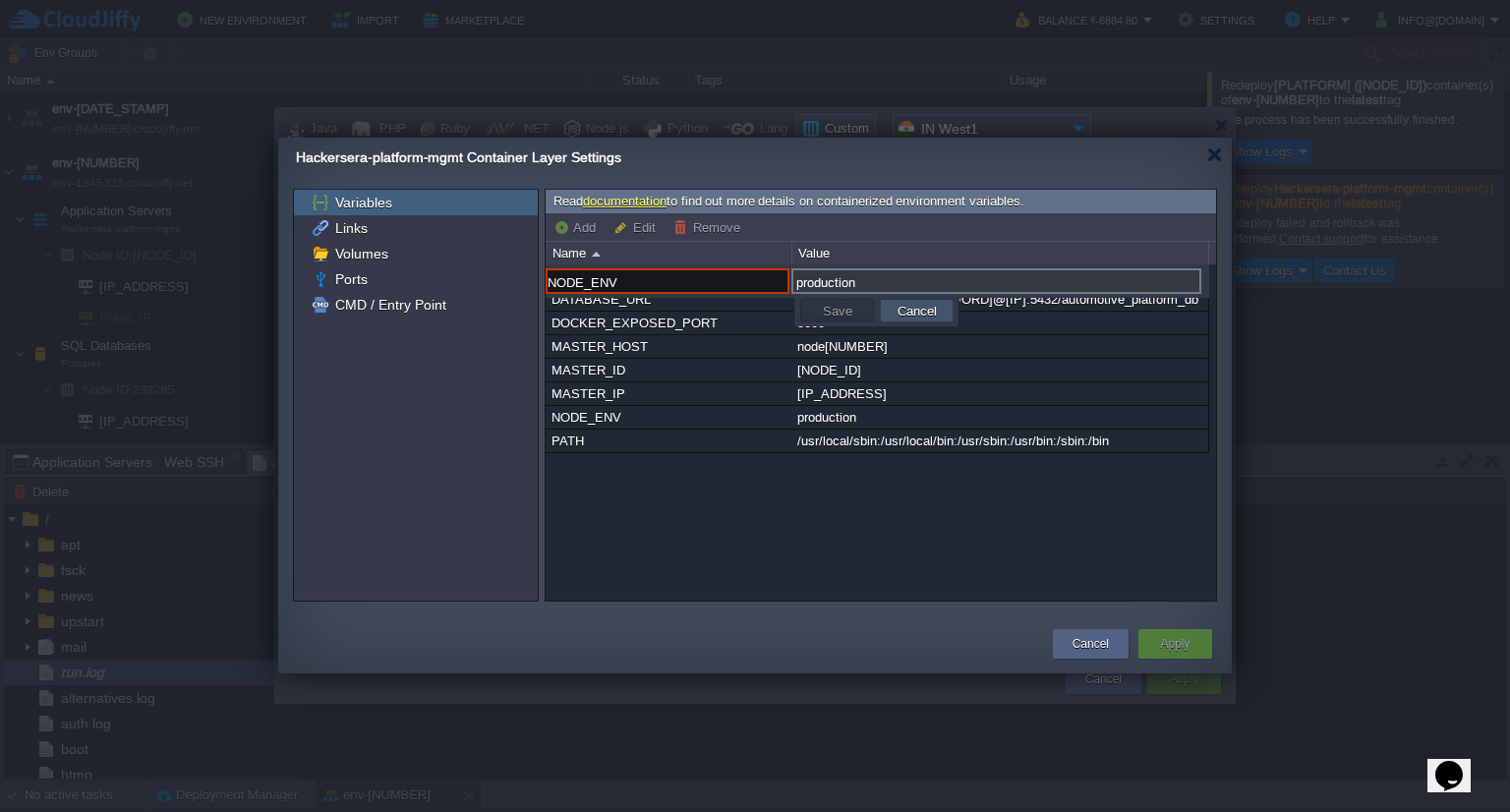 click on "Cancel" at bounding box center (917, 311) 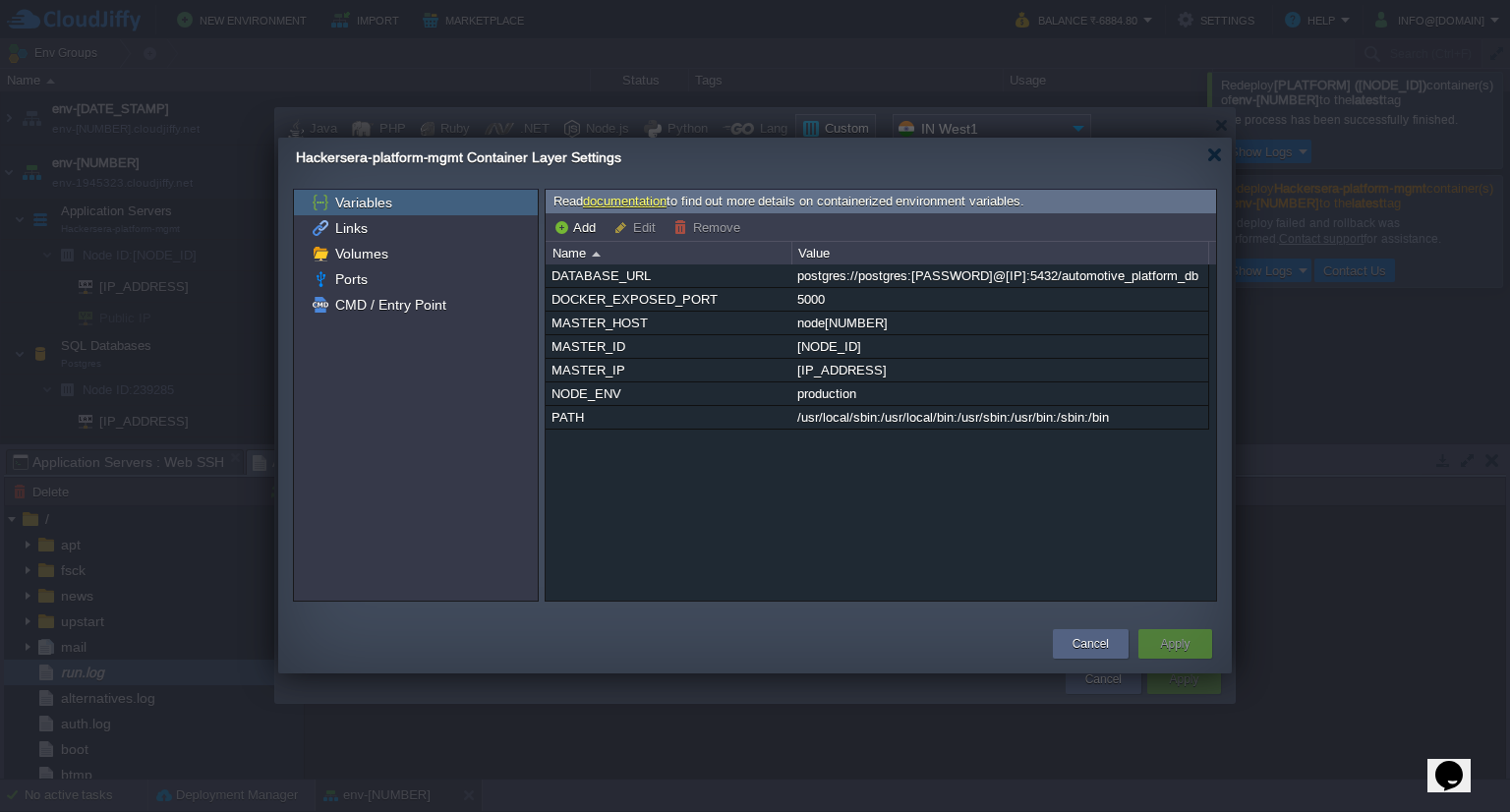 click on "DATABASE_URL postgres://postgres:[PASSWORD]@[IP_ADDRESS]:5432/[DATABASE_NAME] DOCKER_EXPOSED_PORT 5000 MASTER_HOST node[NODE_ID] MASTER_ID [NODE_ID] MASTER_IP [IP_ADDRESS] NODE_ENV production PATH /usr/local/sbin:/usr/local/bin:/usr/sbin:/usr/bin:/sbin:/bin NODE_ENV production Save Cancel" at bounding box center (881, 433) 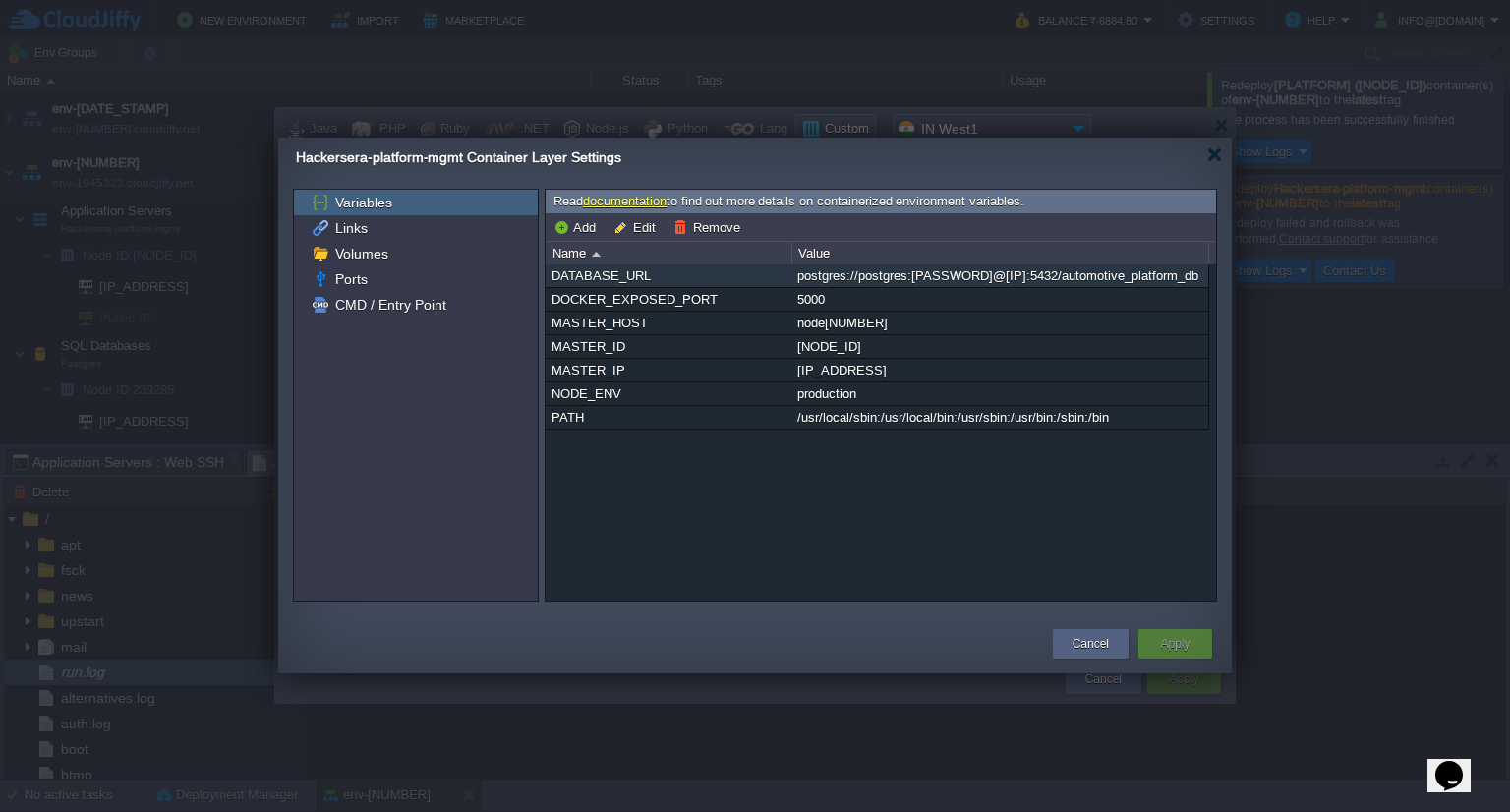 click on "postgres://postgres:[PASSWORD]@[IP]:5432/automotive_platform_db" at bounding box center (1000, 275) 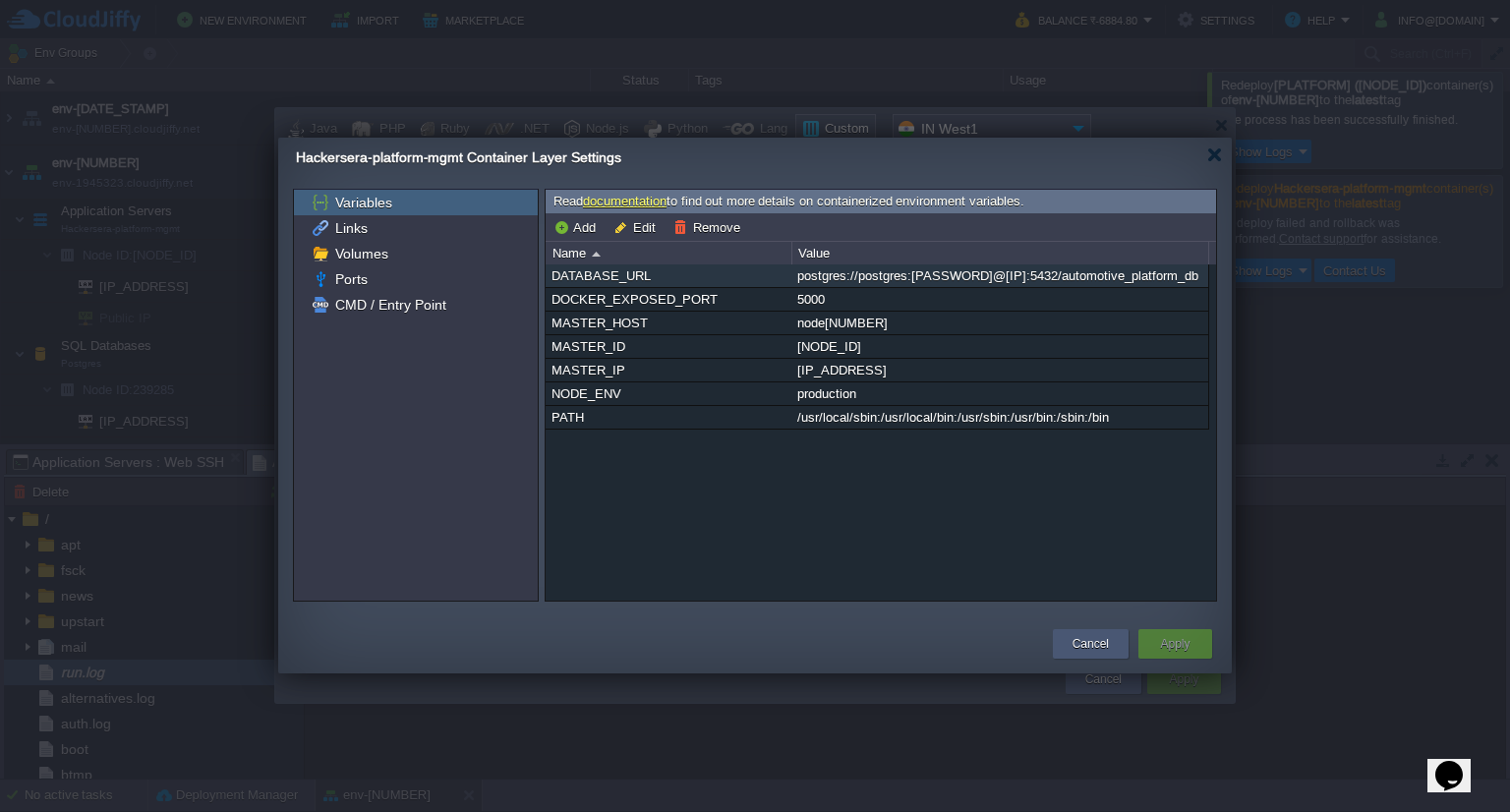 click on "Cancel" at bounding box center [1090, 644] 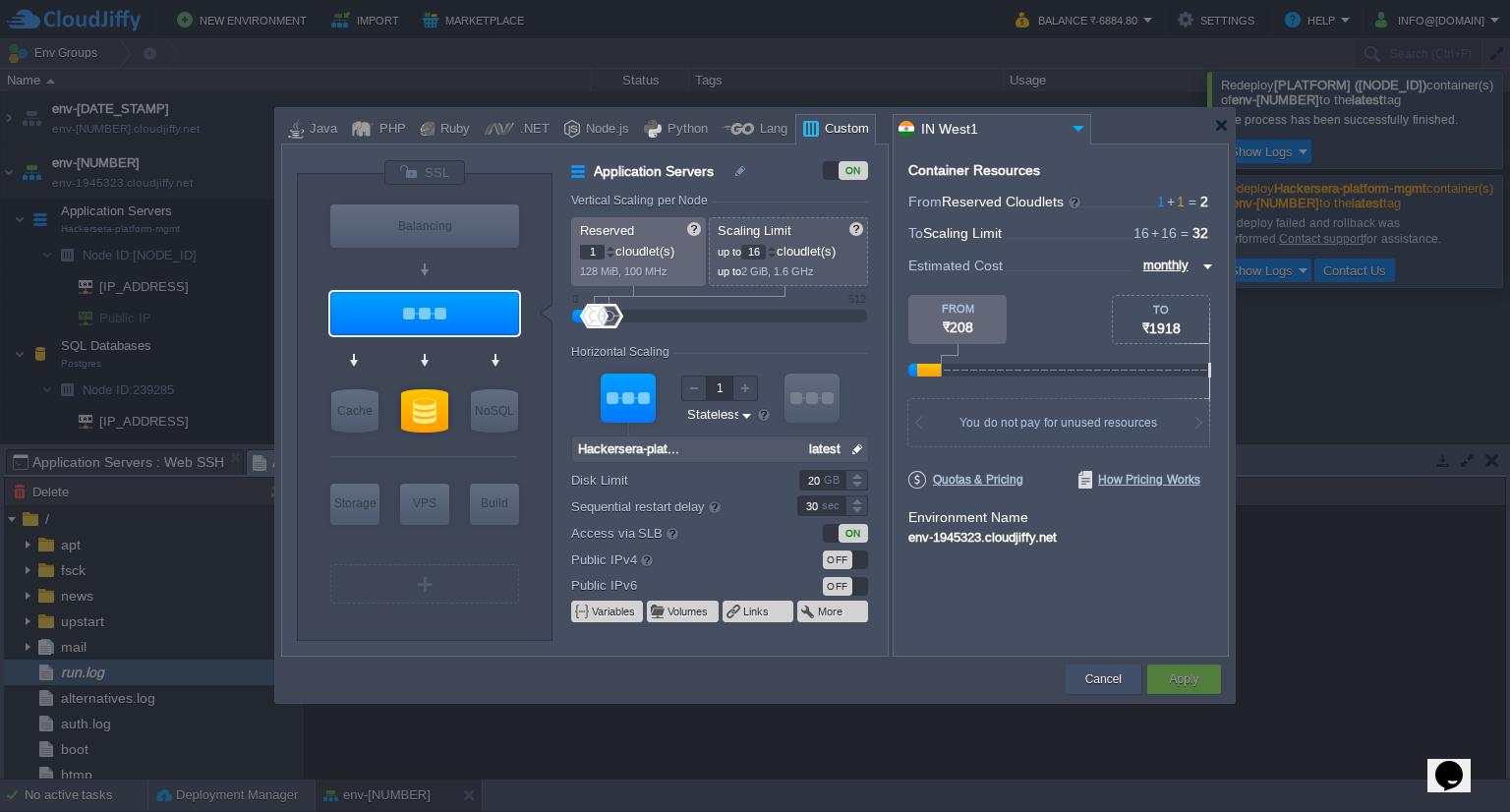 click on "Cancel" at bounding box center [1103, 679] 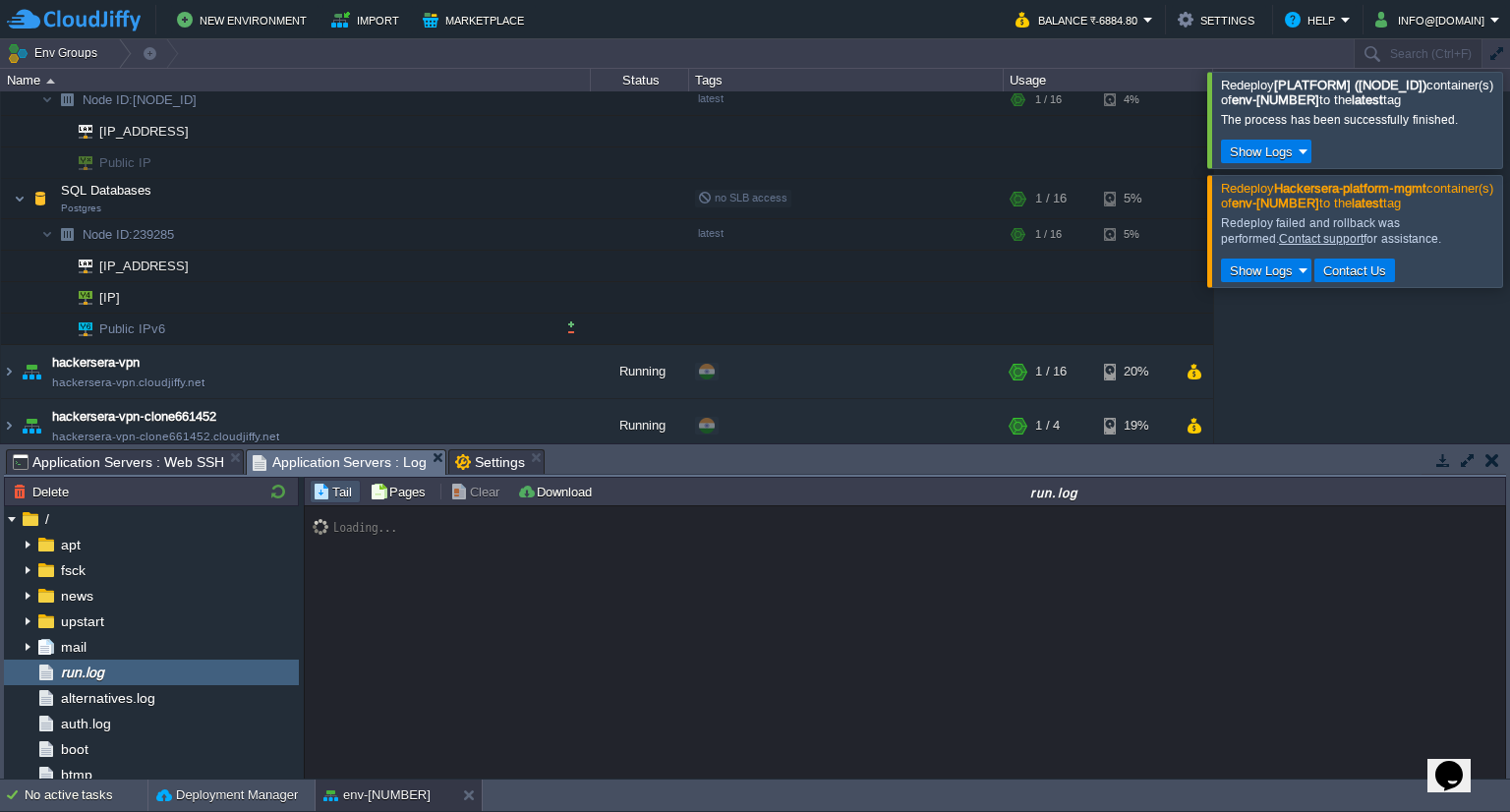 scroll, scrollTop: 531, scrollLeft: 0, axis: vertical 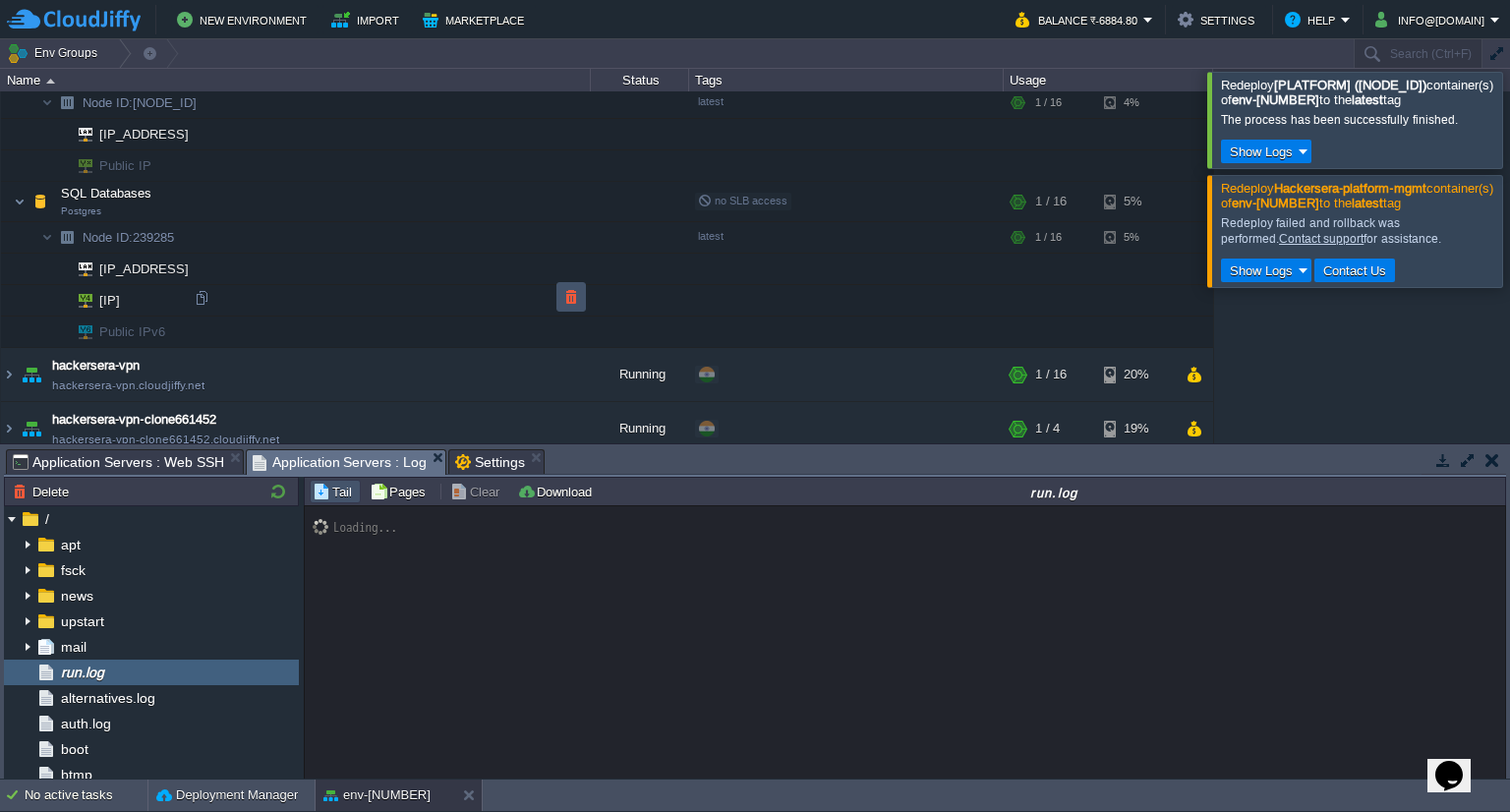 click at bounding box center (571, 297) 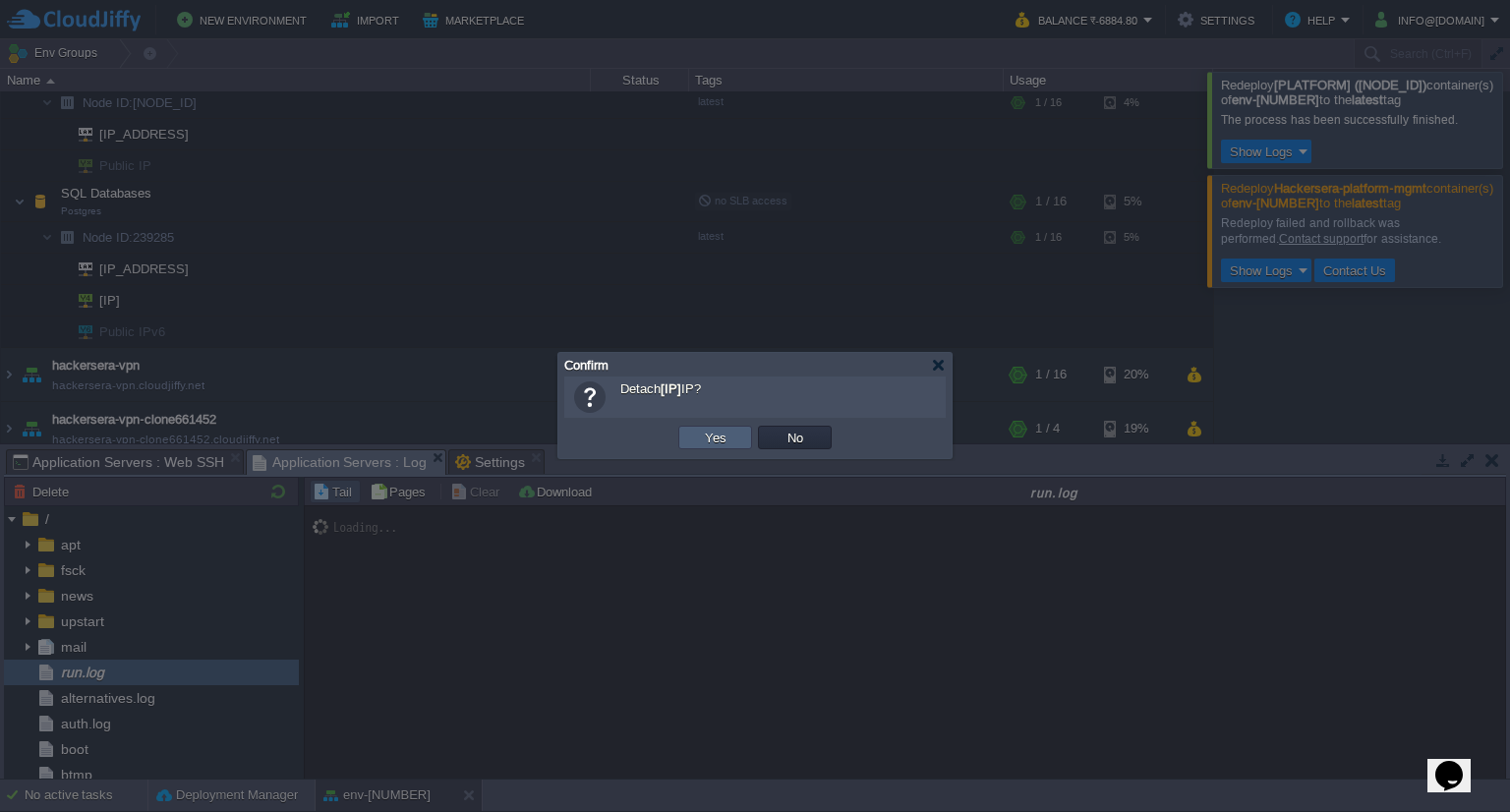 click on "Yes" at bounding box center [716, 437] 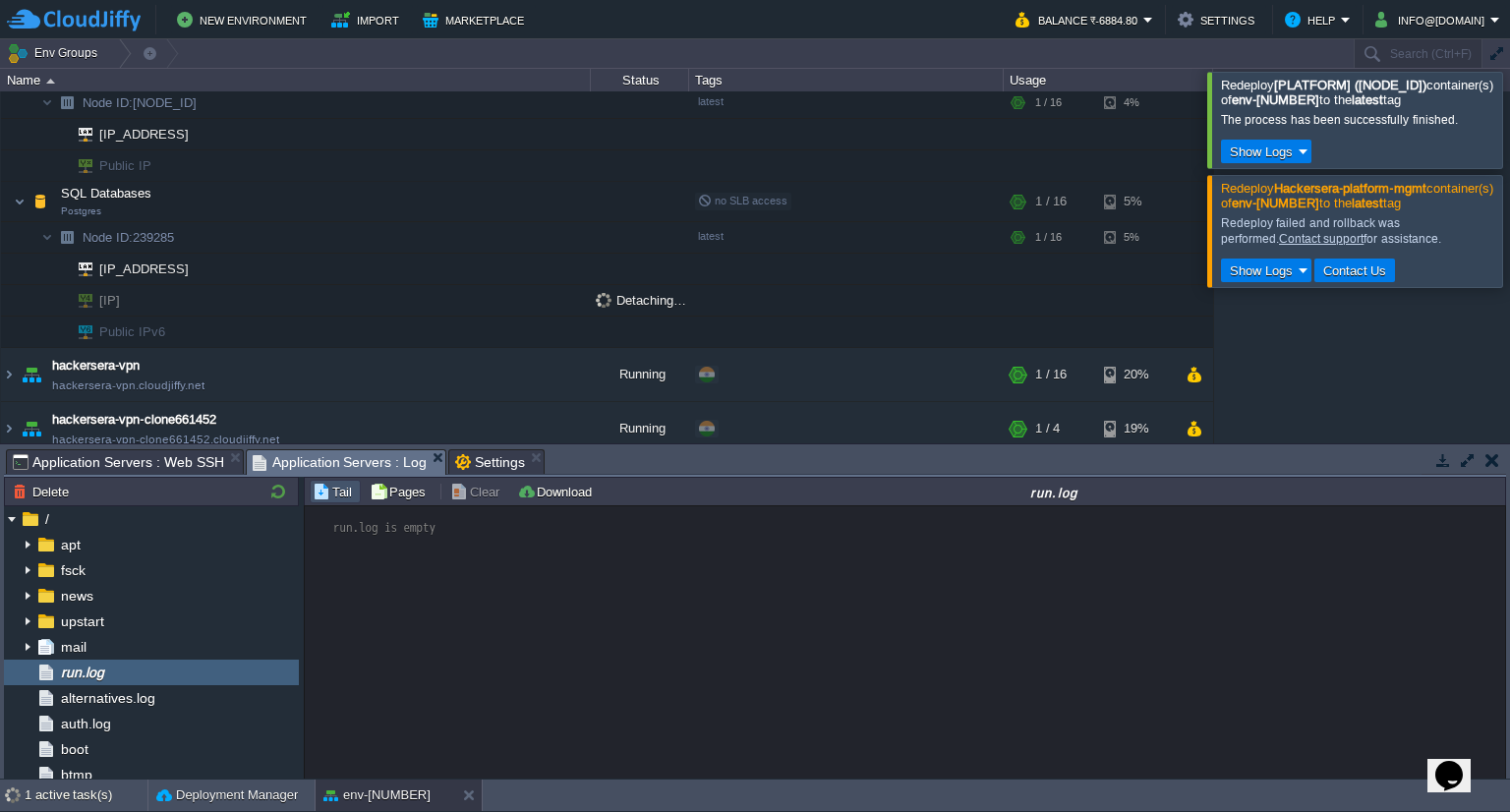 click at bounding box center [1534, 119] 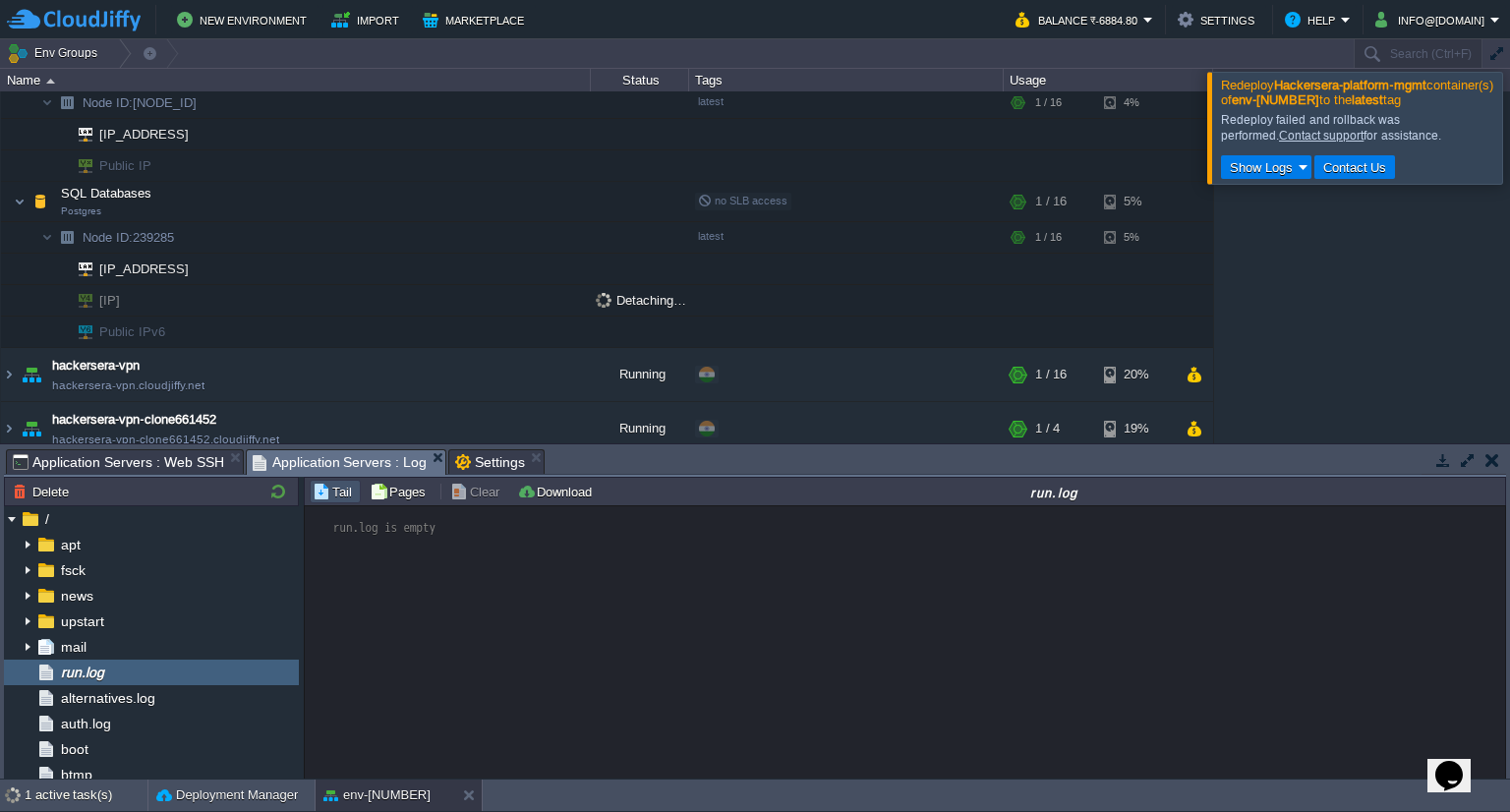 click at bounding box center (1534, 127) 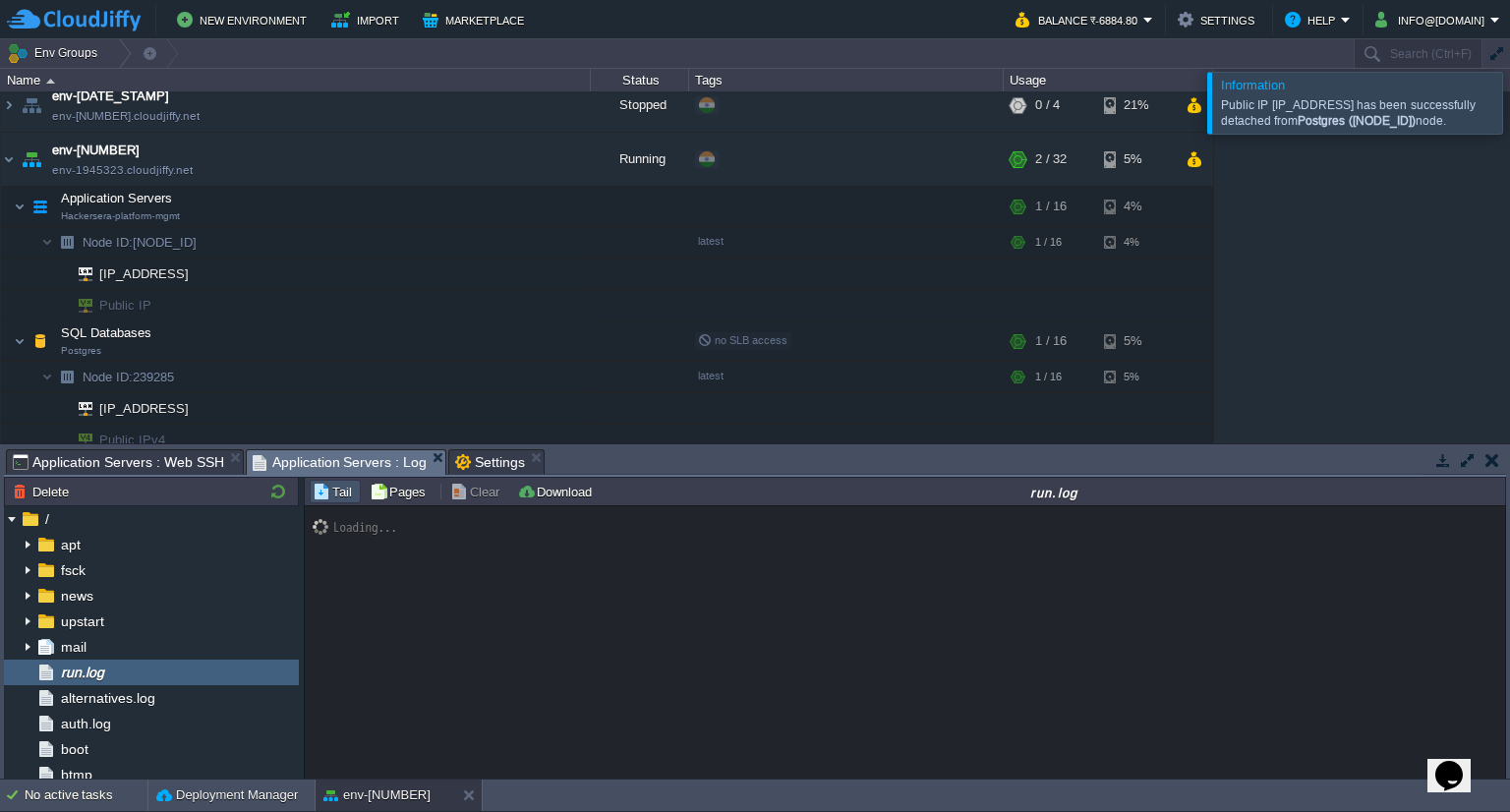 scroll, scrollTop: 605, scrollLeft: 0, axis: vertical 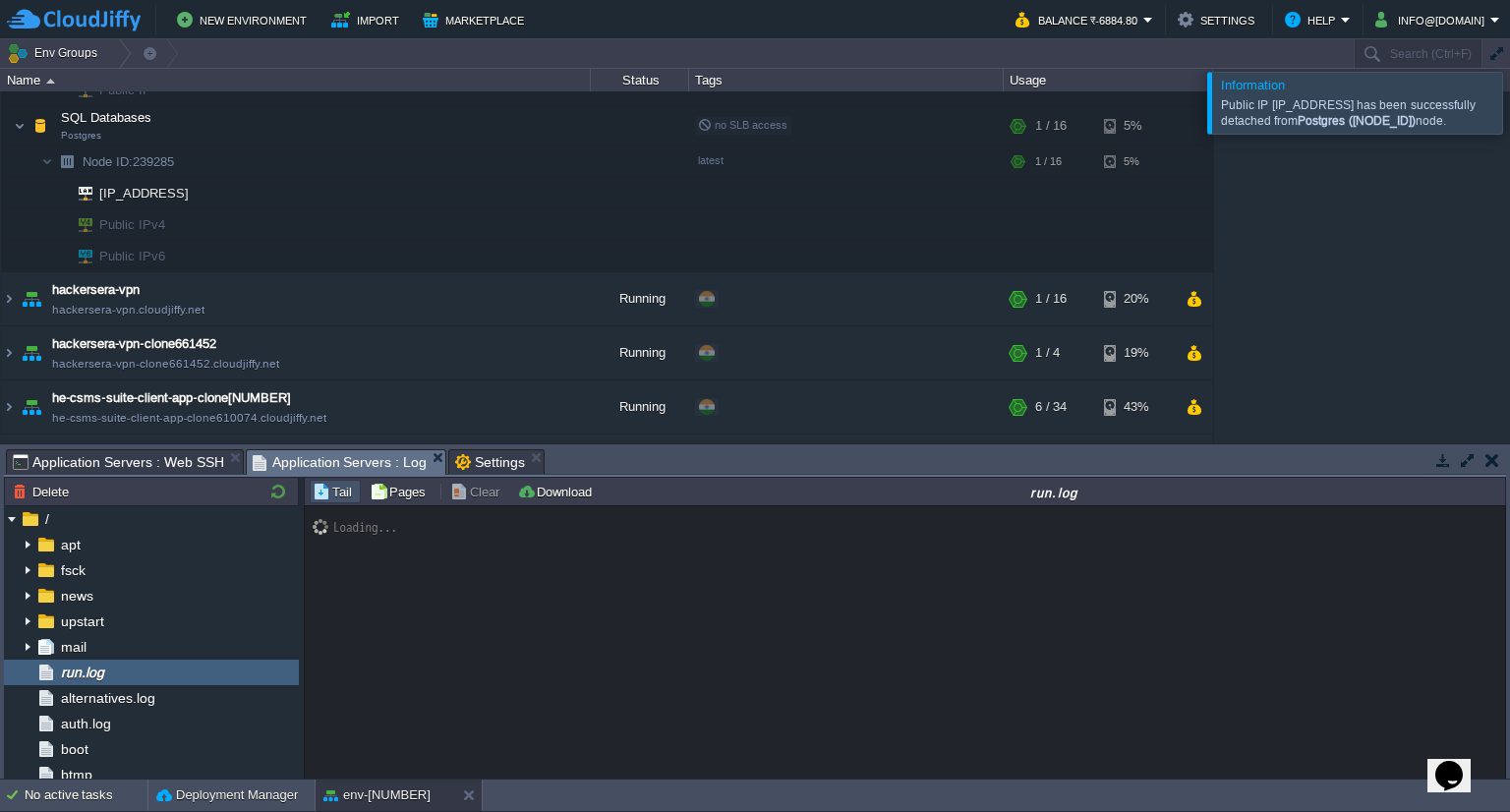click on "Public IP [IP_ADDRESS] has been successfully detached from  Postgres ([NUMBER])  node." at bounding box center (1359, 113) 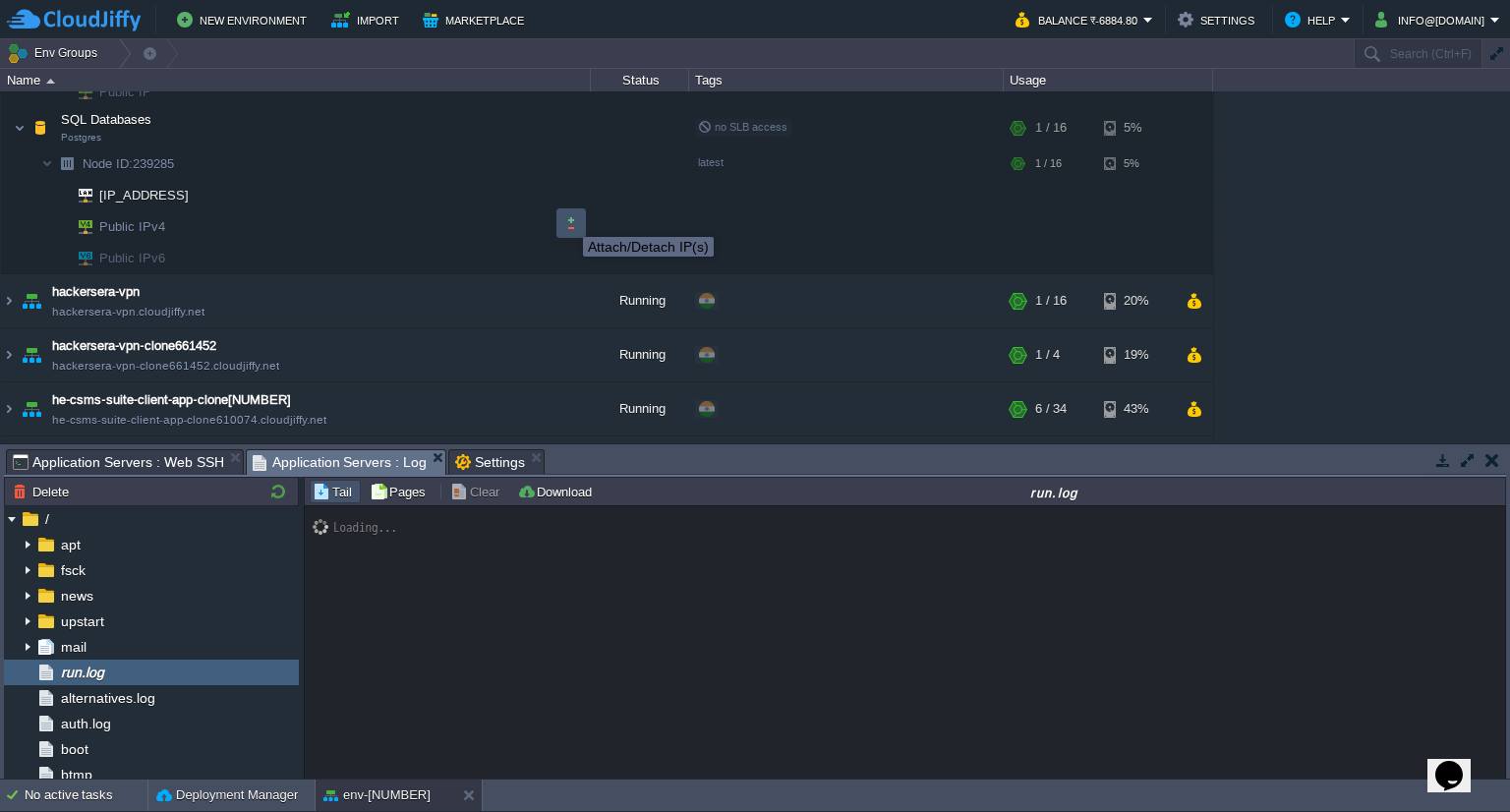 click at bounding box center [571, 223] 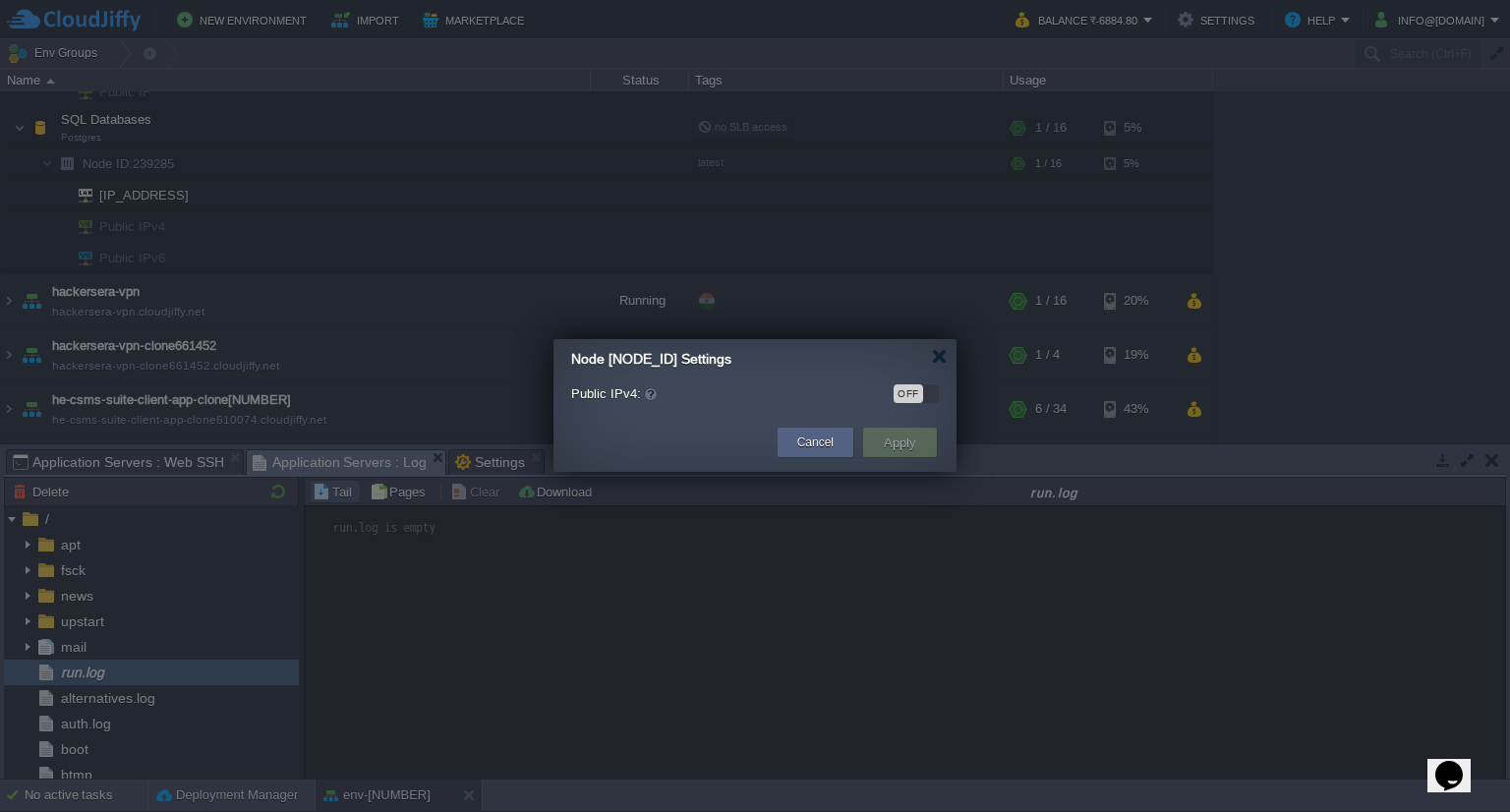 click on "OFF" at bounding box center (908, 393) 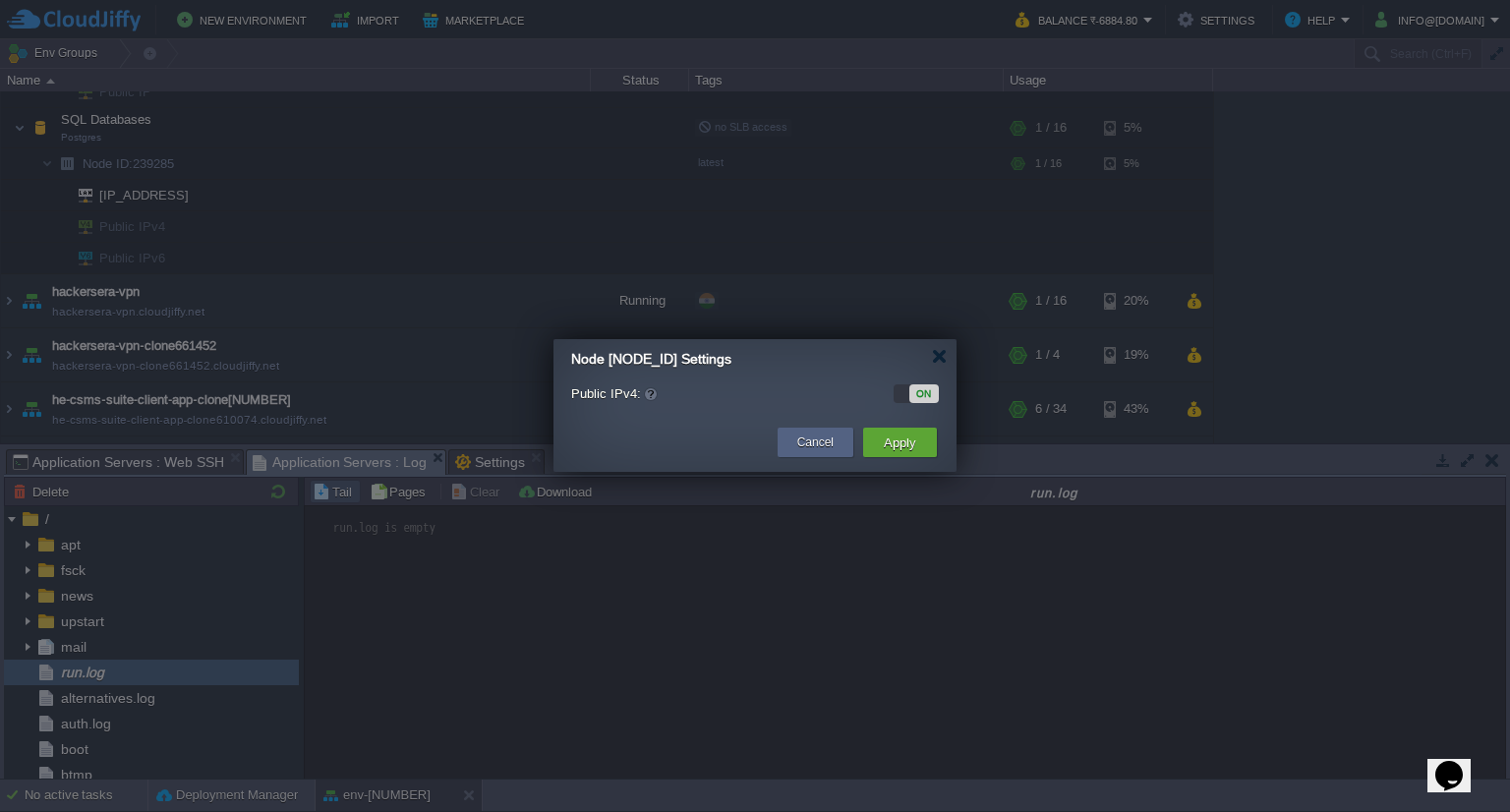 click on "Apply" at bounding box center [900, 442] 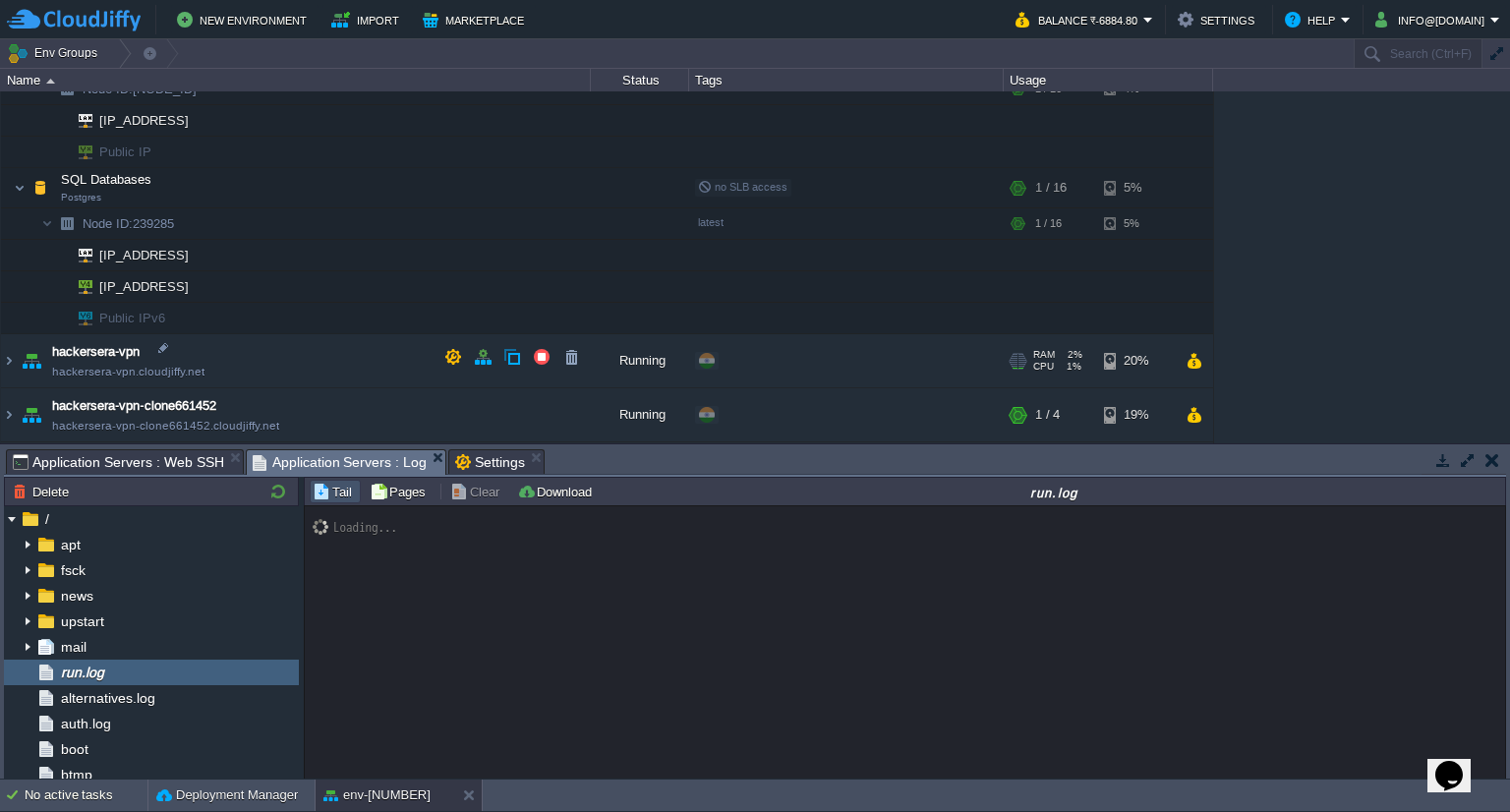 scroll, scrollTop: 543, scrollLeft: 0, axis: vertical 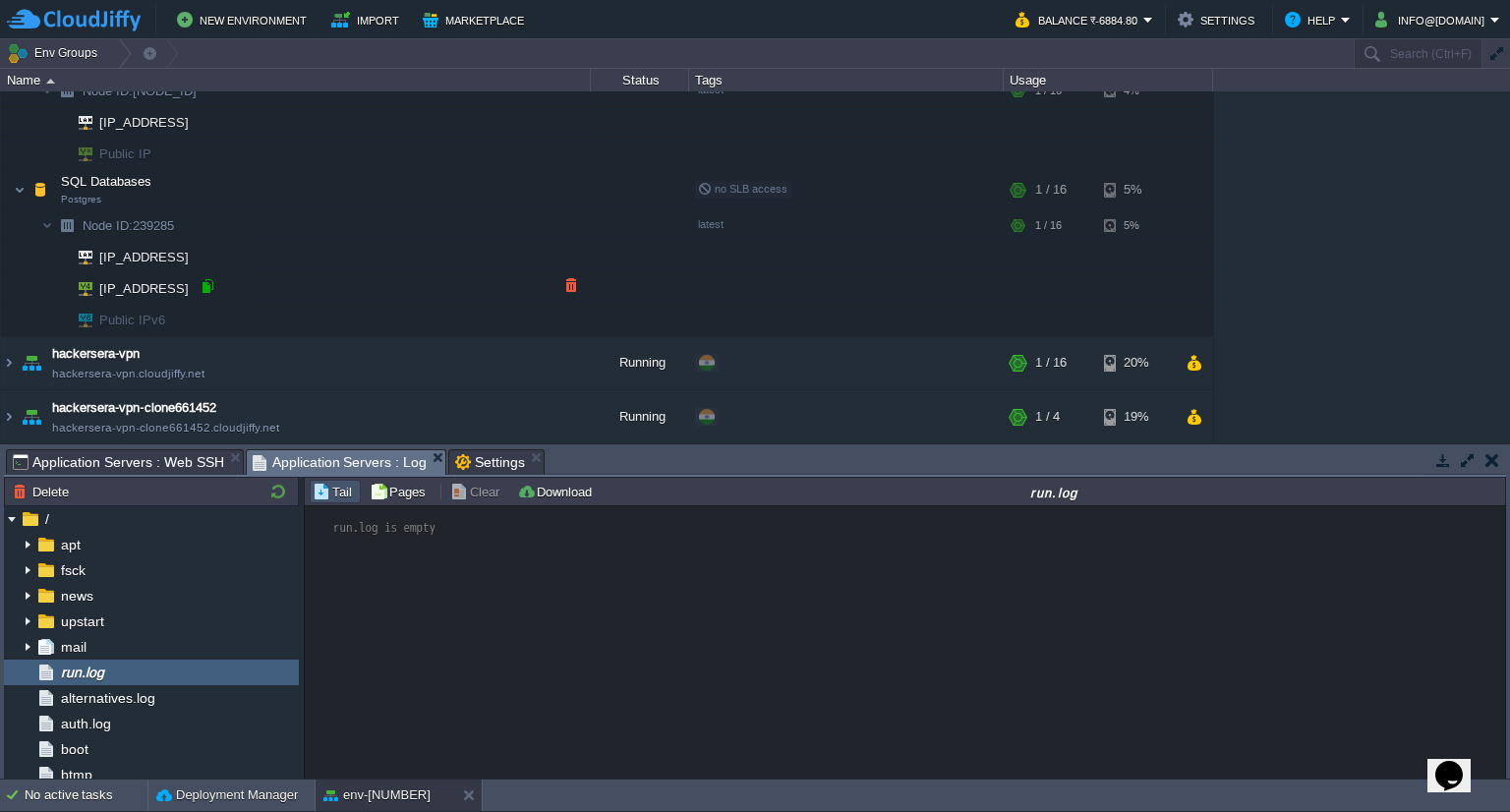 click at bounding box center (207, 286) 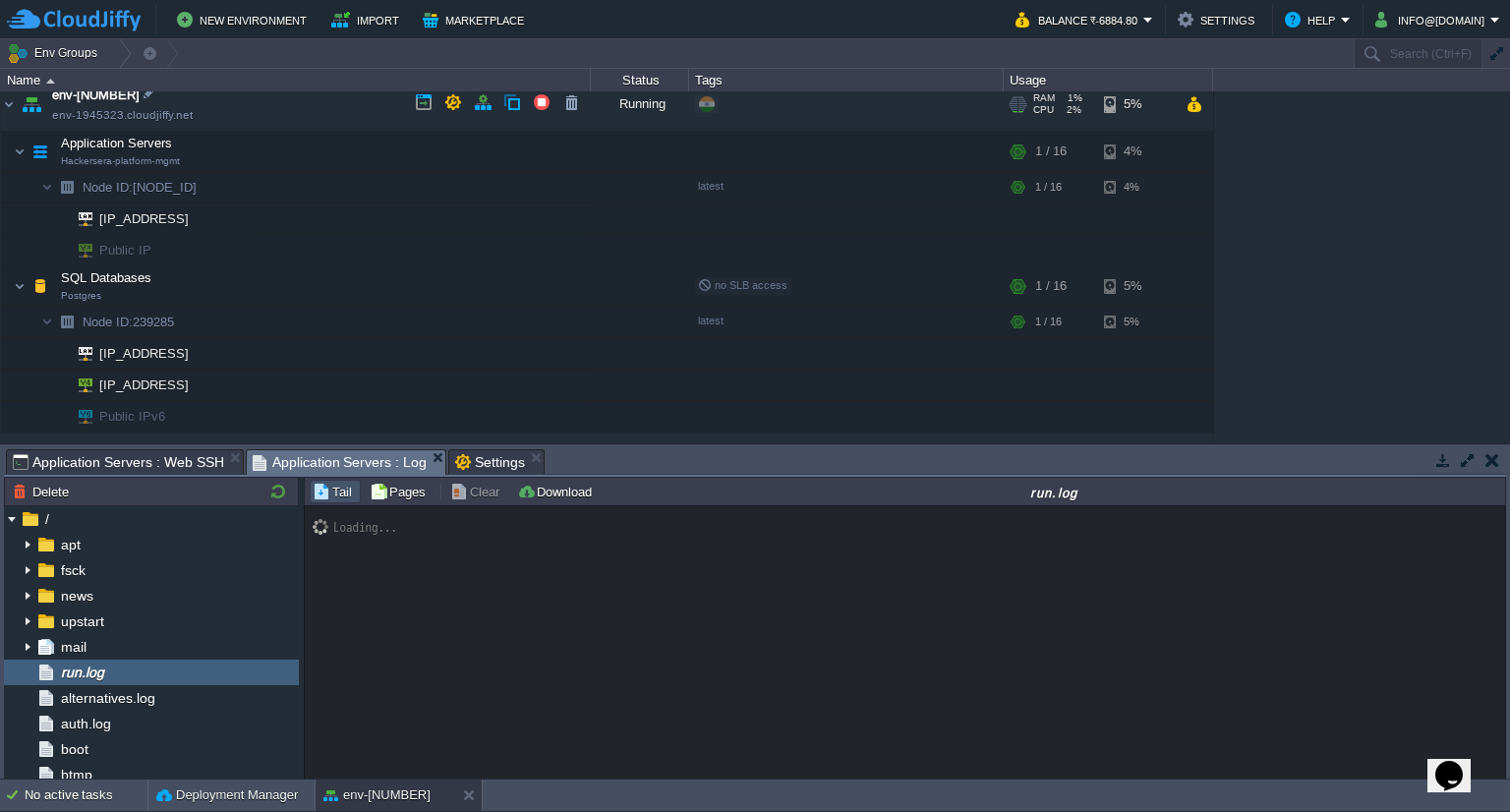 scroll, scrollTop: 370, scrollLeft: 0, axis: vertical 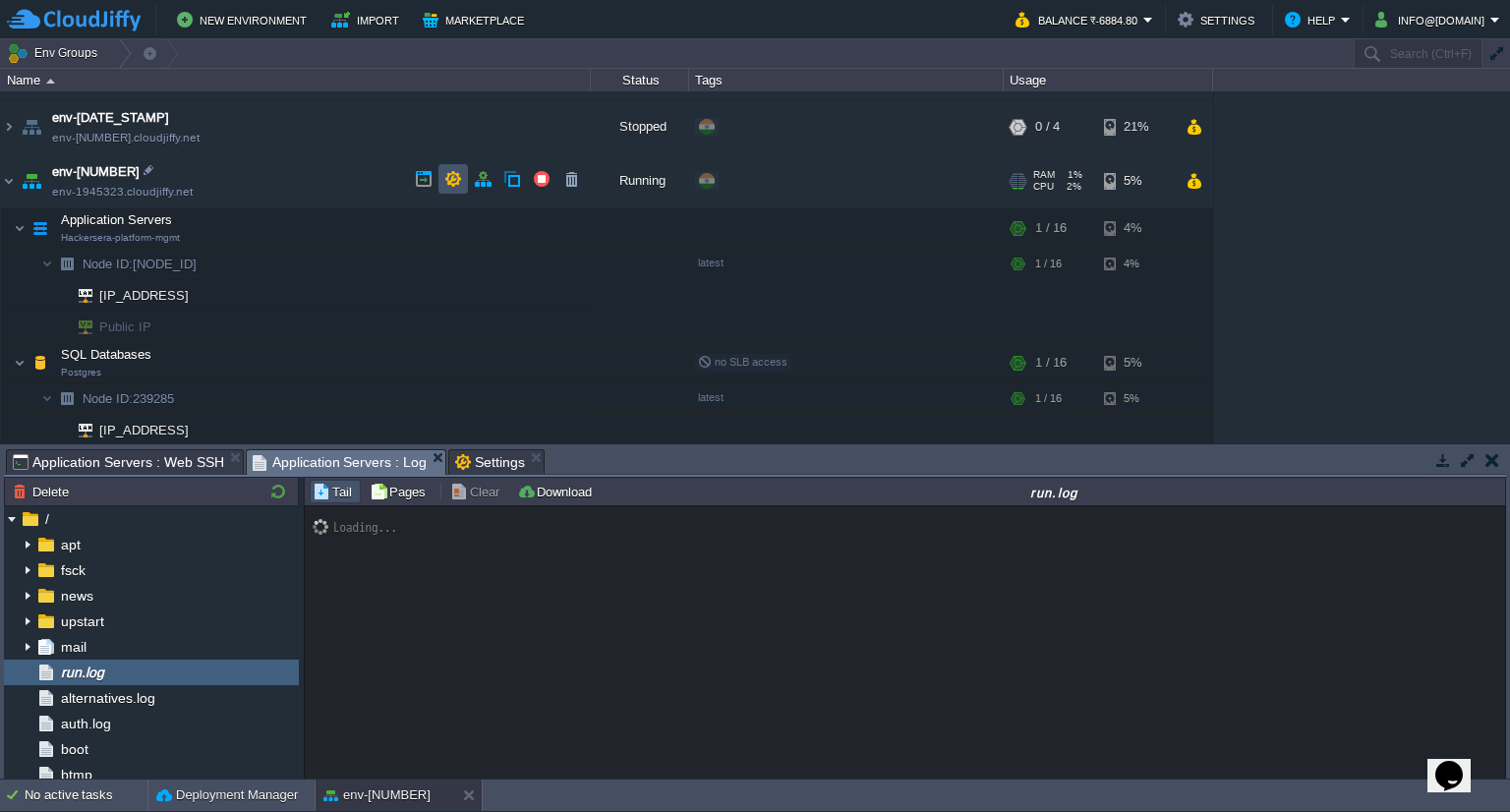 click at bounding box center (453, 179) 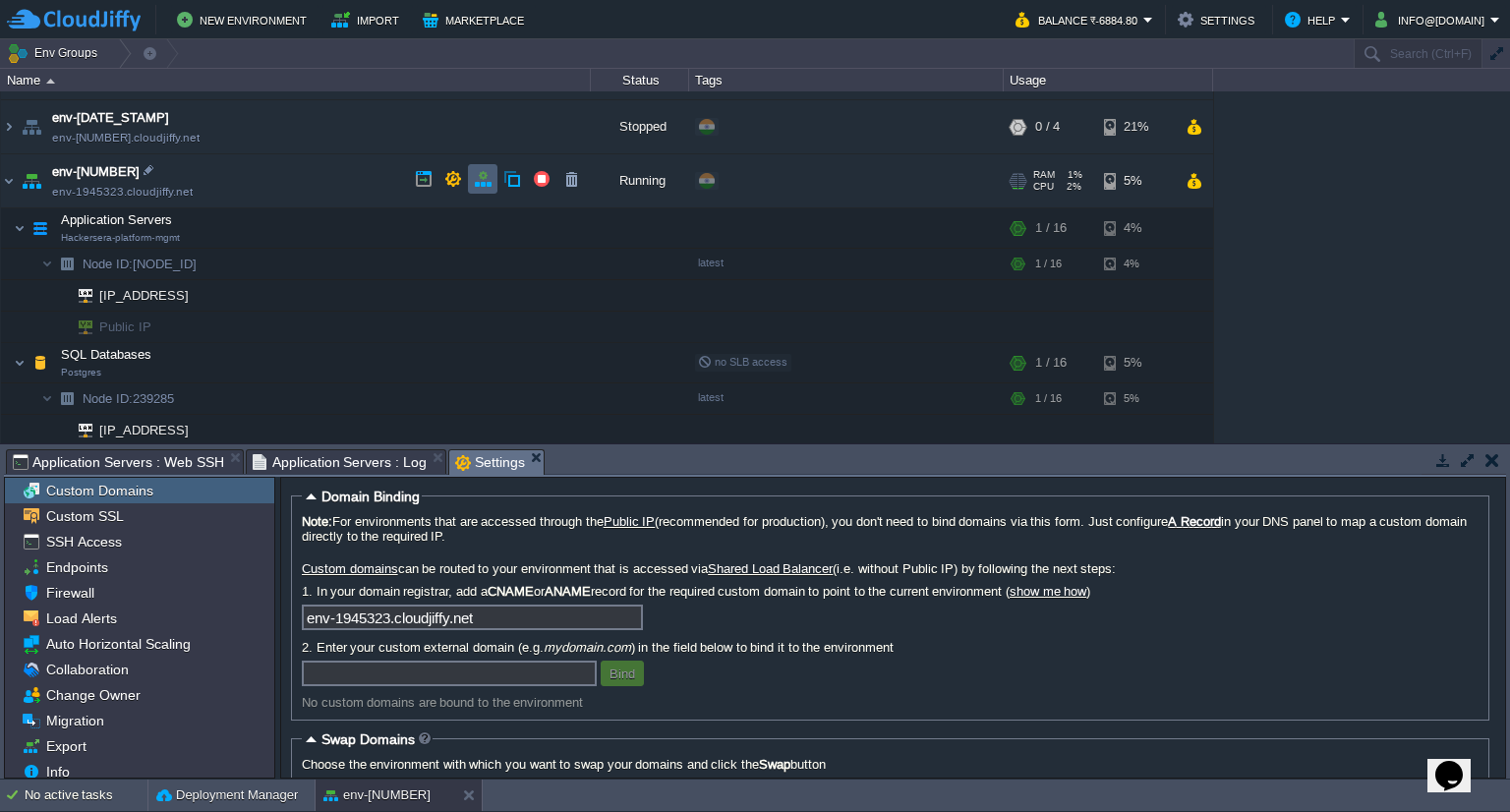 click at bounding box center [483, 179] 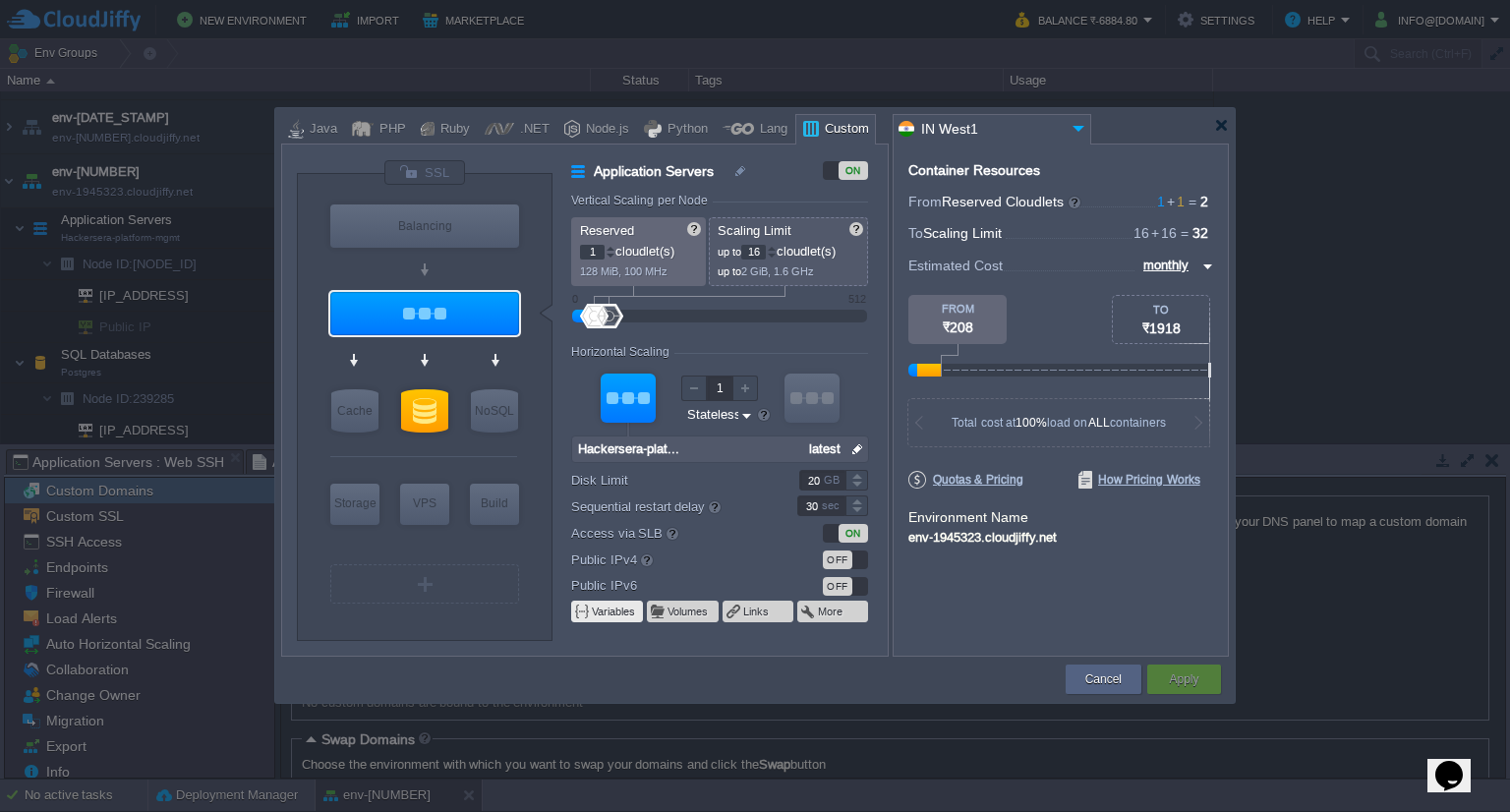 click on "Variables" at bounding box center [614, 610] 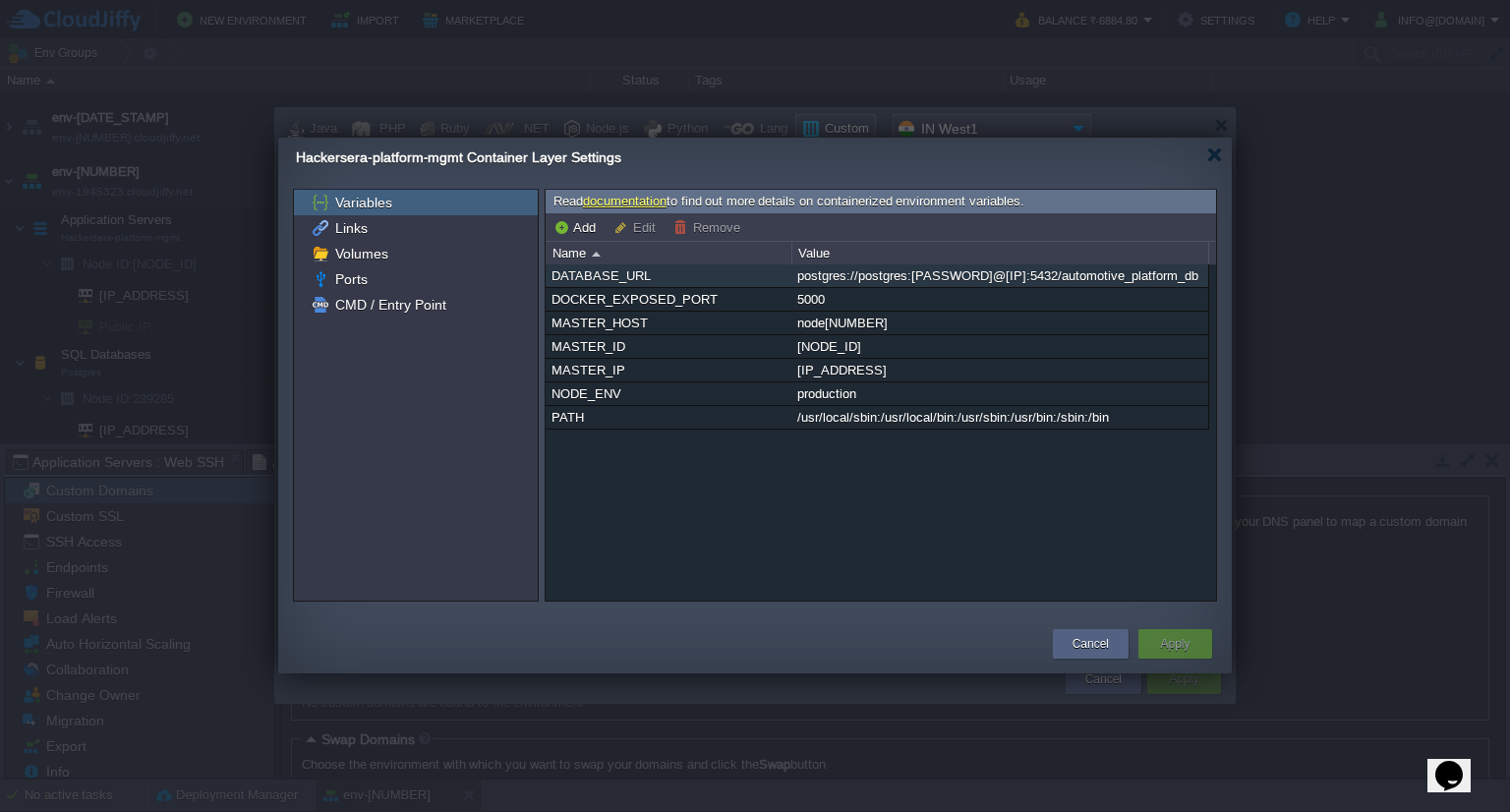 click on "postgres://postgres:[PASSWORD]@[IP]:5432/automotive_platform_db" at bounding box center (1000, 275) 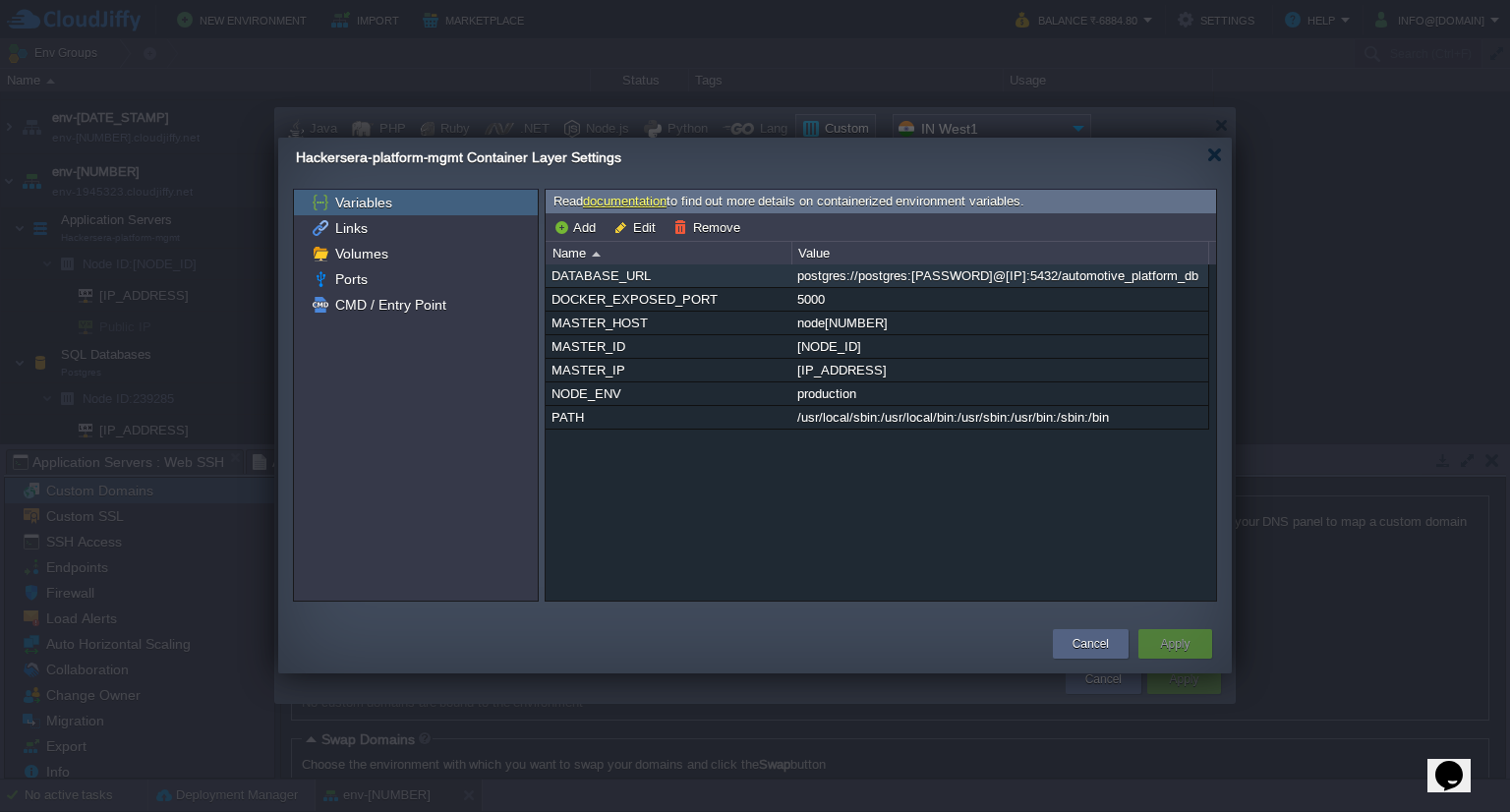 click on "postgres://postgres:[PASSWORD]@[IP]:5432/automotive_platform_db" at bounding box center (1000, 275) 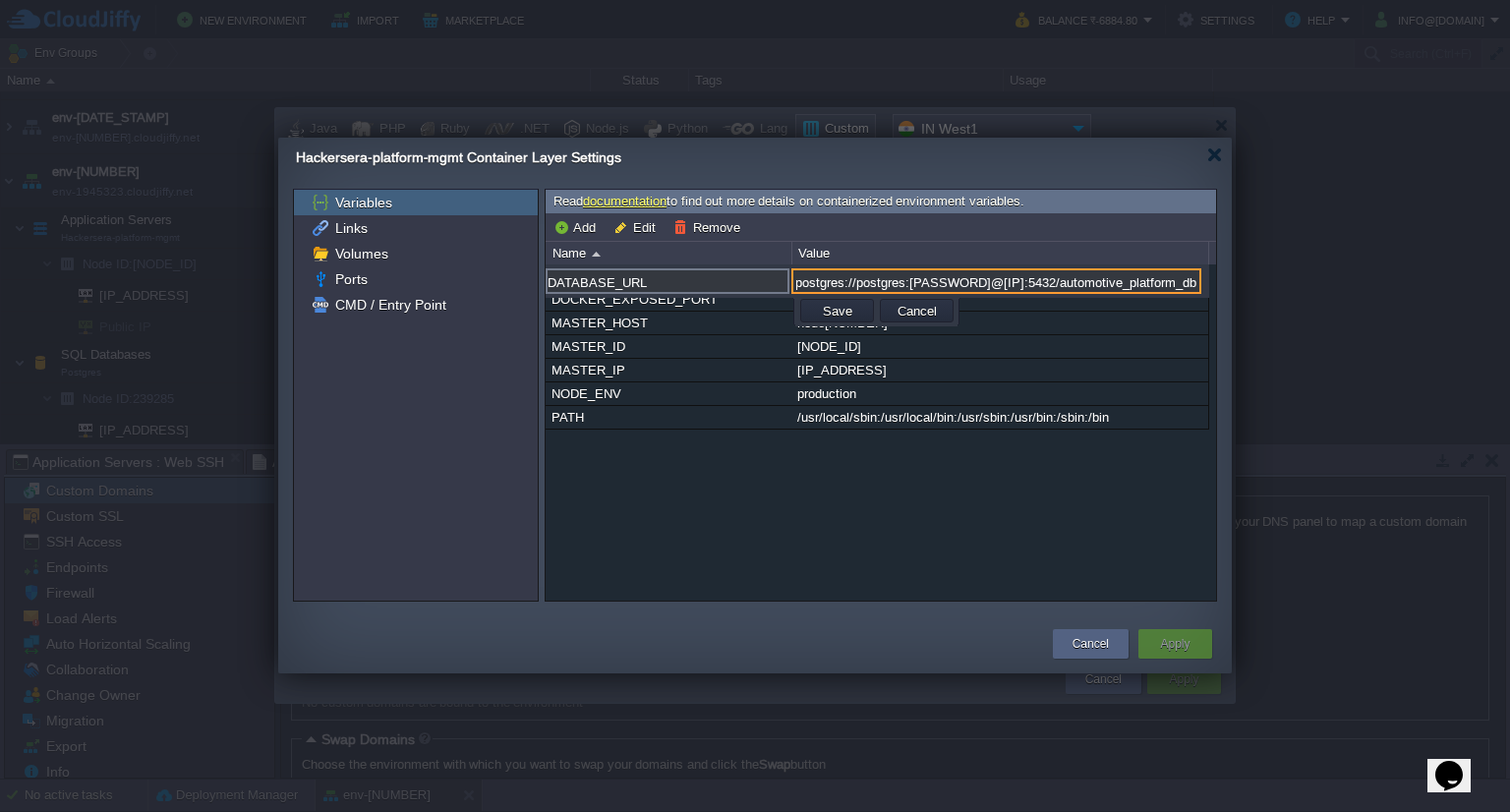 drag, startPoint x: 934, startPoint y: 277, endPoint x: 1018, endPoint y: 277, distance: 84 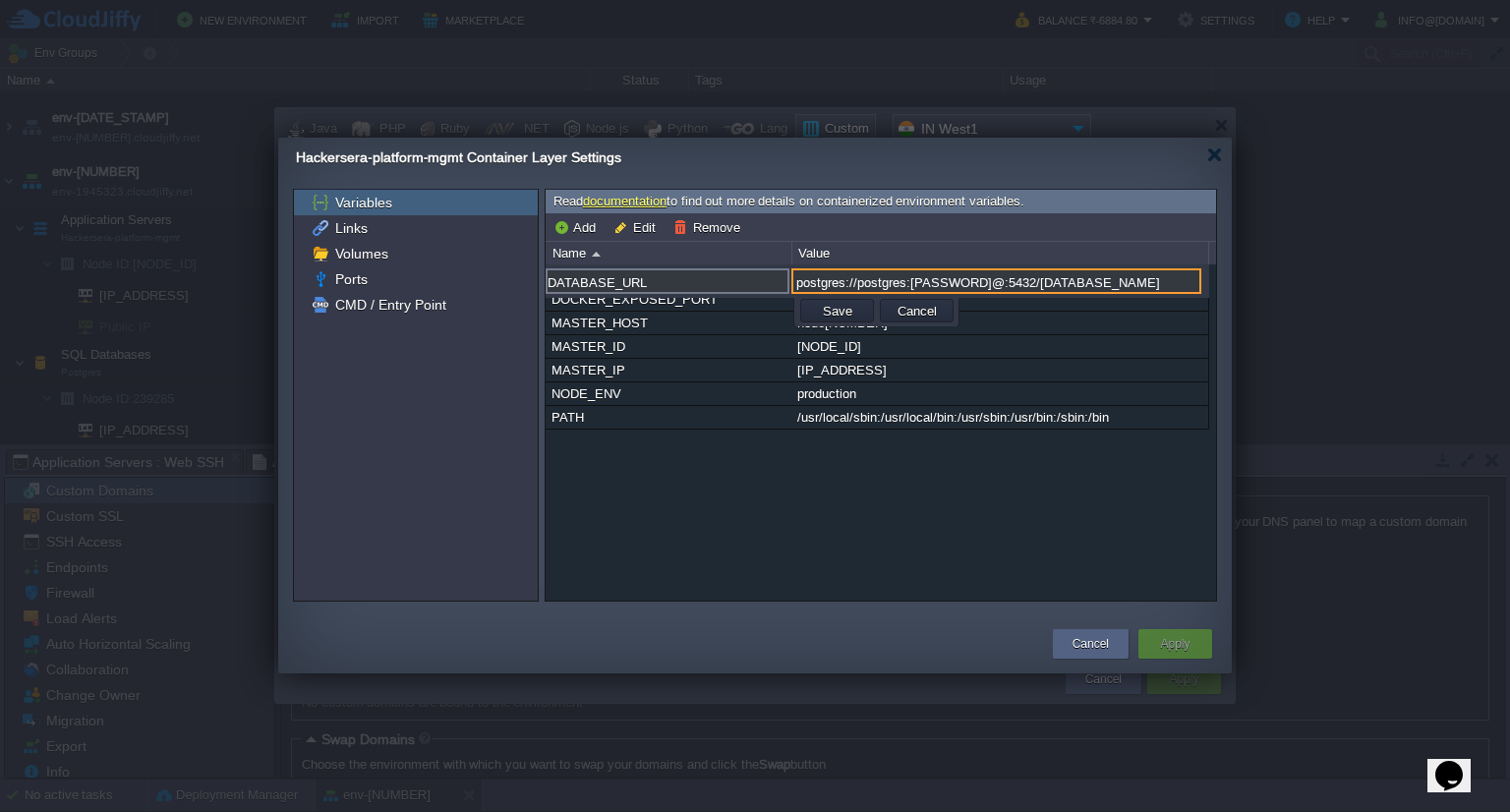 scroll, scrollTop: 0, scrollLeft: 0, axis: both 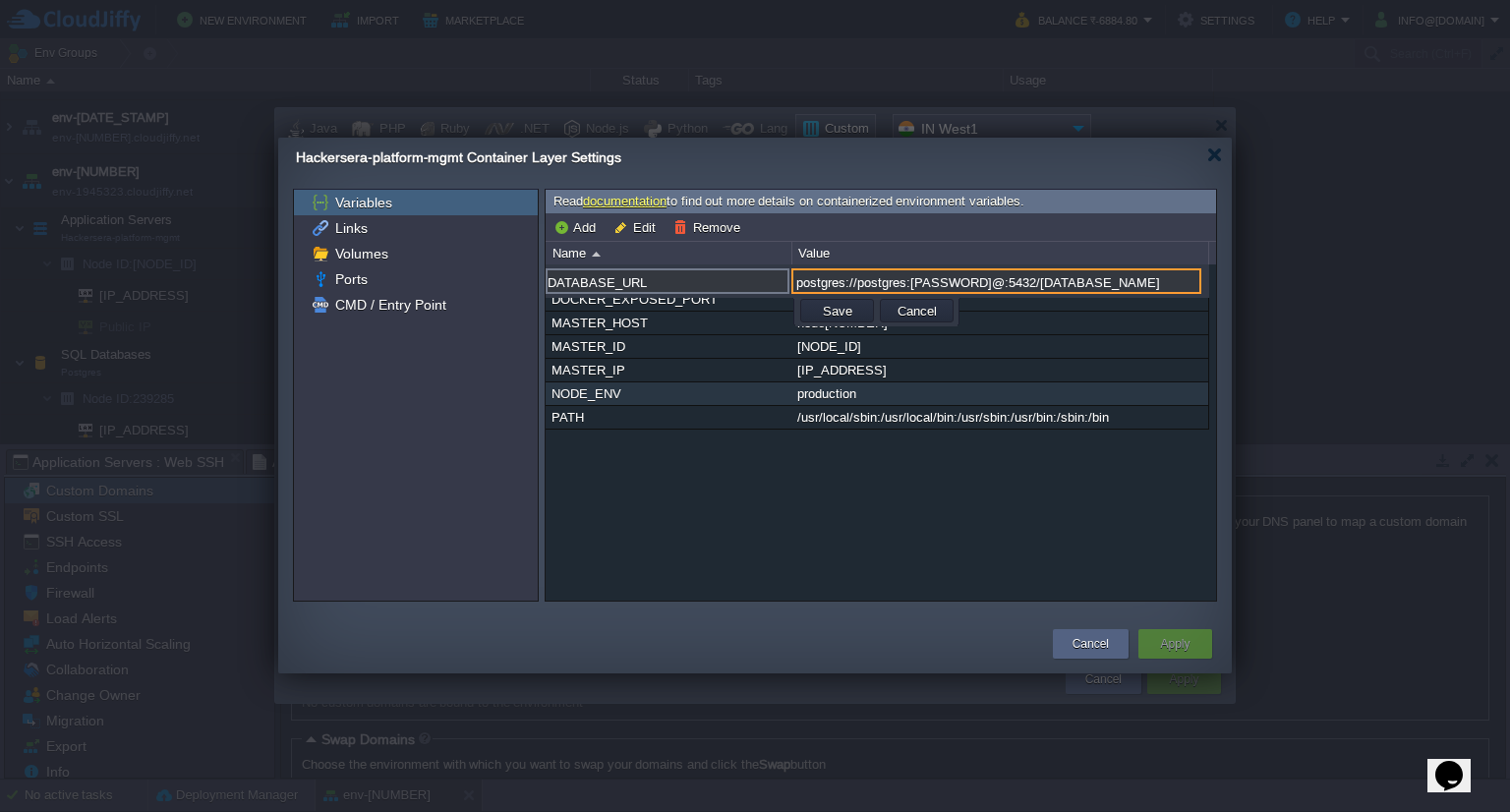 paste on "[IP_ADDRESS]" 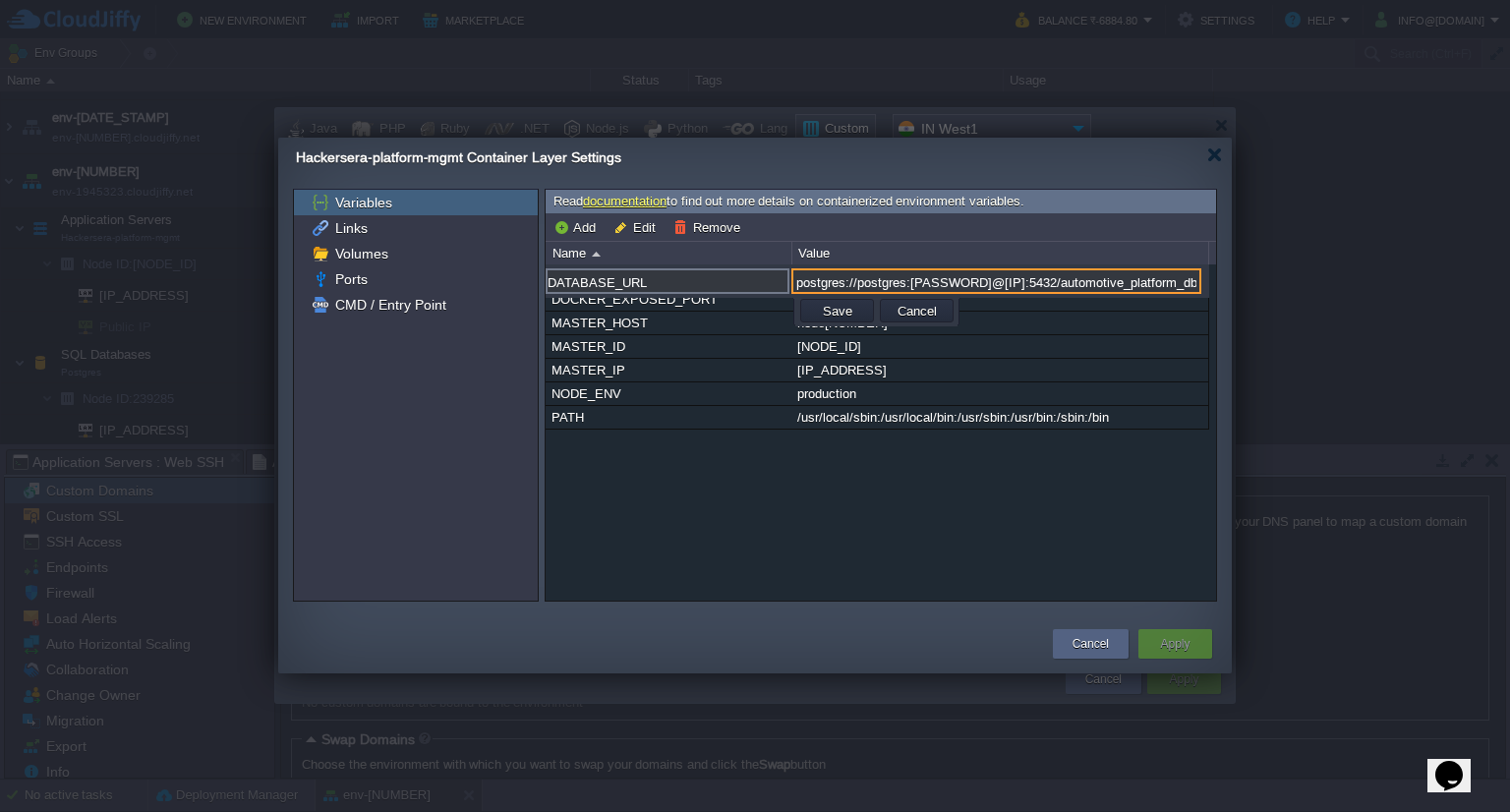 type on "postgres://postgres:[PASSWORD]@[IP]:5432/automotive_platform_db" 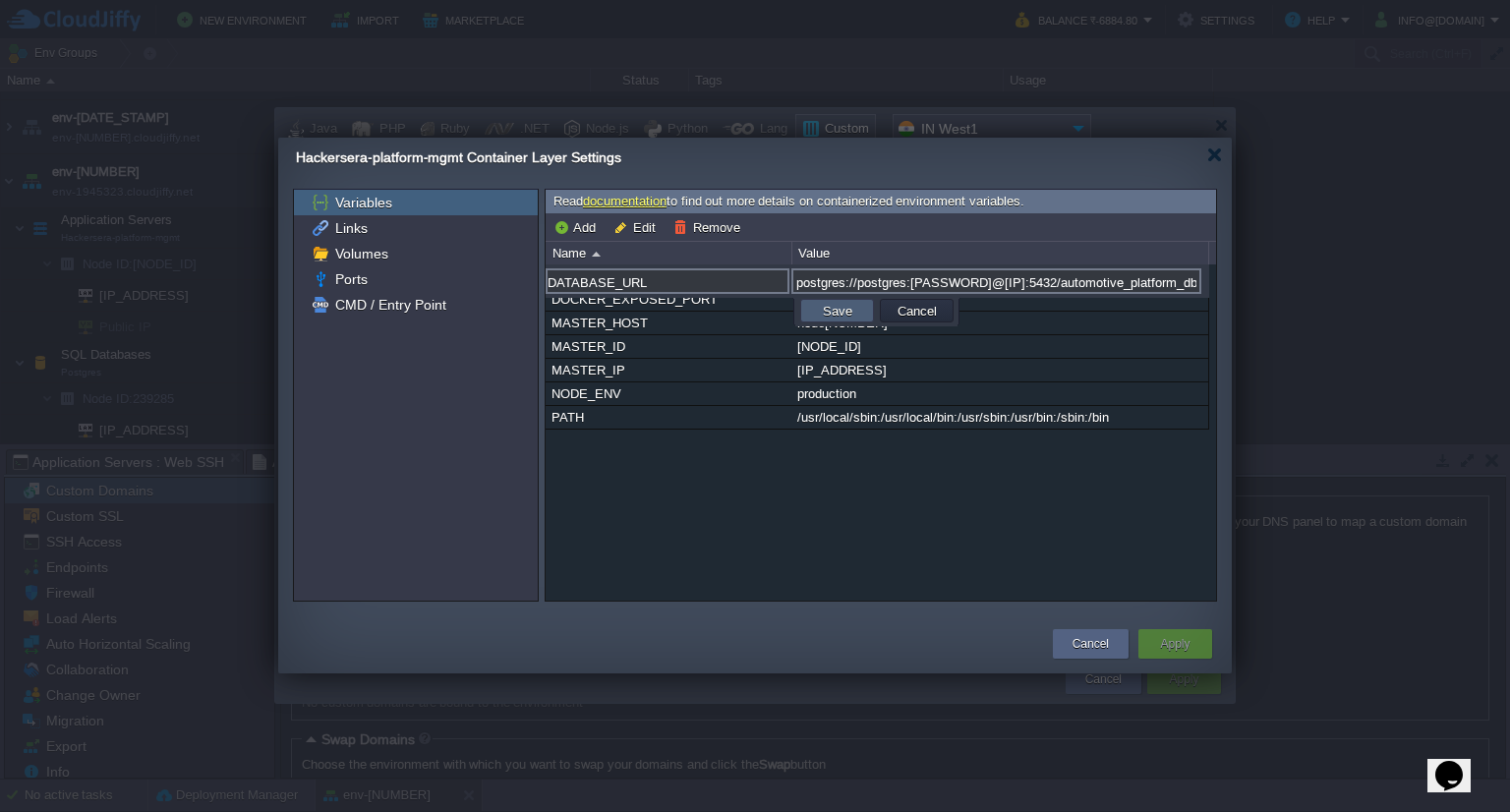 click on "Save" at bounding box center (837, 311) 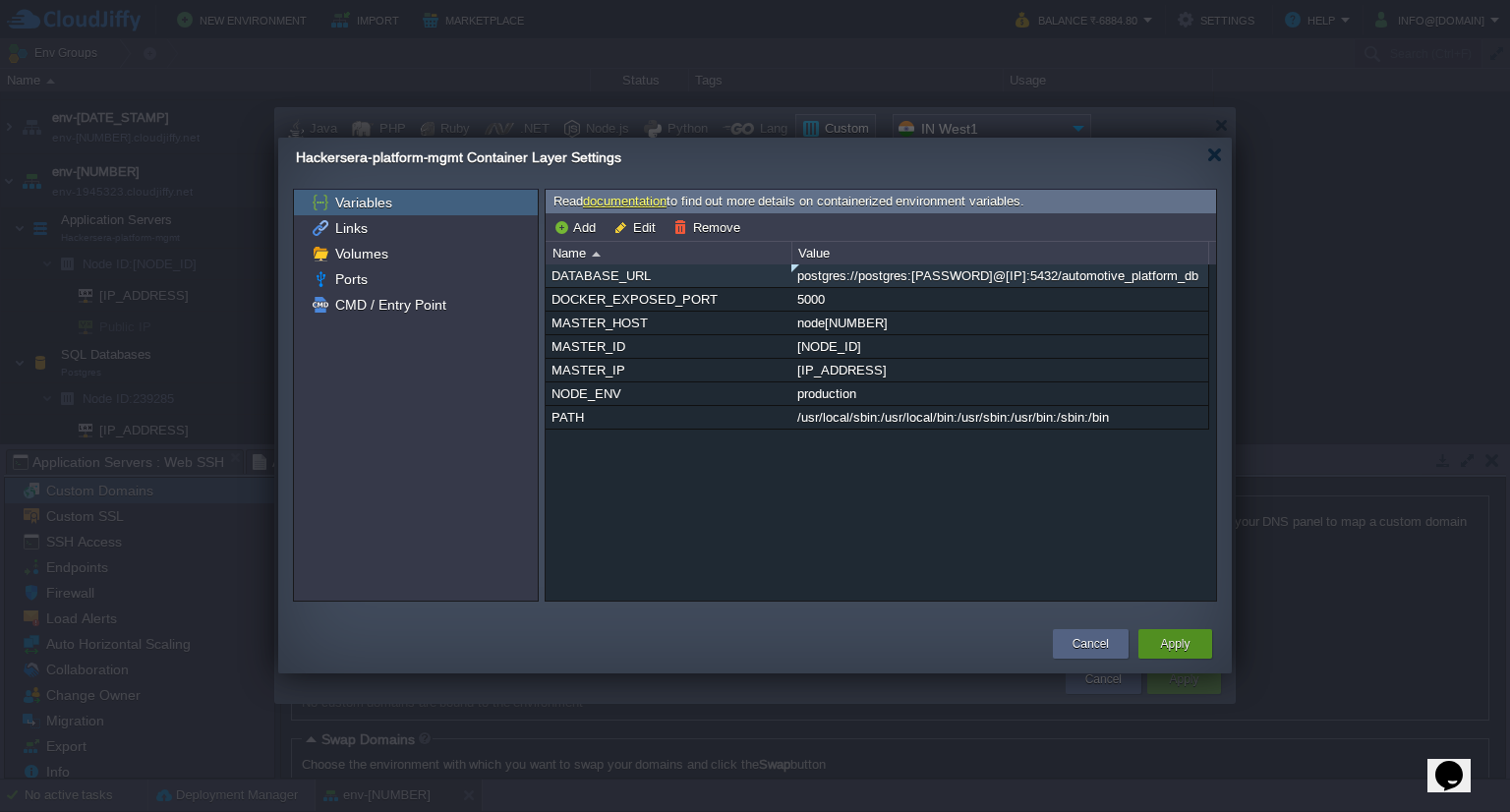 click on "Apply" at bounding box center (1175, 644) 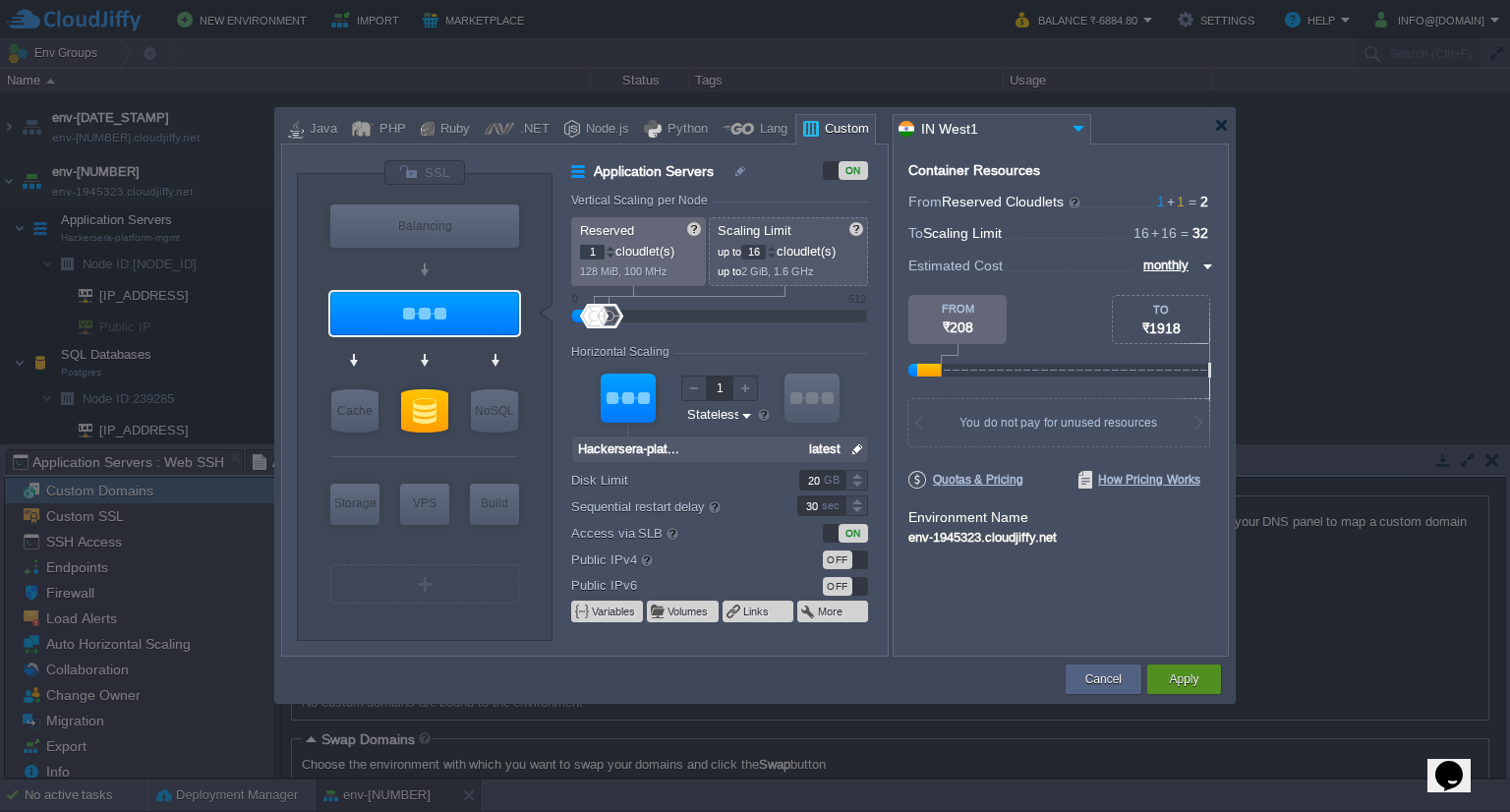 click on "Apply" at bounding box center [1184, 679] 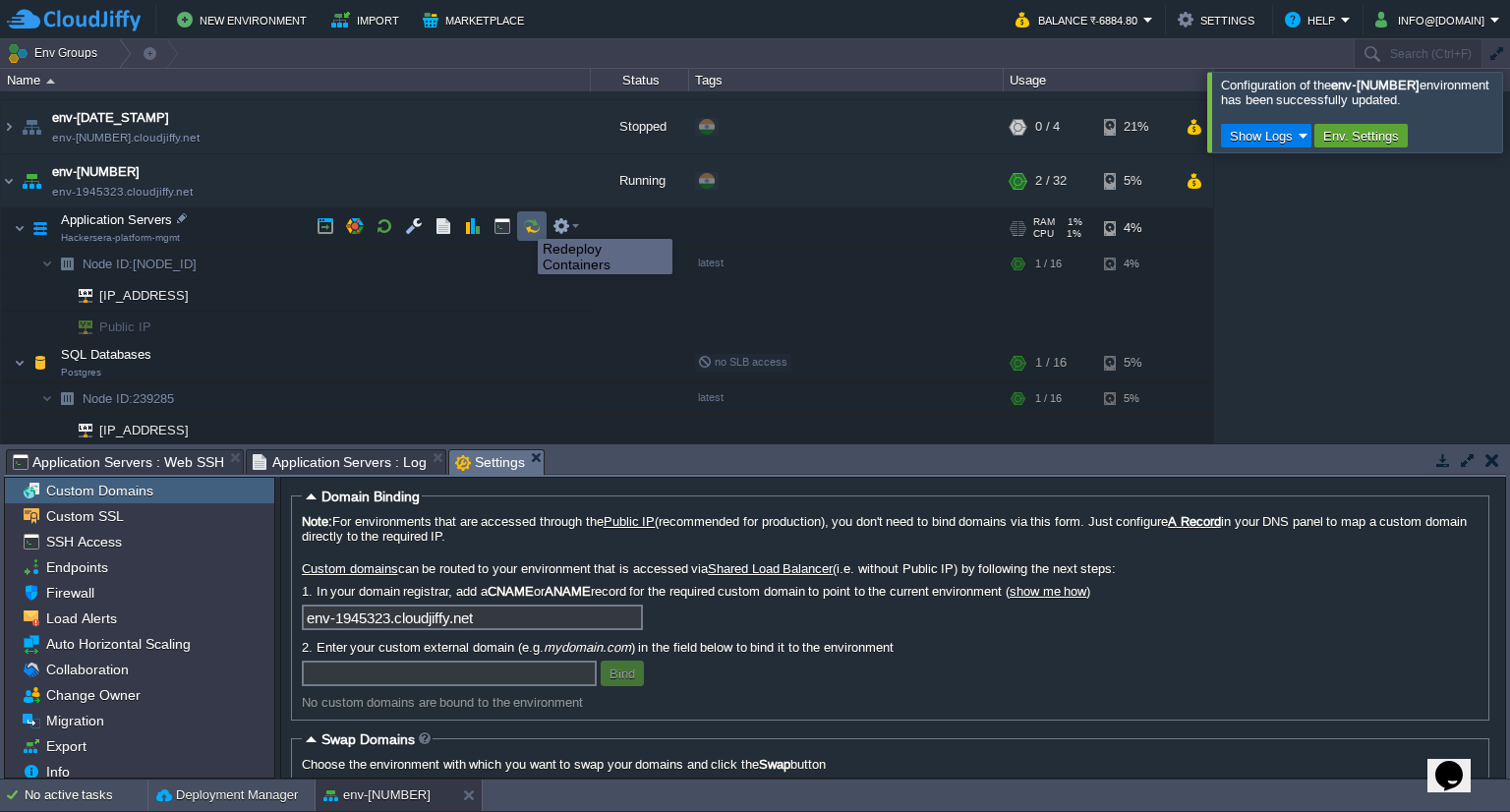 click at bounding box center (532, 226) 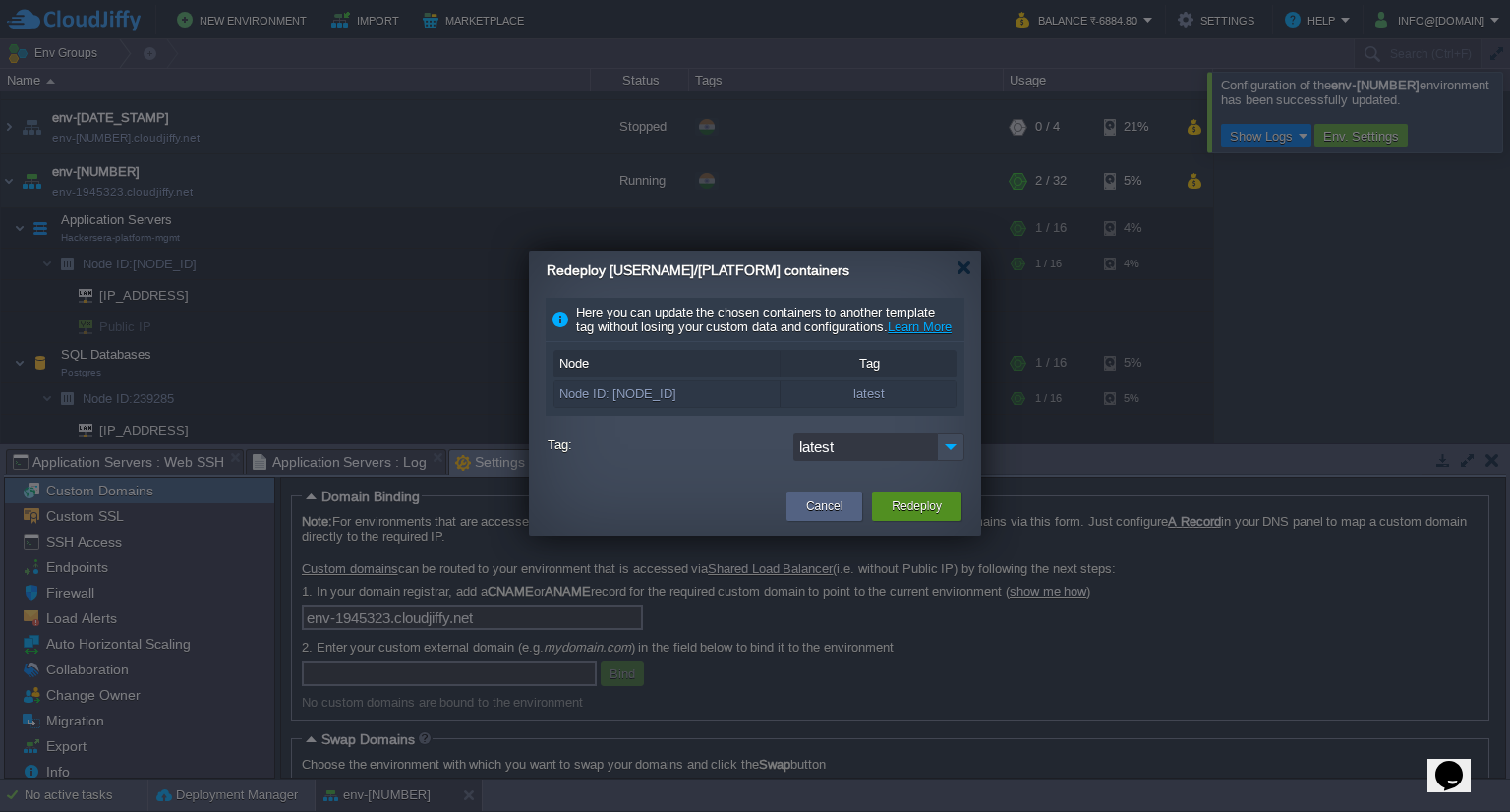 click on "Redeploy" at bounding box center [916, 506] 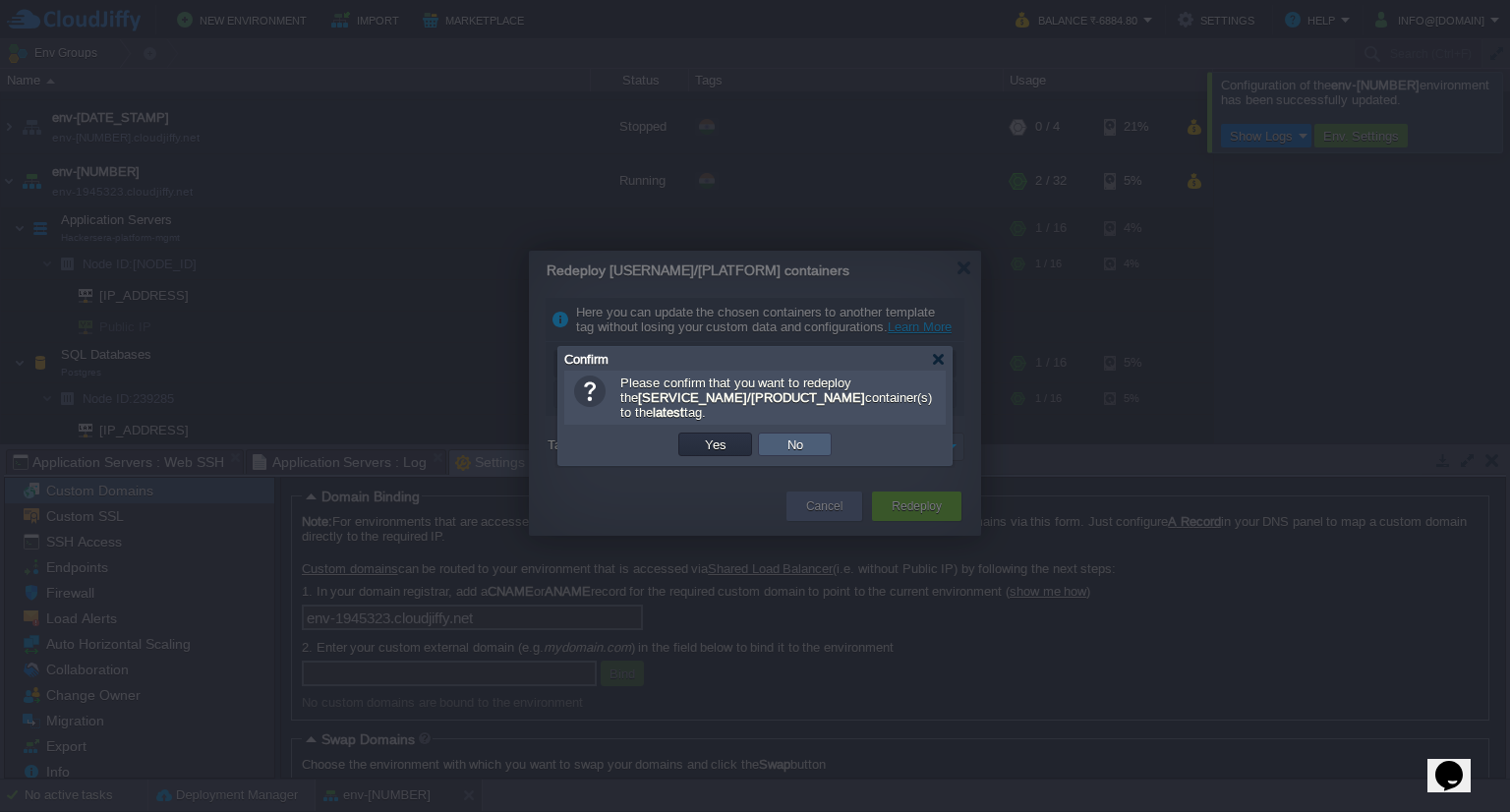 click on "No" at bounding box center (794, 444) 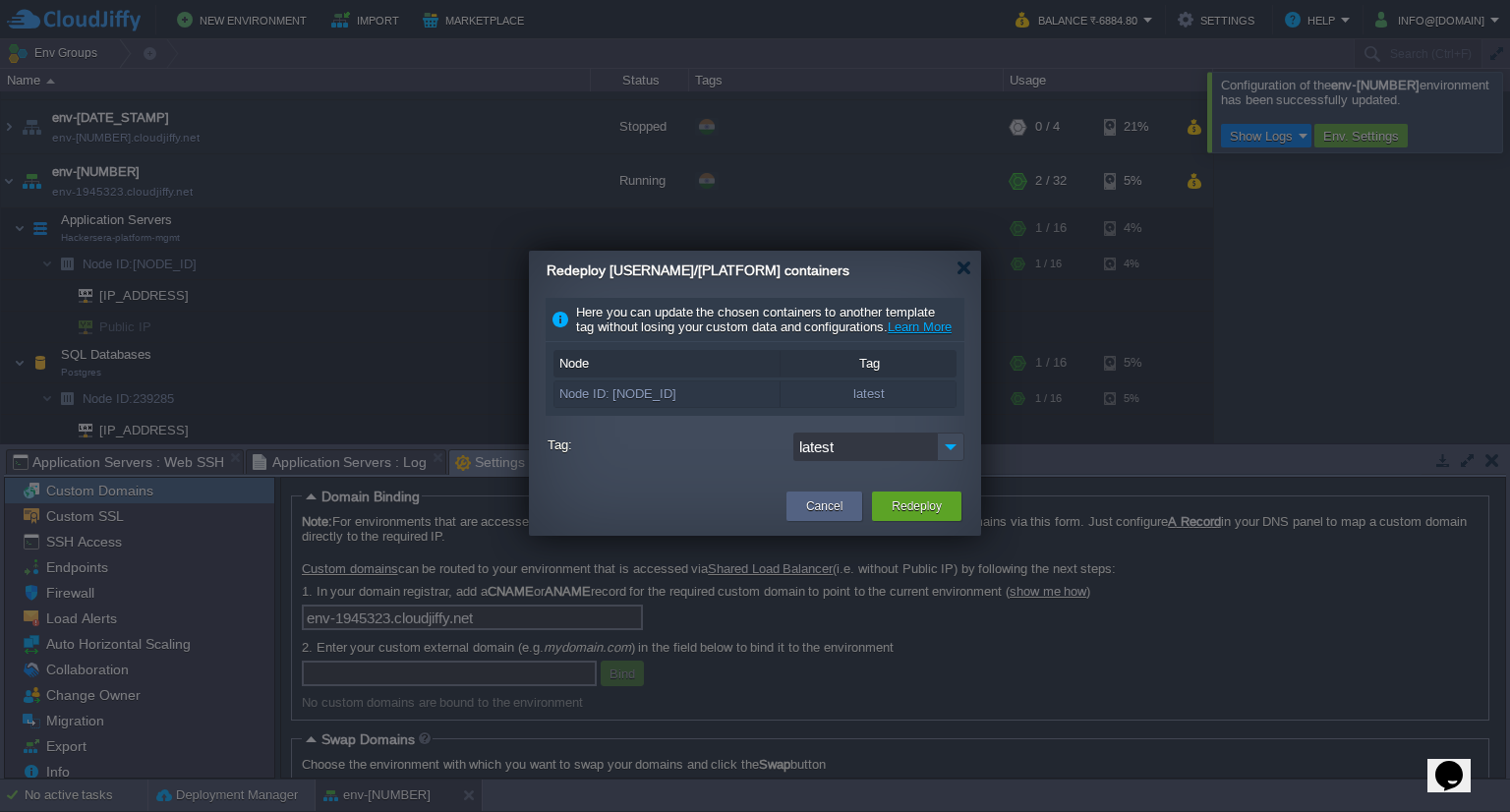 click on "latest" at bounding box center [869, 394] 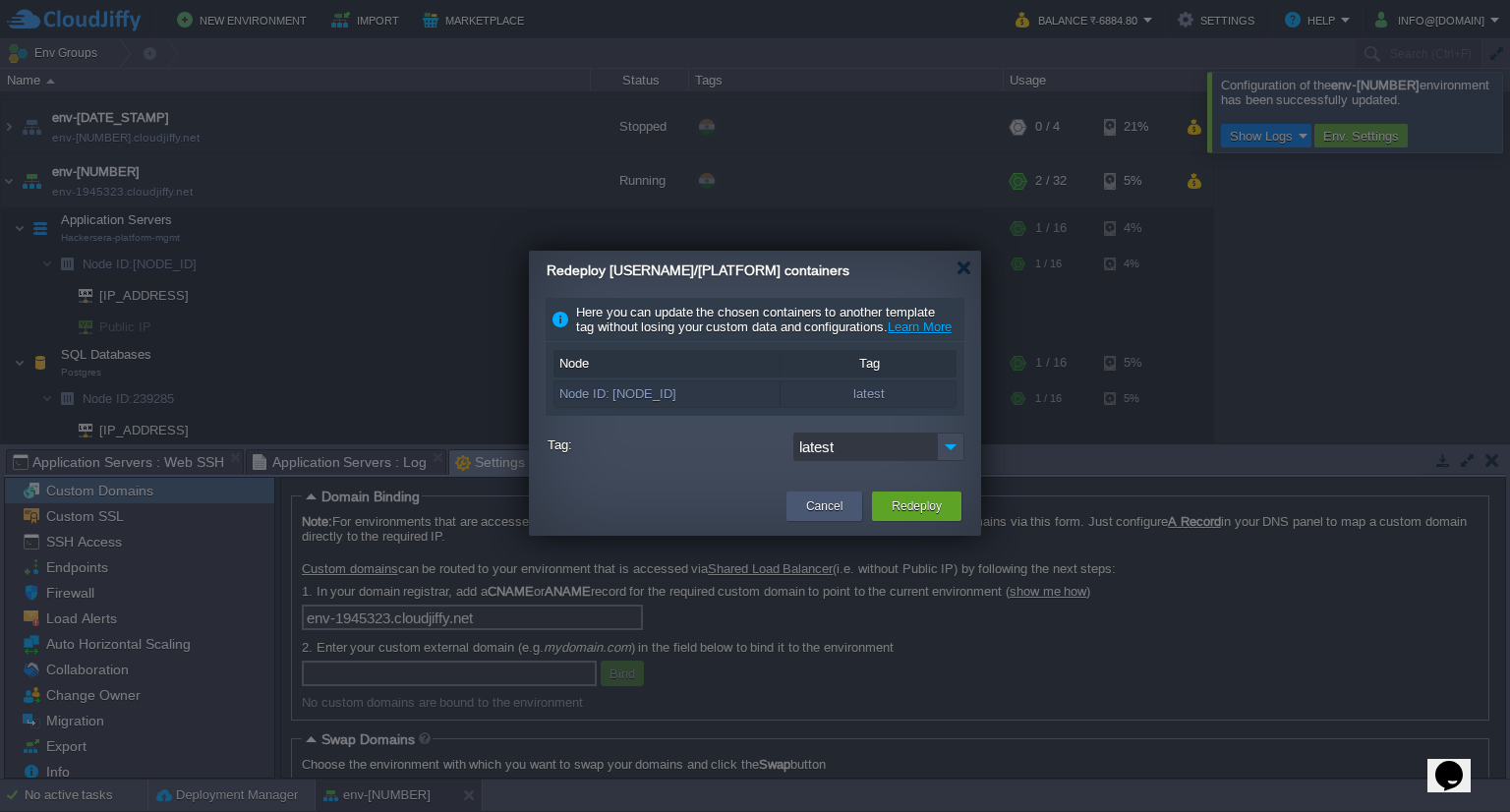 click on "Cancel" at bounding box center [824, 506] 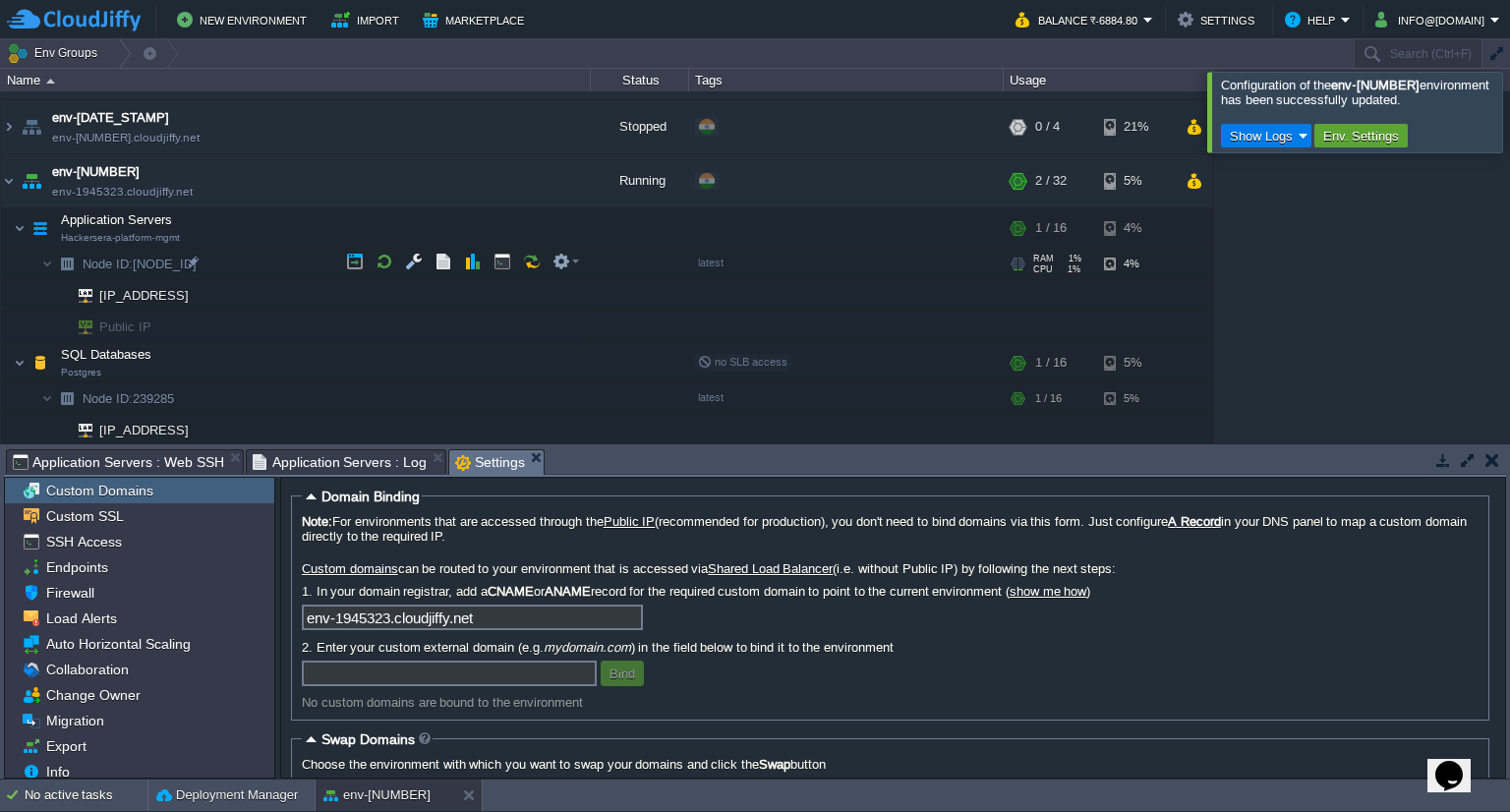 scroll, scrollTop: 287, scrollLeft: 0, axis: vertical 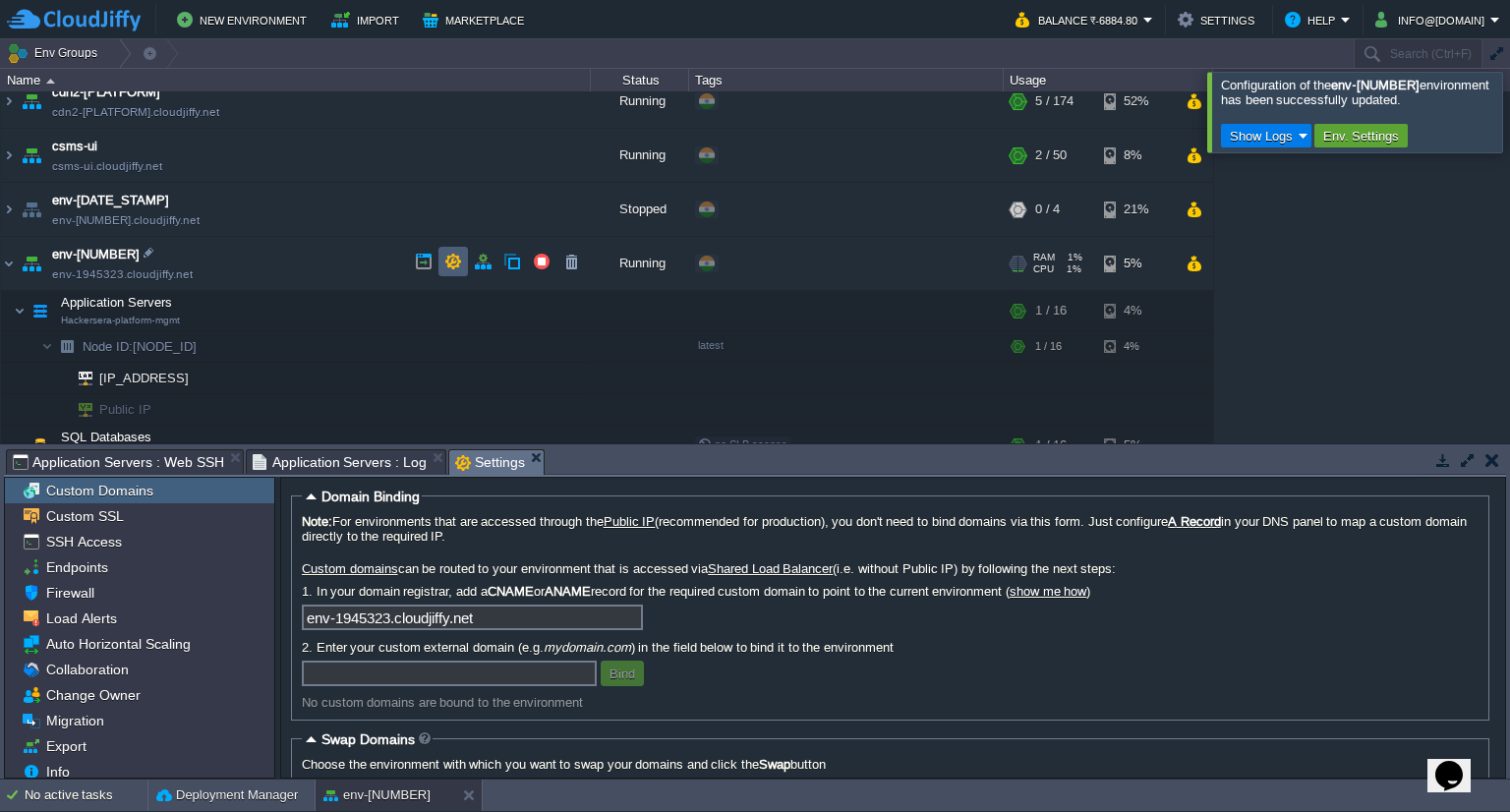 click at bounding box center (453, 261) 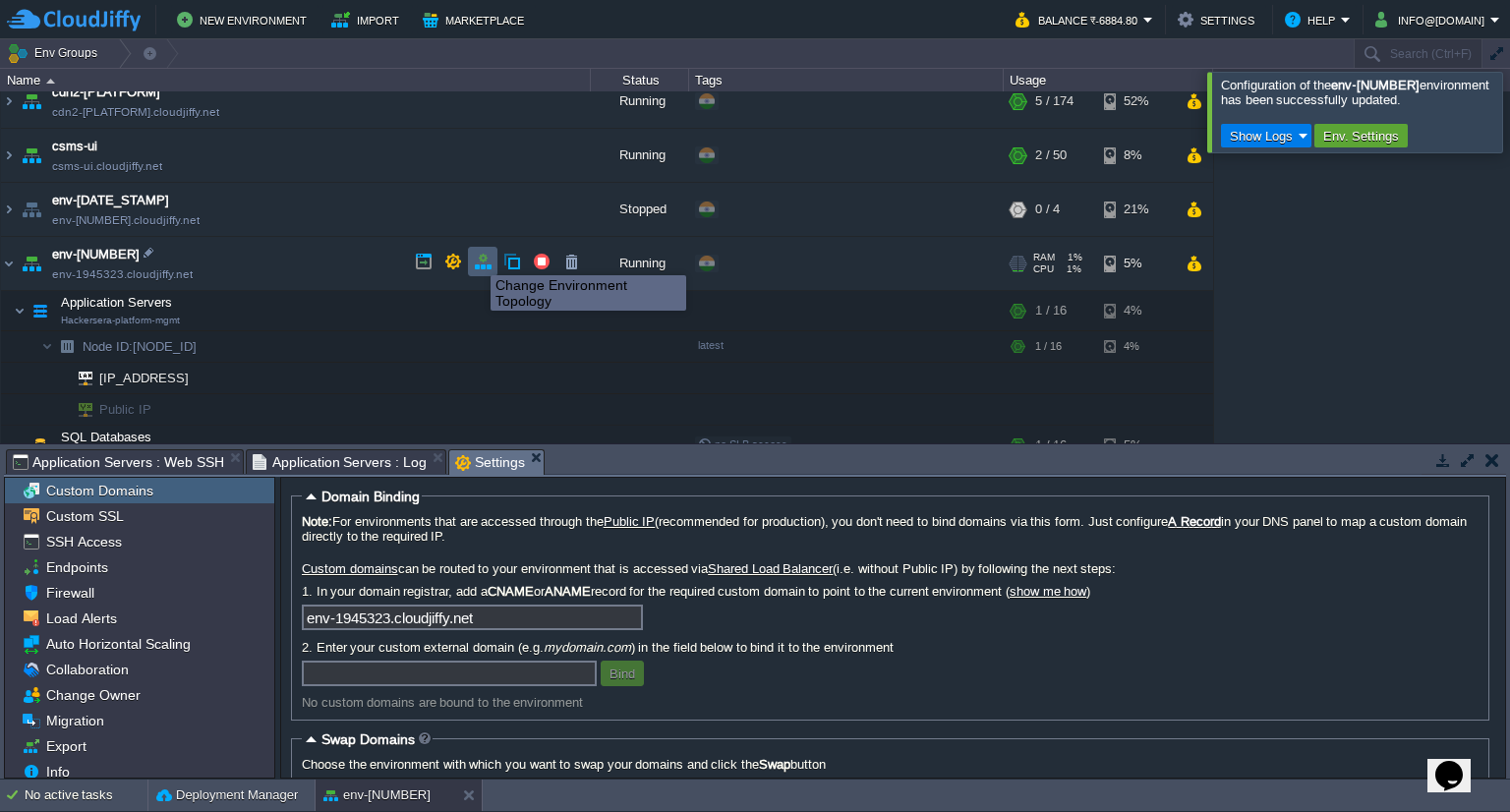 click at bounding box center [483, 261] 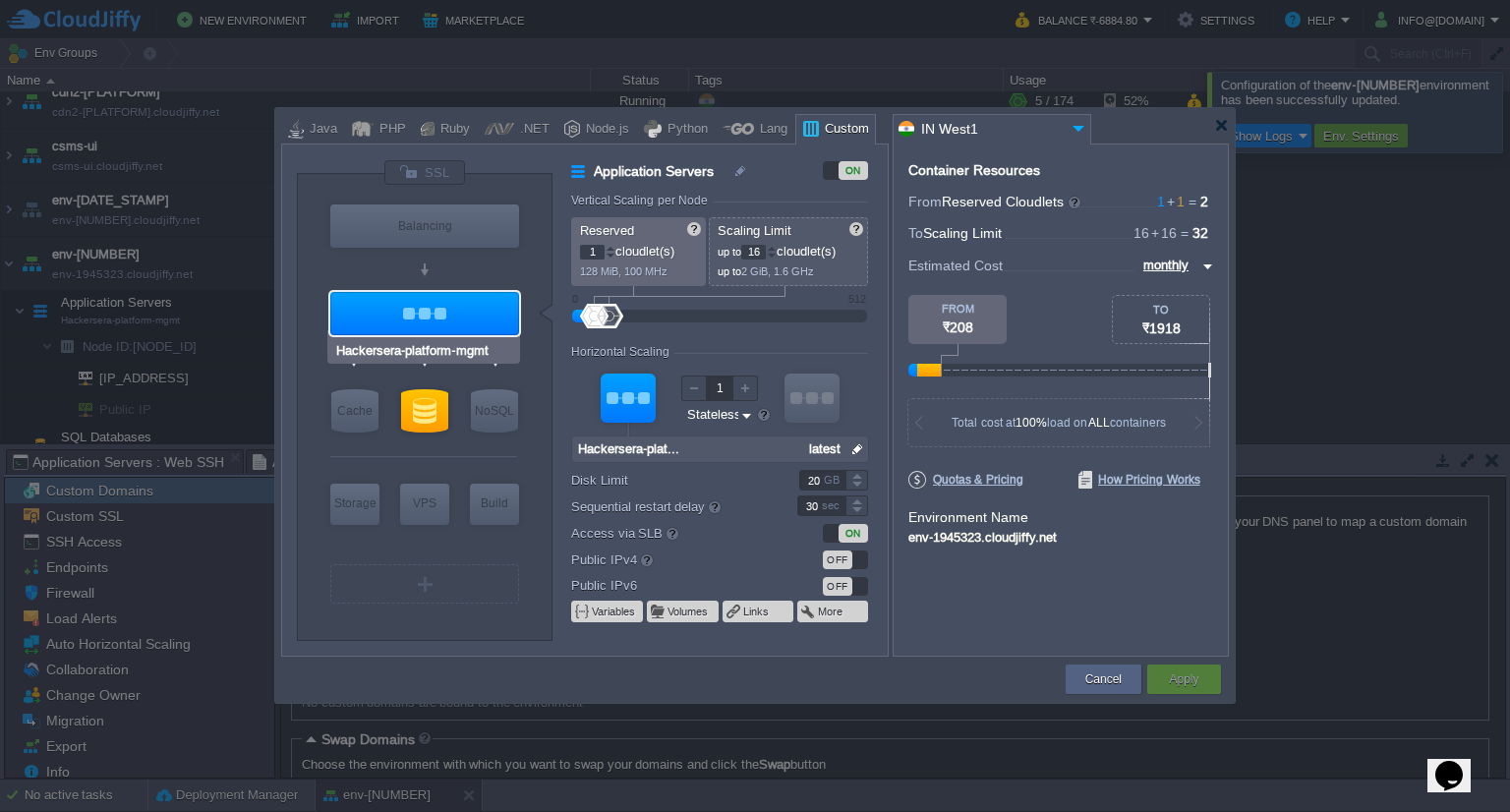 type on "Postgres" 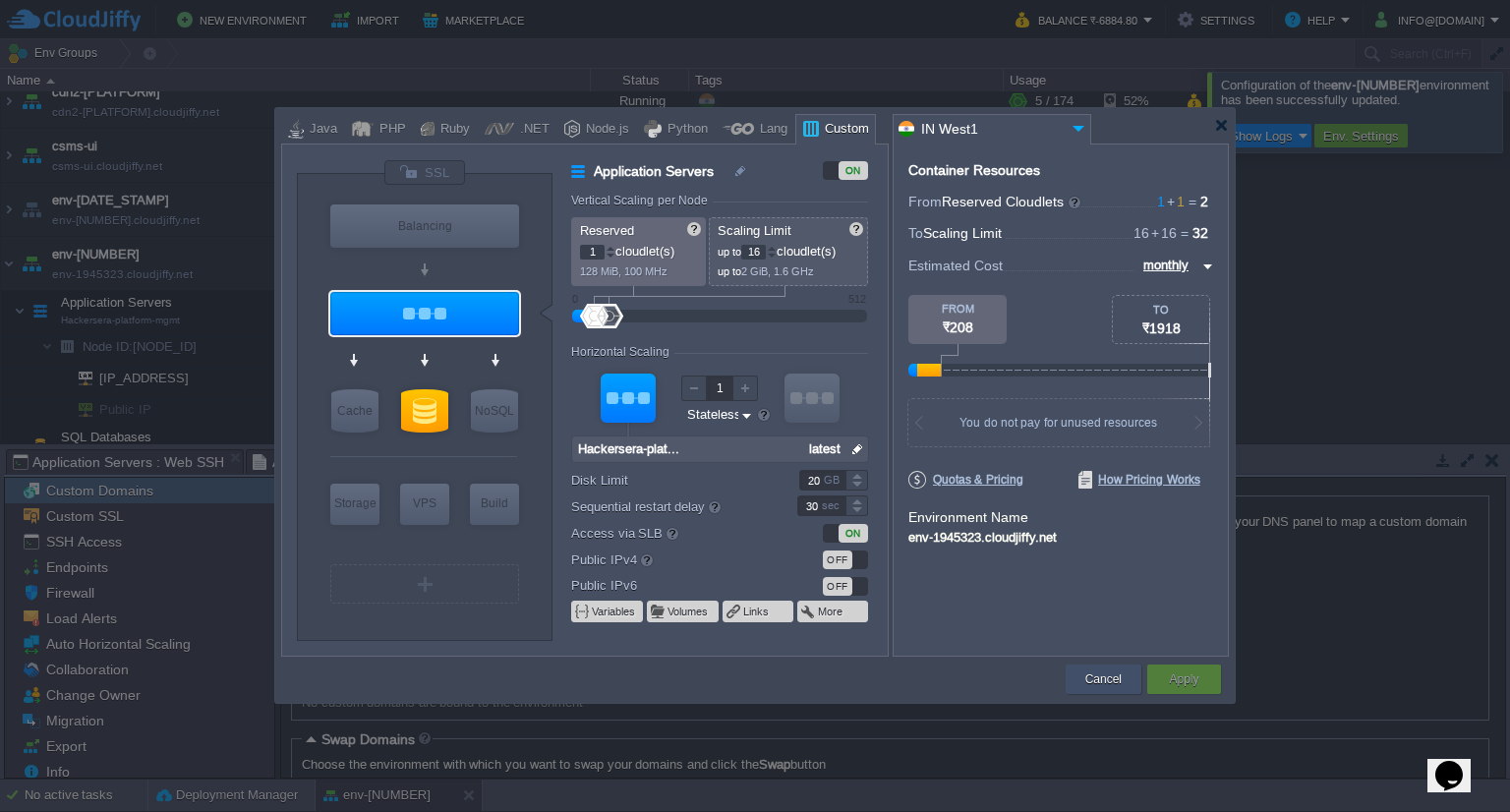 click on "Cancel" at bounding box center (1103, 679) 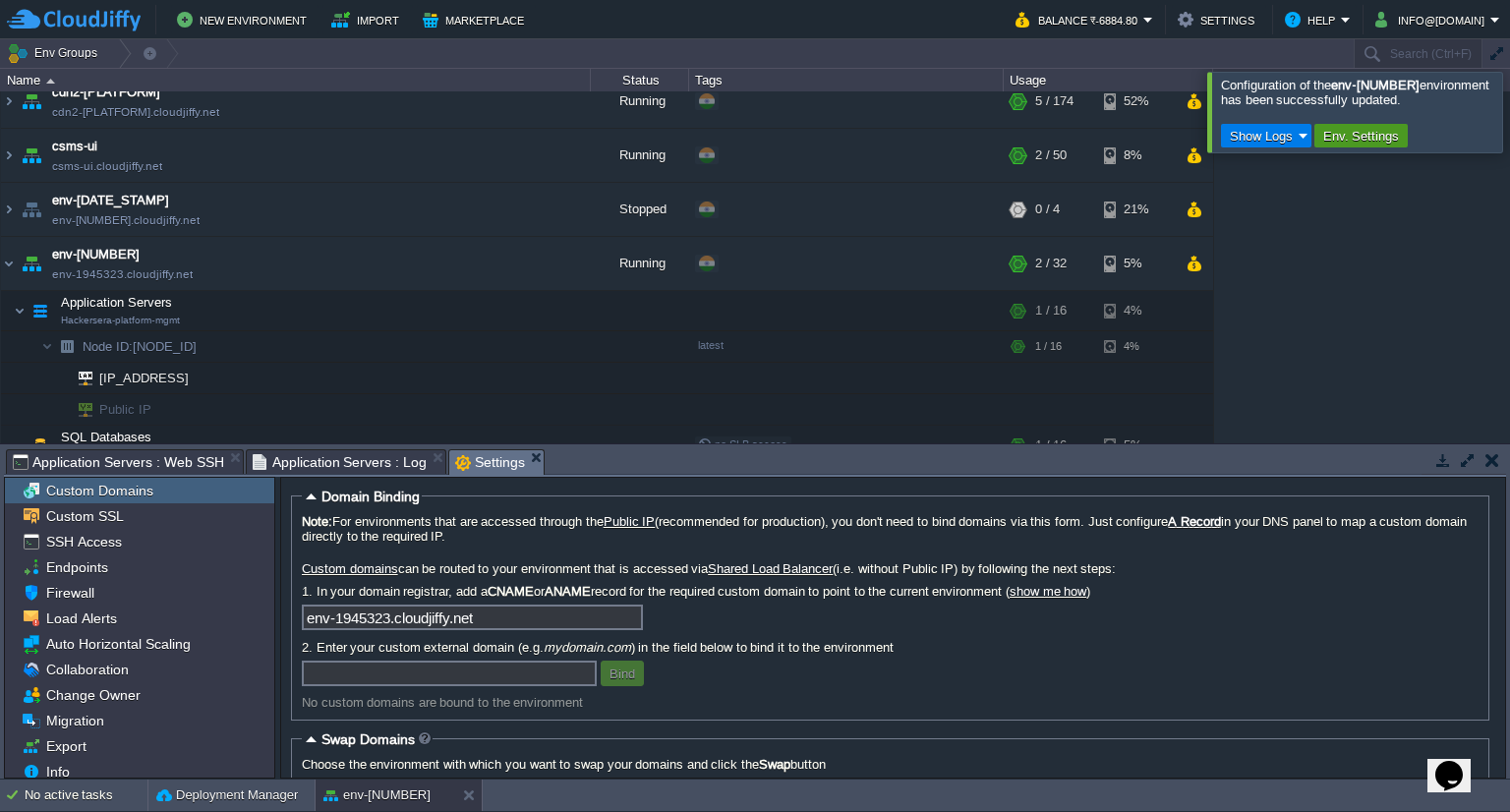 click on "Env. Settings" at bounding box center (1362, 136) 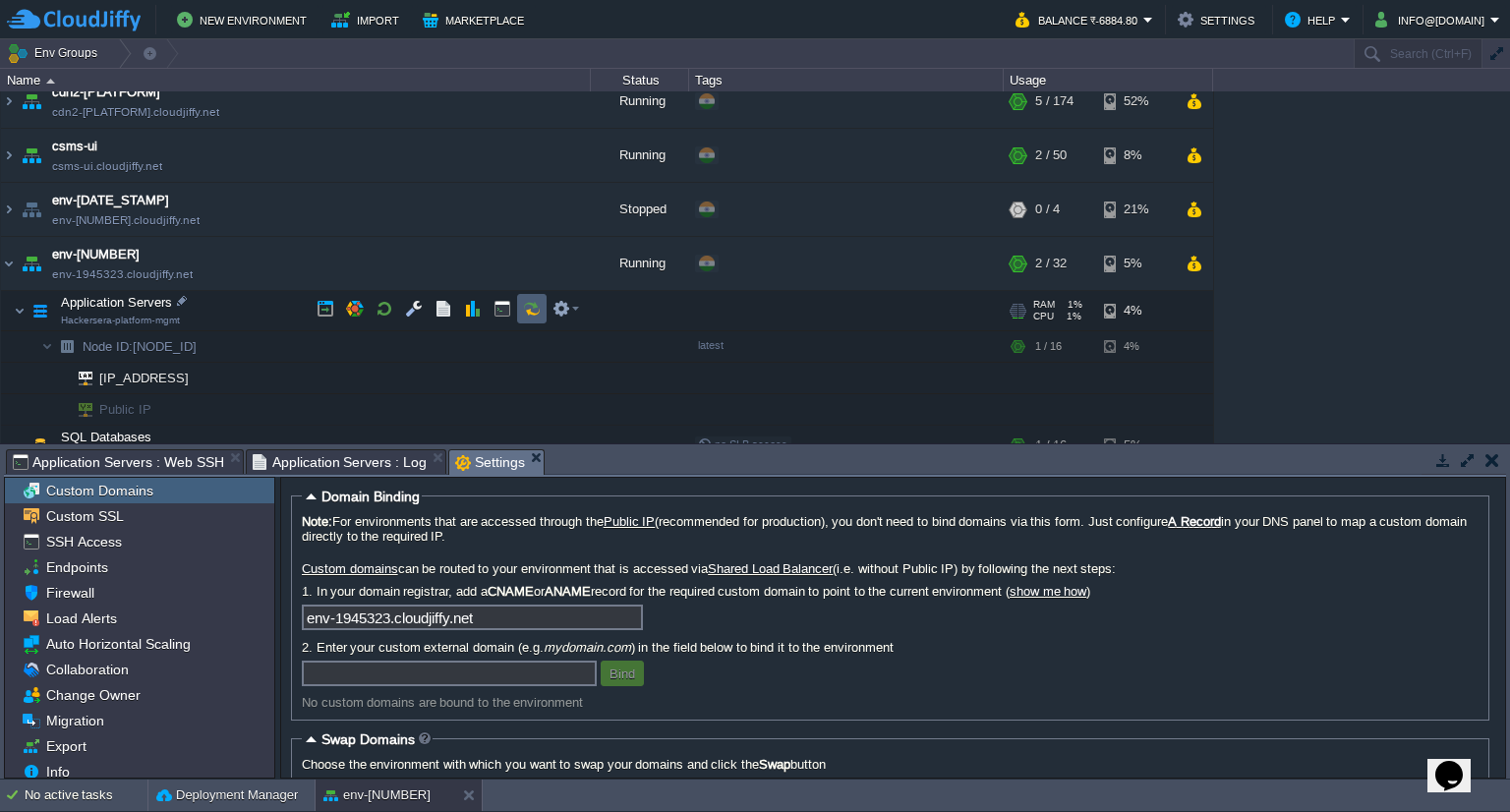 click at bounding box center (532, 309) 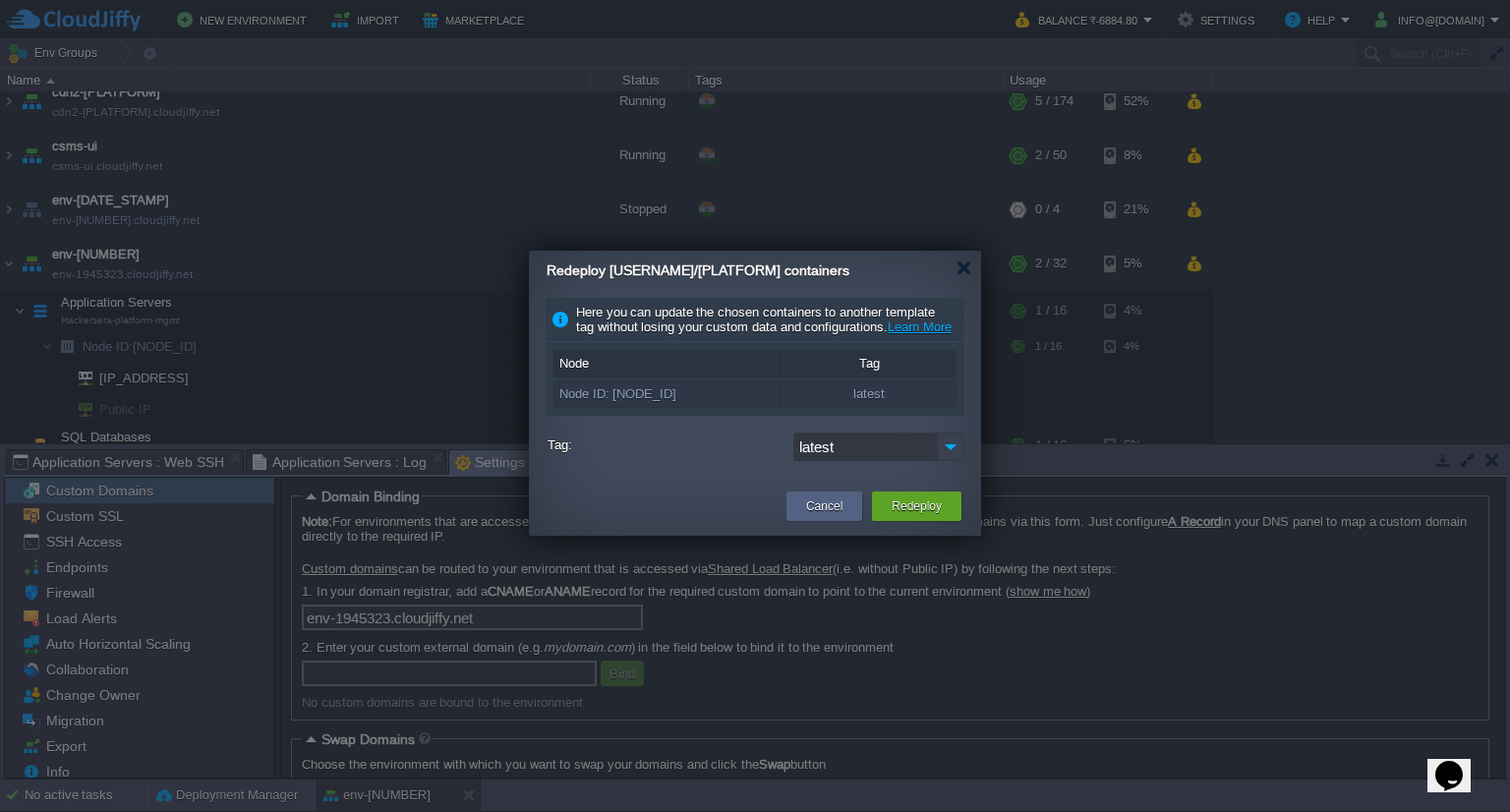 click at bounding box center (951, 446) 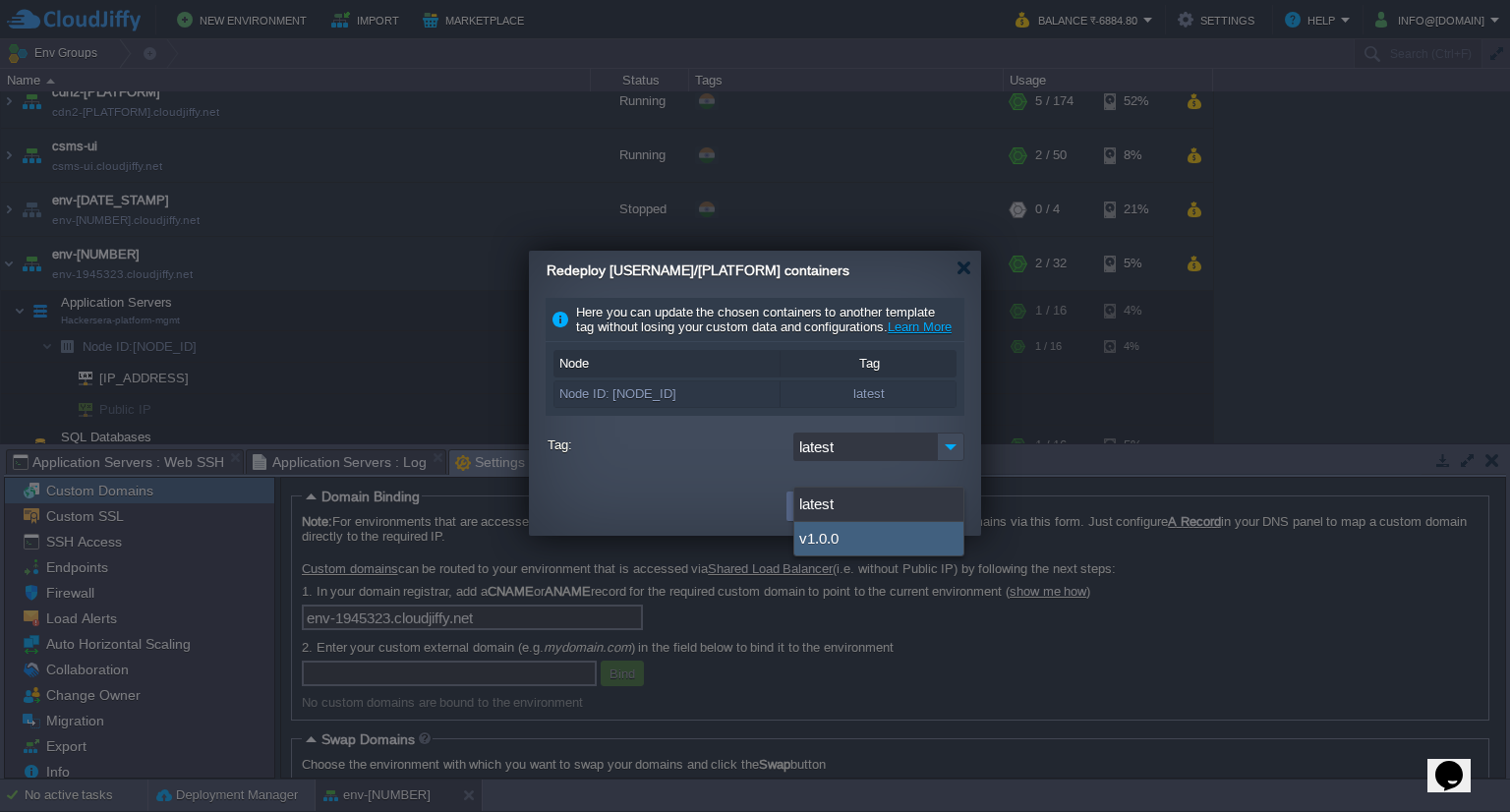 click on "v1.0.0" at bounding box center [879, 539] 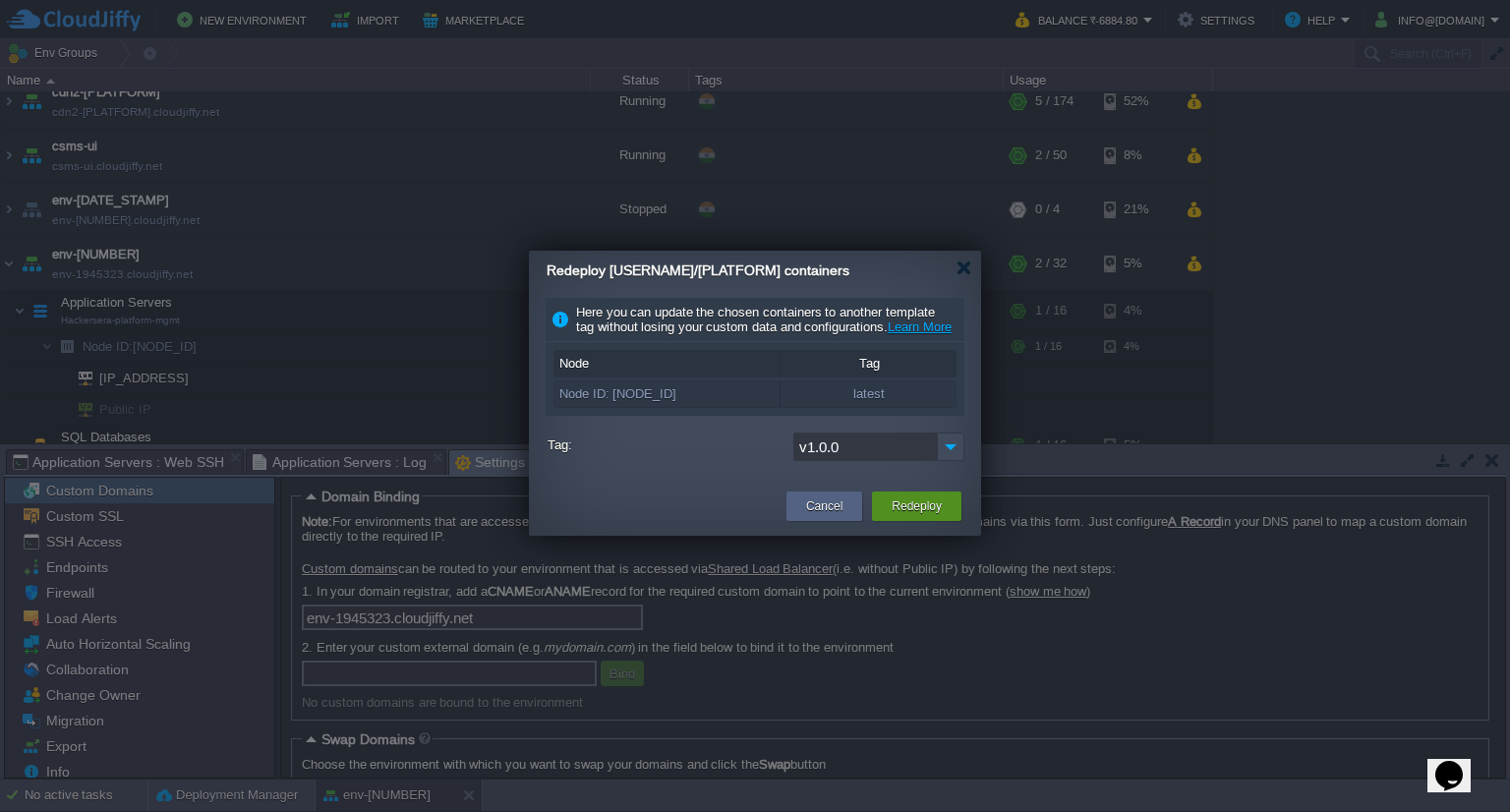 click on "Redeploy" at bounding box center (916, 506) 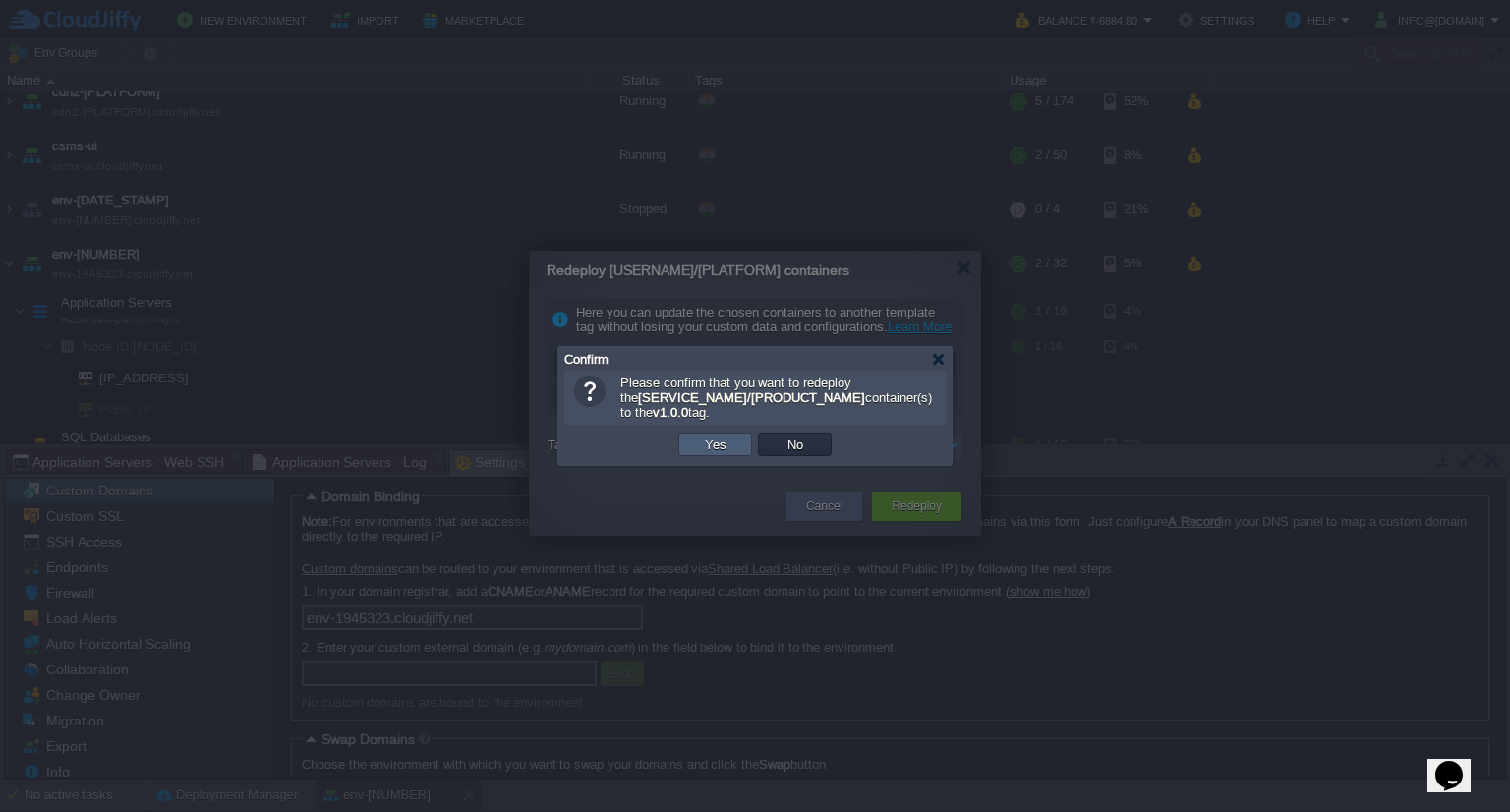 click on "Yes" at bounding box center [715, 444] 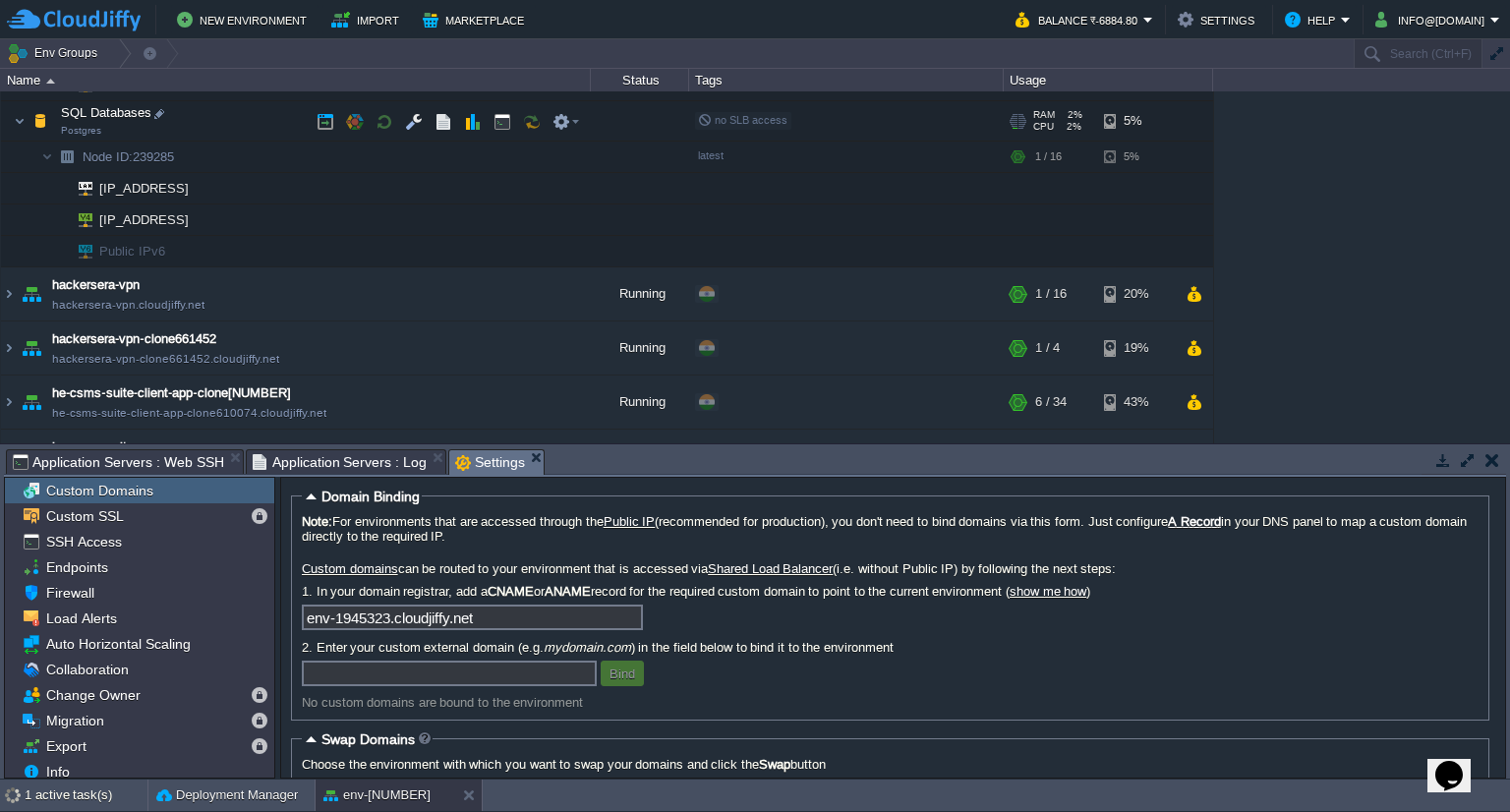 scroll, scrollTop: 472, scrollLeft: 0, axis: vertical 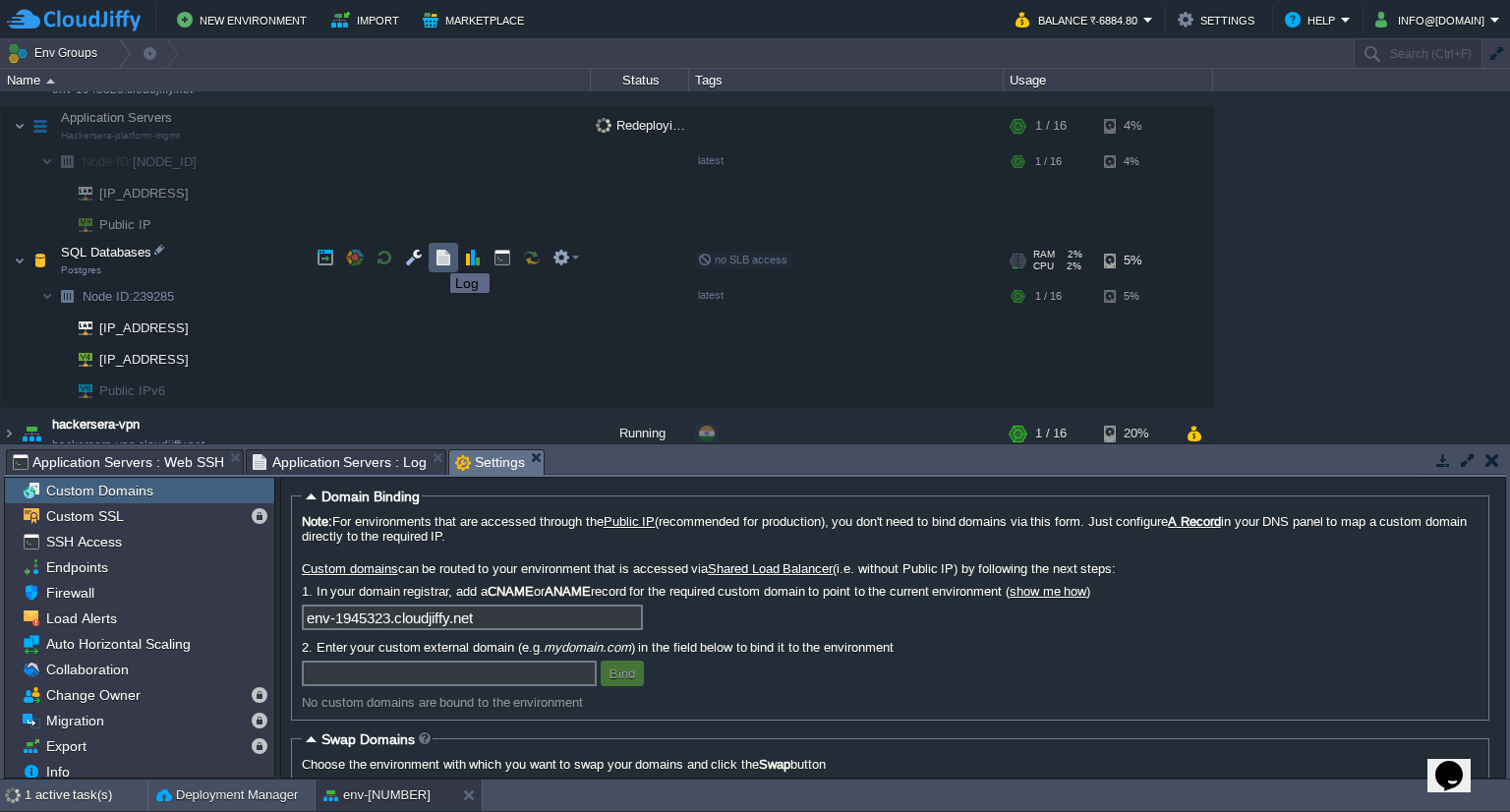 click at bounding box center [443, 258] 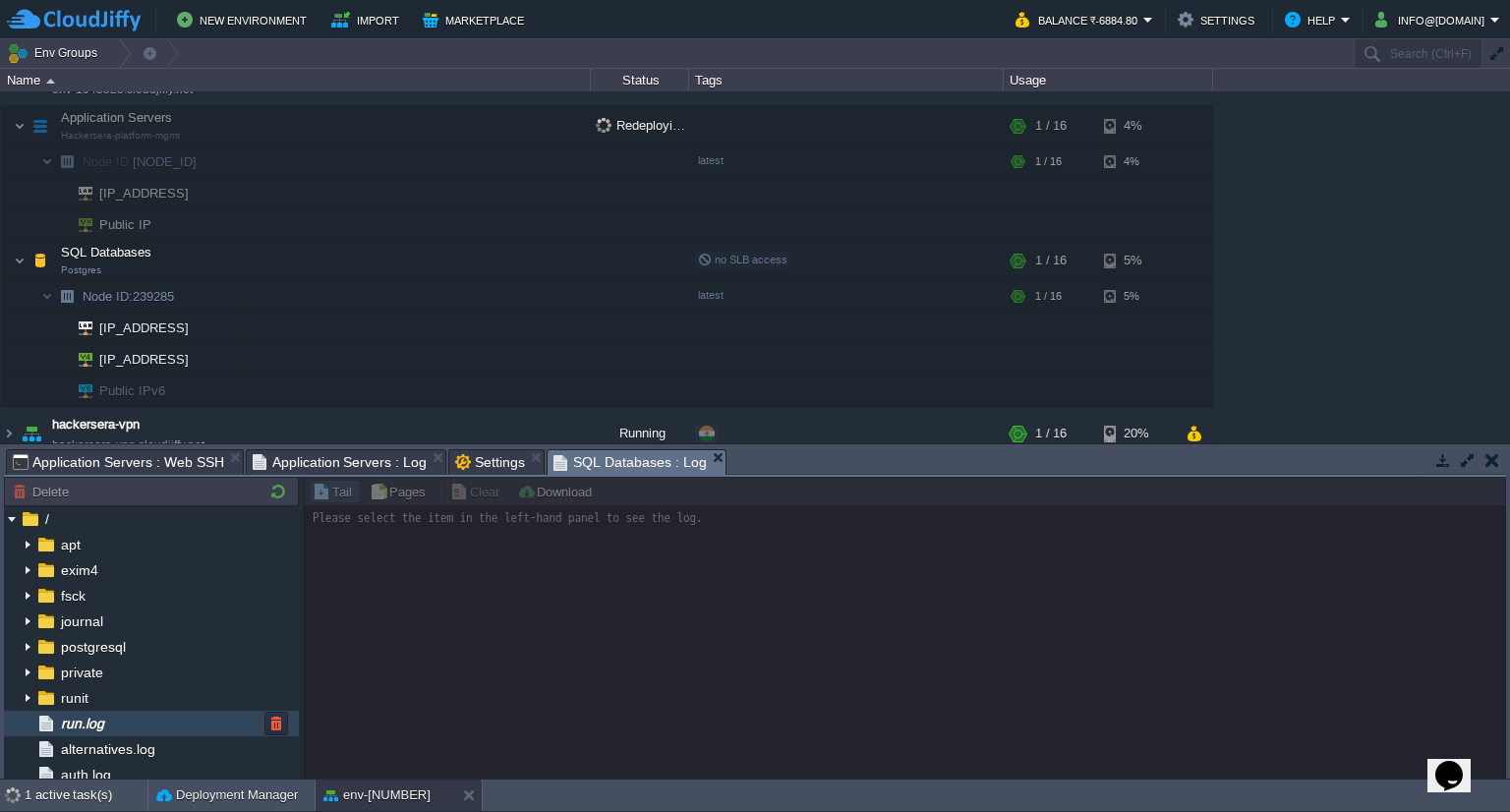 click on "run.log" at bounding box center [151, 724] 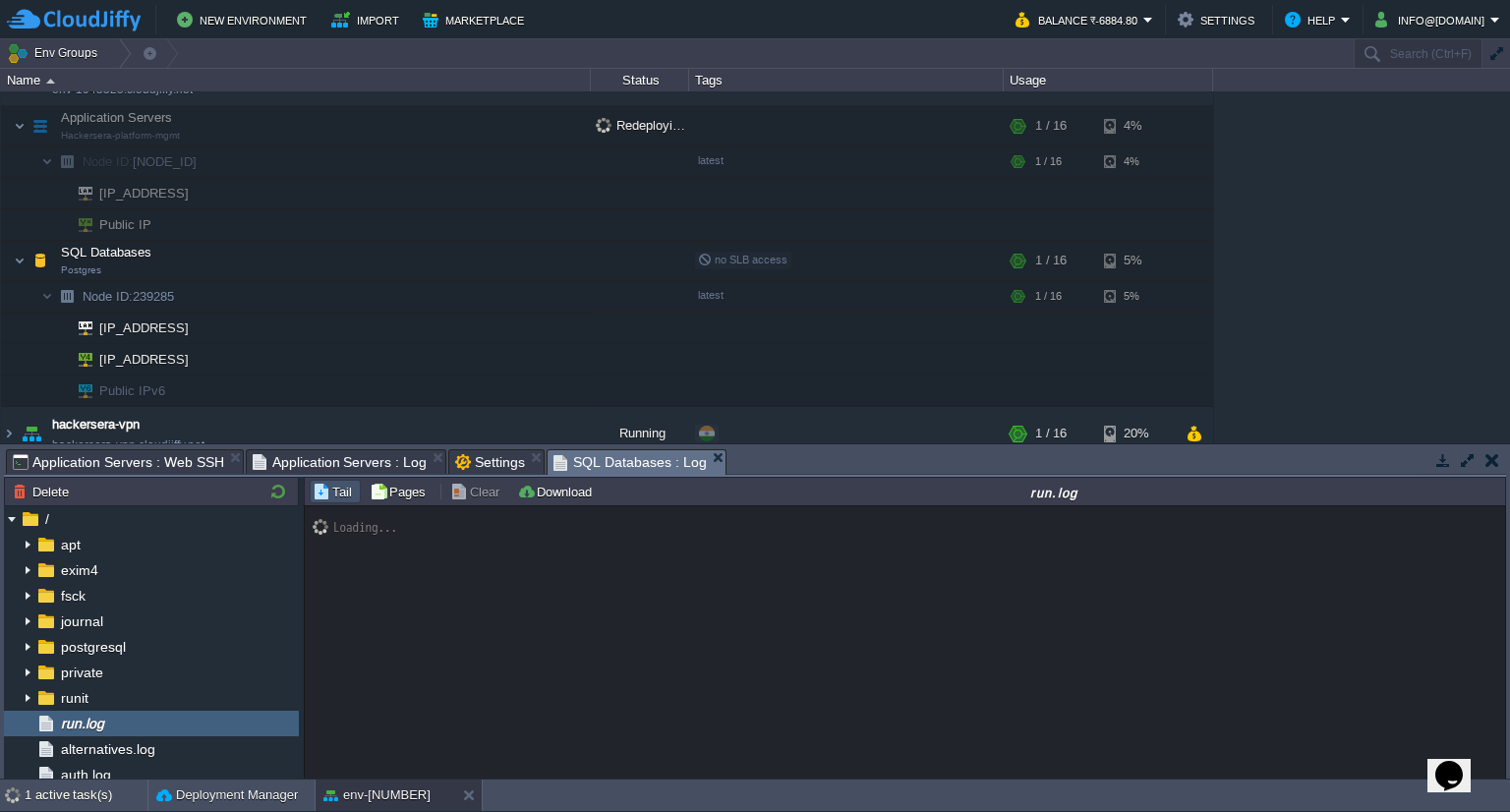 drag, startPoint x: 381, startPoint y: 537, endPoint x: 347, endPoint y: 445, distance: 98.081599 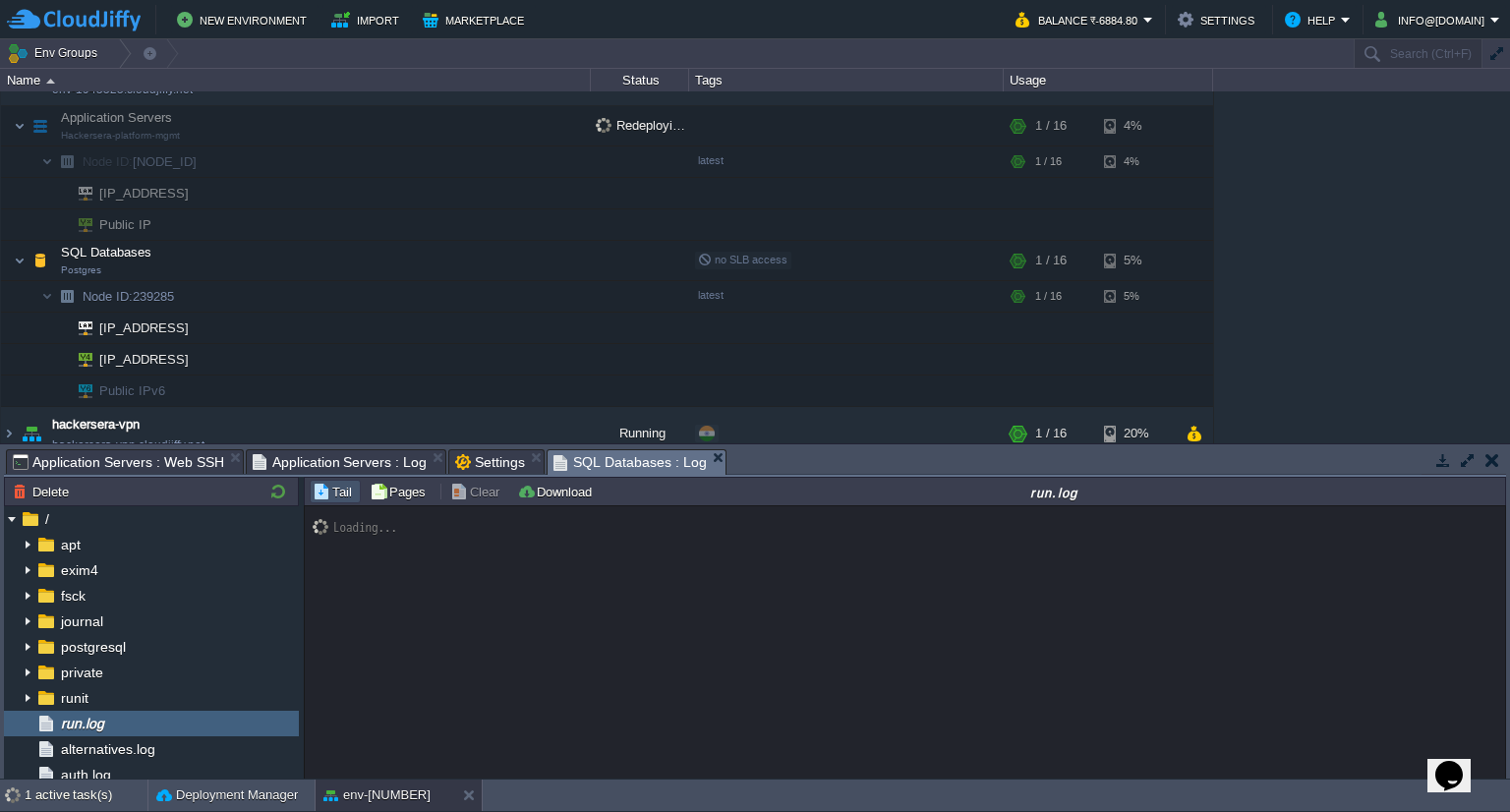 click on "Tasks Activity Log Archive Git / SVN Application Servers : Web SSH Application Servers : Log Settings SQL Databases : Log   Upload Delete Deploy to ... Custom application packages that can be deployed to your environments.  Learn More   Name Comment Size Upload Date   HelloWorld.zip Sample package which you can deploy to your environment. Feel free to delete and upload a package of your own. 575 KB 10:49   |   14 Feb 2019         No items to display   id Date Environment Name Duration day 05 Aug 2025   10502758 13:49 env-1945323  Getting logs         2s 1754332200000   10502757 13:48 env-1945323  Redeploying hackerseravsoc/hackersera-platform-mgmt:latest node(s) to the v1.0.0 tag           1754332200000   10502730 13:43 env-1945323  Setting variables for the hackerseravsoc/hackersera-platform-mgmt:latest (node239291) node         3s 1754332200000   10502729 13:43 env-1945323  Applying environment settings         8s 1754332200000   10502720 13:41 env-1945323        20s 1754332200000" at bounding box center (755, 611) 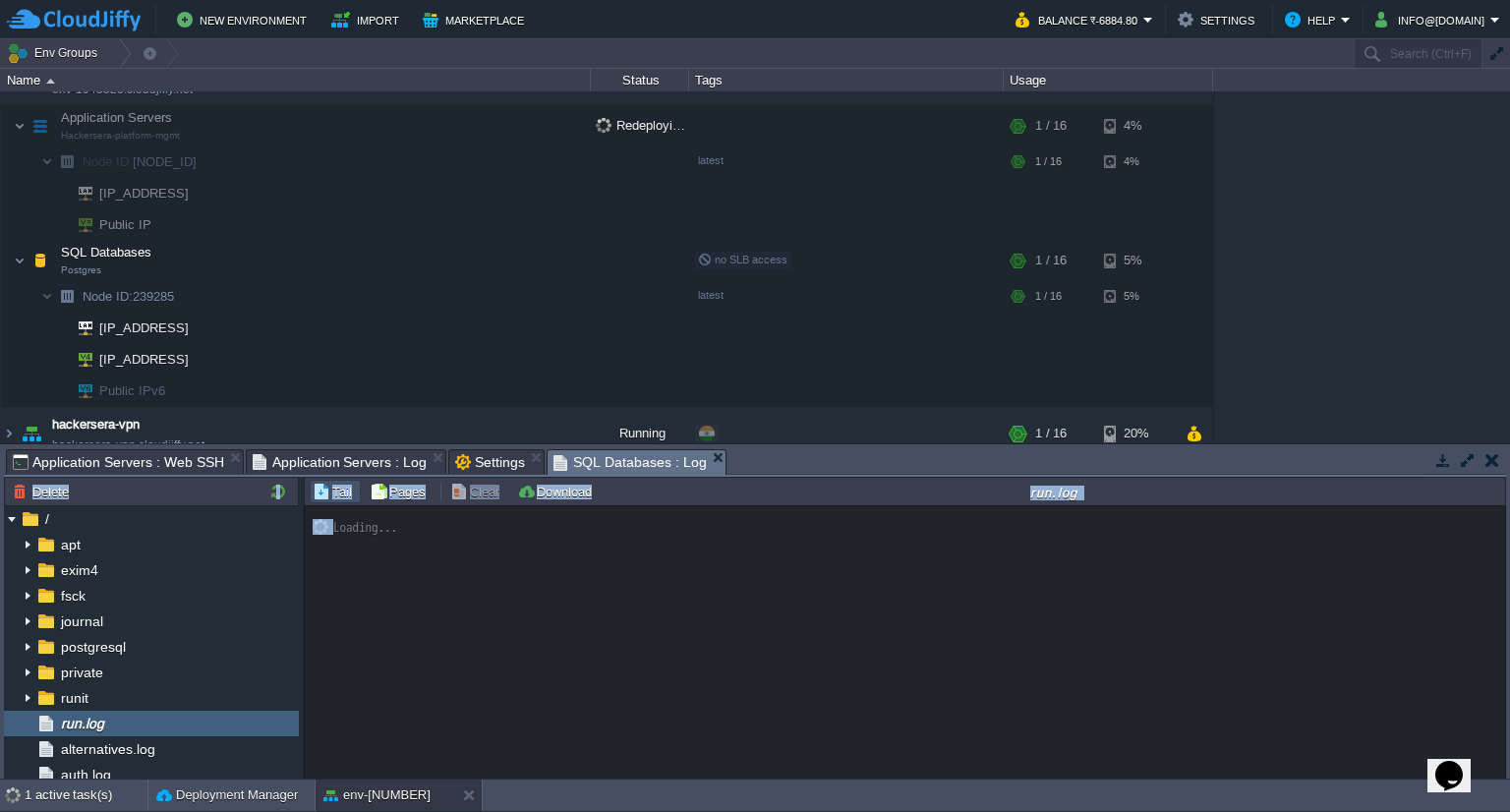 scroll, scrollTop: 758, scrollLeft: 0, axis: vertical 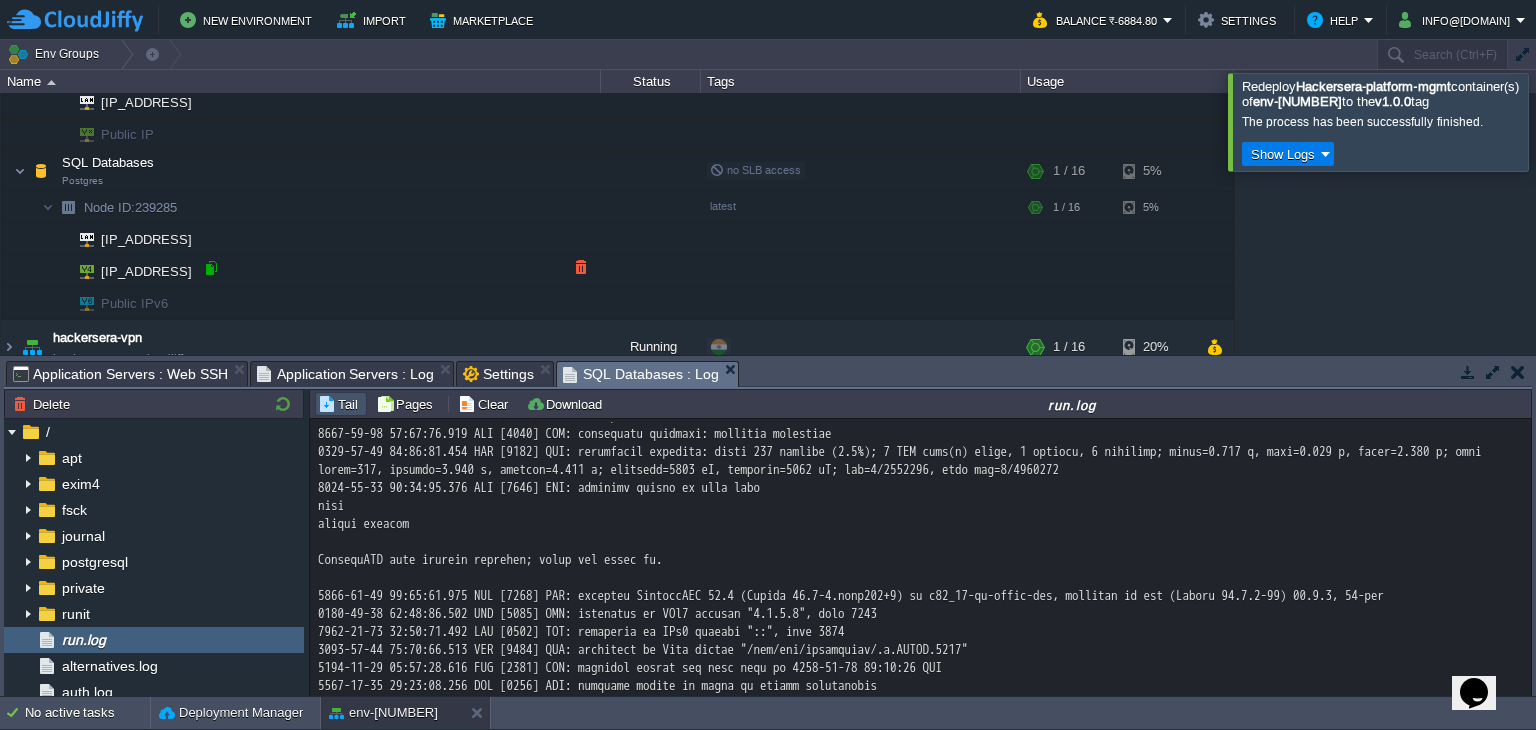 click at bounding box center (211, 268) 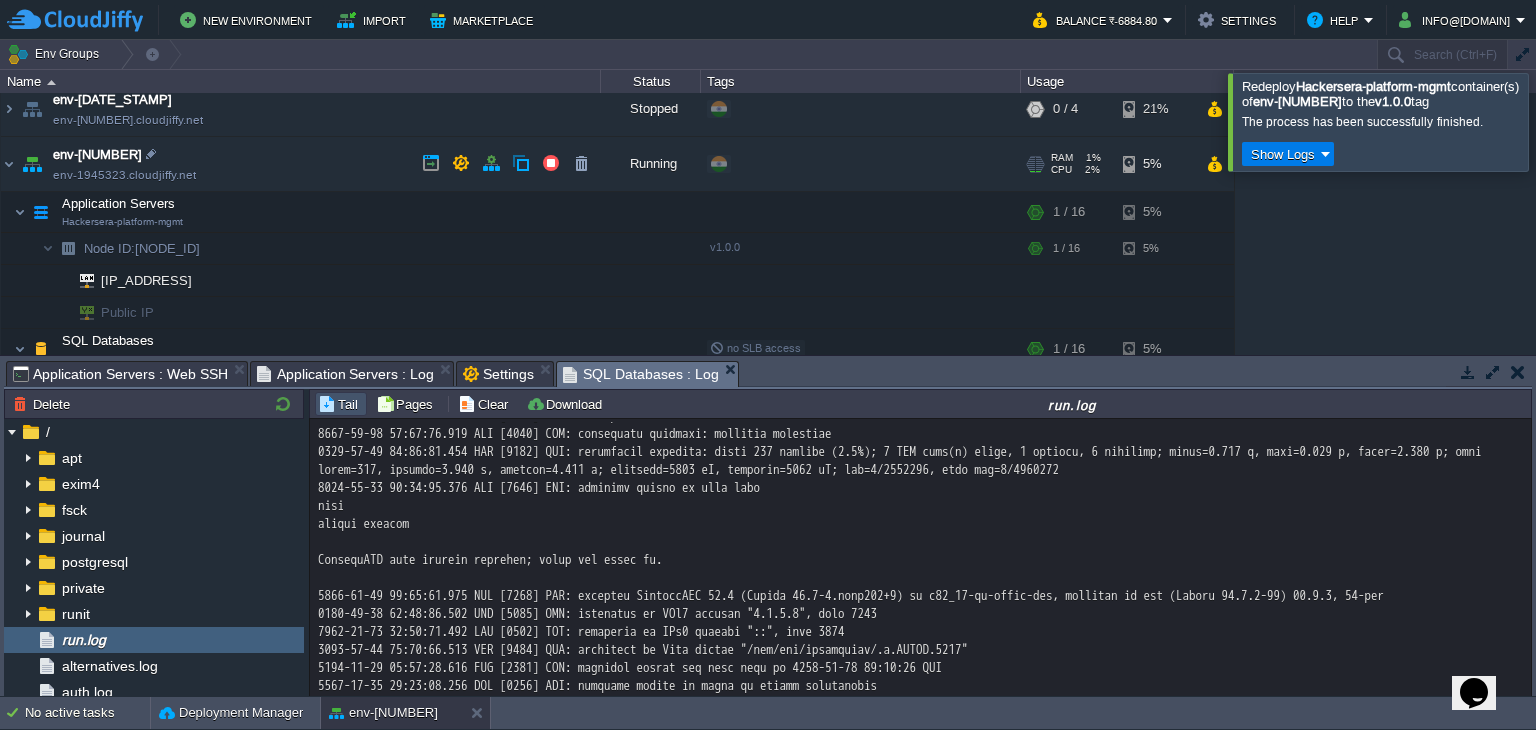 scroll, scrollTop: 344, scrollLeft: 0, axis: vertical 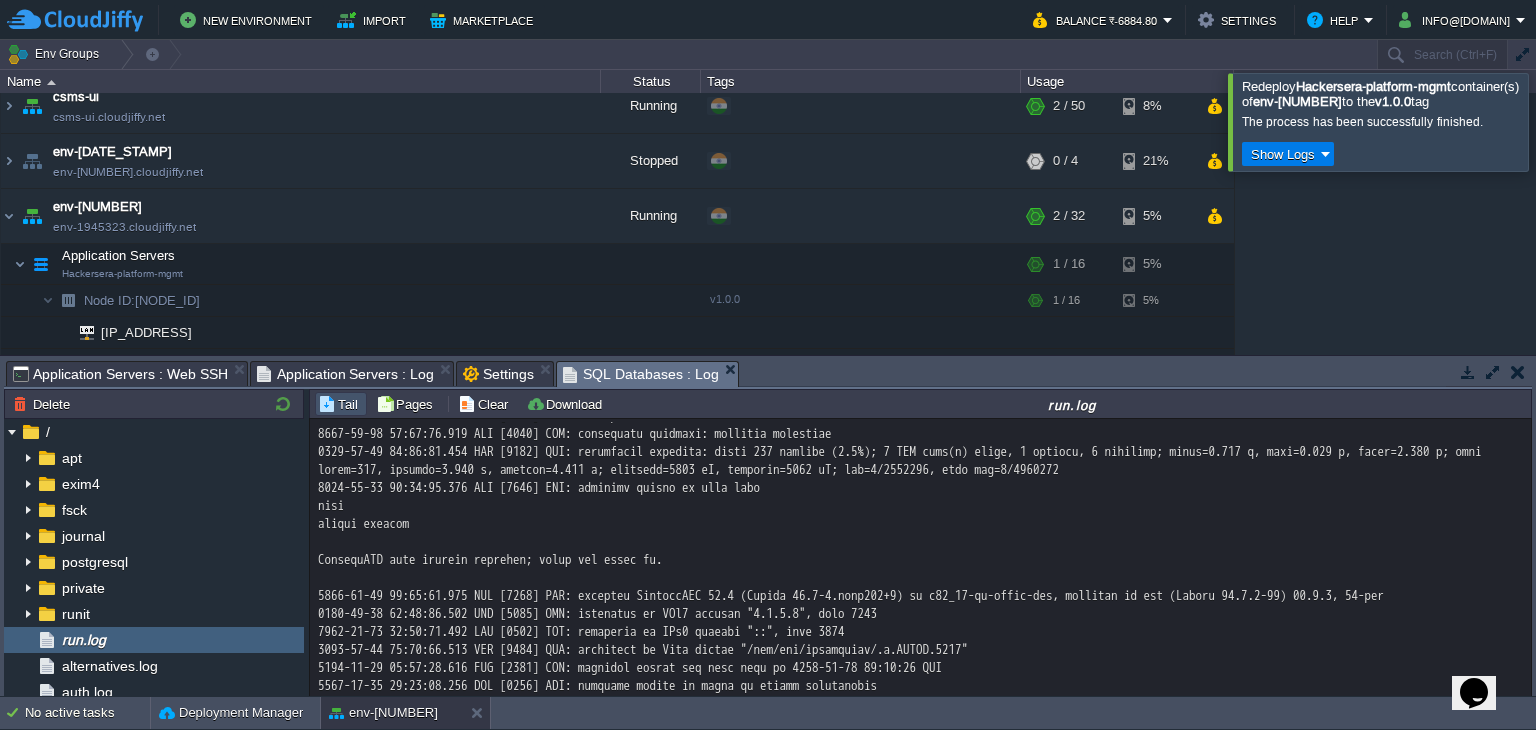 click on "Application Servers : Log" at bounding box center [346, 374] 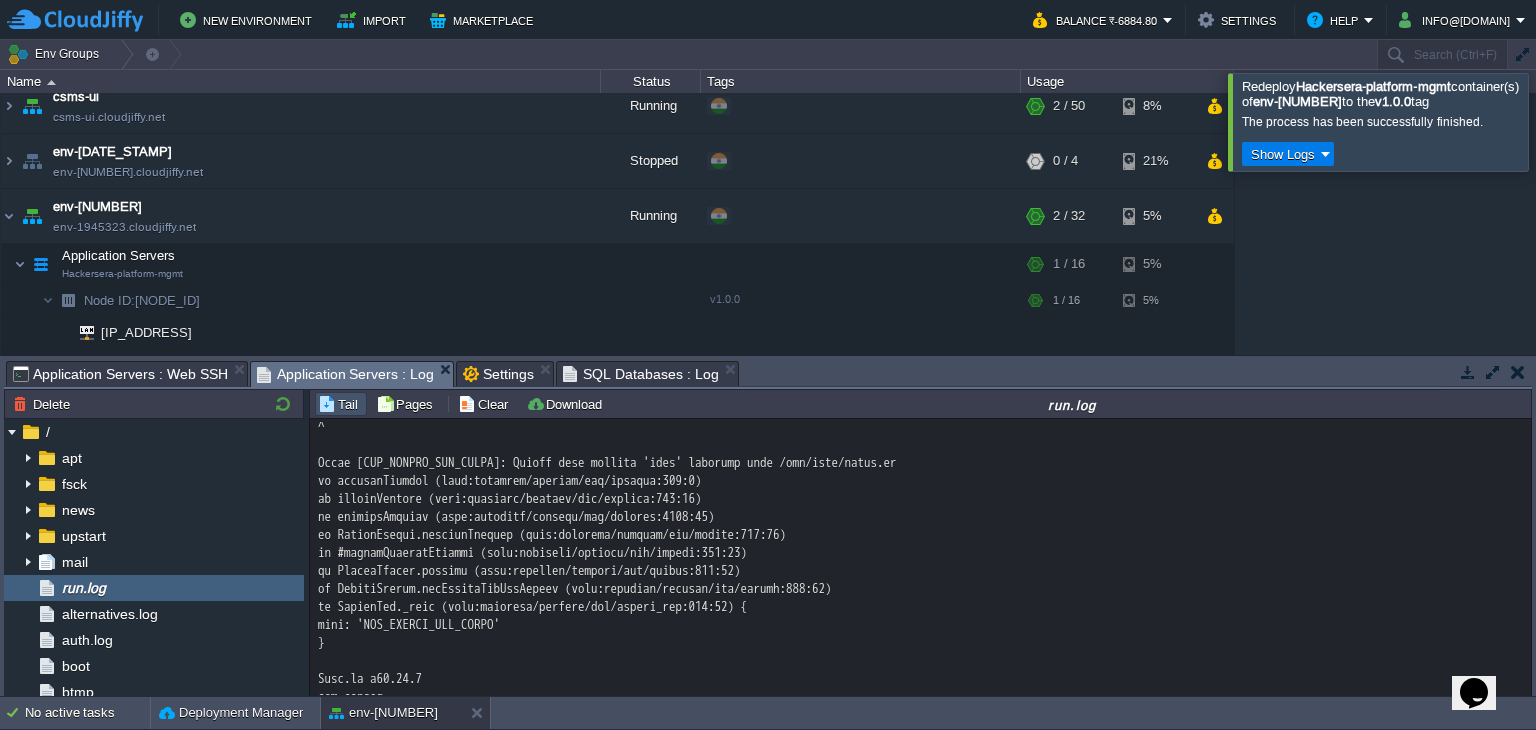 scroll, scrollTop: 164, scrollLeft: 0, axis: vertical 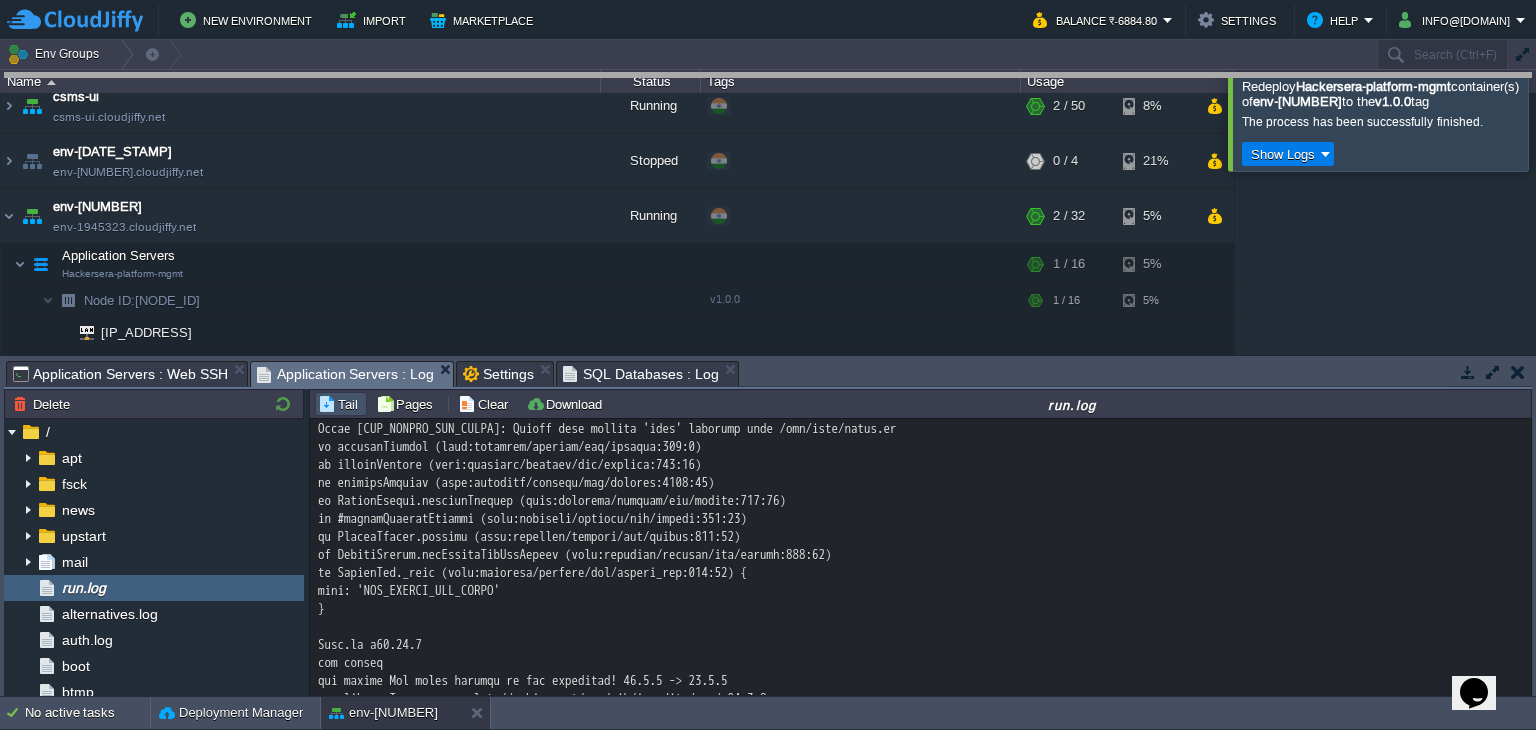 drag, startPoint x: 756, startPoint y: 361, endPoint x: 785, endPoint y: 61, distance: 301.3984 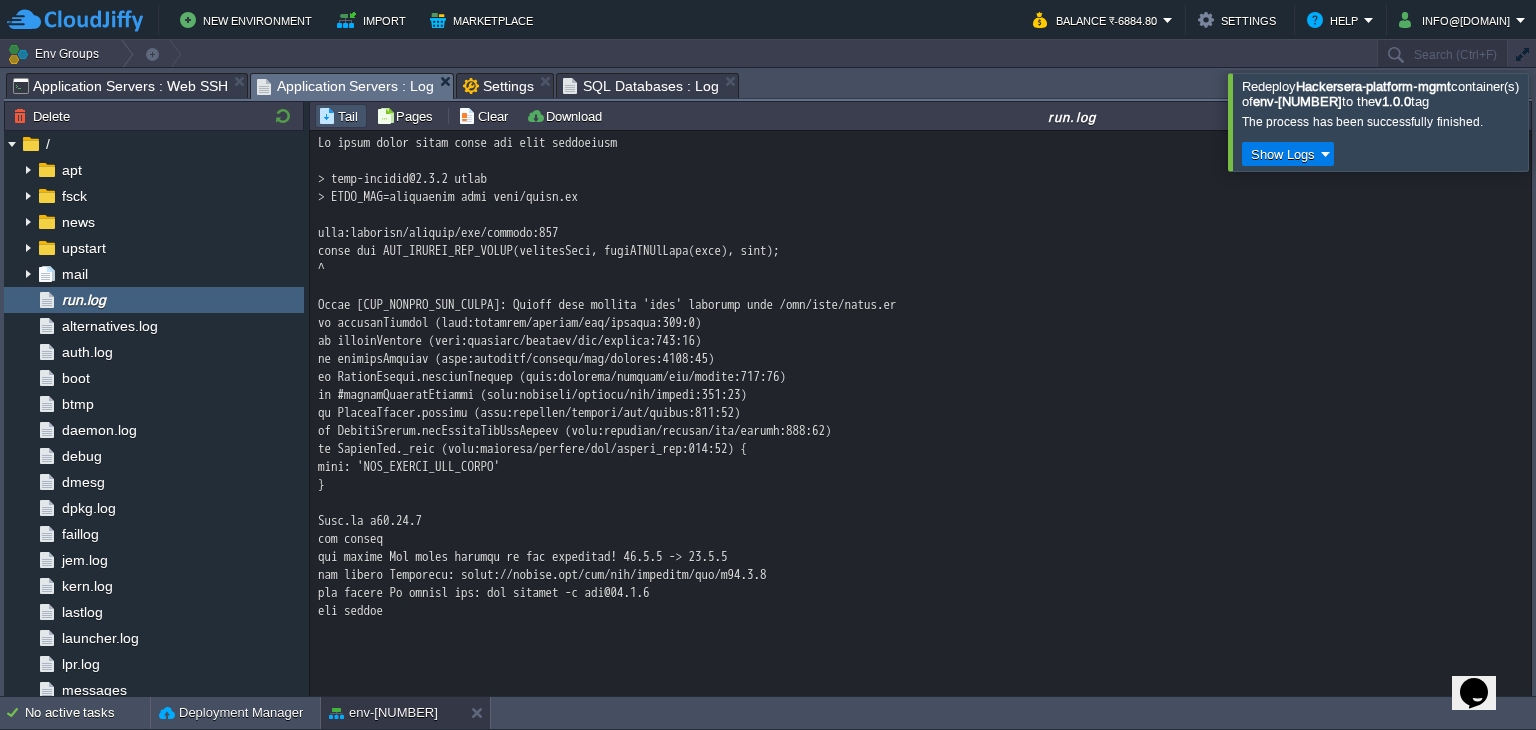 scroll, scrollTop: 0, scrollLeft: 0, axis: both 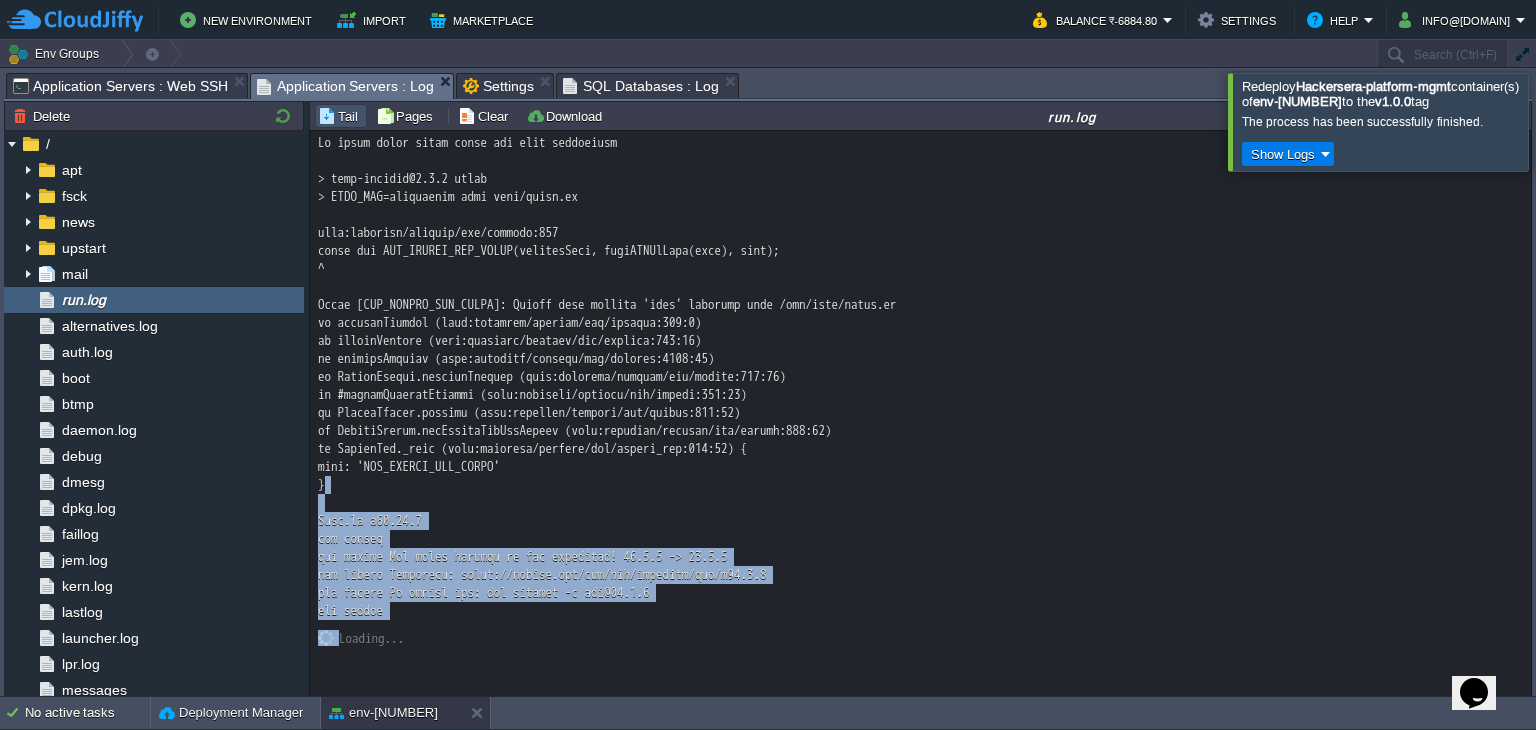 drag, startPoint x: 497, startPoint y: 549, endPoint x: 635, endPoint y: 480, distance: 154.2887 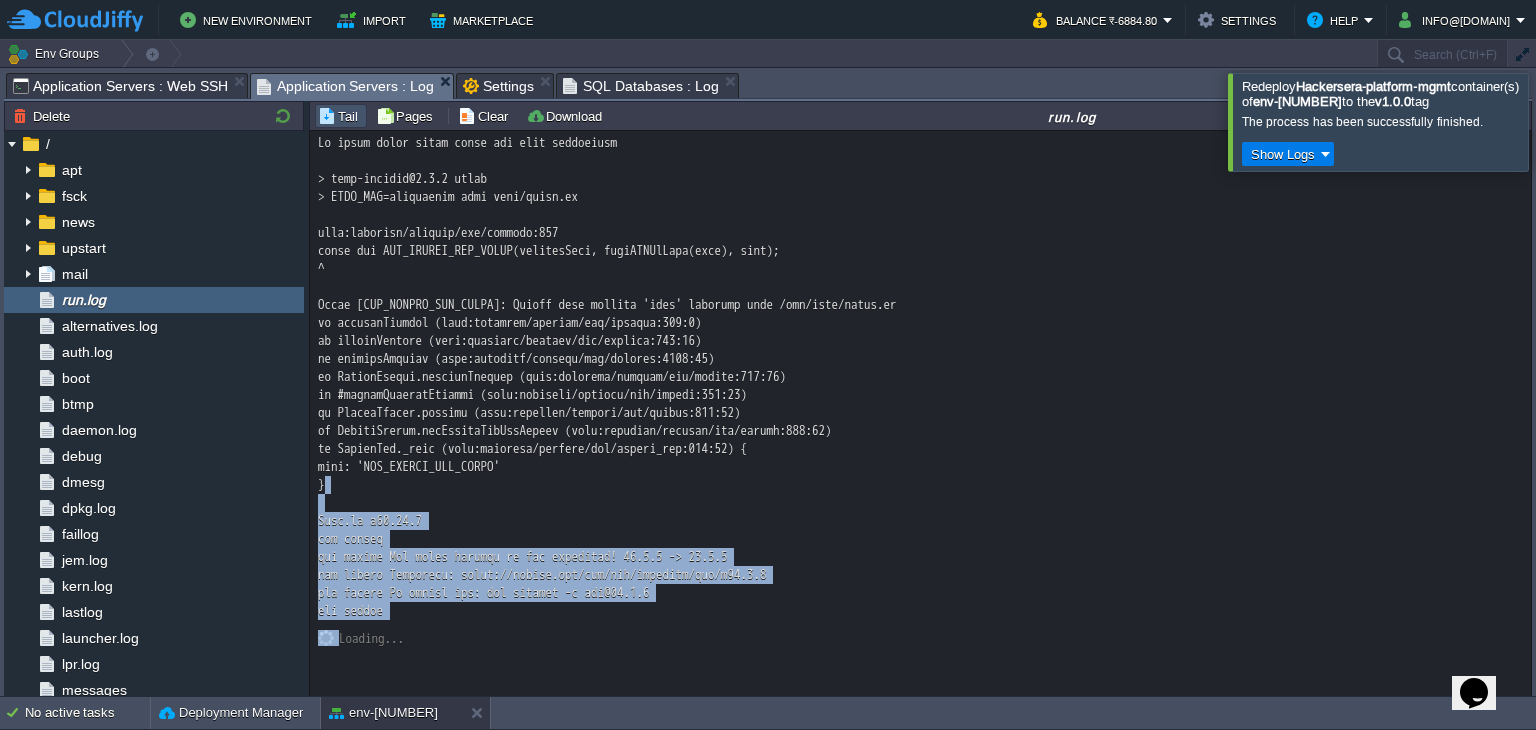 click at bounding box center [921, 377] 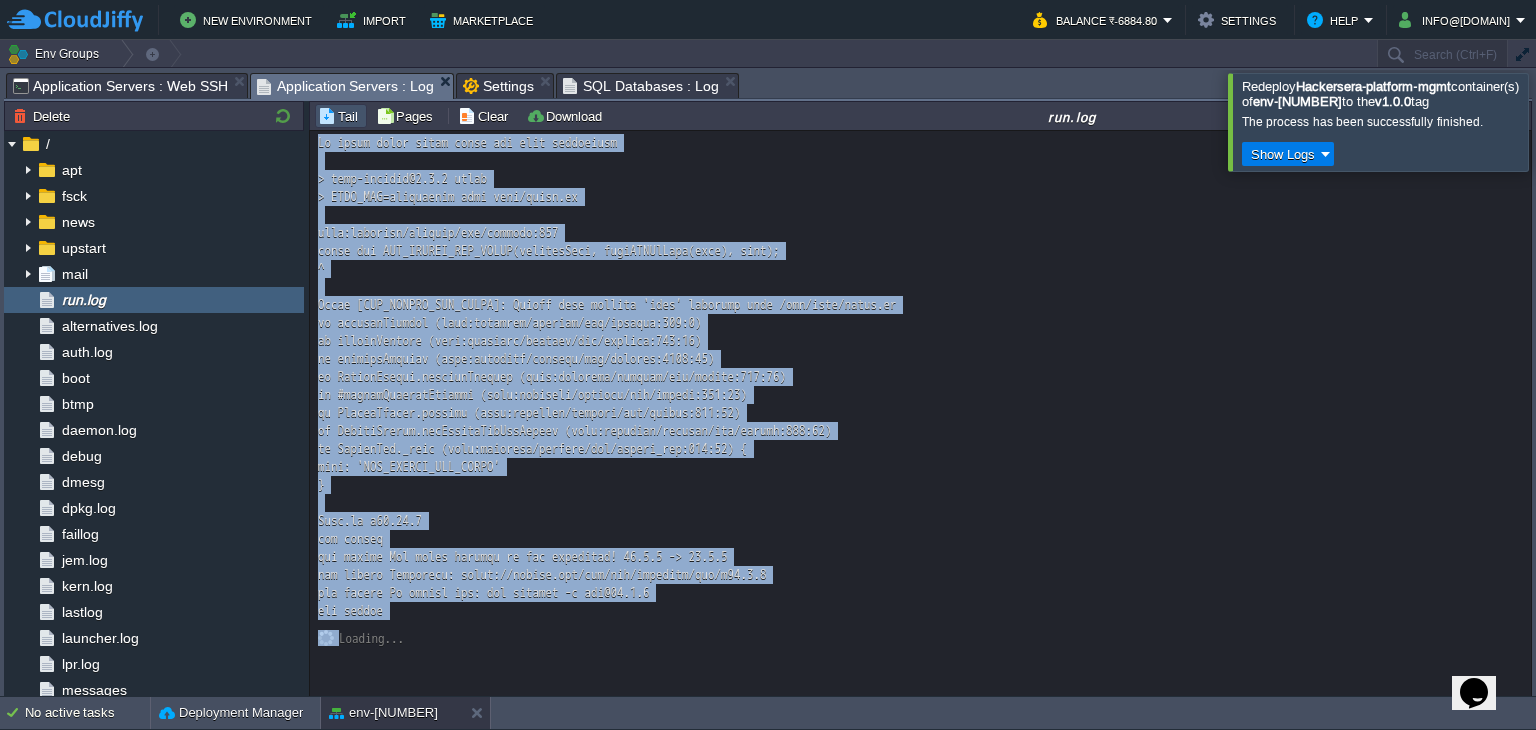 drag, startPoint x: 320, startPoint y: 144, endPoint x: 405, endPoint y: 293, distance: 171.54008 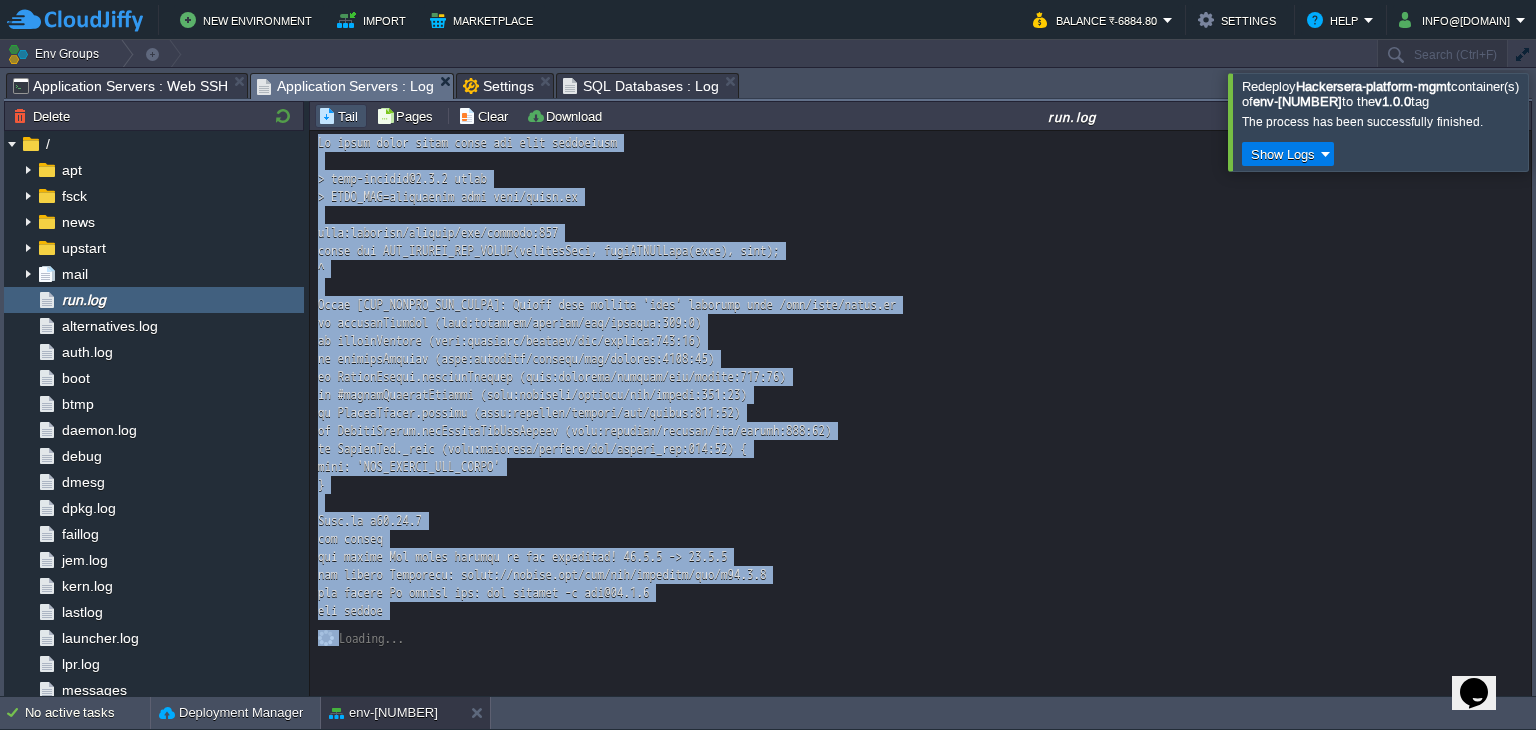 click on "Loading..." at bounding box center (921, 414) 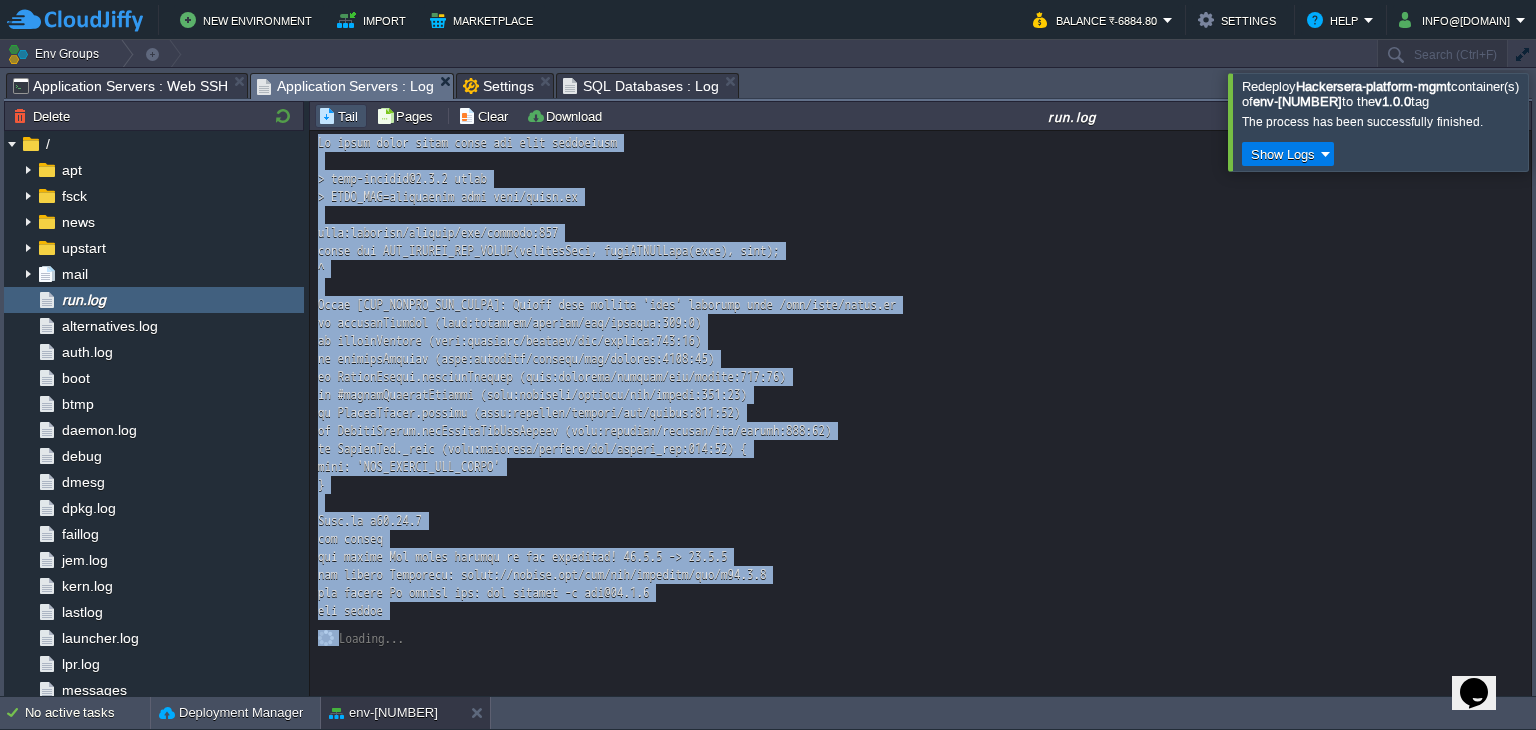drag, startPoint x: 401, startPoint y: 284, endPoint x: 397, endPoint y: 269, distance: 15.524175 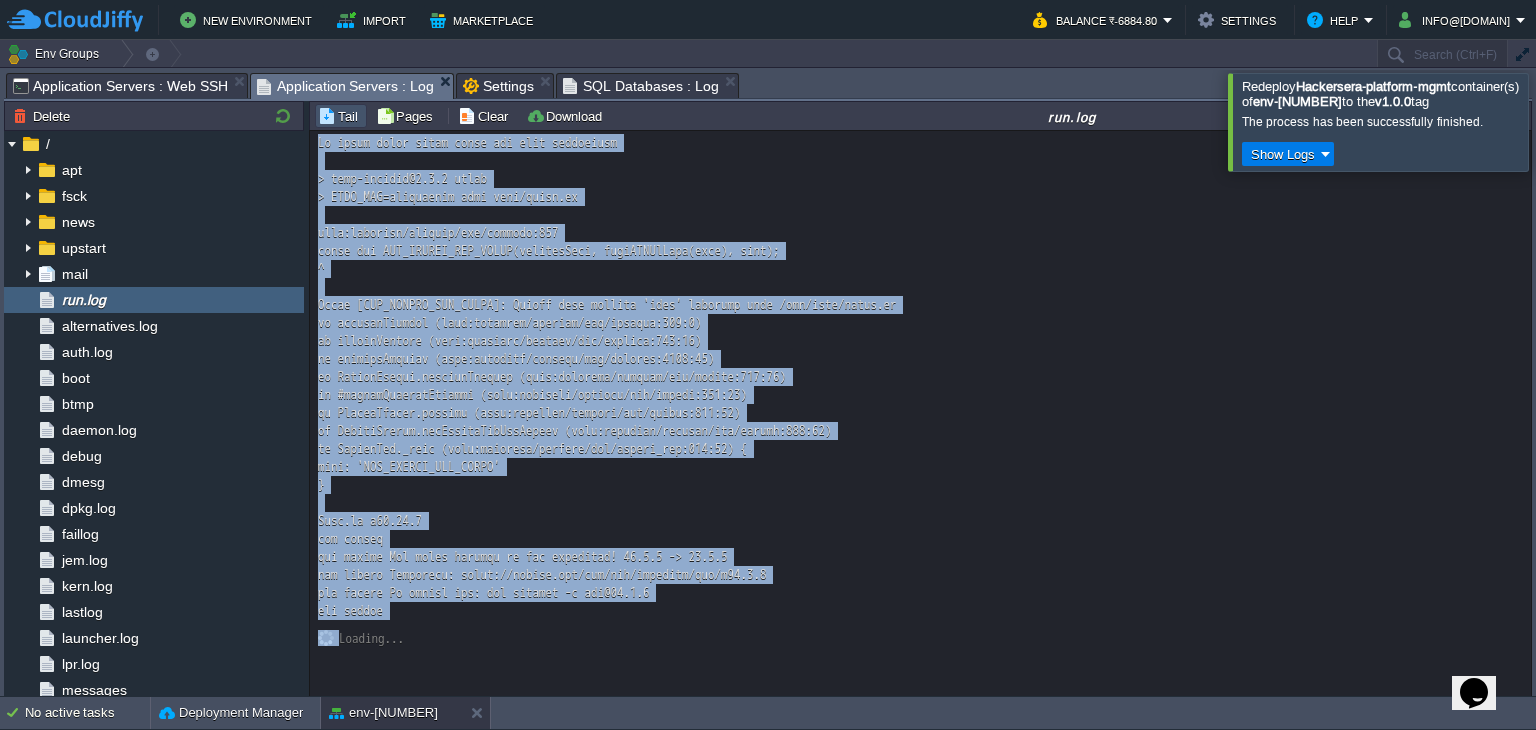 click at bounding box center (921, 377) 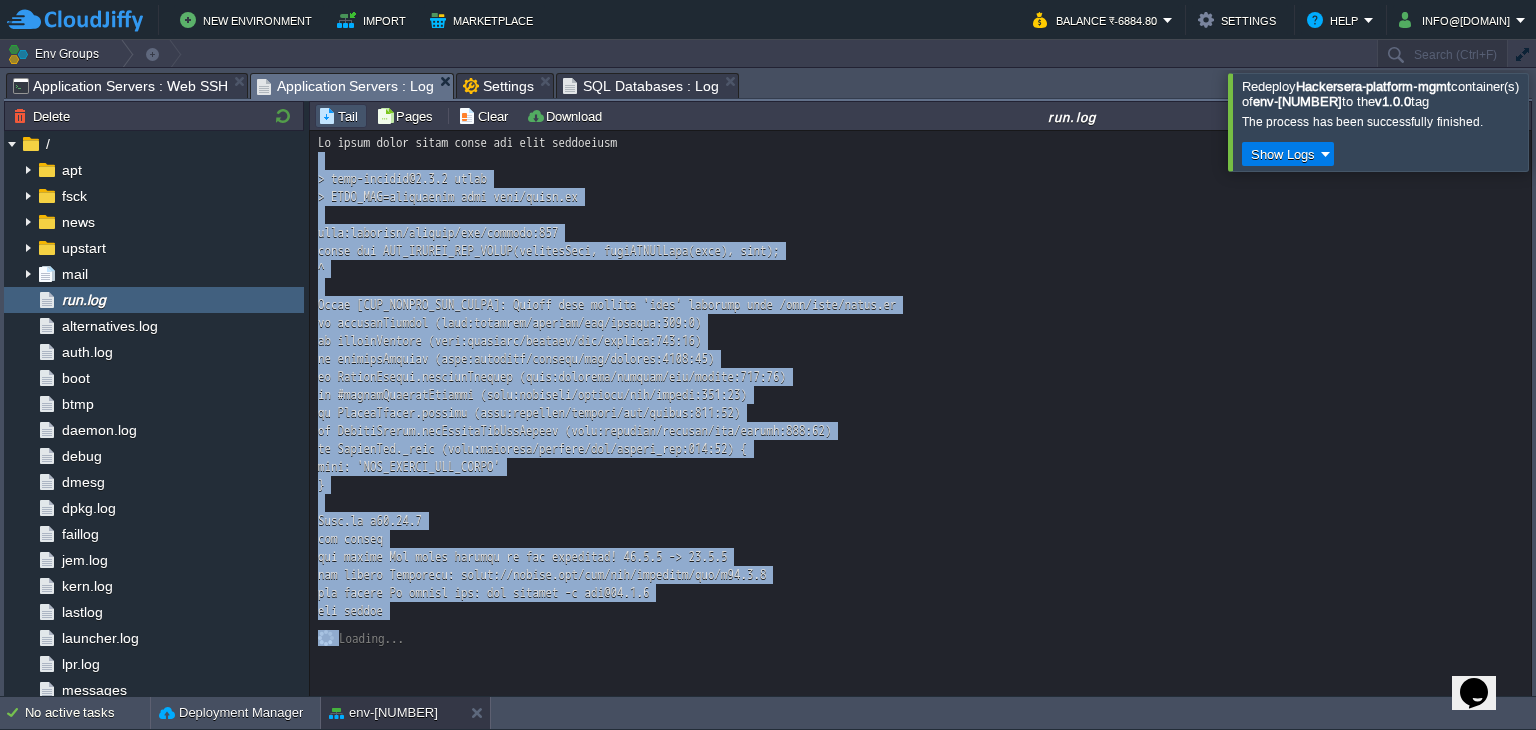 drag, startPoint x: 338, startPoint y: 162, endPoint x: 504, endPoint y: 457, distance: 338.49814 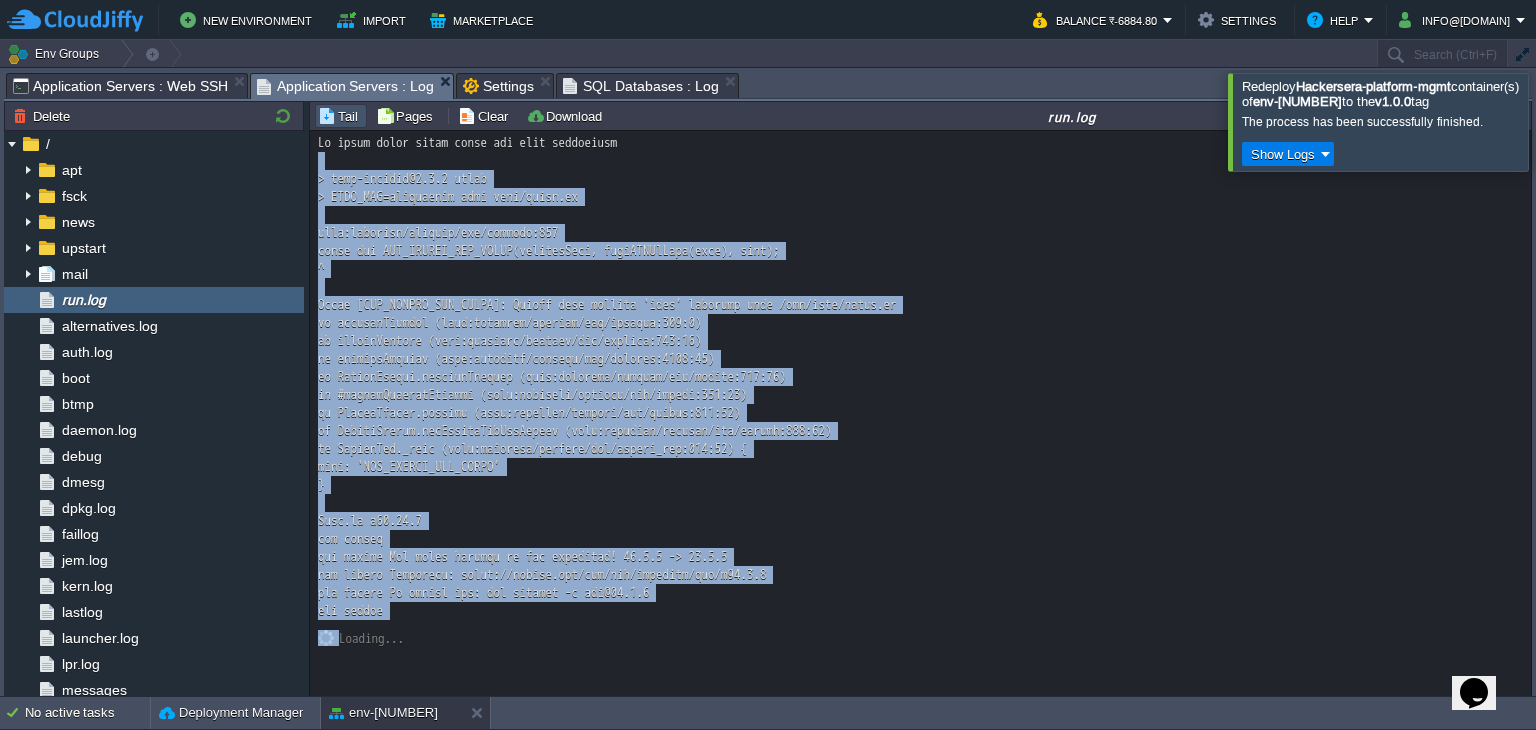 click on "Loading..." at bounding box center [921, 414] 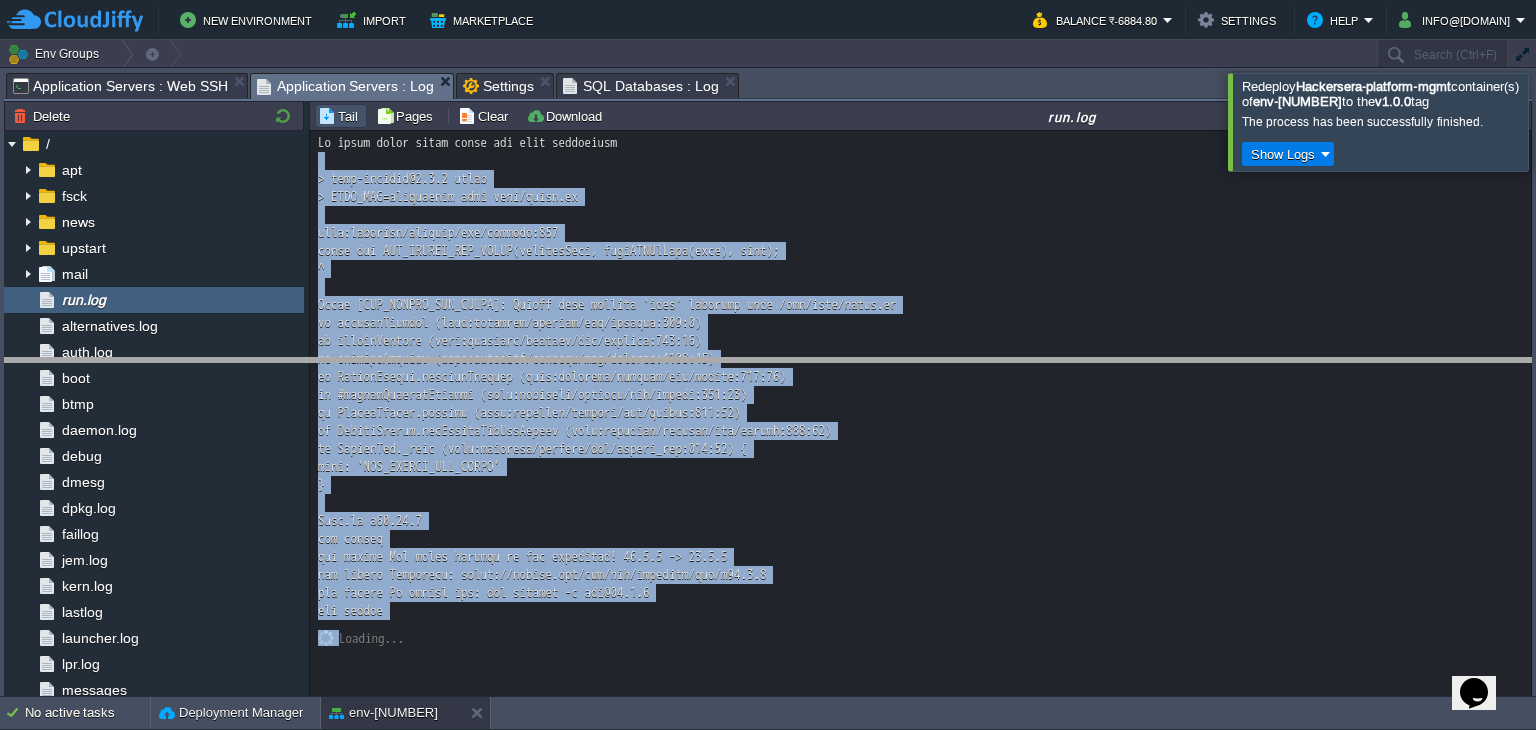 drag, startPoint x: 760, startPoint y: 81, endPoint x: 776, endPoint y: 366, distance: 285.44876 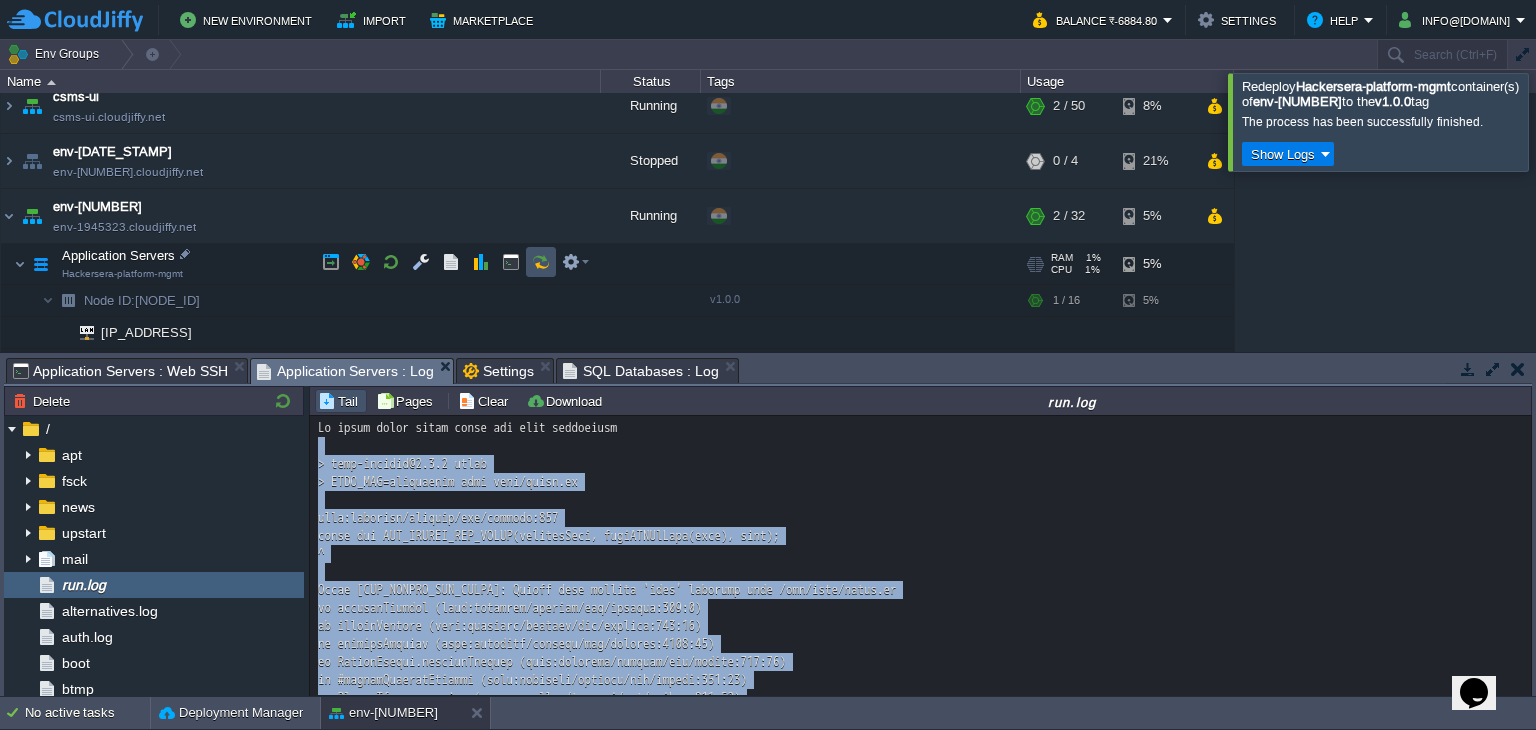 click at bounding box center (541, 262) 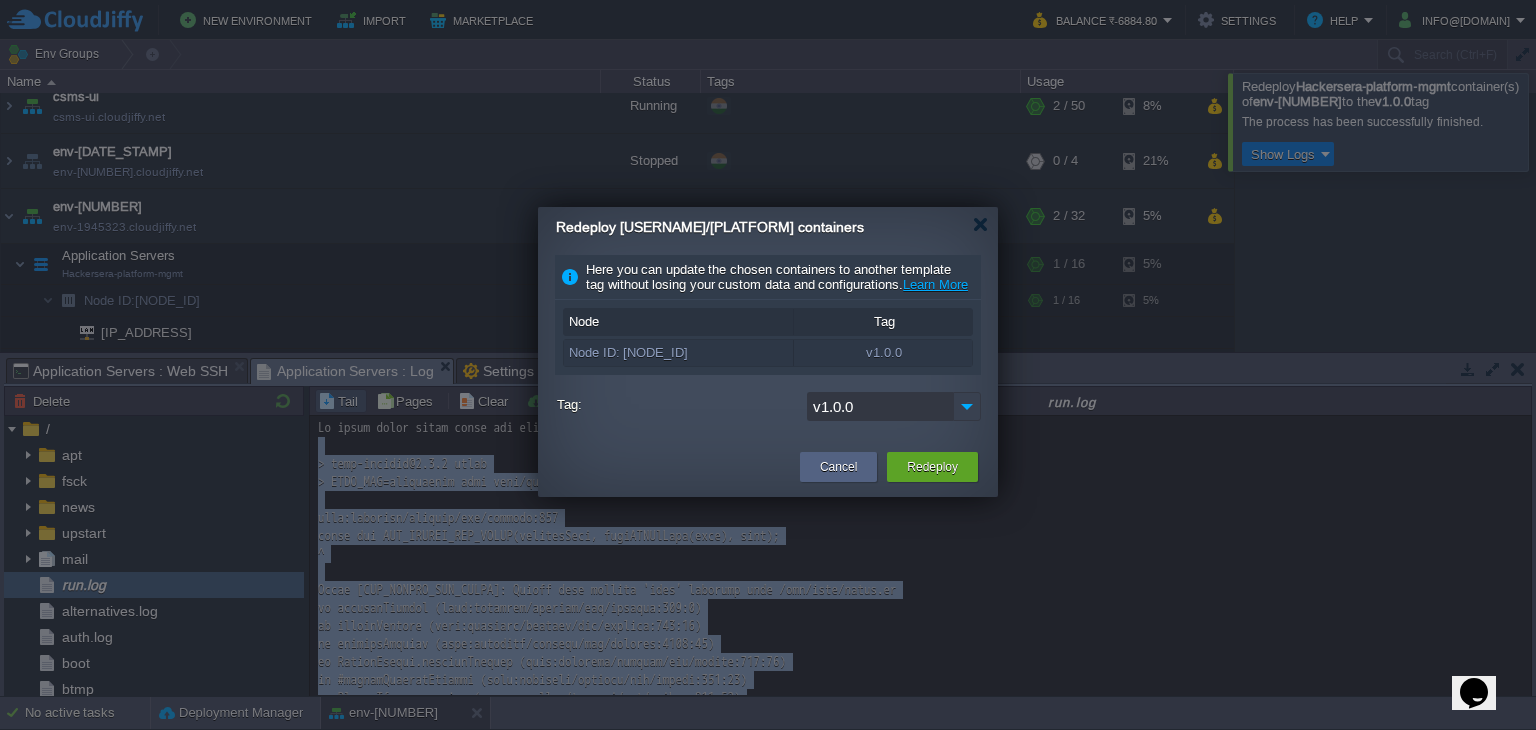 click at bounding box center (967, 406) 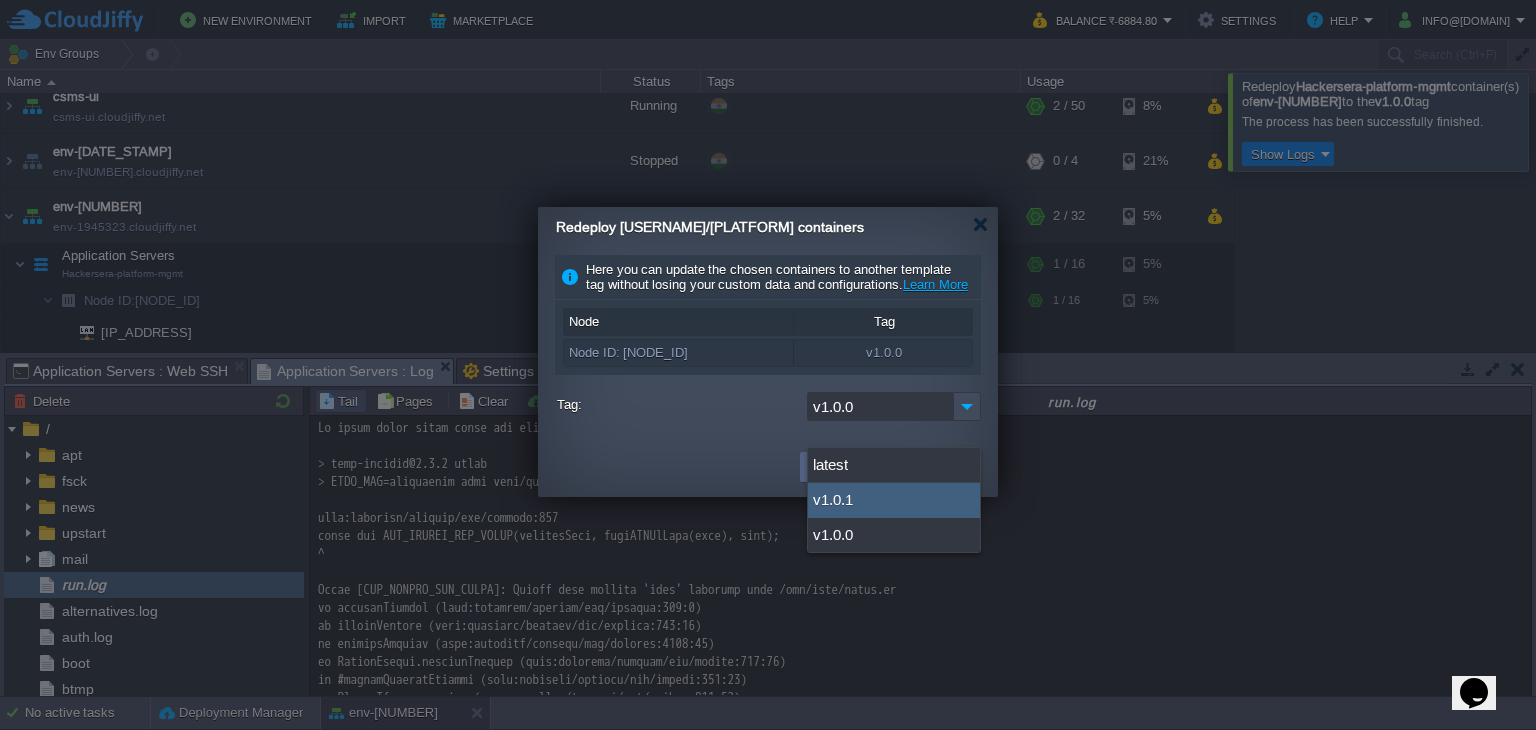 click on "v1.0.1" at bounding box center [894, 500] 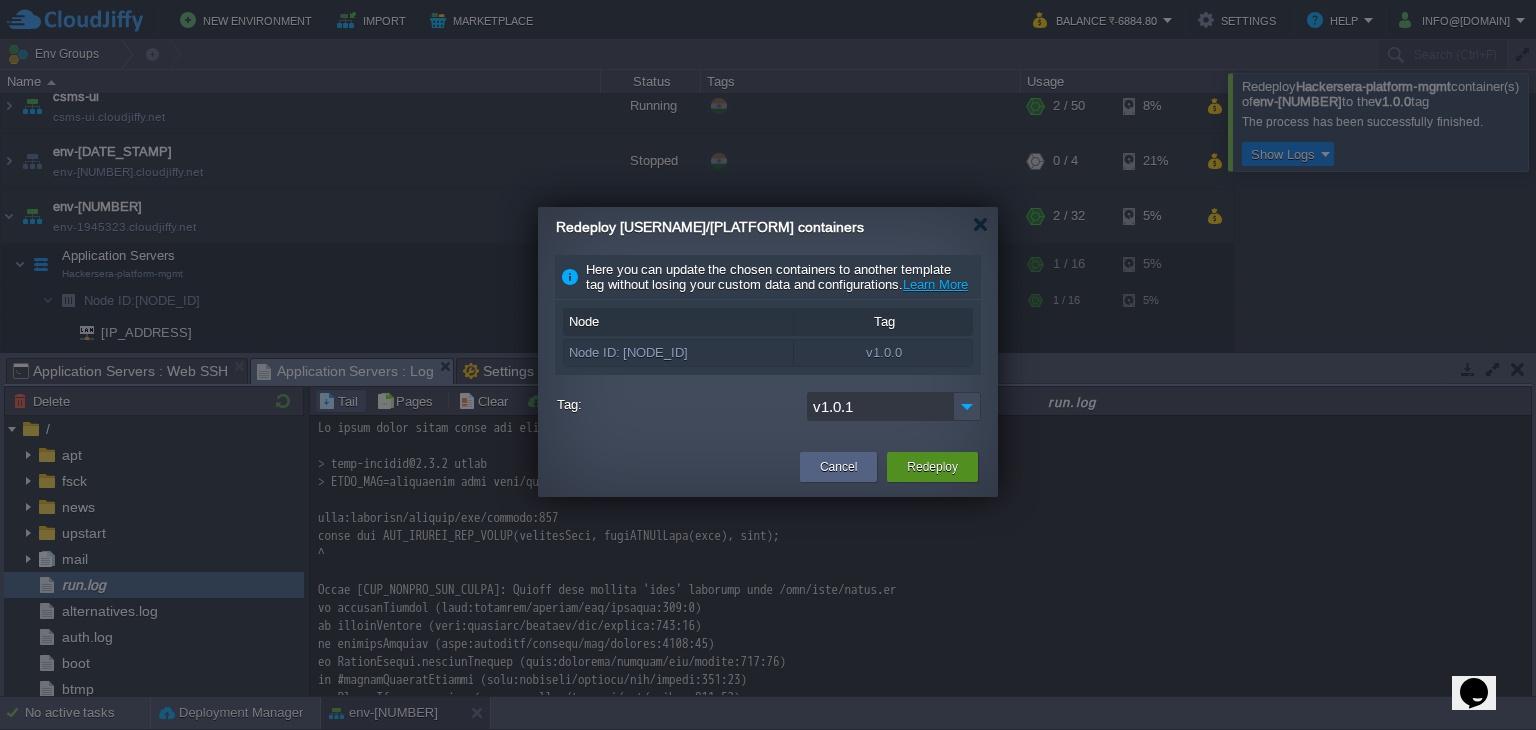 click on "Redeploy" at bounding box center [932, 467] 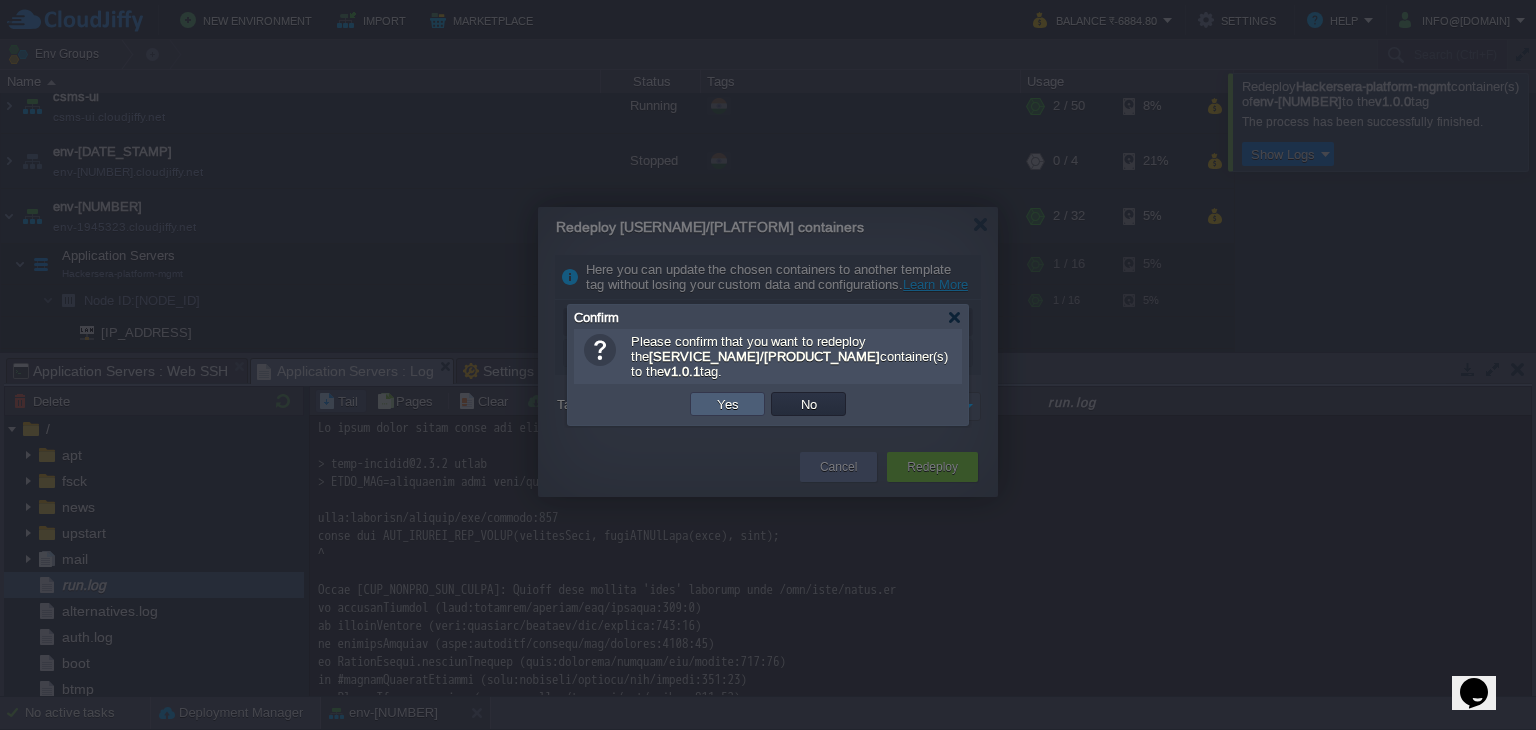 click on "Yes" at bounding box center (727, 404) 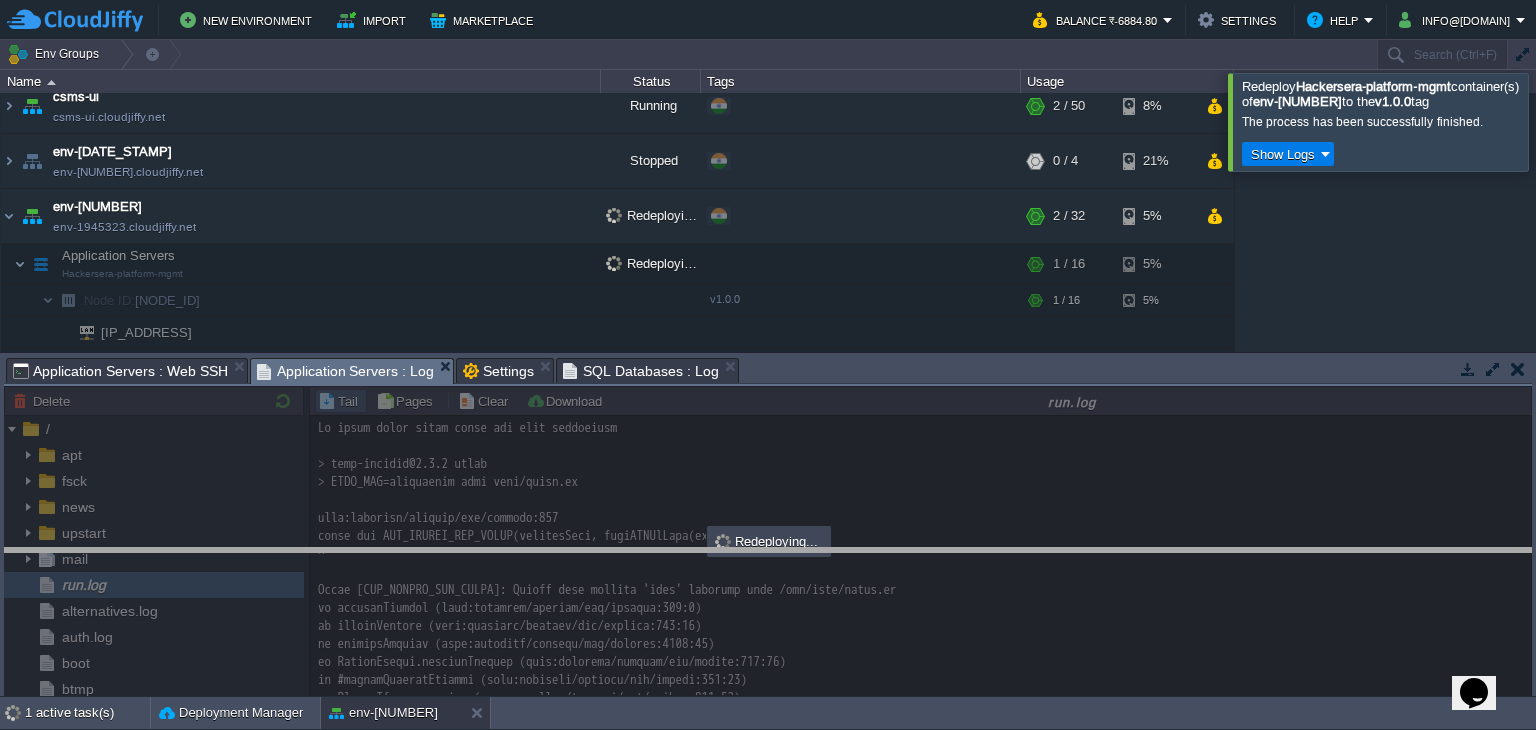 drag, startPoint x: 828, startPoint y: 368, endPoint x: 819, endPoint y: 558, distance: 190.21304 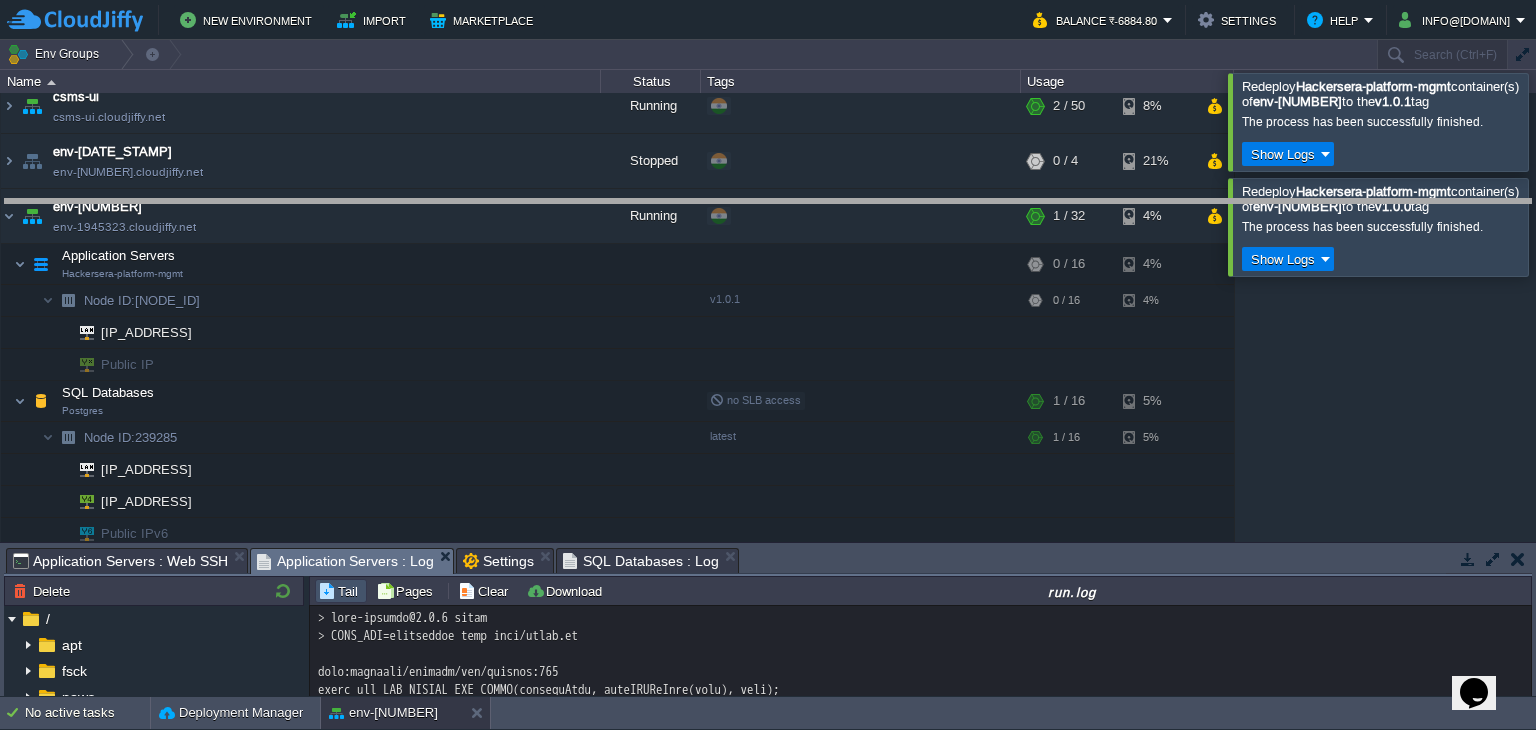 drag, startPoint x: 728, startPoint y: 565, endPoint x: 746, endPoint y: 216, distance: 349.46387 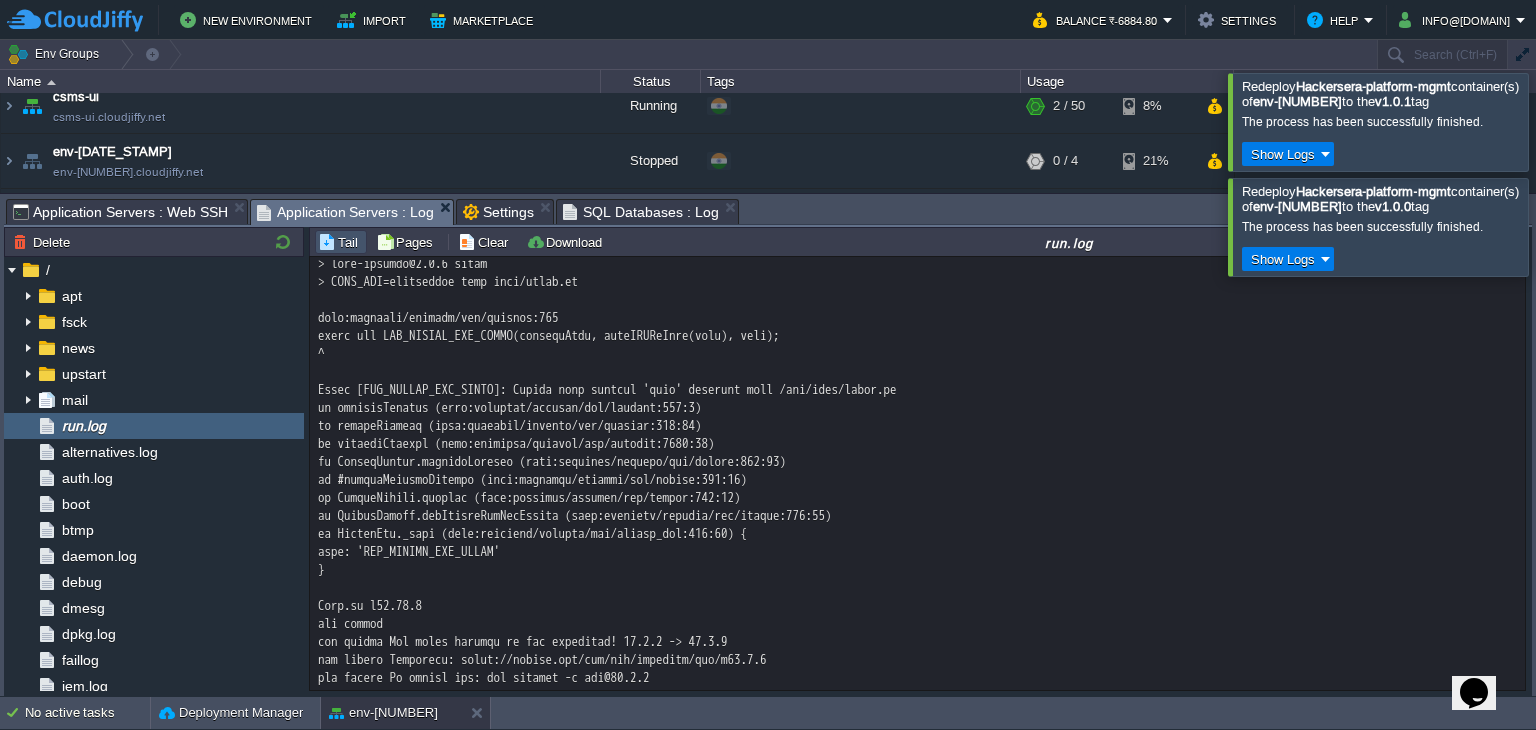 scroll, scrollTop: 7, scrollLeft: 0, axis: vertical 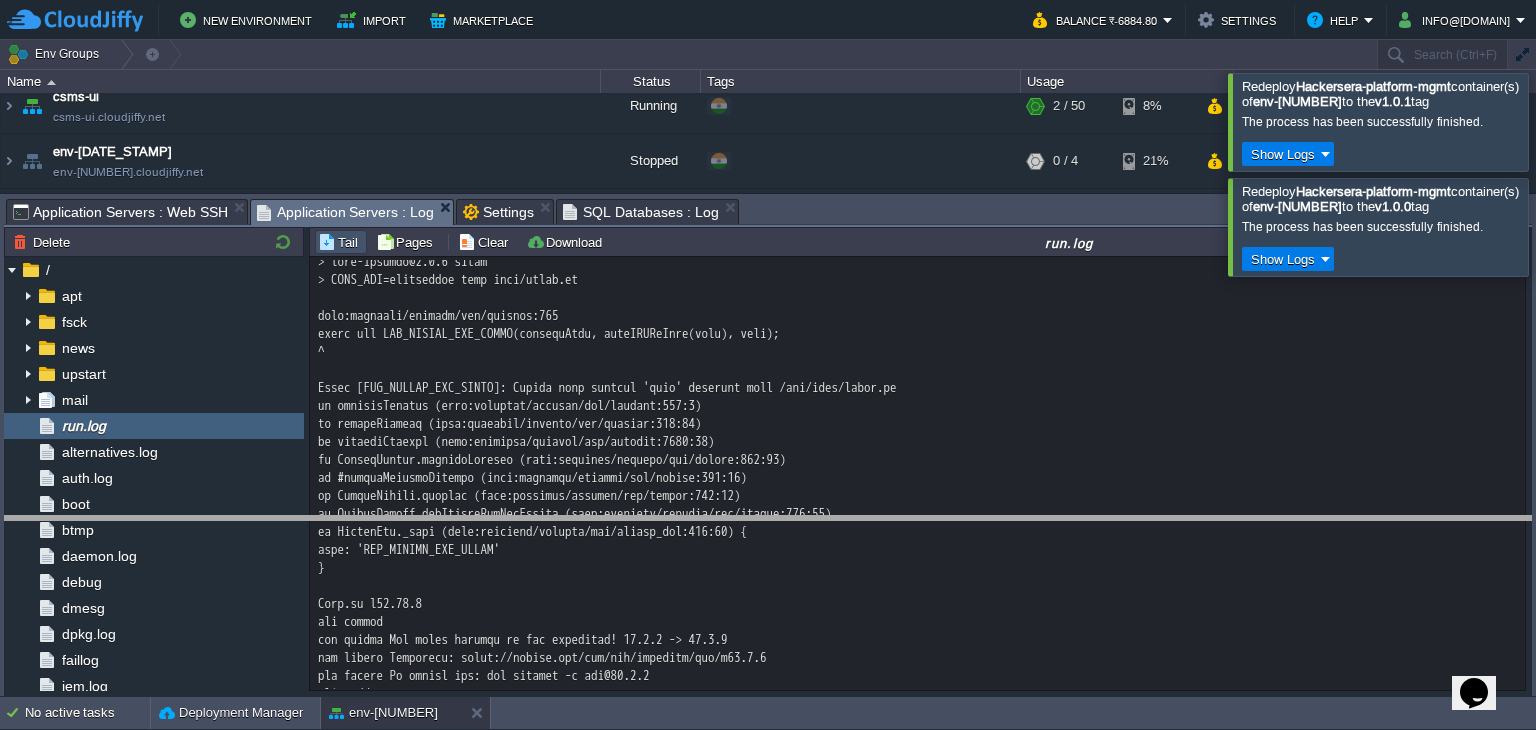drag, startPoint x: 912, startPoint y: 223, endPoint x: 720, endPoint y: 425, distance: 278.6898 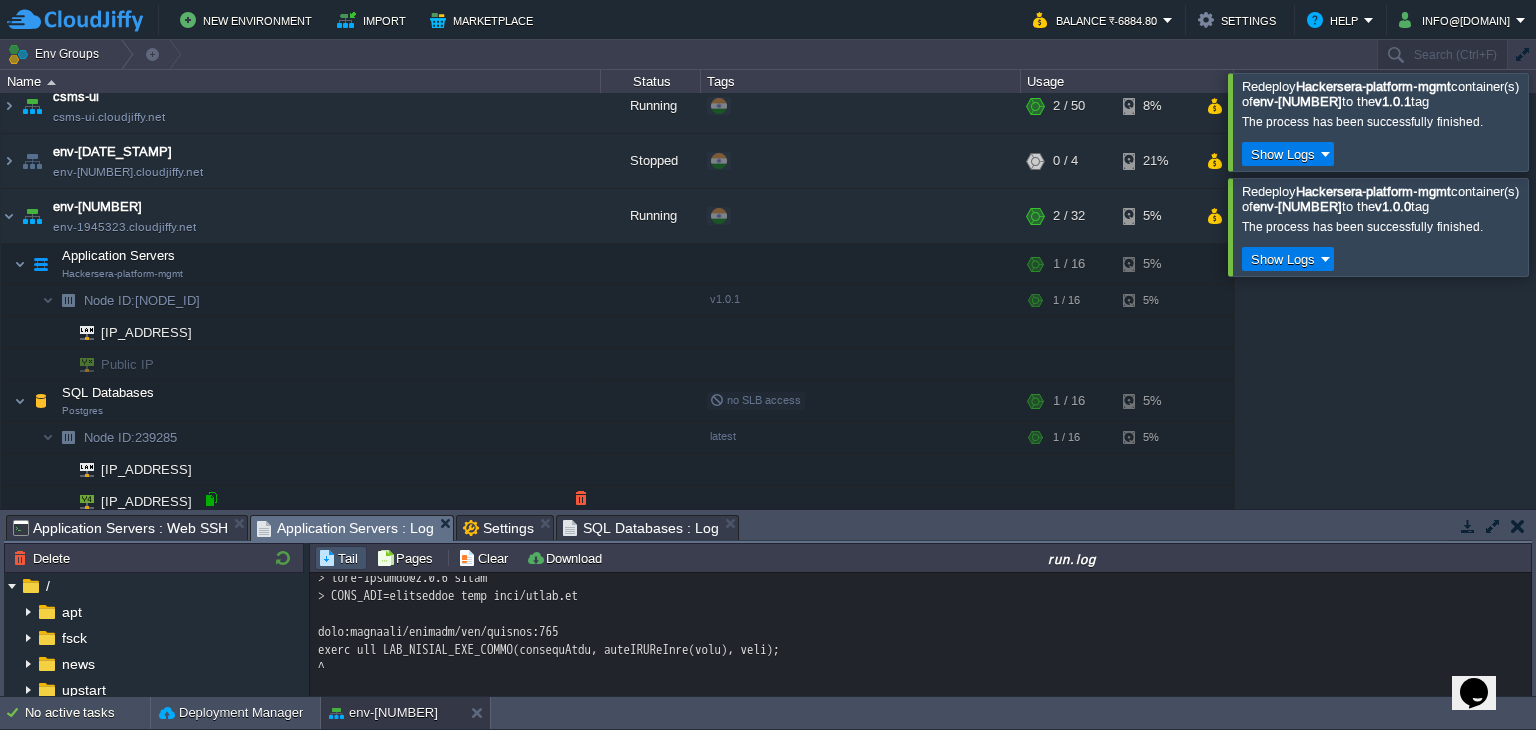 click at bounding box center (211, 499) 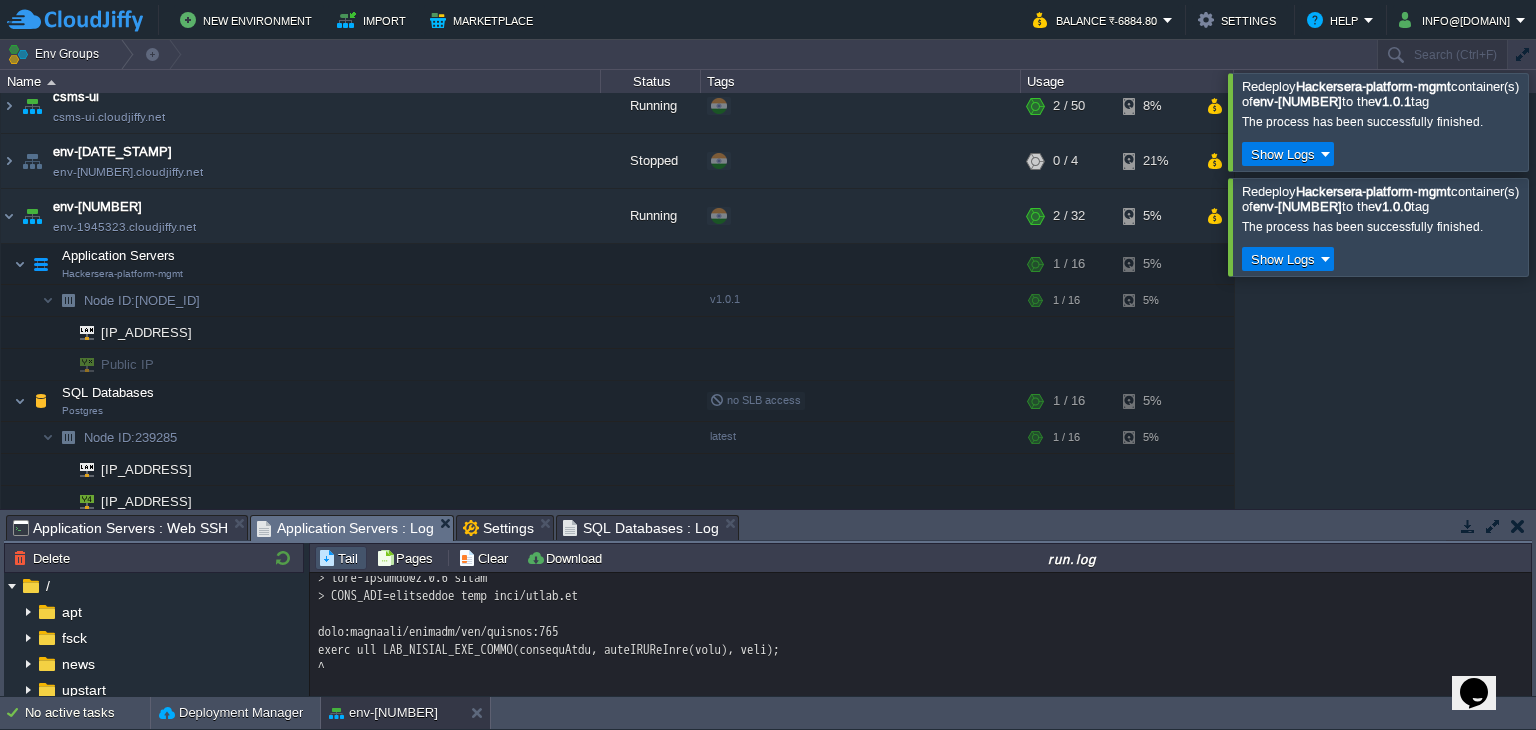 click at bounding box center (921, 794) 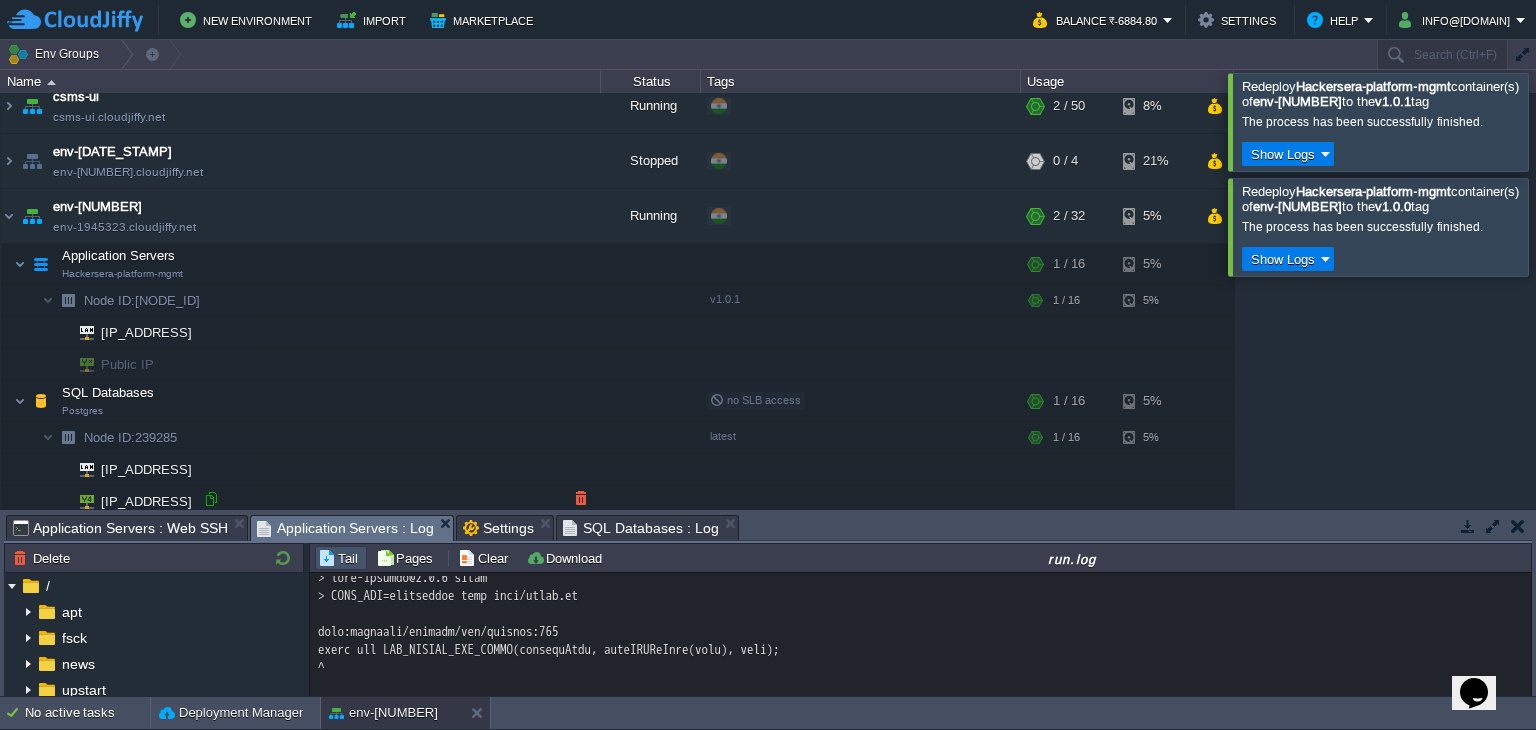 click at bounding box center (211, 499) 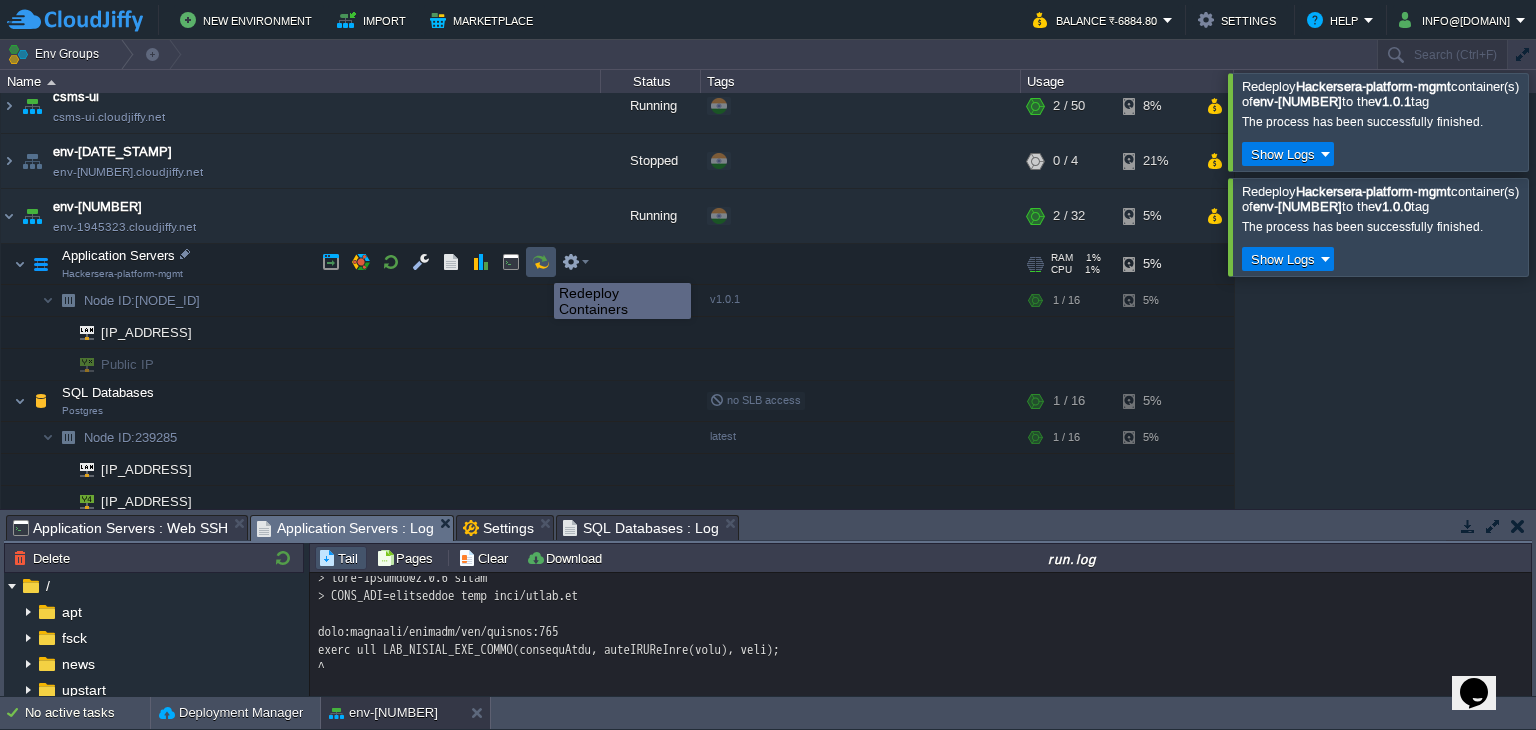click at bounding box center [541, 262] 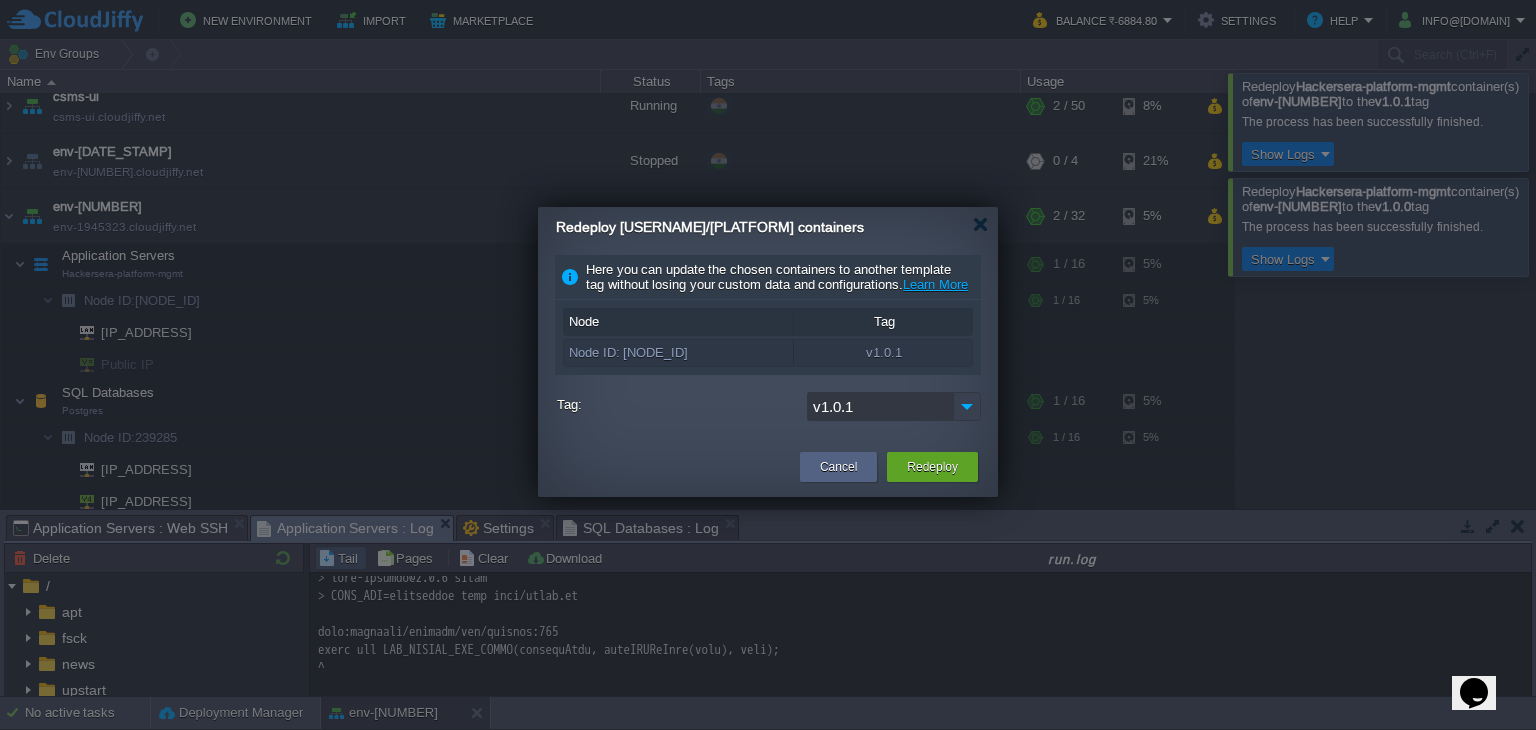 click at bounding box center (967, 406) 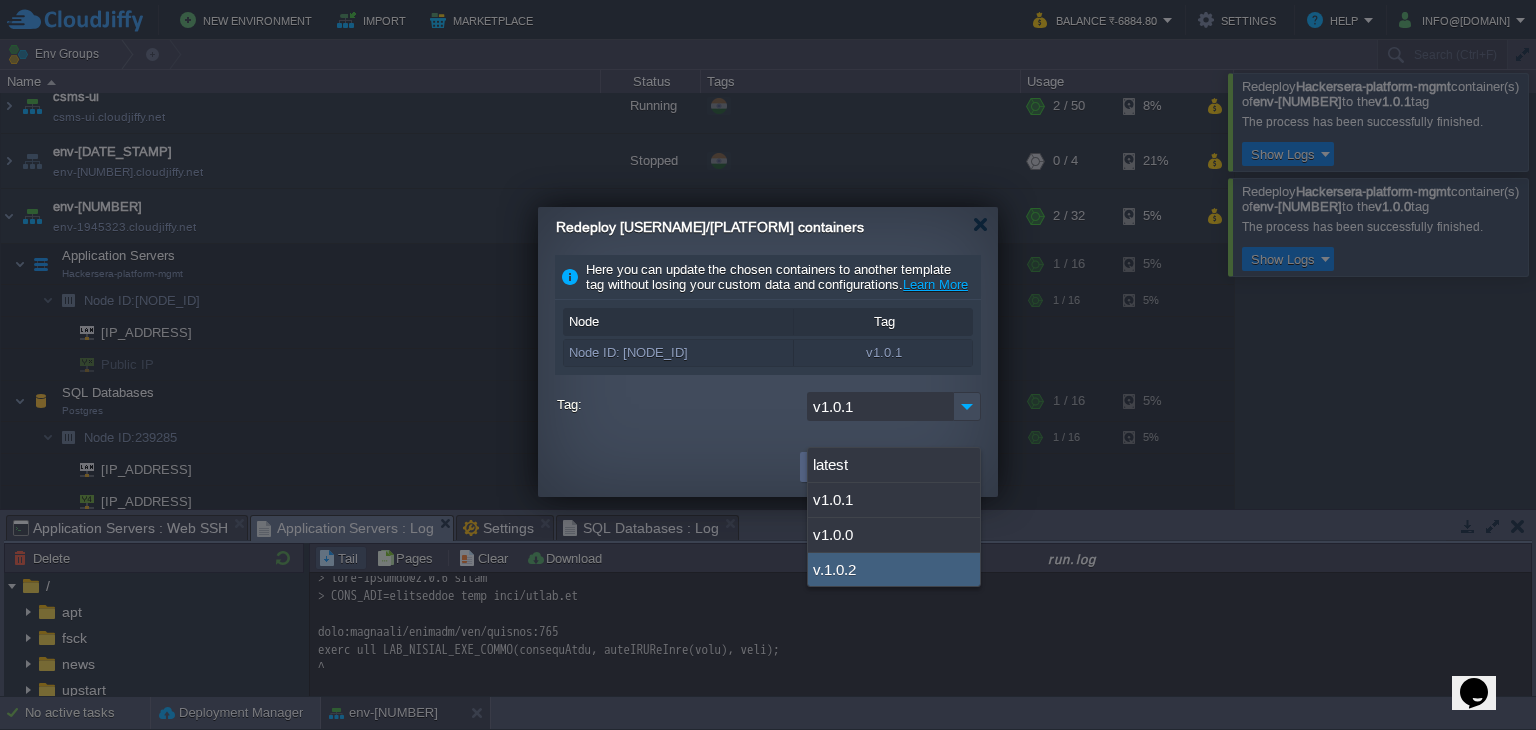 click on "v.1.0.2" at bounding box center [894, 570] 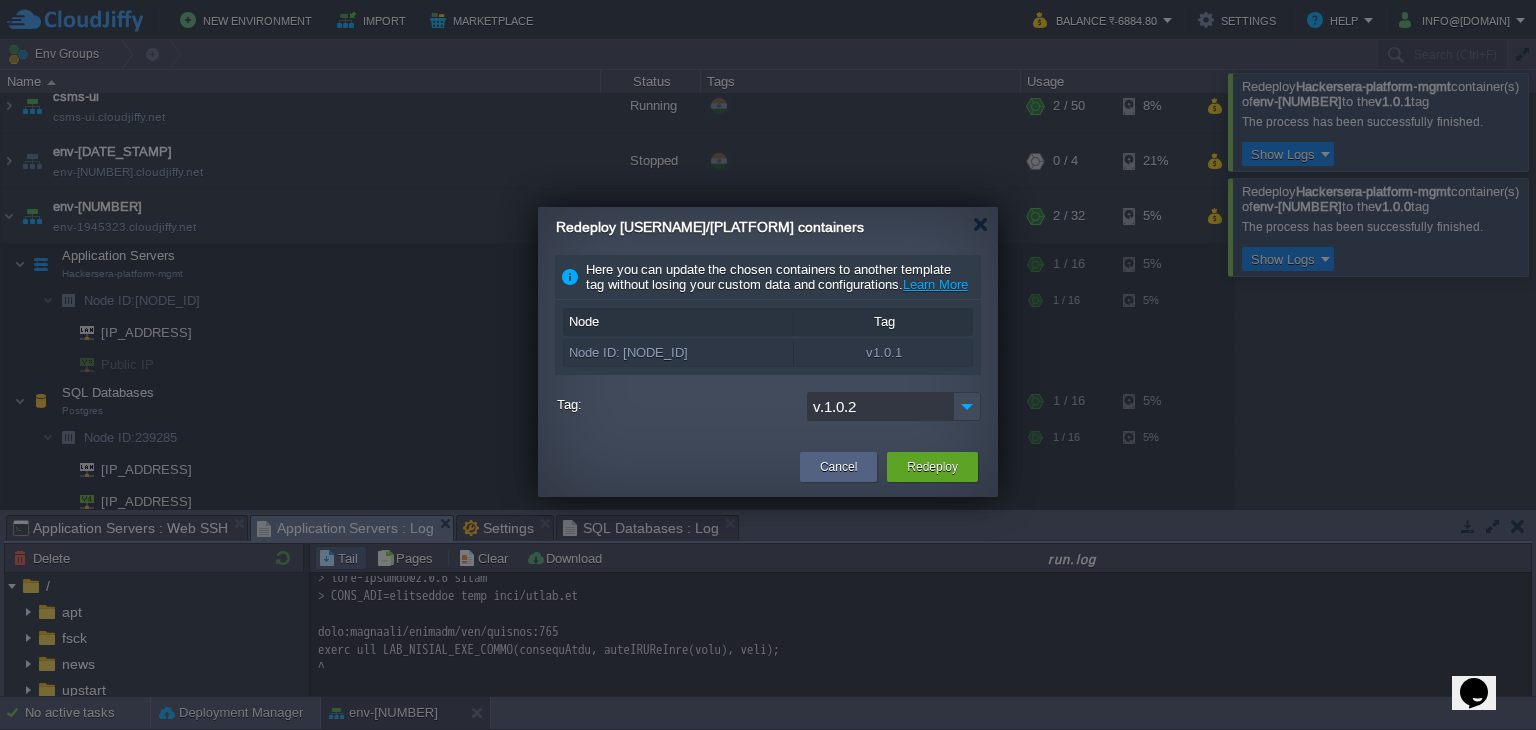 click on "Here you can update the chosen containers to another template tag without losing your custom data and configurations.  Learn More Node Tag Node ID: [NODE_ID] v1.0.1     Tag: v.1.0.2 Keep volumes data:   ON Simultaneous deployment Sequential deployment with delay   30 sec Temporarily remove node(s) from DNS:   OFF" at bounding box center [768, 343] 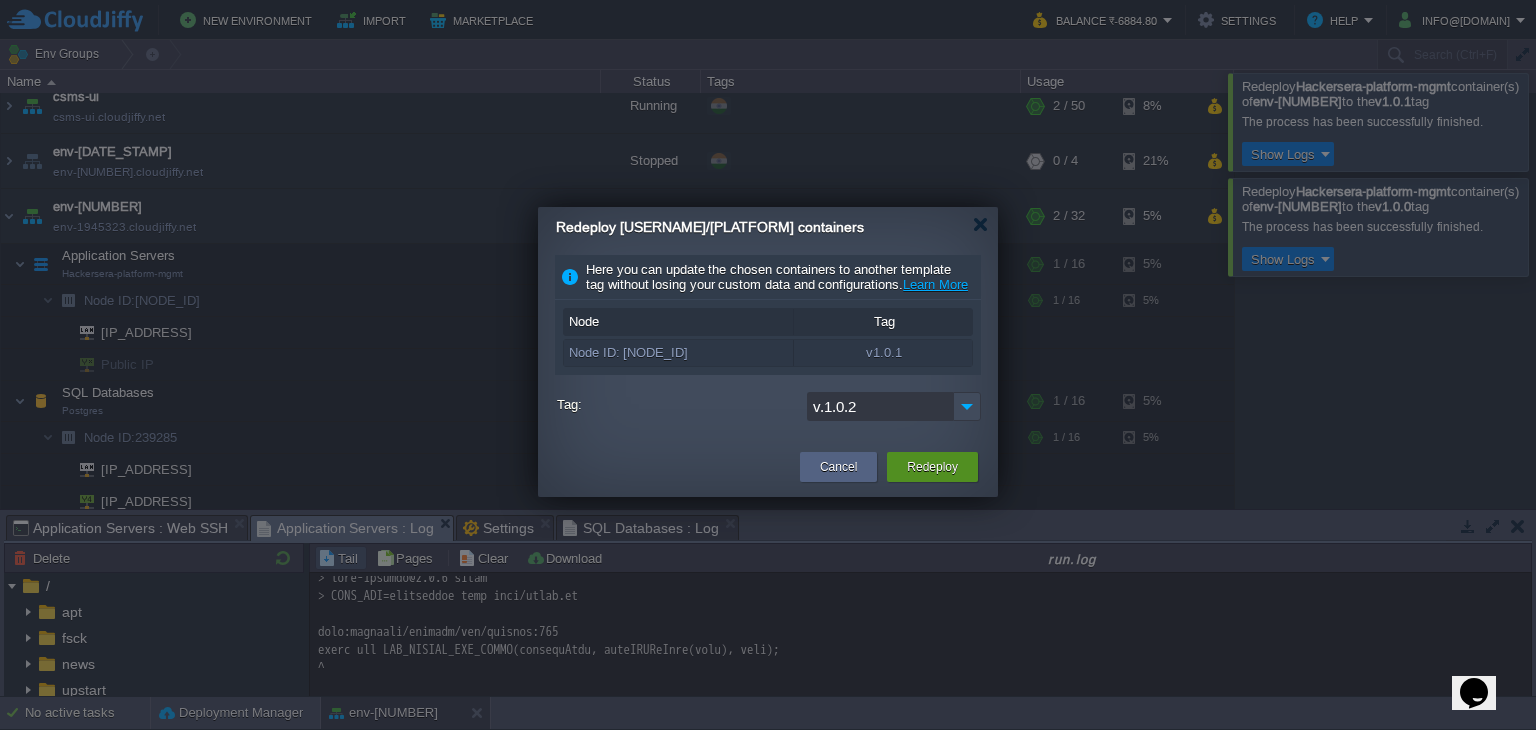 click on "Redeploy" at bounding box center [932, 467] 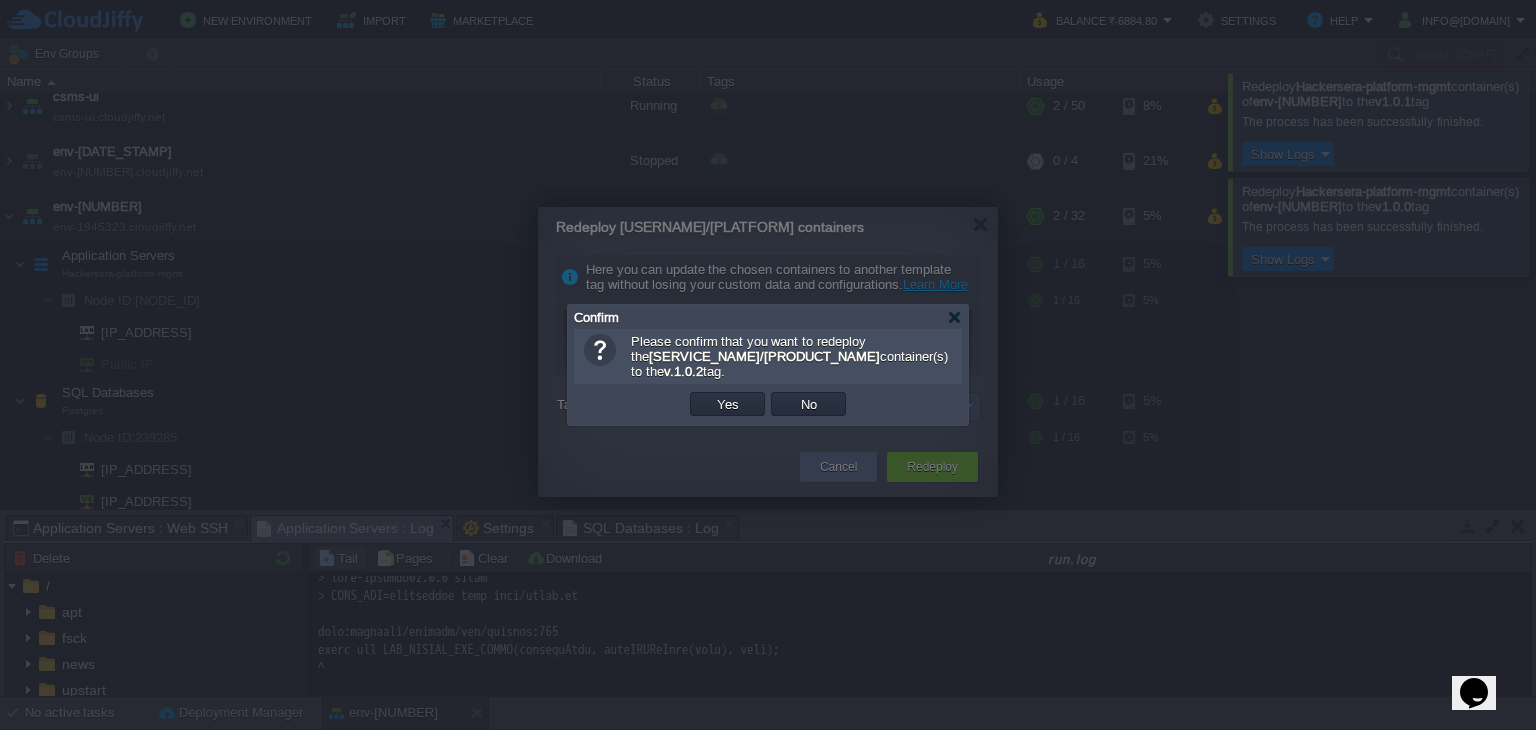 click on "Yes" at bounding box center [727, 404] 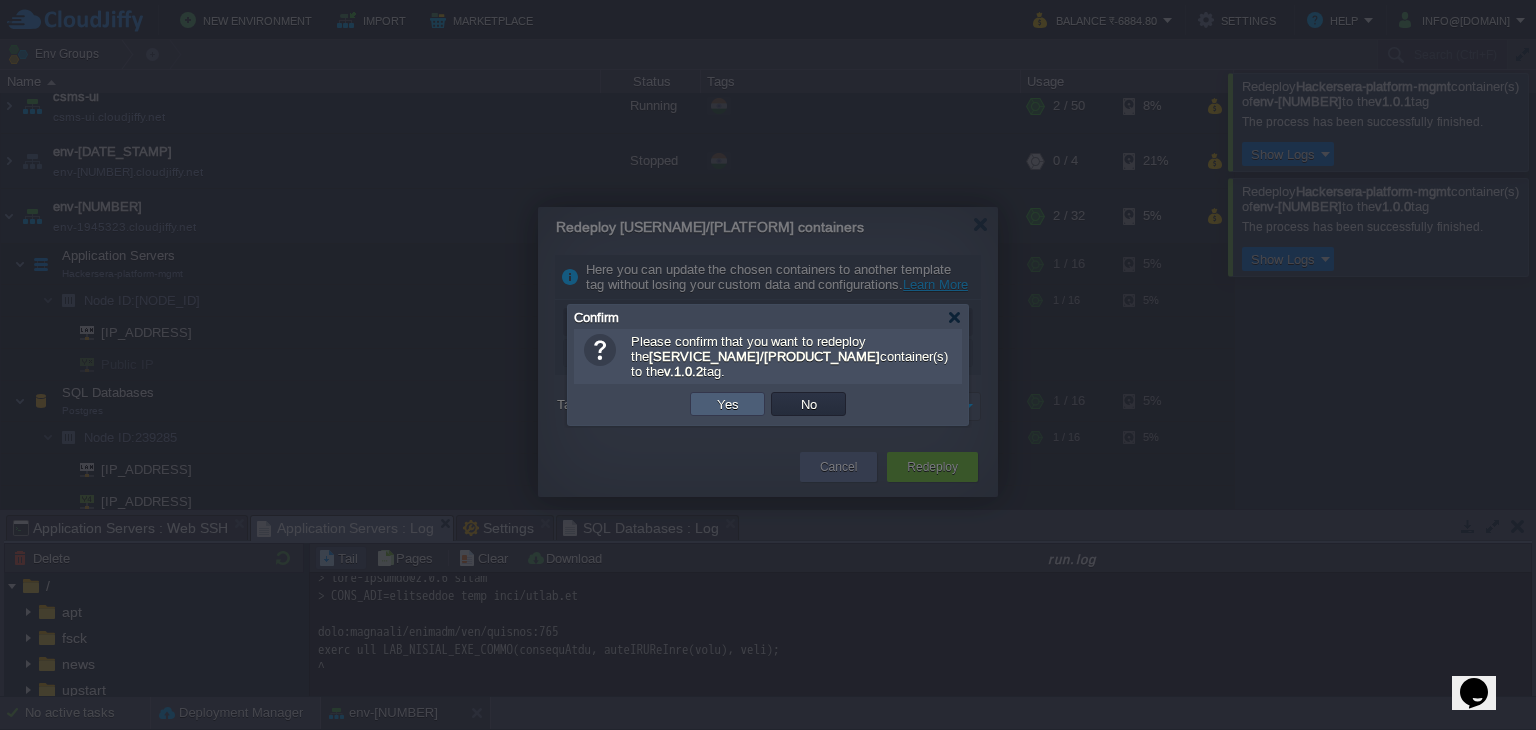 click on "Yes" at bounding box center [728, 404] 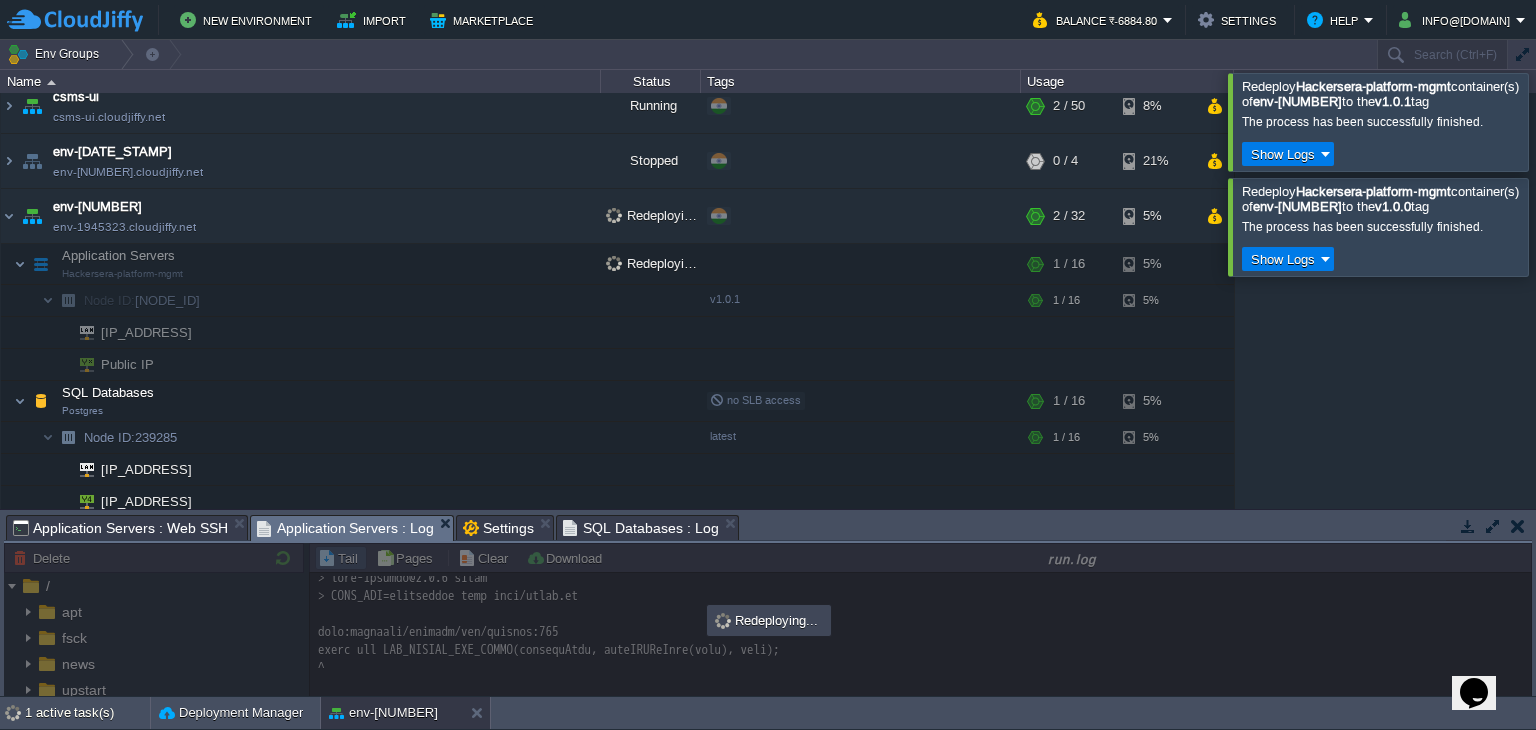 click at bounding box center (1560, 121) 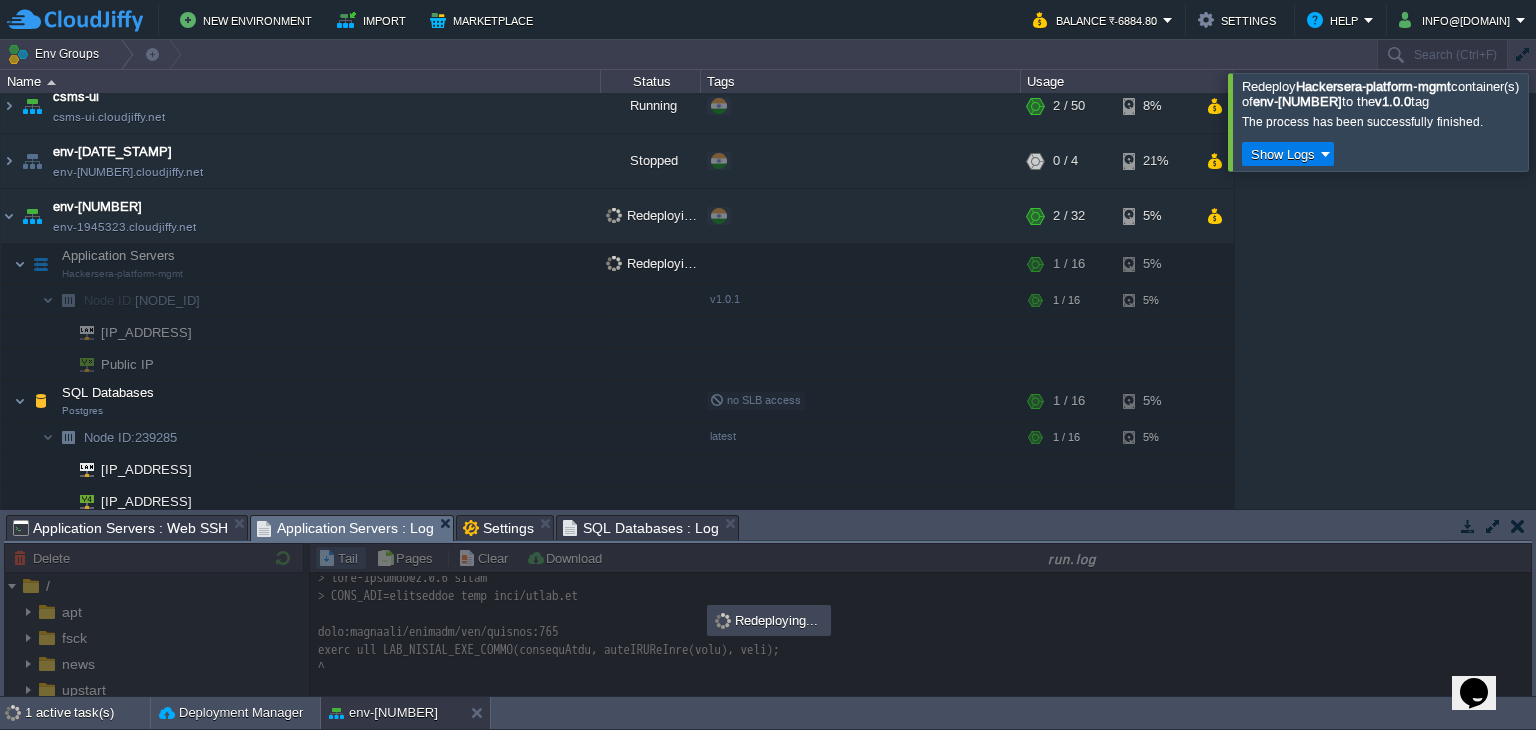 click at bounding box center (1560, 121) 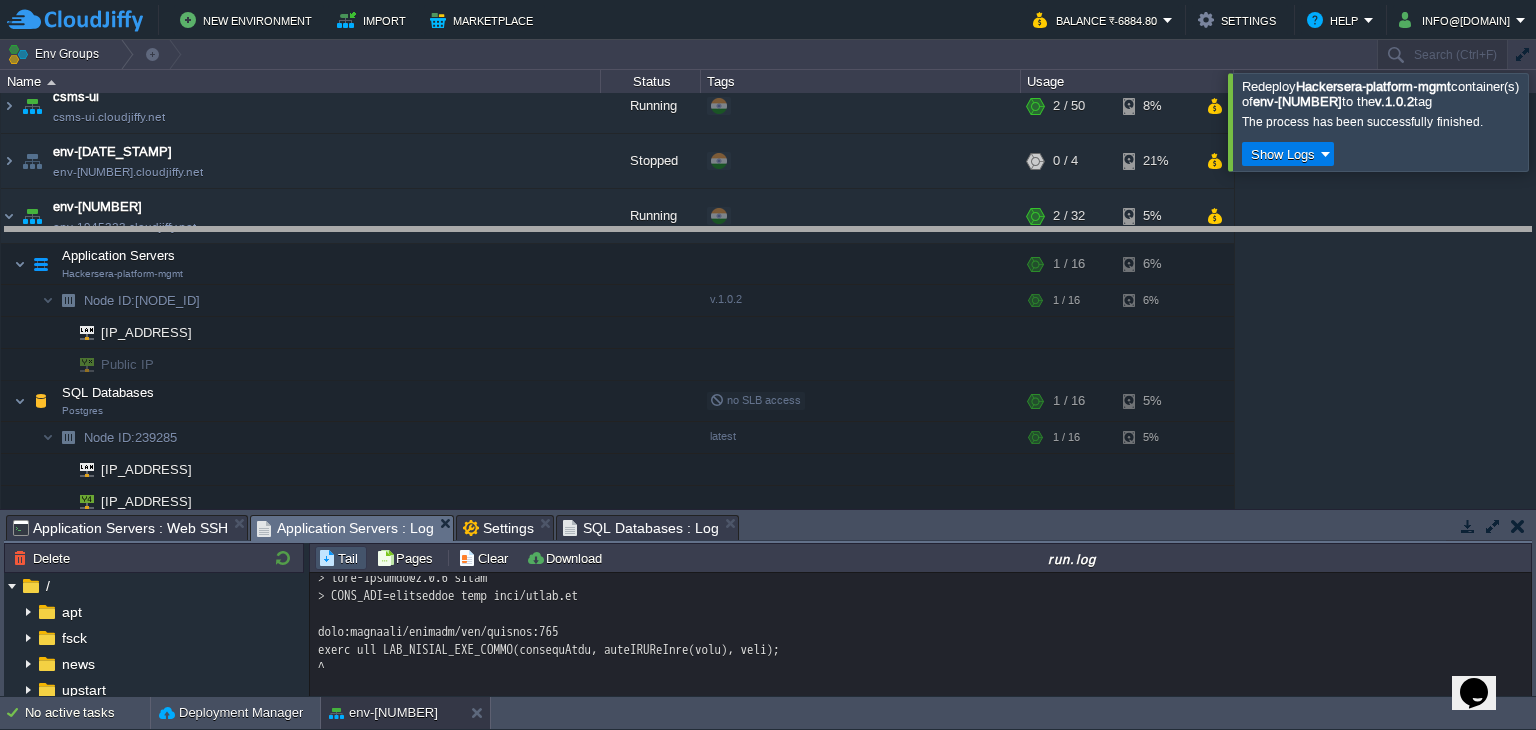 drag, startPoint x: 747, startPoint y: 533, endPoint x: 794, endPoint y: 226, distance: 310.57687 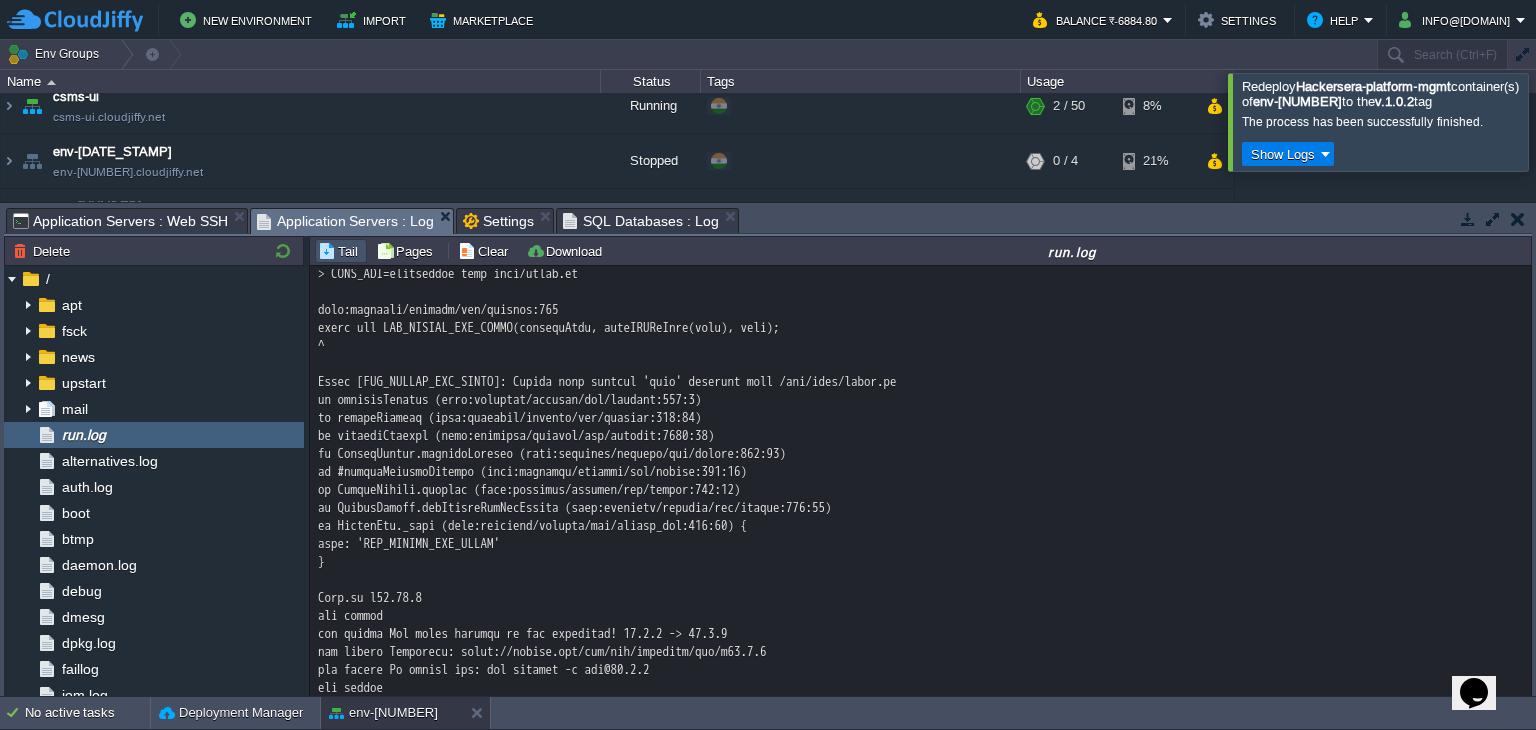 scroll, scrollTop: 25, scrollLeft: 0, axis: vertical 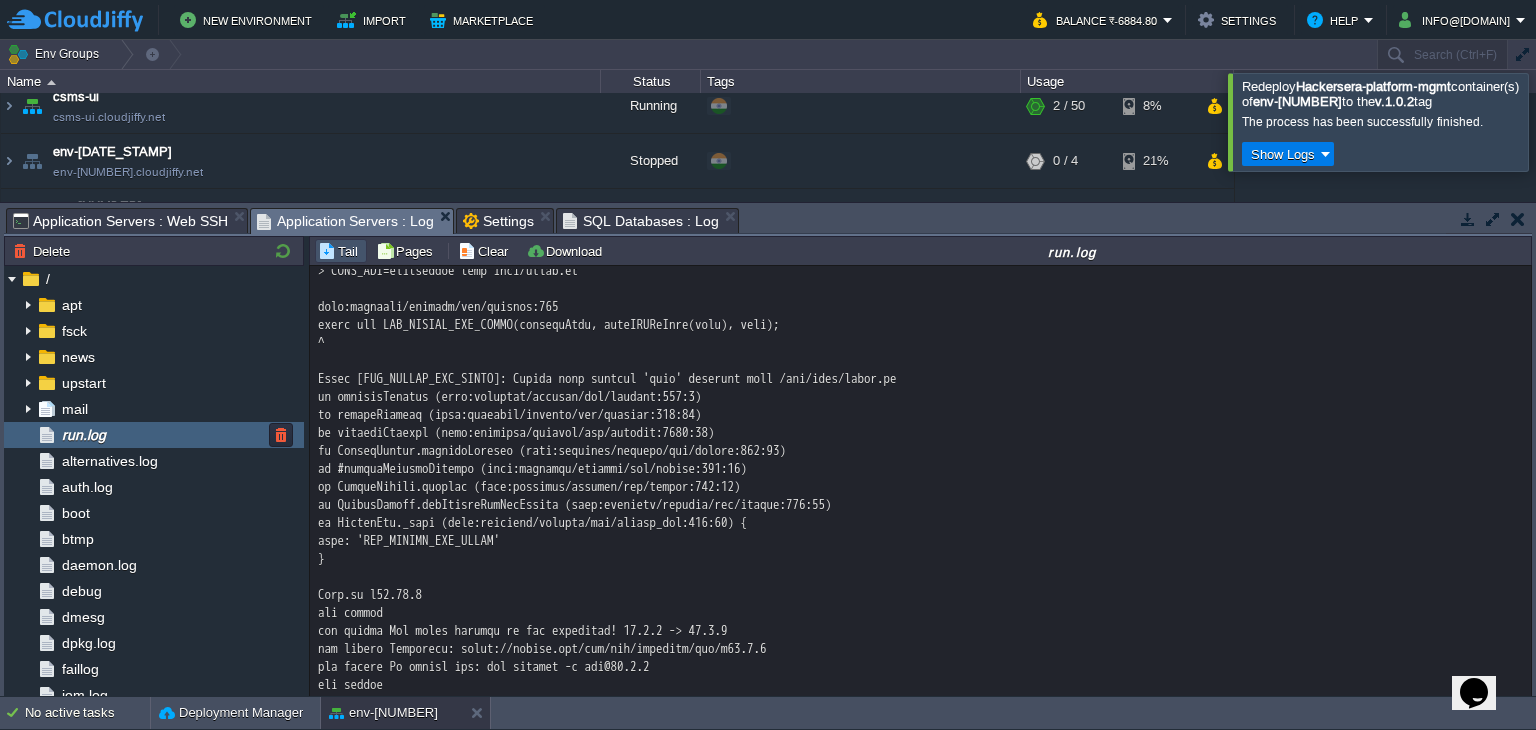 click on "run.log" at bounding box center (154, 435) 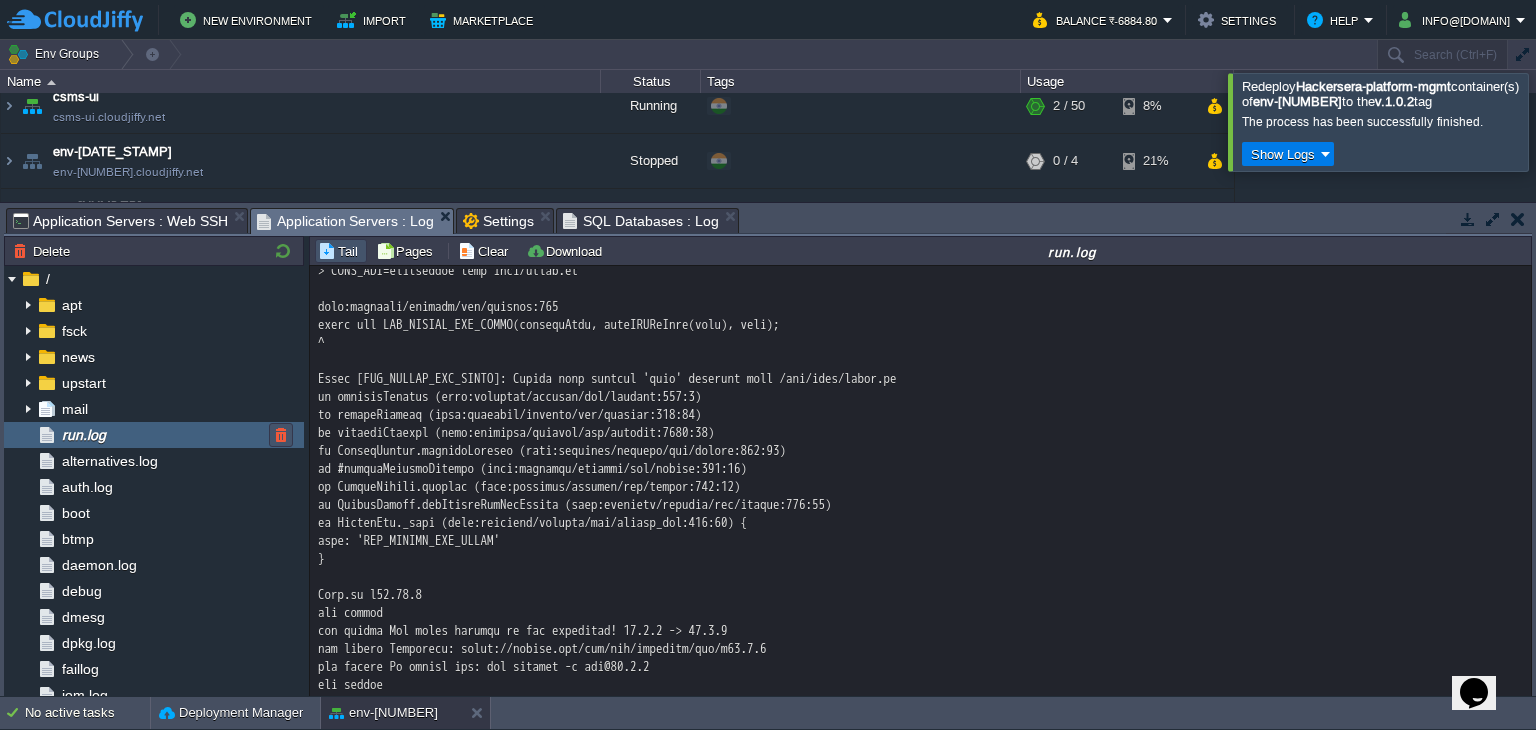 click at bounding box center (281, 435) 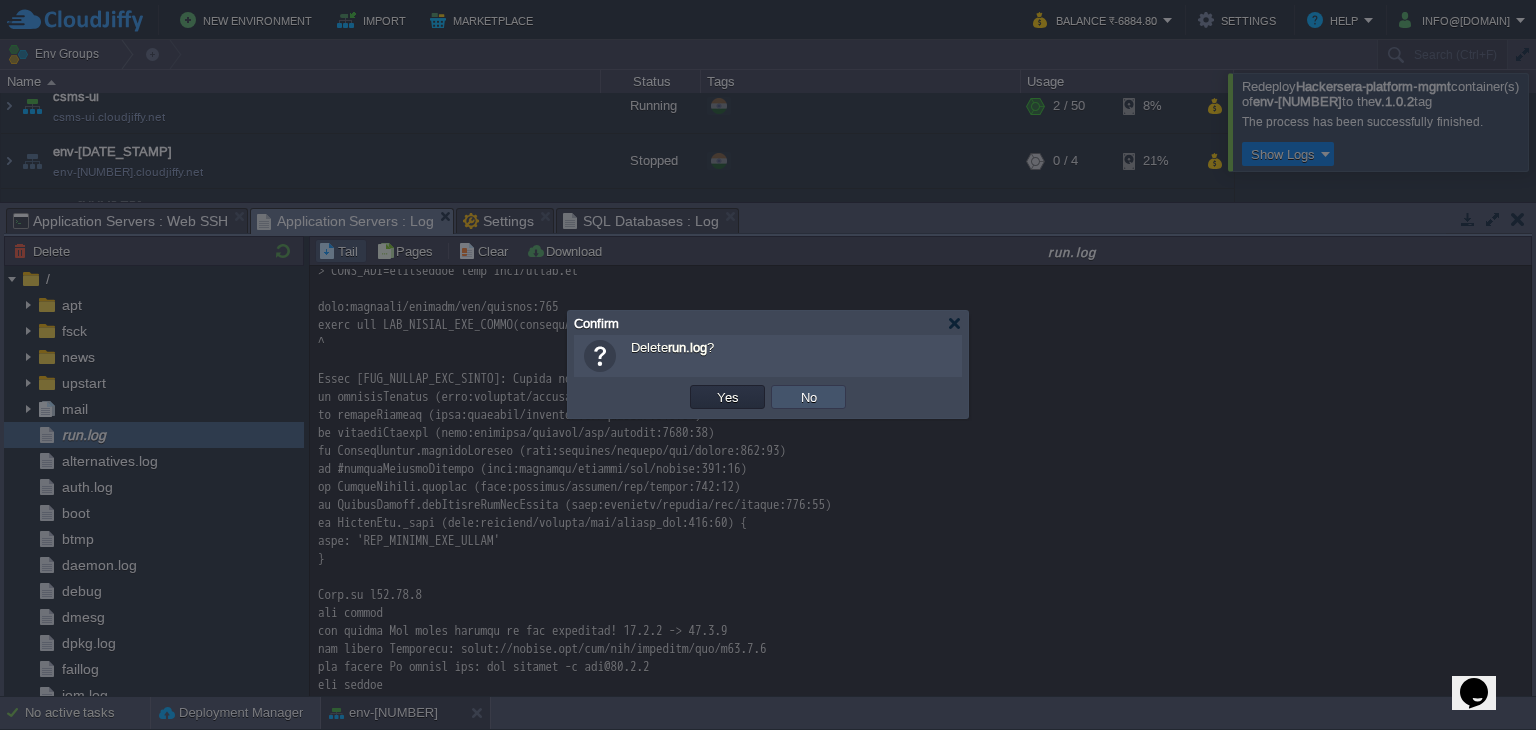click on "No" at bounding box center (809, 397) 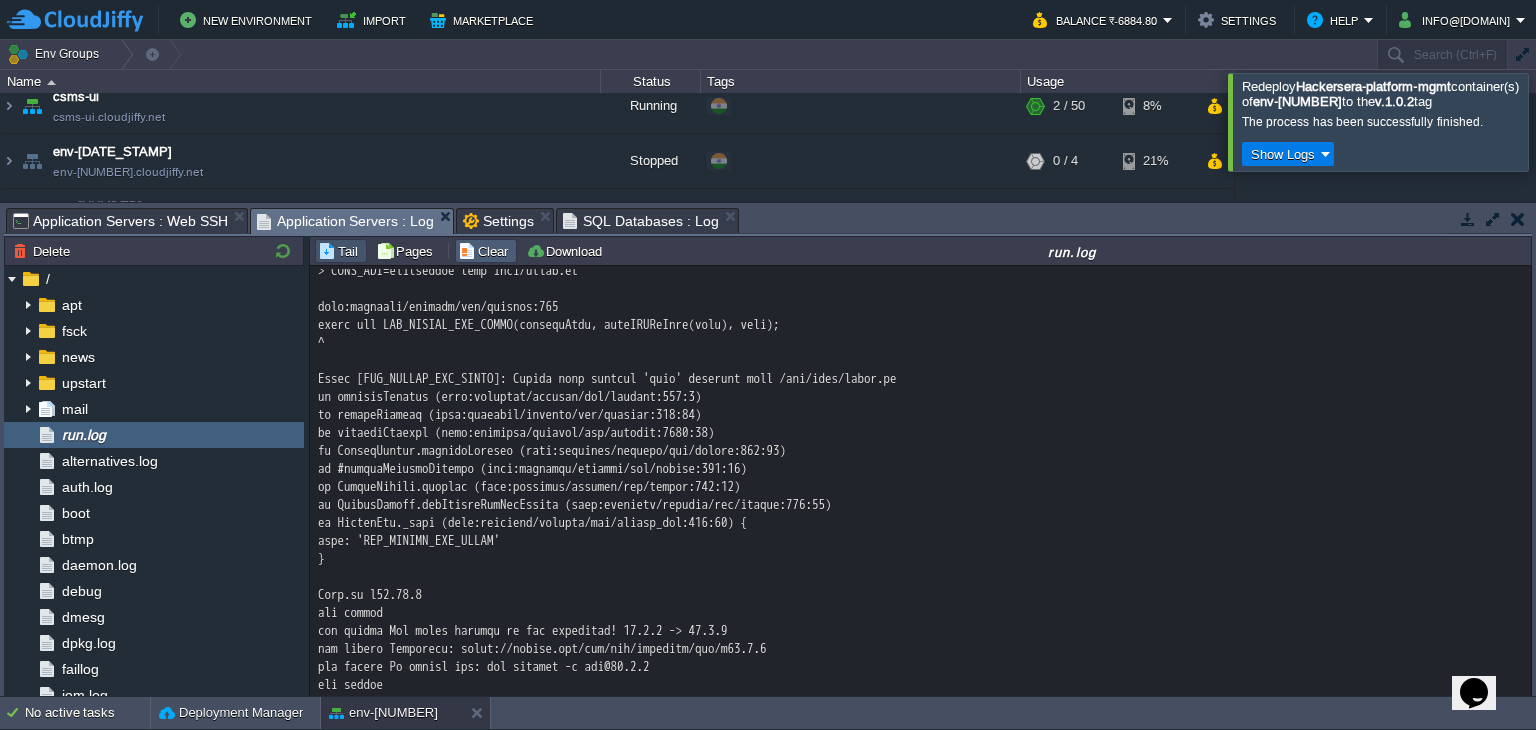 drag, startPoint x: 484, startPoint y: 249, endPoint x: 492, endPoint y: 268, distance: 20.615528 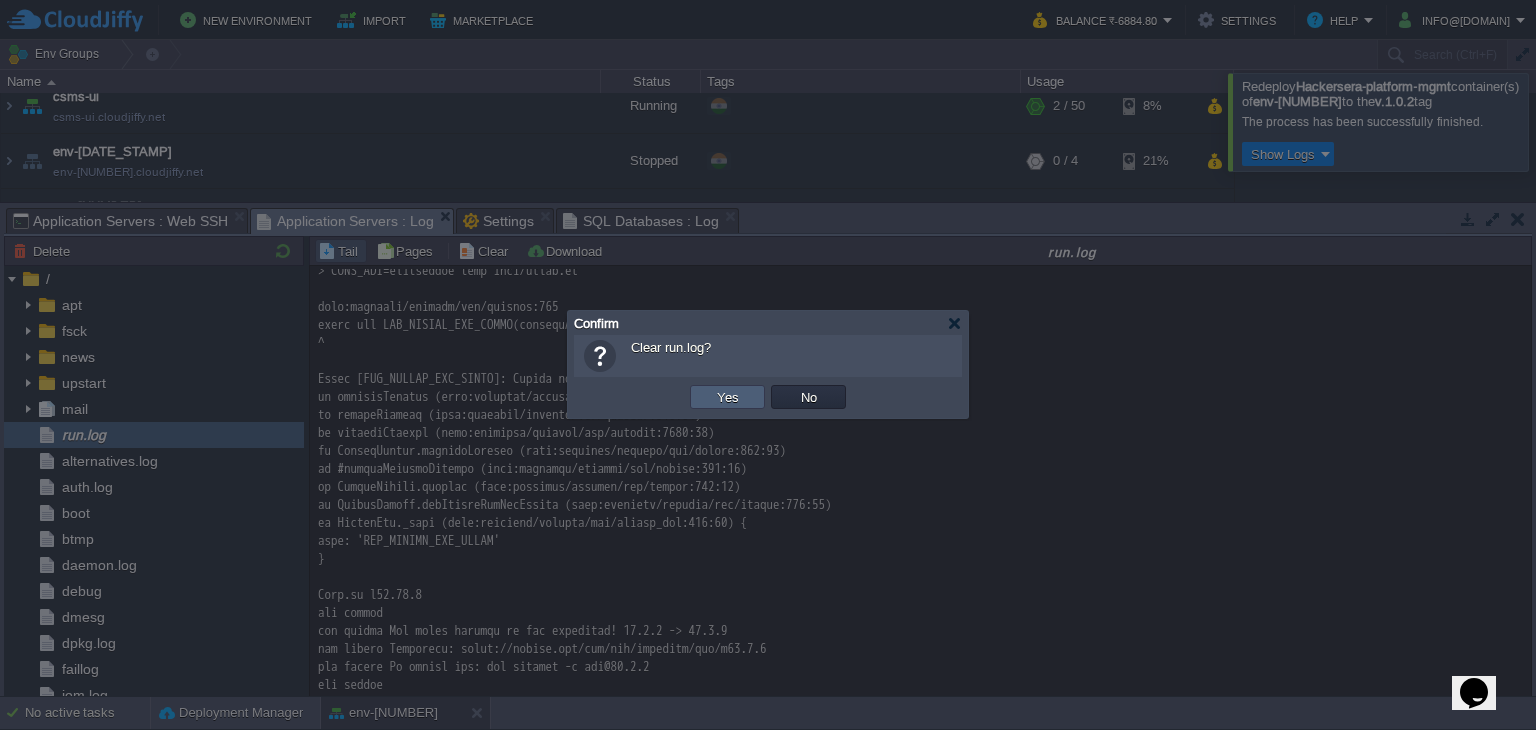 click on "Yes" at bounding box center (727, 397) 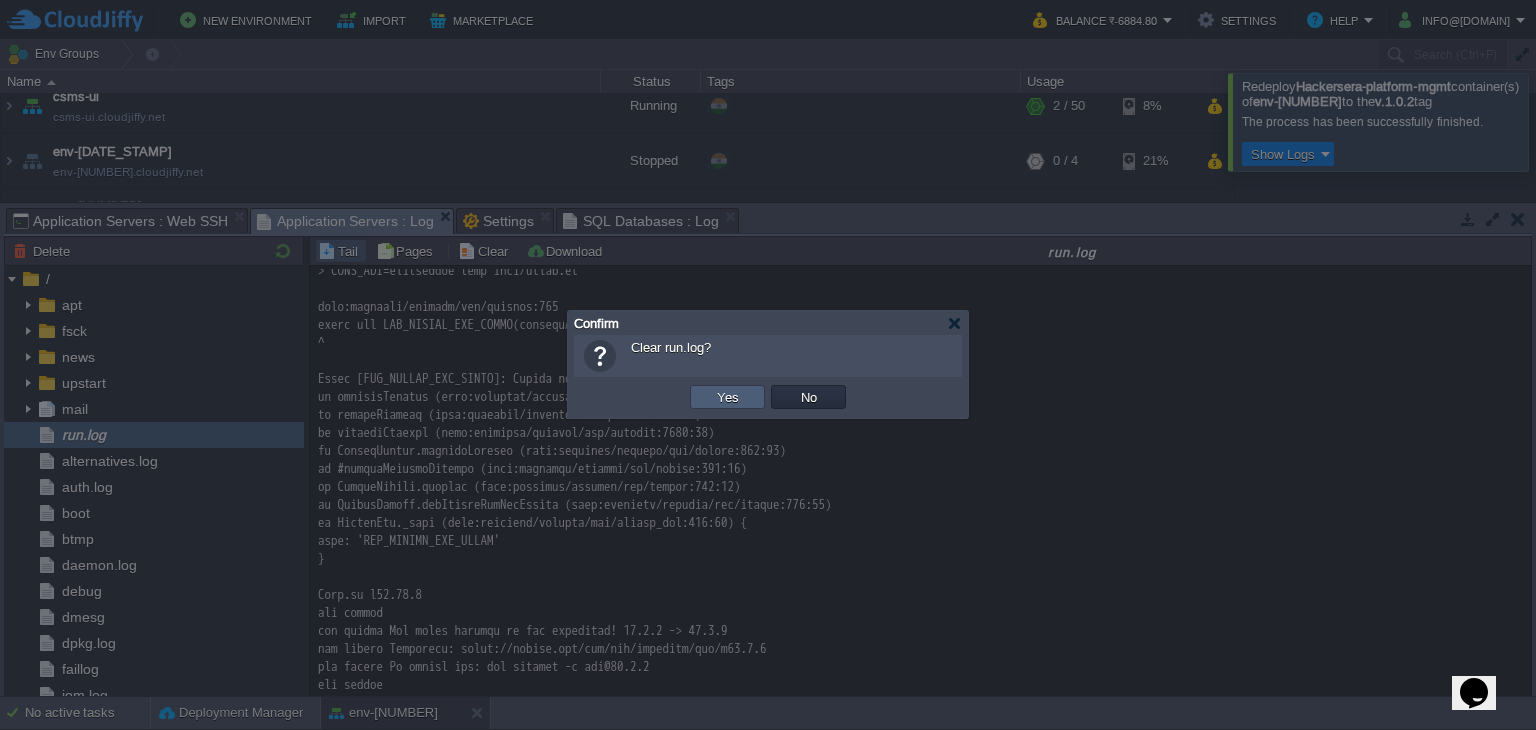click on "Yes" at bounding box center (727, 397) 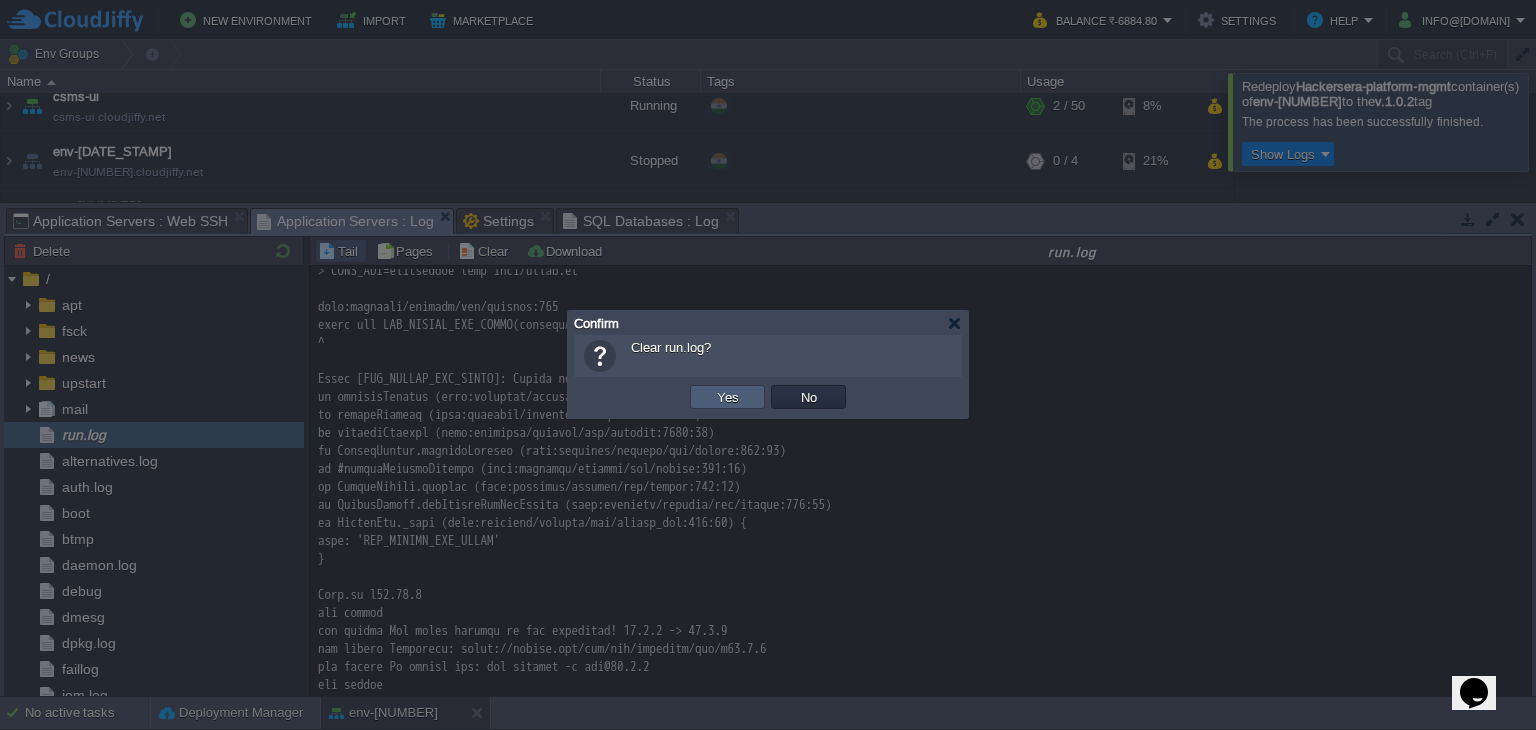 click on "Yes" at bounding box center (728, 397) 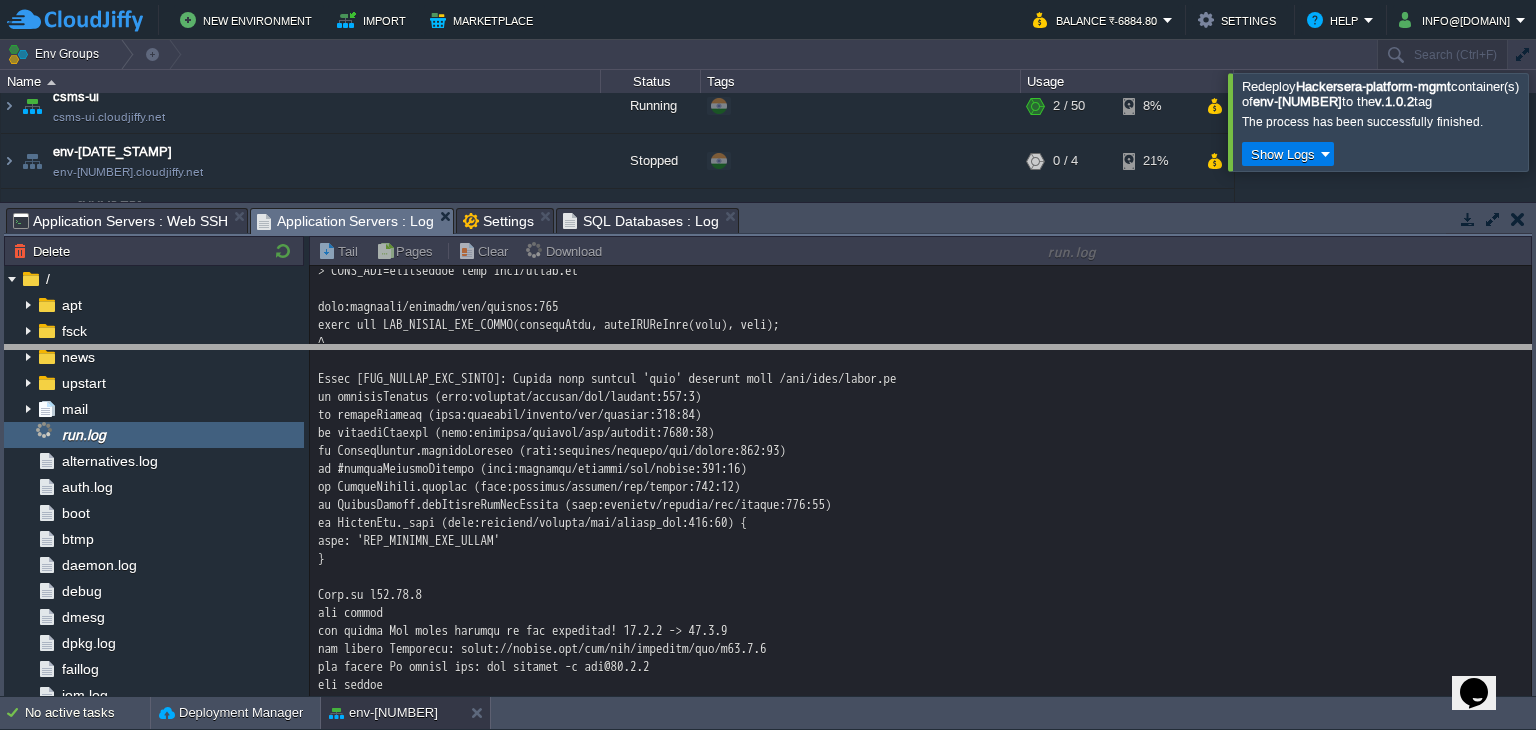 drag, startPoint x: 775, startPoint y: 221, endPoint x: 771, endPoint y: 358, distance: 137.05838 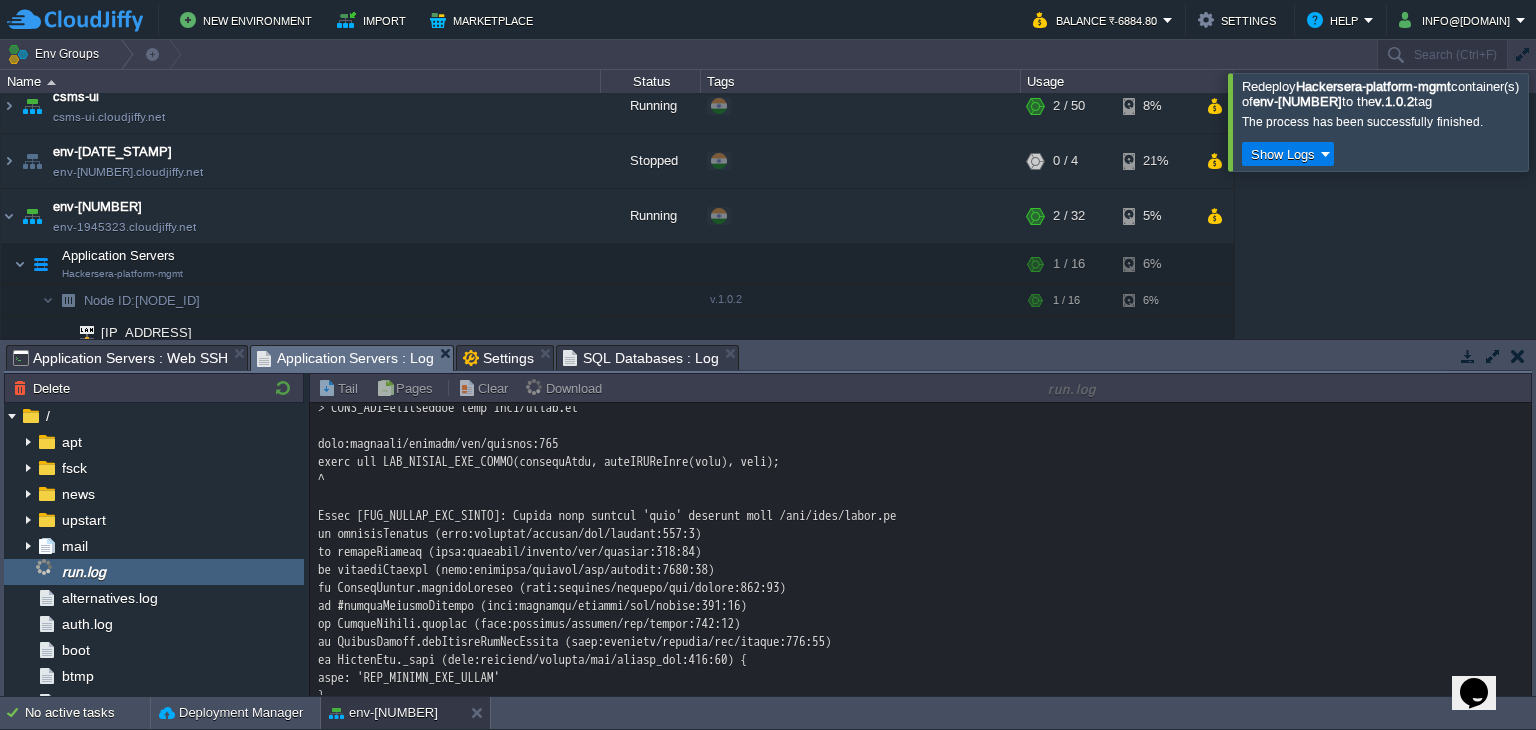scroll, scrollTop: 0, scrollLeft: 0, axis: both 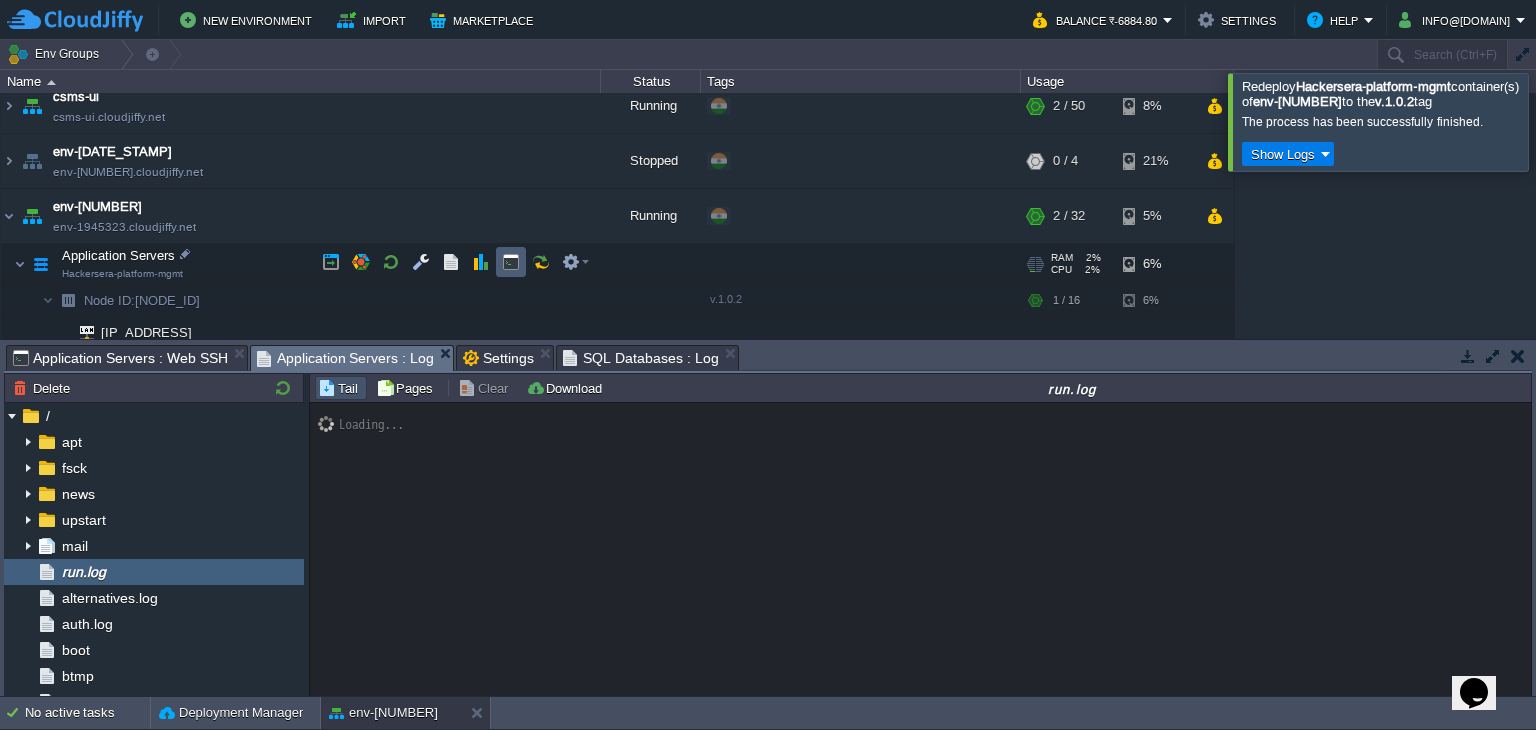 click at bounding box center [511, 262] 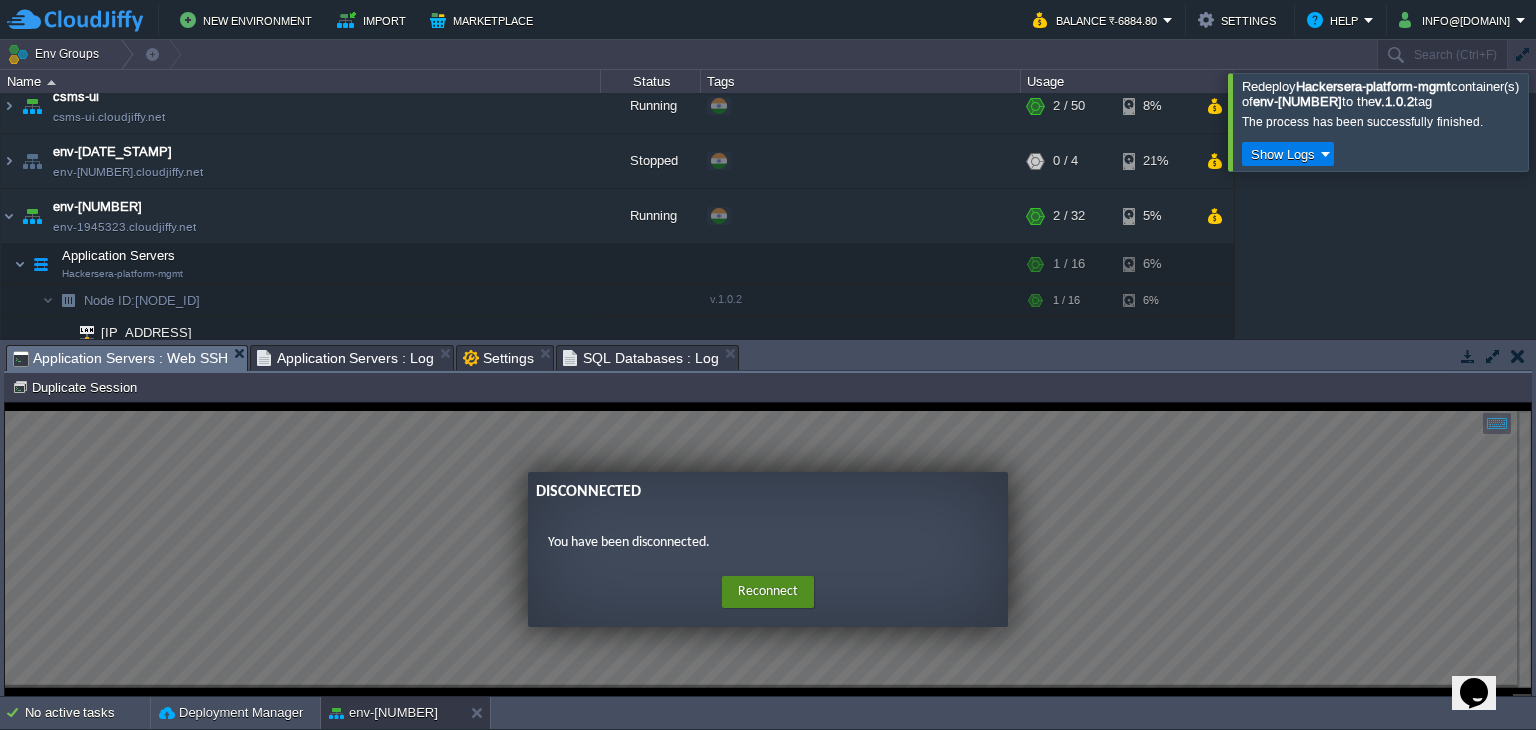click on "Reconnect" at bounding box center [768, 592] 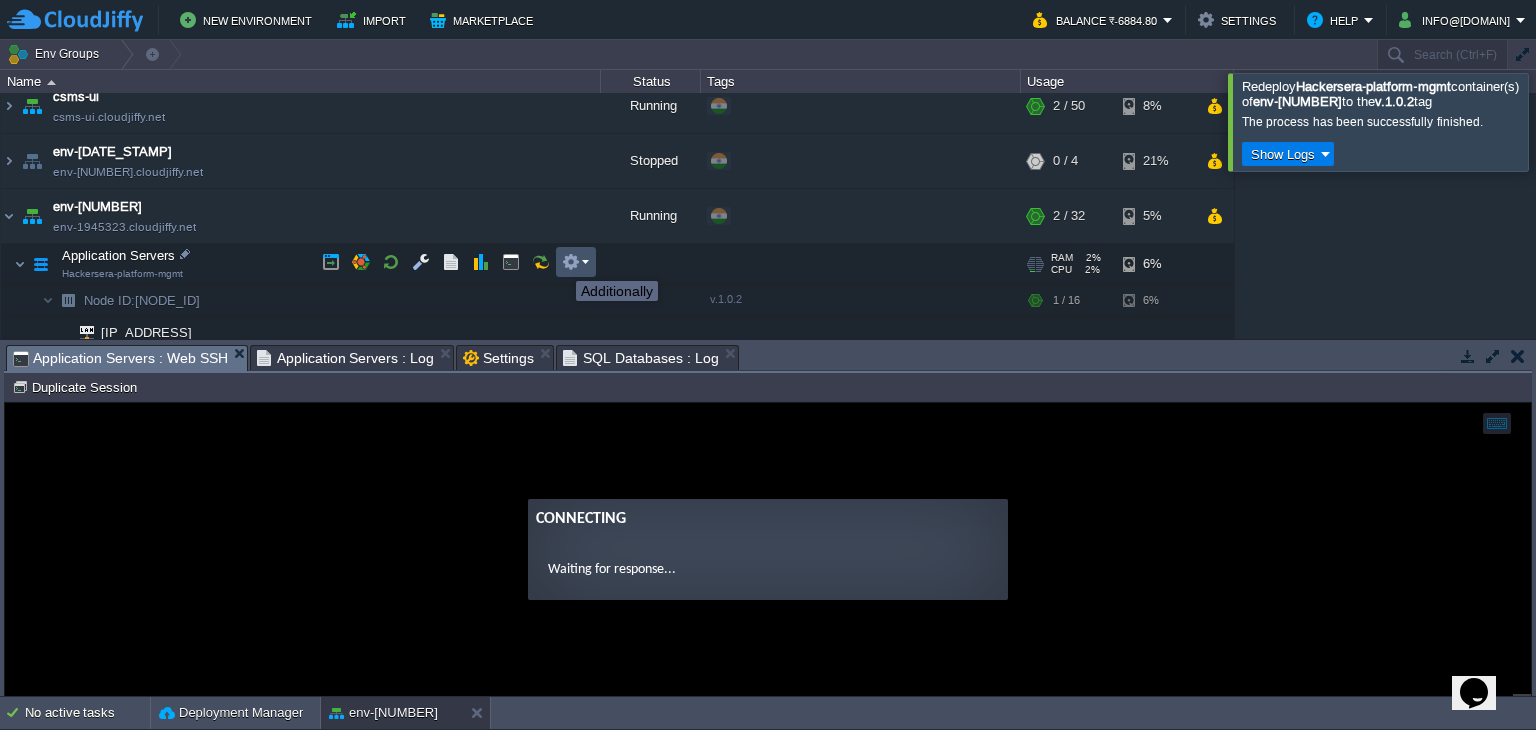 click at bounding box center (571, 262) 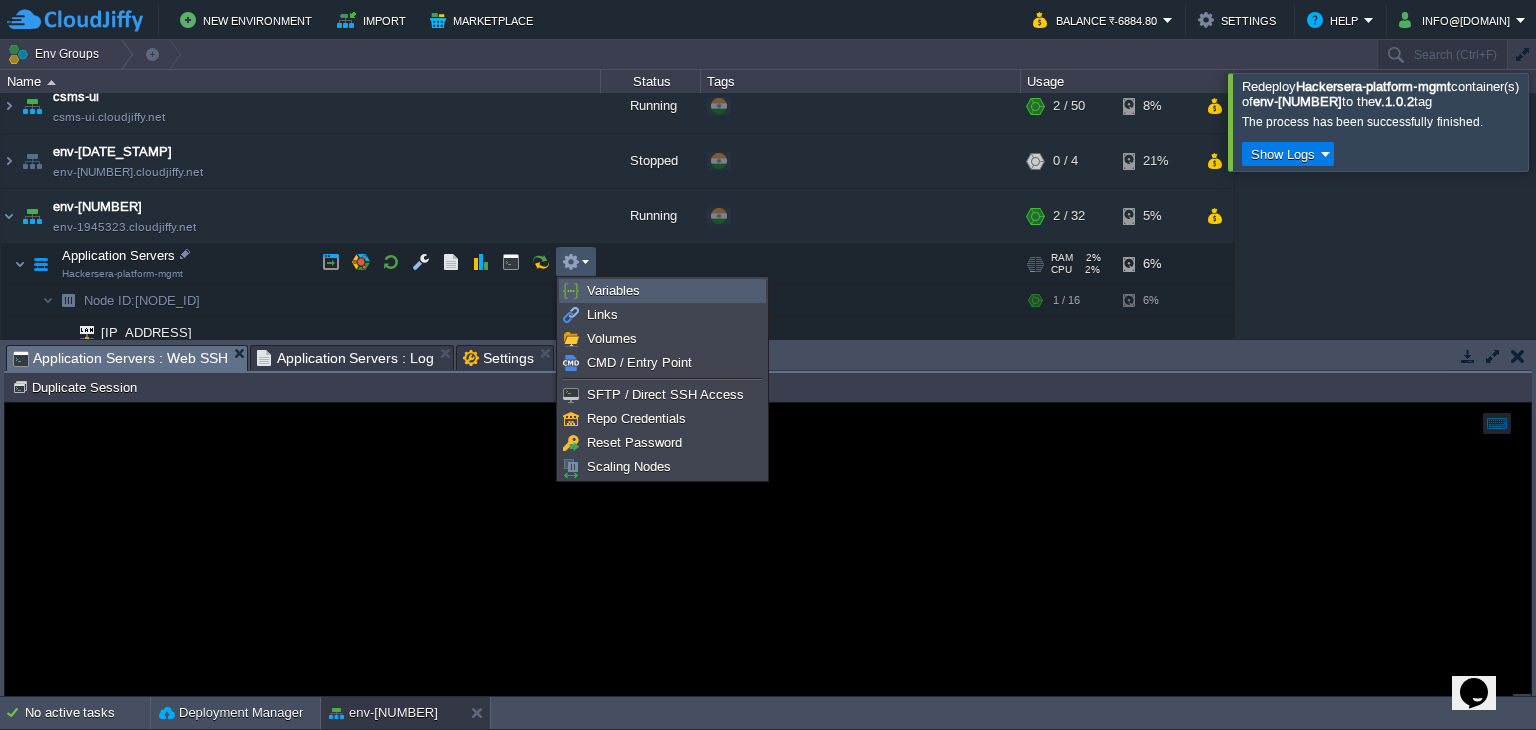 click on "Variables" at bounding box center (613, 290) 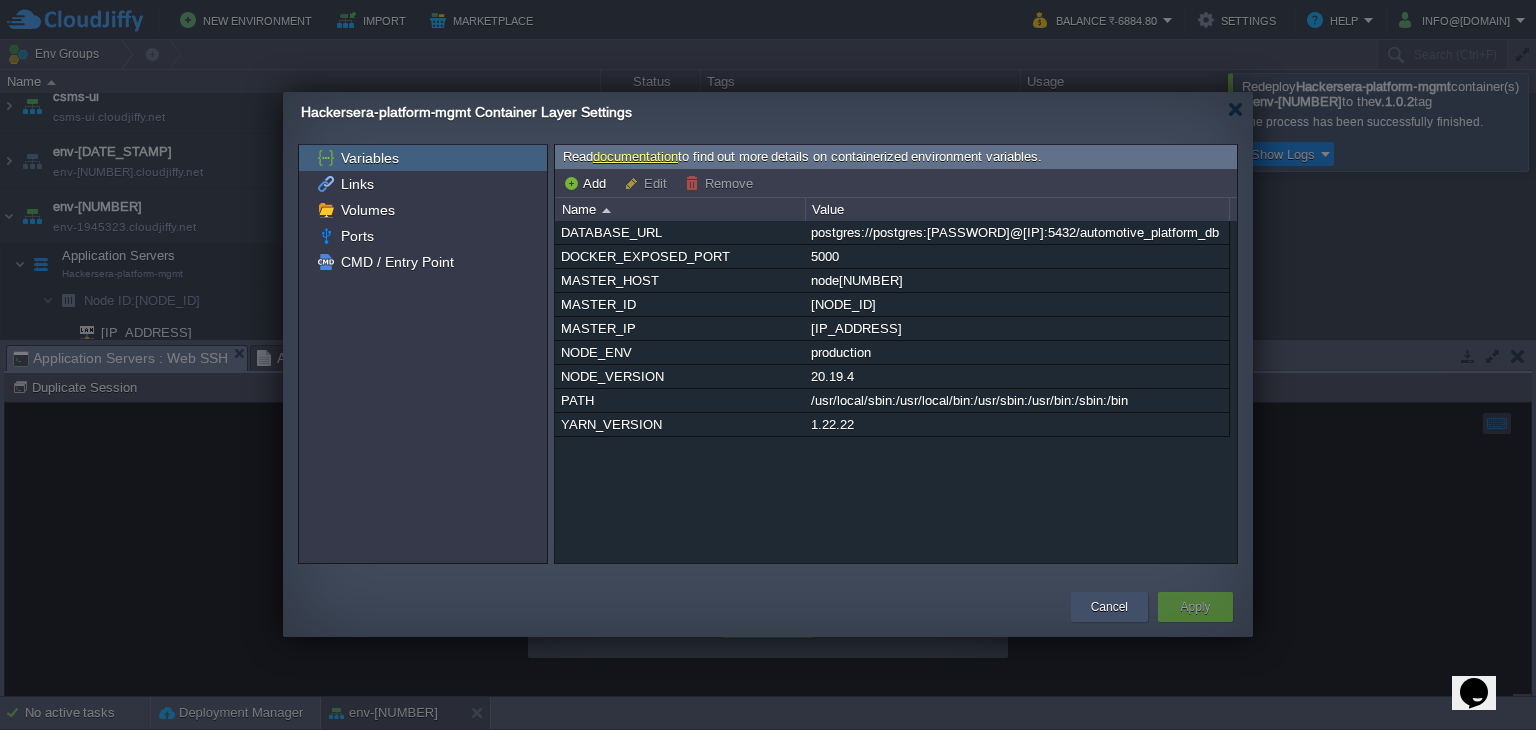 click on "Cancel" at bounding box center (1109, 607) 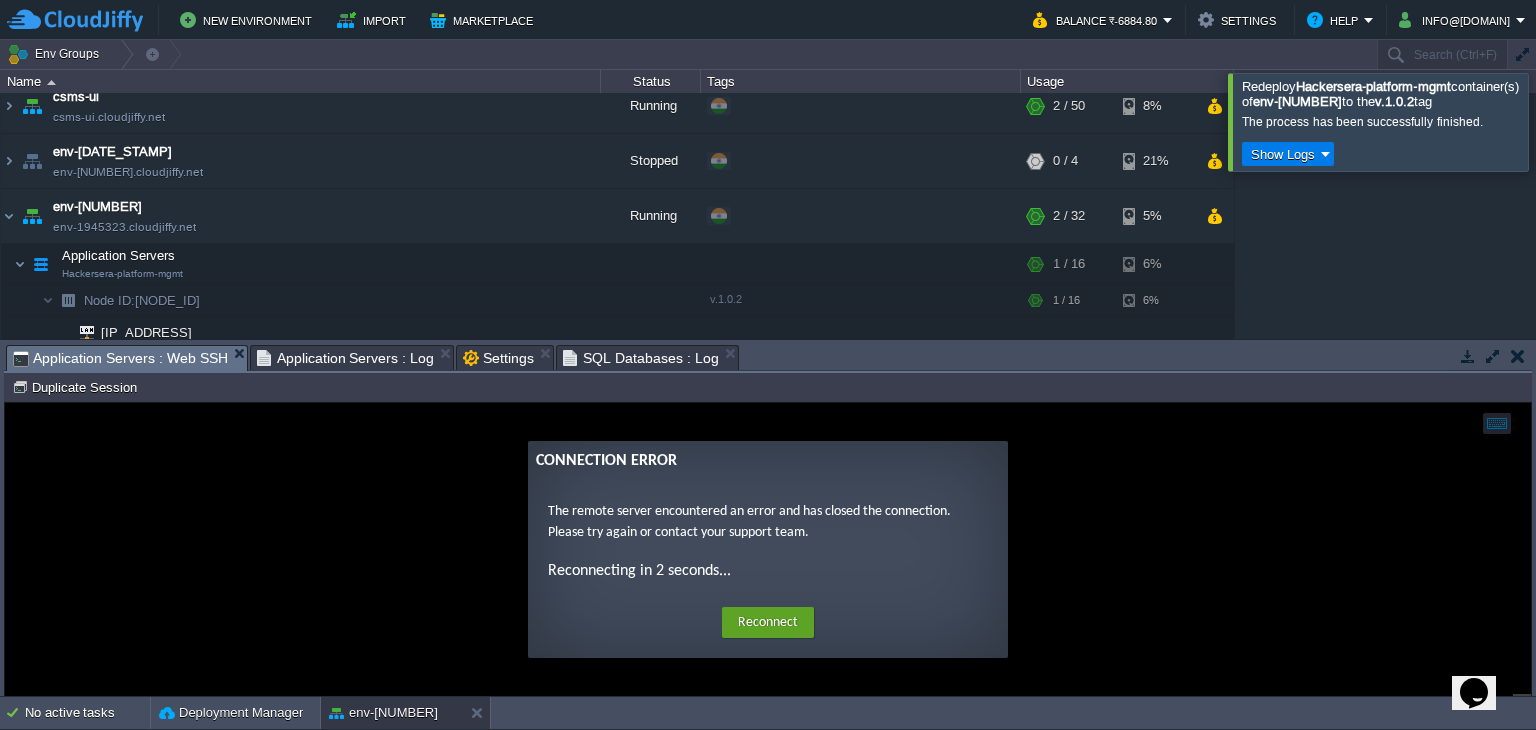 scroll, scrollTop: 560, scrollLeft: 0, axis: vertical 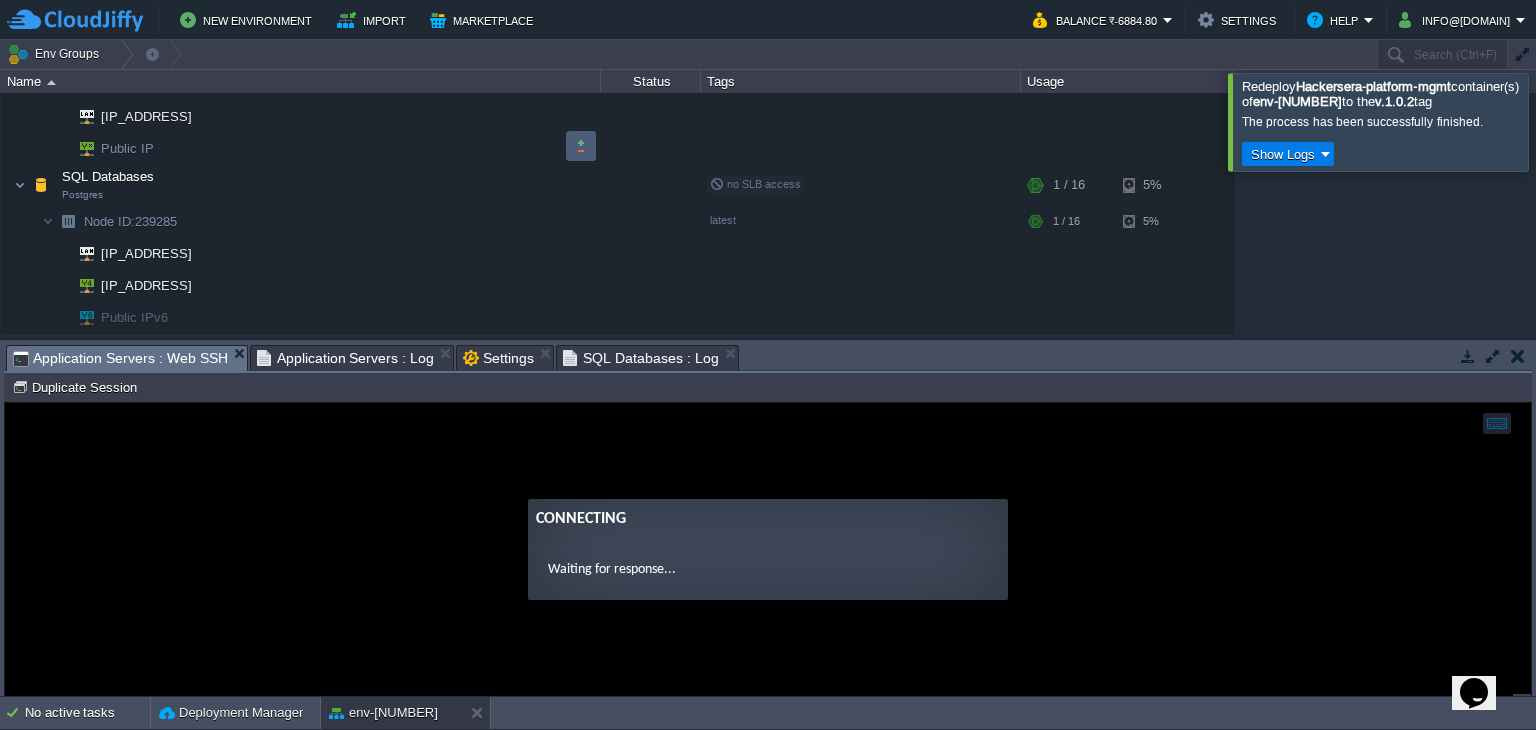 click at bounding box center [581, 146] 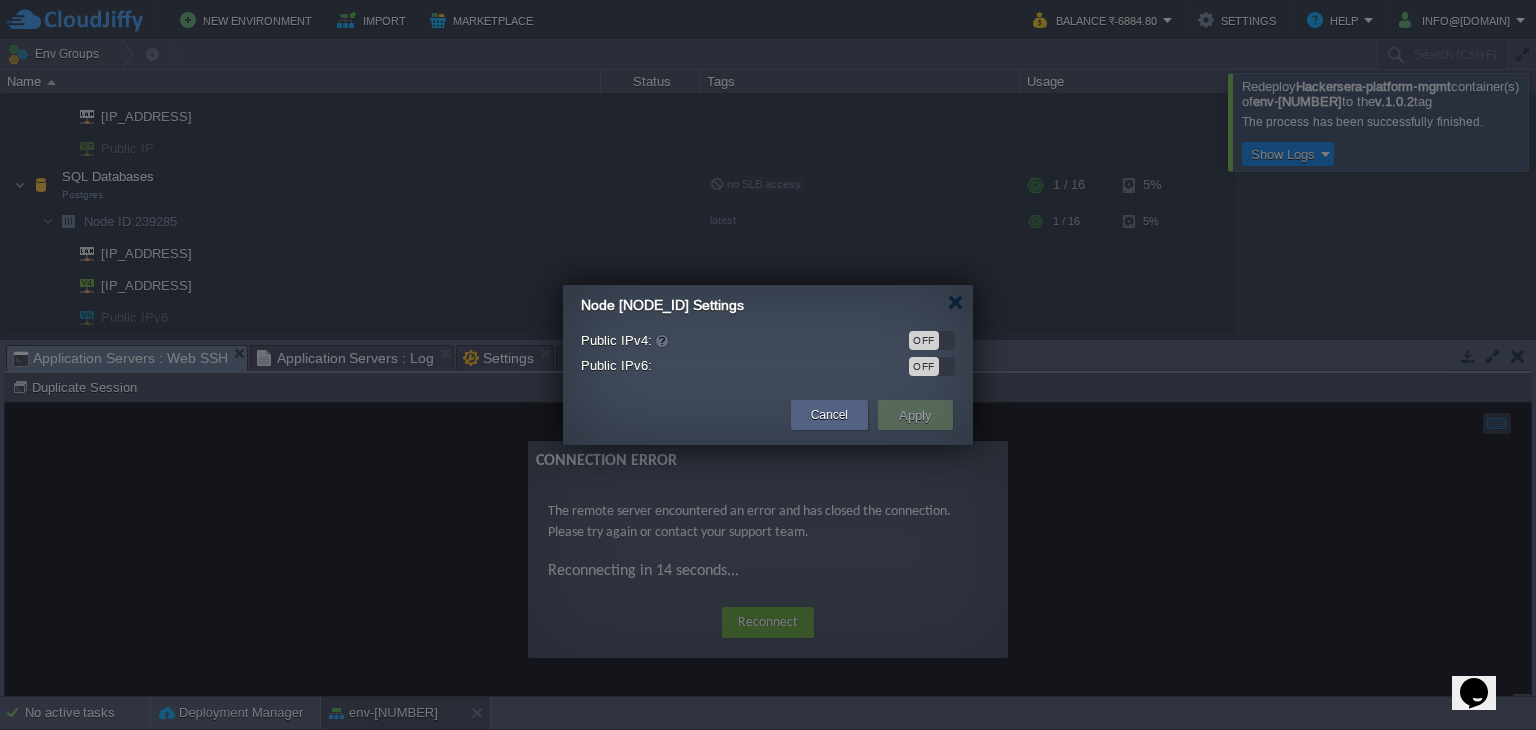 click on "OFF" at bounding box center (924, 340) 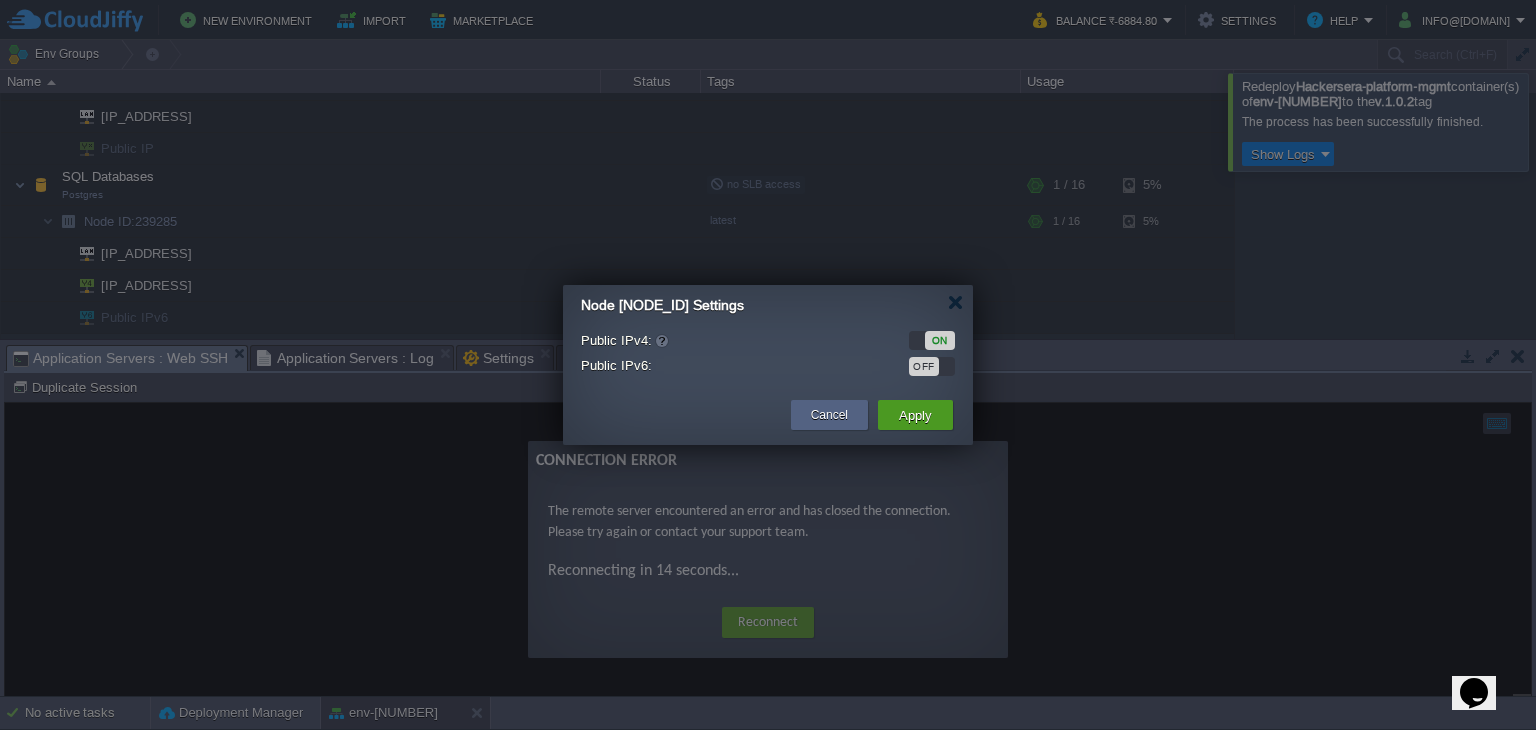 click on "Apply" at bounding box center (915, 415) 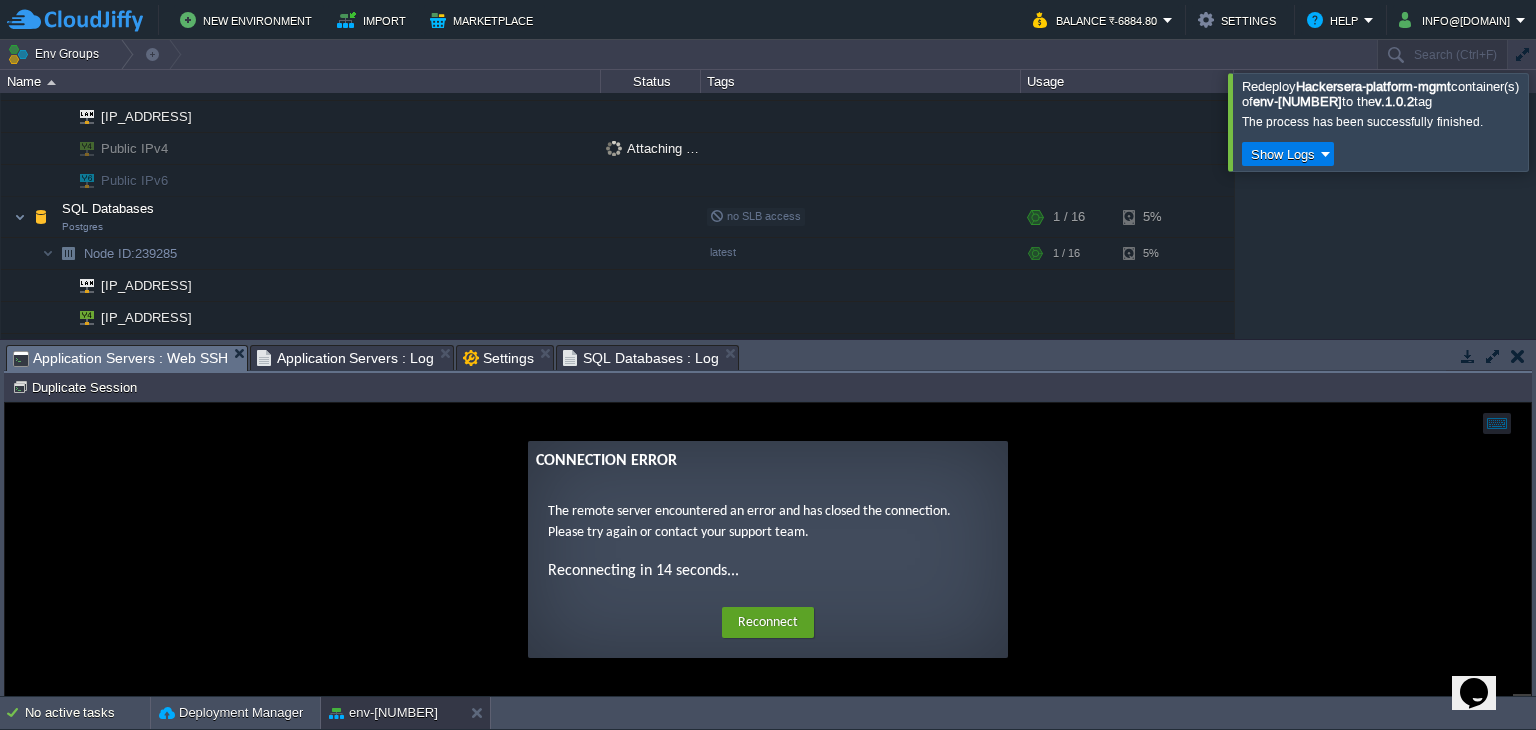 scroll, scrollTop: 540, scrollLeft: 0, axis: vertical 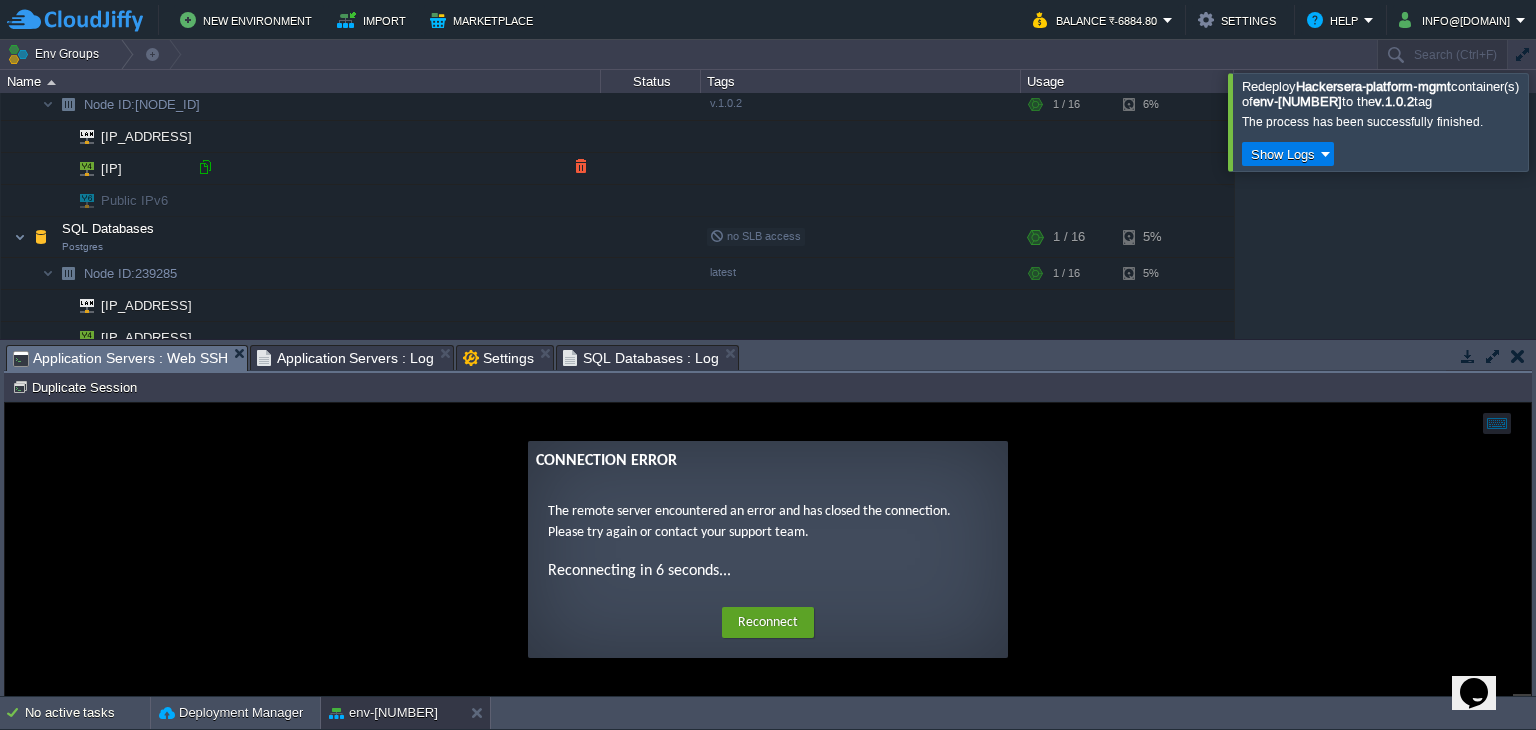 click at bounding box center (205, 167) 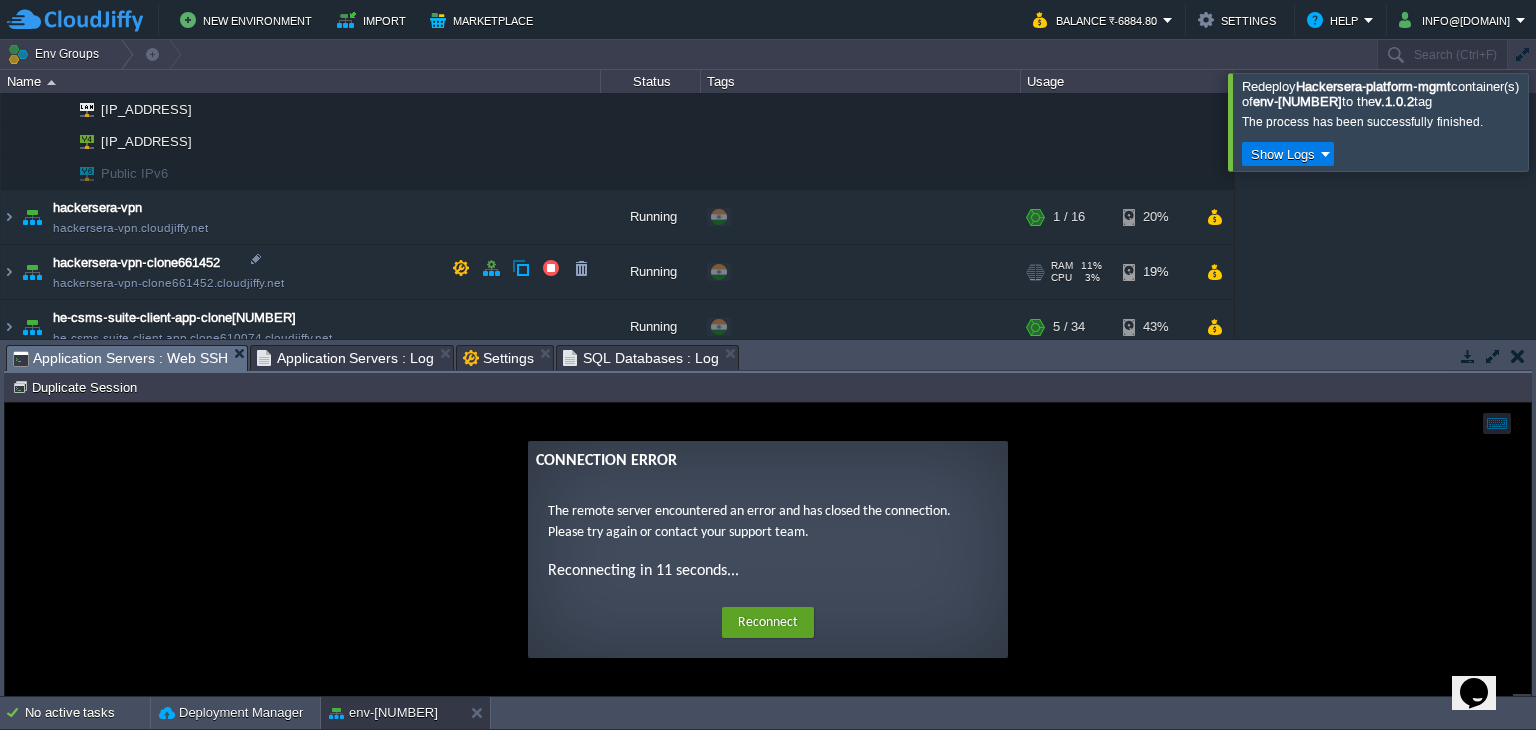 scroll, scrollTop: 755, scrollLeft: 0, axis: vertical 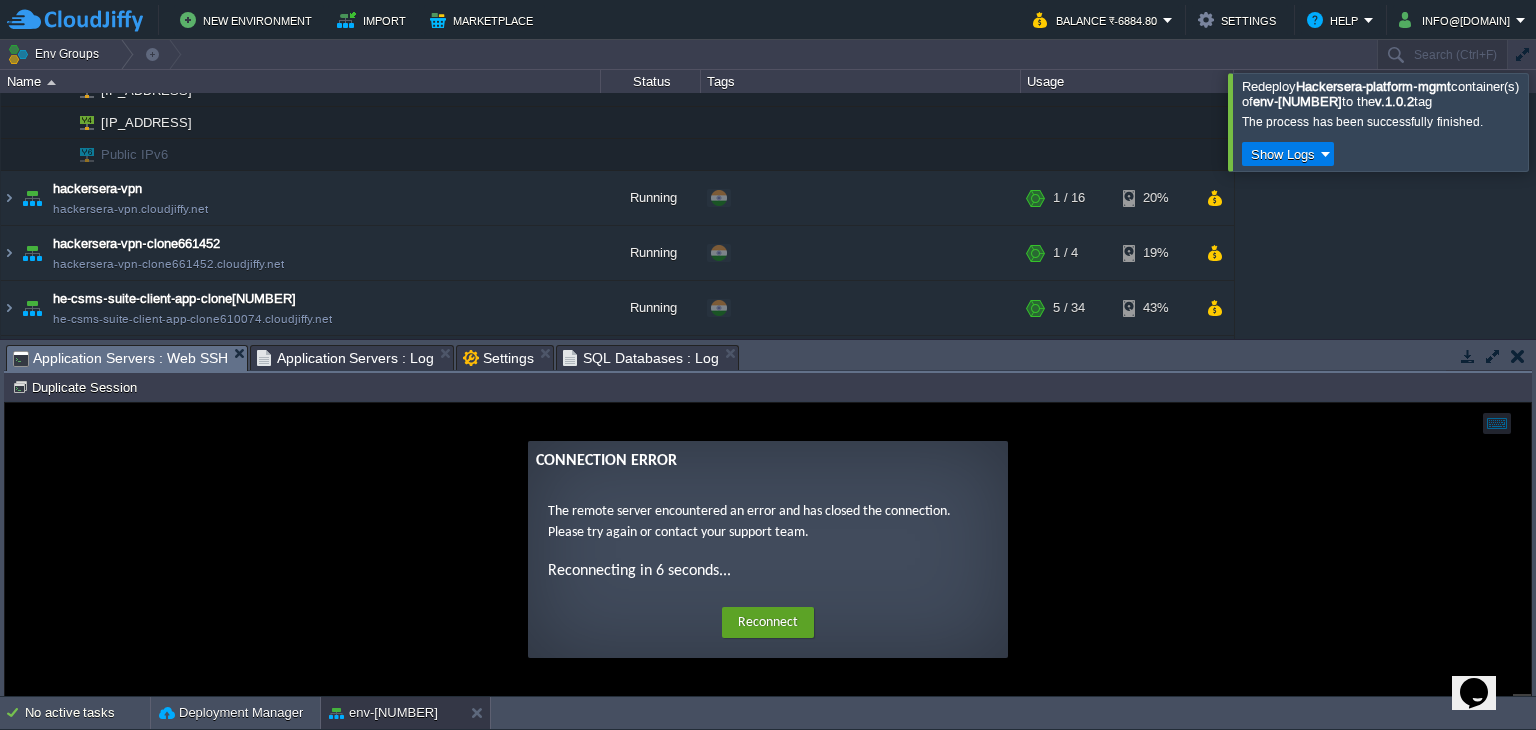 click on "SQL Databases : Log" at bounding box center (641, 358) 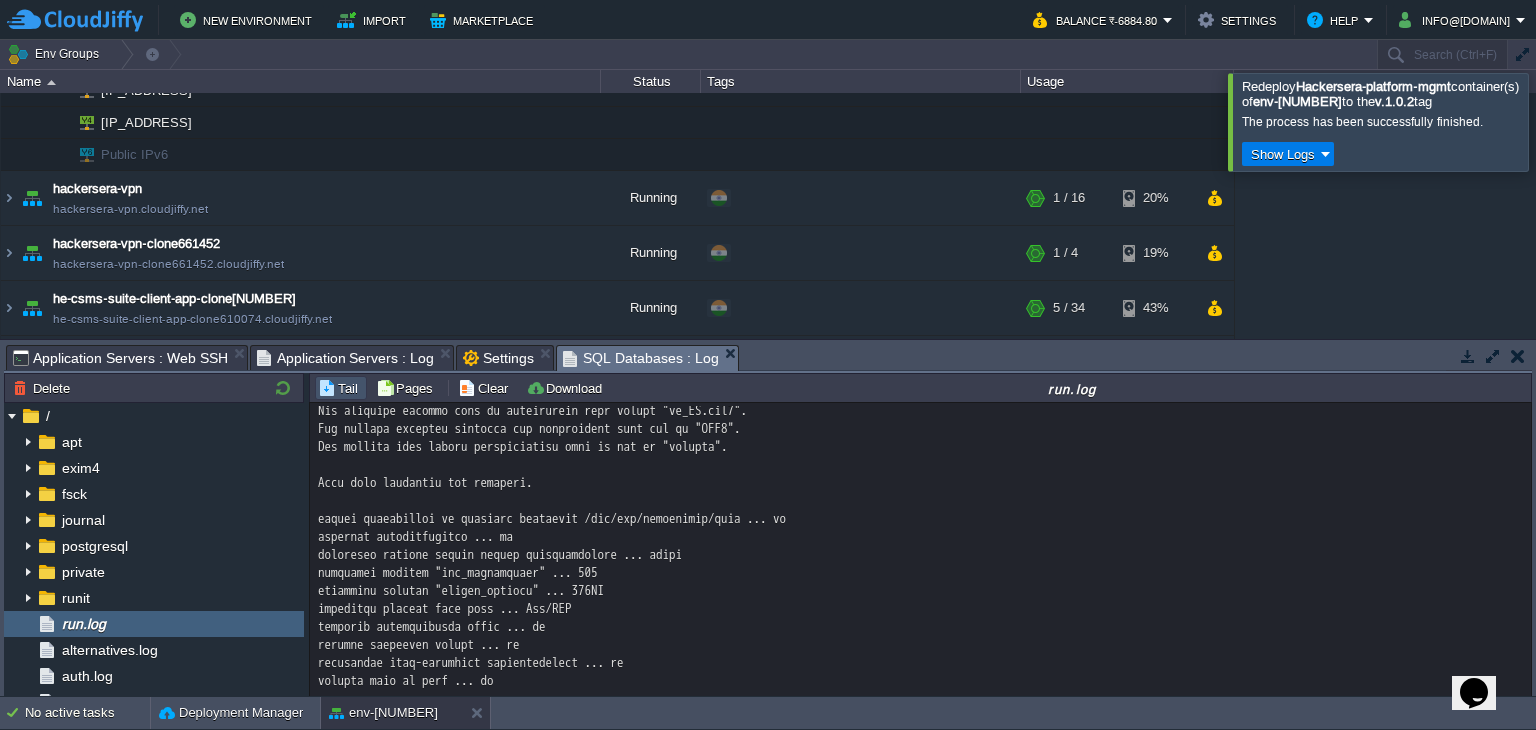 scroll, scrollTop: 0, scrollLeft: 0, axis: both 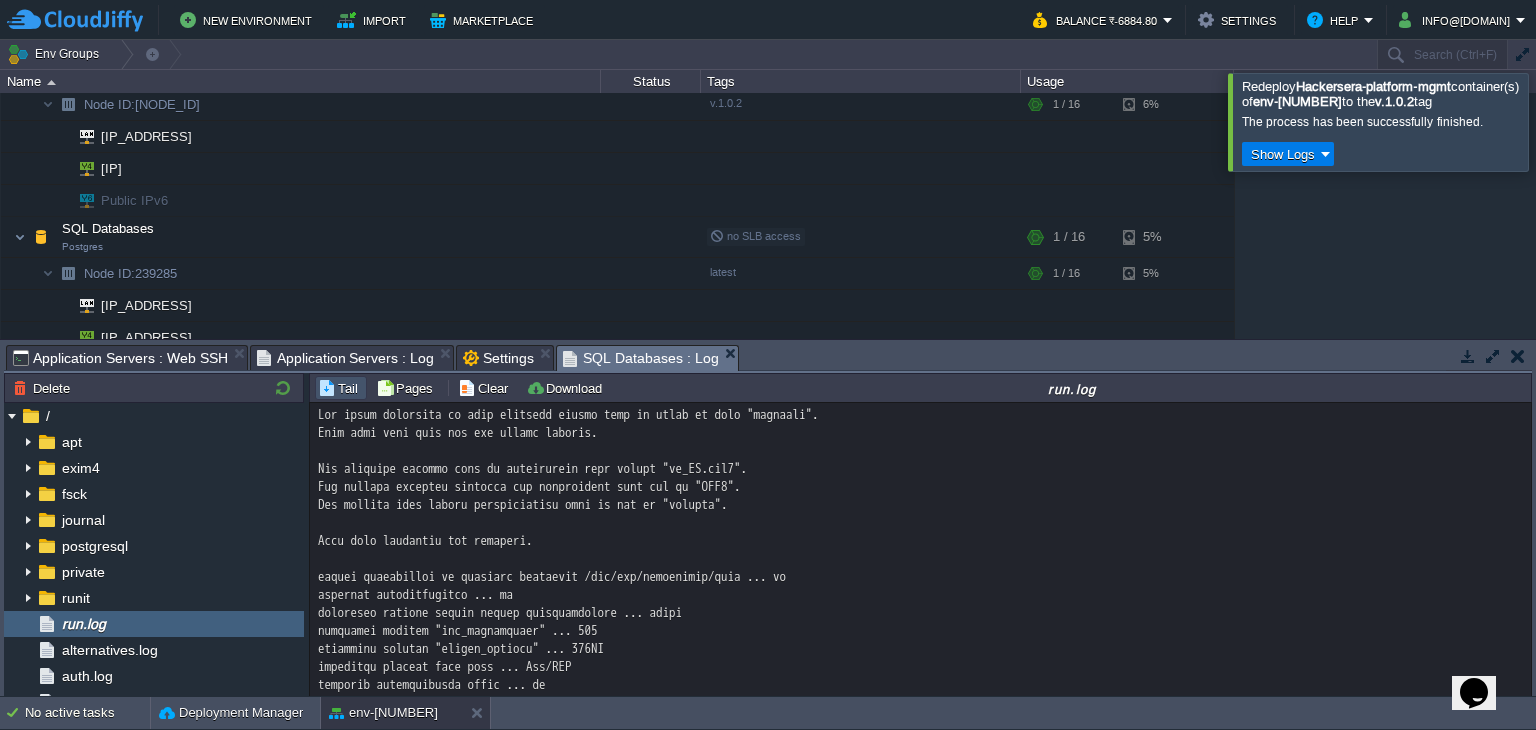 click on "SQL Databases : Log" at bounding box center [641, 358] 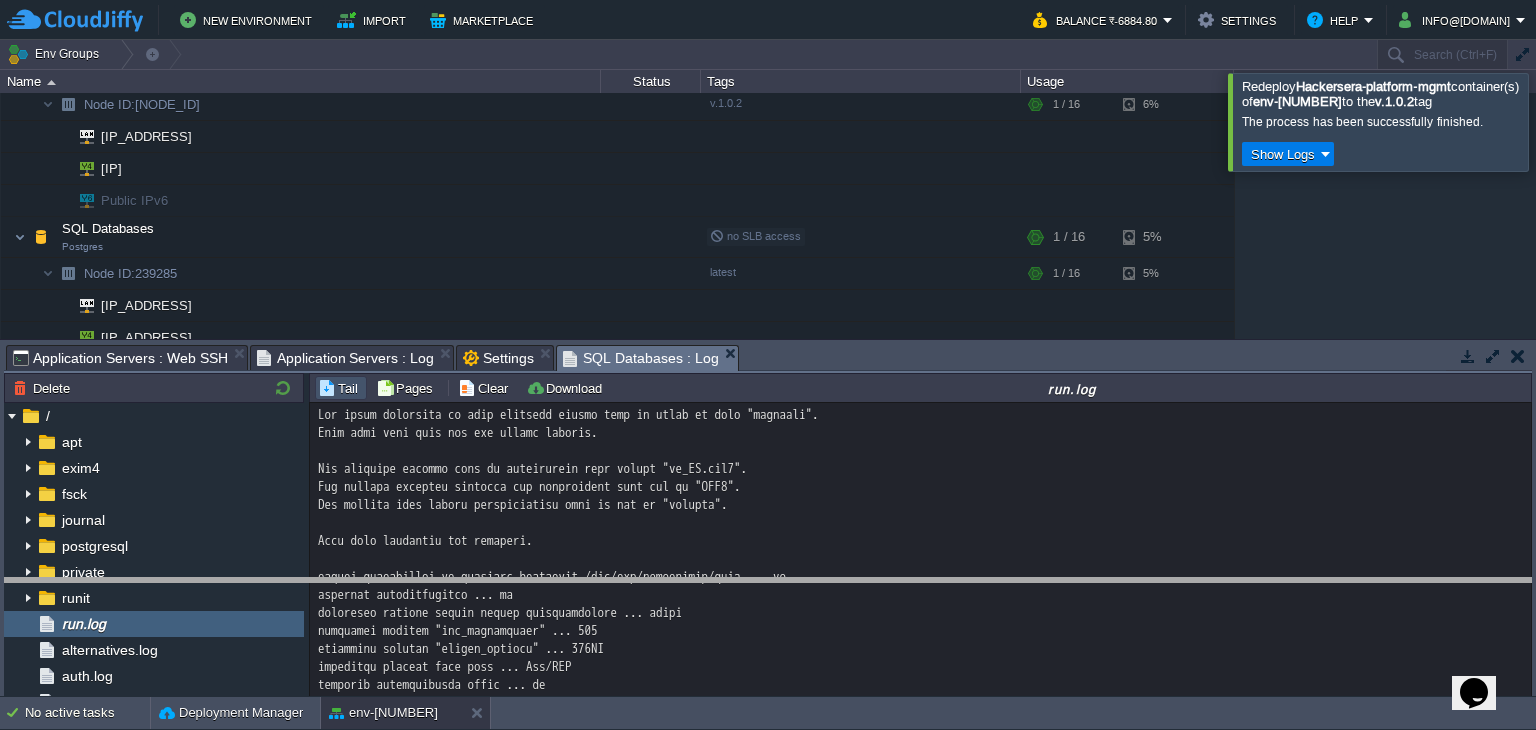 drag, startPoint x: 747, startPoint y: 364, endPoint x: 793, endPoint y: 584, distance: 224.75764 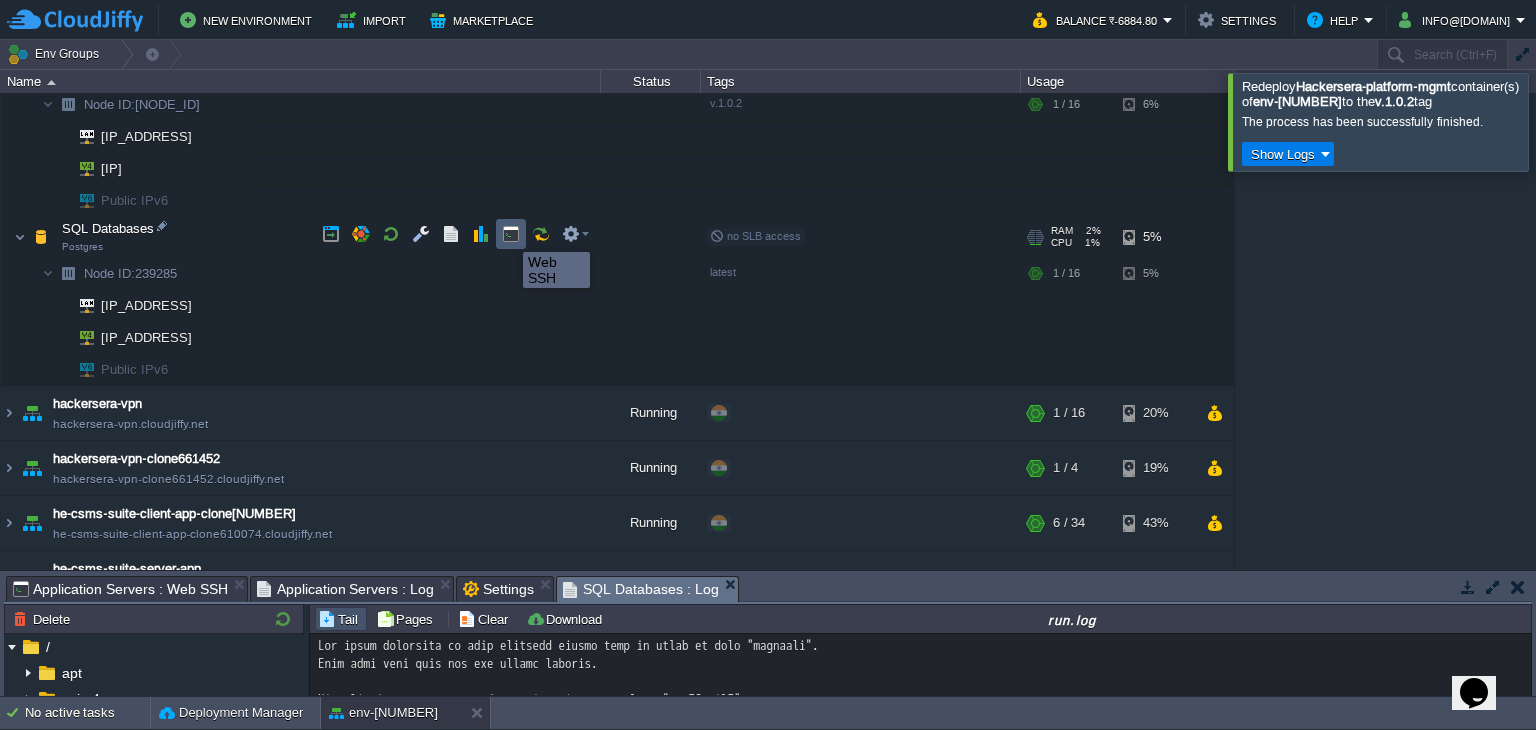 click at bounding box center [511, 234] 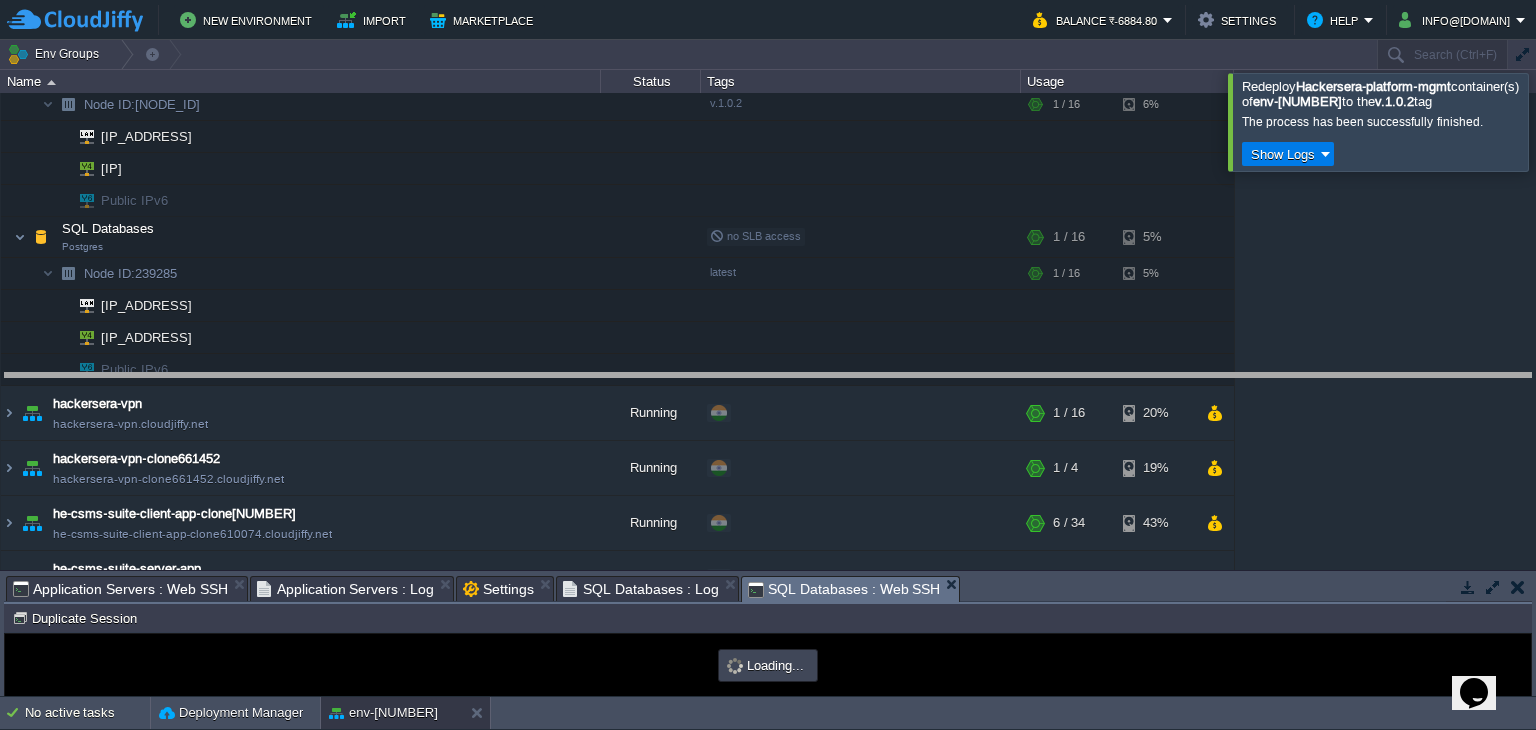 drag, startPoint x: 964, startPoint y: 582, endPoint x: 1000, endPoint y: 278, distance: 306.12415 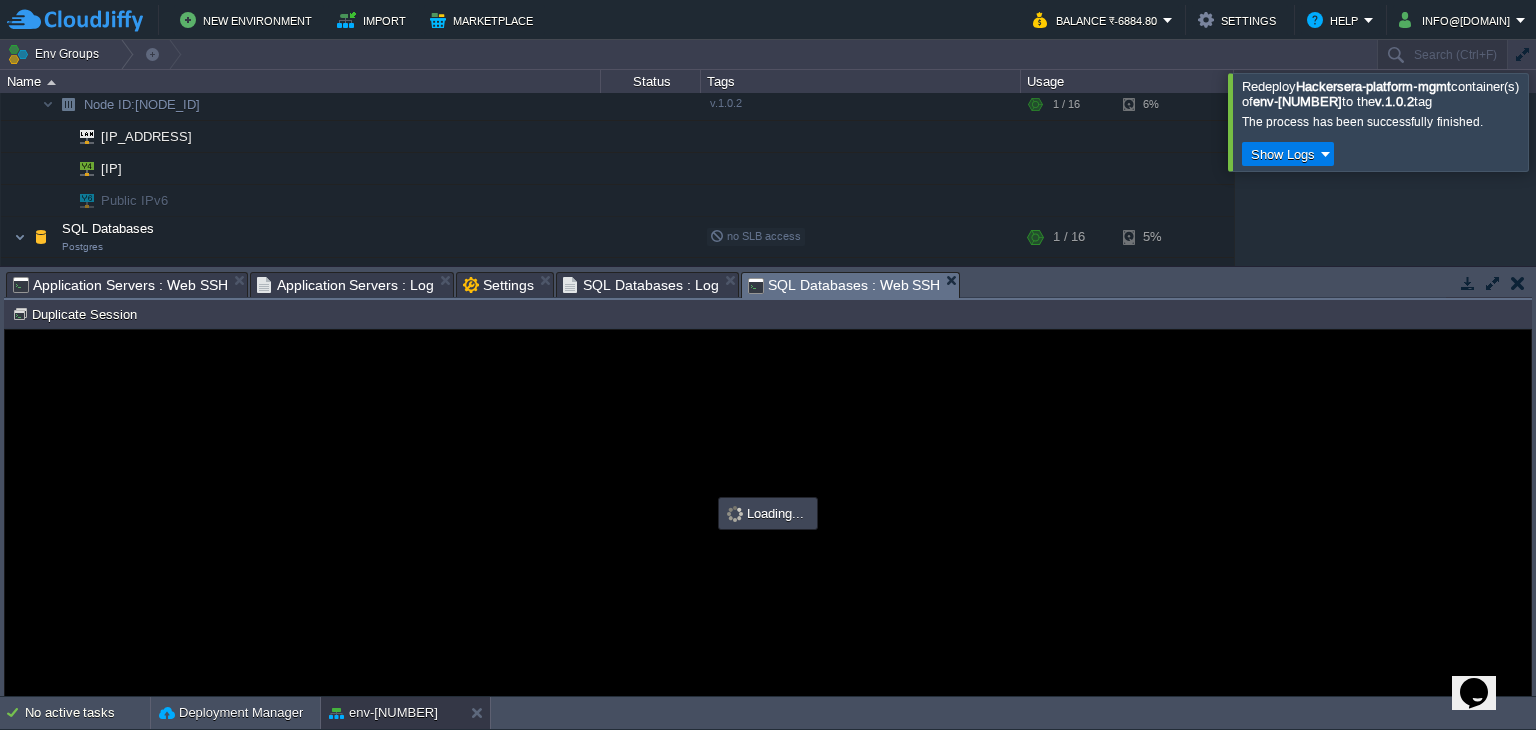 scroll, scrollTop: 0, scrollLeft: 0, axis: both 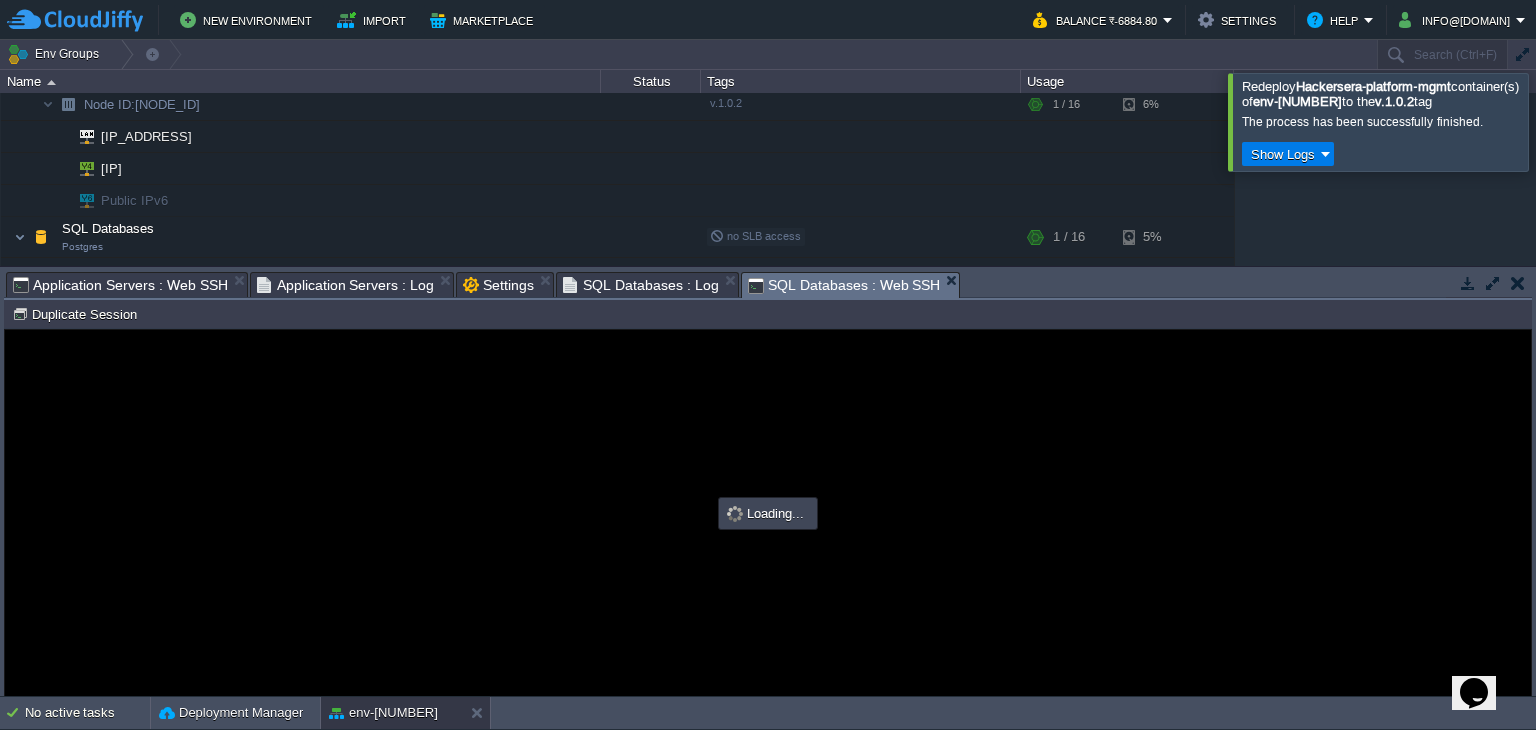 type on "#000000" 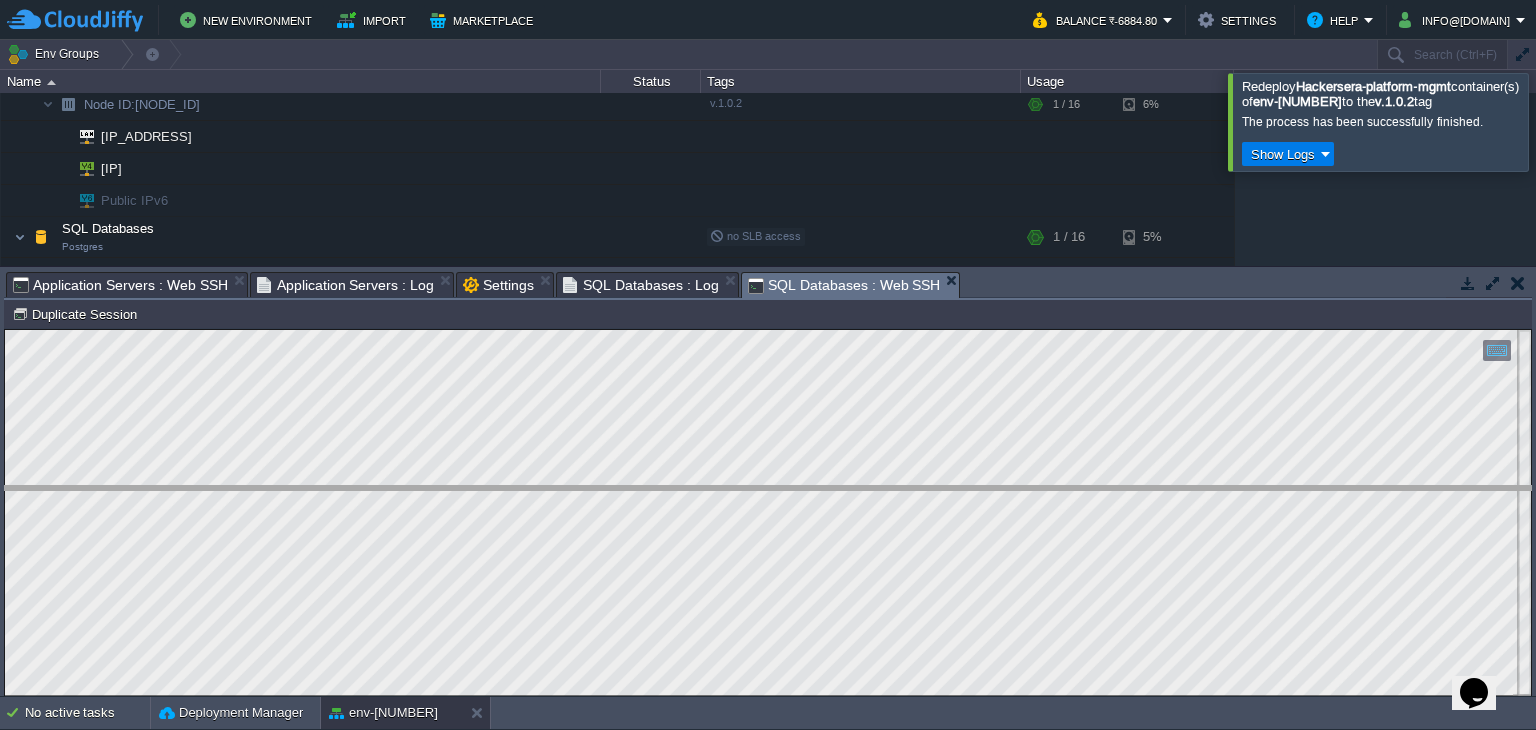 drag, startPoint x: 1005, startPoint y: 277, endPoint x: 1038, endPoint y: 491, distance: 216.52945 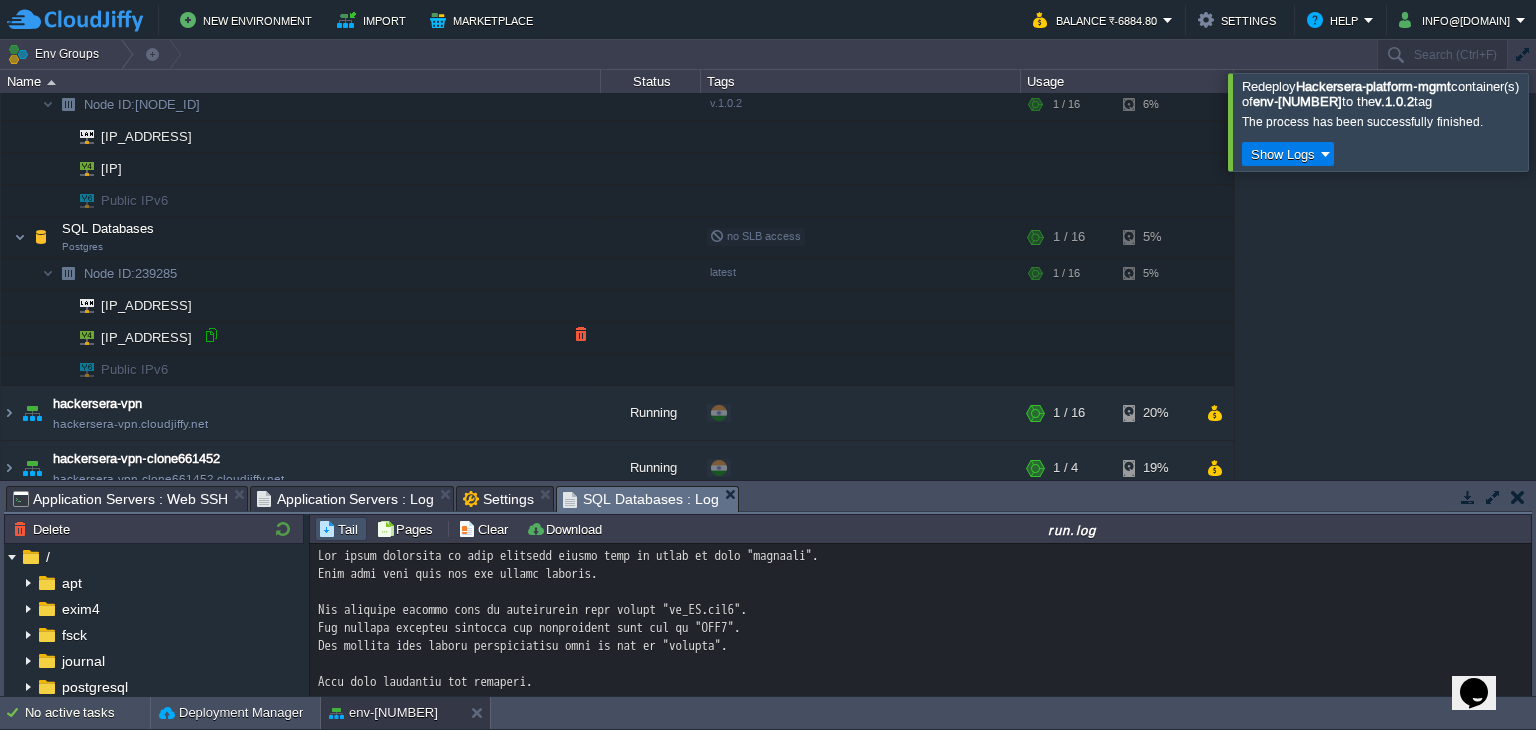 click at bounding box center (211, 335) 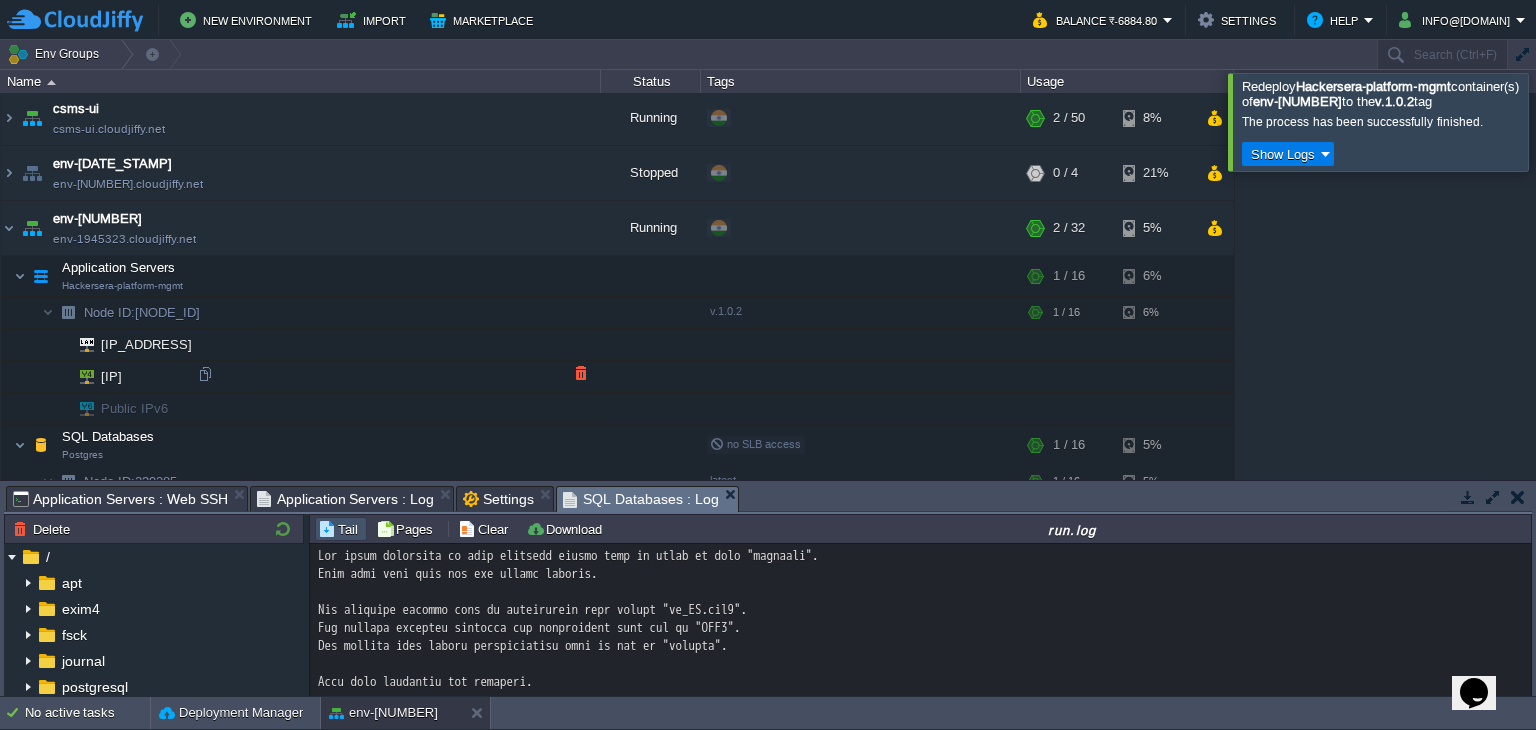 scroll, scrollTop: 339, scrollLeft: 0, axis: vertical 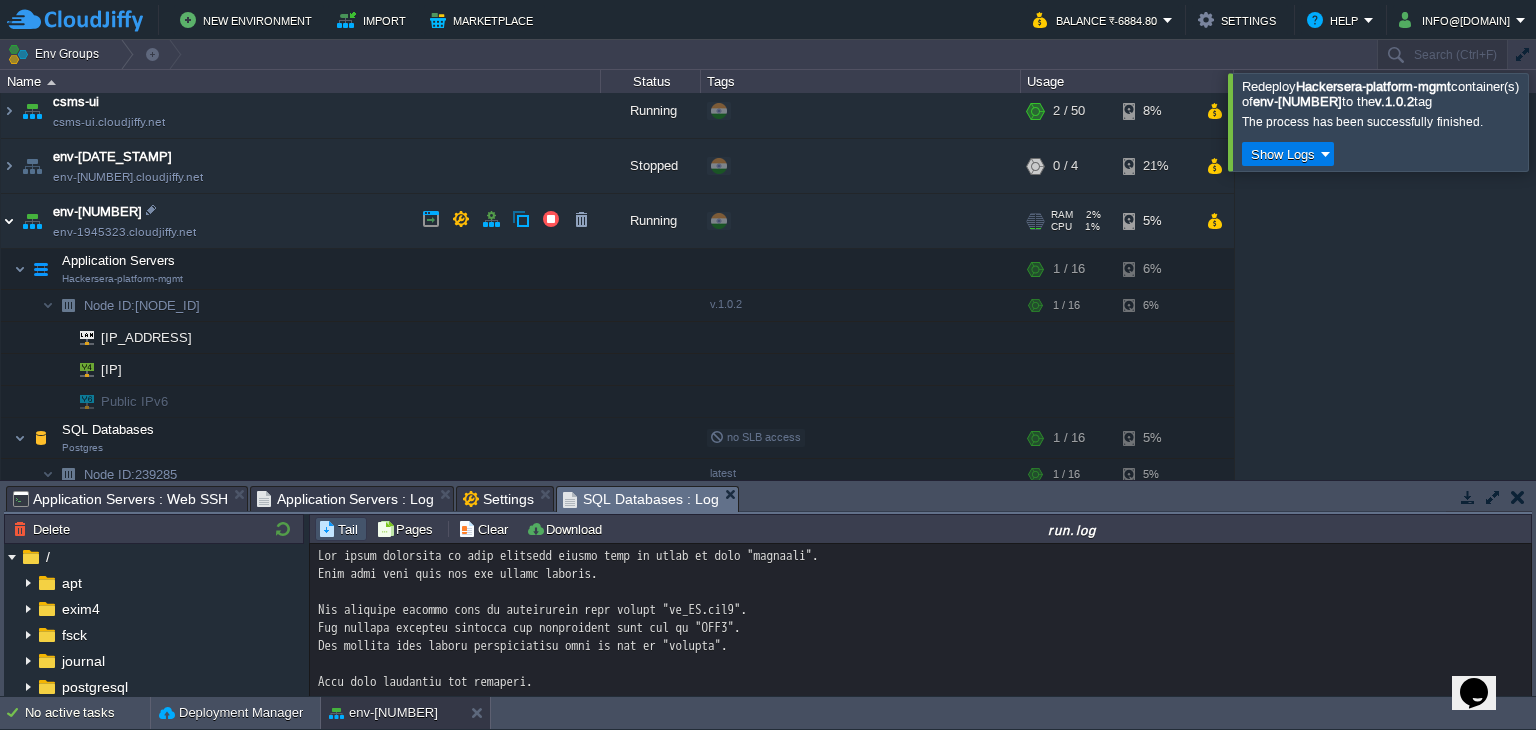 click at bounding box center [9, 221] 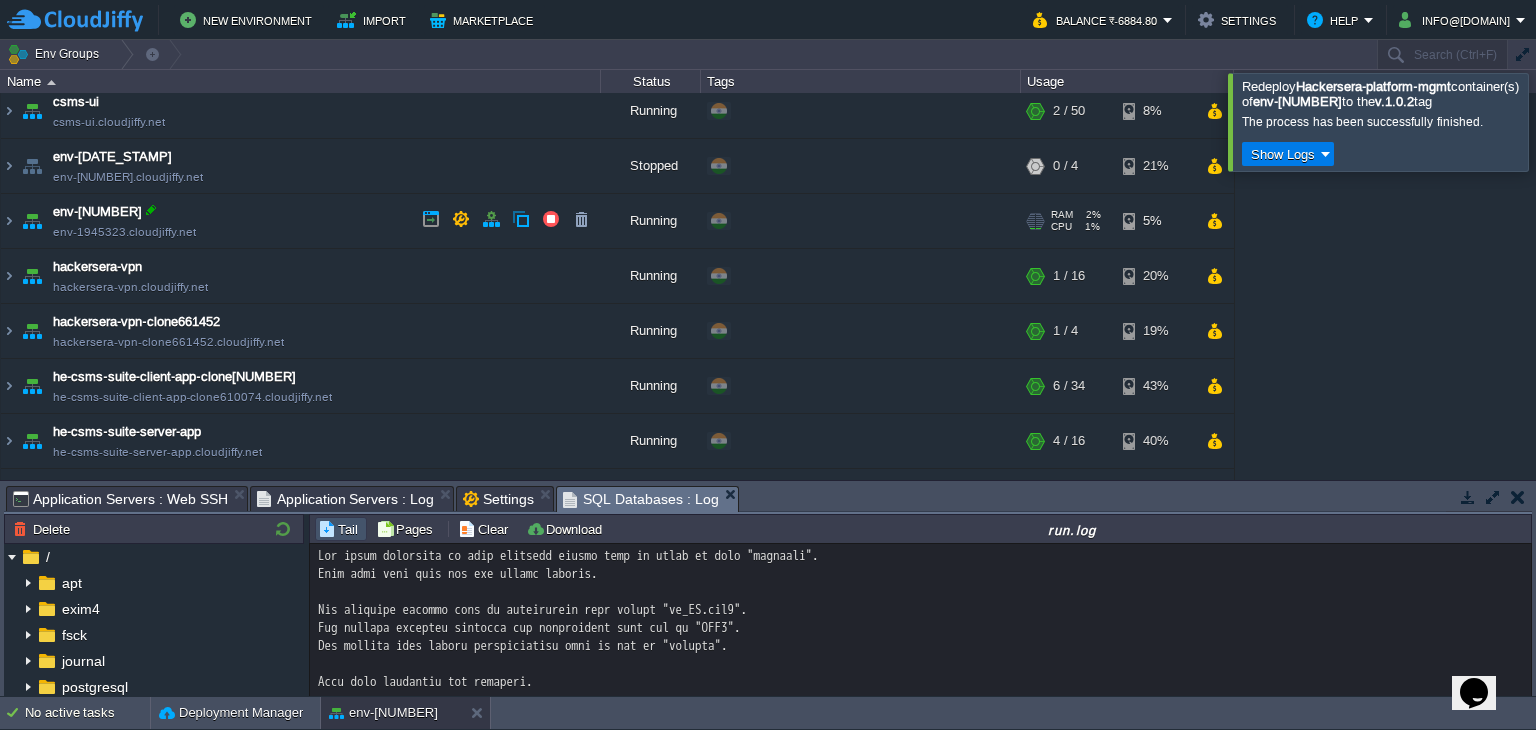 click at bounding box center [151, 210] 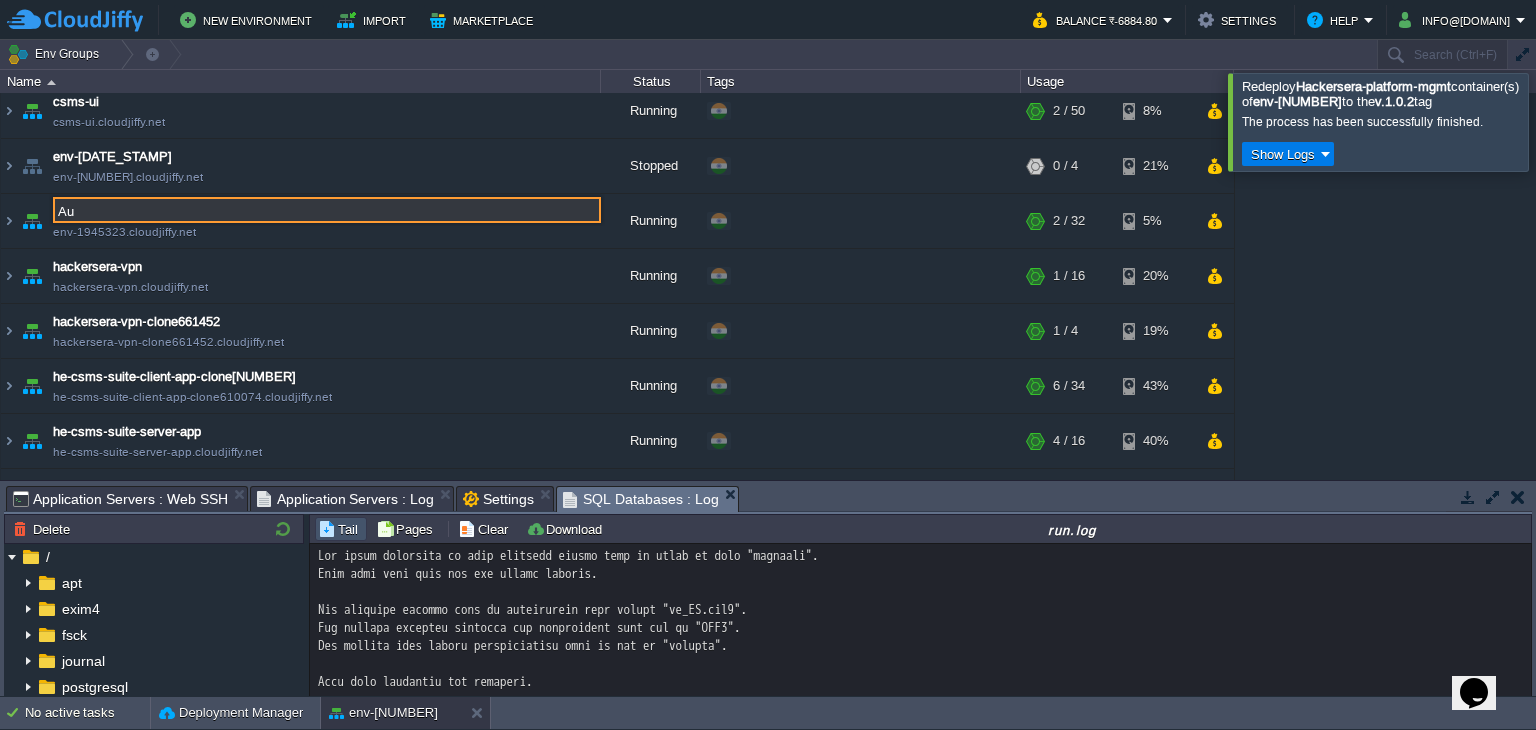 type on "A" 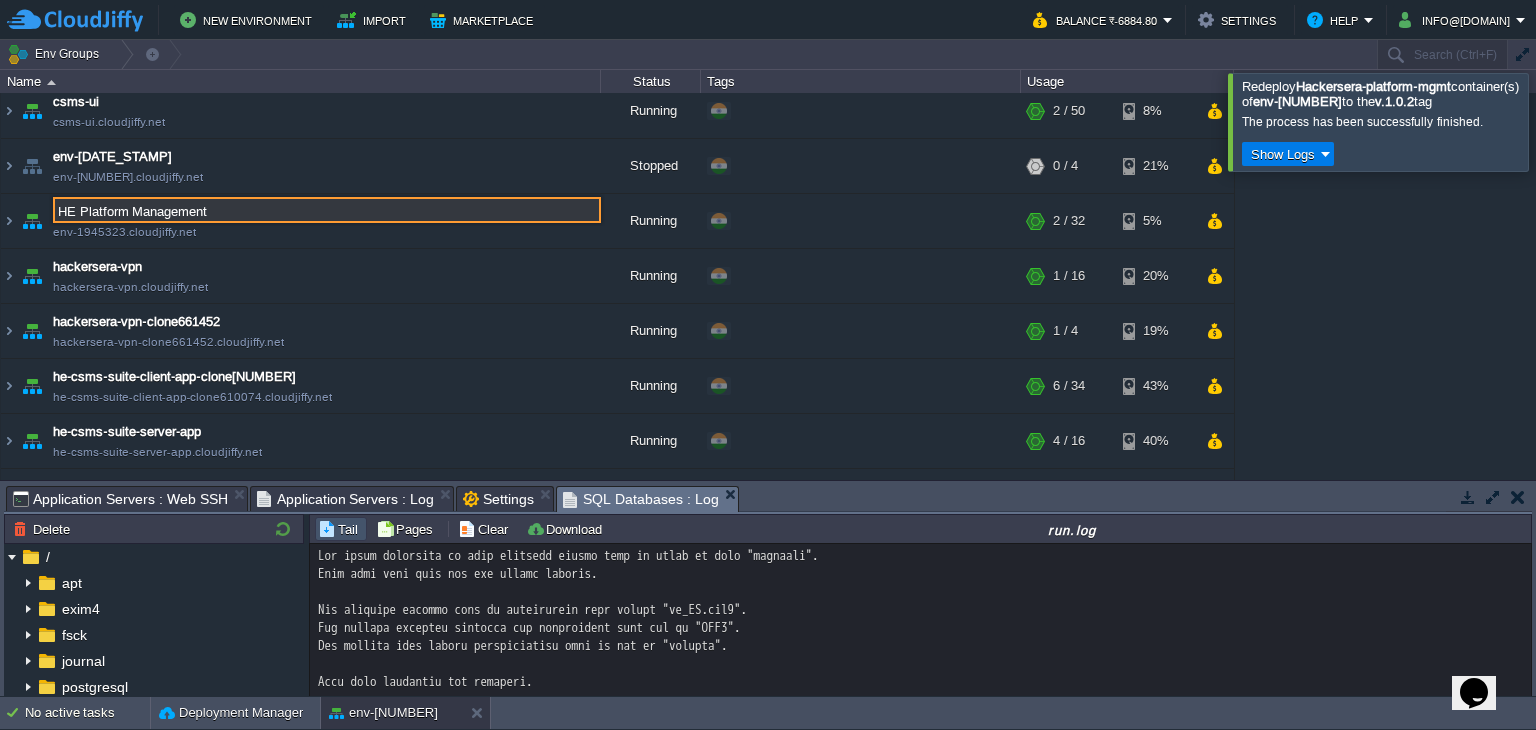 type on "HE Platform Management" 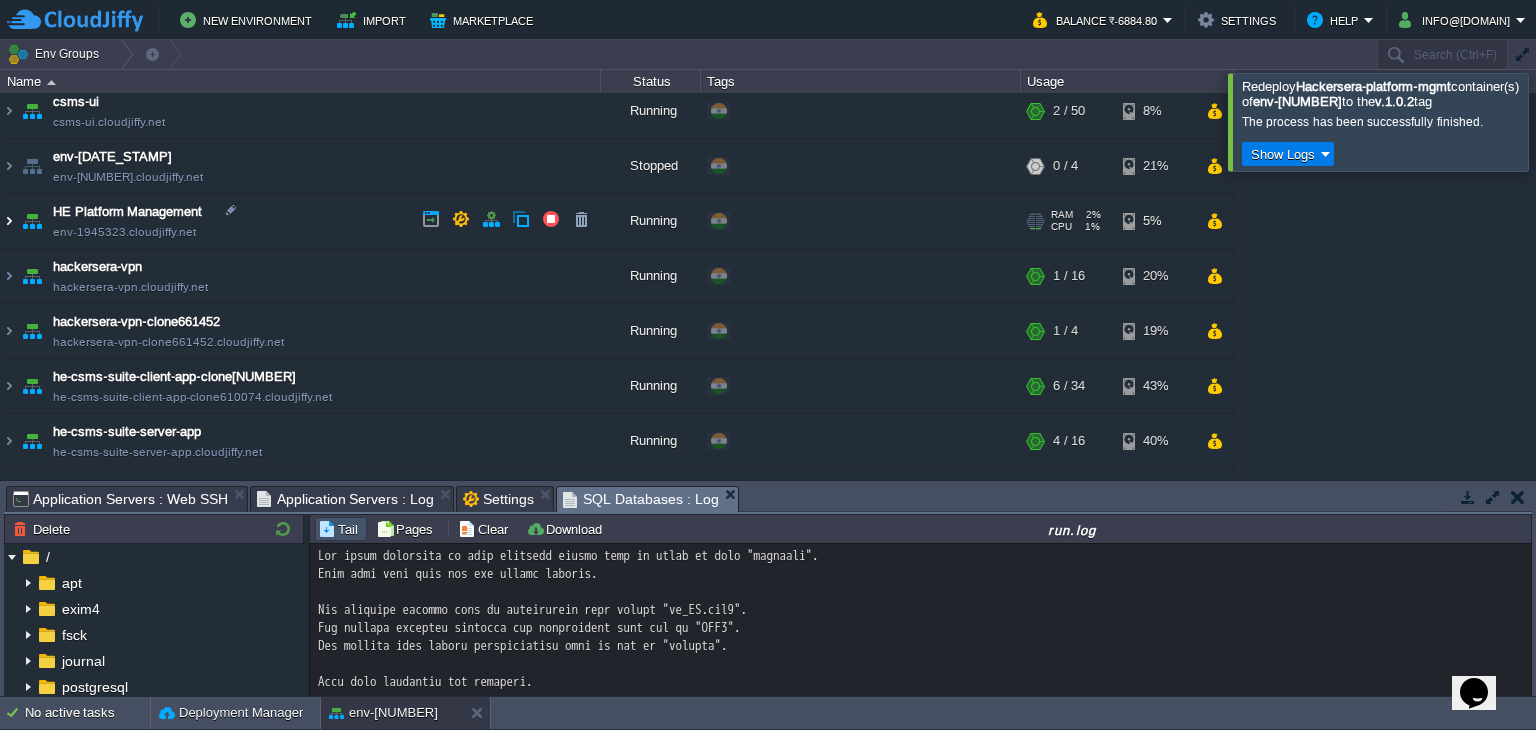 click at bounding box center [9, 221] 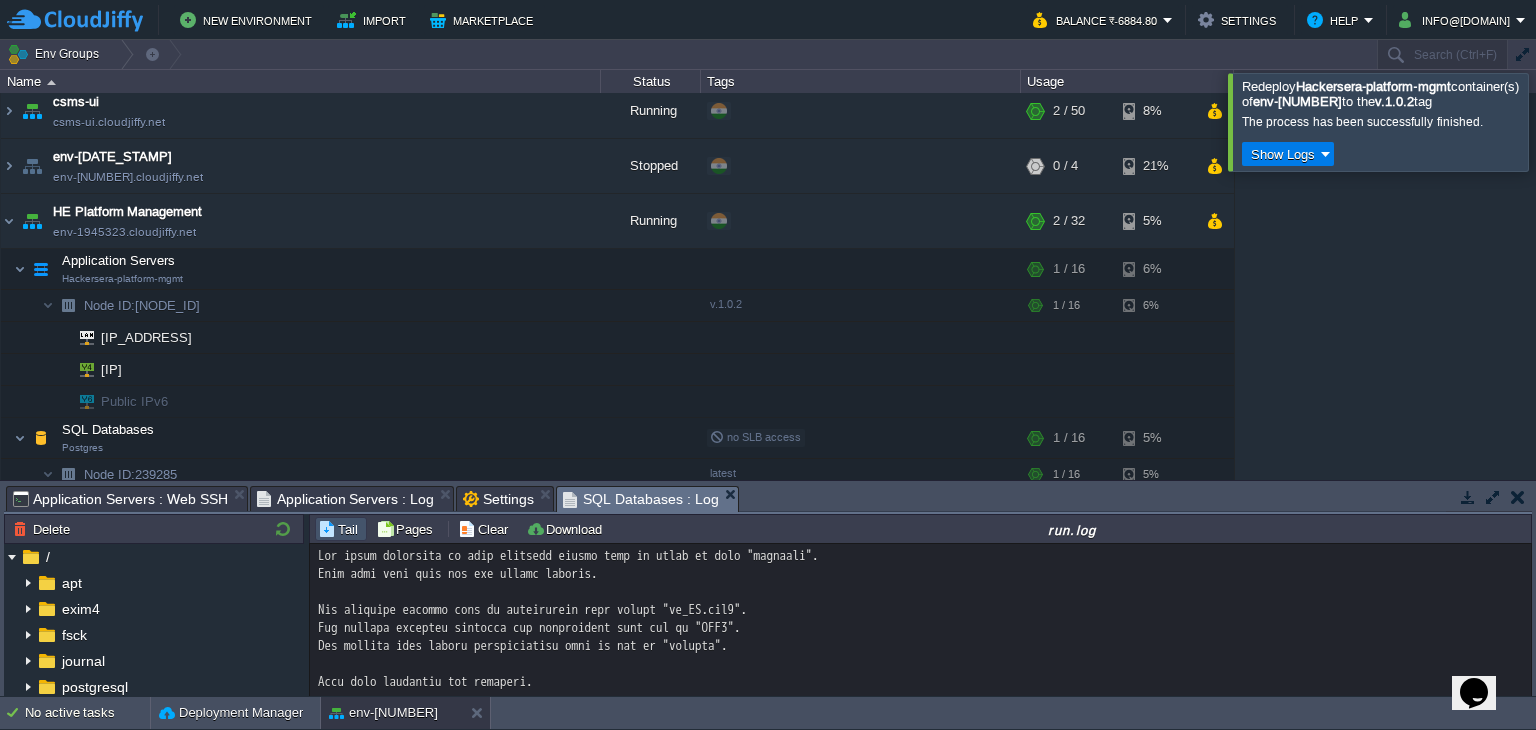 click at bounding box center (1560, 121) 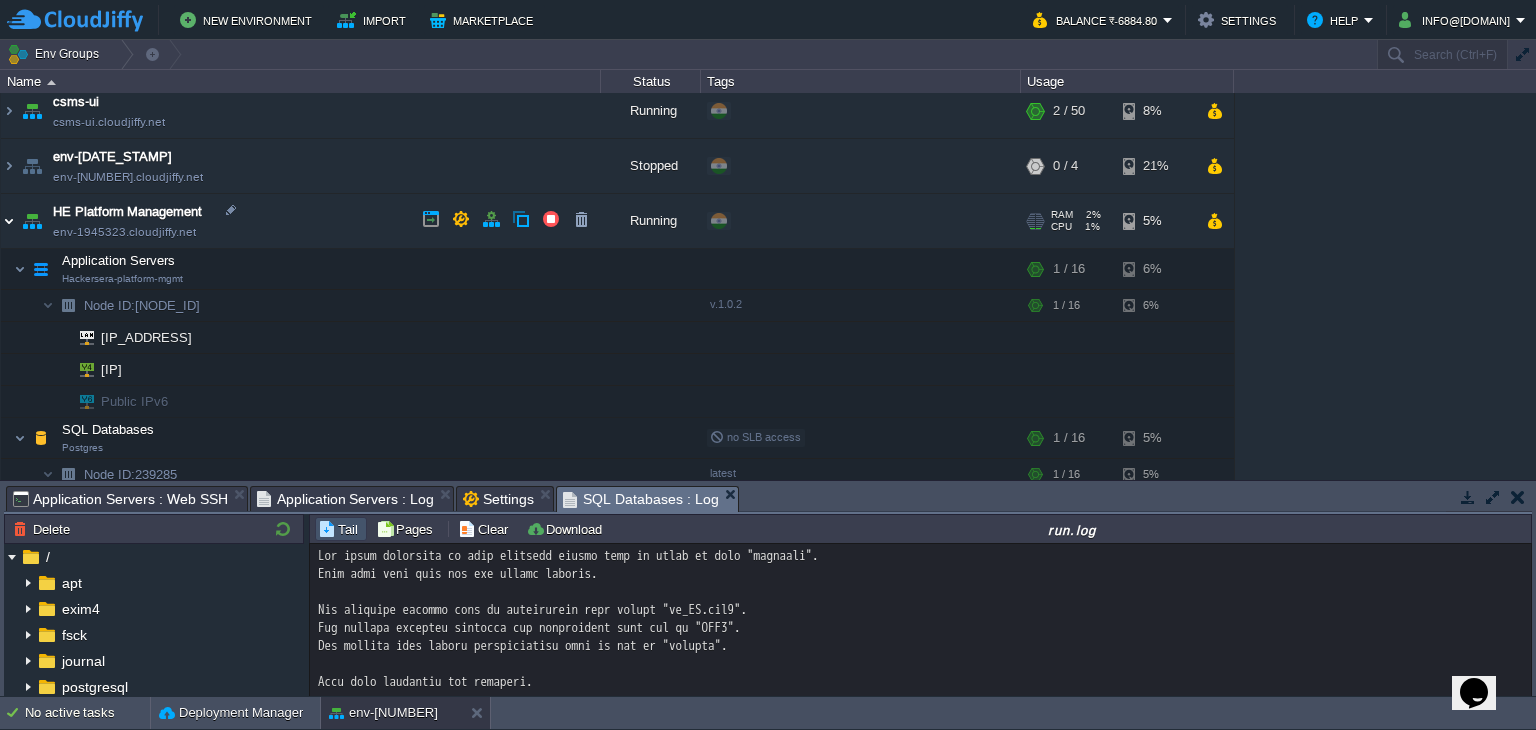 click at bounding box center [9, 221] 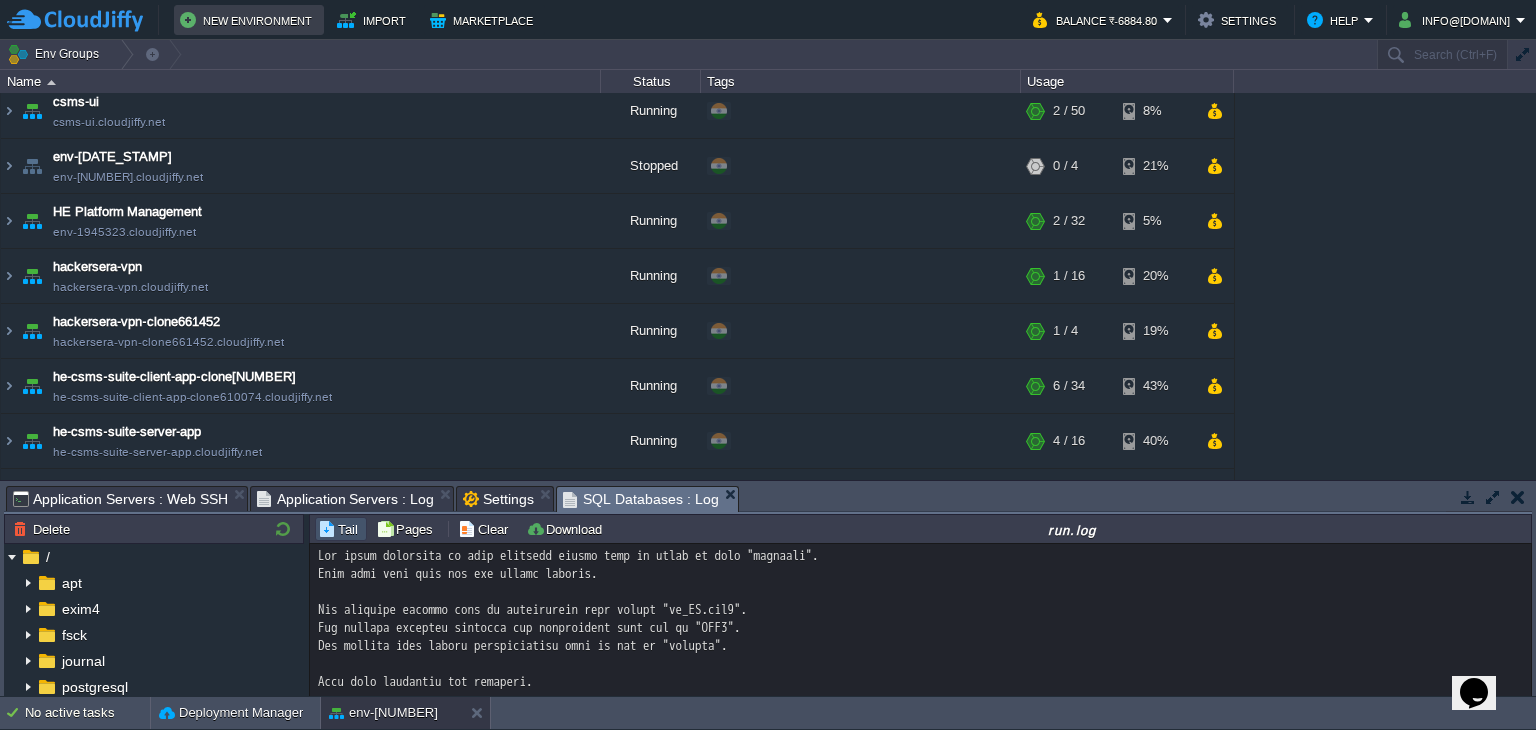 click on "New Environment" at bounding box center (249, 20) 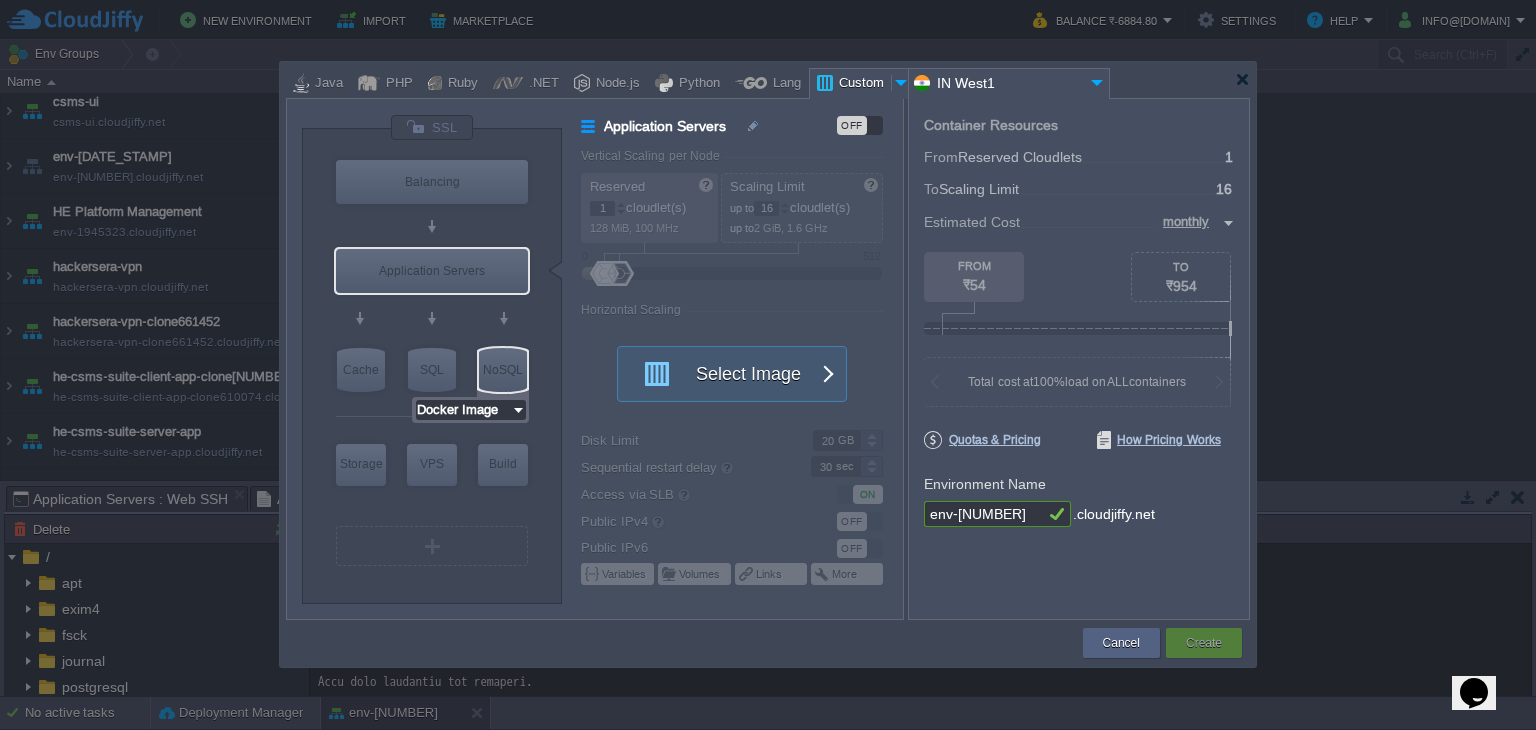 click on "Docker Image" at bounding box center (463, 410) 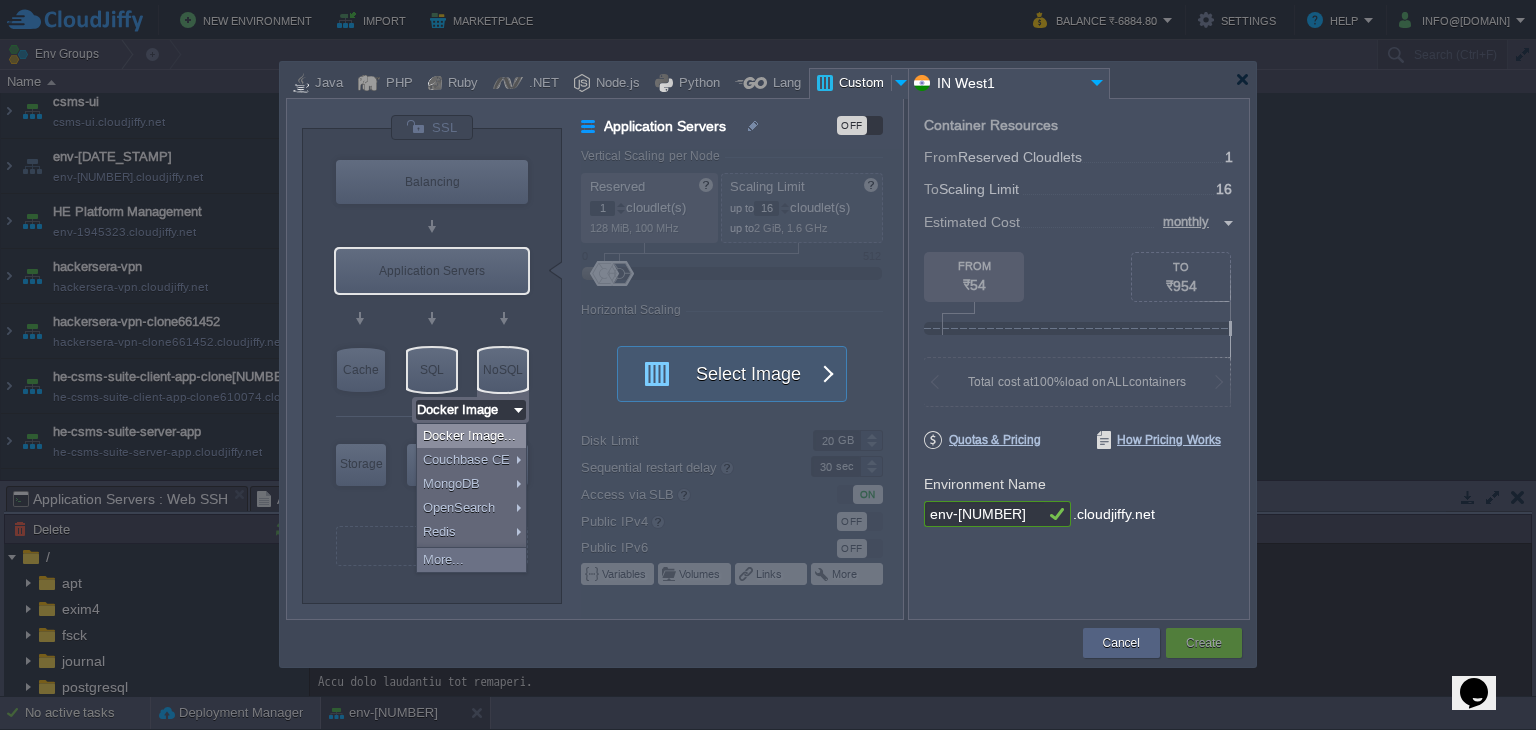 click on "SQL" at bounding box center [432, 370] 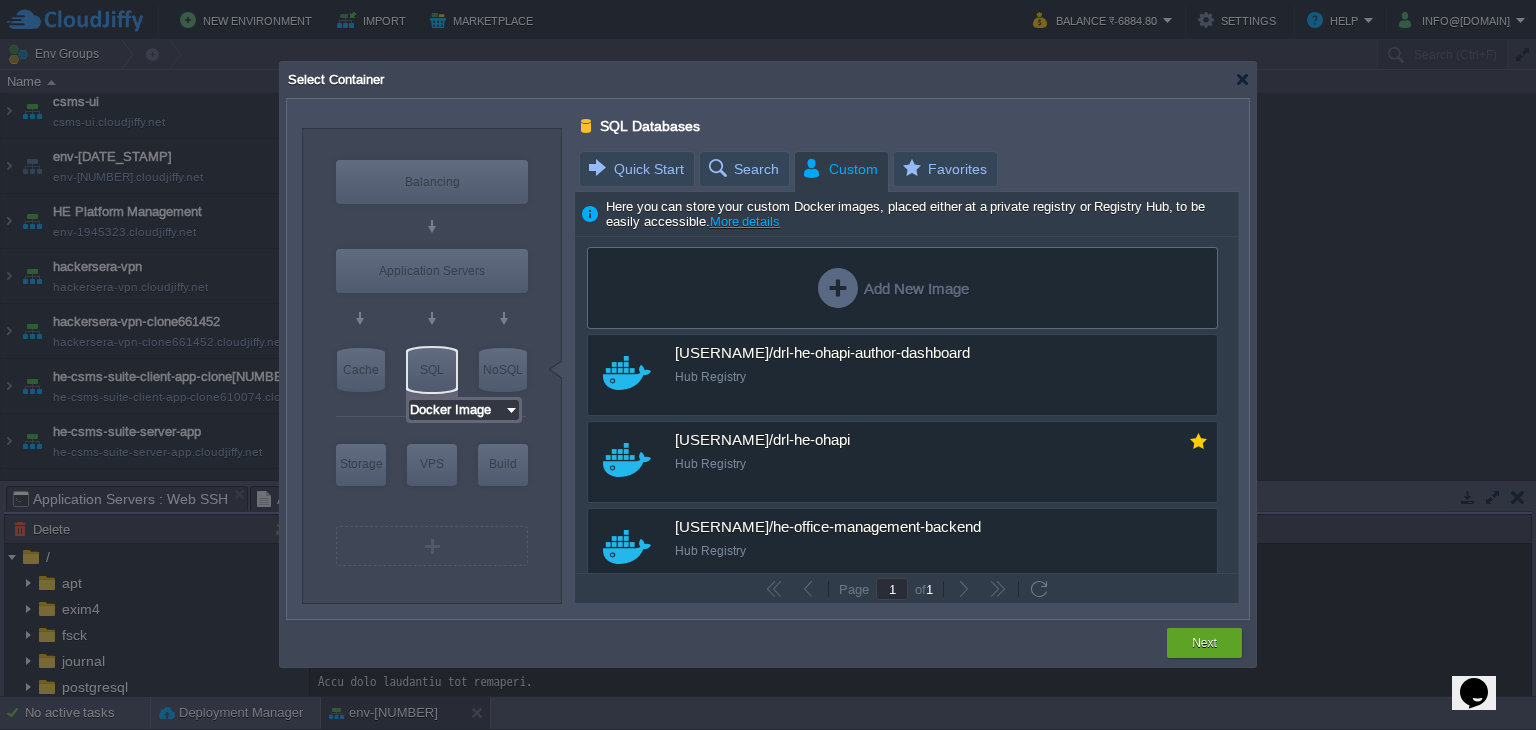 click on "Docker Image" at bounding box center (456, 410) 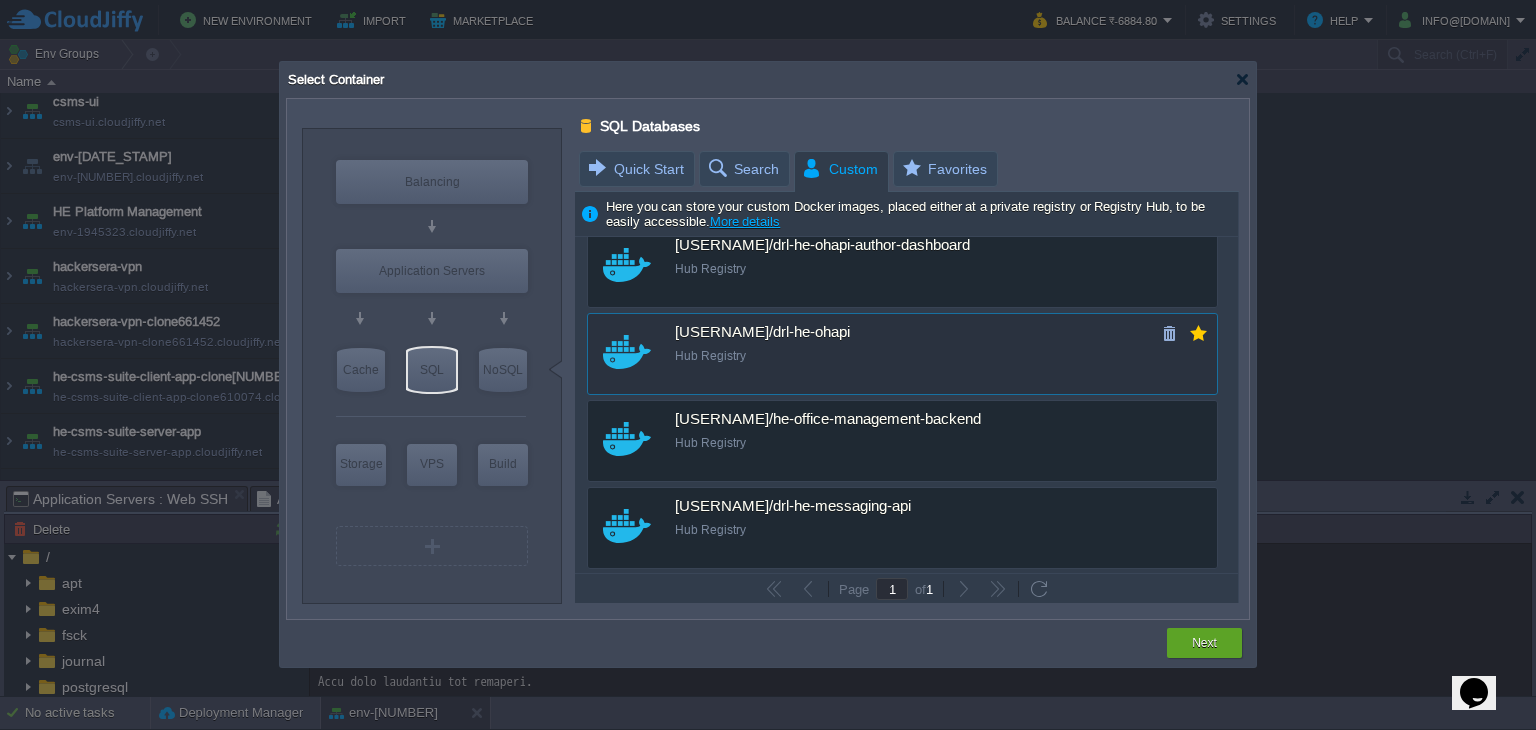 scroll, scrollTop: 0, scrollLeft: 0, axis: both 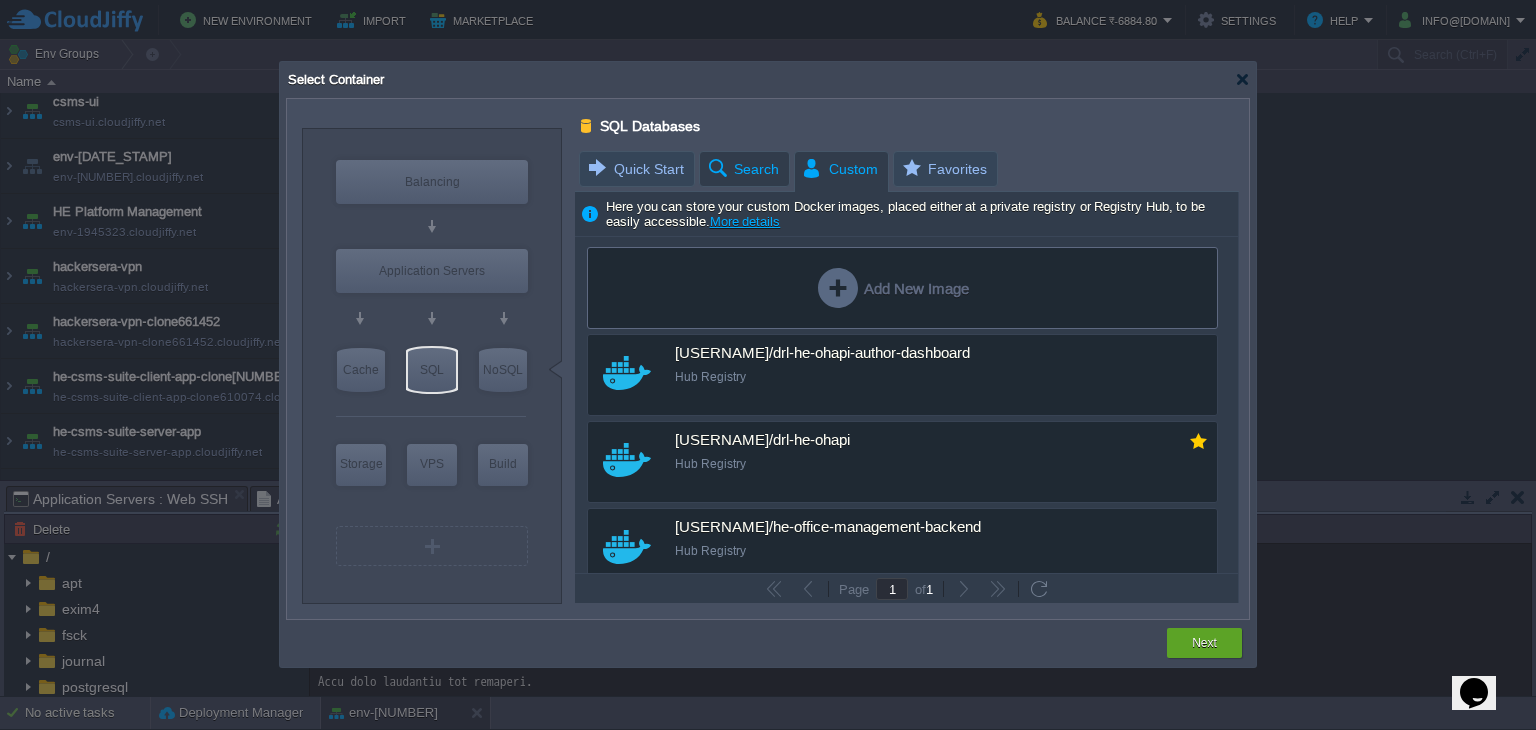 click on "Search" at bounding box center (742, 169) 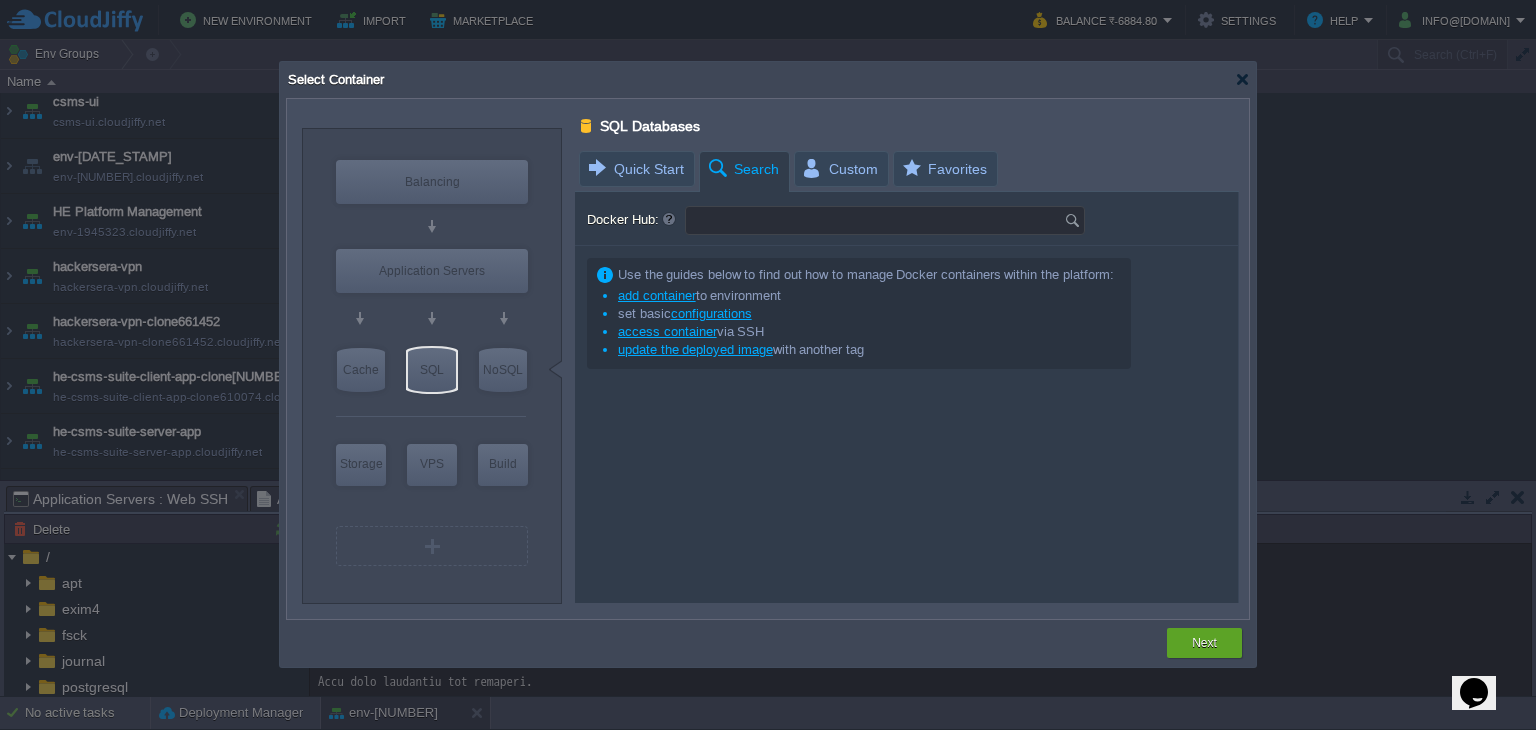 click on "Docker Hub:" at bounding box center (875, 220) 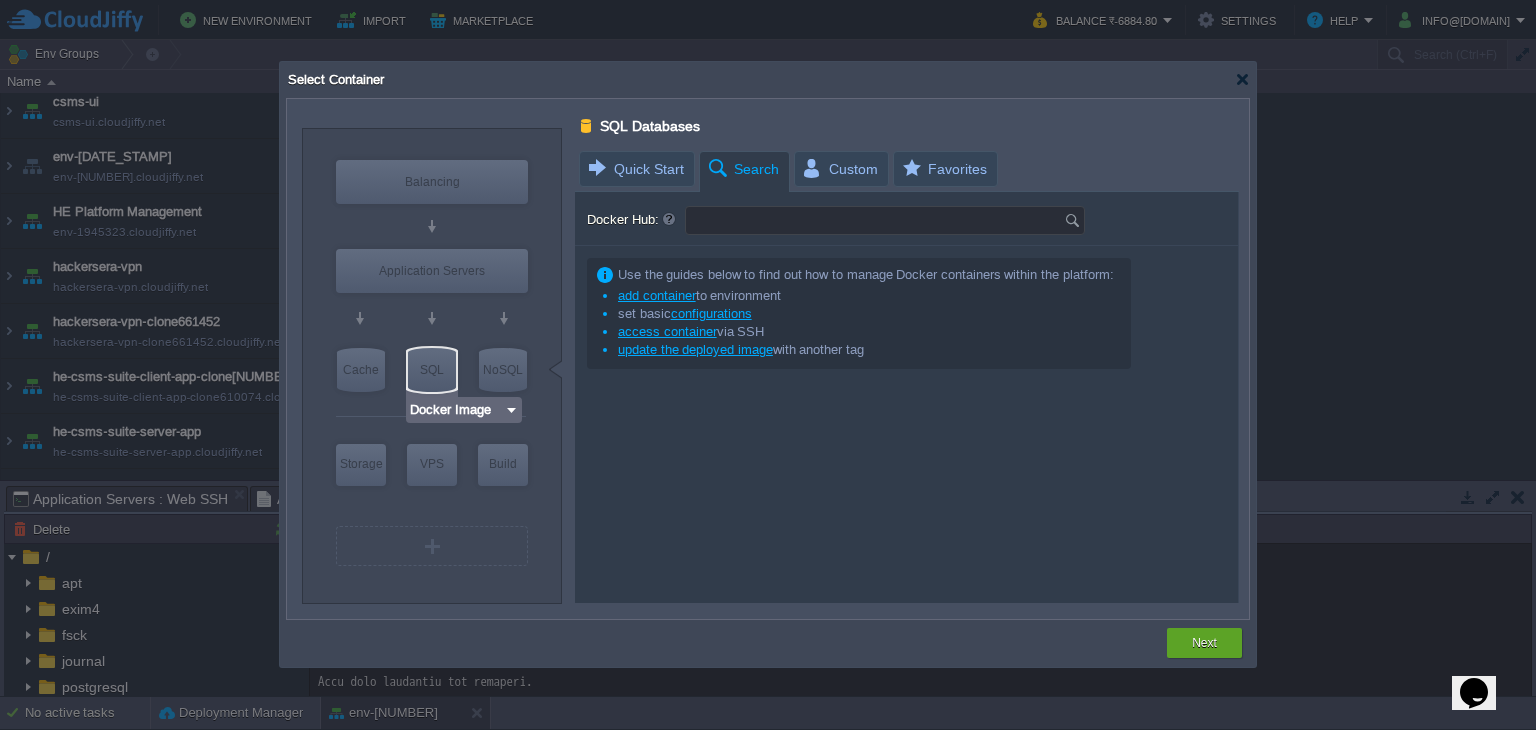 type on "Type repository name" 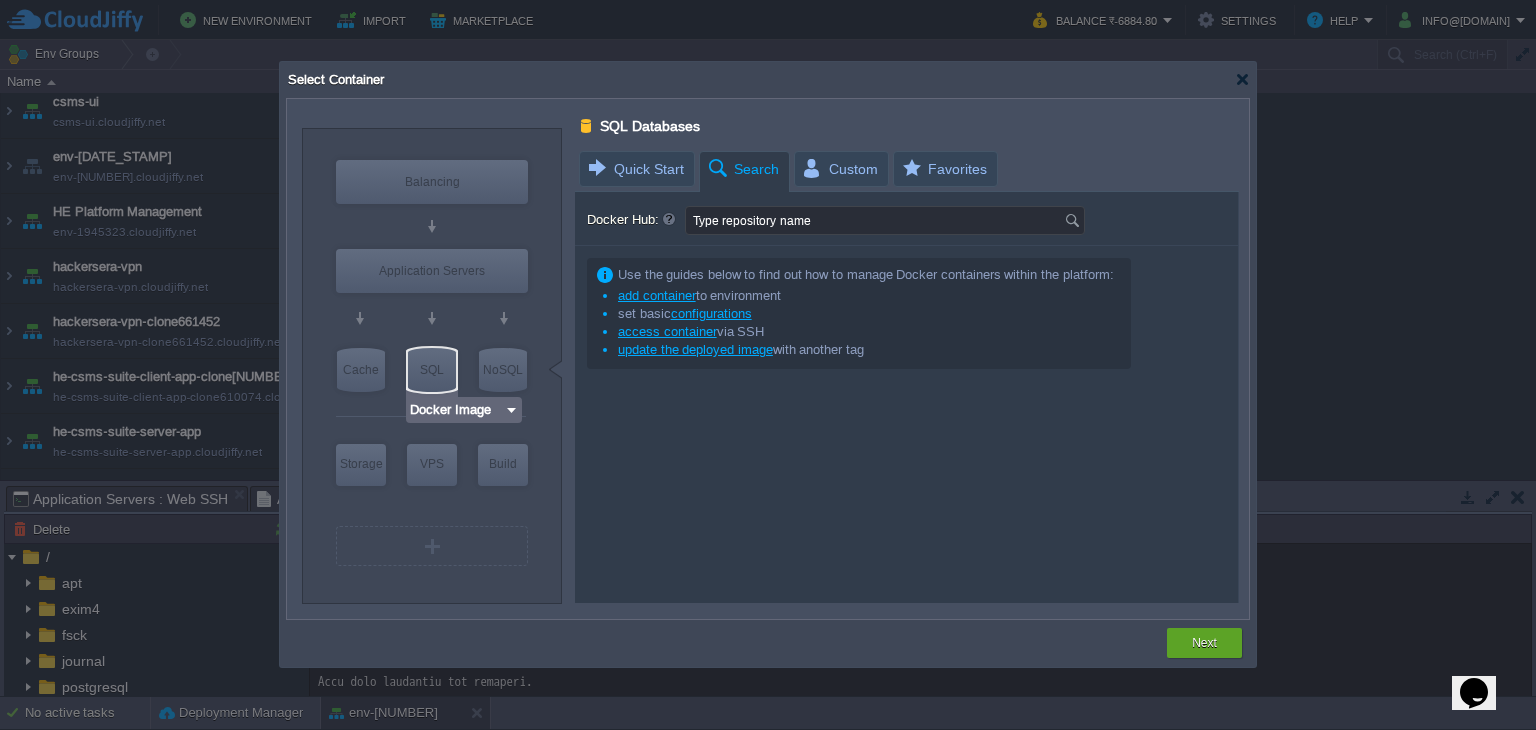 click on "SQL" at bounding box center (432, 370) 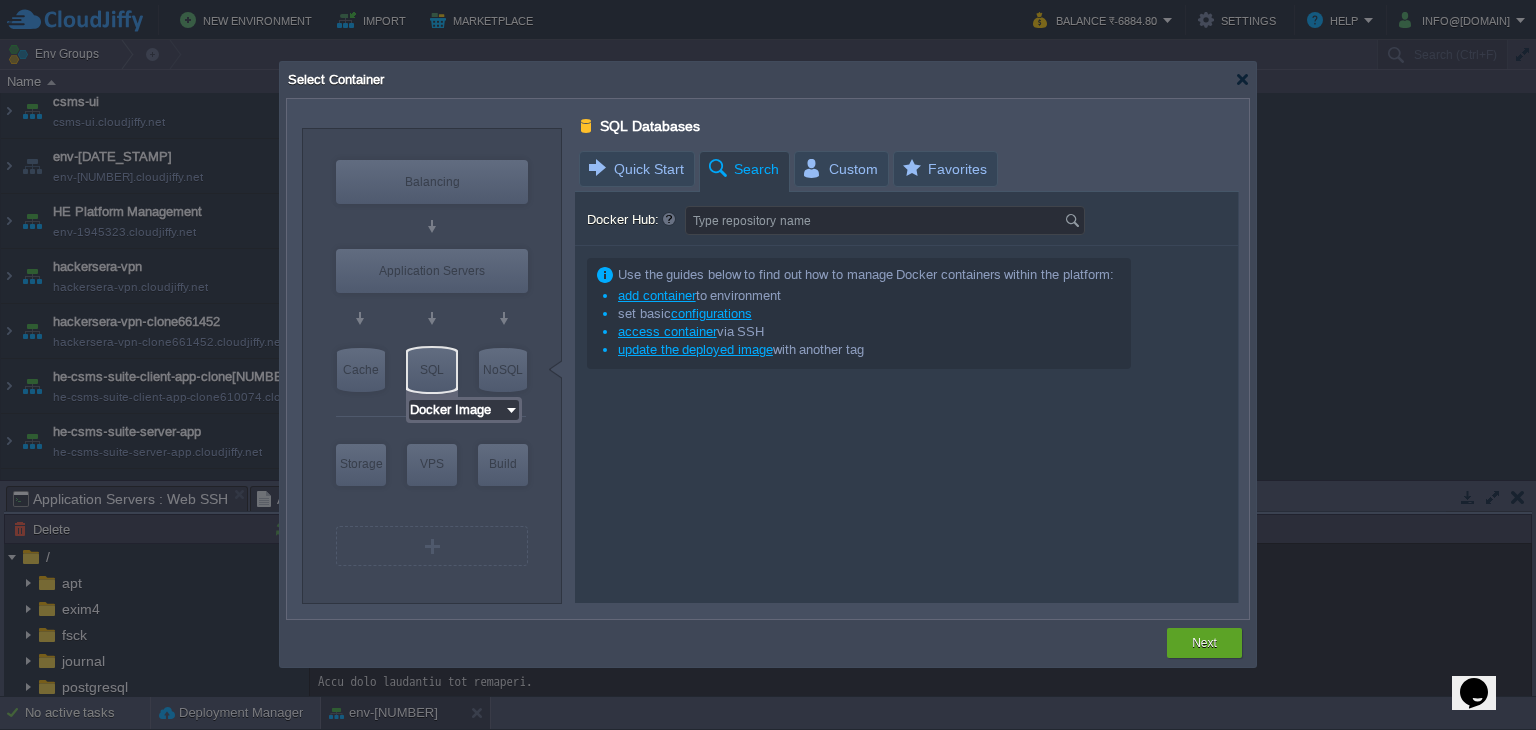 click on "Docker Image" at bounding box center (456, 410) 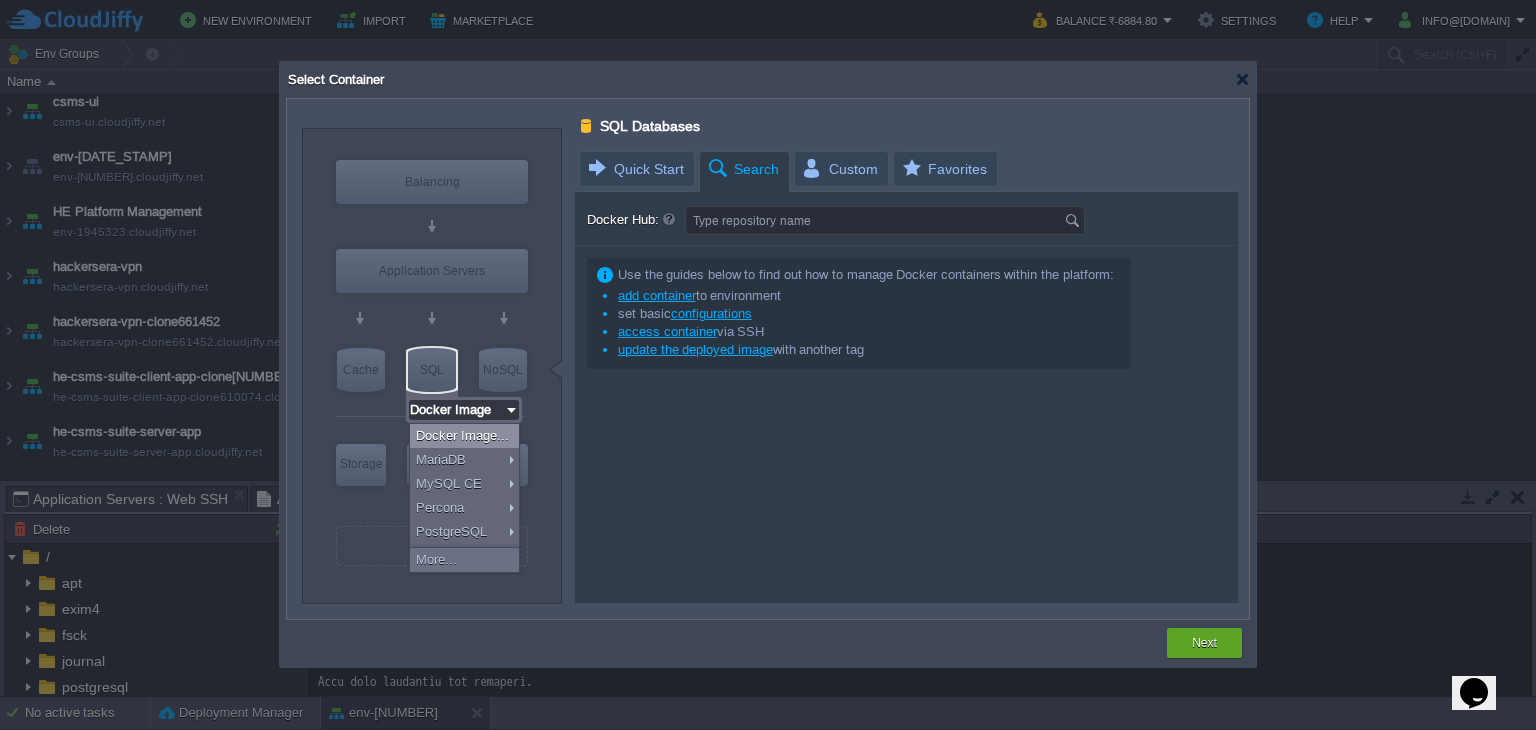 click on "Docker Image..." at bounding box center [464, 436] 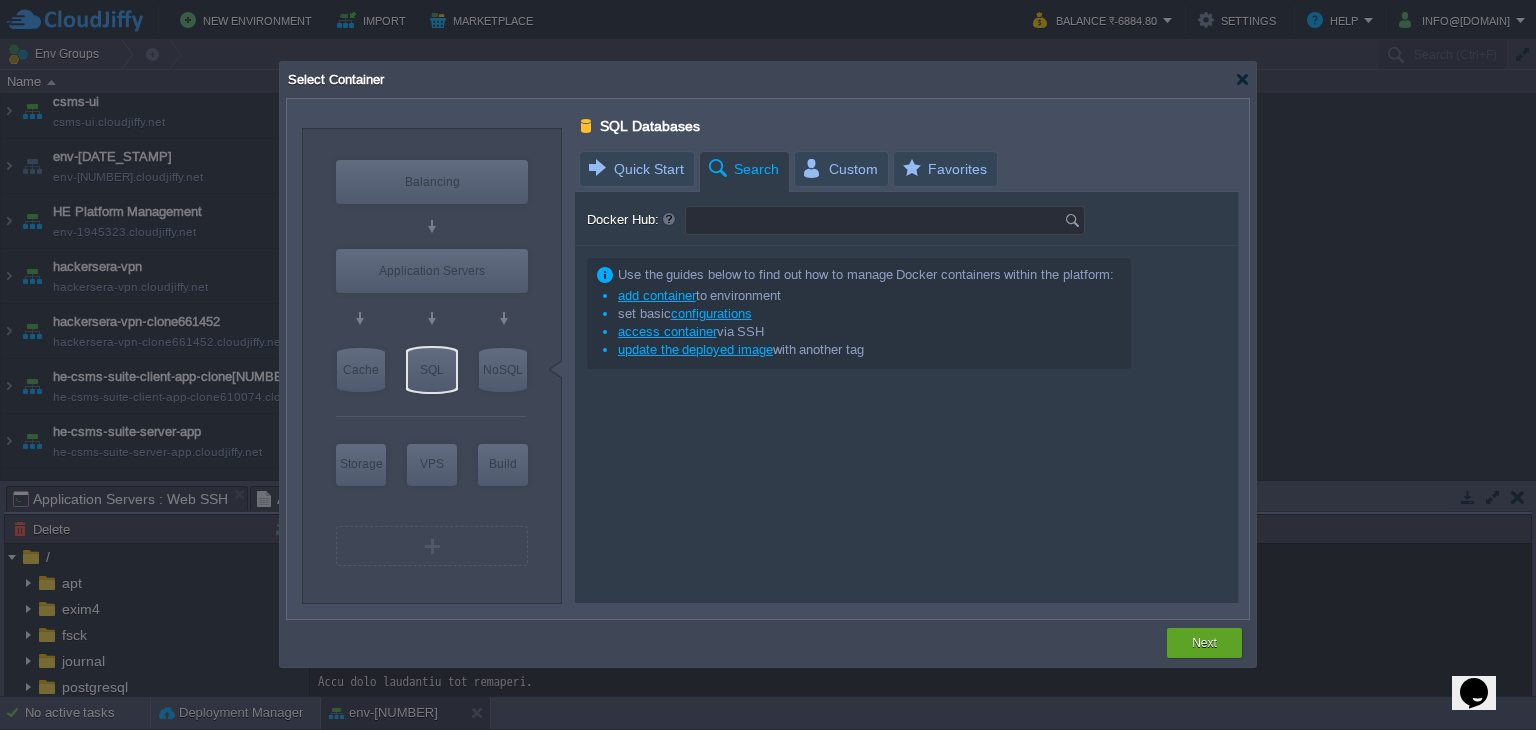 click on "Docker Hub:" at bounding box center (875, 220) 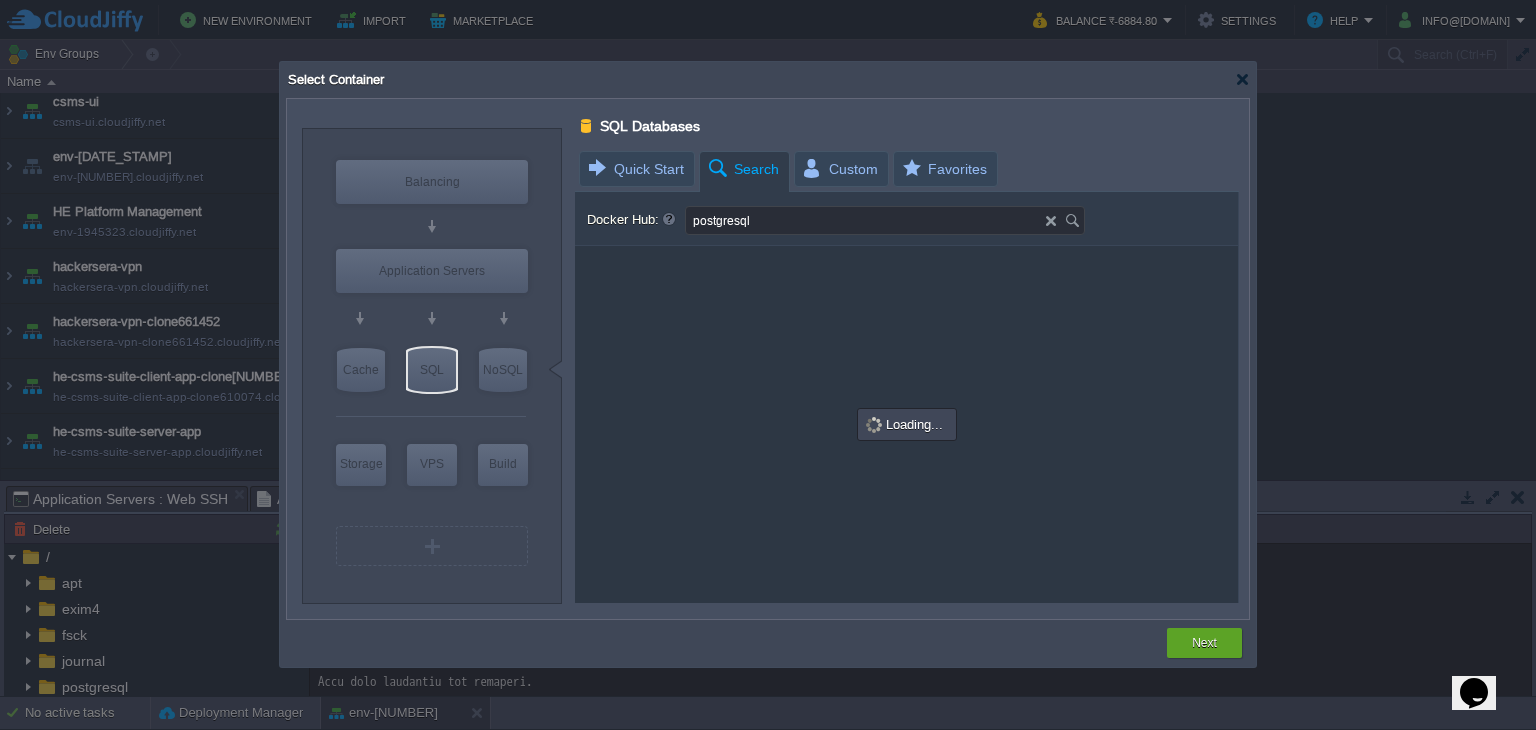 click at bounding box center [1075, 220] 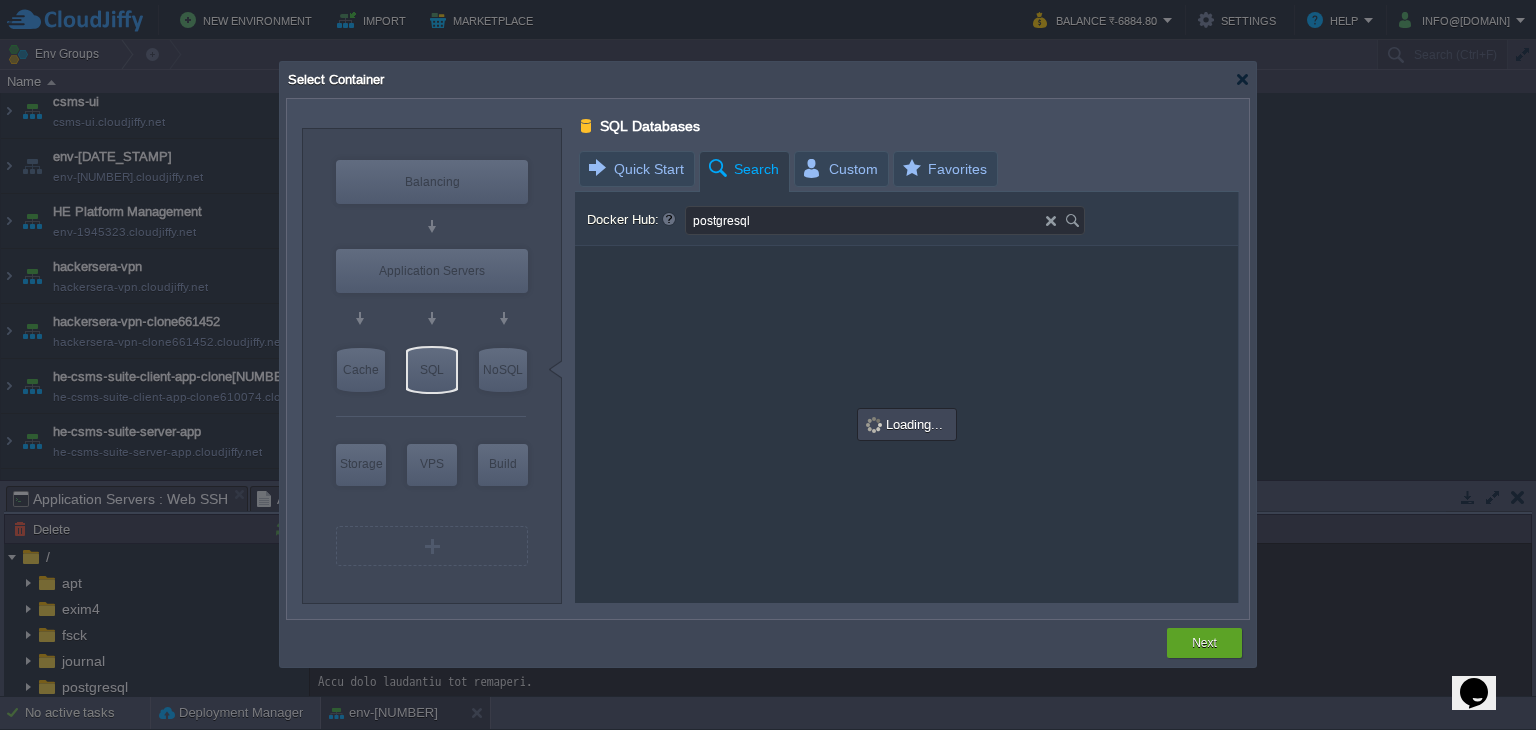 type on "postgresql" 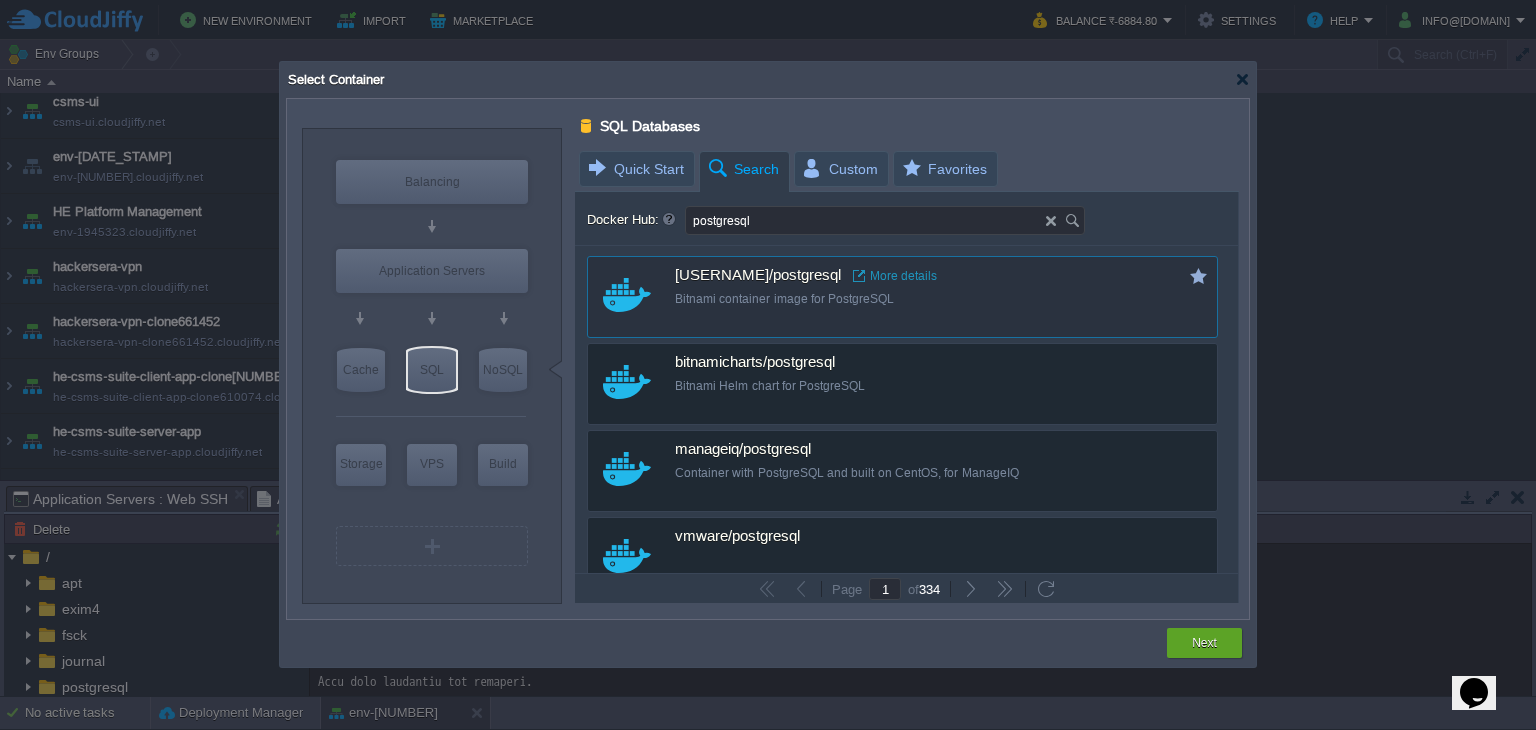 click on "Bitnami container image for PostgreSQL" at bounding box center [916, 299] 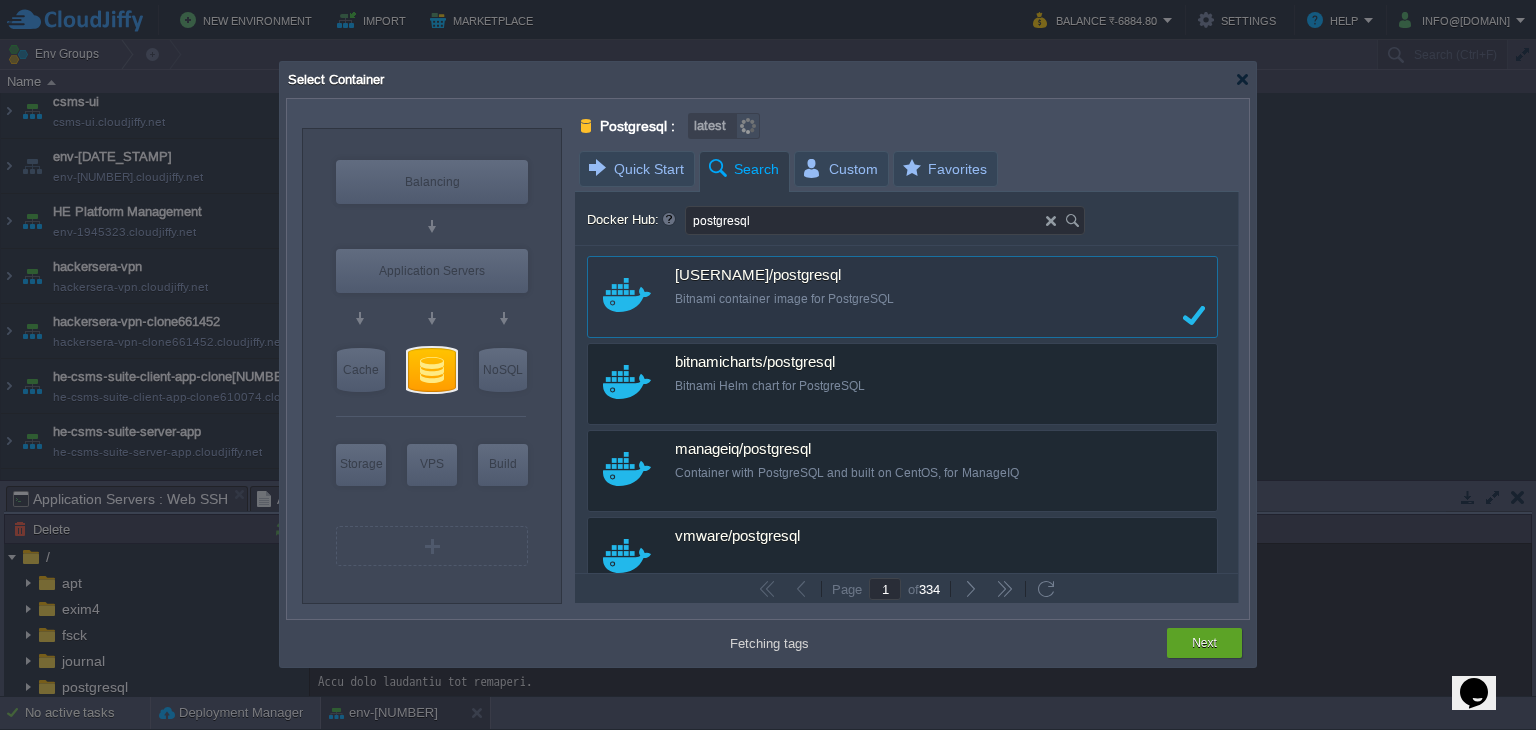 click at bounding box center [1242, 79] 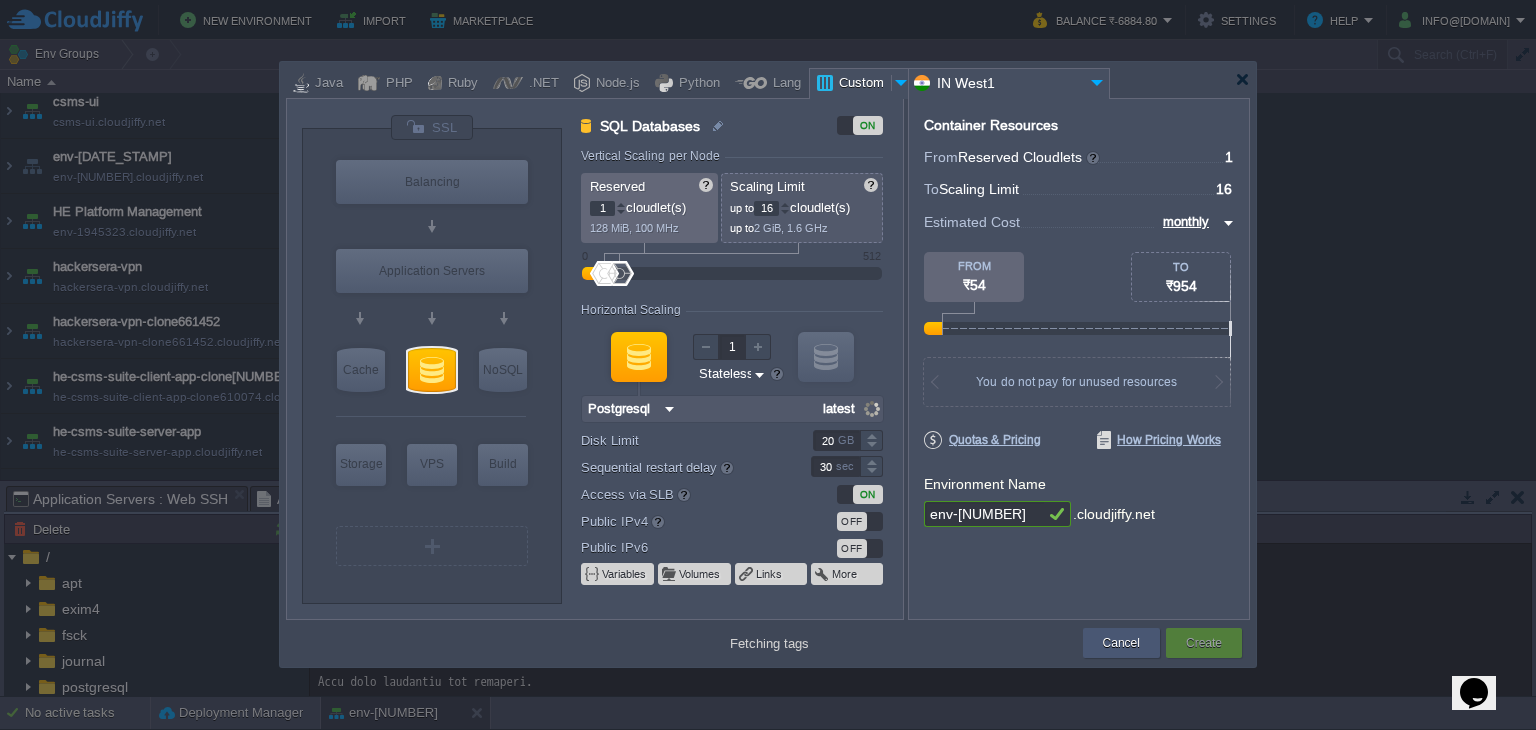 click on "Cancel" at bounding box center [1121, 643] 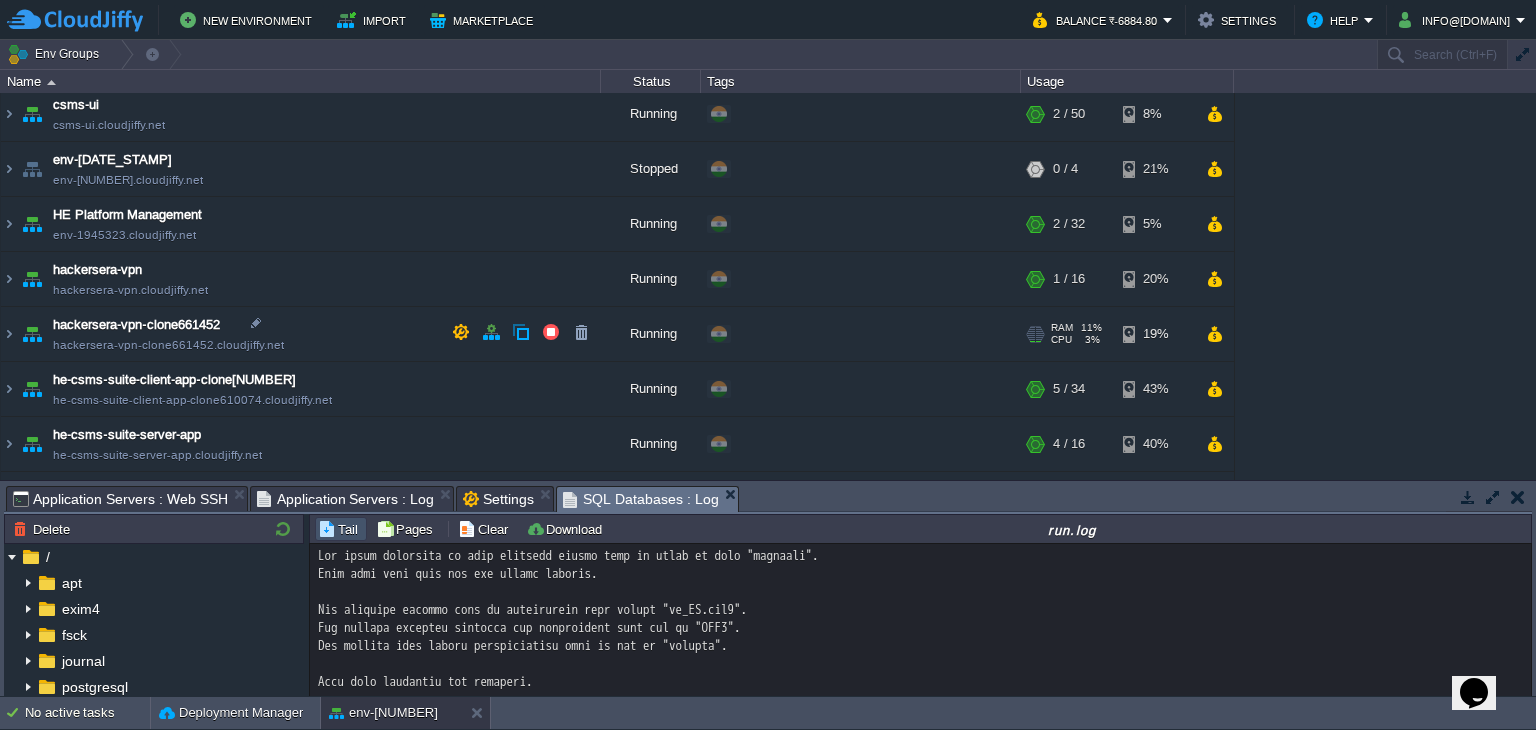 scroll, scrollTop: 339, scrollLeft: 0, axis: vertical 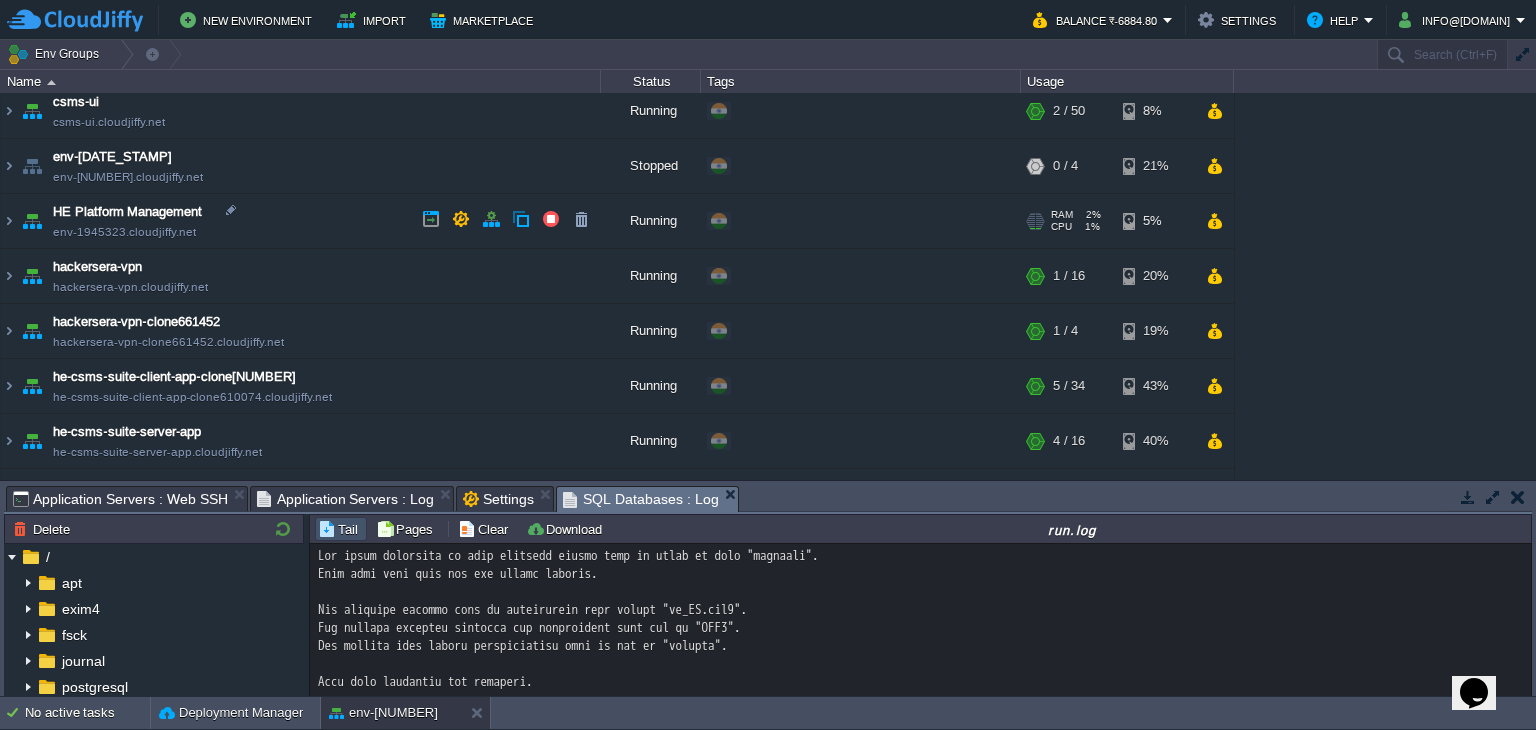click at bounding box center [9, 221] 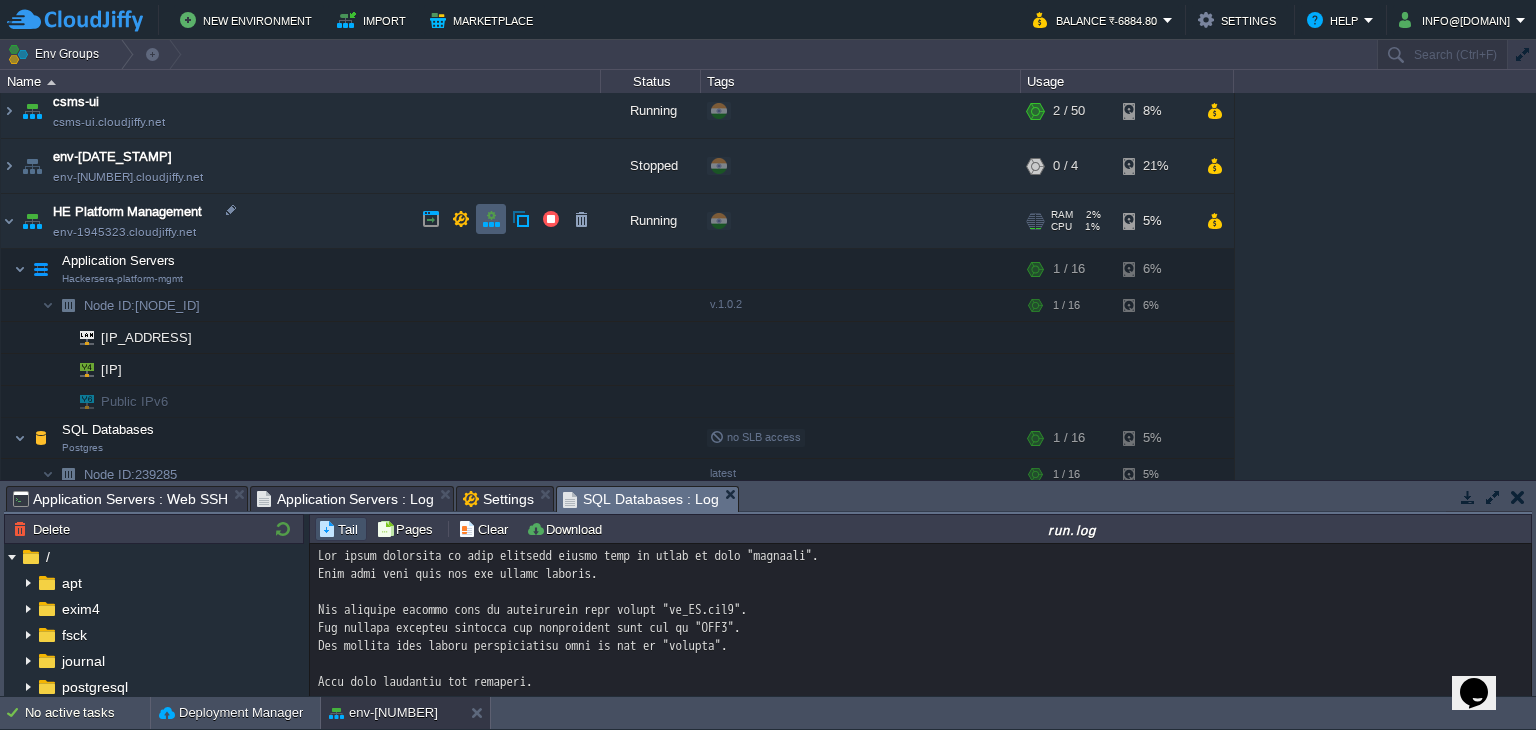 click at bounding box center [491, 219] 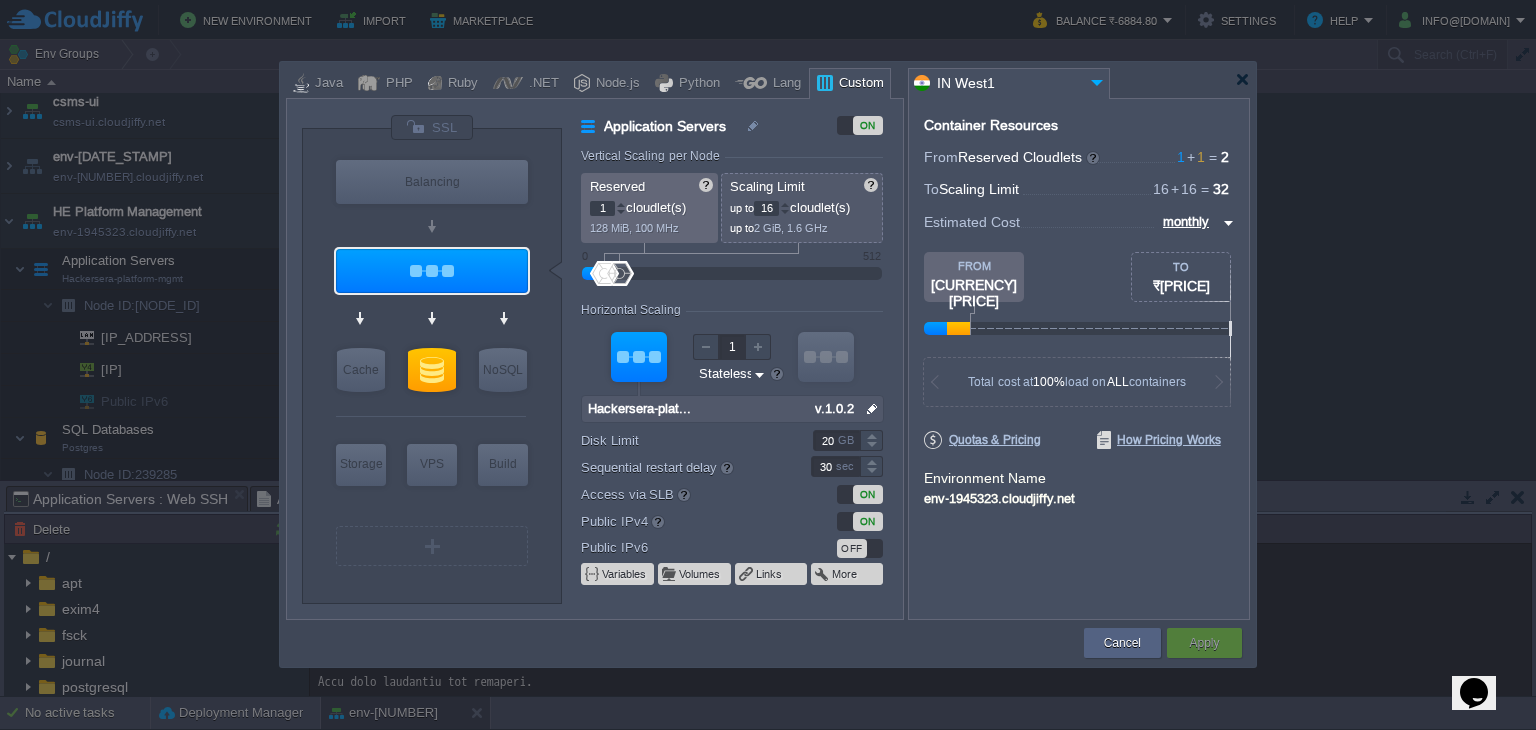 type on "Postgres" 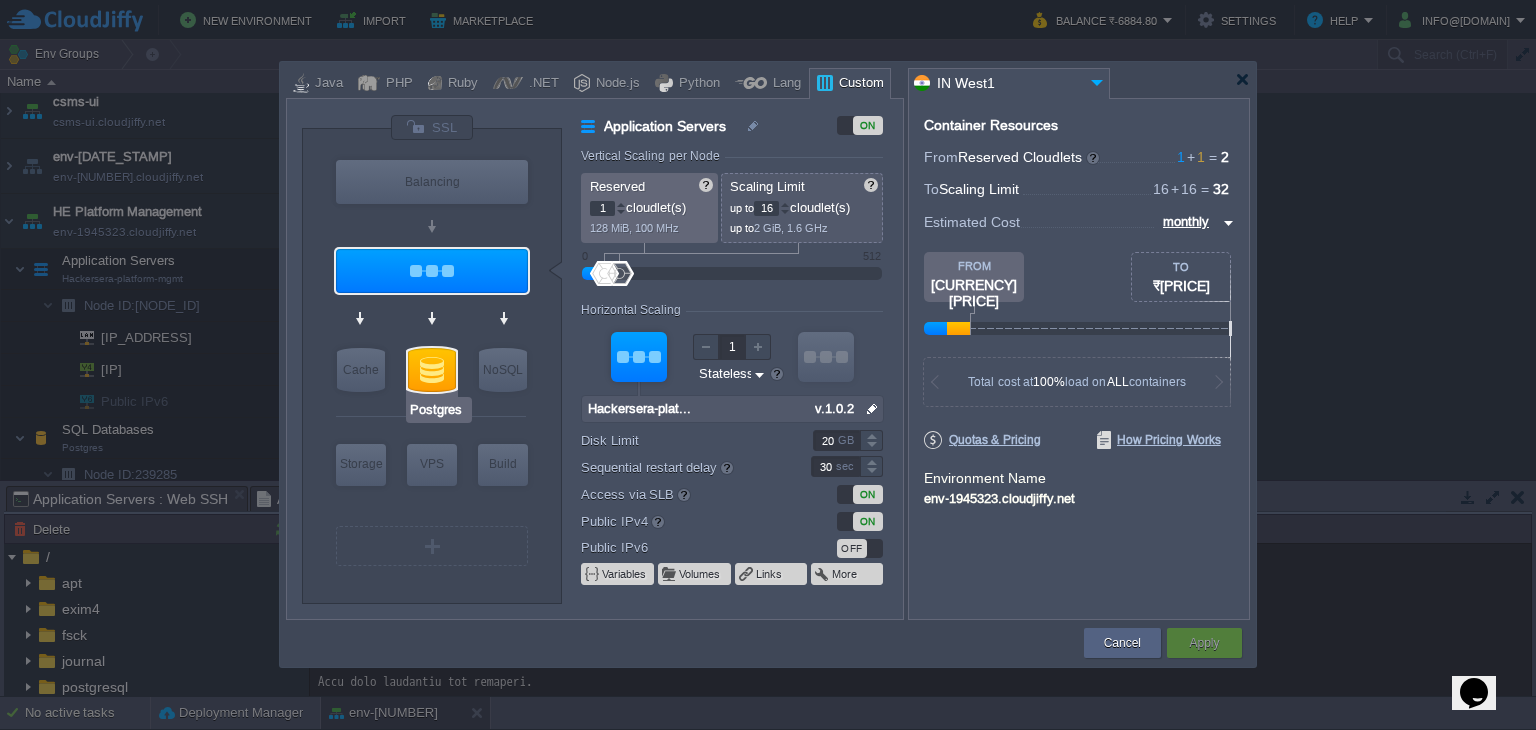 click at bounding box center (432, 370) 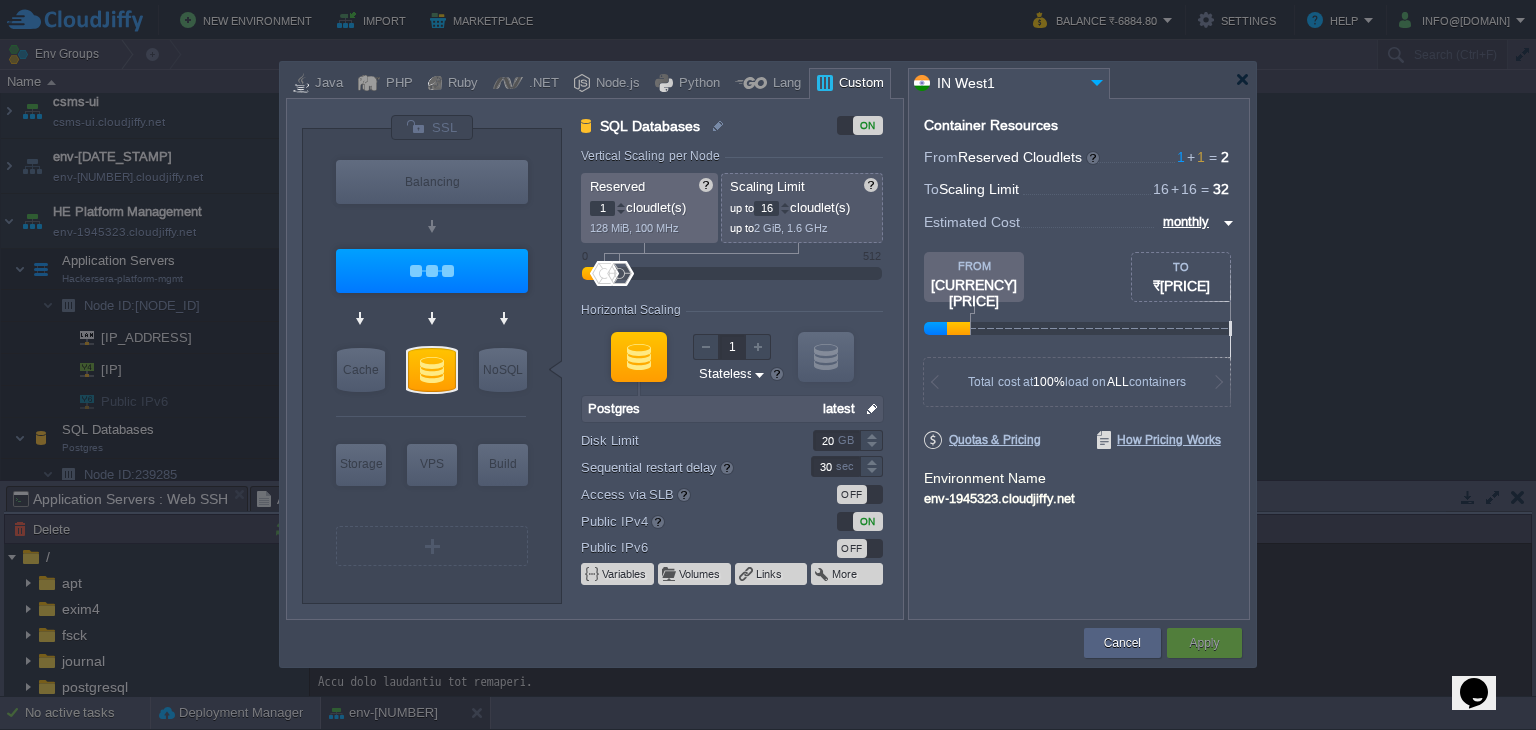 click at bounding box center (872, 409) 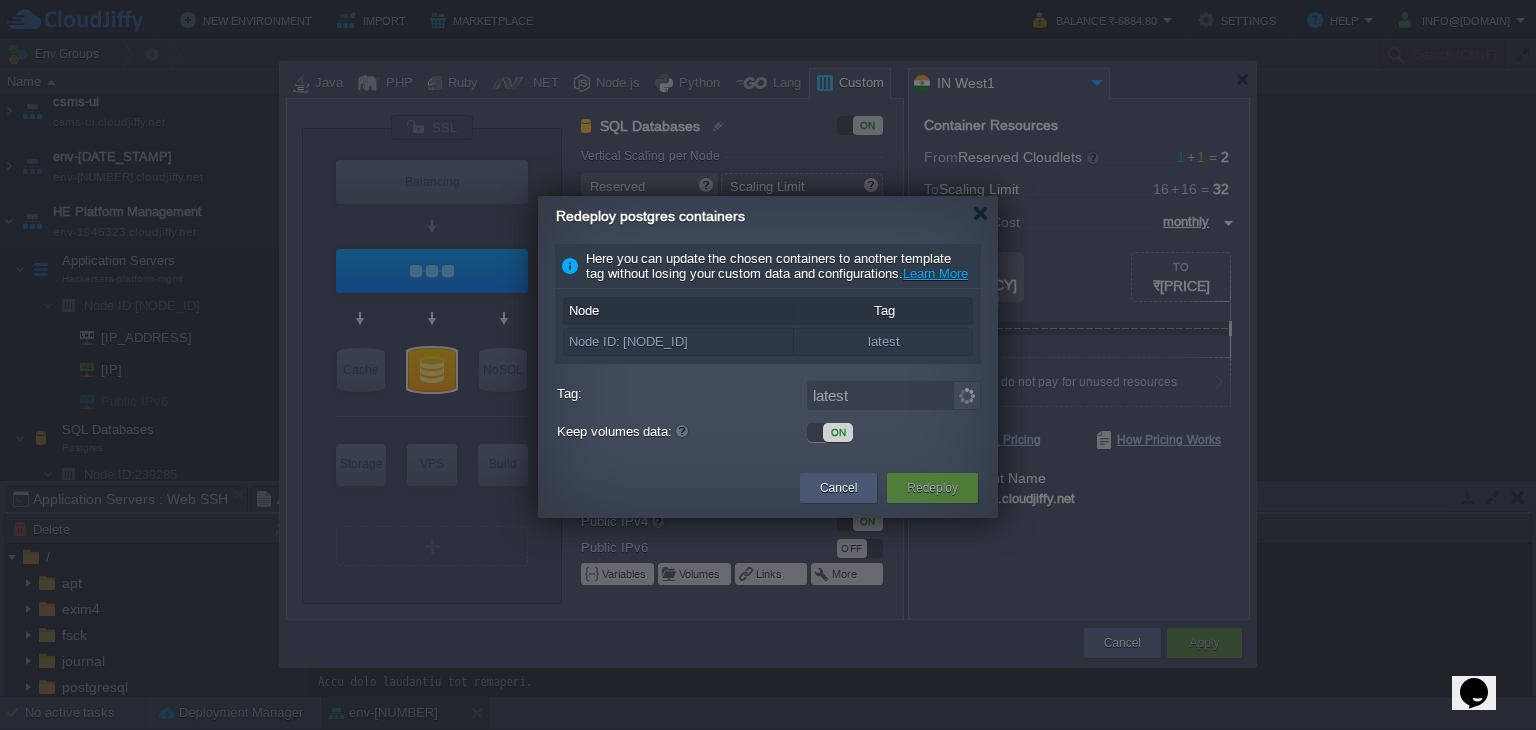click on "Cancel" at bounding box center (838, 488) 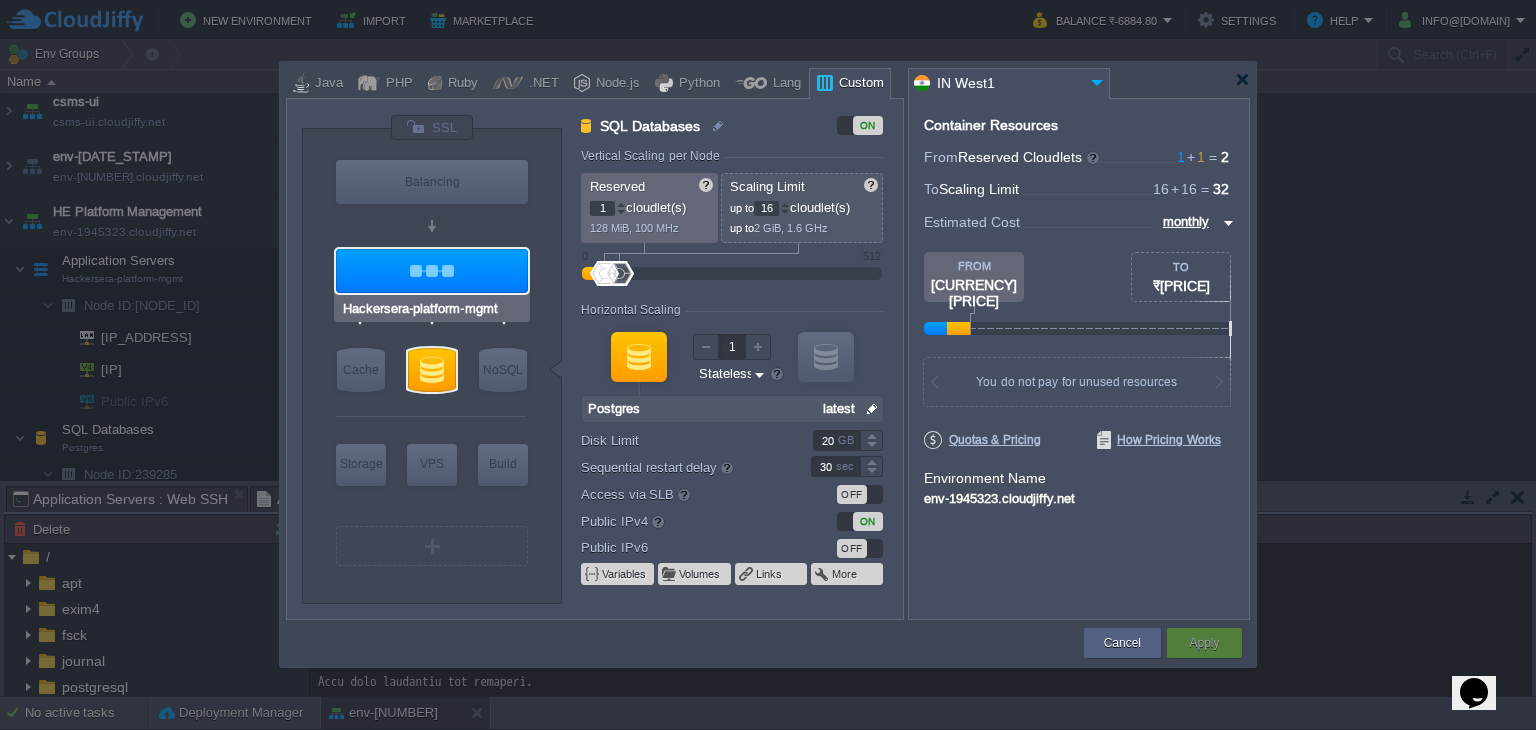 type on "Postgres" 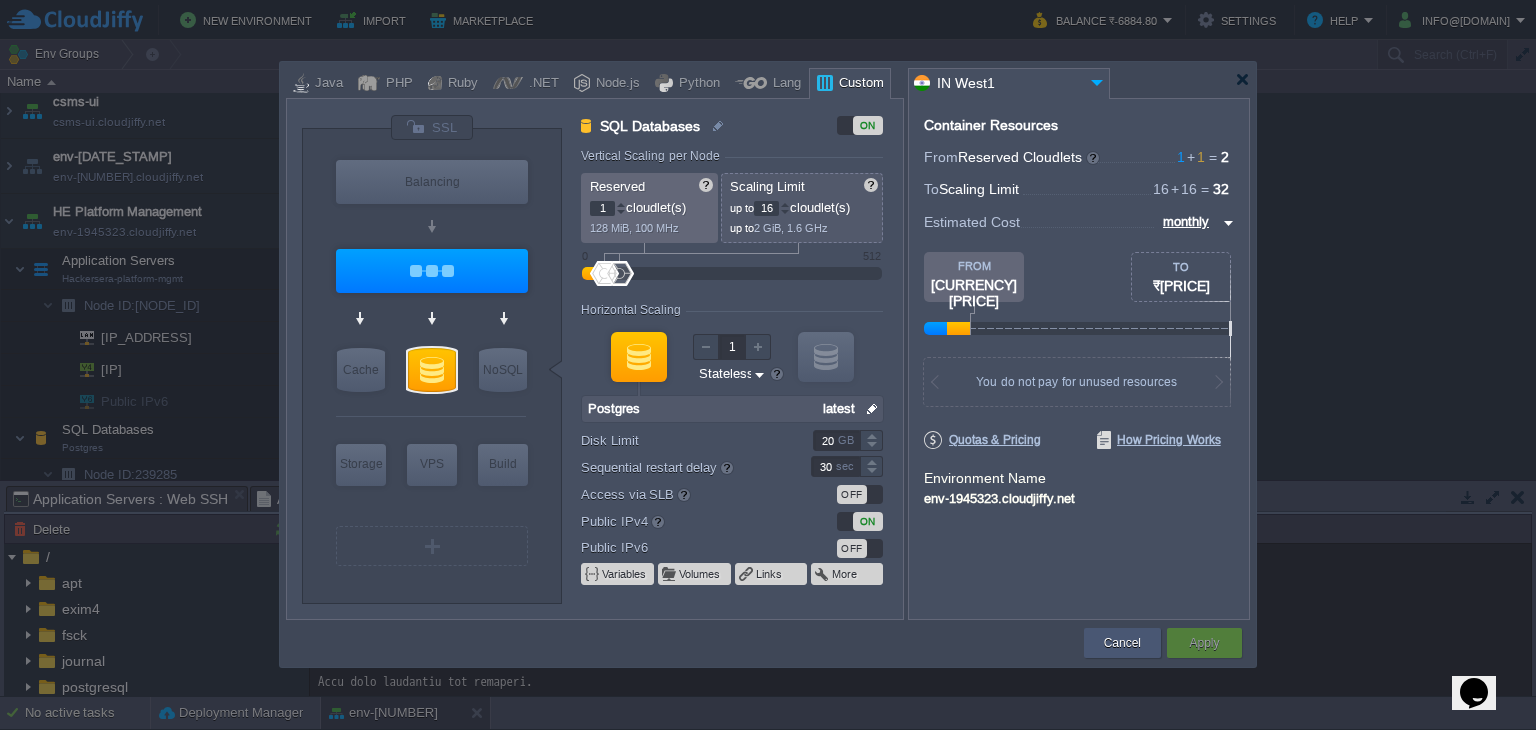 click on "Cancel" at bounding box center (1122, 643) 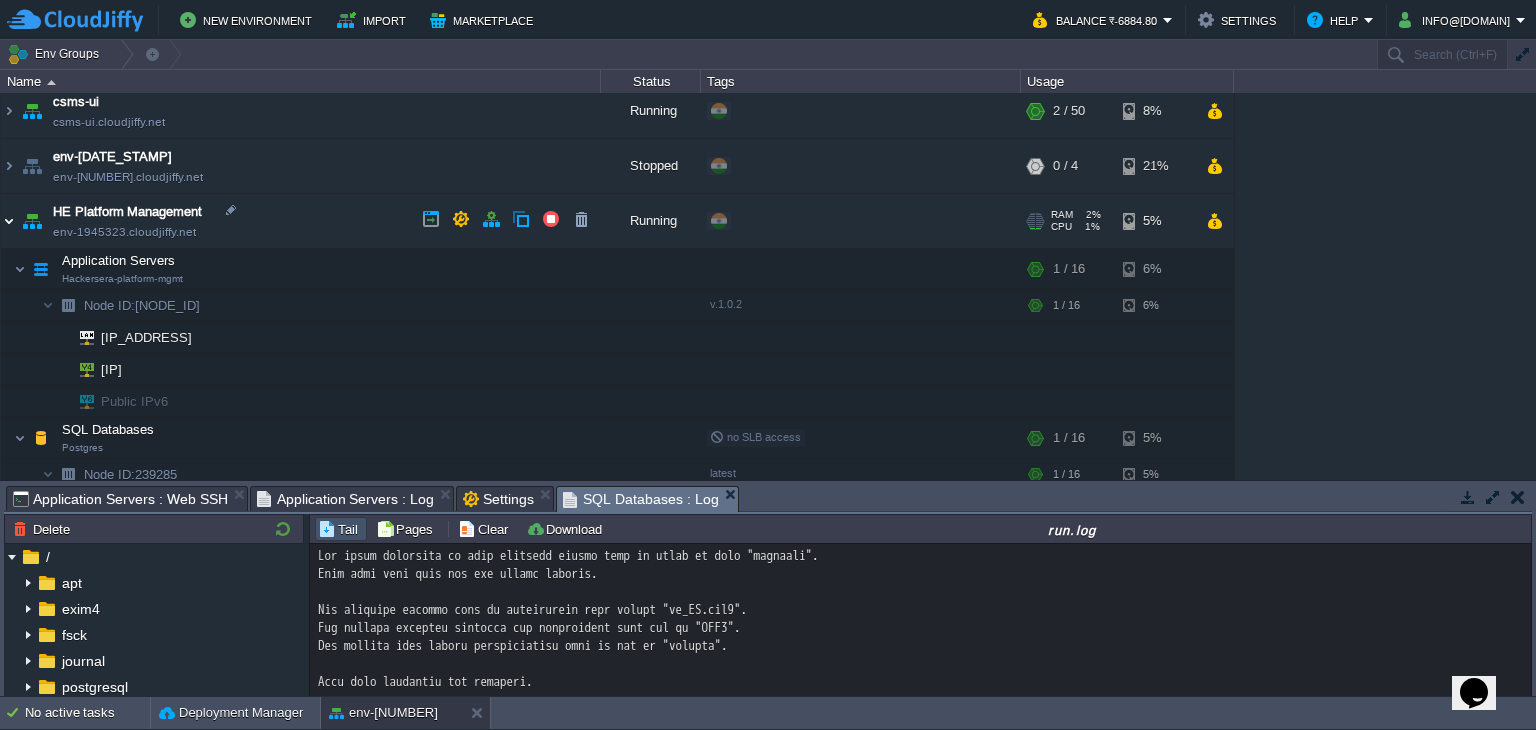 click at bounding box center [9, 221] 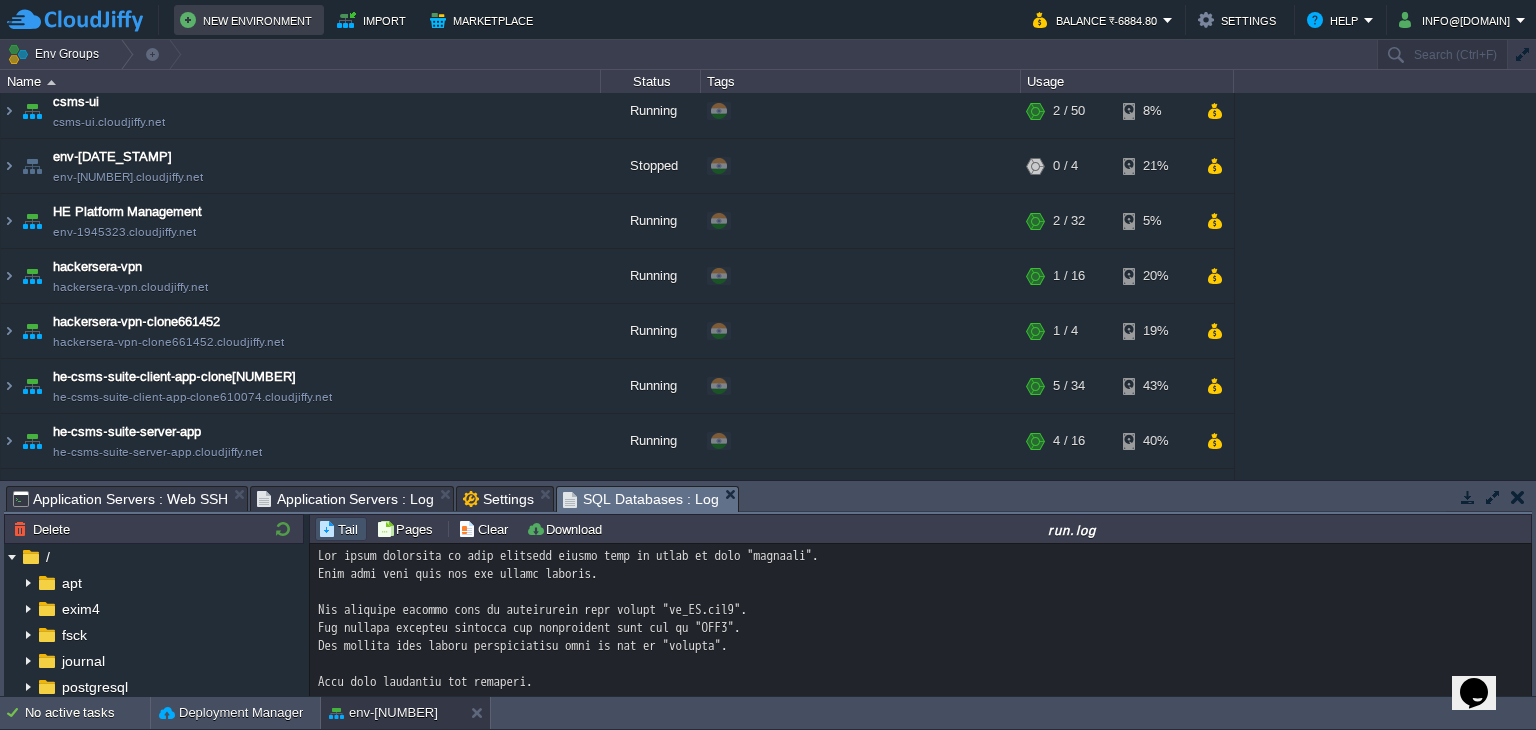 click on "New Environment" at bounding box center [249, 20] 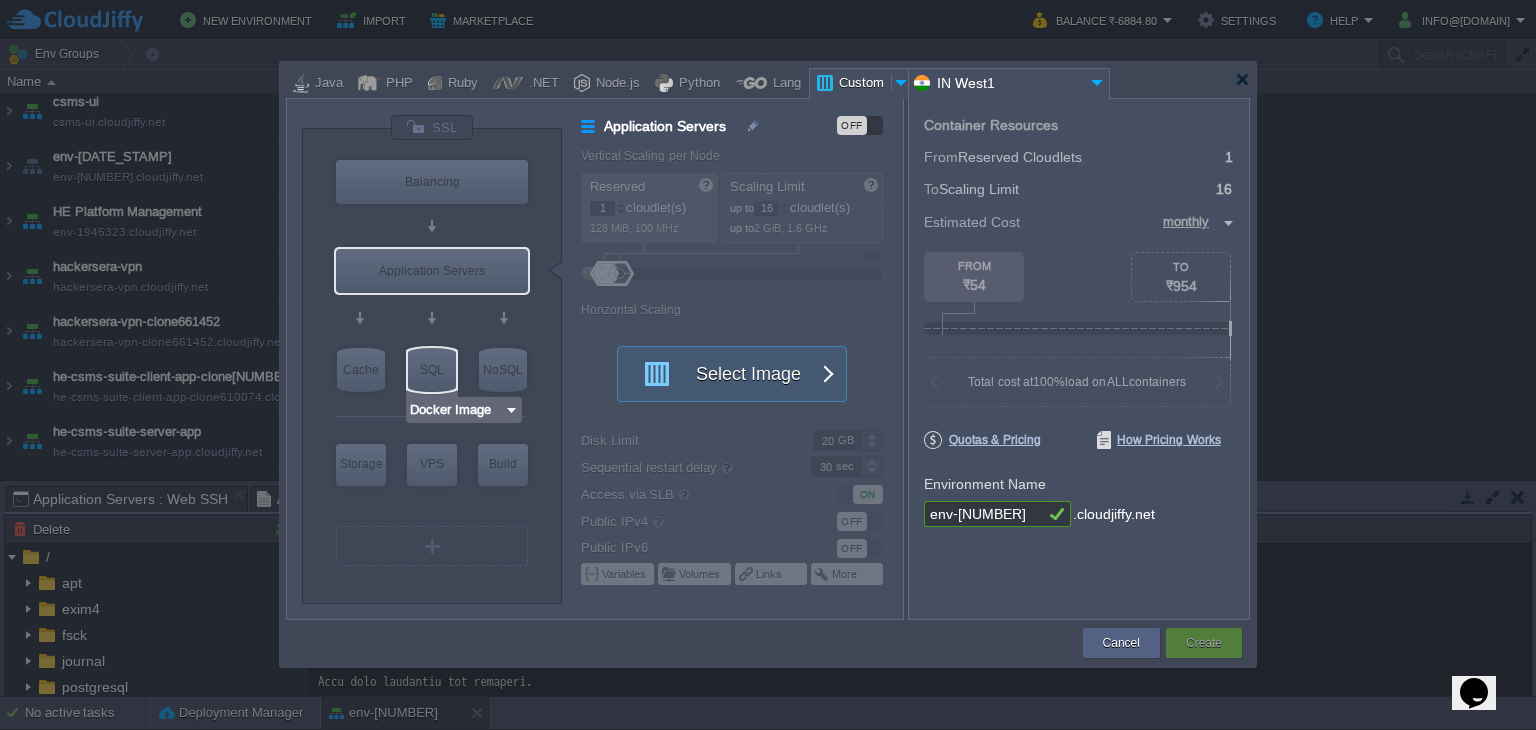 click on "SQL" at bounding box center (432, 370) 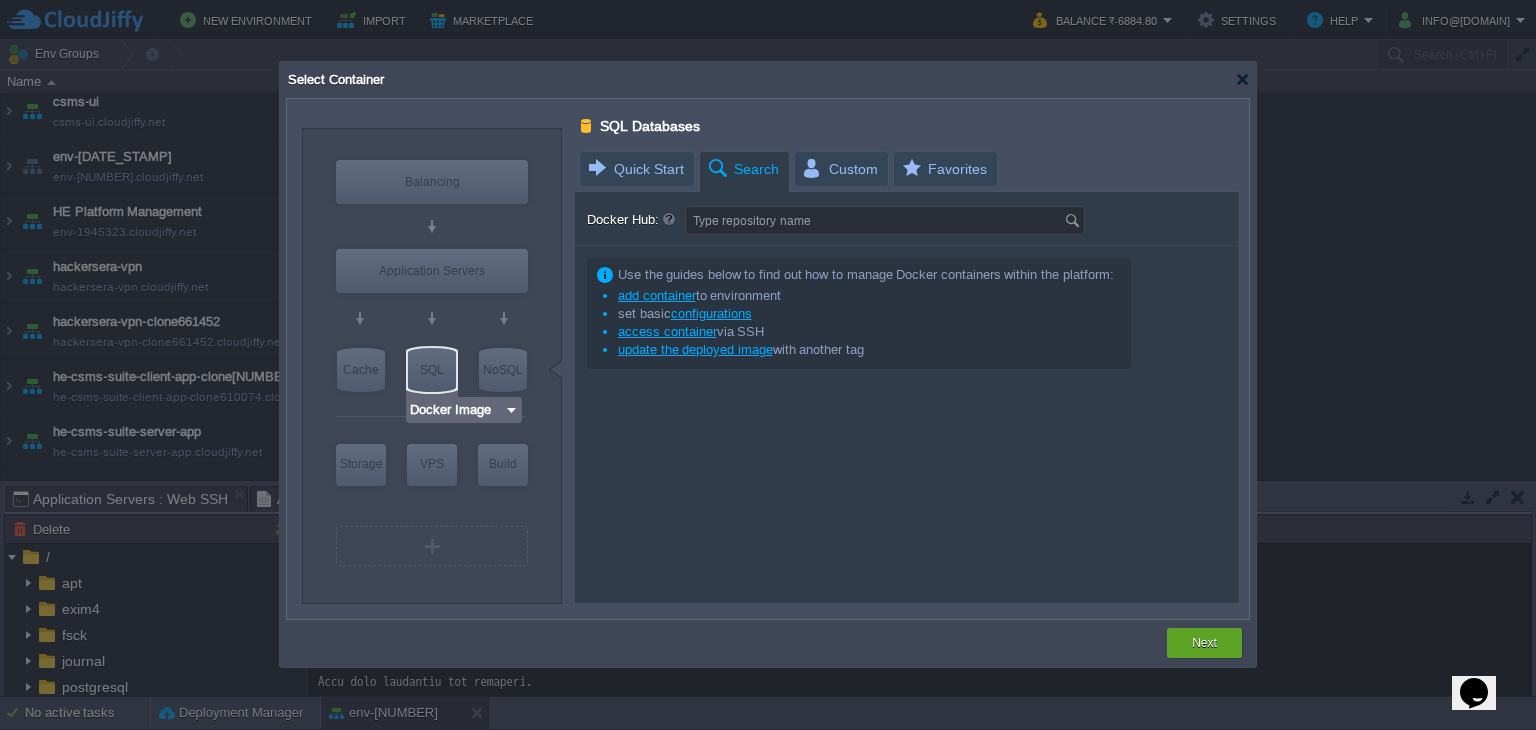click on "SQL" at bounding box center (432, 370) 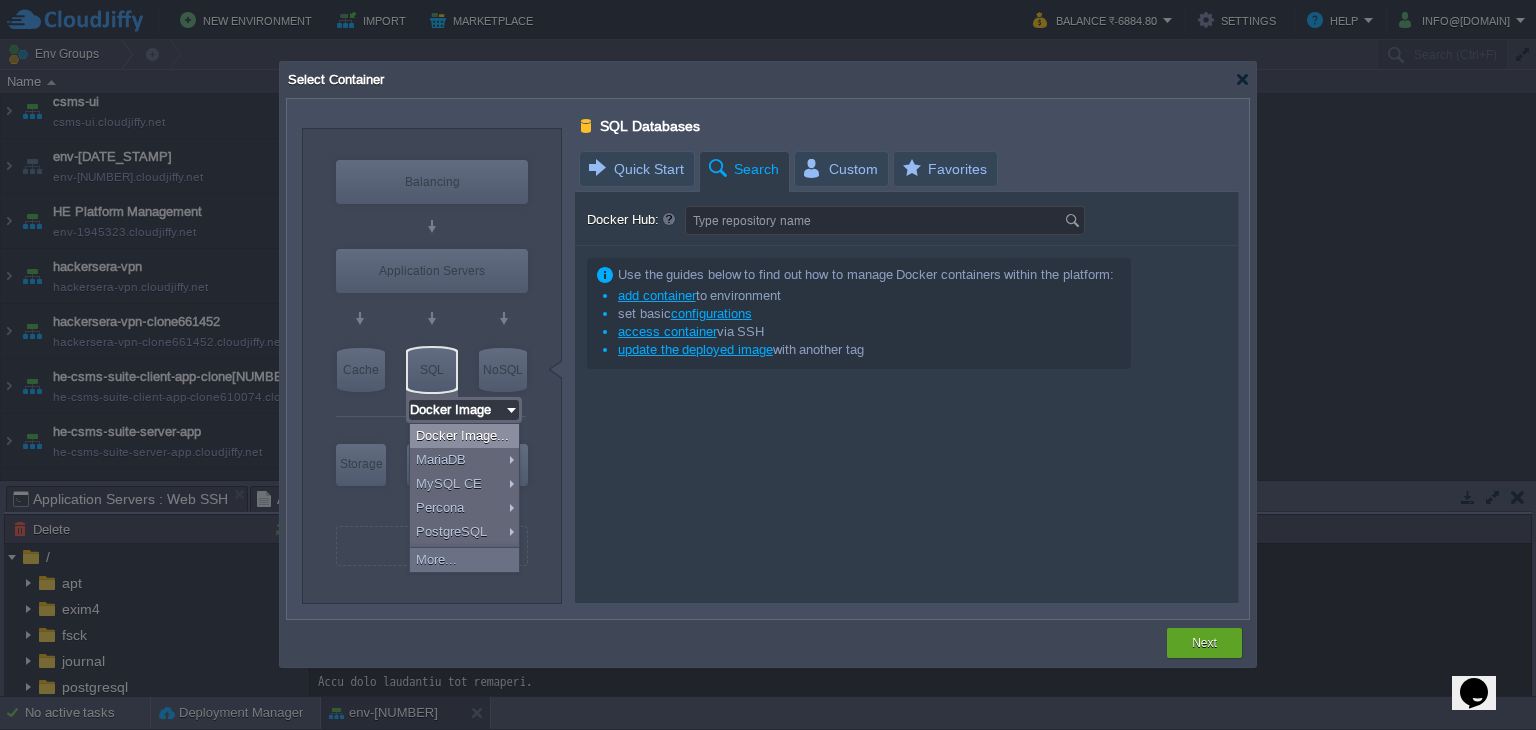click on "Docker Image..." at bounding box center [464, 436] 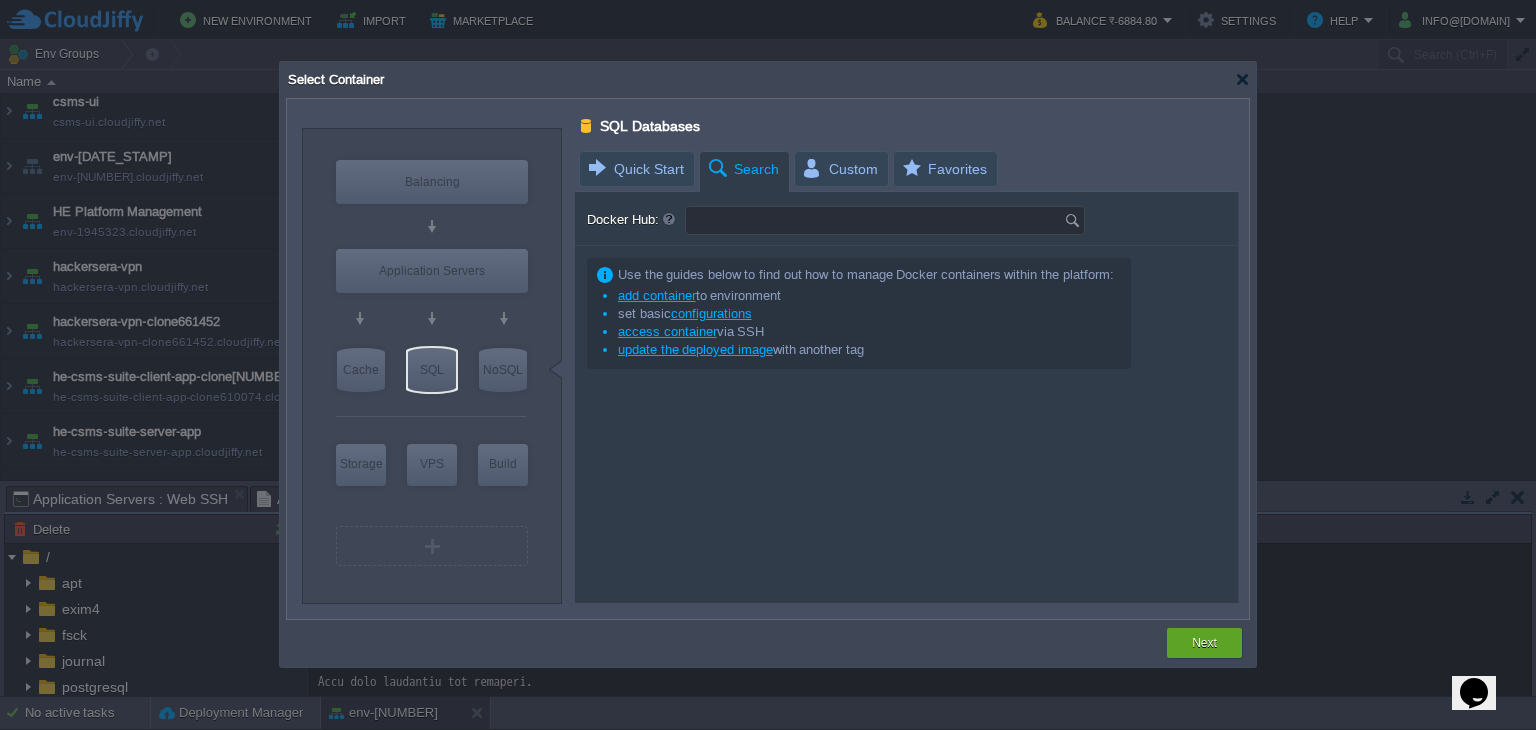 click on "Docker Hub:" at bounding box center (875, 220) 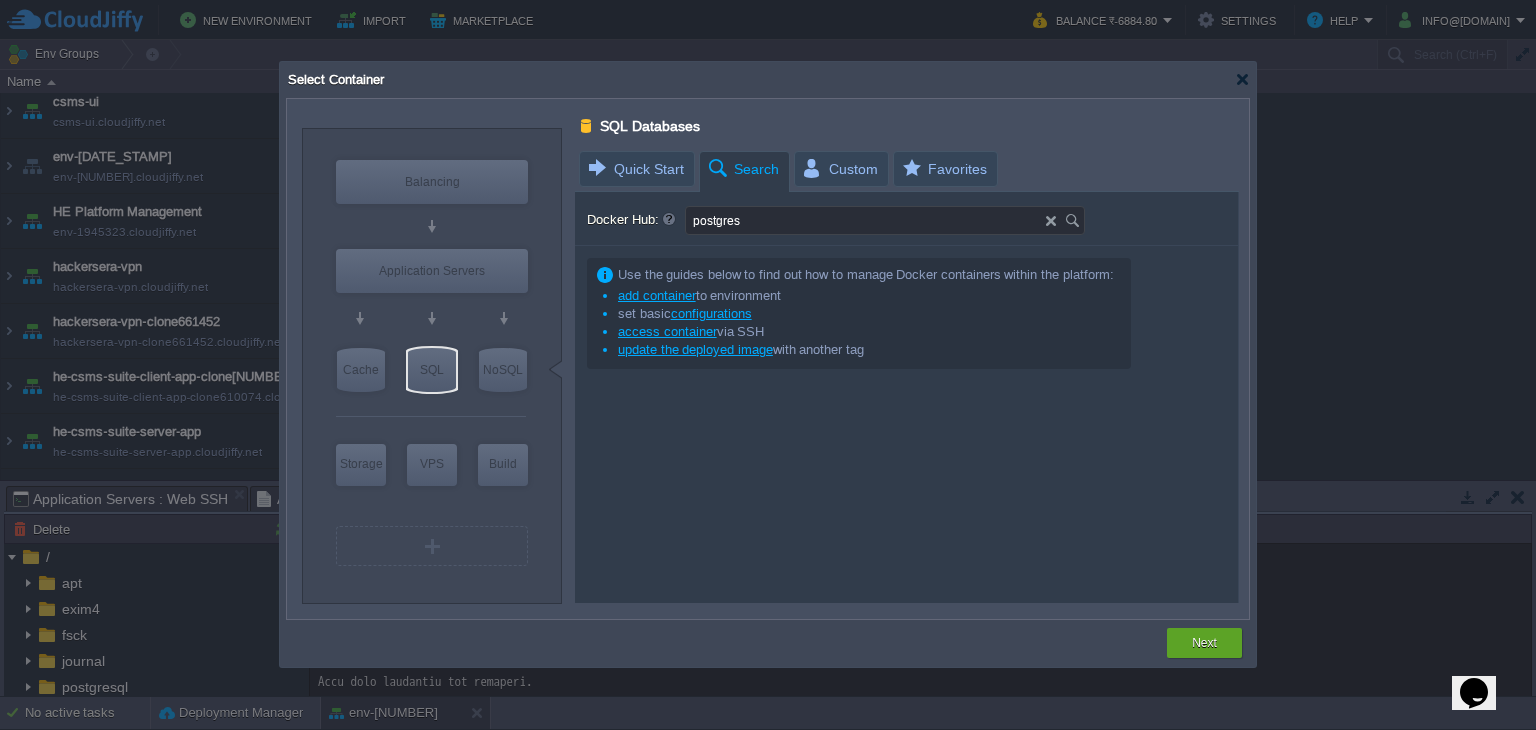 type on "postgres" 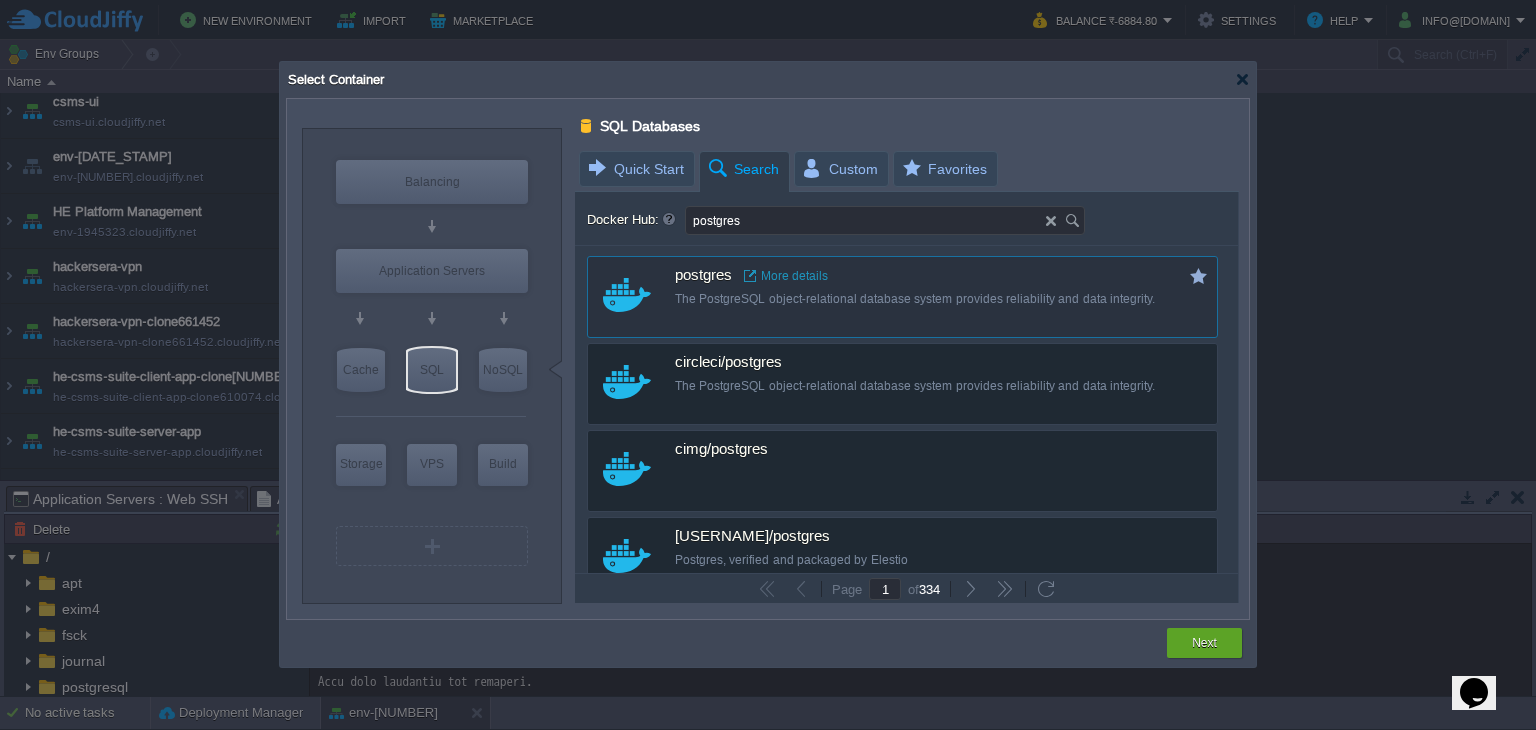 click on "The PostgreSQL object-relational database system provides reliability and data integrity." at bounding box center (916, 299) 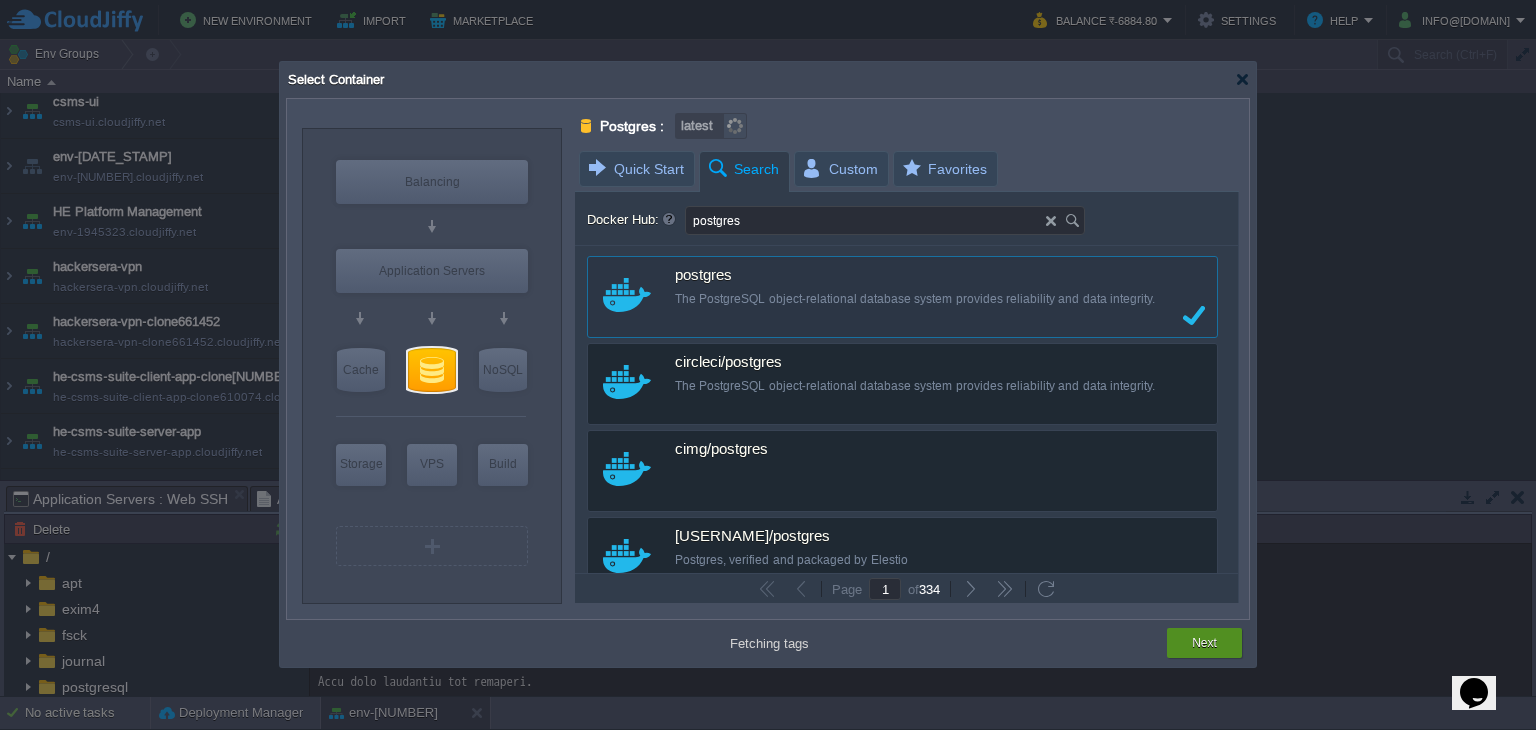 click on "Next" at bounding box center [1204, 643] 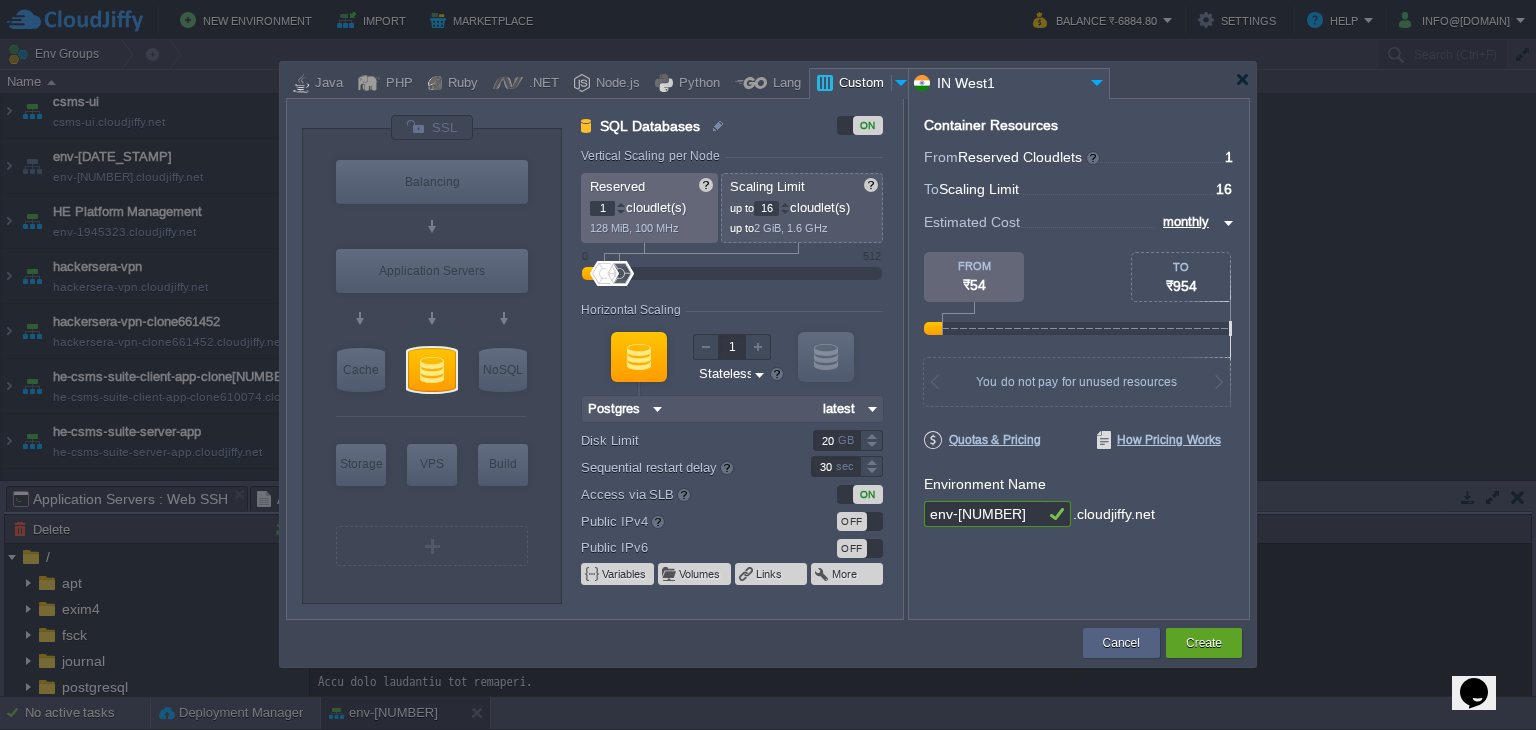 click on "env-[NUMBER]" at bounding box center (984, 514) 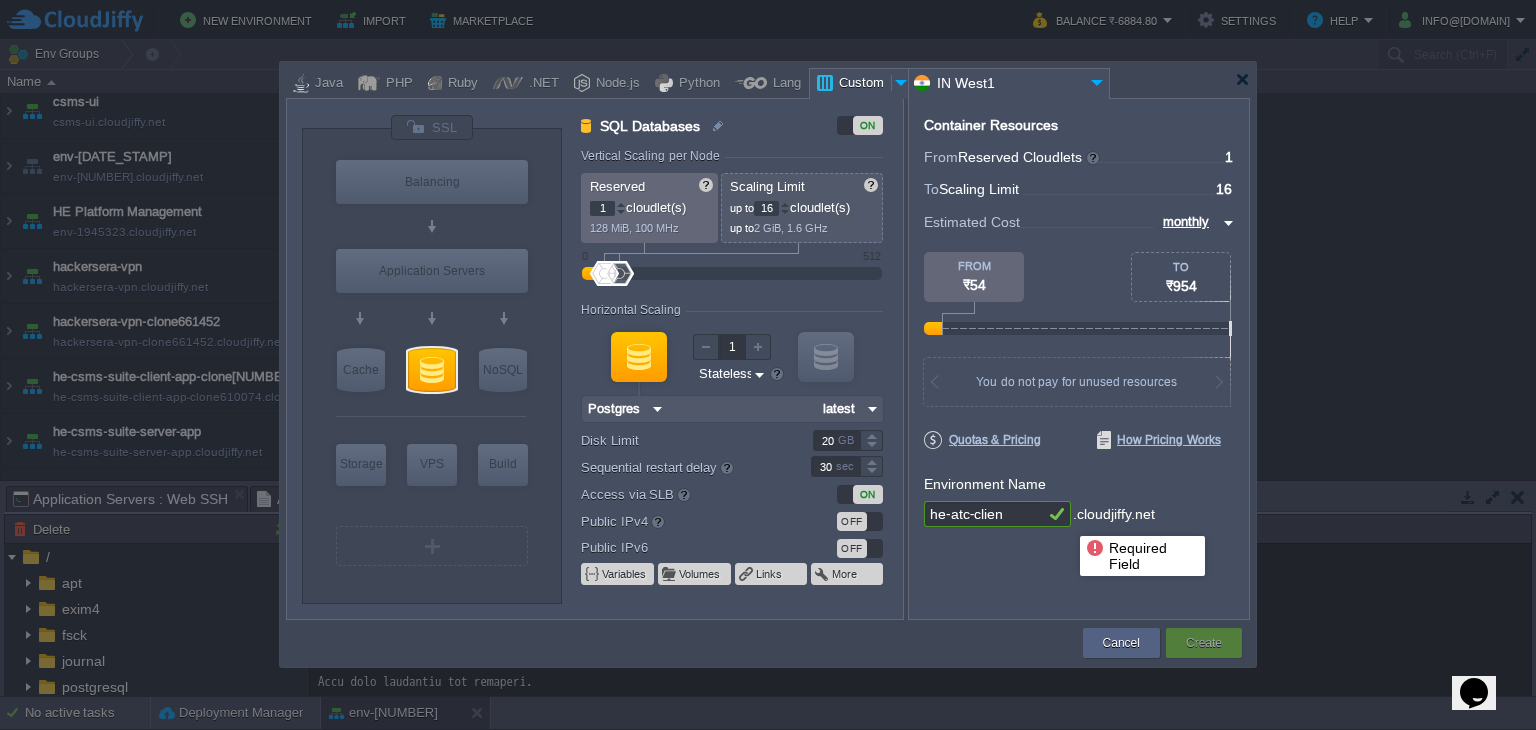 type on "he-atc-client" 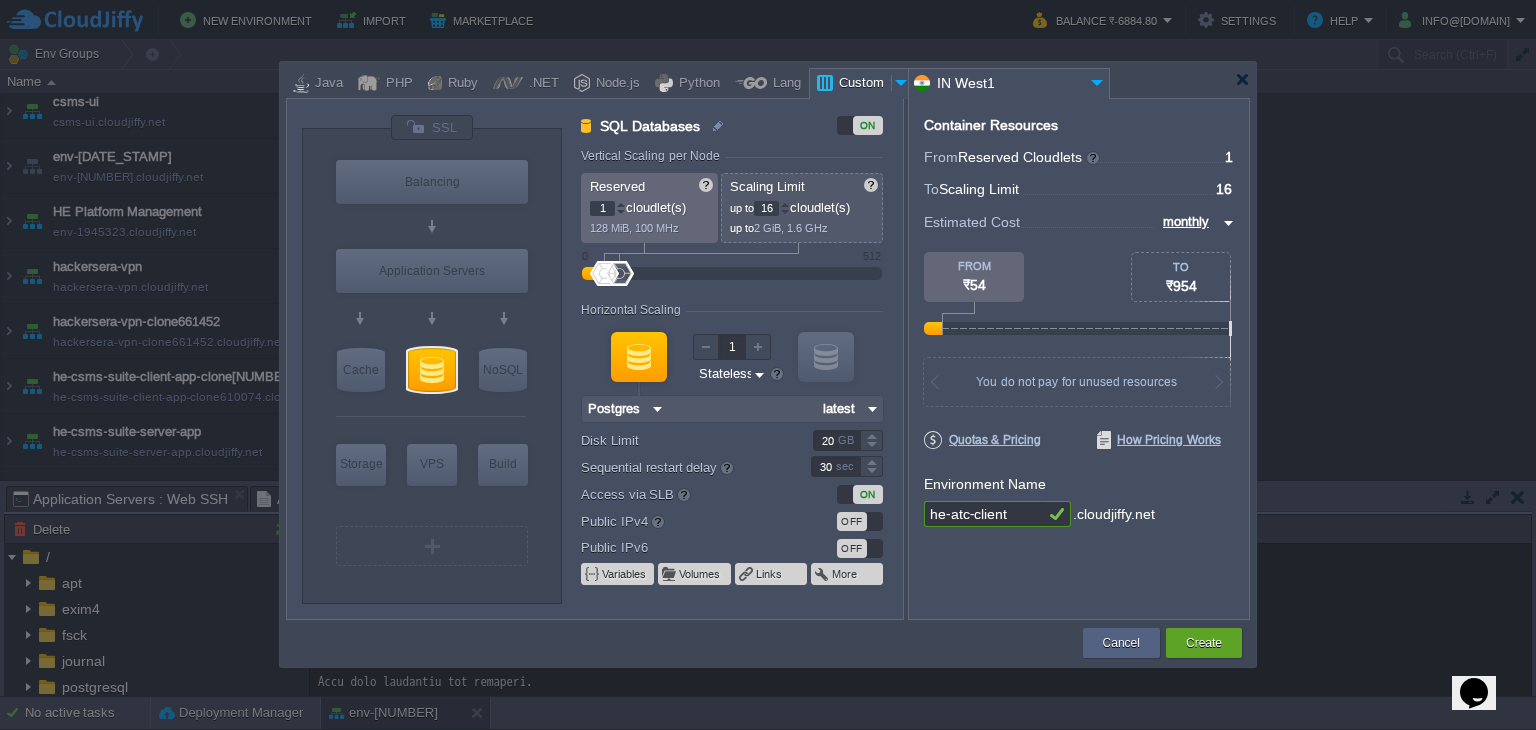 click on "Create" at bounding box center (1204, 643) 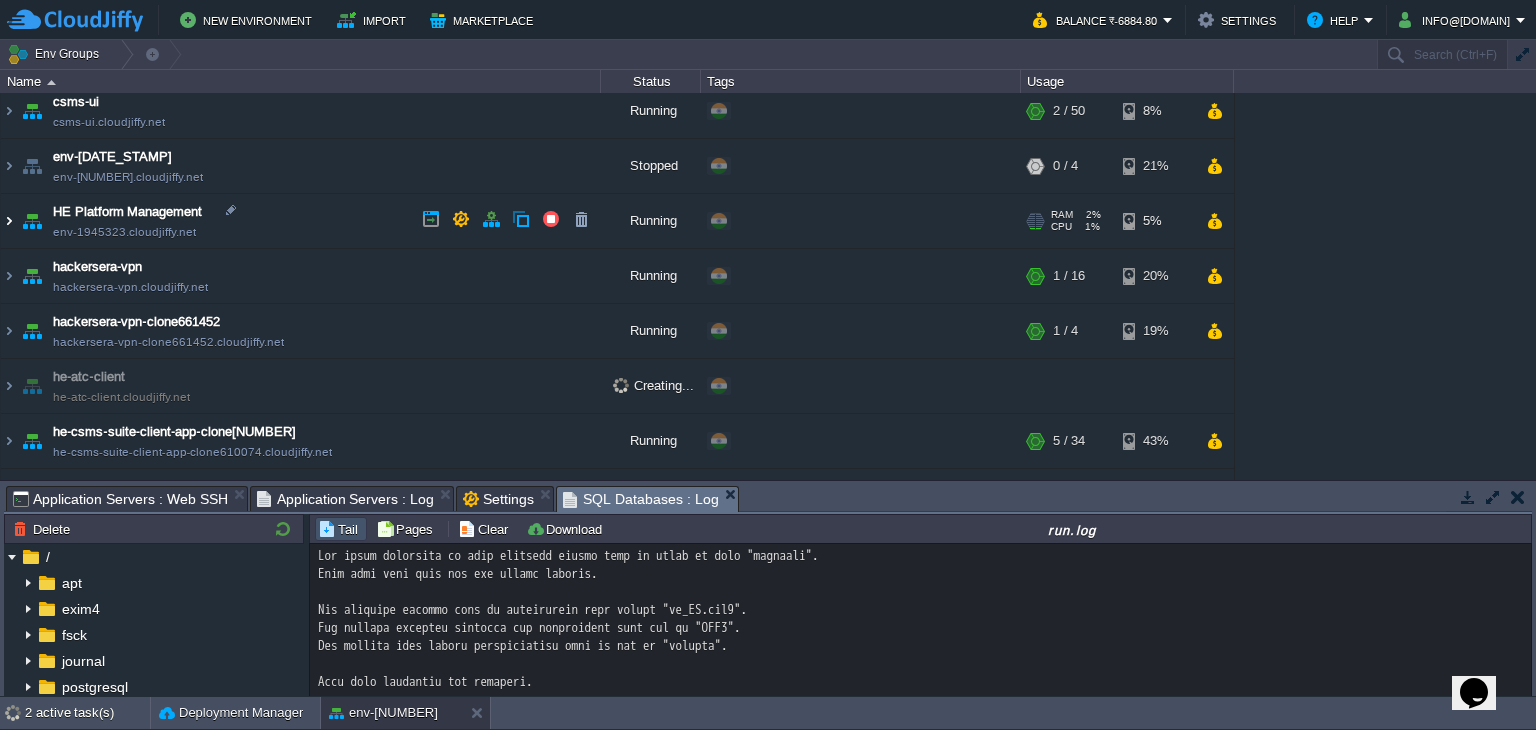 click at bounding box center (9, 221) 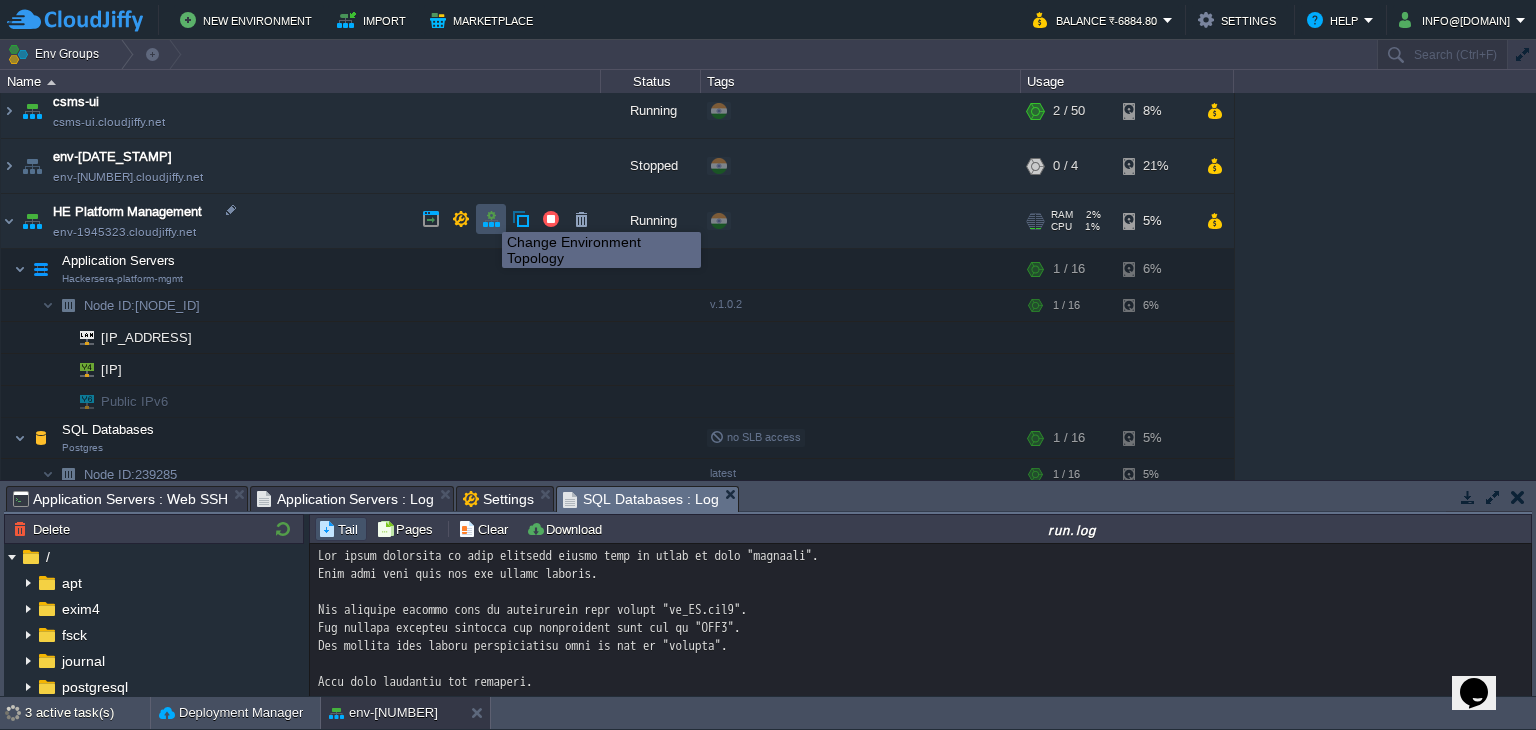 click at bounding box center (491, 219) 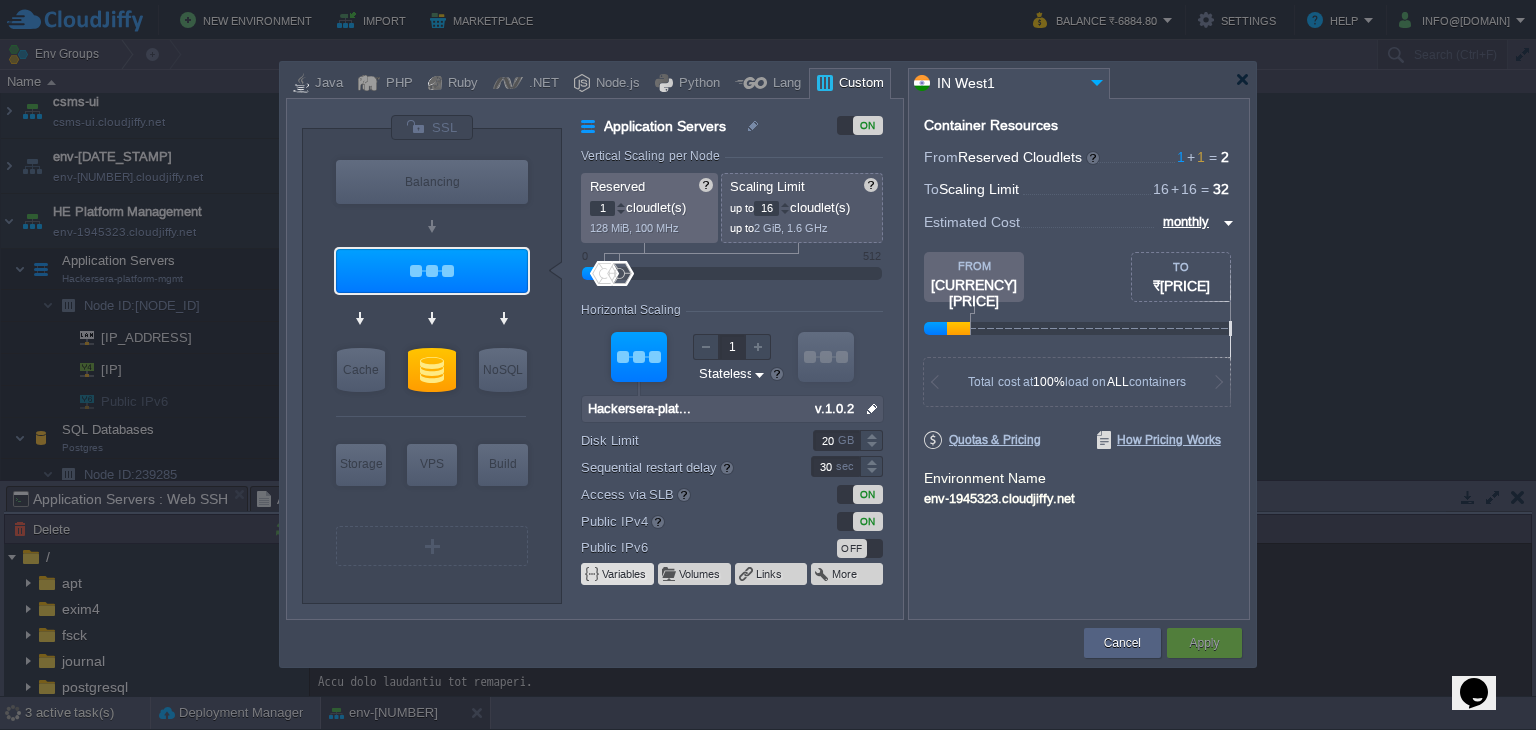 click on "Variables" at bounding box center [625, 574] 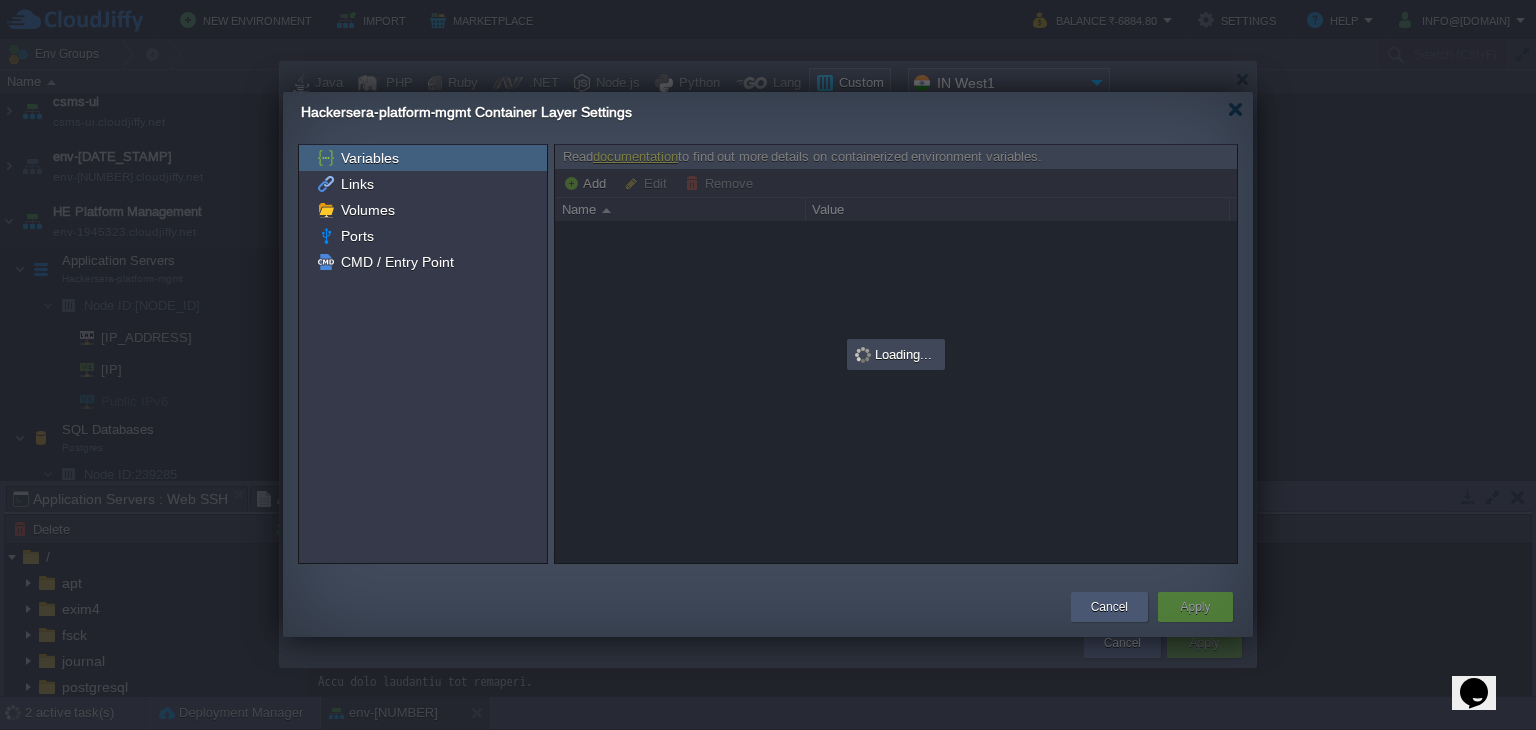click on "Cancel" at bounding box center [1109, 607] 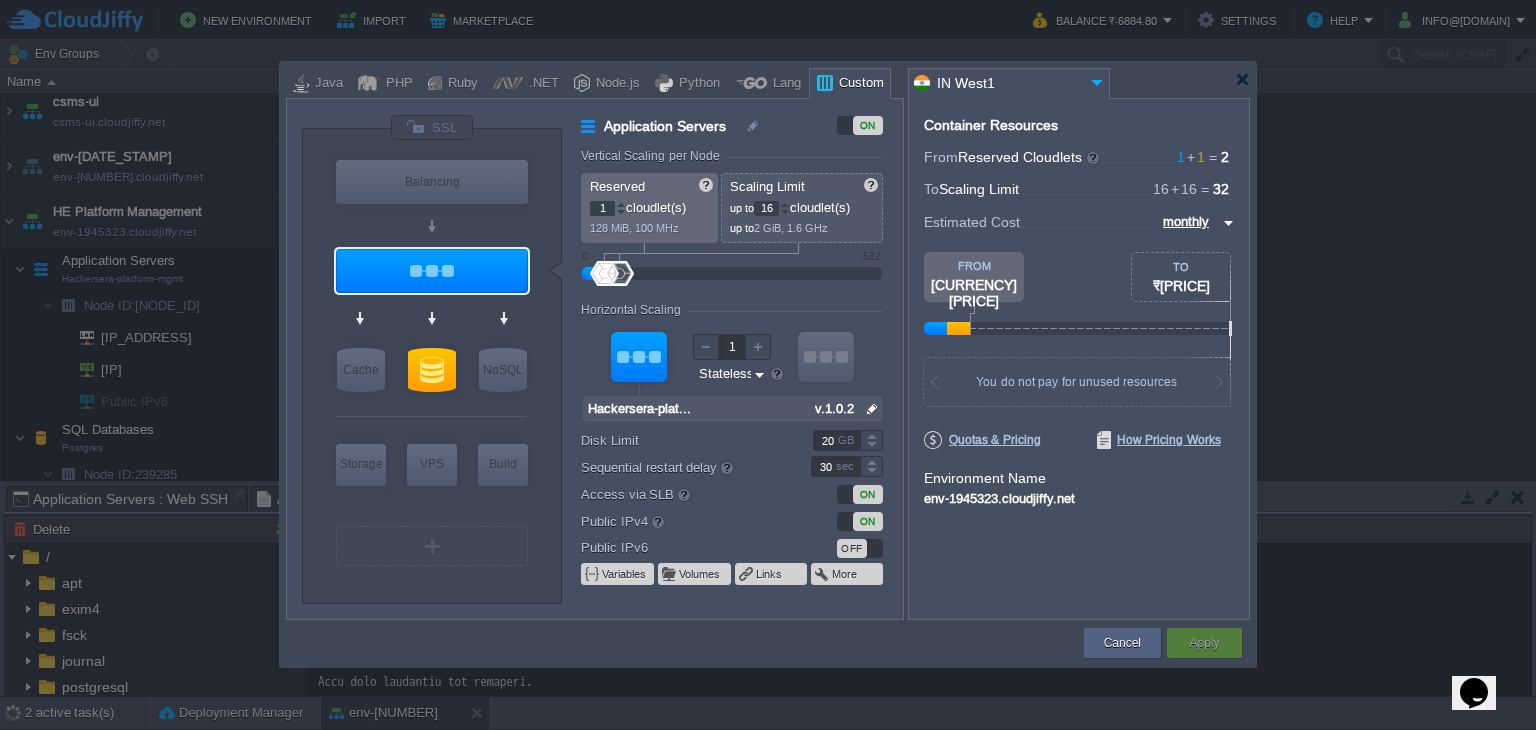type on "Docker Image" 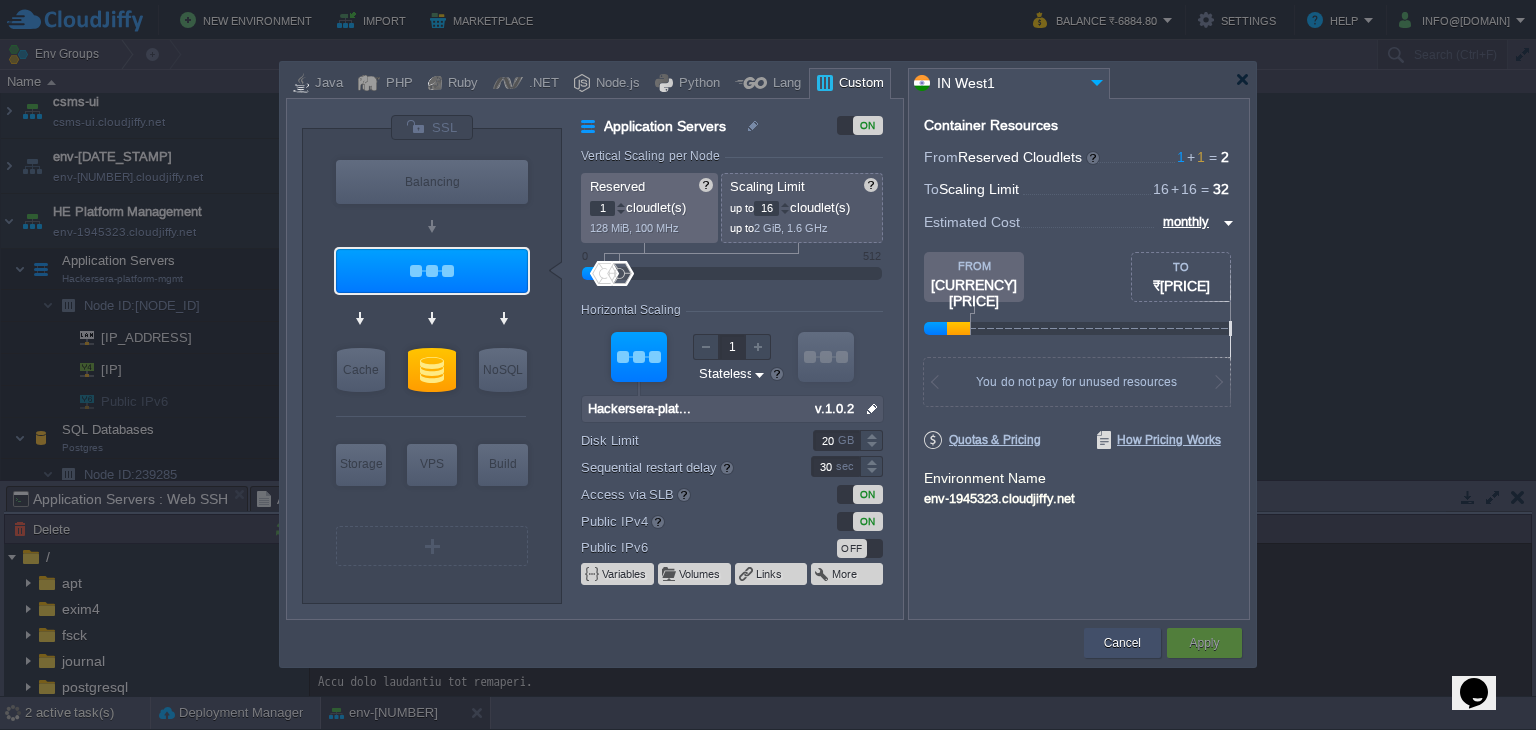 click on "Cancel" at bounding box center [1122, 643] 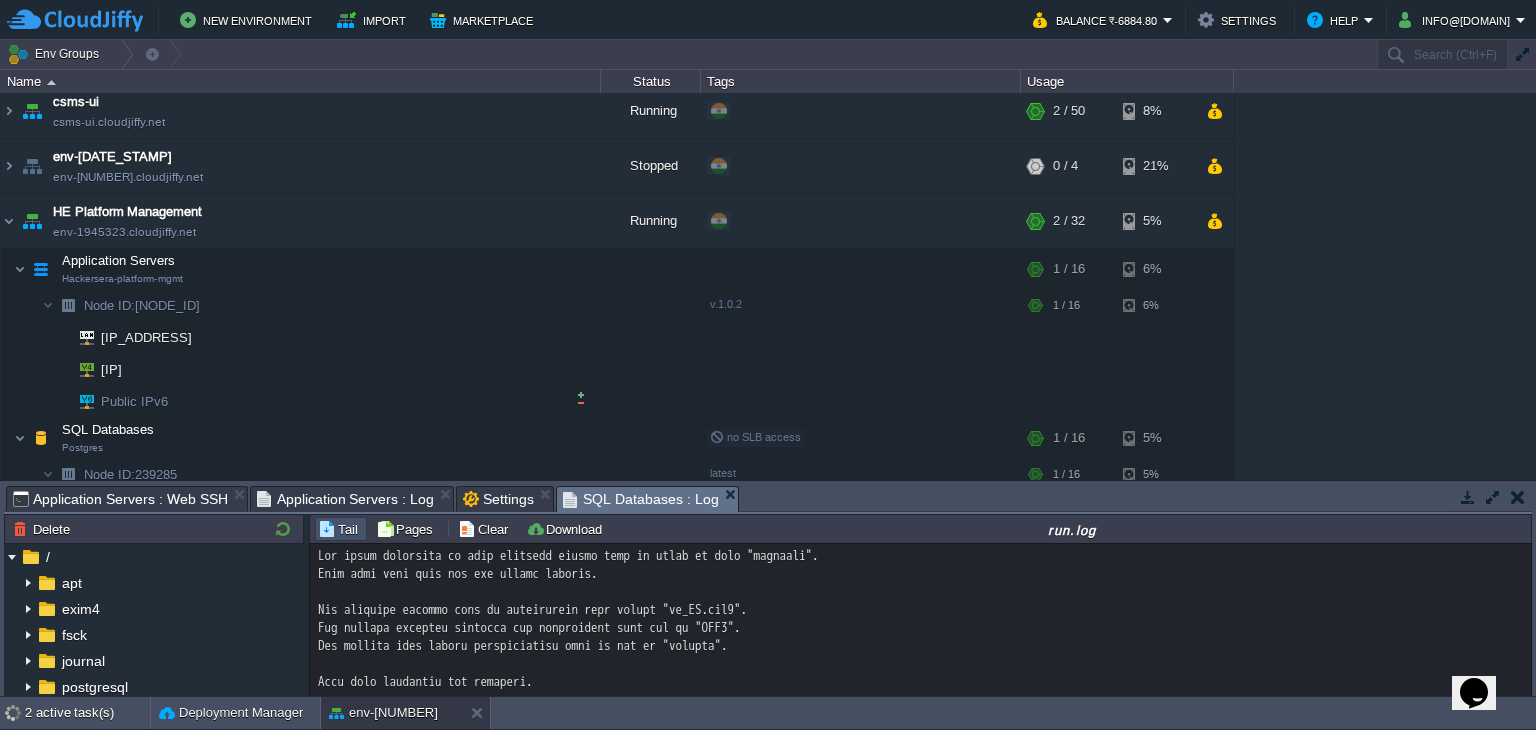 scroll, scrollTop: 677, scrollLeft: 0, axis: vertical 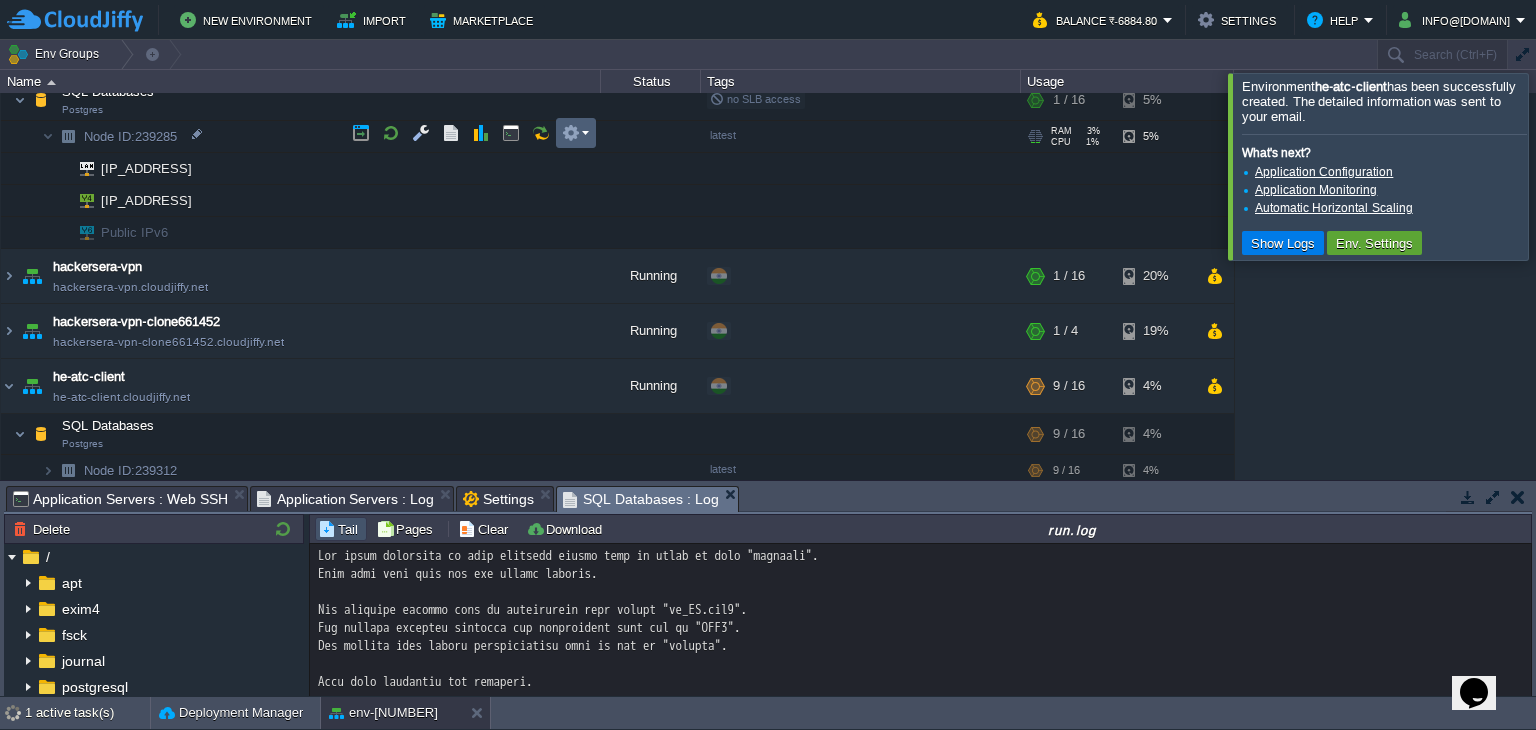 click at bounding box center (575, 133) 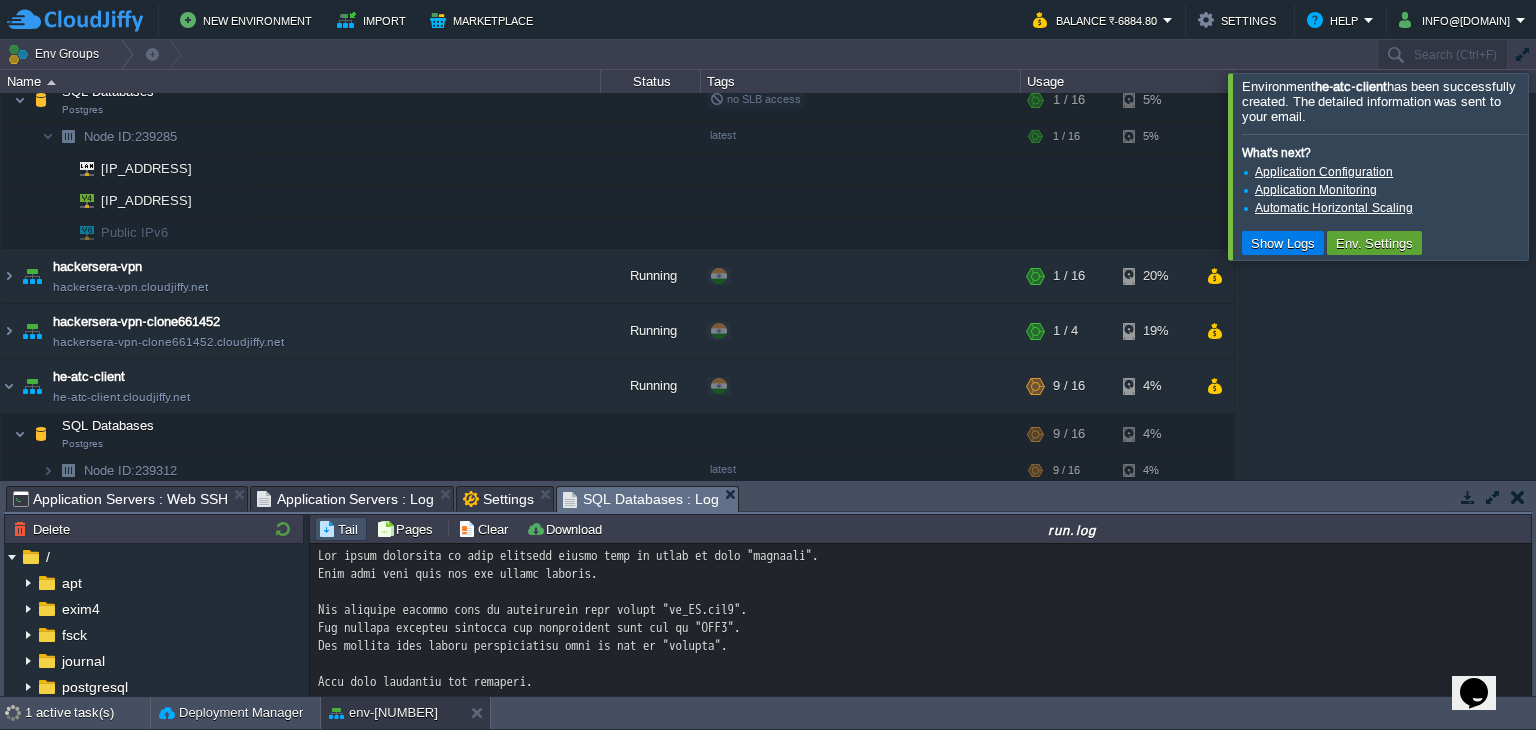 click on "api-hackersera-2 api-hackersera-2.cloudjiffy.net Running                                 + Add to Env Group                                                                                                                                                            RAM                 20%                                         CPU                 0%                             5 / 20                    5%       api10-hackersera api10-hackersera.cloudjiffy.net Running                                 + Add to Env Group                                                                                                                                                            RAM                 10%                                         CPU                 1%                             6 / 36                    5%       atc-manager atc-manager.cloudjiffy.net Running                                 + Add to Env Group                                                                                            2%" at bounding box center [768, 286] 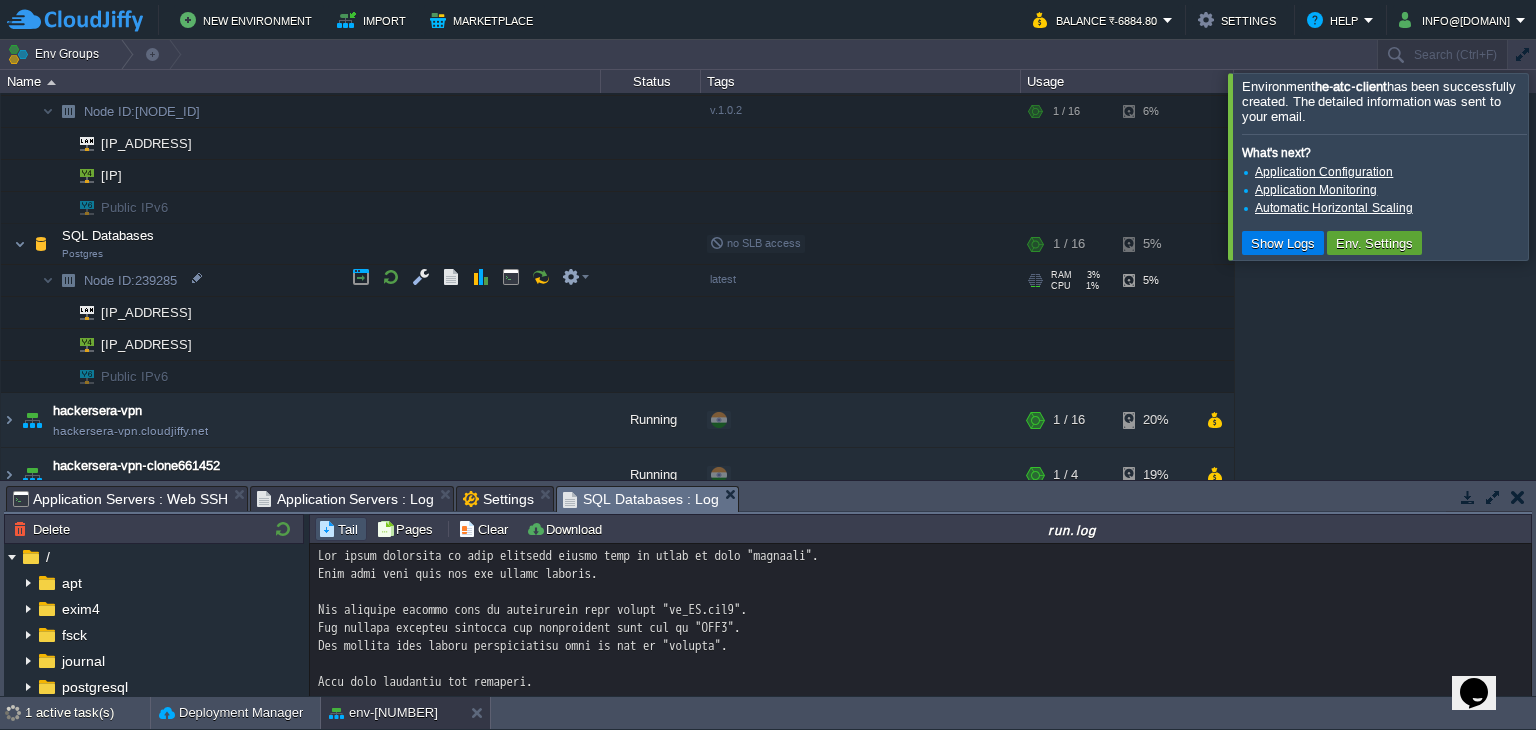 scroll, scrollTop: 536, scrollLeft: 0, axis: vertical 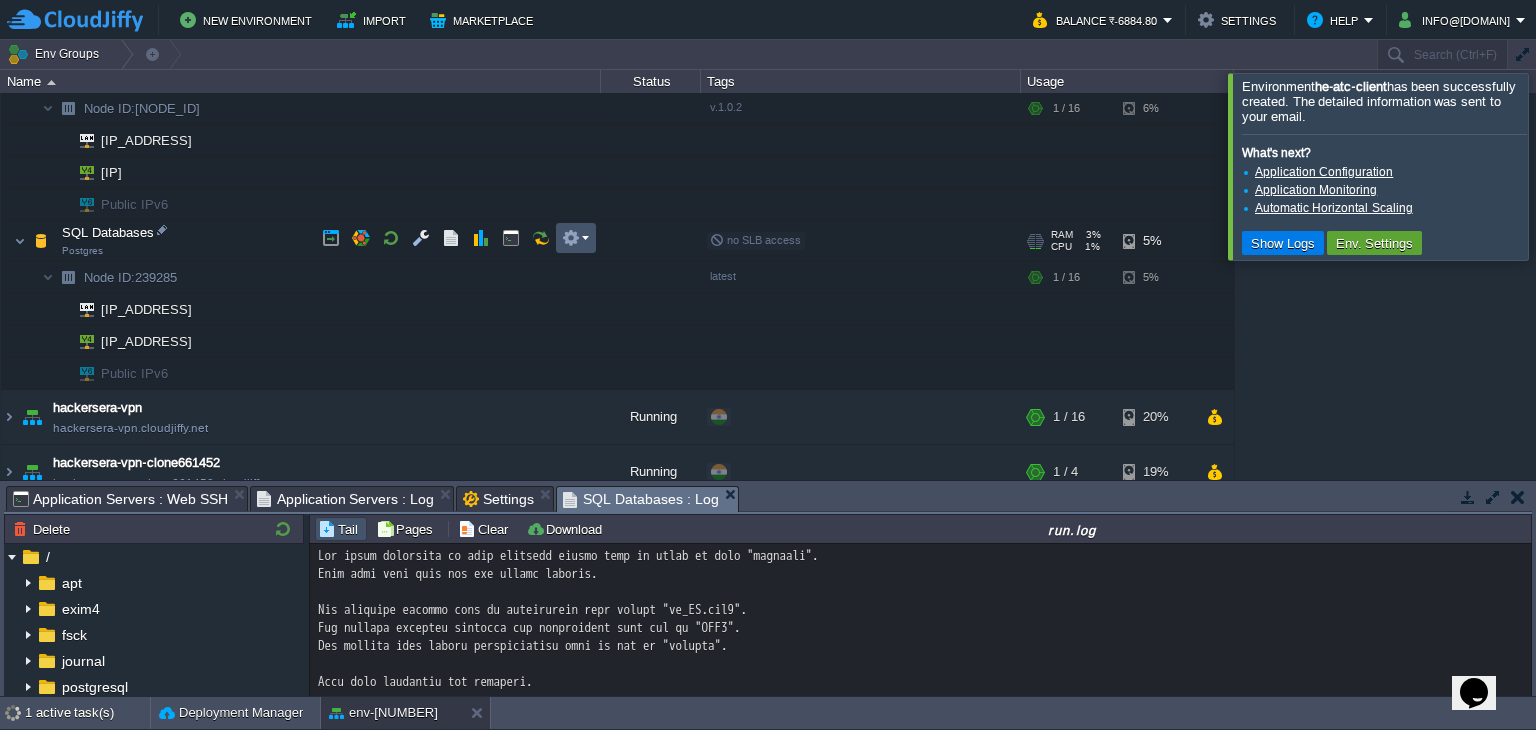 click at bounding box center (571, 238) 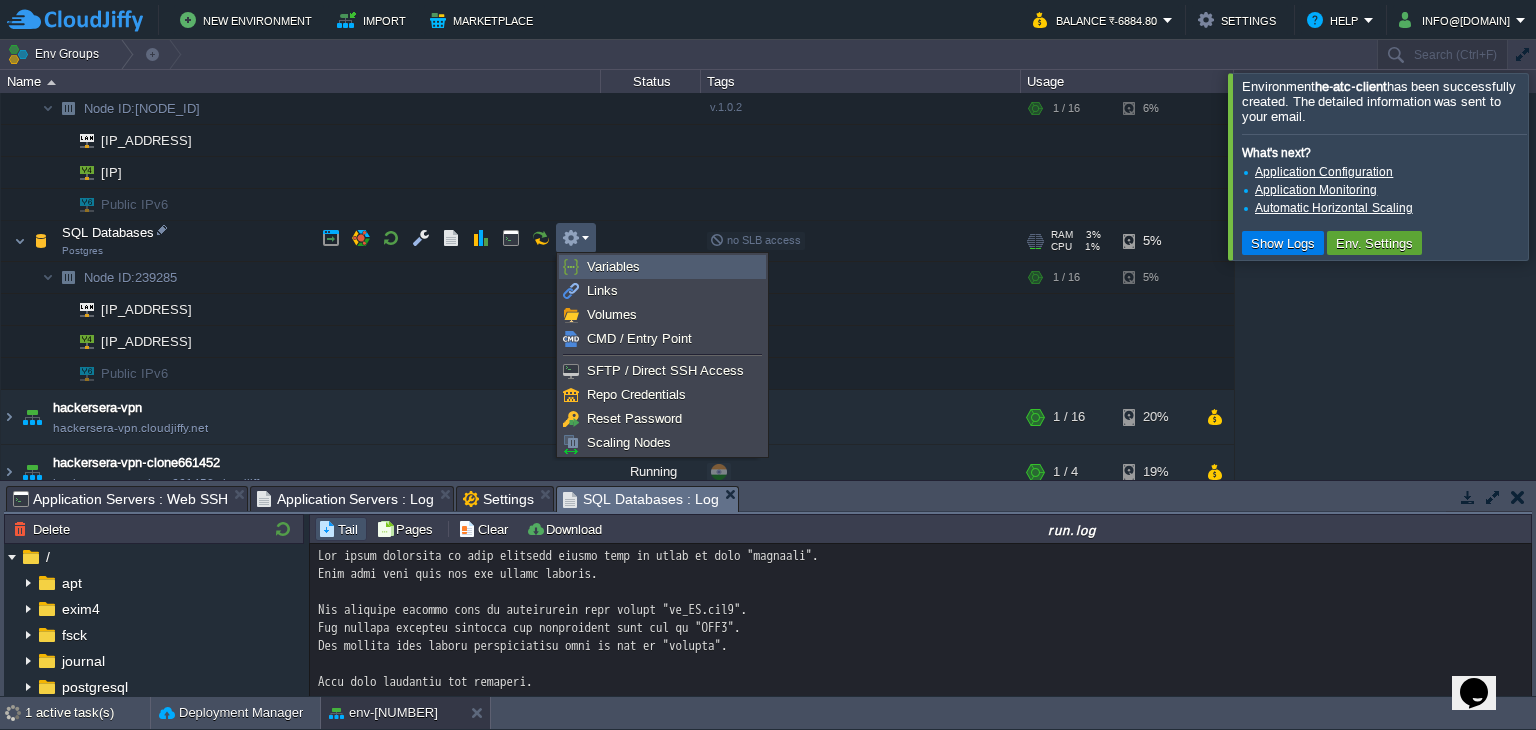 click on "Variables" at bounding box center (662, 267) 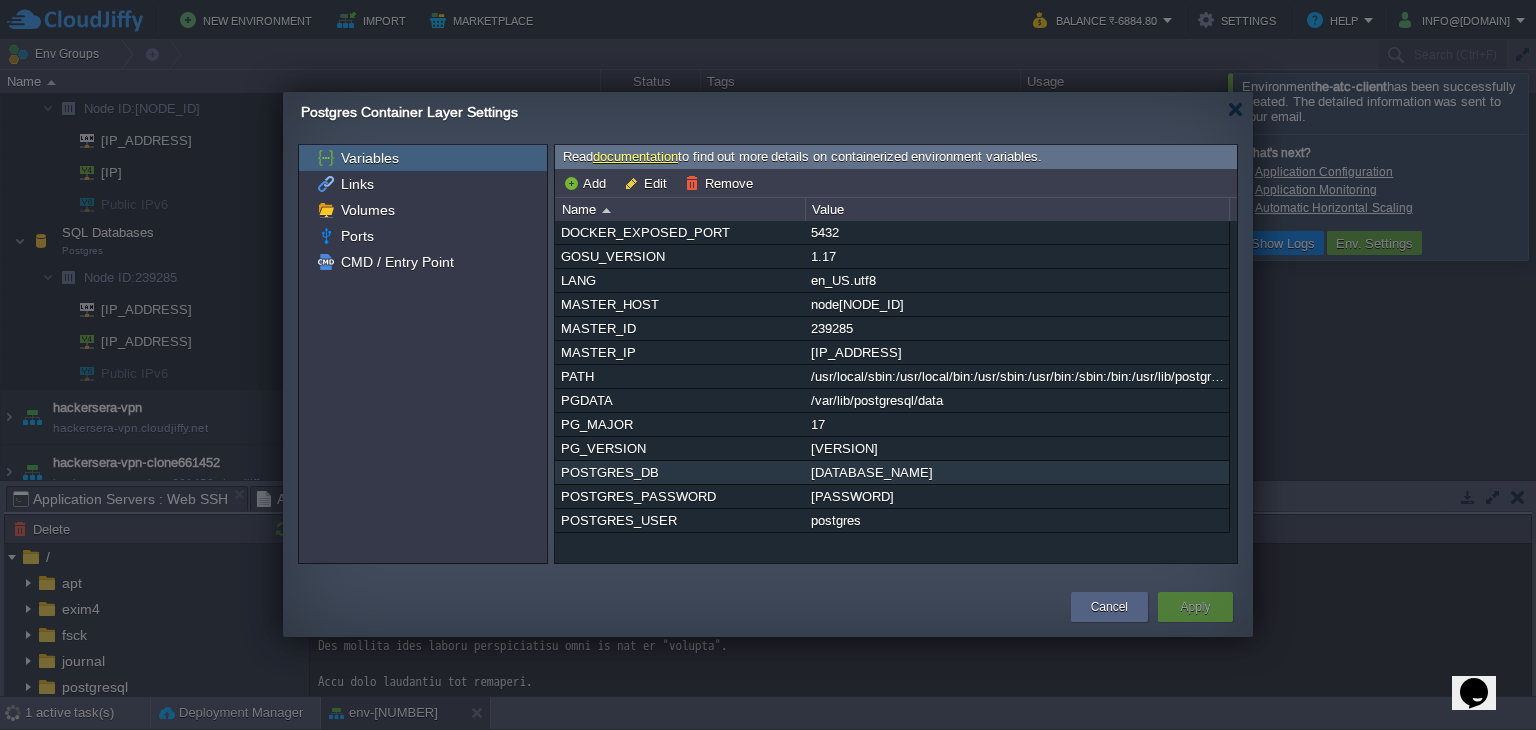 drag, startPoint x: 568, startPoint y: 465, endPoint x: 827, endPoint y: 534, distance: 268.03357 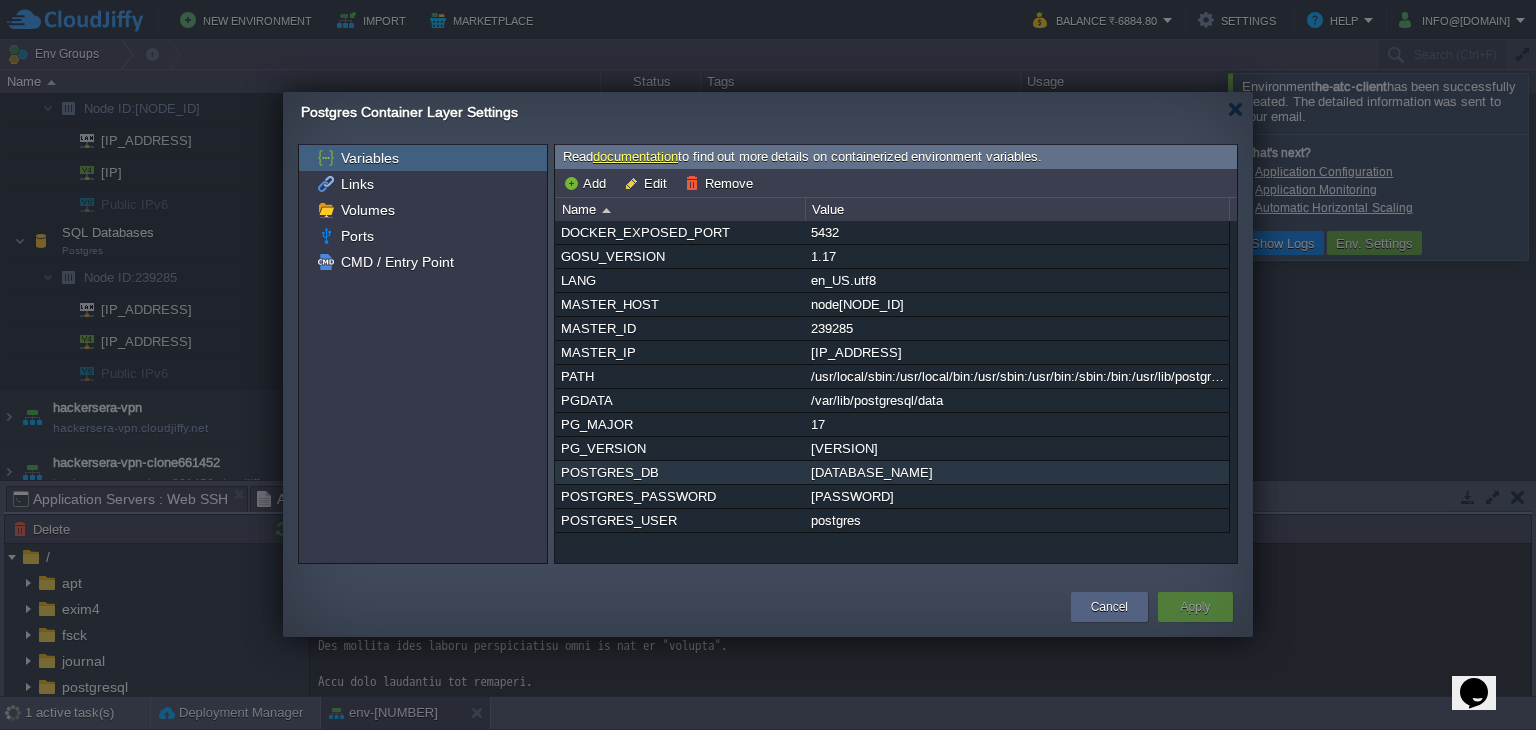 click on "POSTGRES_DB" at bounding box center (680, 472) 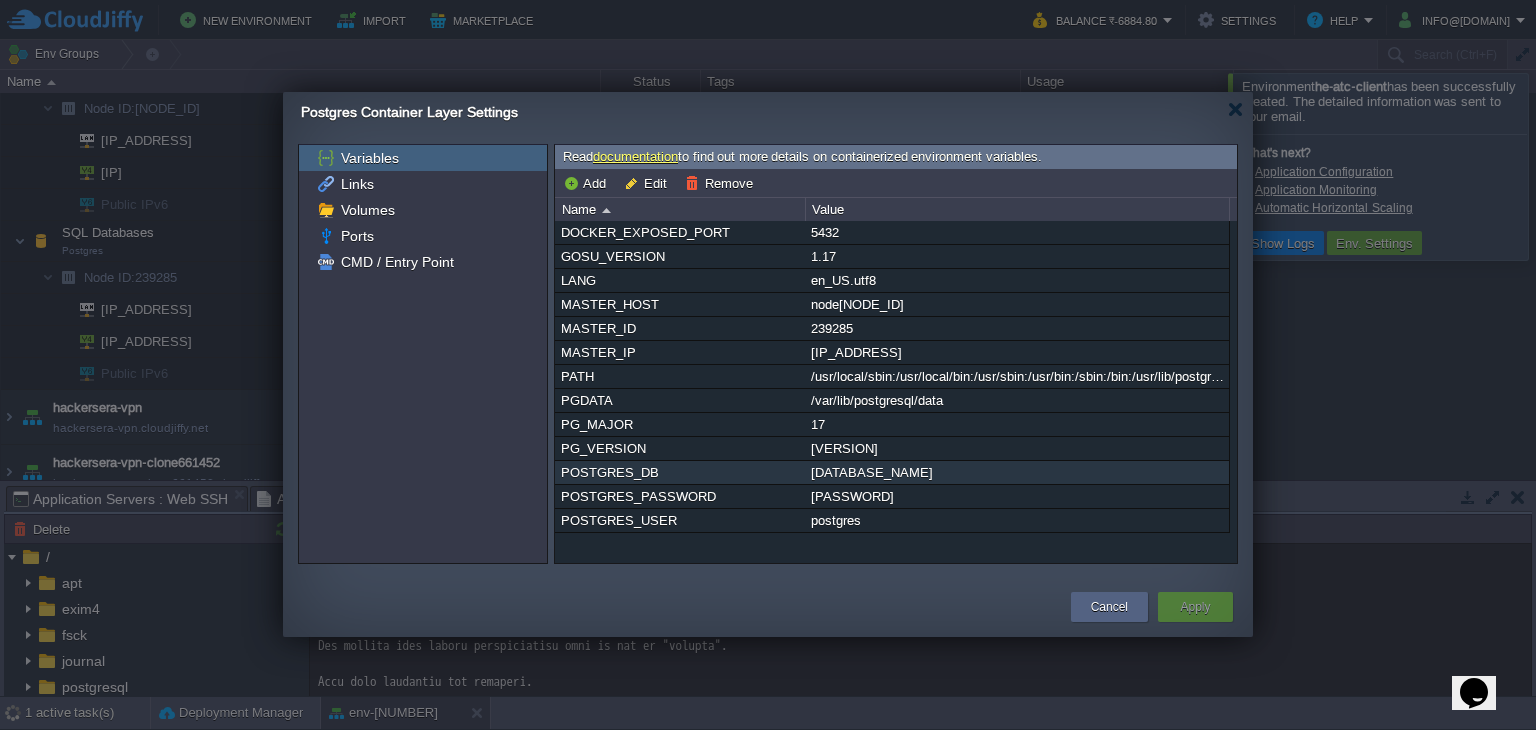 click on "POSTGRES_DB" at bounding box center (680, 472) 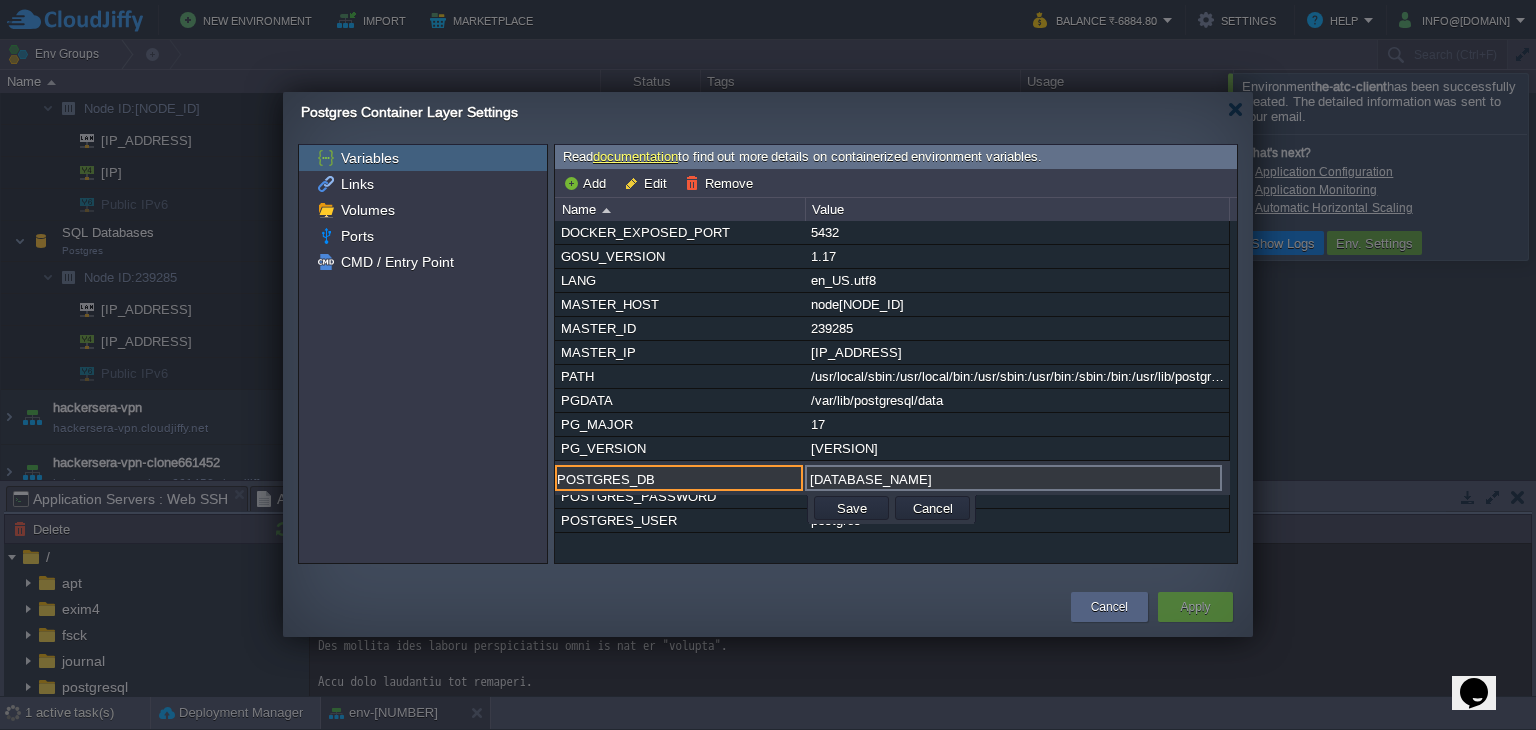 click on "POSTGRES_DB" at bounding box center [679, 478] 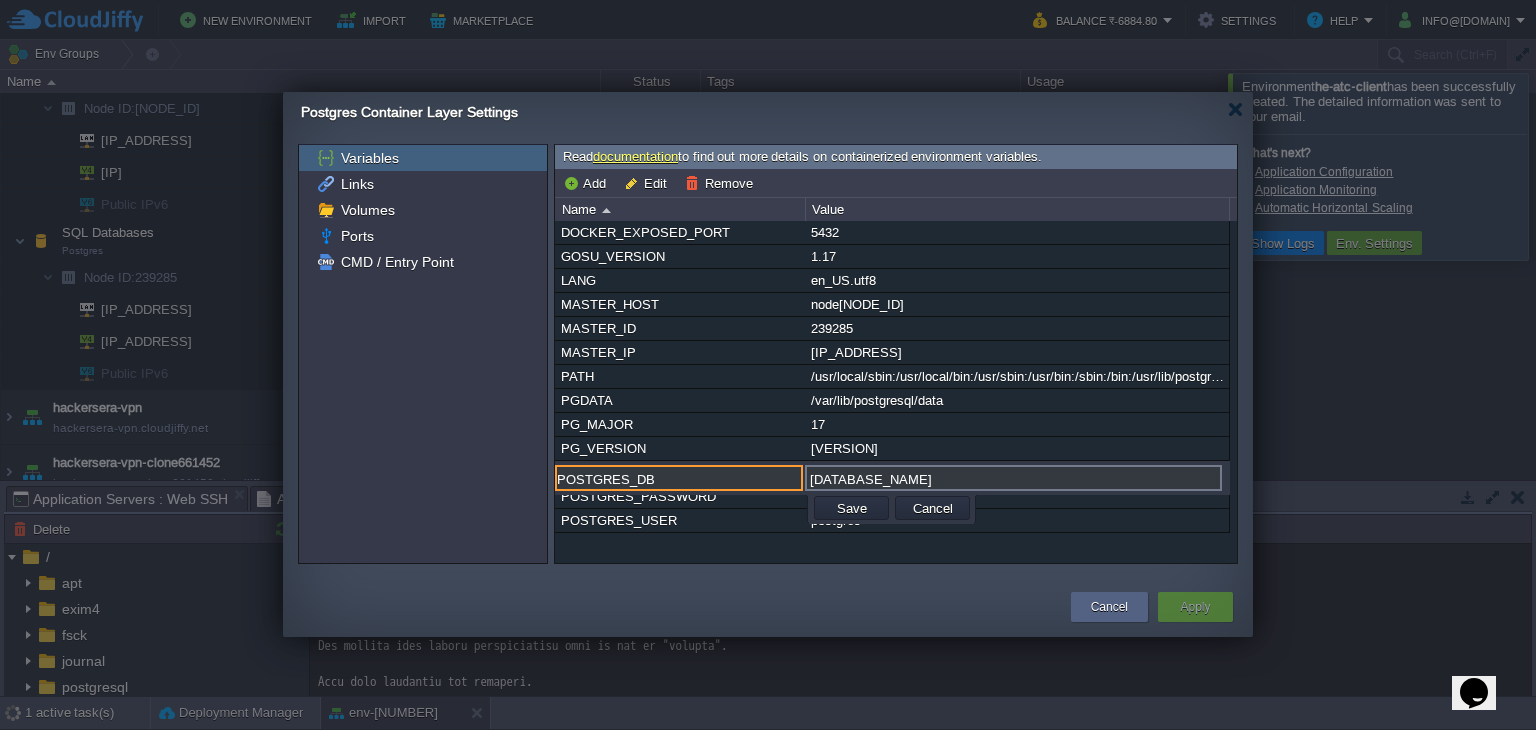 click on "POSTGRES_DB" at bounding box center (679, 478) 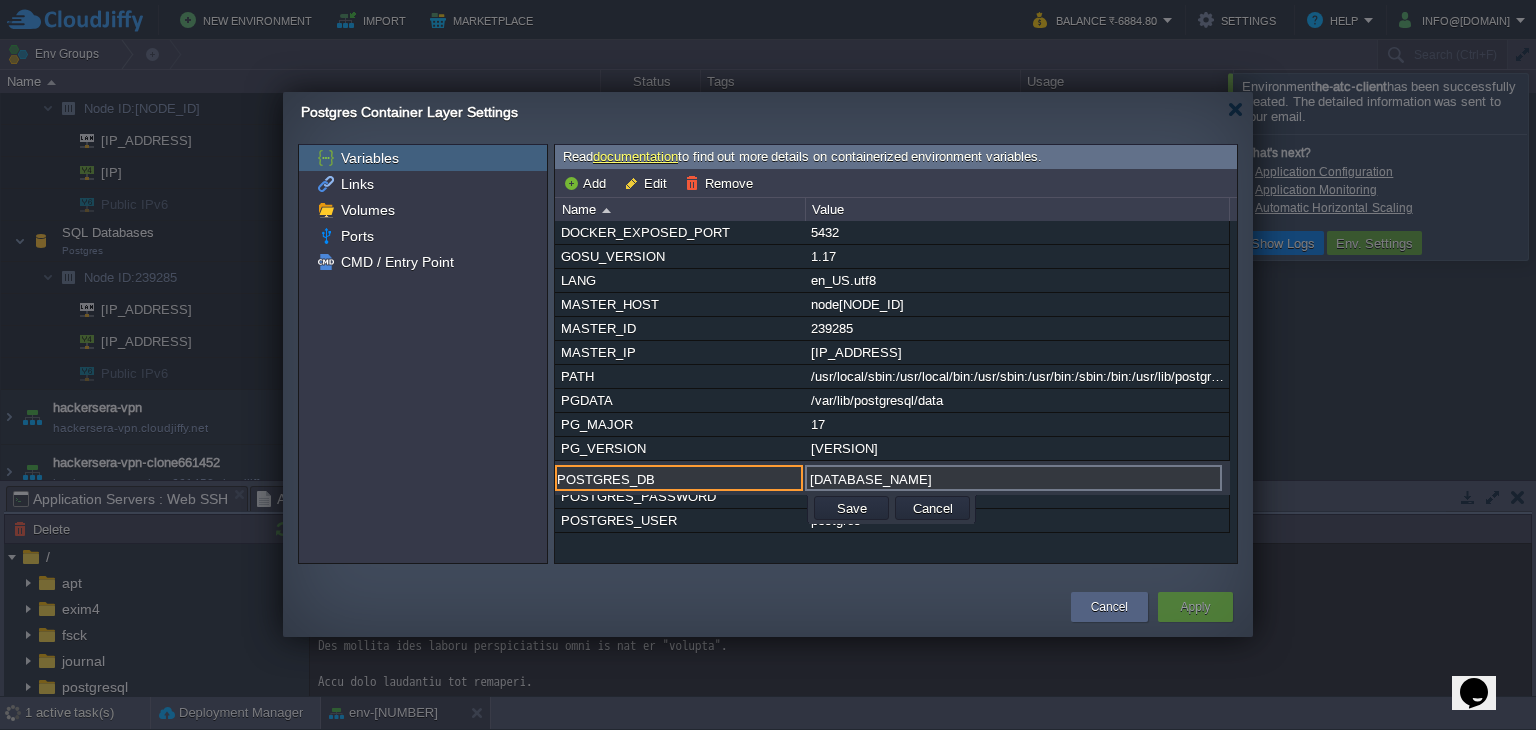 click on "POSTGRES_DB" at bounding box center [679, 478] 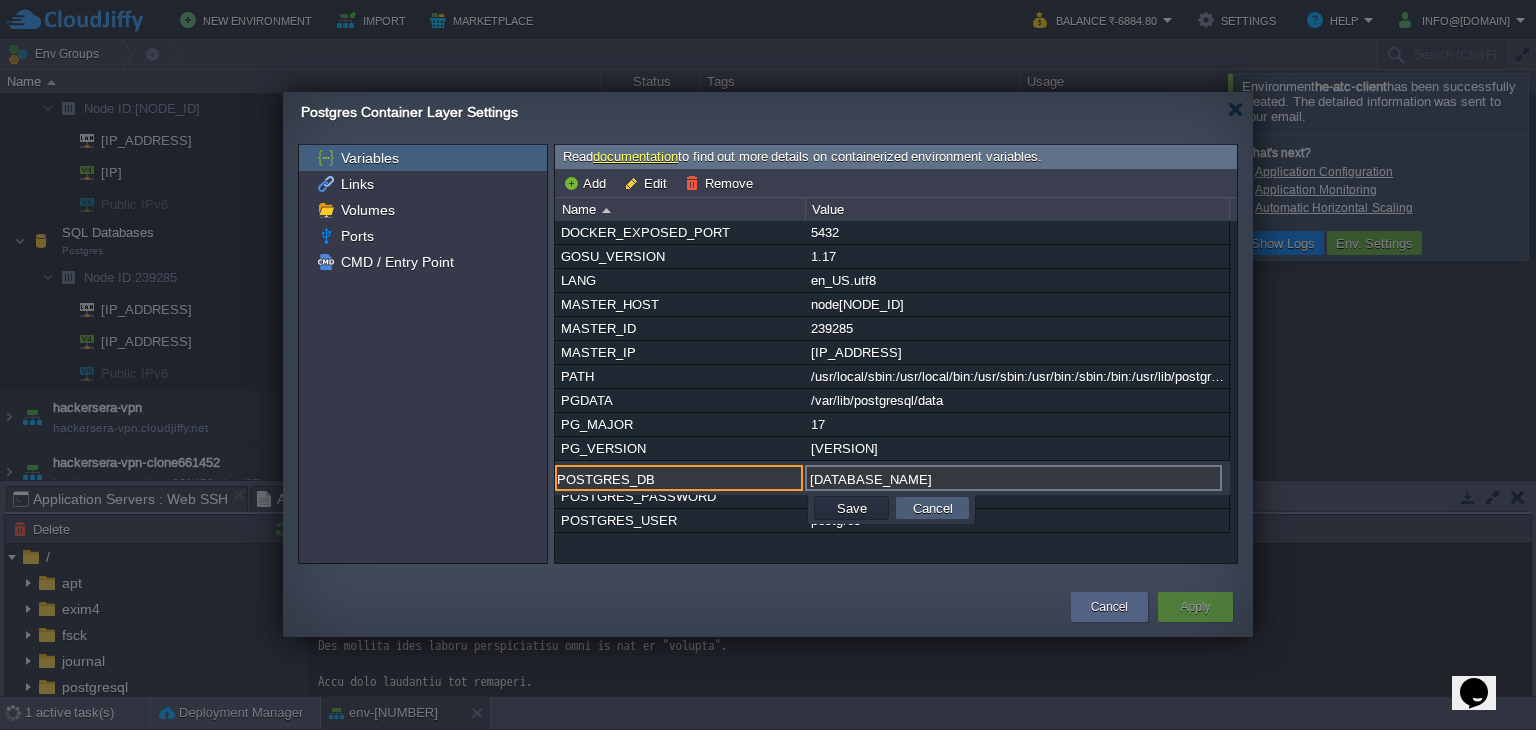 click on "Cancel" at bounding box center (933, 508) 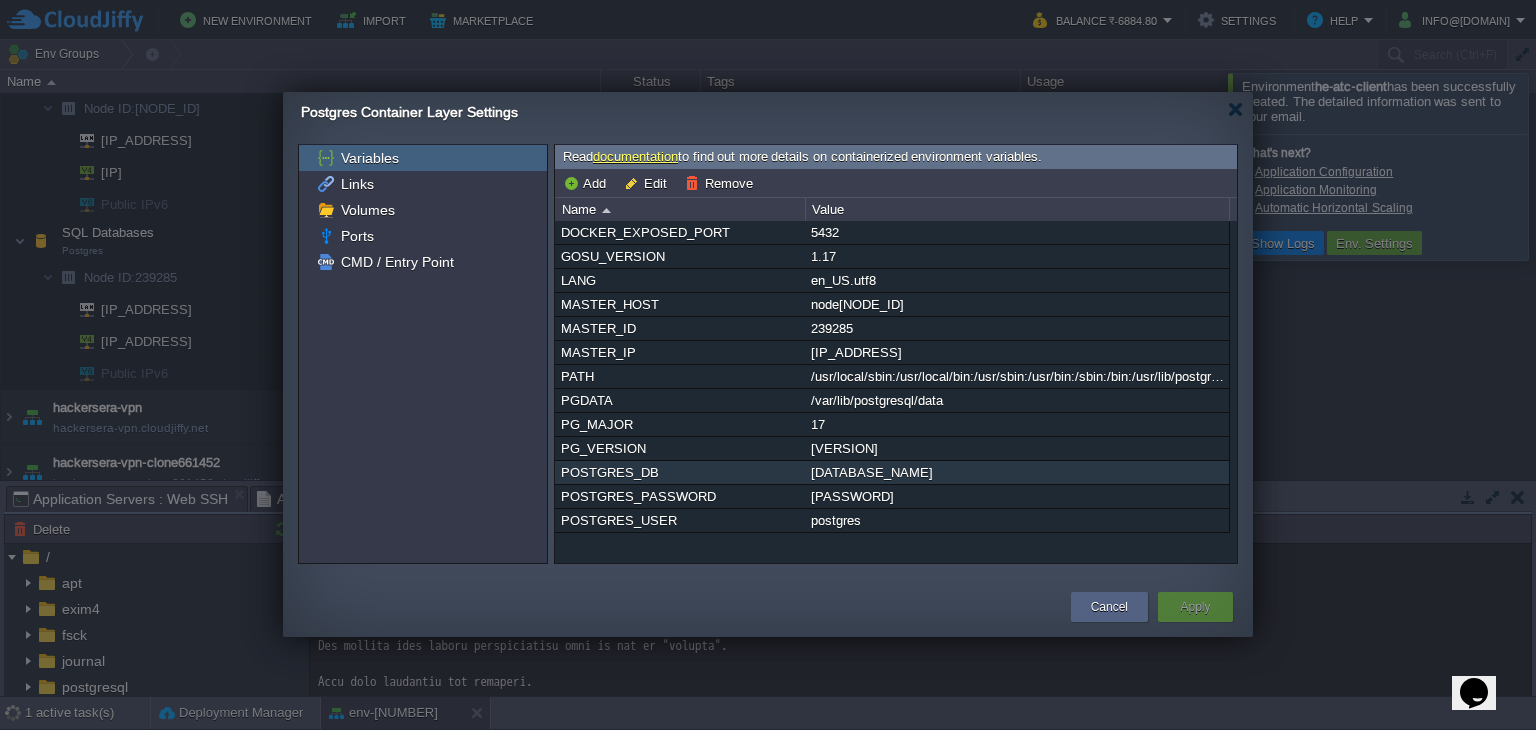click on "POSTGRES_DB" at bounding box center [680, 472] 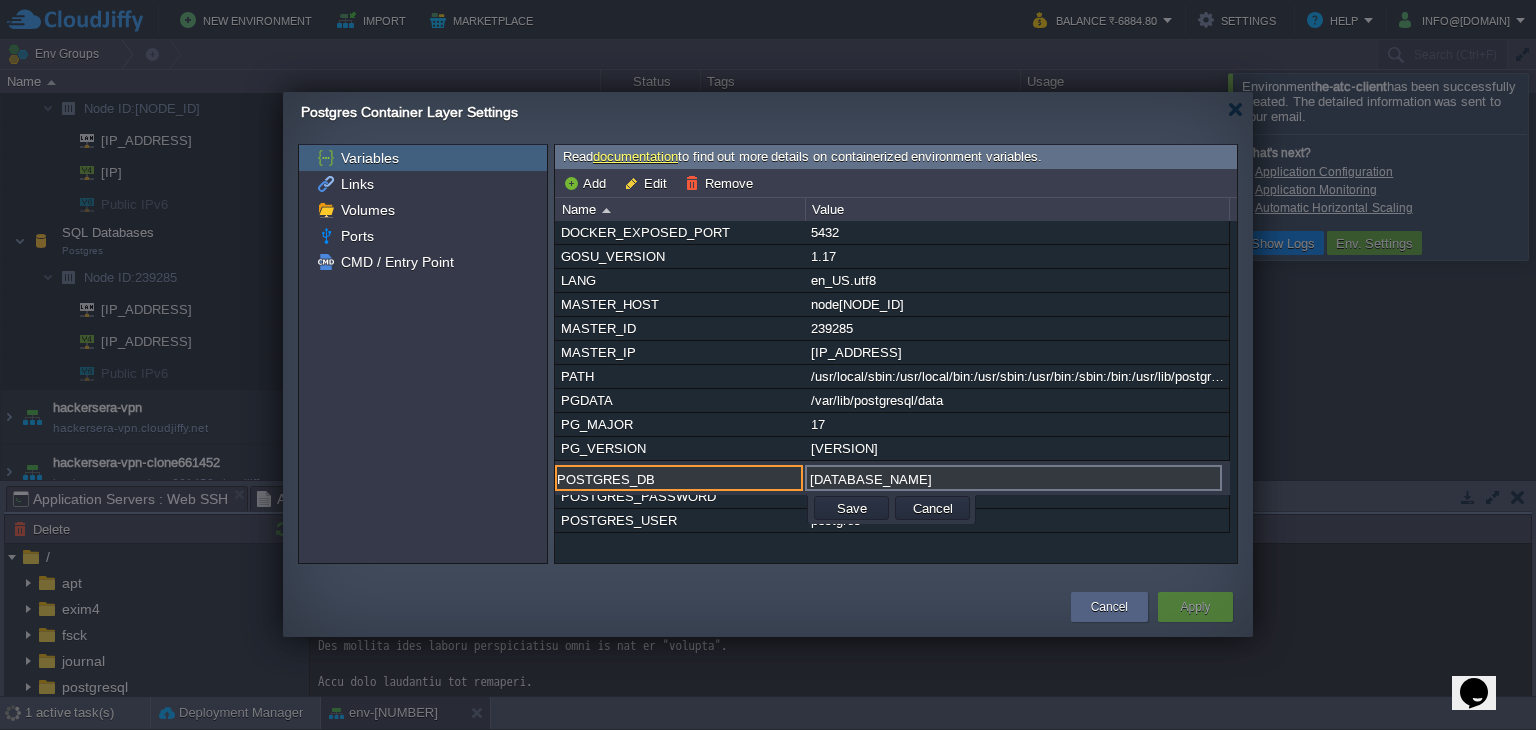 click on "POSTGRES_DB" at bounding box center [679, 478] 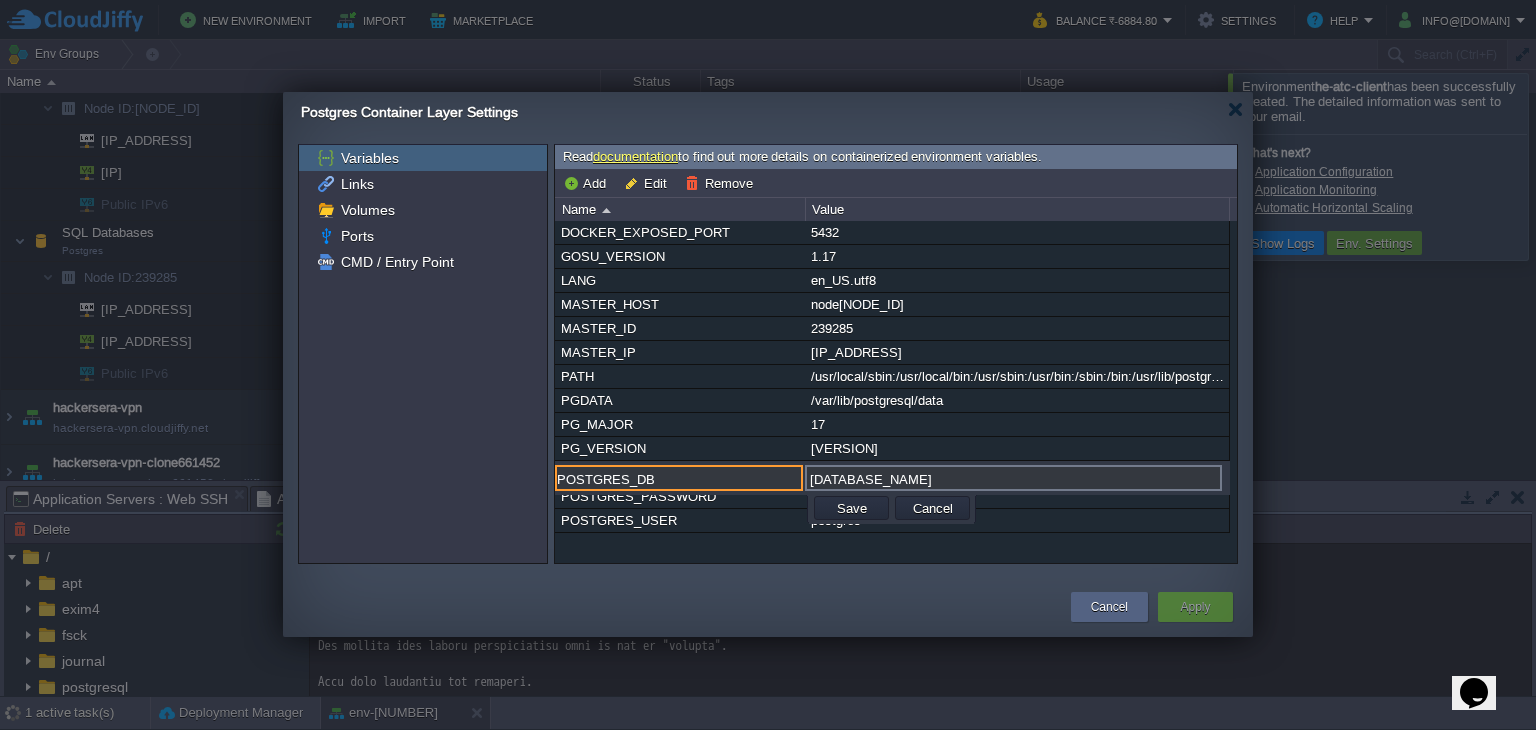 click on "DOCKER_EXPOSED_PORT 5432 GOSU_VERSION 1.17 LANG en_US.utf8 MASTER_HOST node[NODE_ID] MASTER_ID [NODE_ID] MASTER_IP [IP_ADDRESS] PATH /usr/local/sbin:/usr/local/bin:/usr/sbin:/usr/bin:/sbin:/bin:/usr/lib/postgresql/[VERSION]/bin PGDATA /var/lib/postgresql/data PG_MAJOR [VERSION] PG_VERSION [VERSION].5-1.pgdg120+1 POSTGRES_DB [DATABASE_NAME] POSTGRES_PASSWORD [PASSWORD] POSTGRES_USER postgres POSTGRES_DB [DATABASE_NAME] Save Cancel" at bounding box center (896, 392) 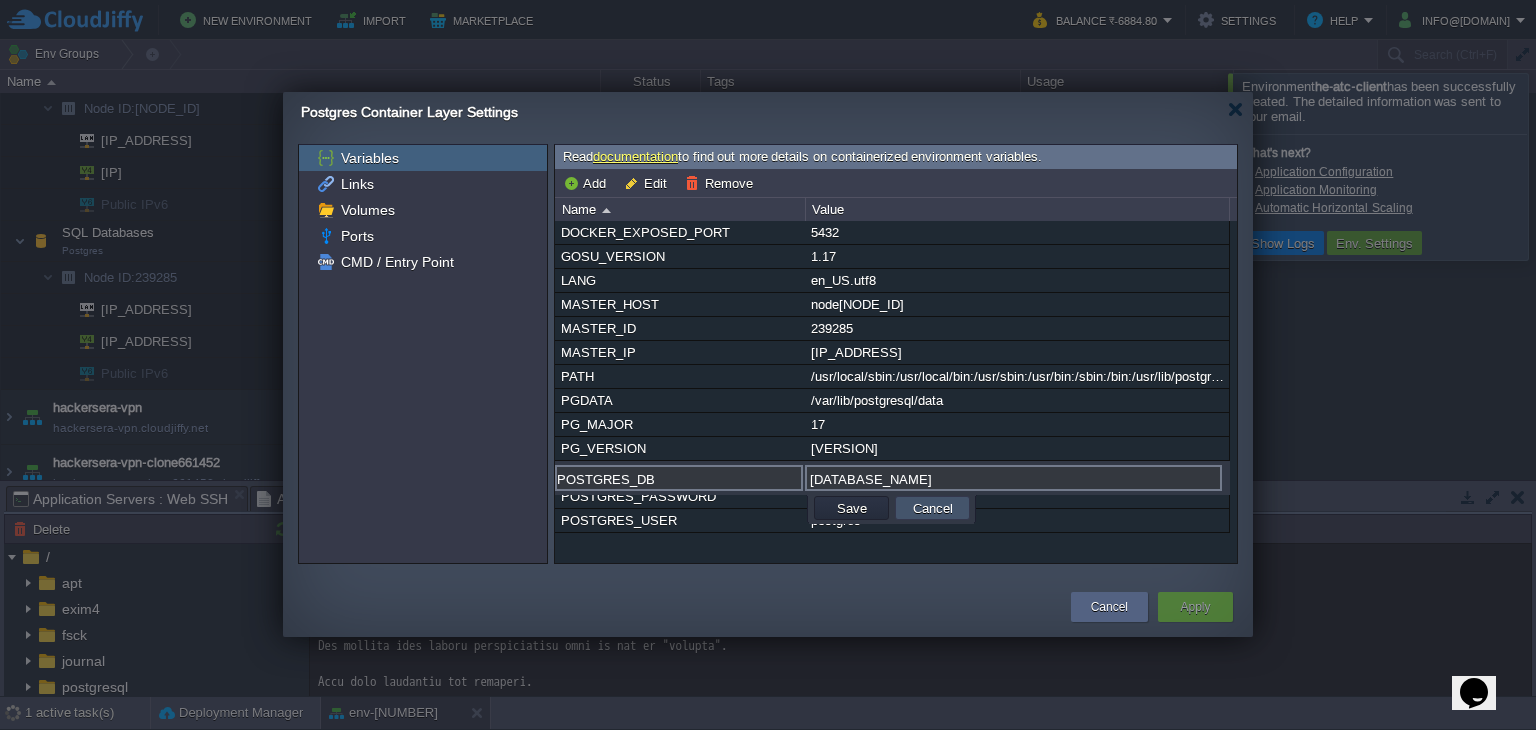 click on "Cancel" at bounding box center [933, 508] 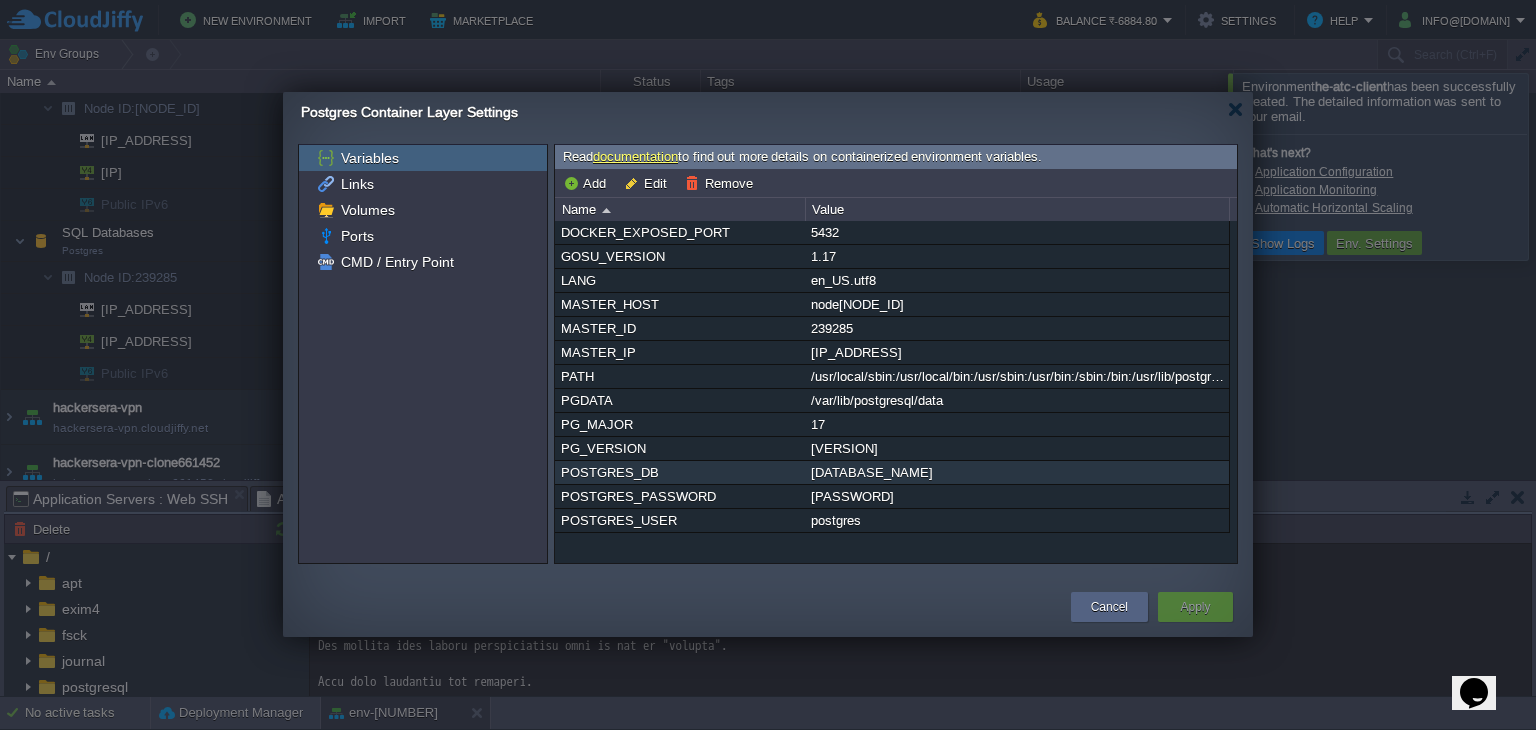 click on "Cancel" at bounding box center [1109, 607] 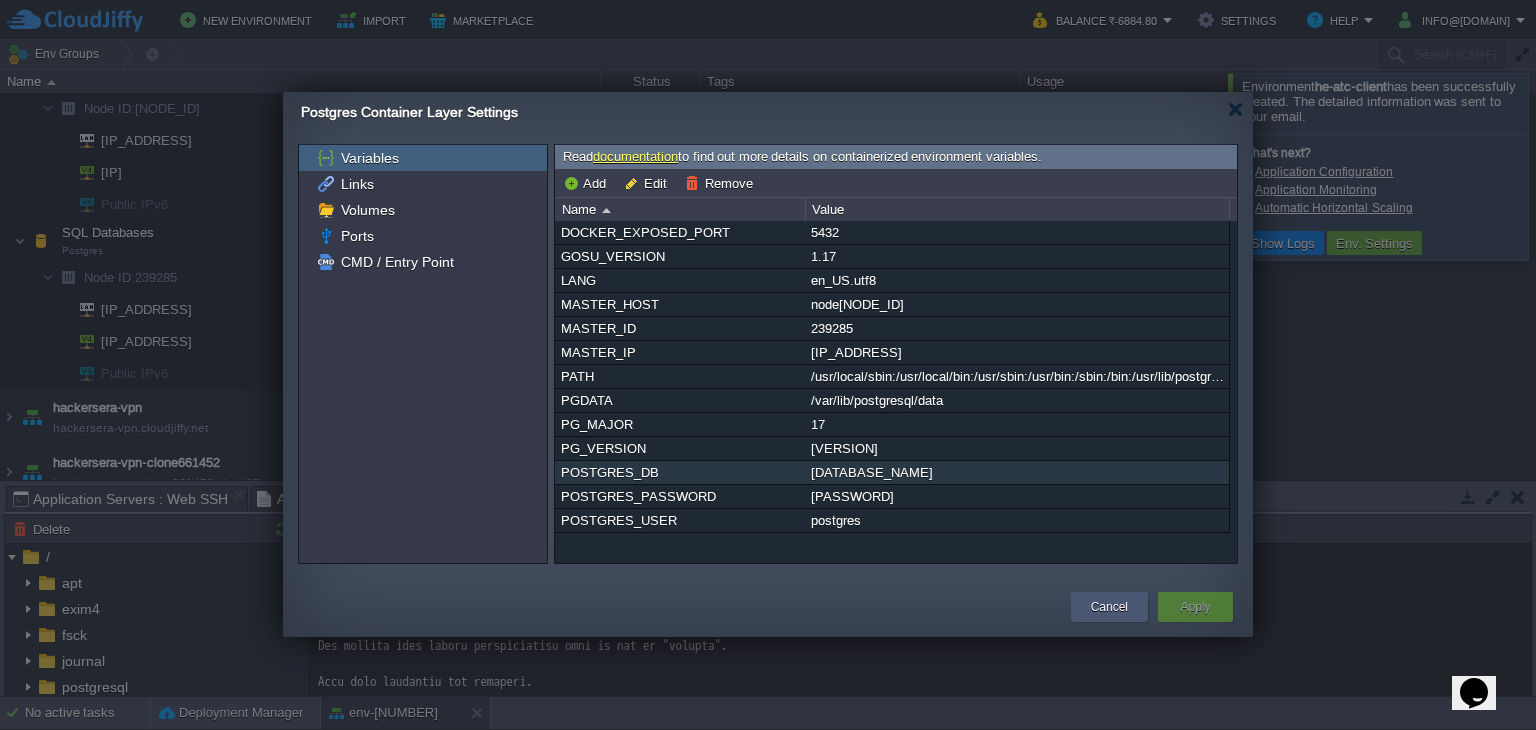 click on "Cancel" at bounding box center (1109, 607) 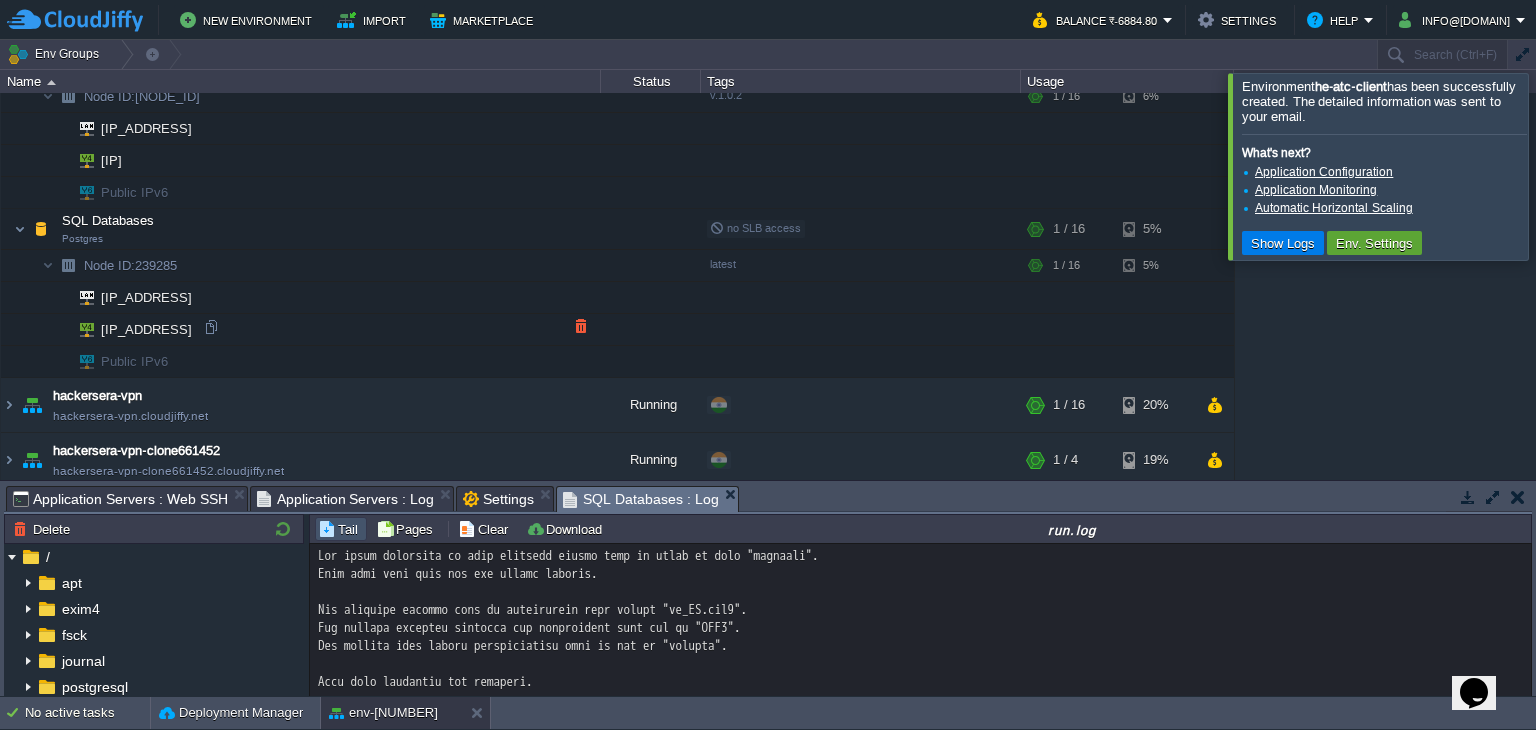 scroll, scrollTop: 887, scrollLeft: 0, axis: vertical 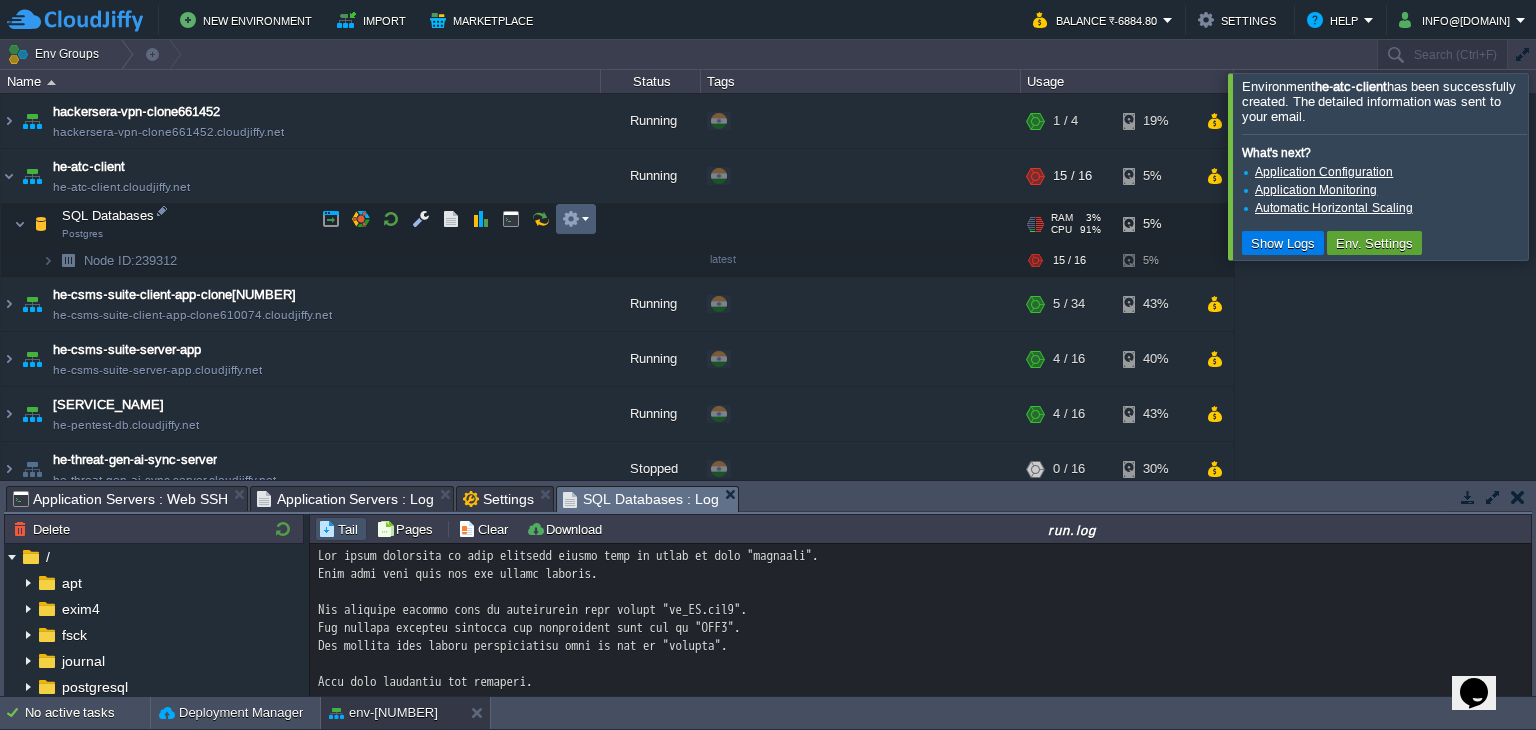 click at bounding box center (575, 219) 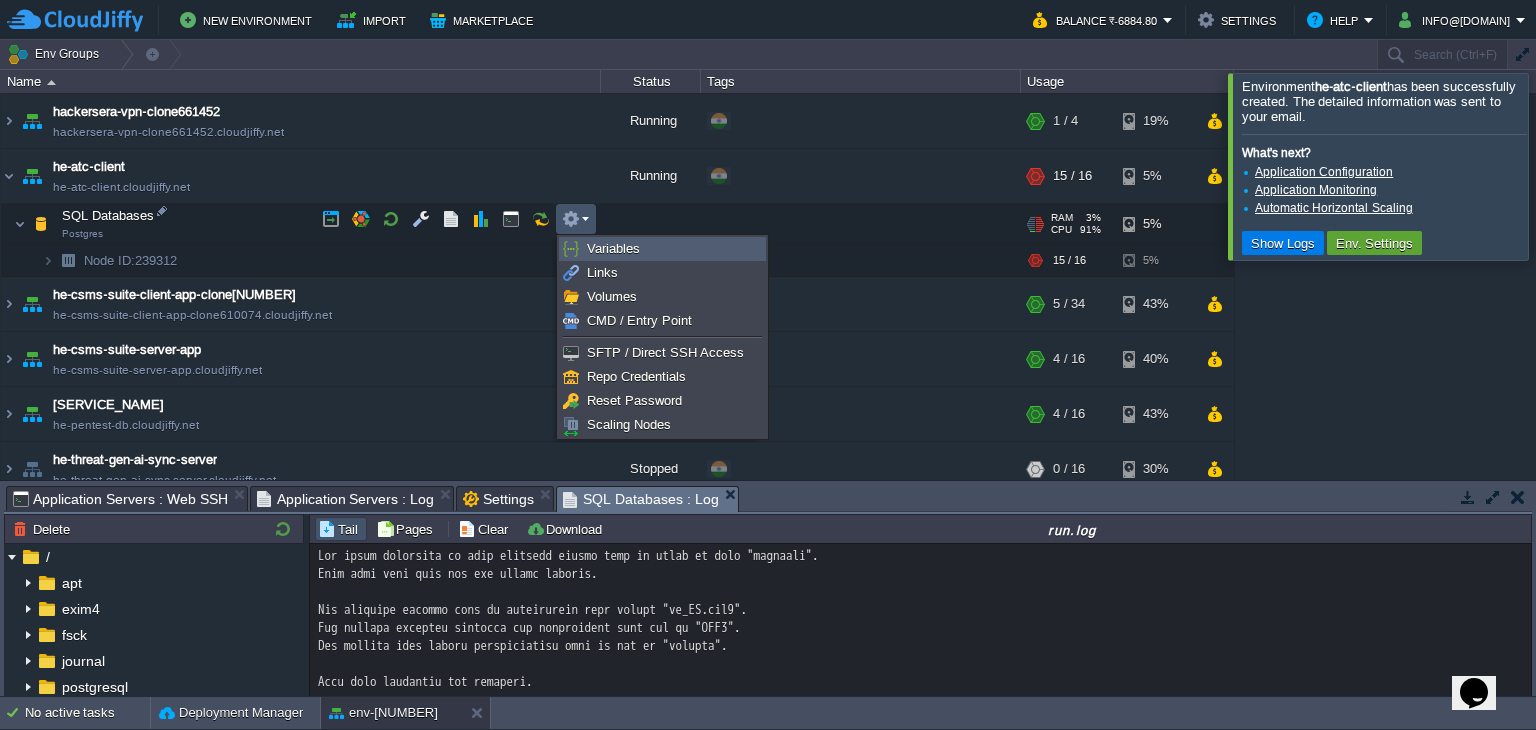 click on "Variables" at bounding box center (613, 248) 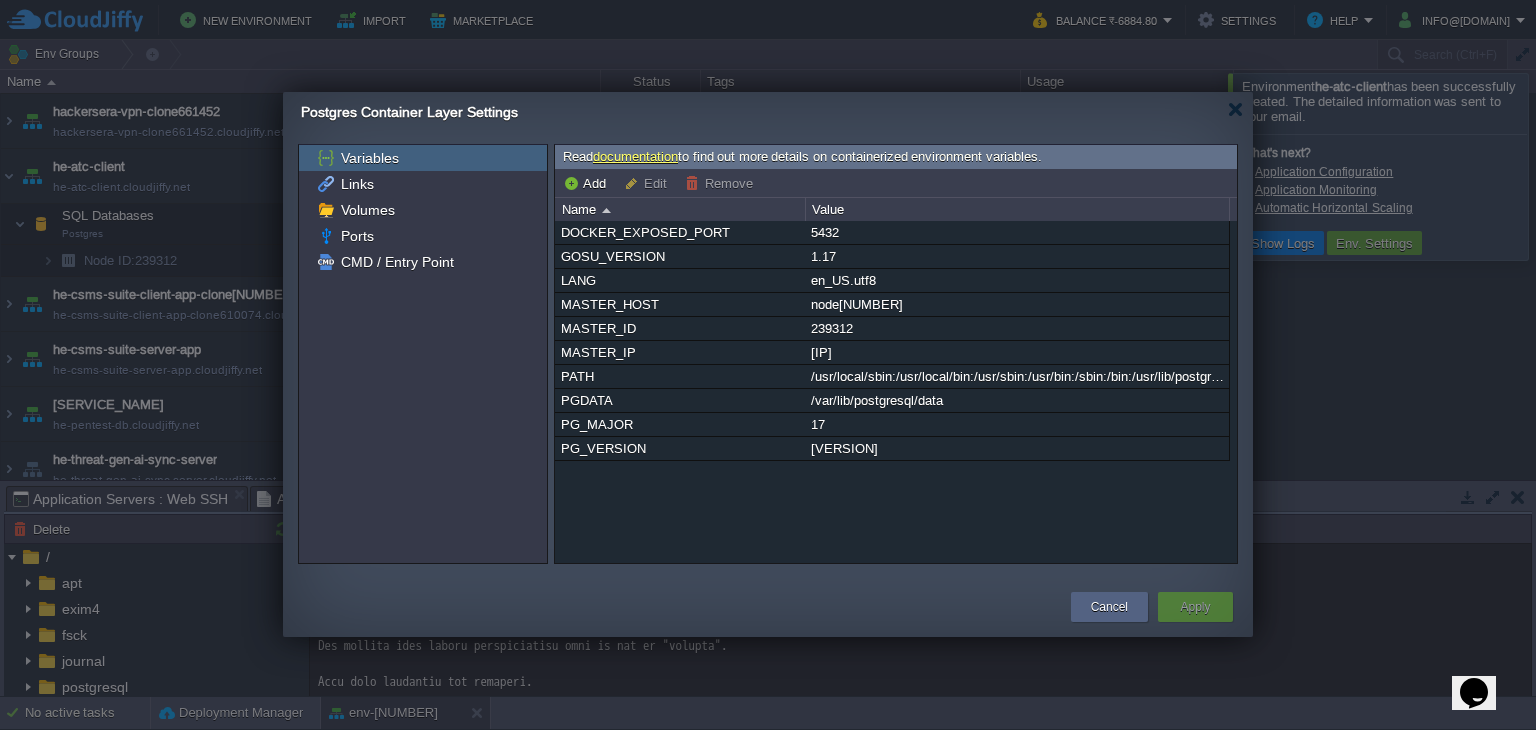 click on "DOCKER_EXPOSED_PORT 5432 GOSU_VERSION 1.17 LANG en_US.utf8 MASTER_HOST node239312 MASTER_ID 239312 MASTER_IP 192.168.16.40 PATH /usr/local/sbin:/usr/local/bin:/usr/sbin:/usr/bin:/sbin:/bin:/usr/lib/postgresql/17/bin PGDATA /var/lib/postgresql/data PG_MAJOR 17 PG_VERSION 17.5-1.pgdg120+1" at bounding box center [896, 392] 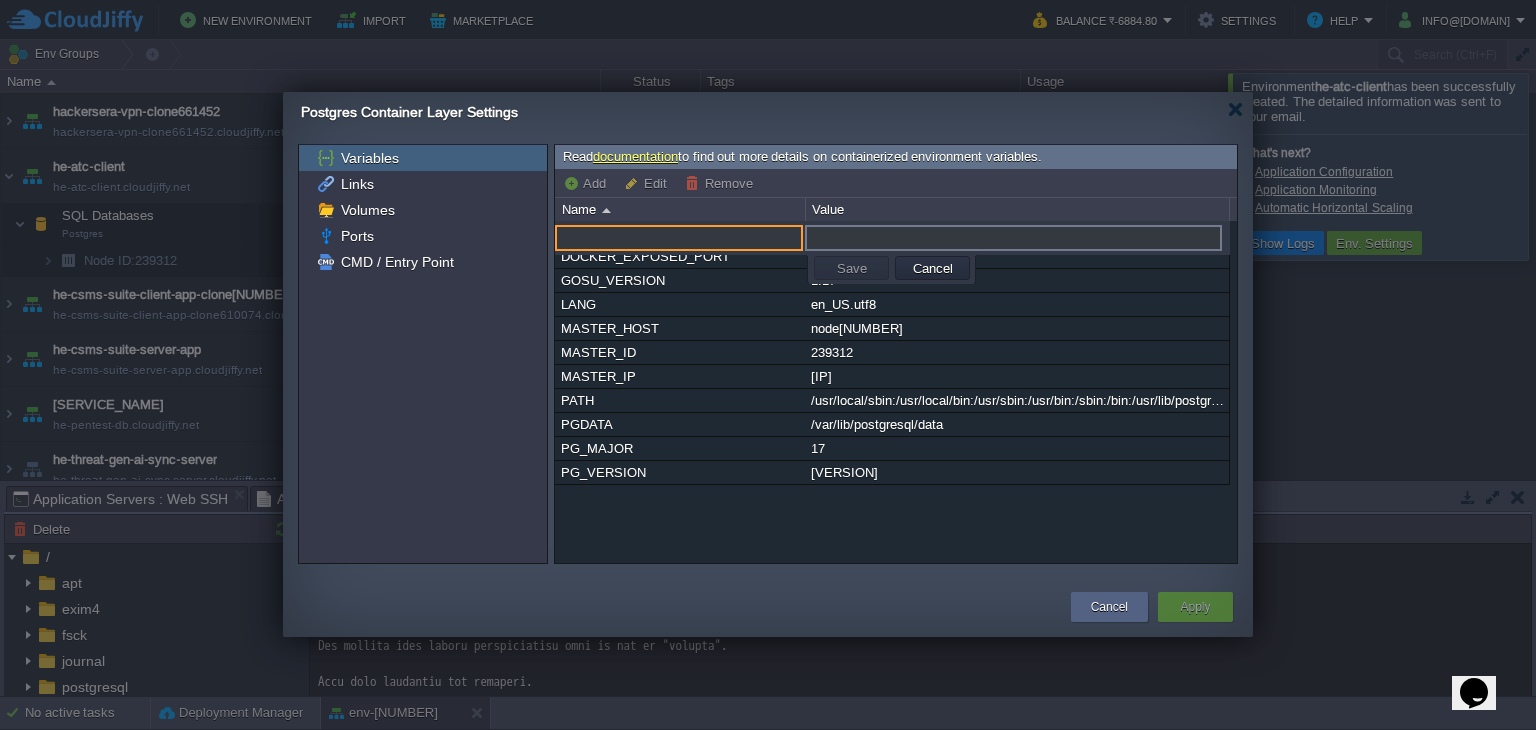 click at bounding box center [679, 238] 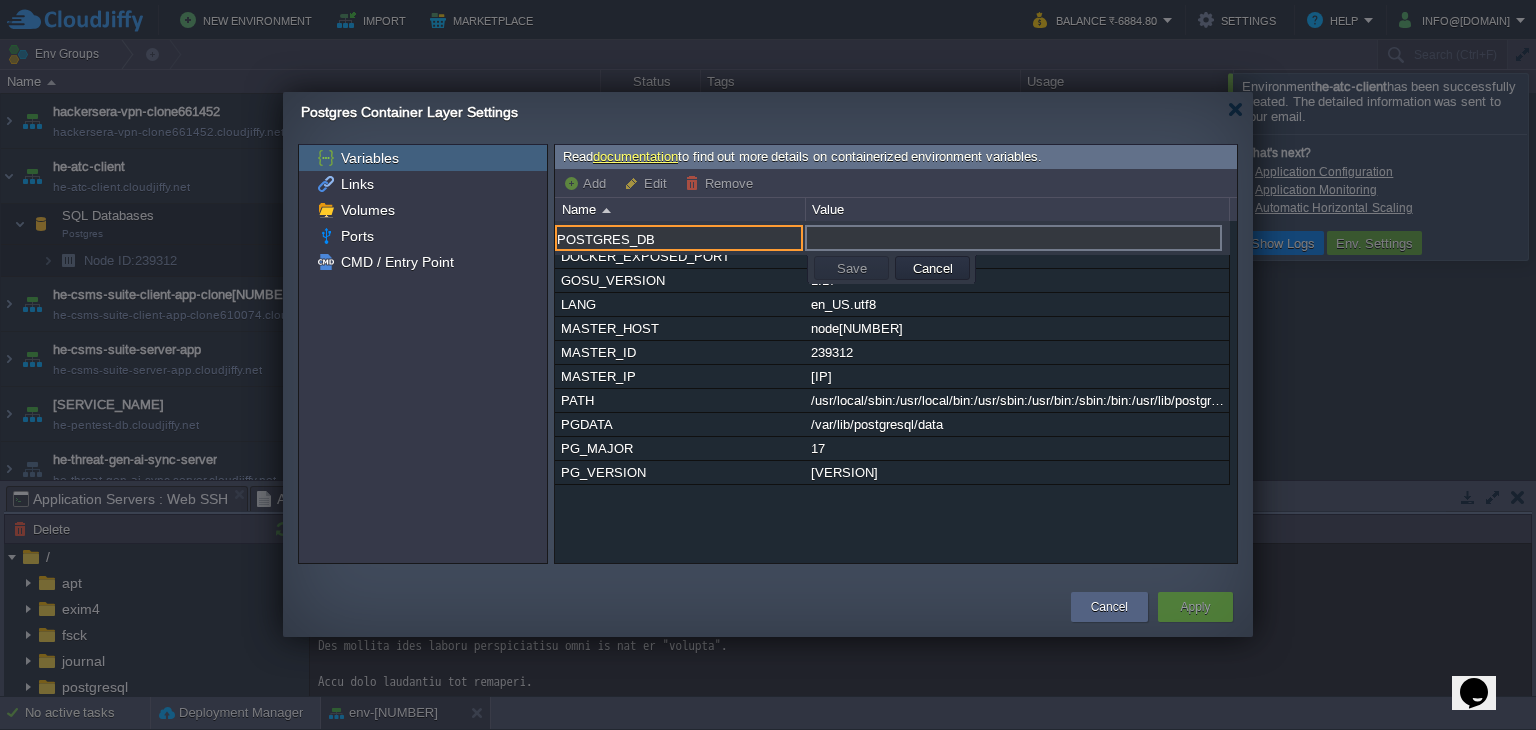type on "POSTGRES_DB" 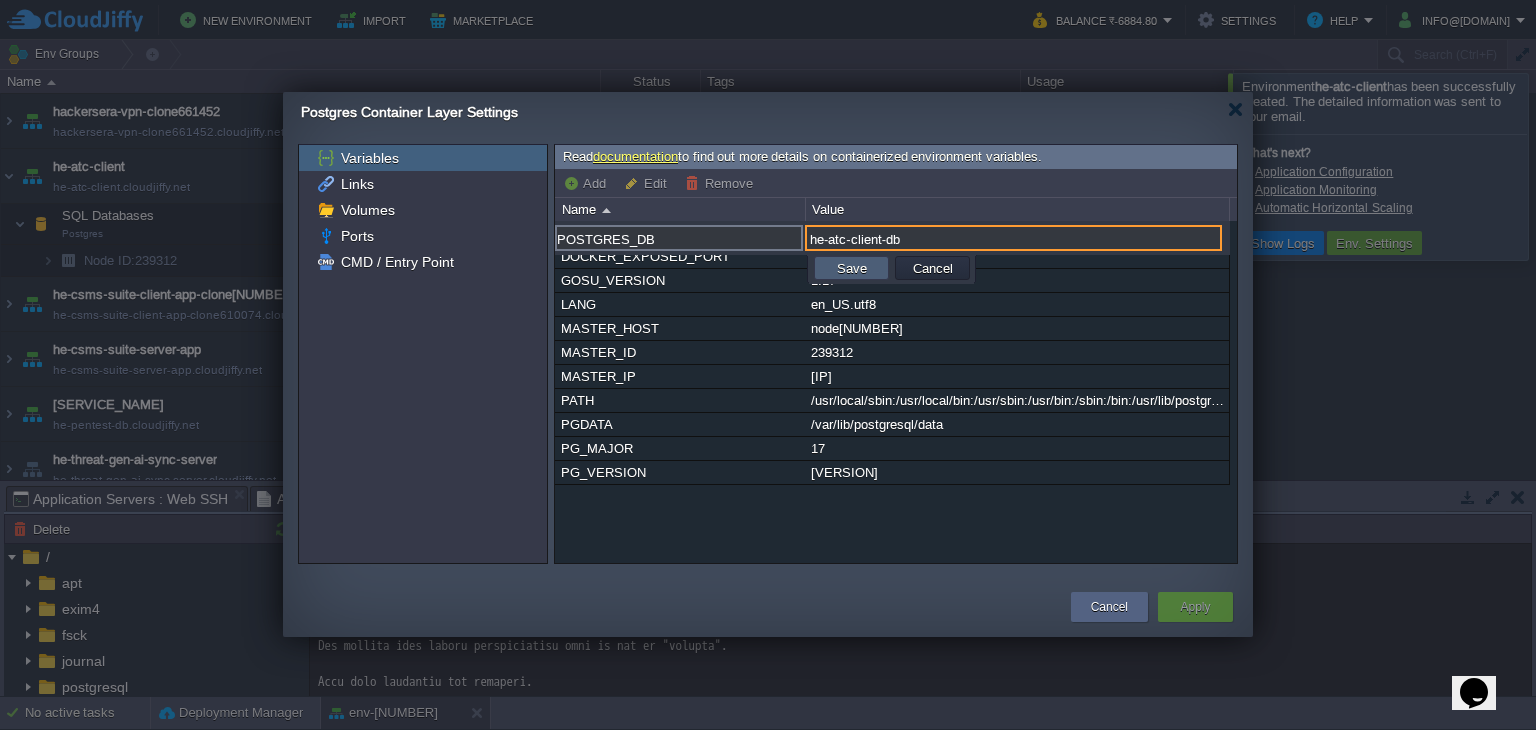 type on "he-atc-client-db" 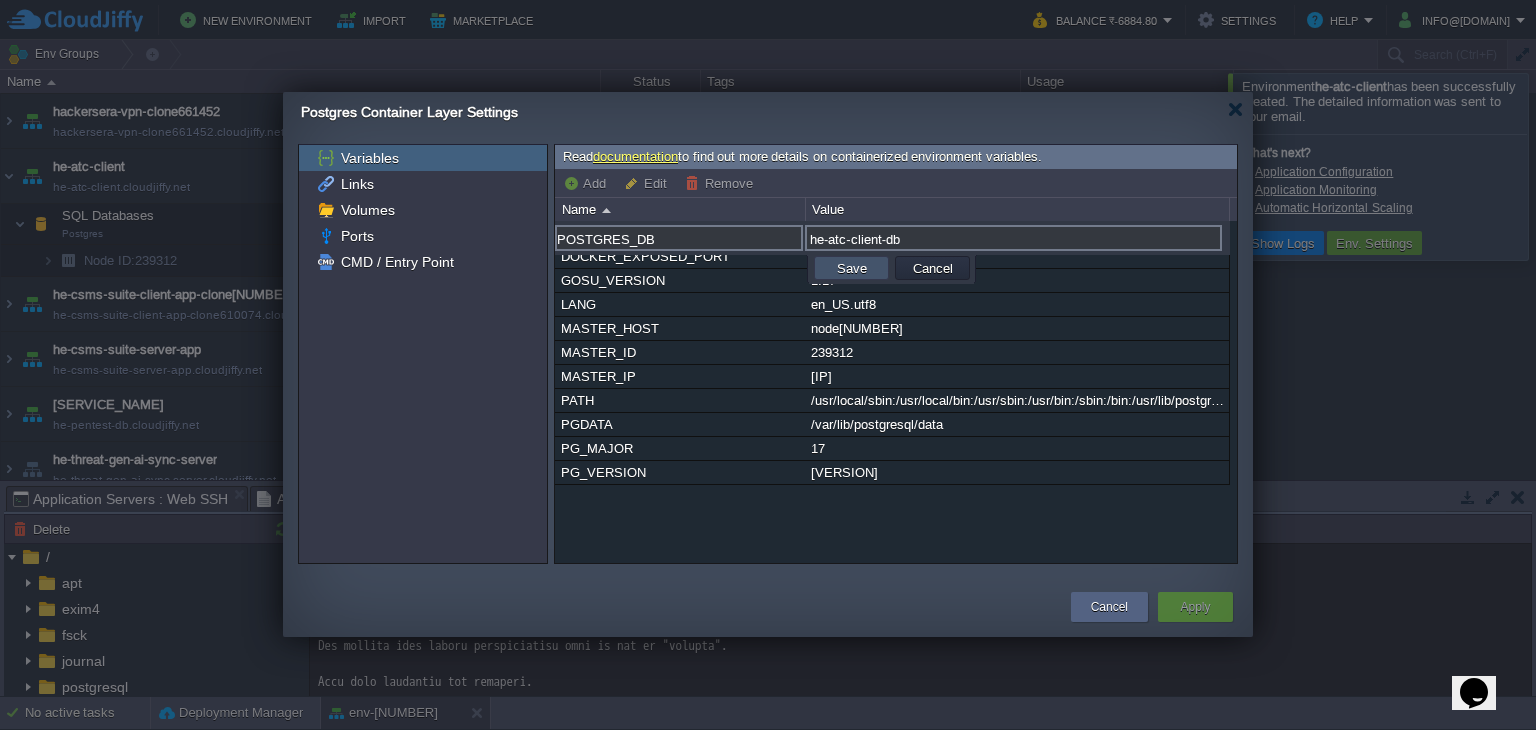 click on "Save" at bounding box center [852, 268] 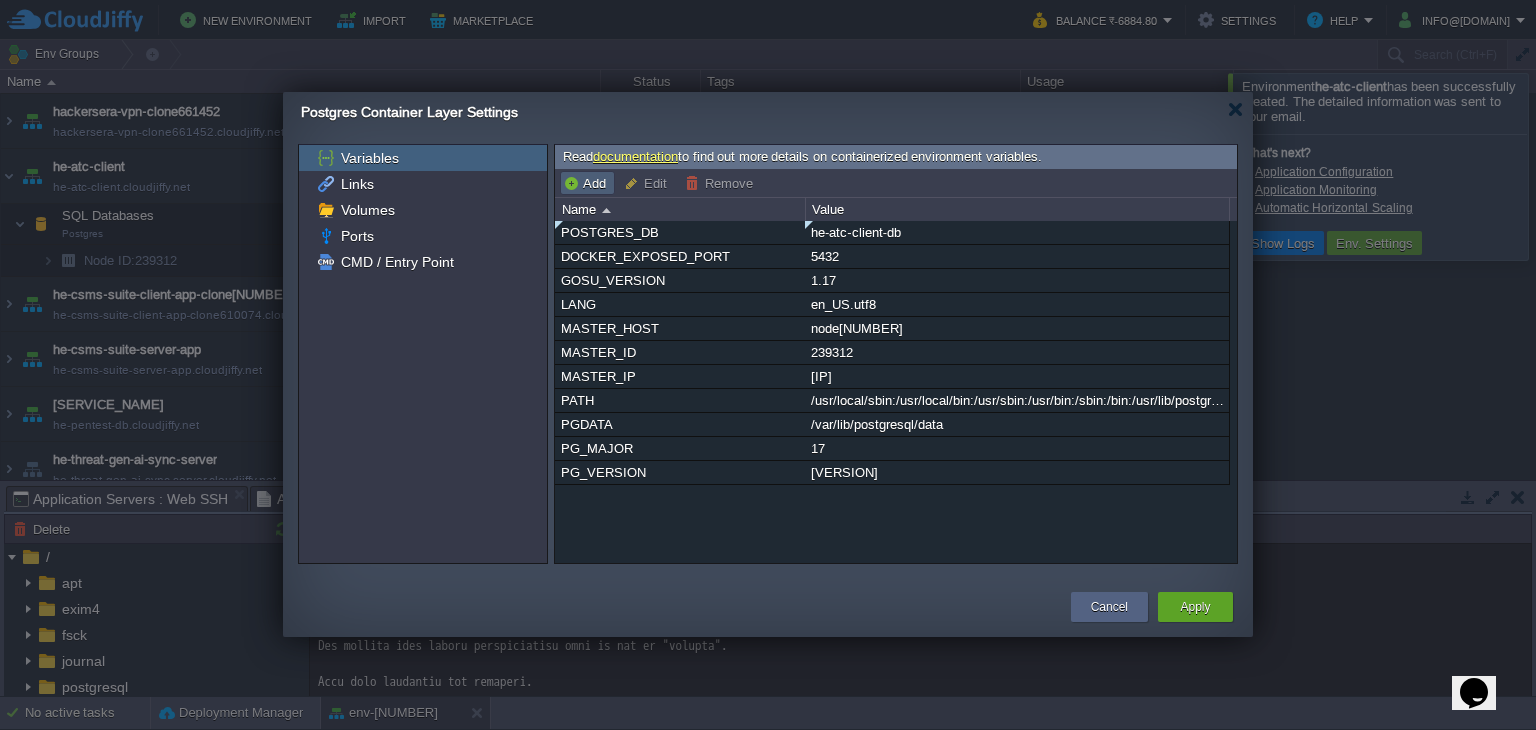 click on "Add" at bounding box center (587, 183) 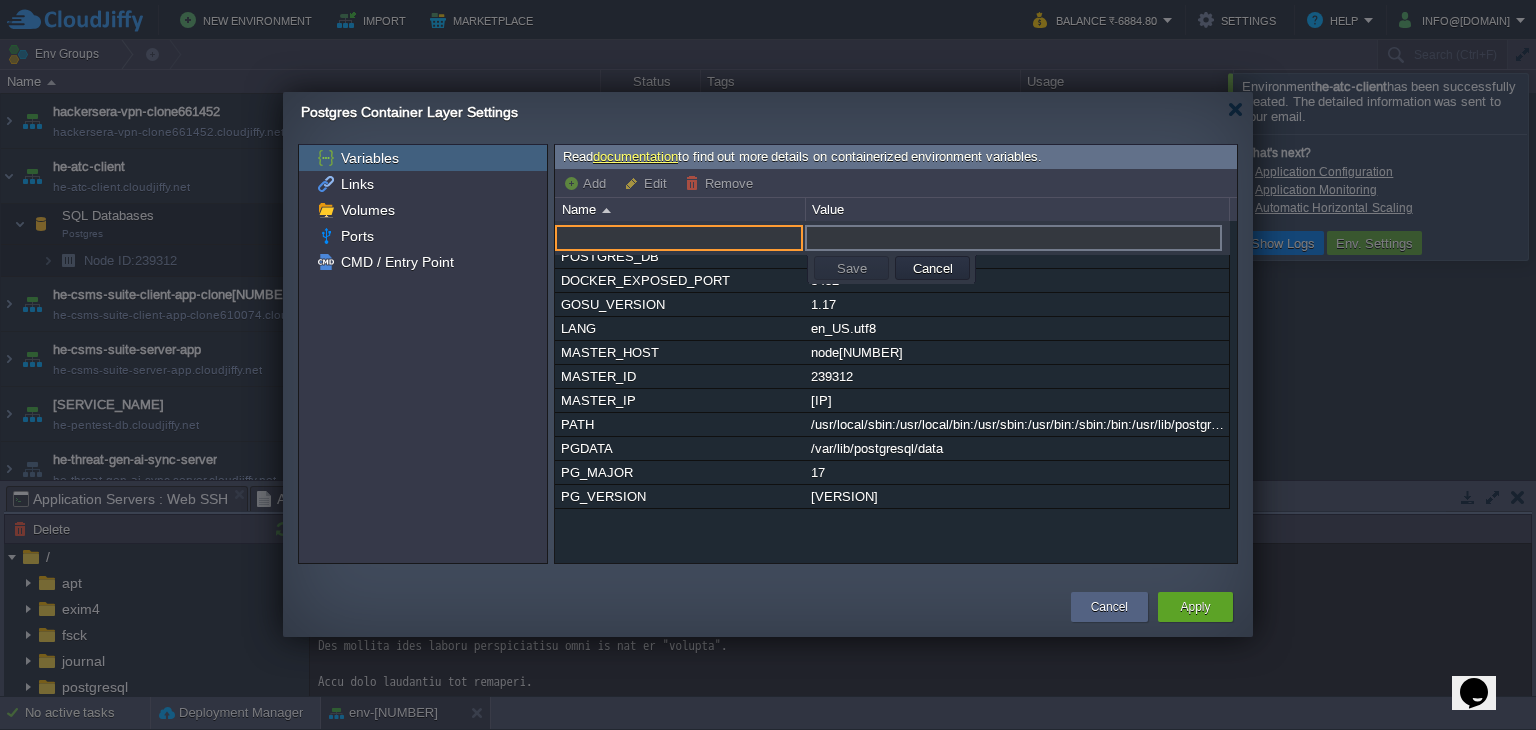click at bounding box center (679, 238) 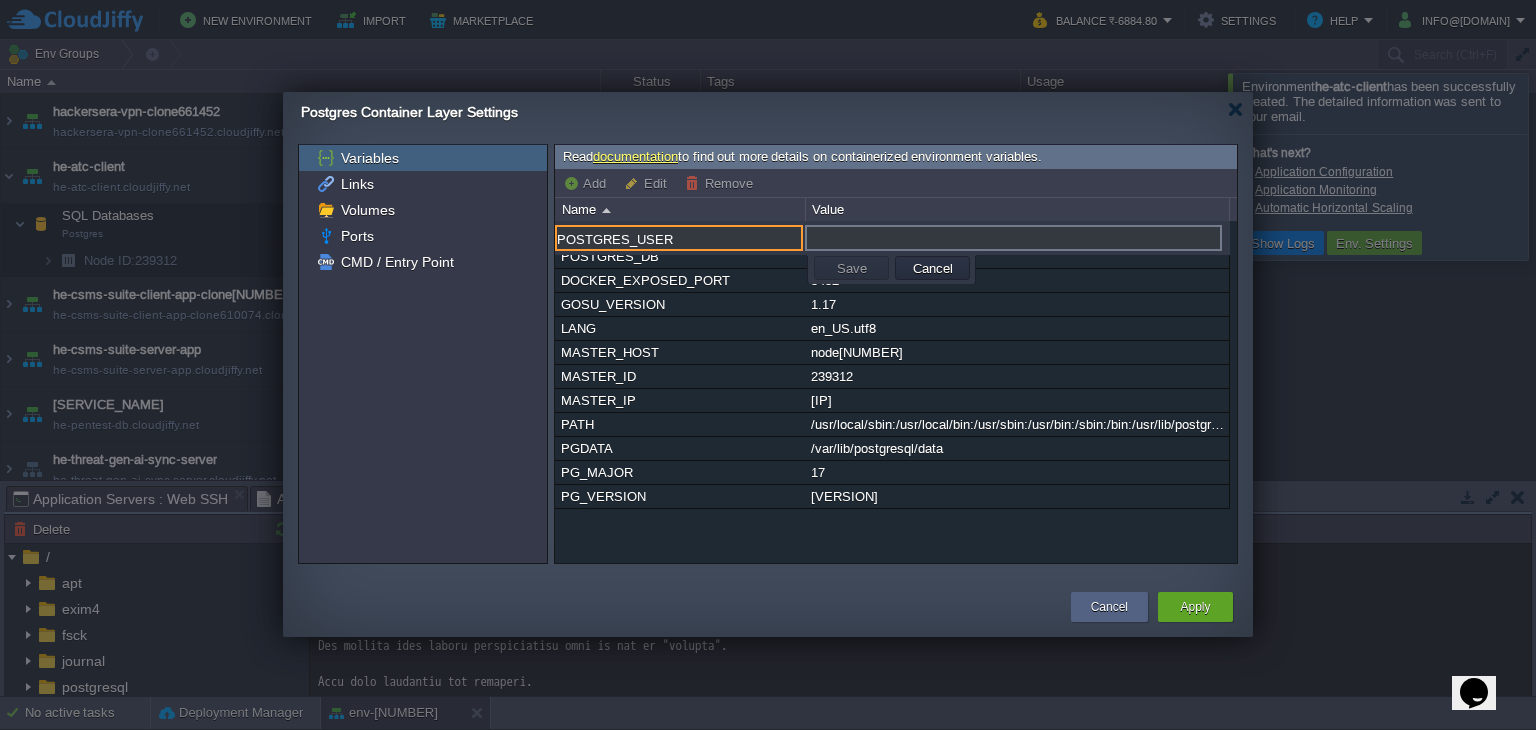type on "POSTGRES_USER" 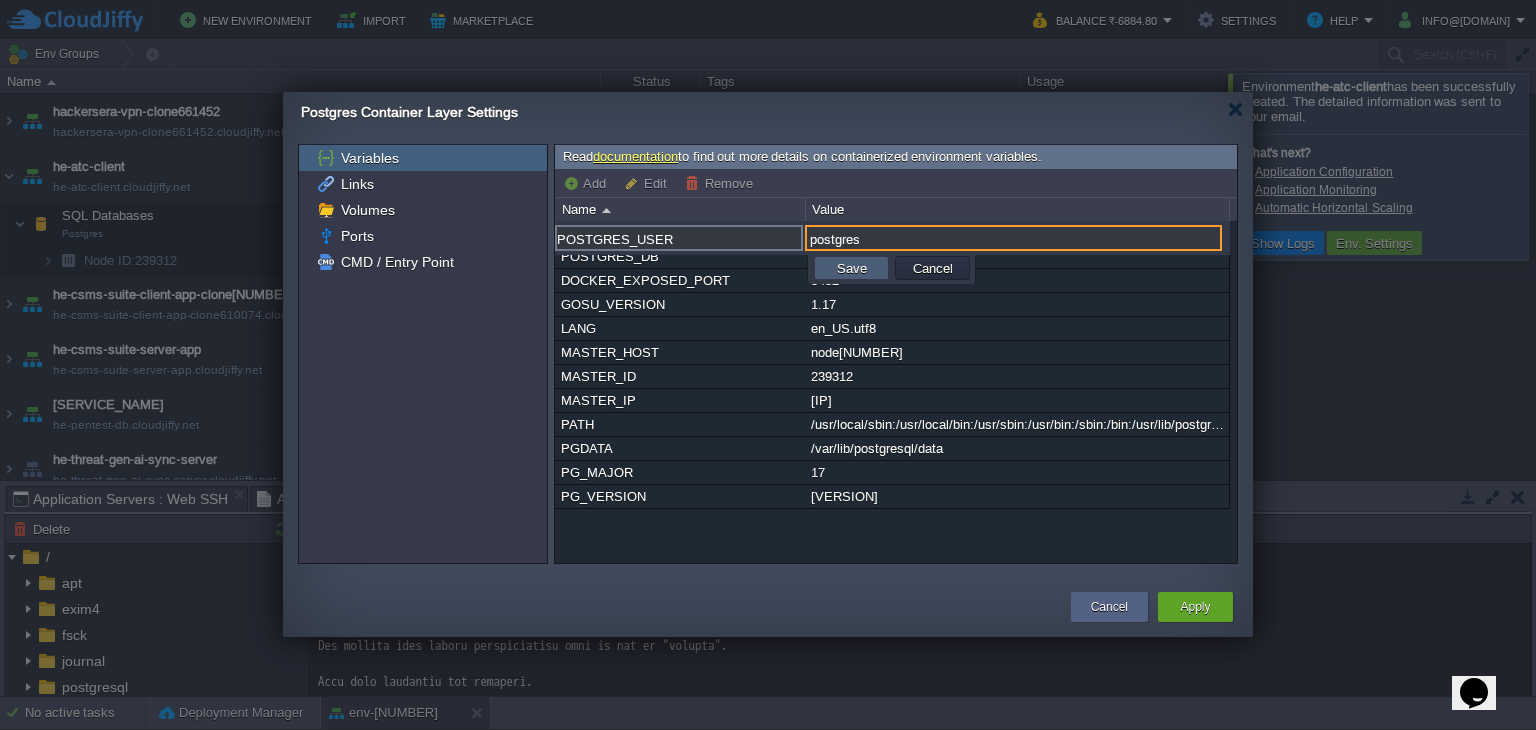 type on "postgres" 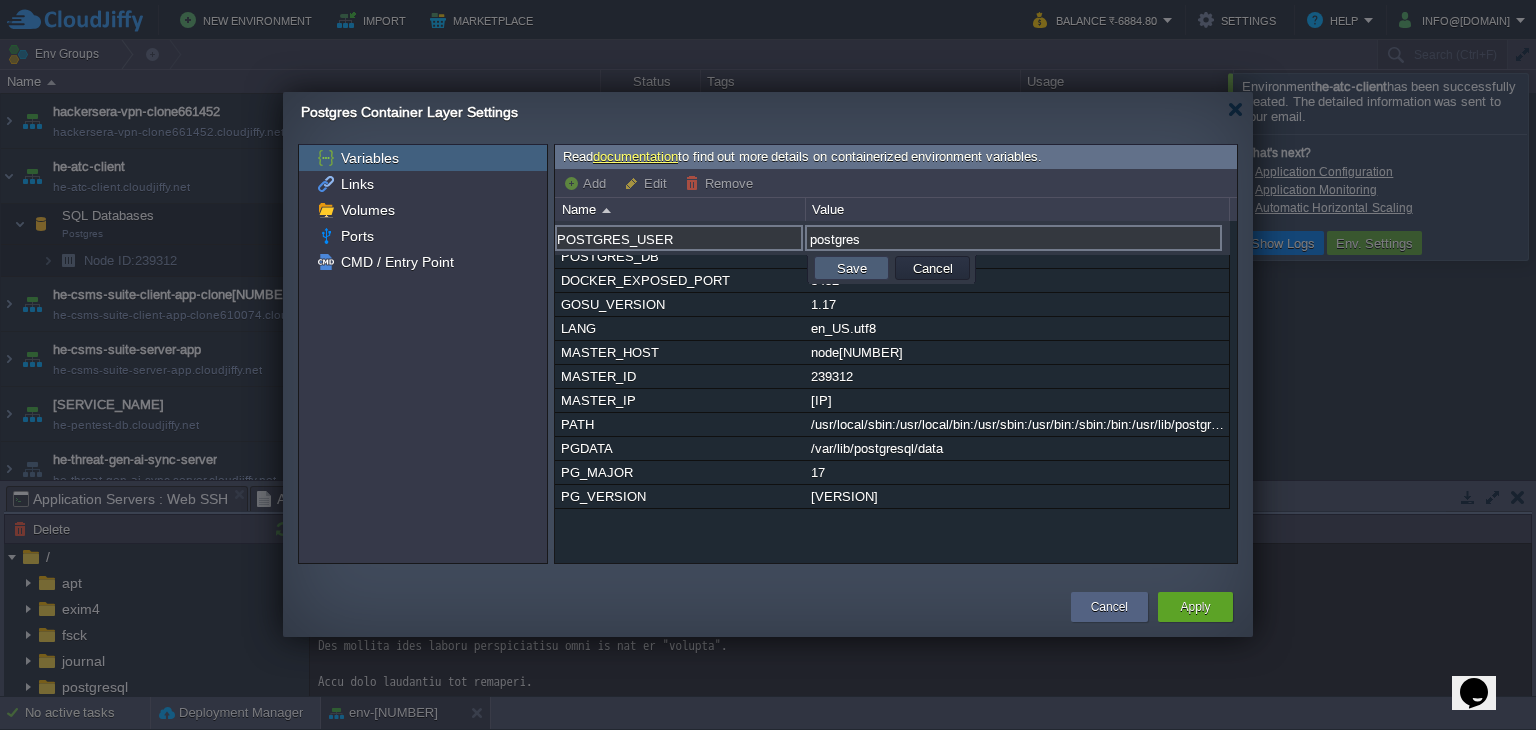 click on "Save" at bounding box center (851, 268) 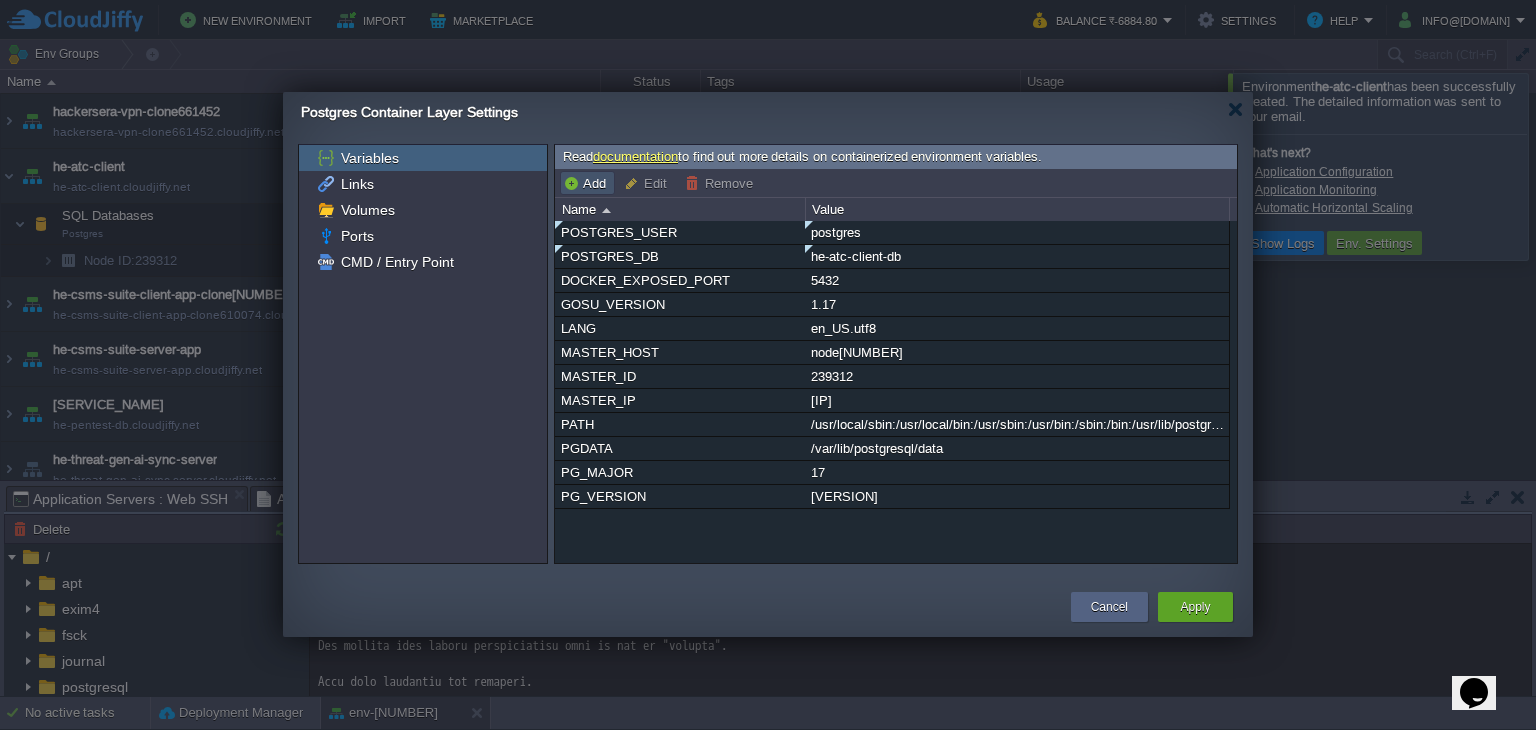 click on "Add" at bounding box center [587, 183] 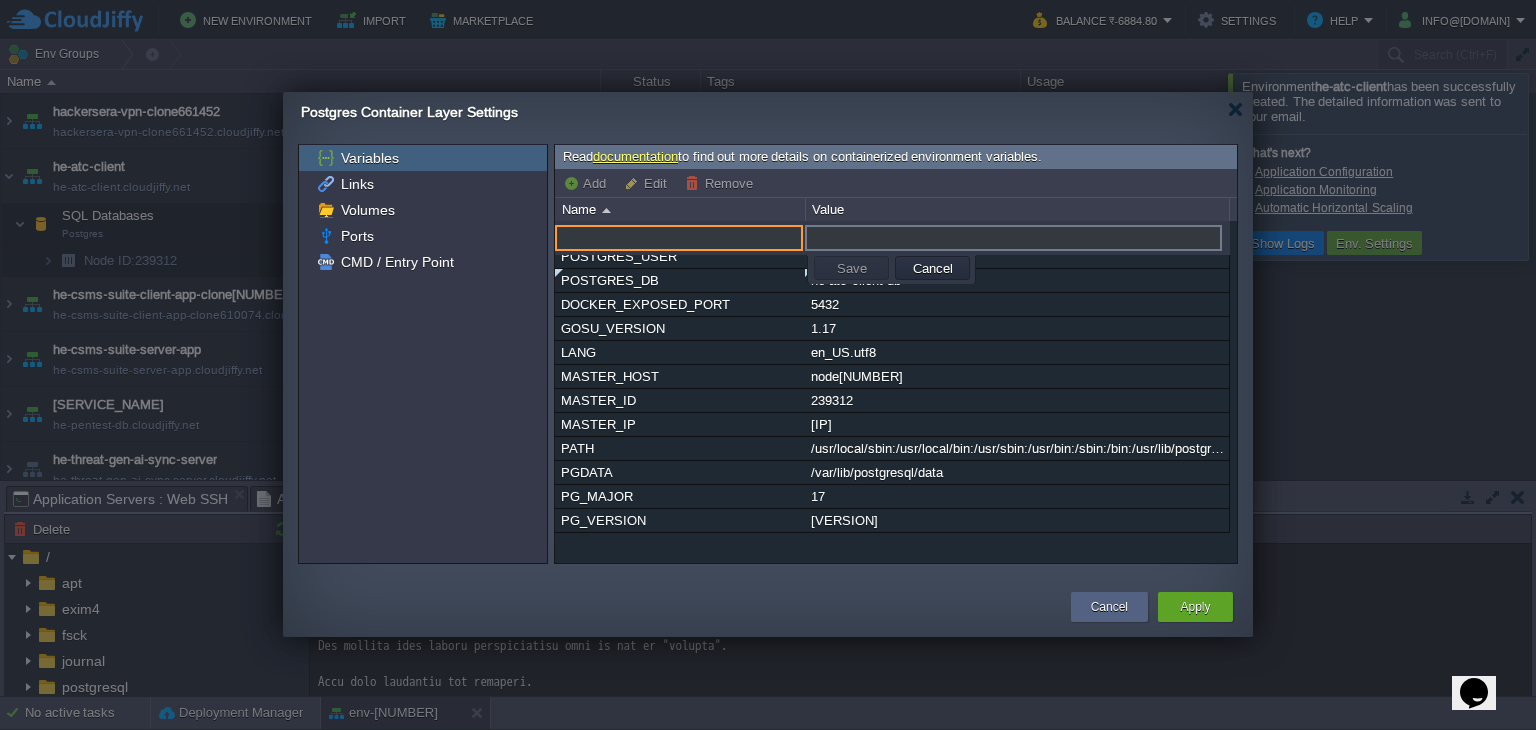 paste on "POSTGRES_DB" 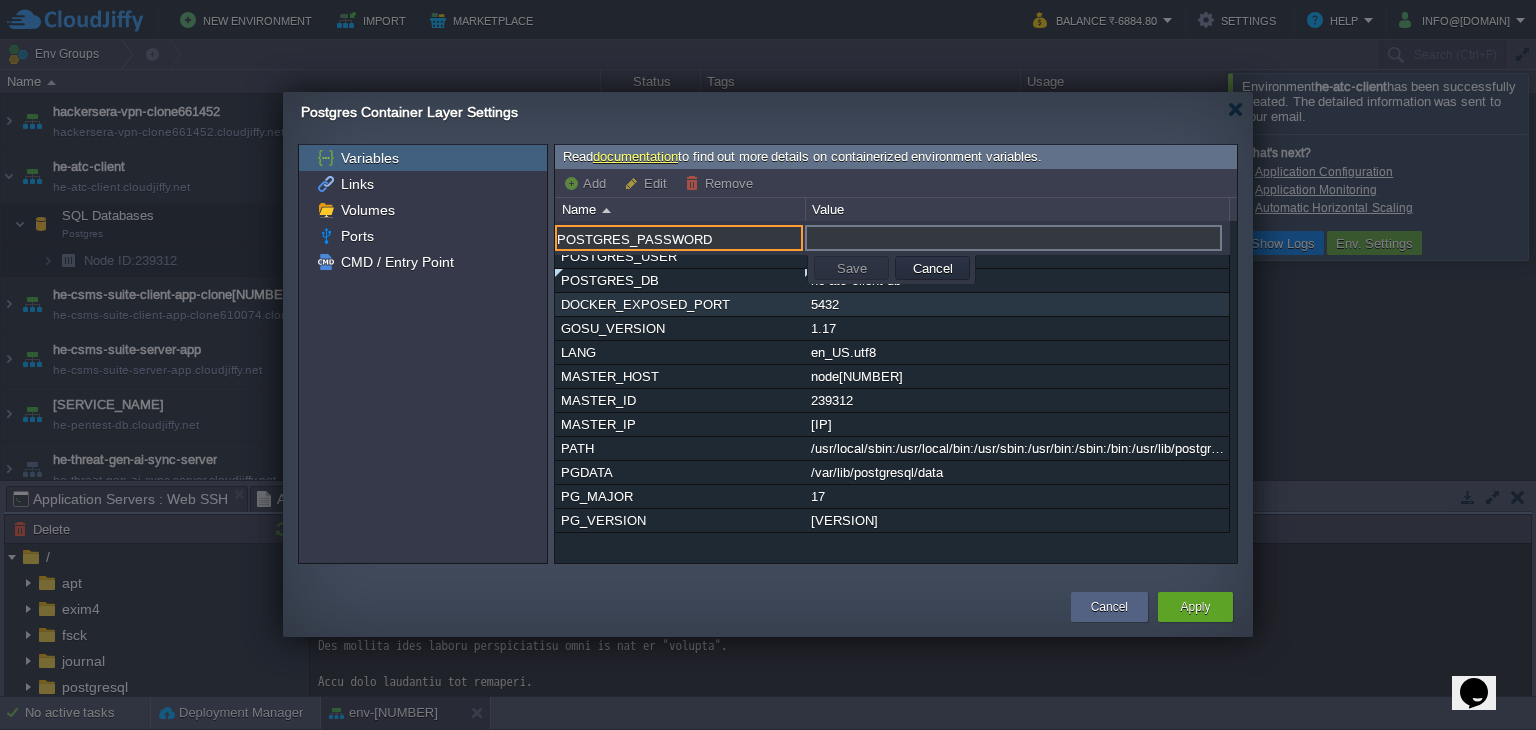 type on "POSTGRES_PASSWORD" 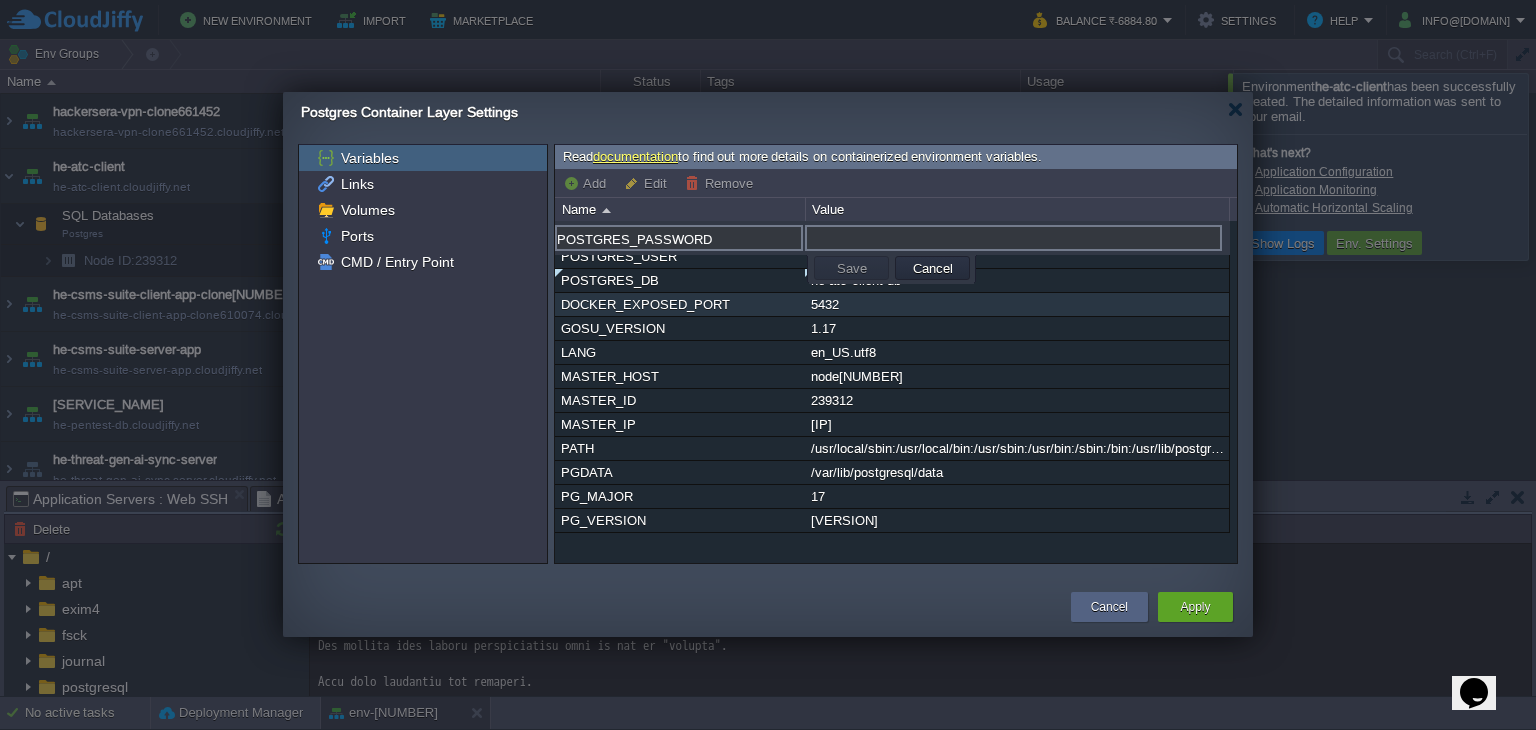 click on "DOCKER_EXPOSED_PORT" at bounding box center (680, 304) 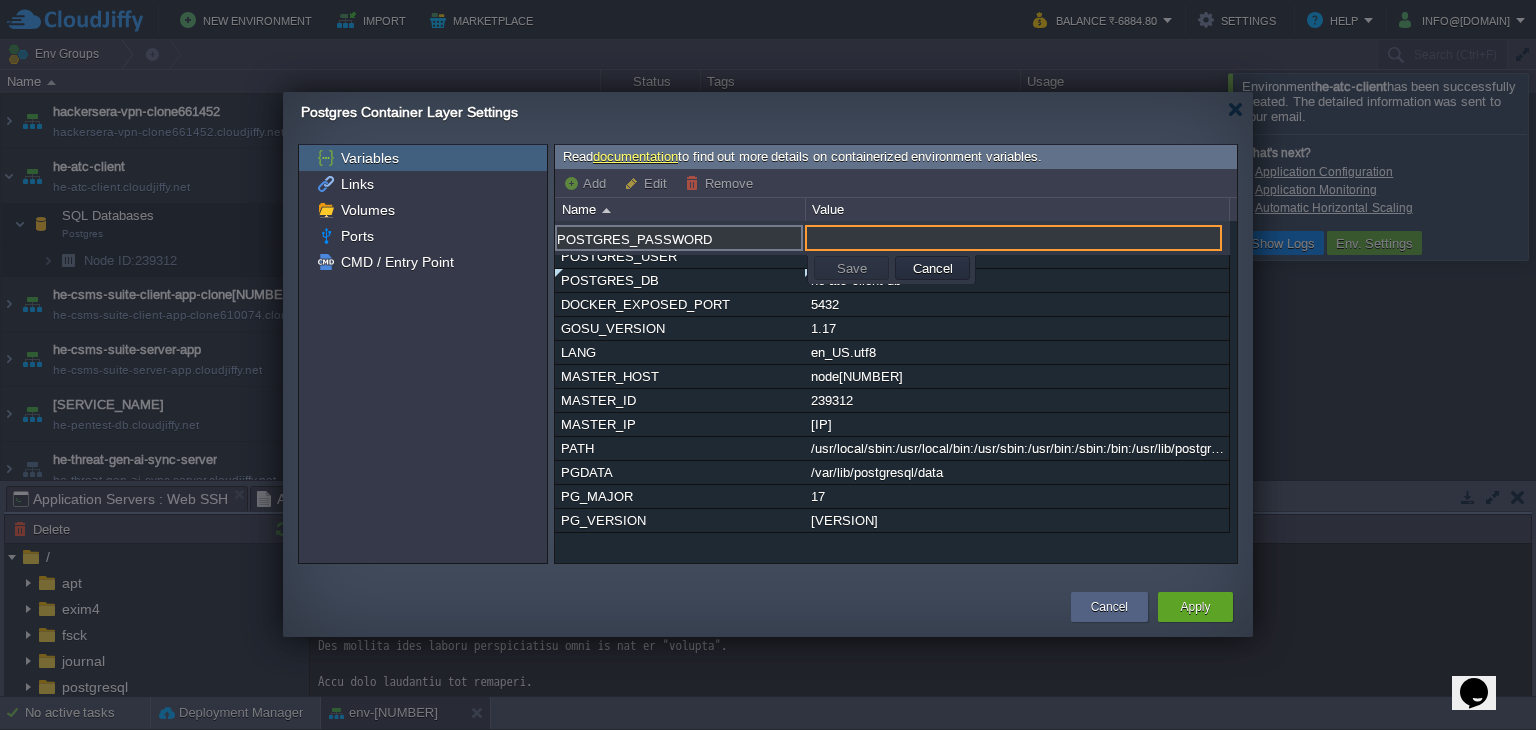 click at bounding box center (1013, 238) 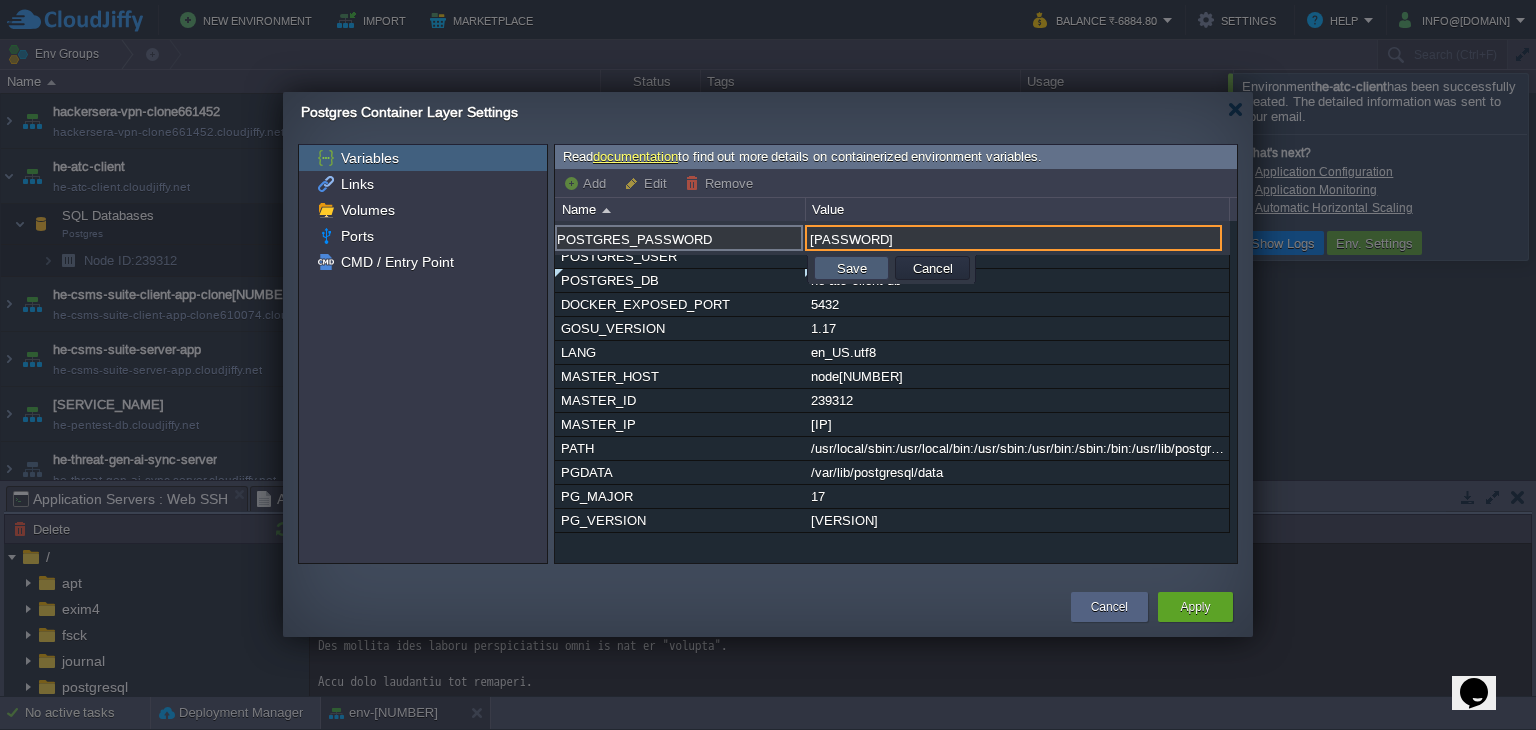 type on "[PASSWORD]" 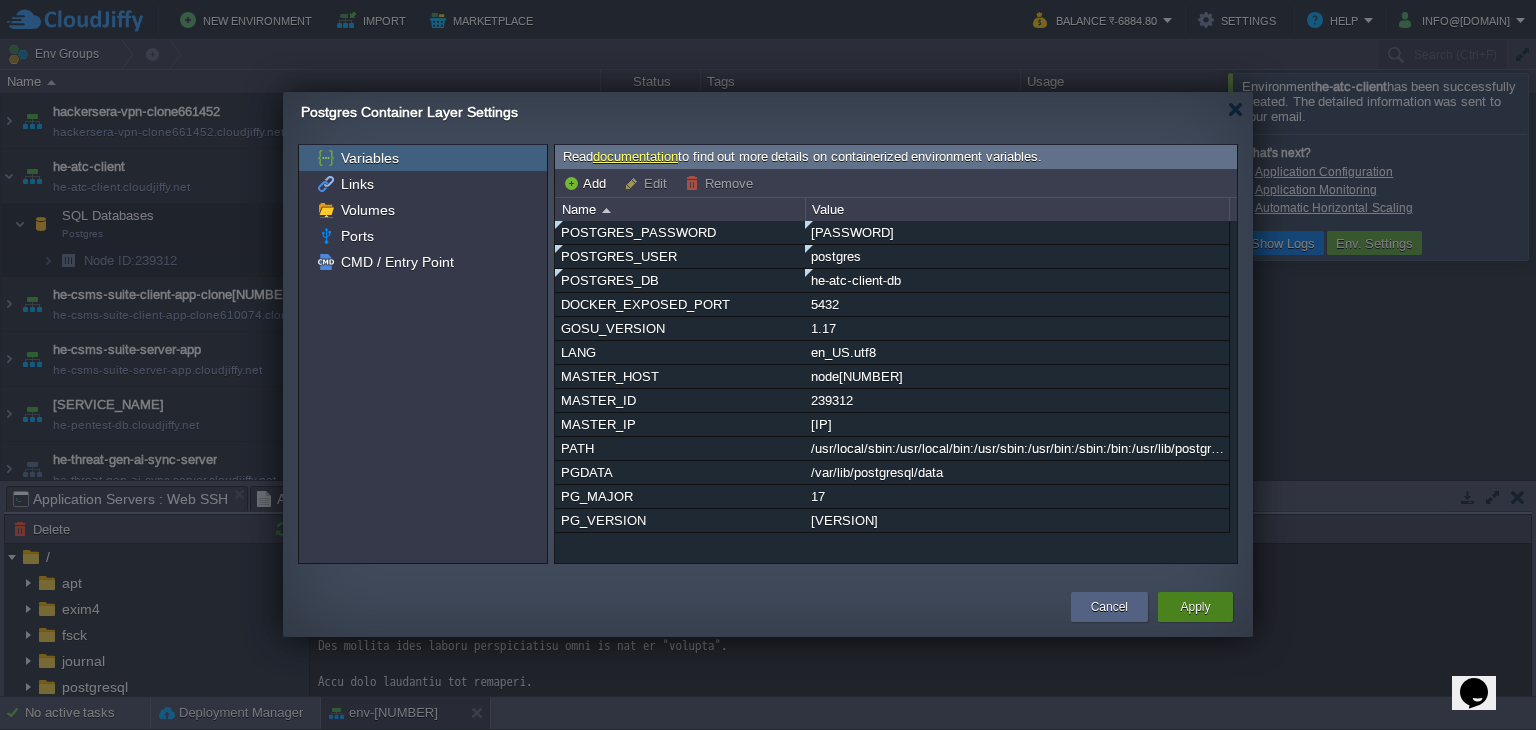 click on "Apply" at bounding box center (1195, 607) 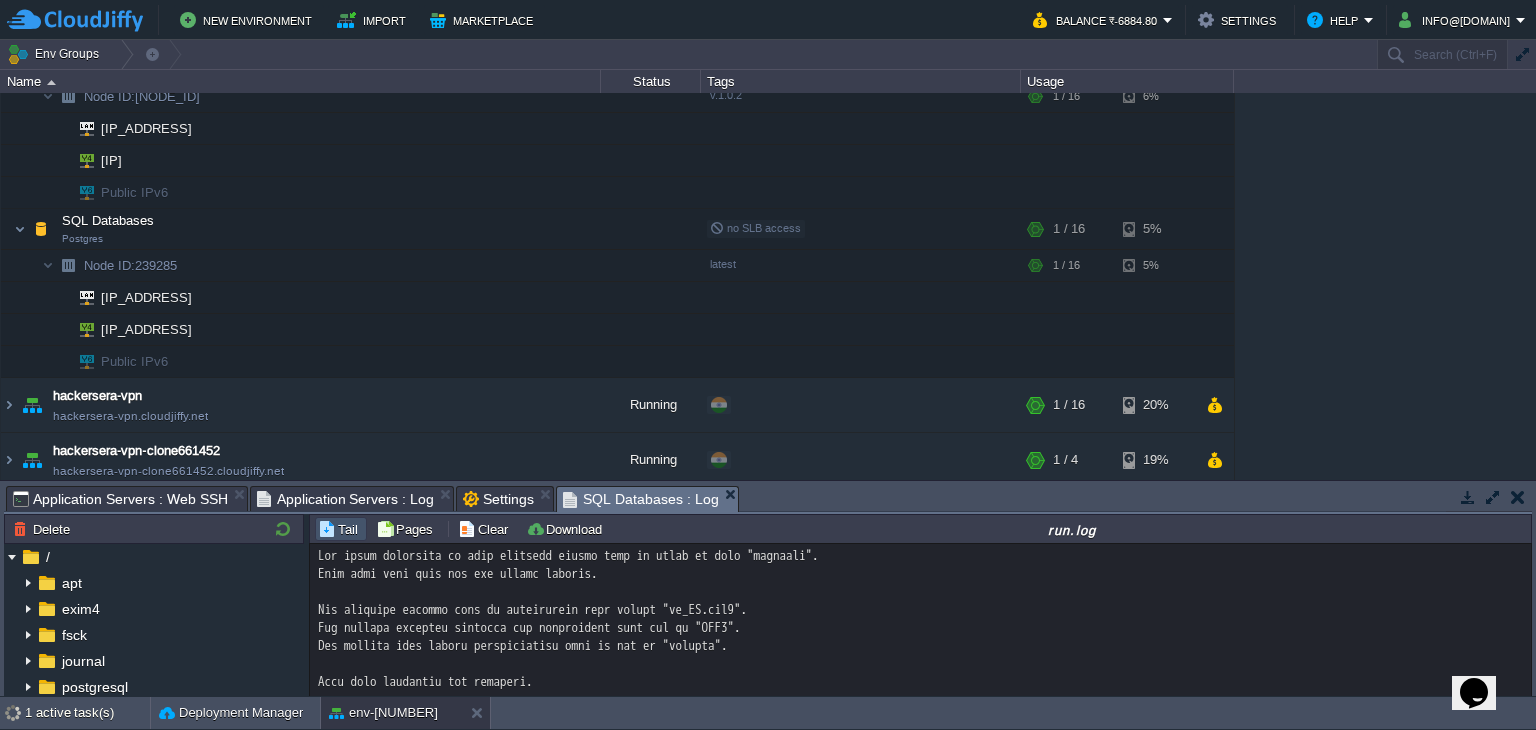 scroll, scrollTop: 548, scrollLeft: 0, axis: vertical 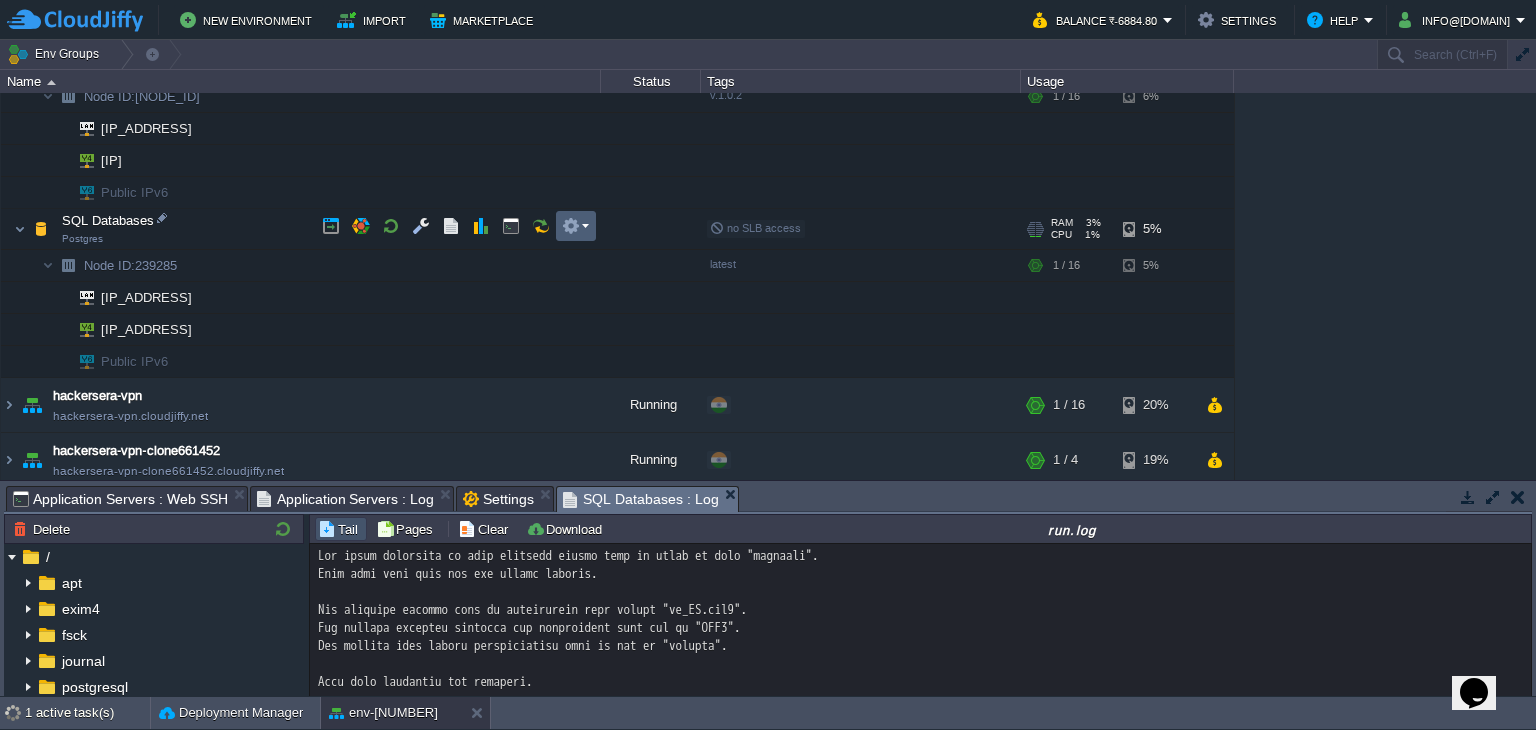 click at bounding box center [575, 226] 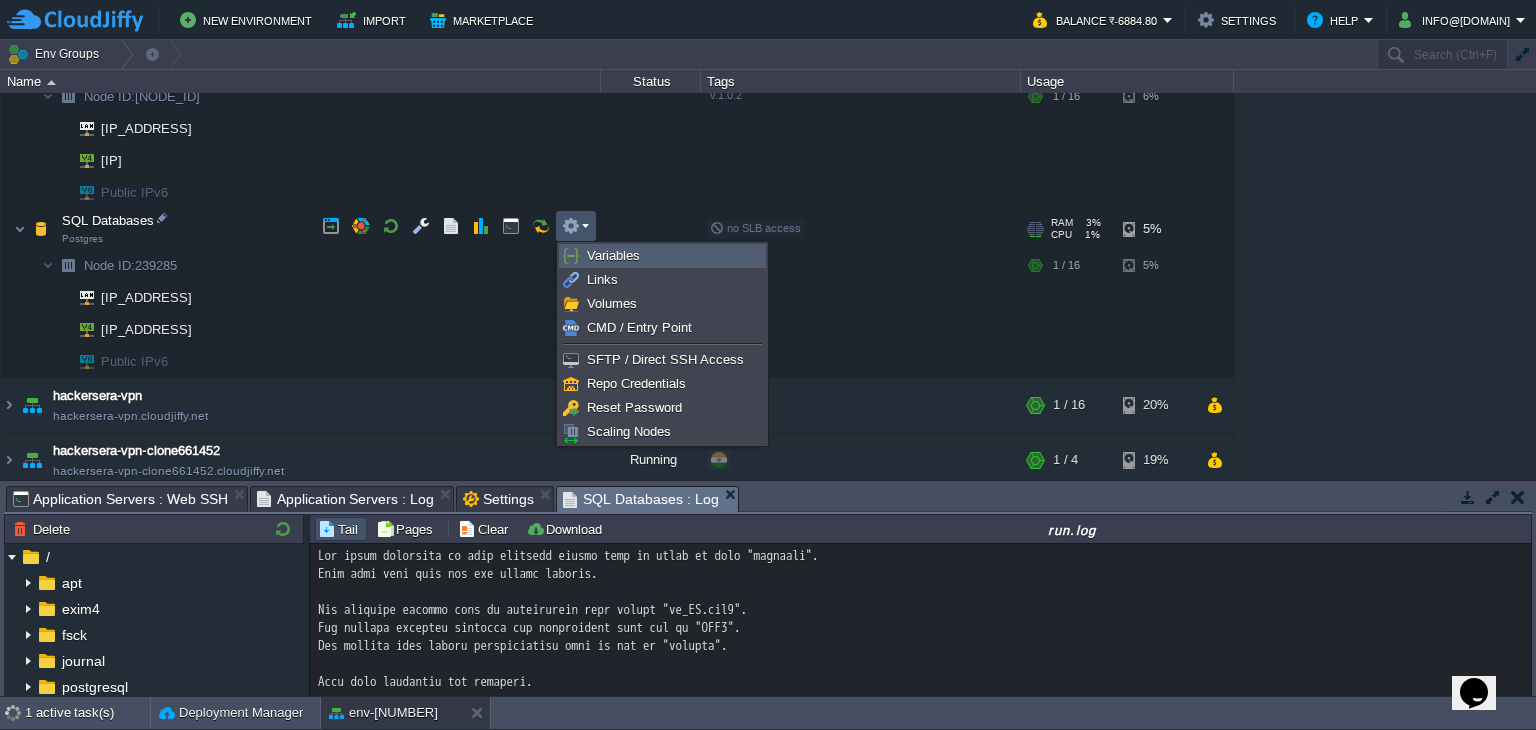 click on "Variables" at bounding box center (662, 256) 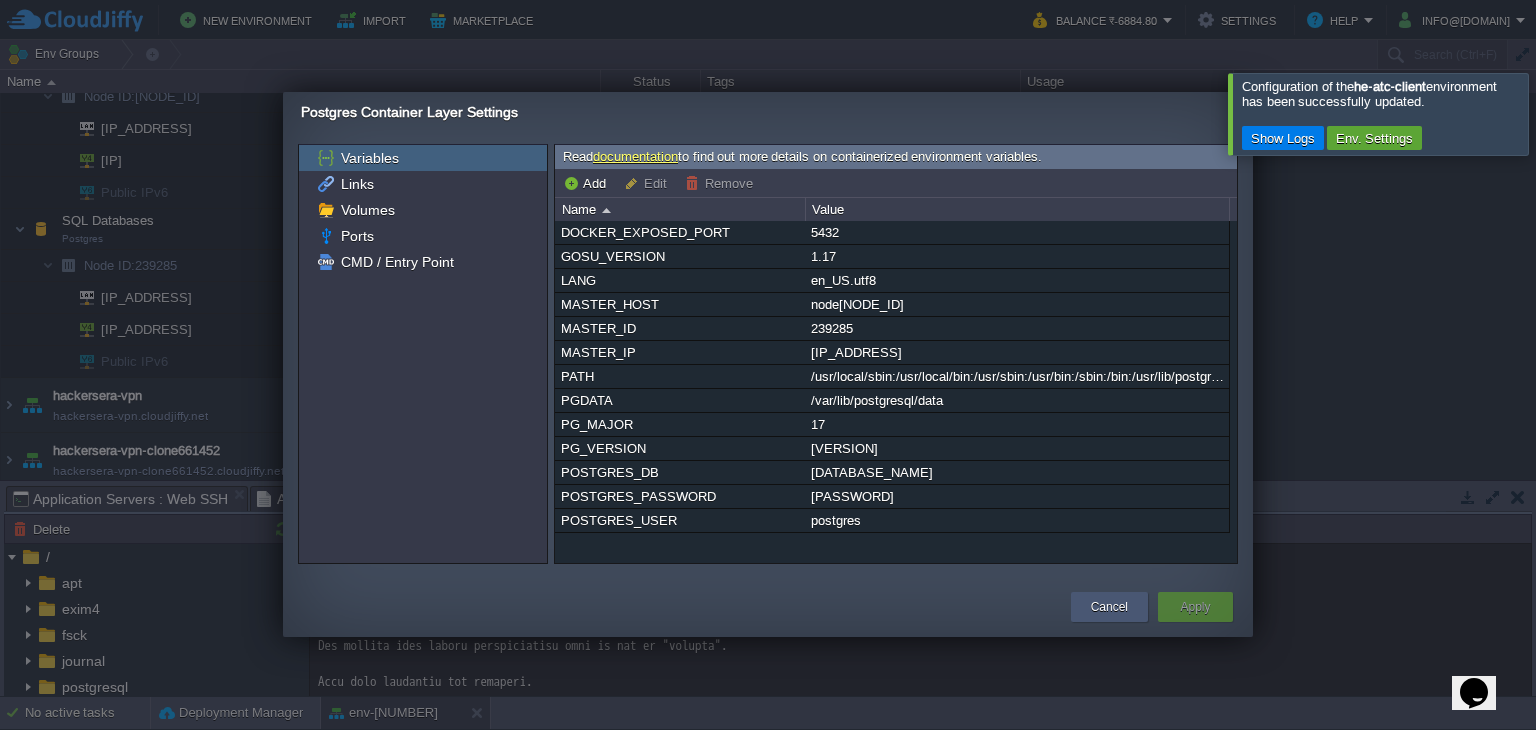 click on "Cancel" at bounding box center (1109, 607) 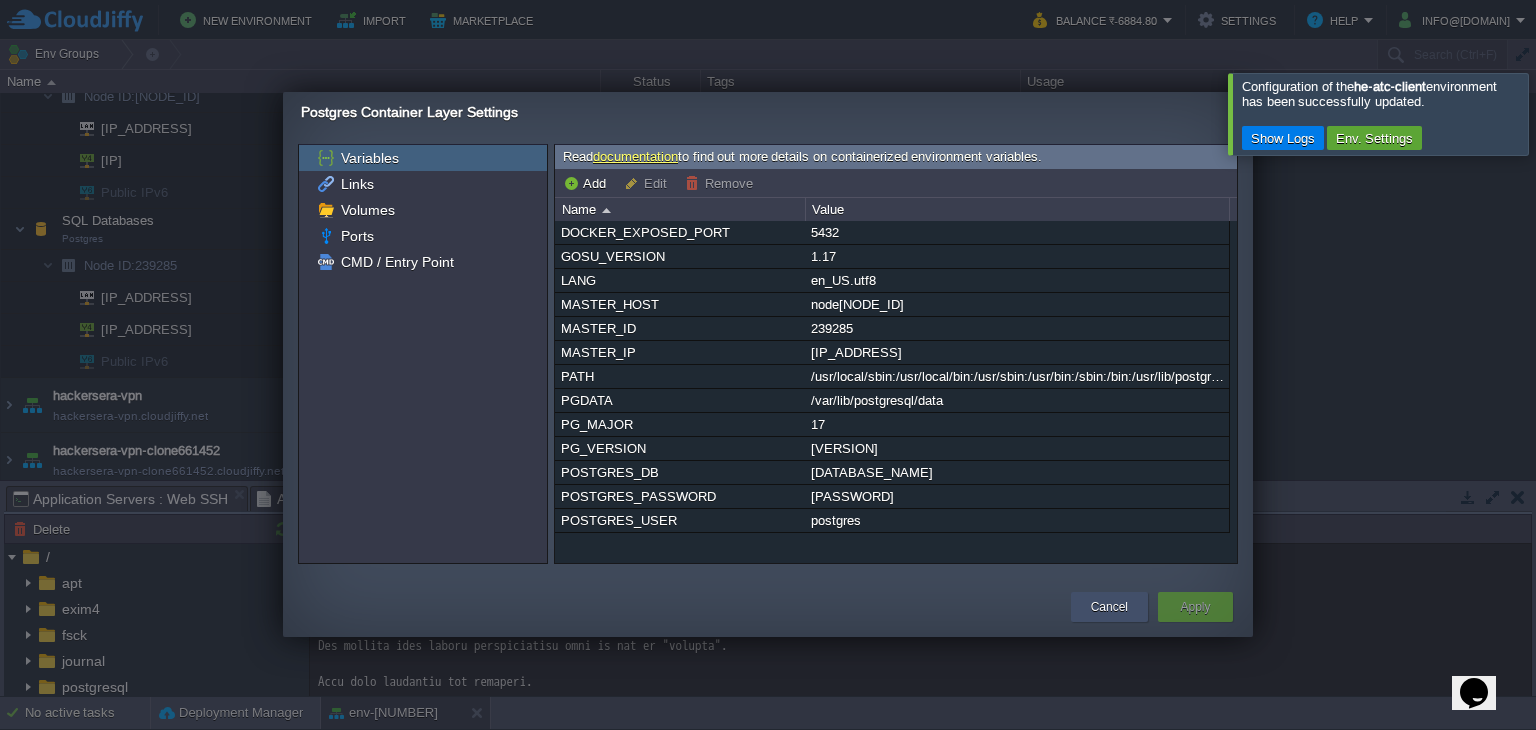 click on "Cancel" at bounding box center [1109, 607] 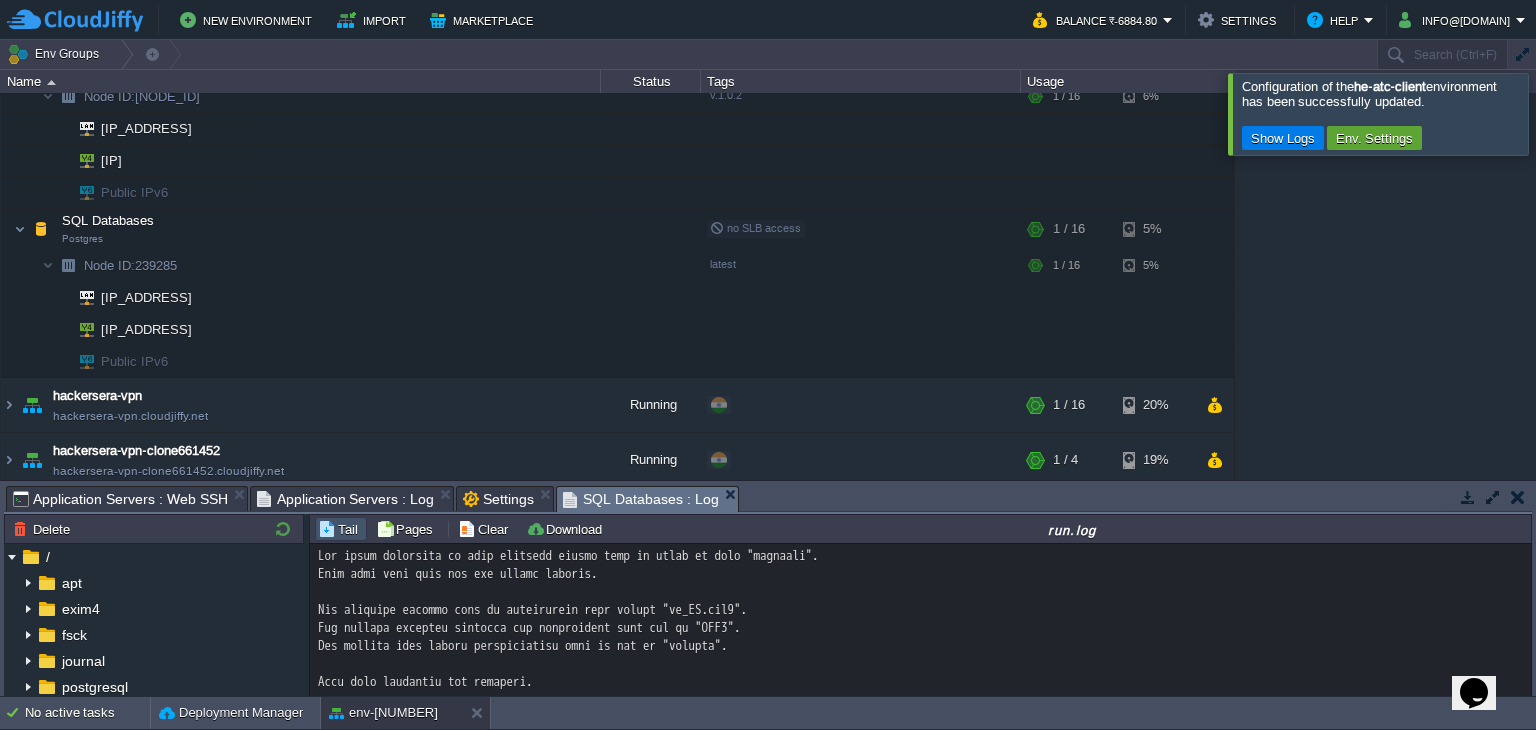 scroll, scrollTop: 887, scrollLeft: 0, axis: vertical 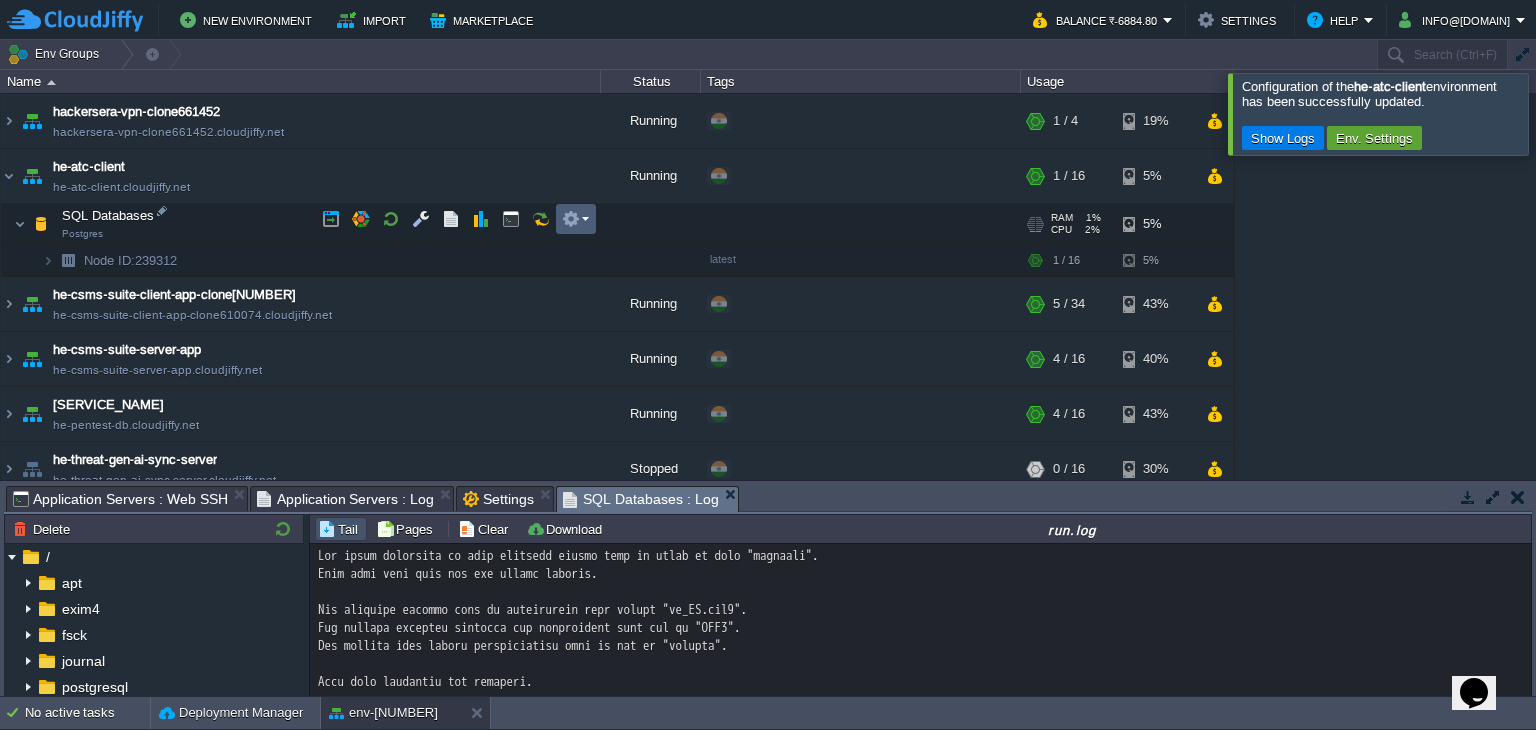 click at bounding box center [576, 219] 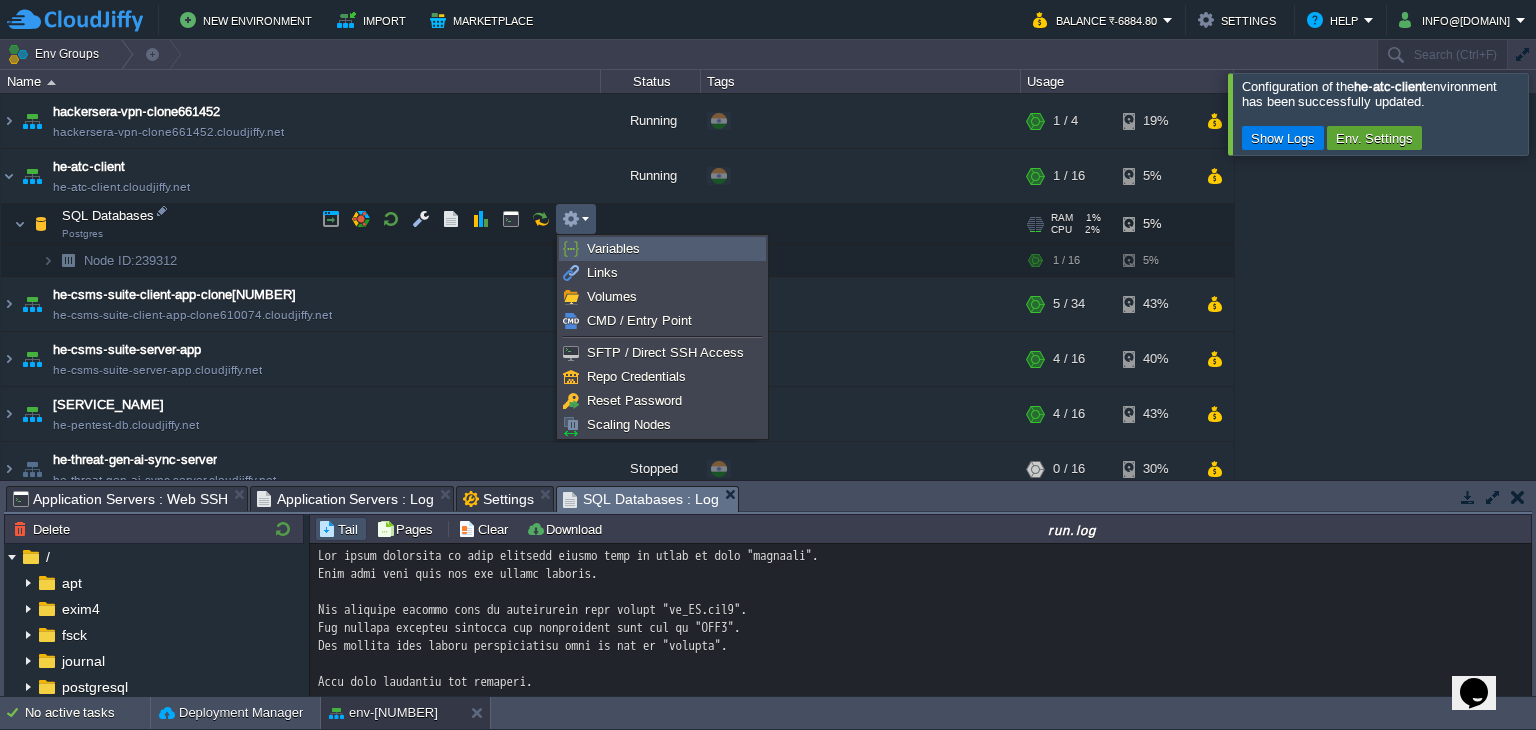 click on "Variables" at bounding box center (662, 249) 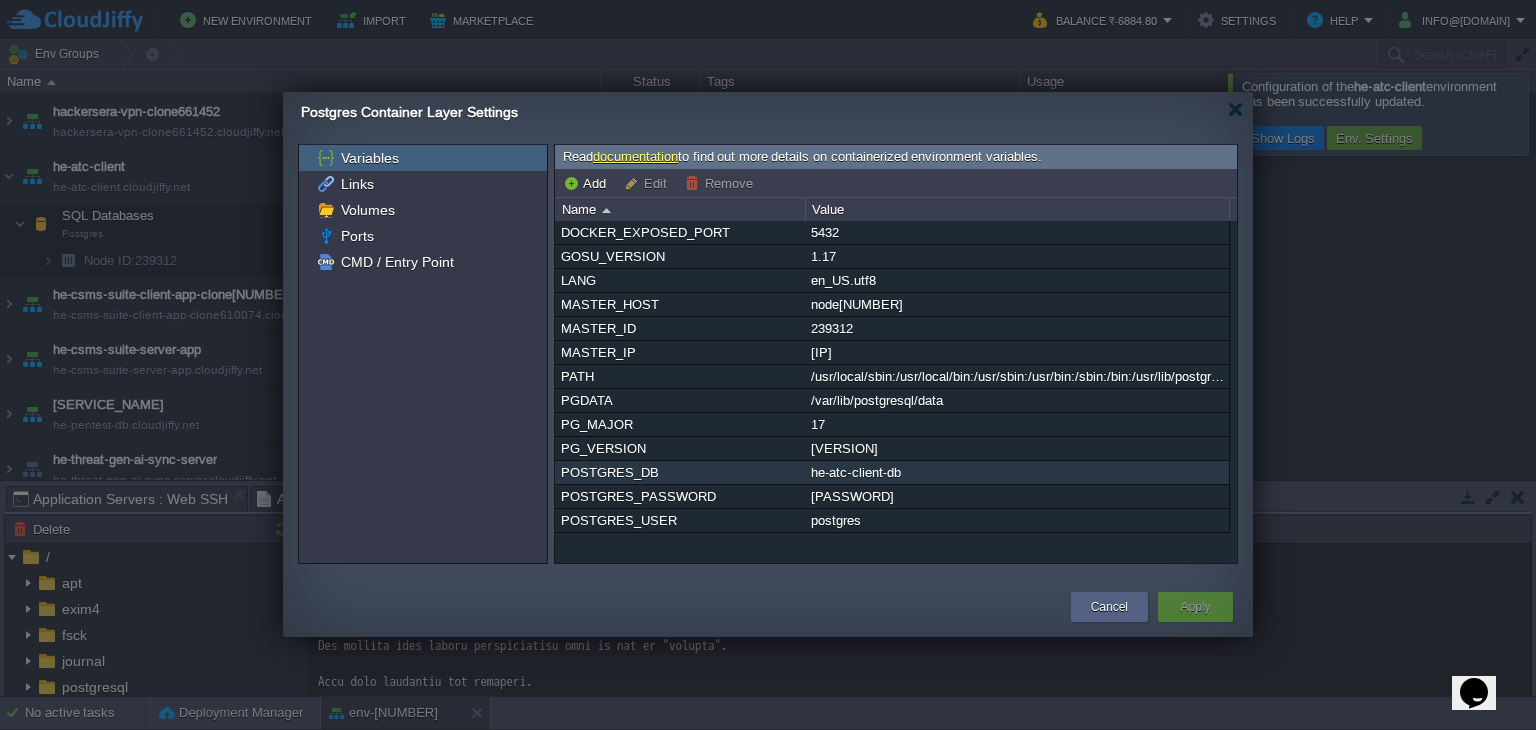 click on "he-atc-client-db" at bounding box center [1017, 472] 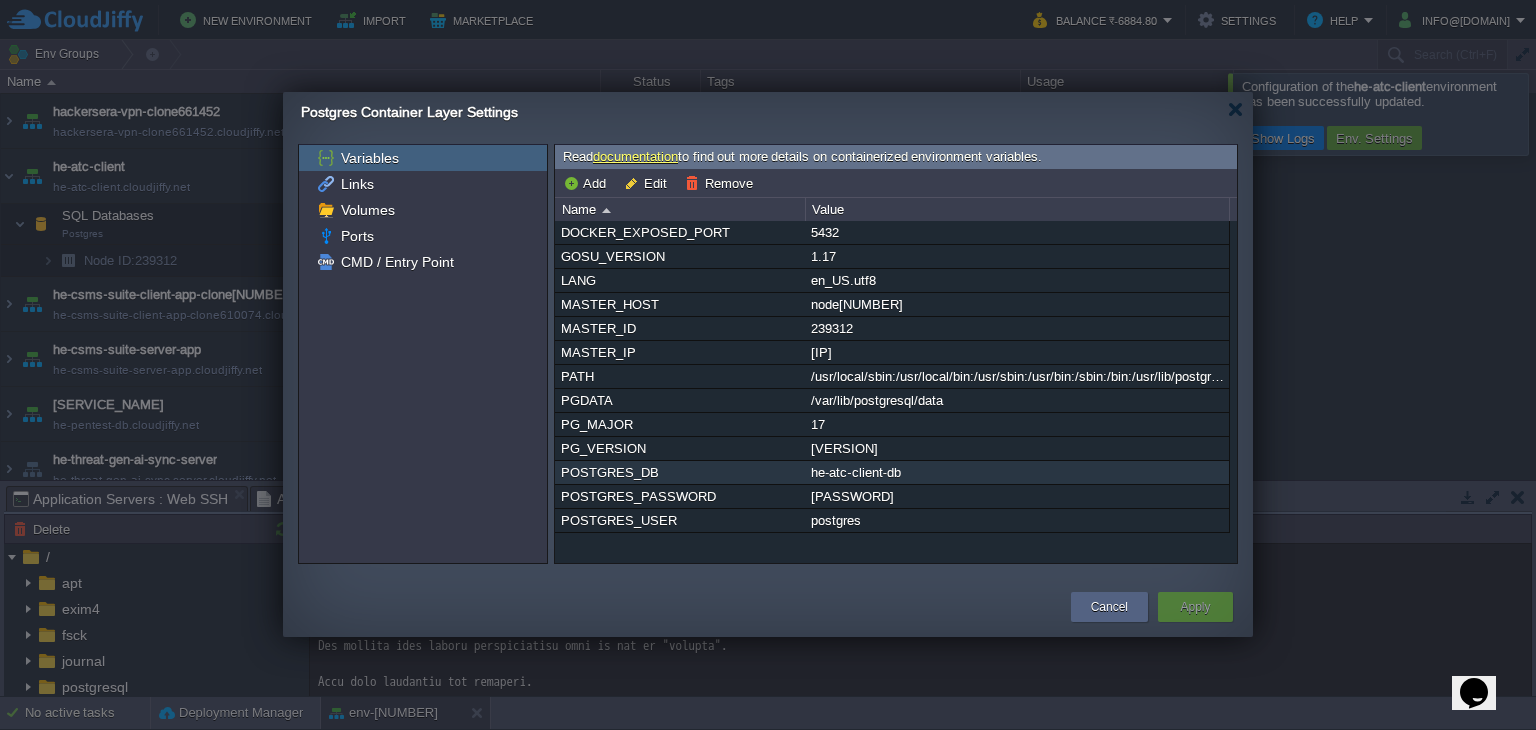 click on "he-atc-client-db" at bounding box center (1017, 472) 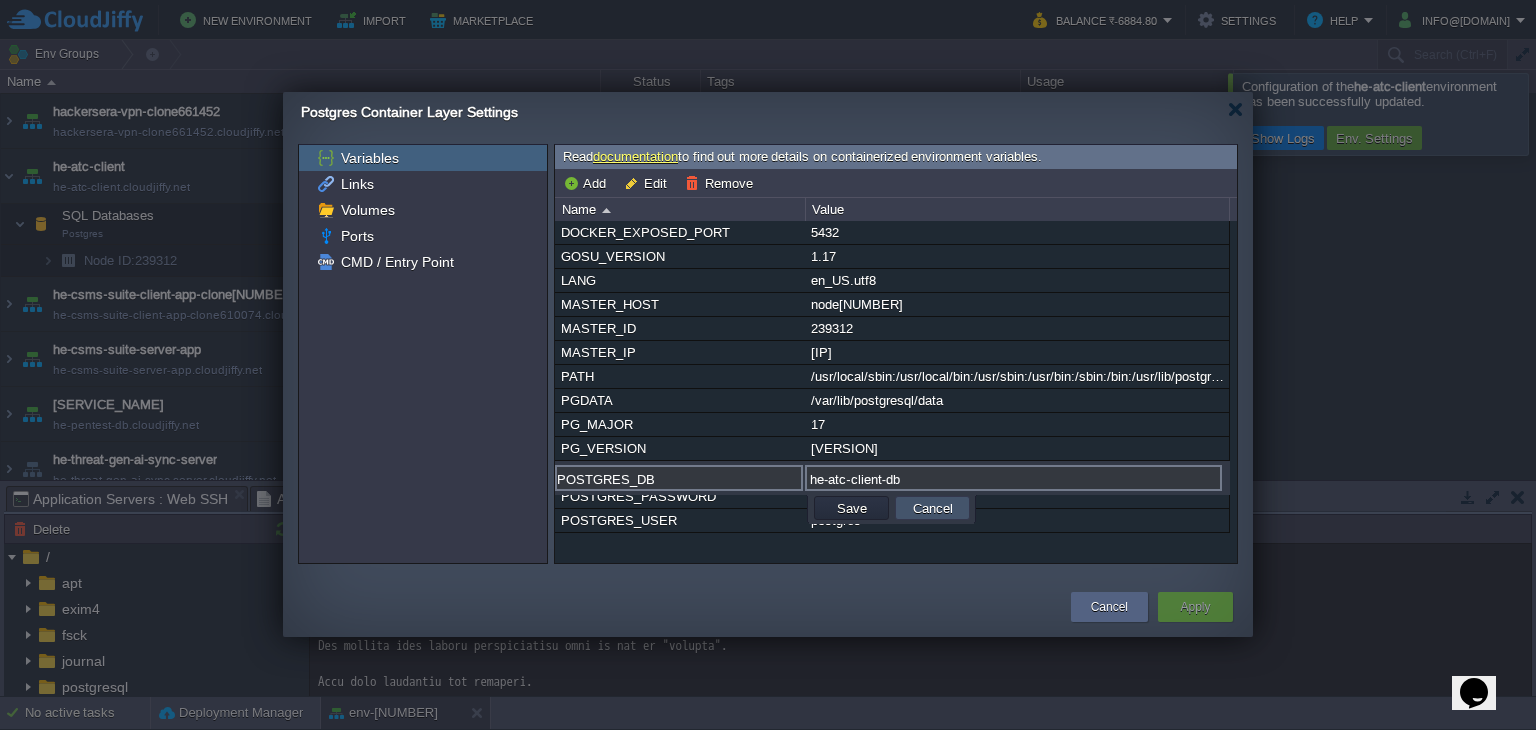 click on "Cancel" at bounding box center [933, 508] 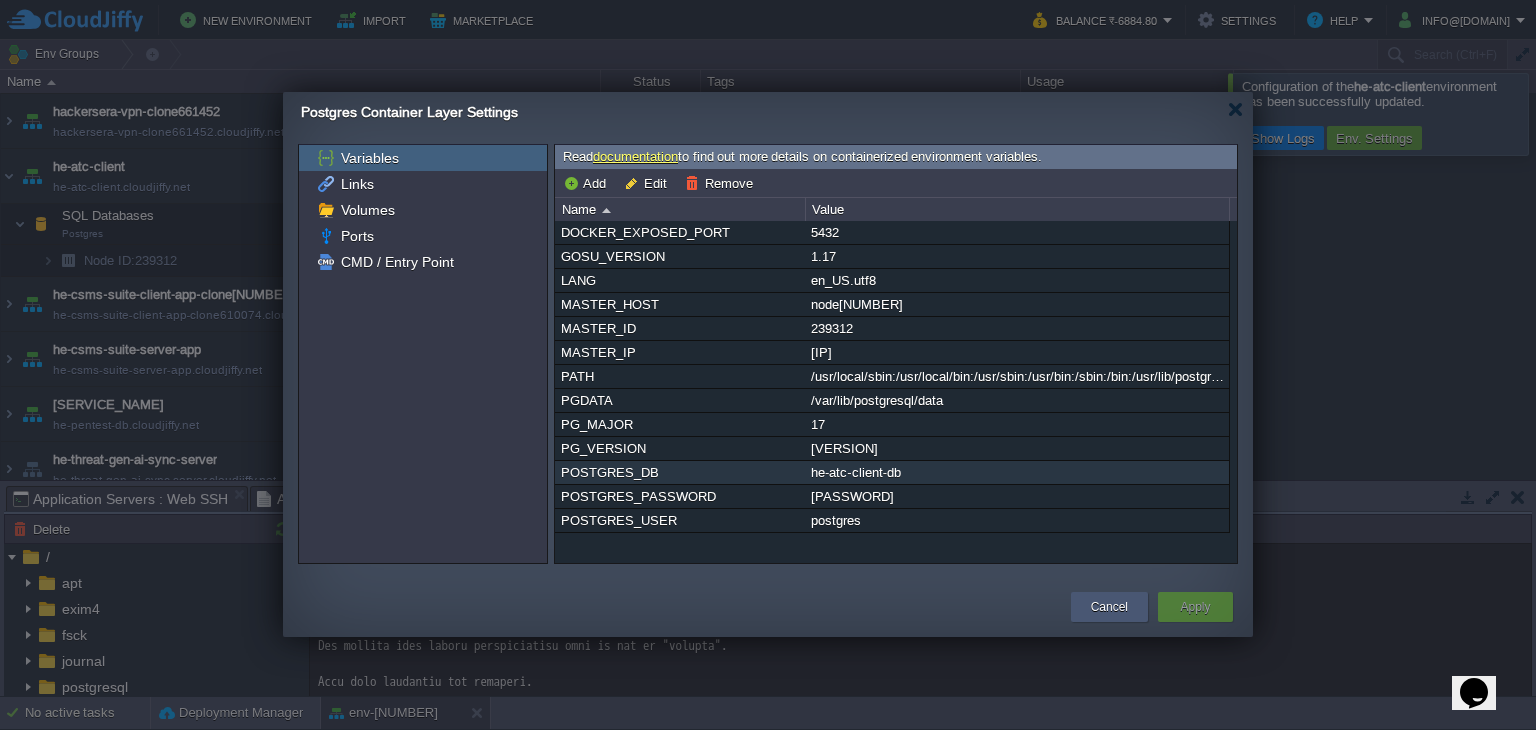 click on "Cancel" at bounding box center [1109, 607] 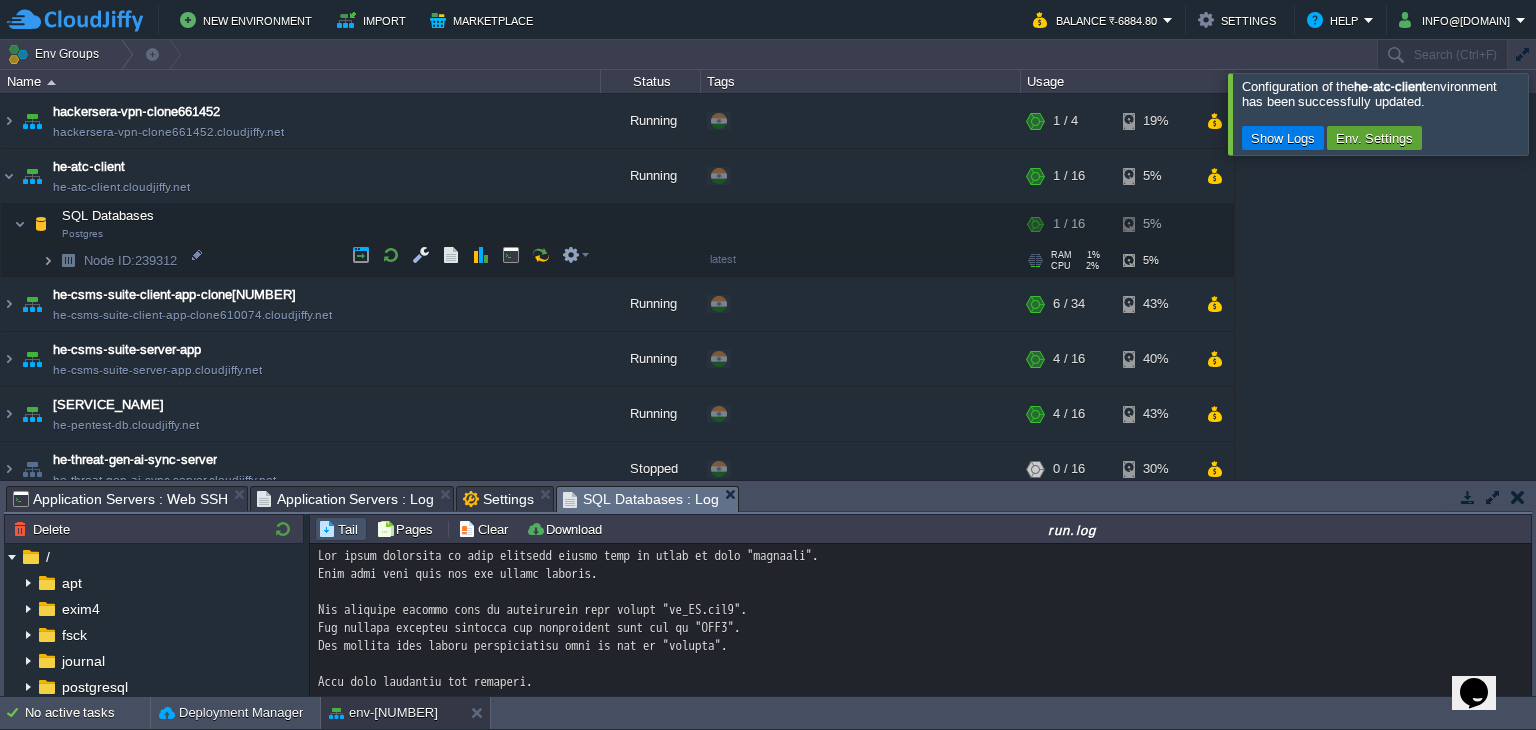 click at bounding box center [48, 260] 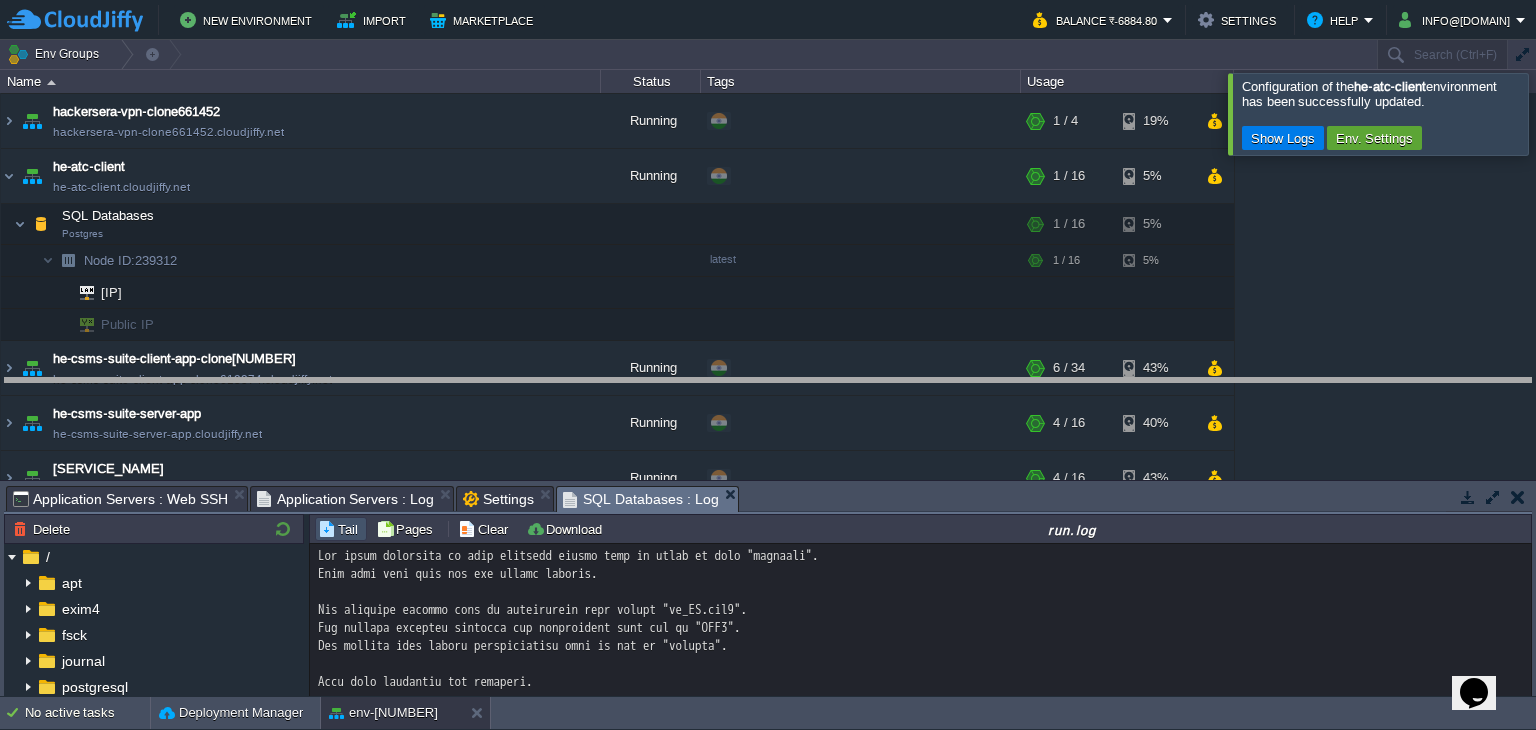 drag, startPoint x: 820, startPoint y: 505, endPoint x: 724, endPoint y: 393, distance: 147.51271 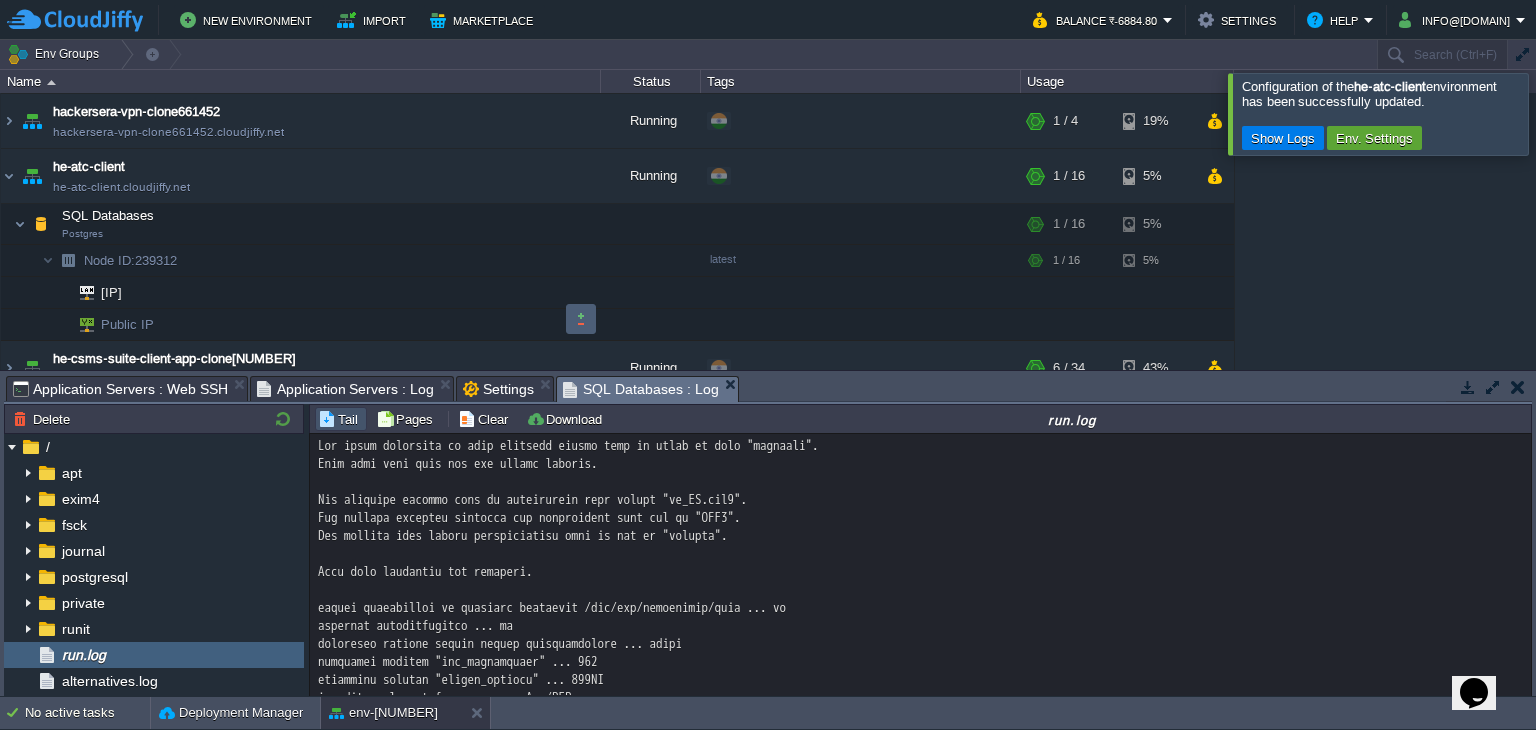 click at bounding box center [581, 319] 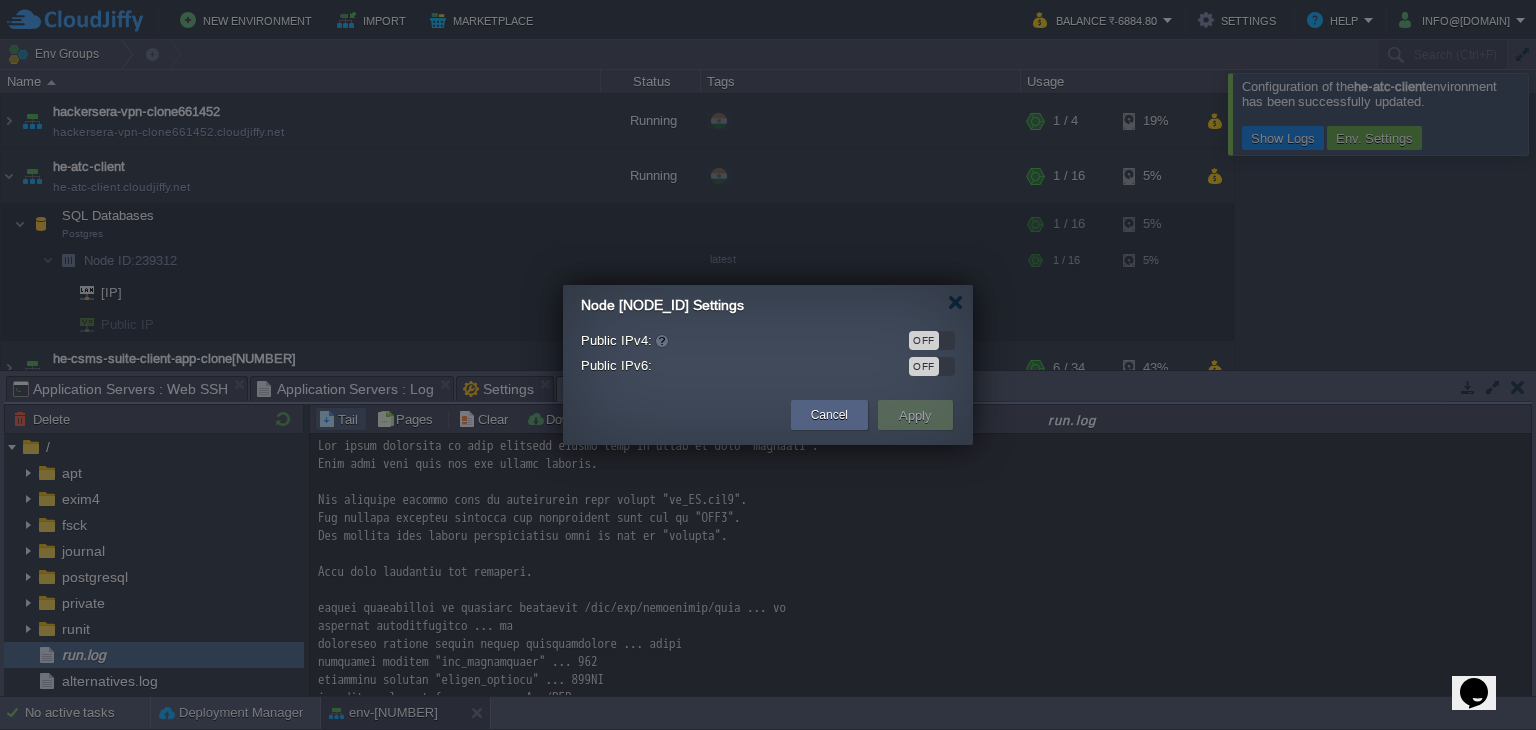 click on "OFF" at bounding box center [924, 340] 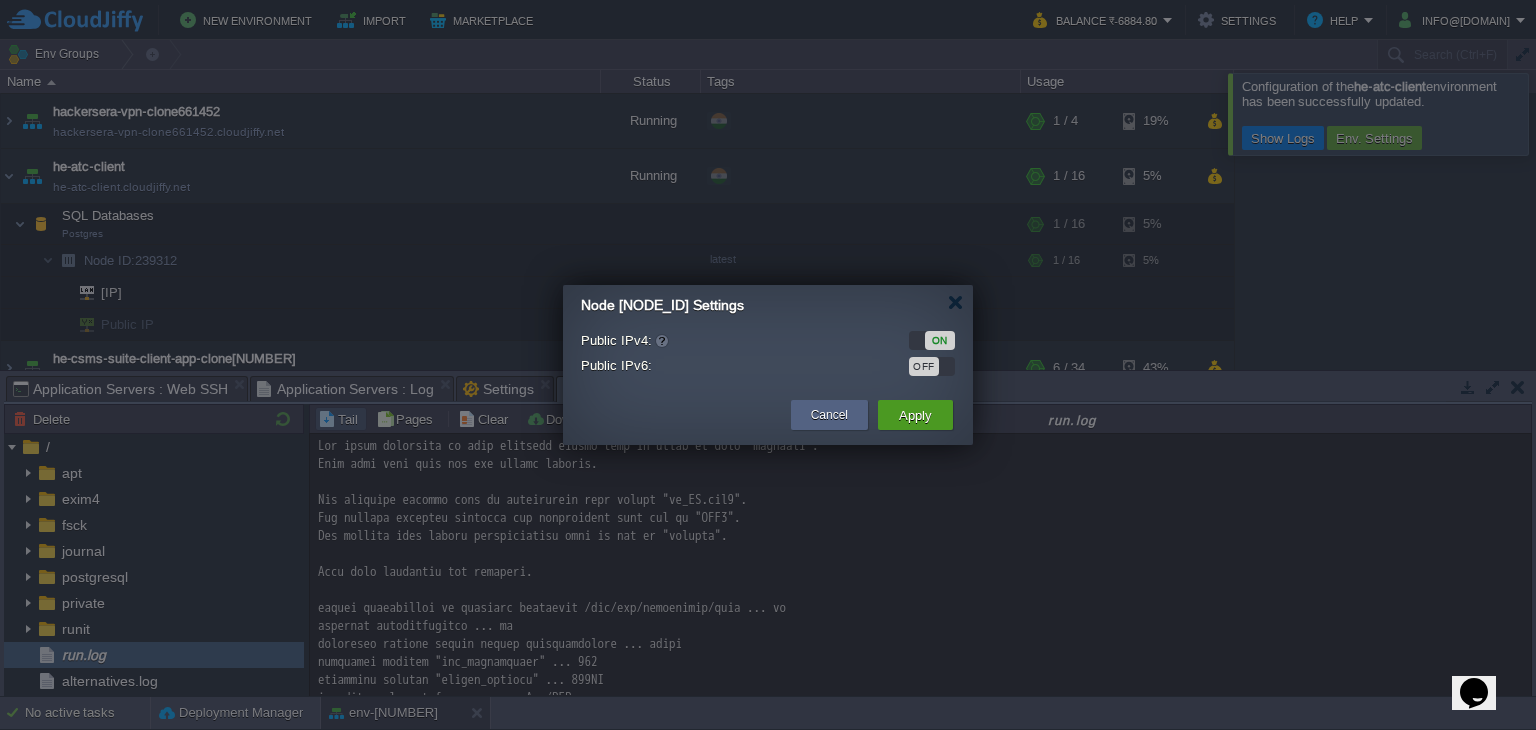 click on "Apply" at bounding box center [915, 415] 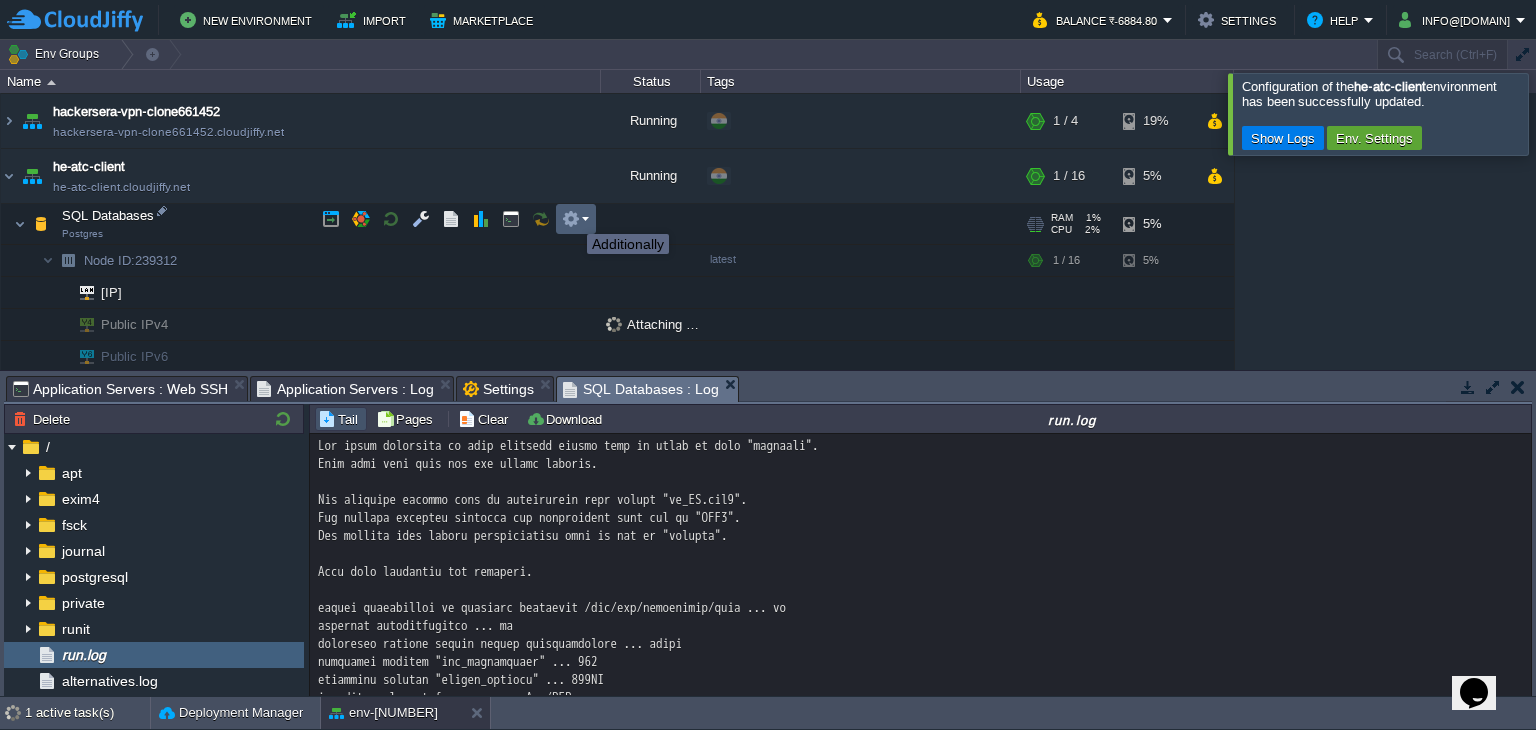 click at bounding box center [571, 219] 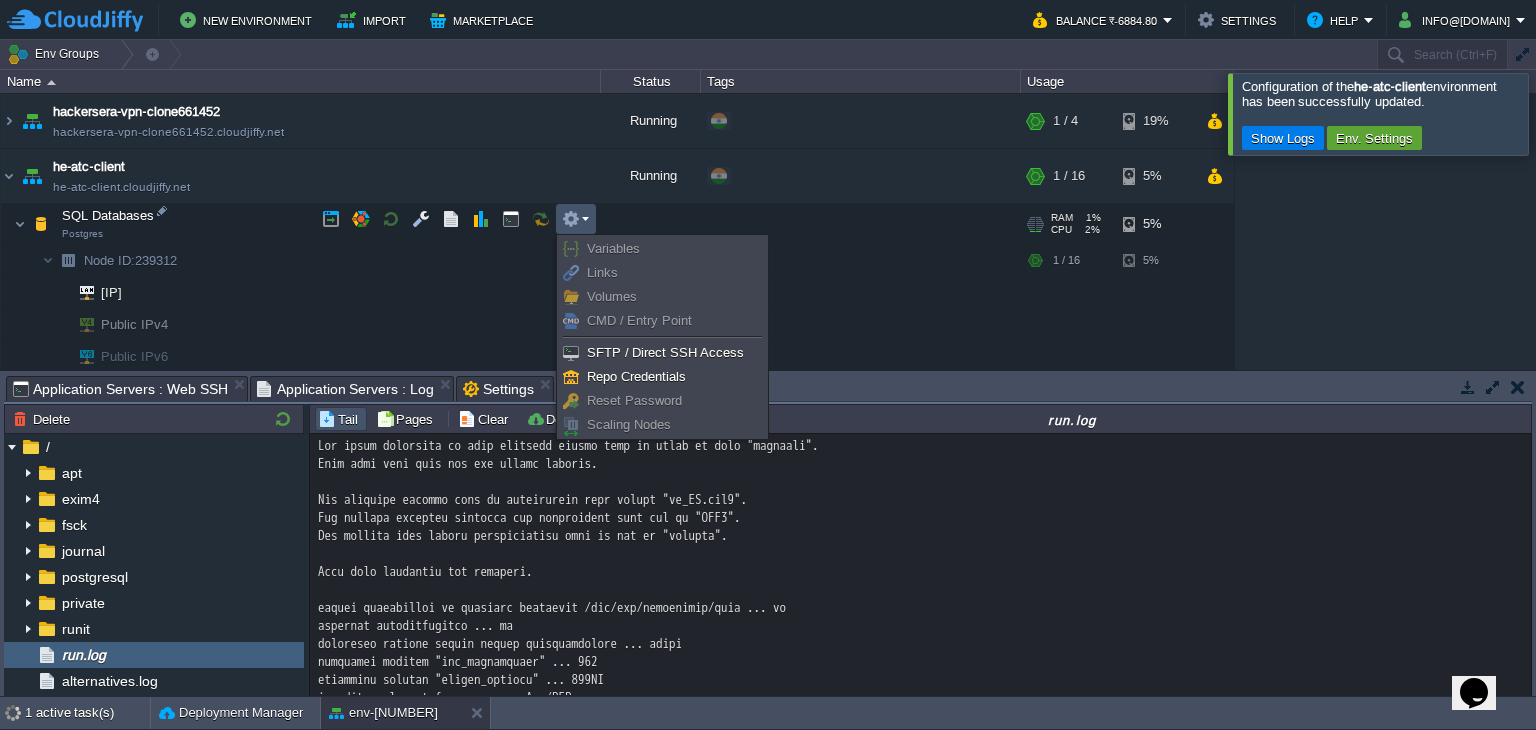 click at bounding box center [921, 1166] 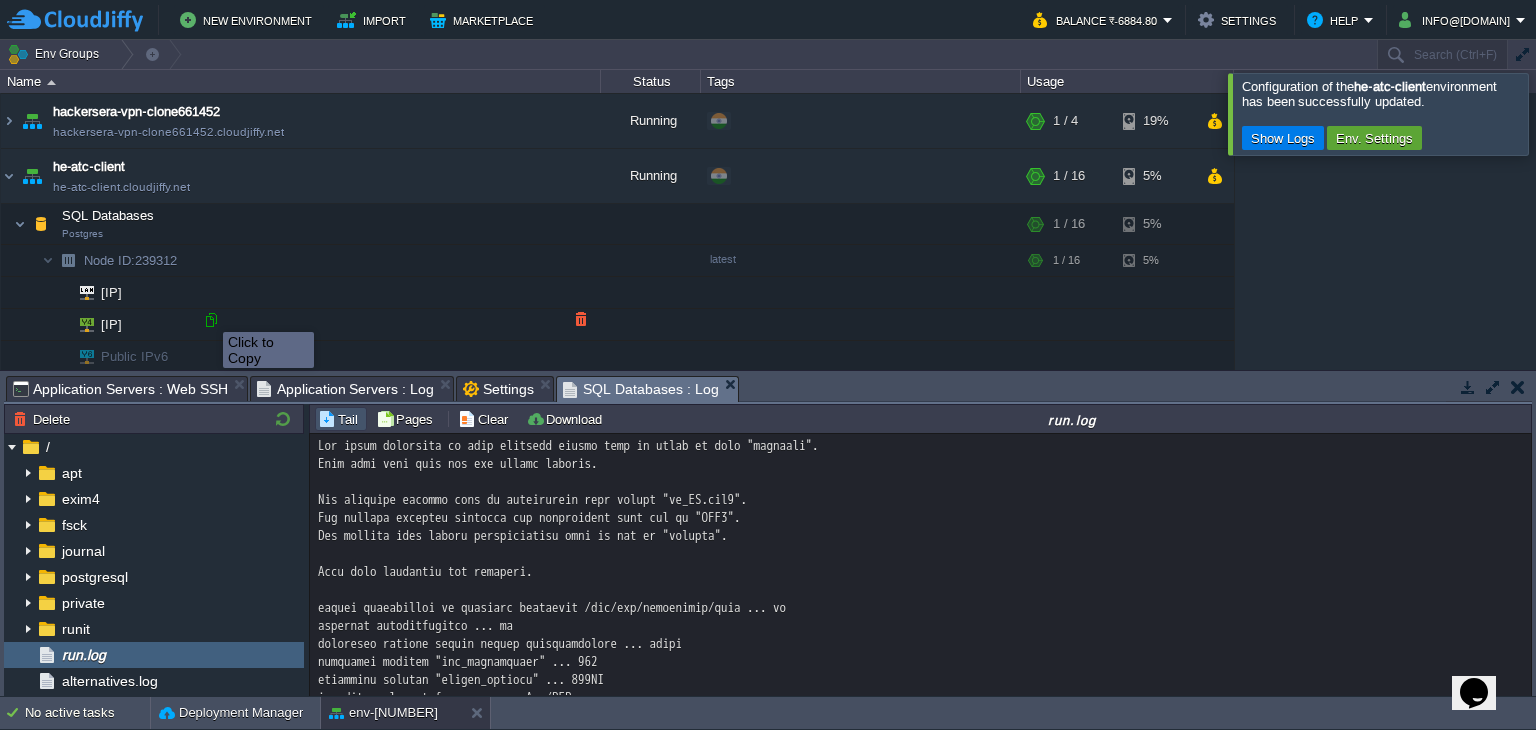 click at bounding box center (211, 320) 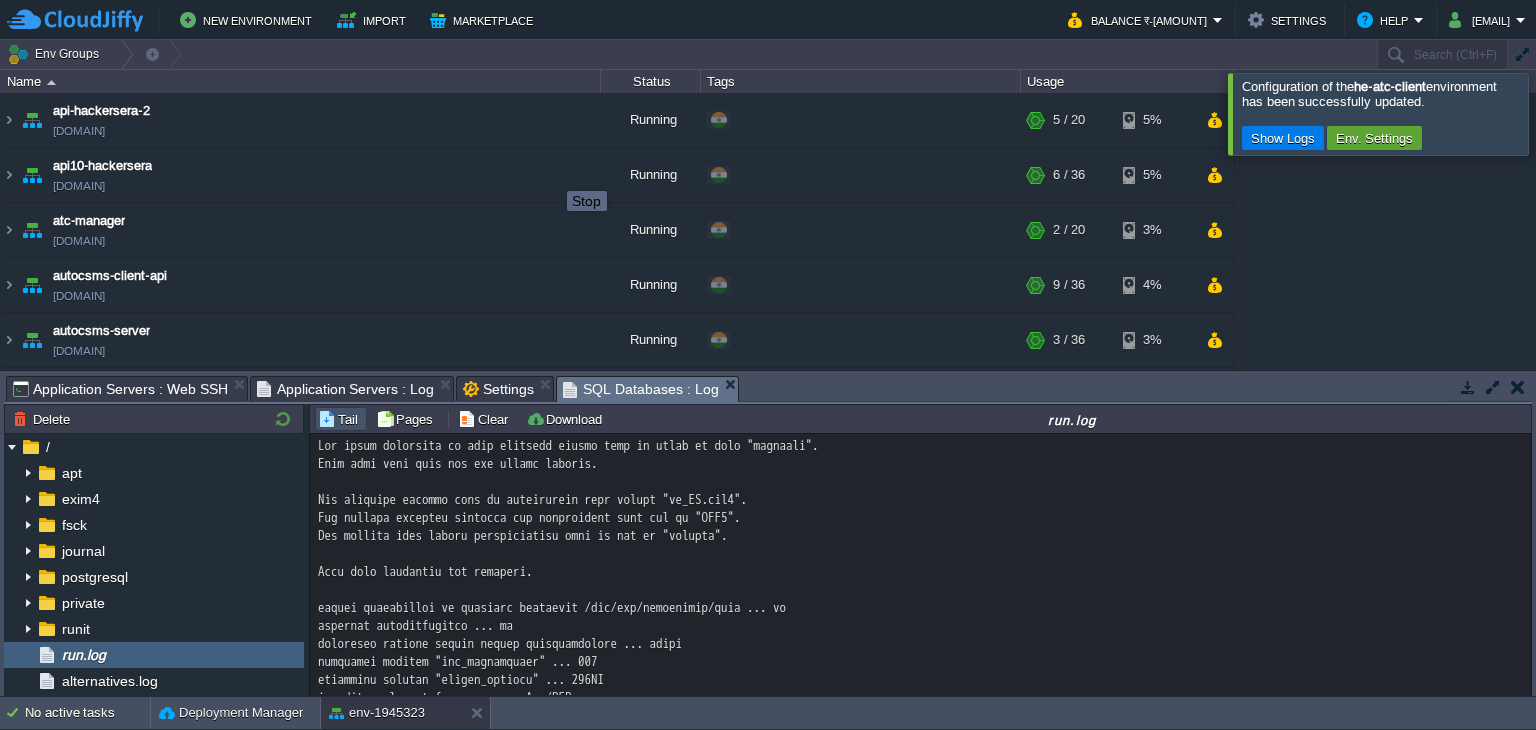 scroll, scrollTop: 0, scrollLeft: 0, axis: both 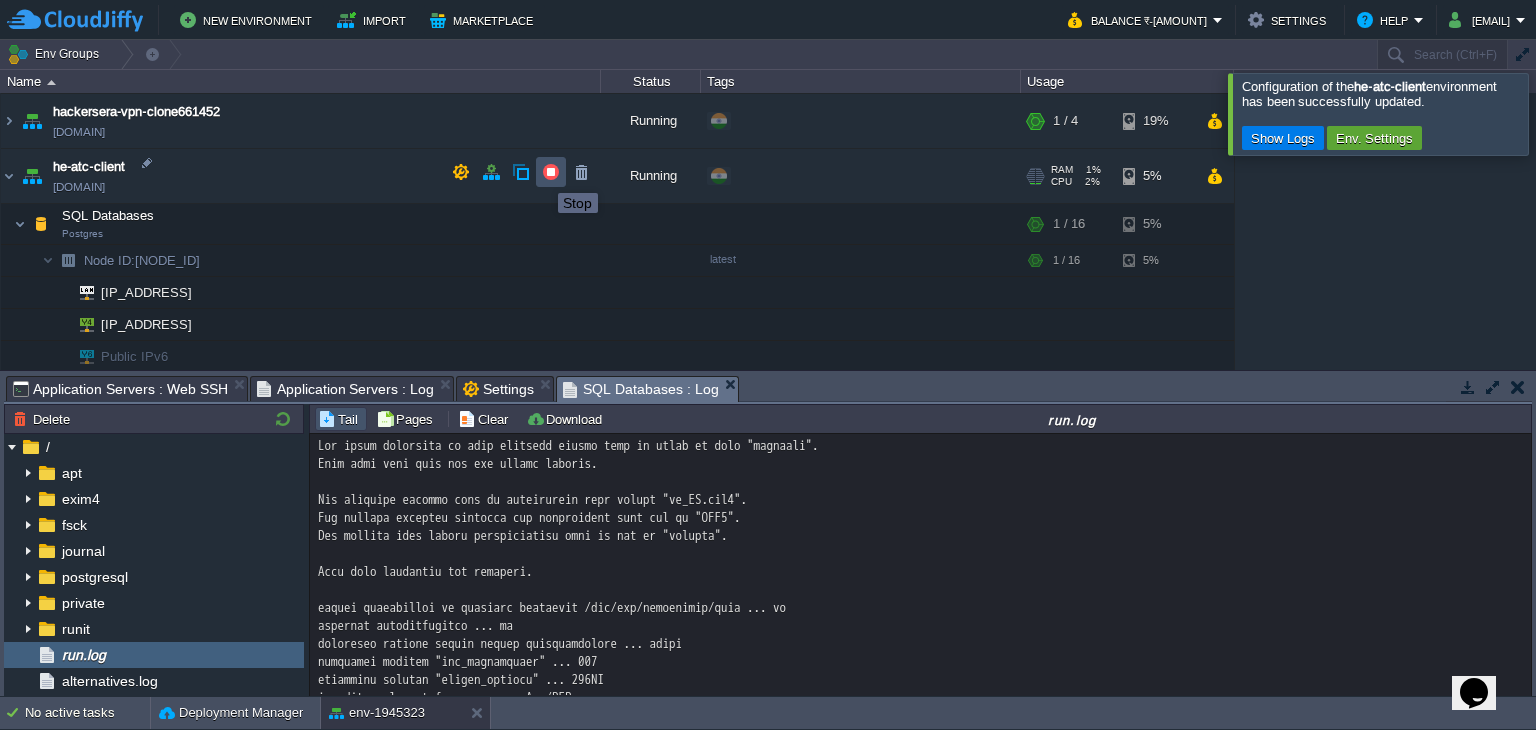 click at bounding box center (551, 172) 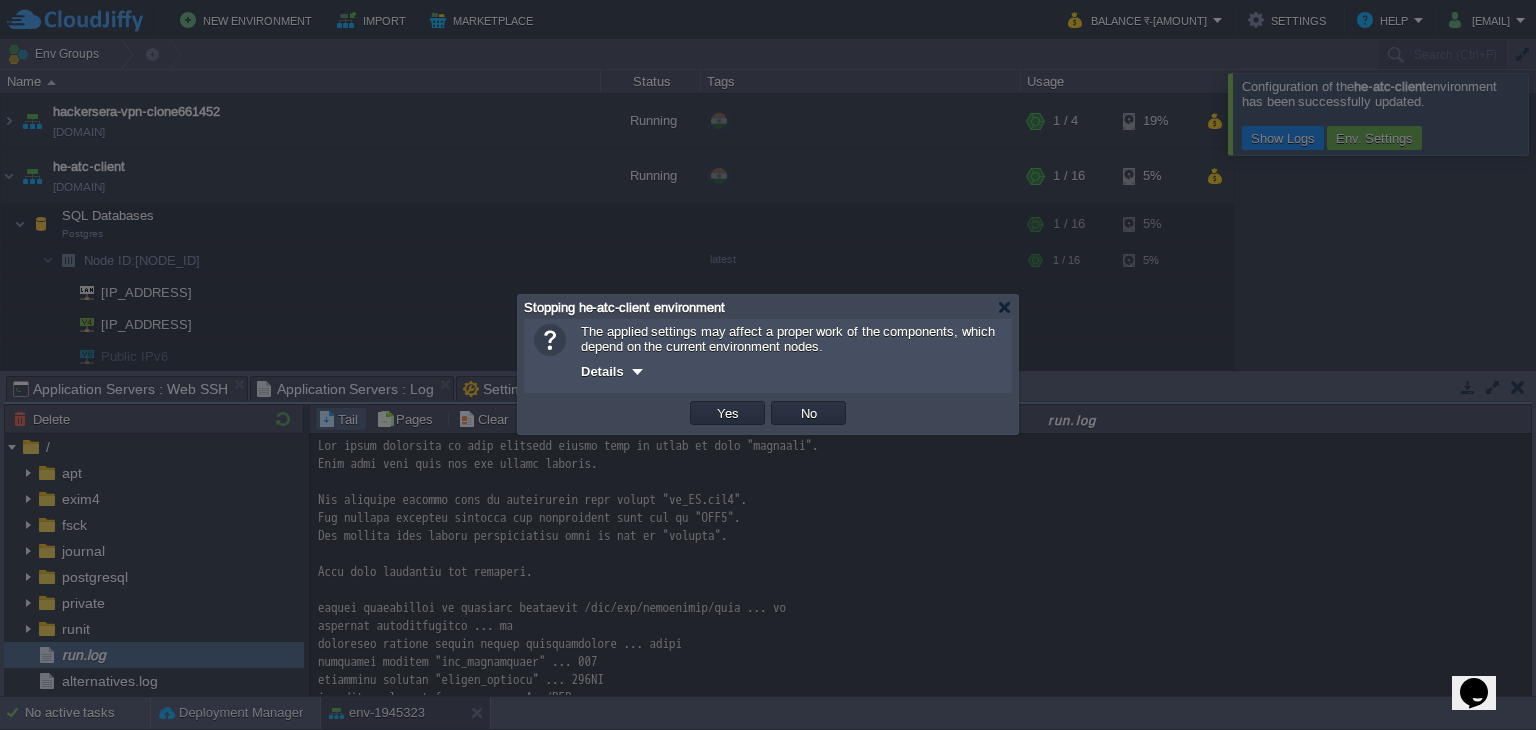 click on "Yes" at bounding box center (728, 413) 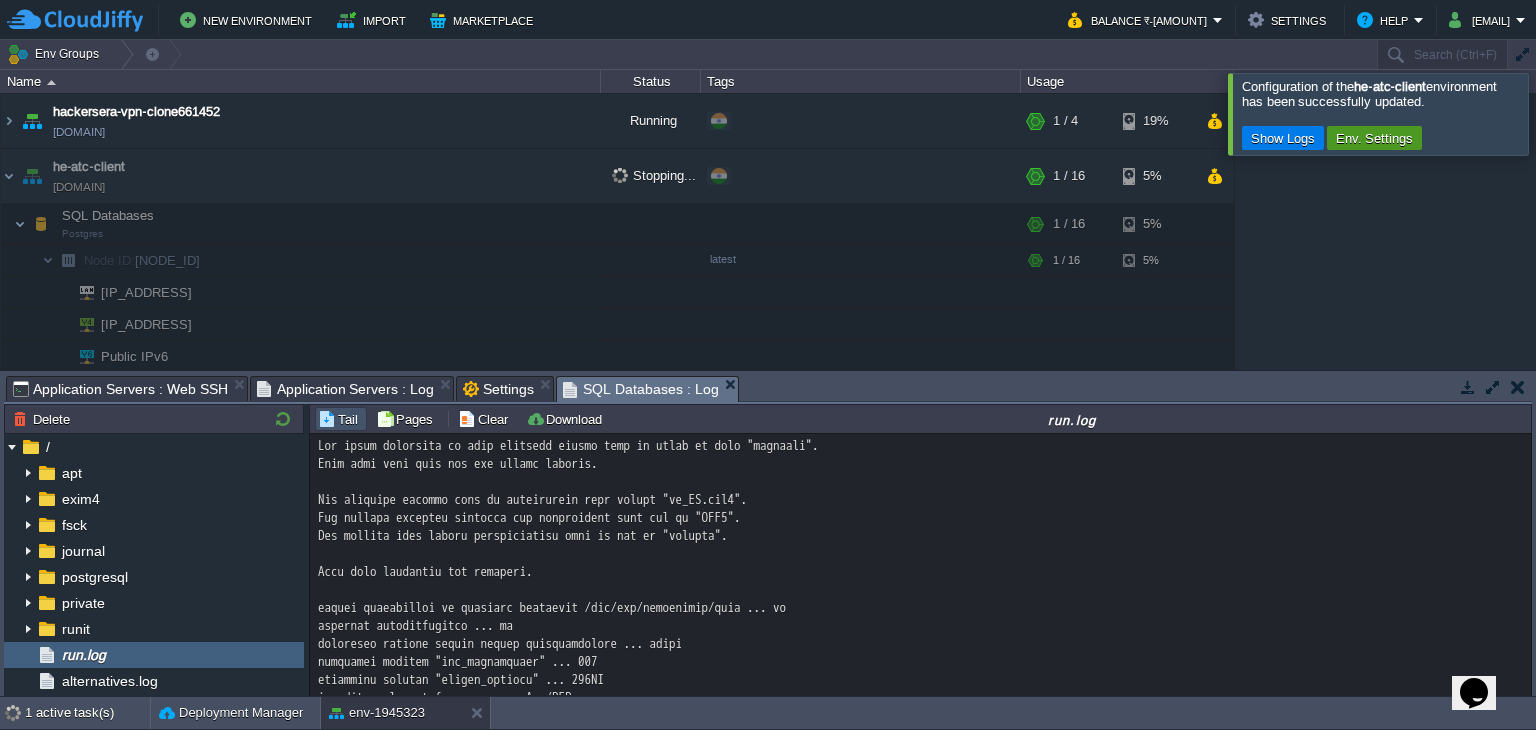 click on "Env. Settings" at bounding box center (1375, 138) 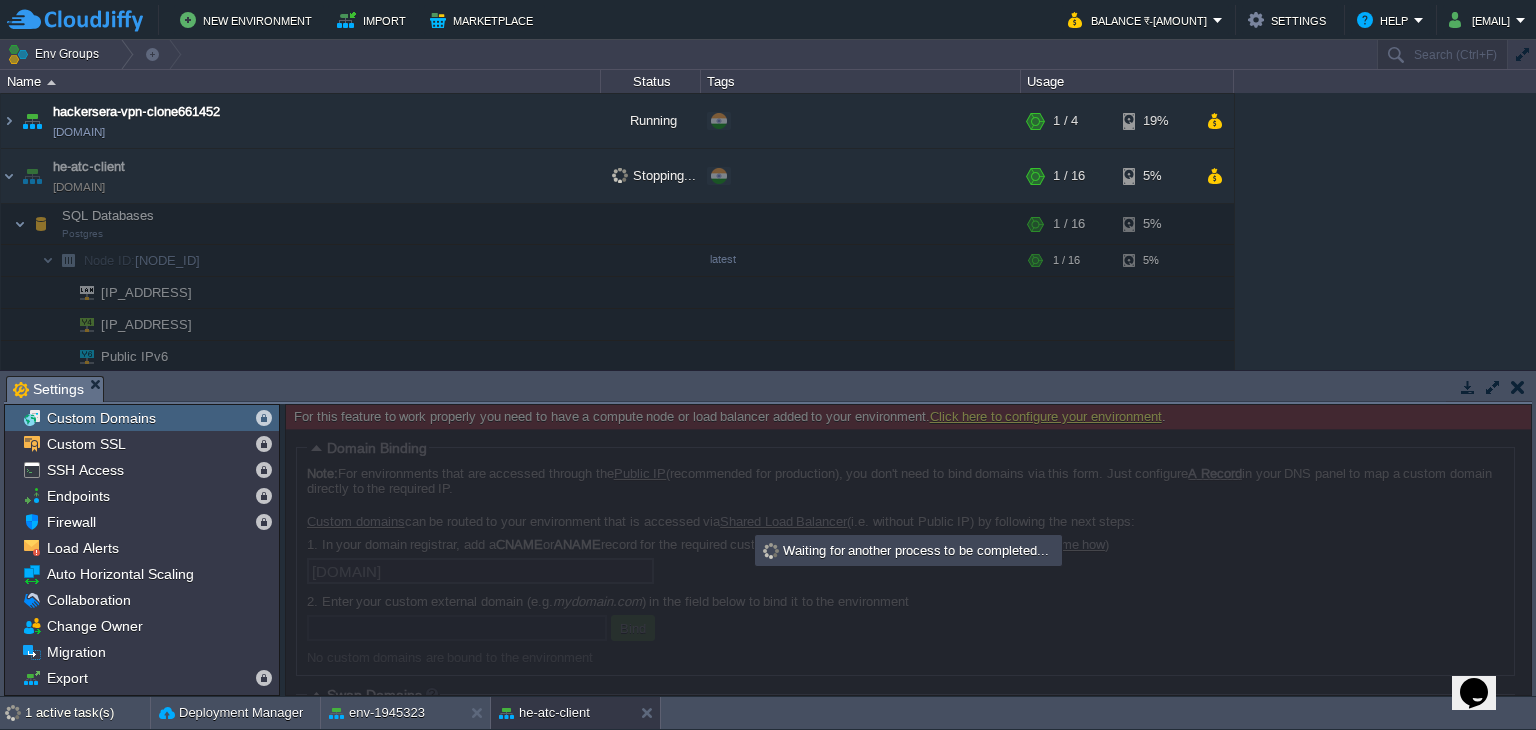 click at bounding box center [1517, 387] 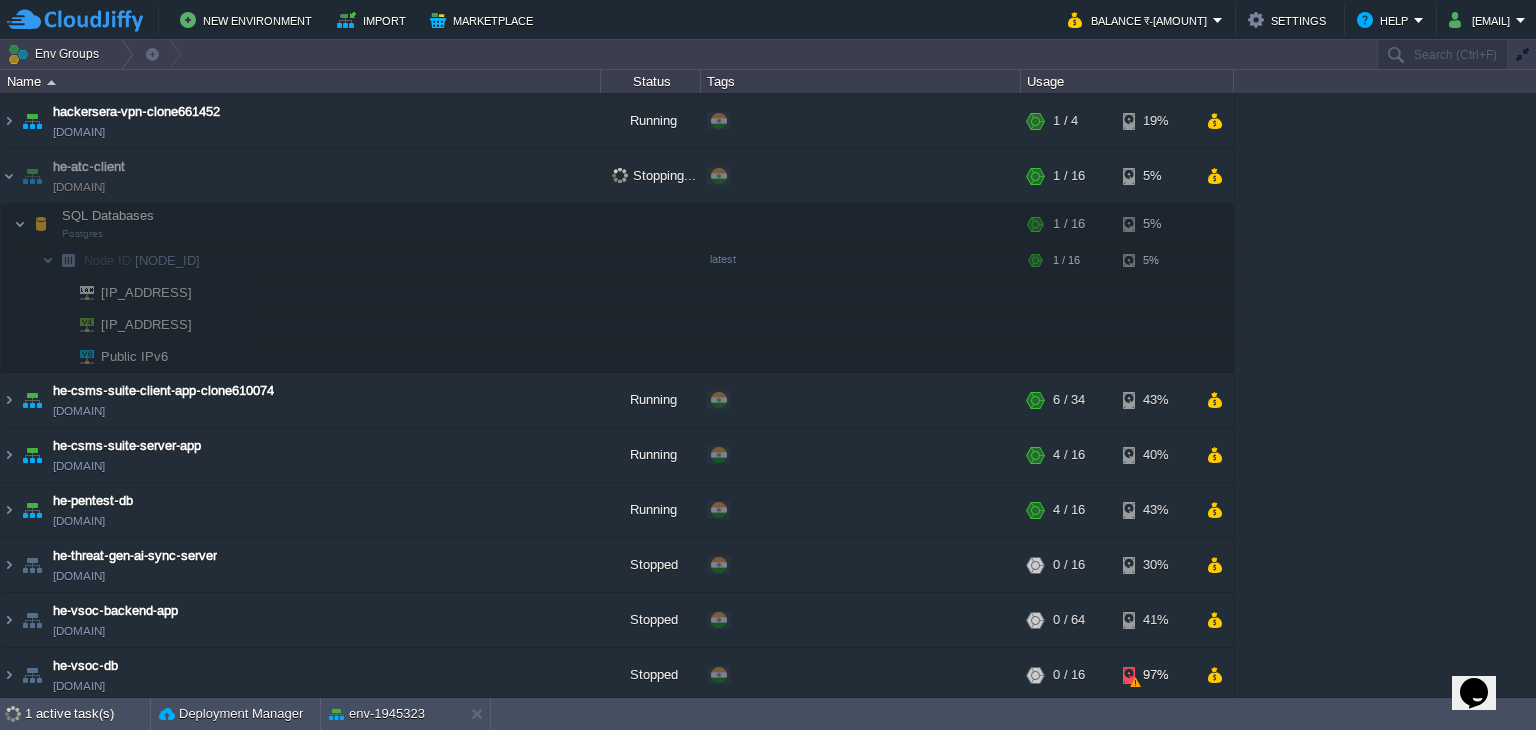 scroll, scrollTop: 0, scrollLeft: 0, axis: both 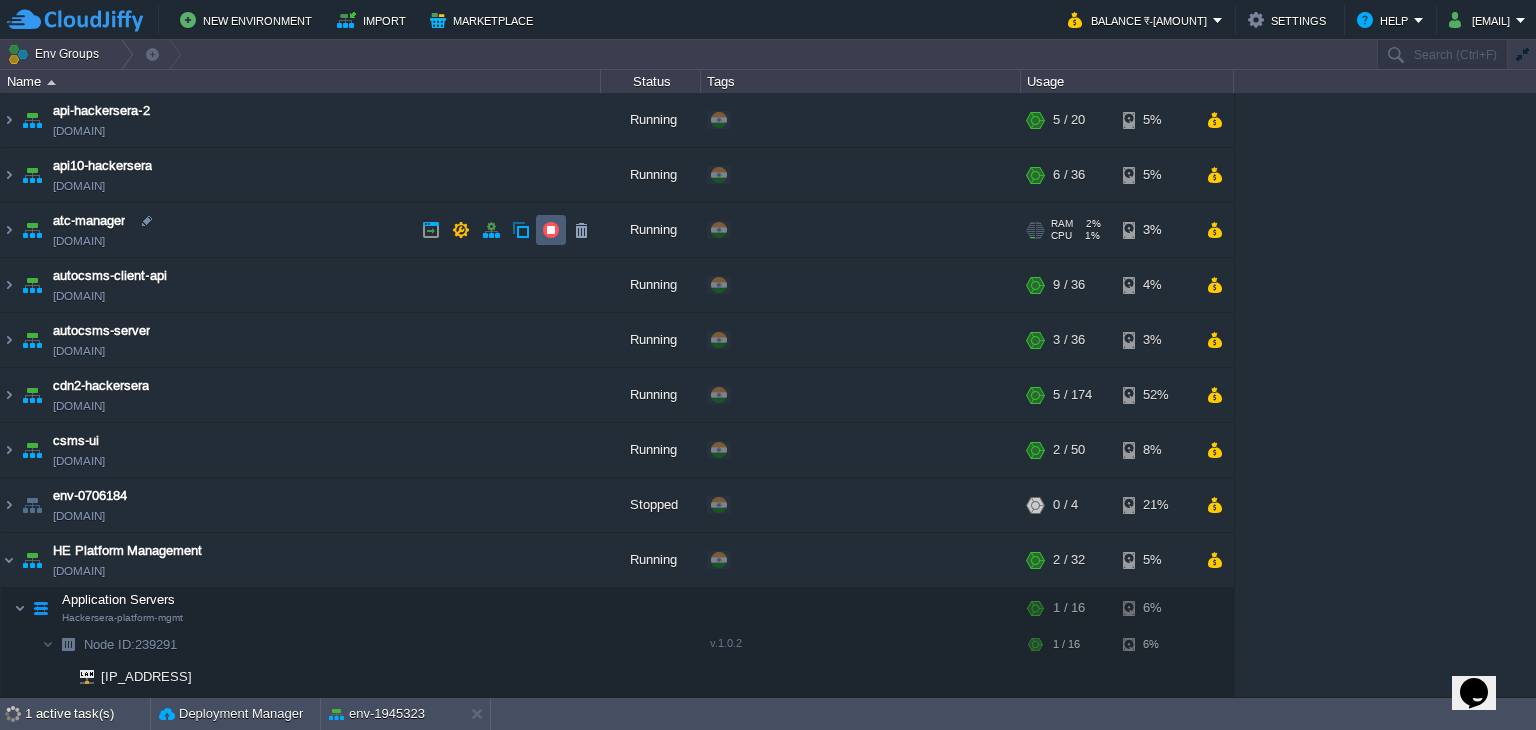 click at bounding box center [551, 230] 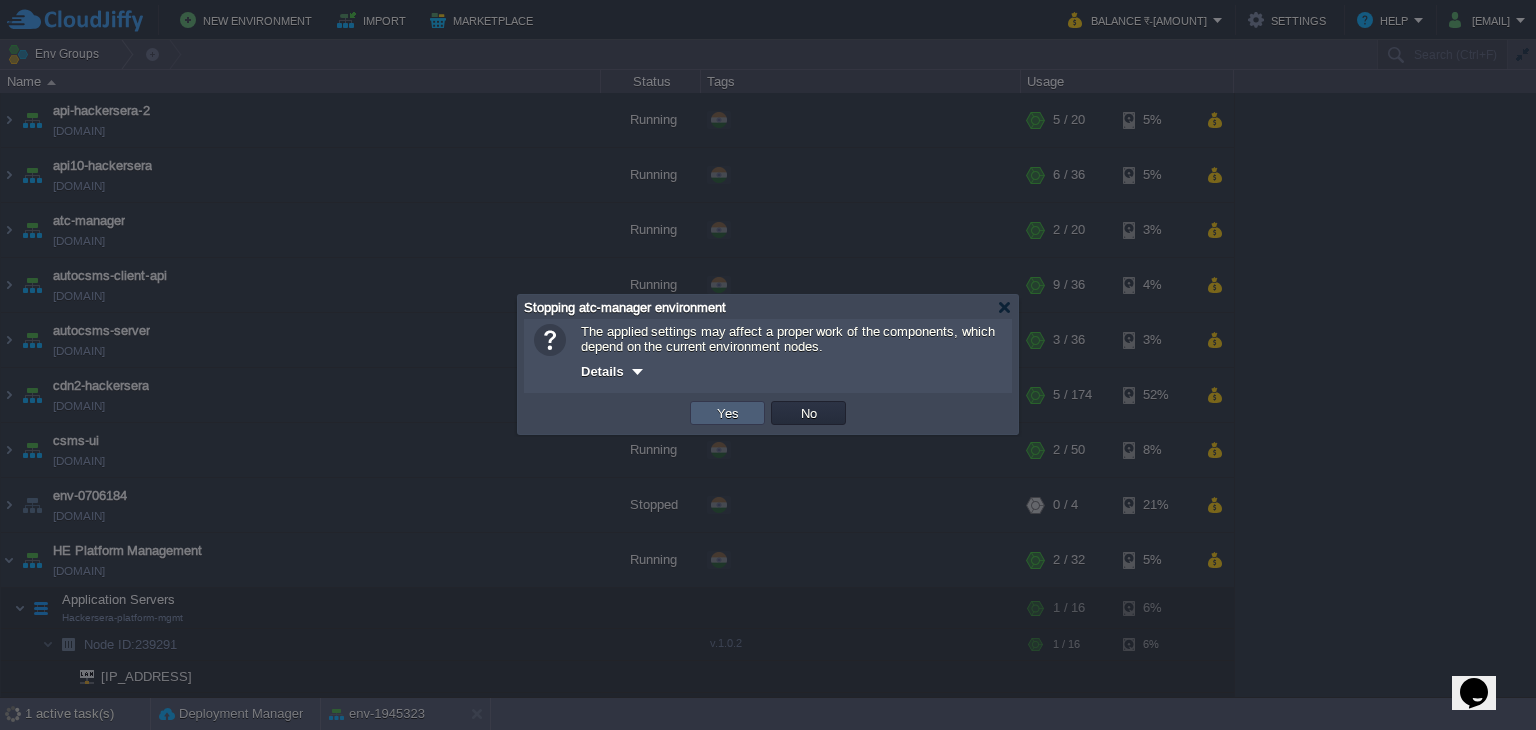 click on "Yes" at bounding box center (727, 413) 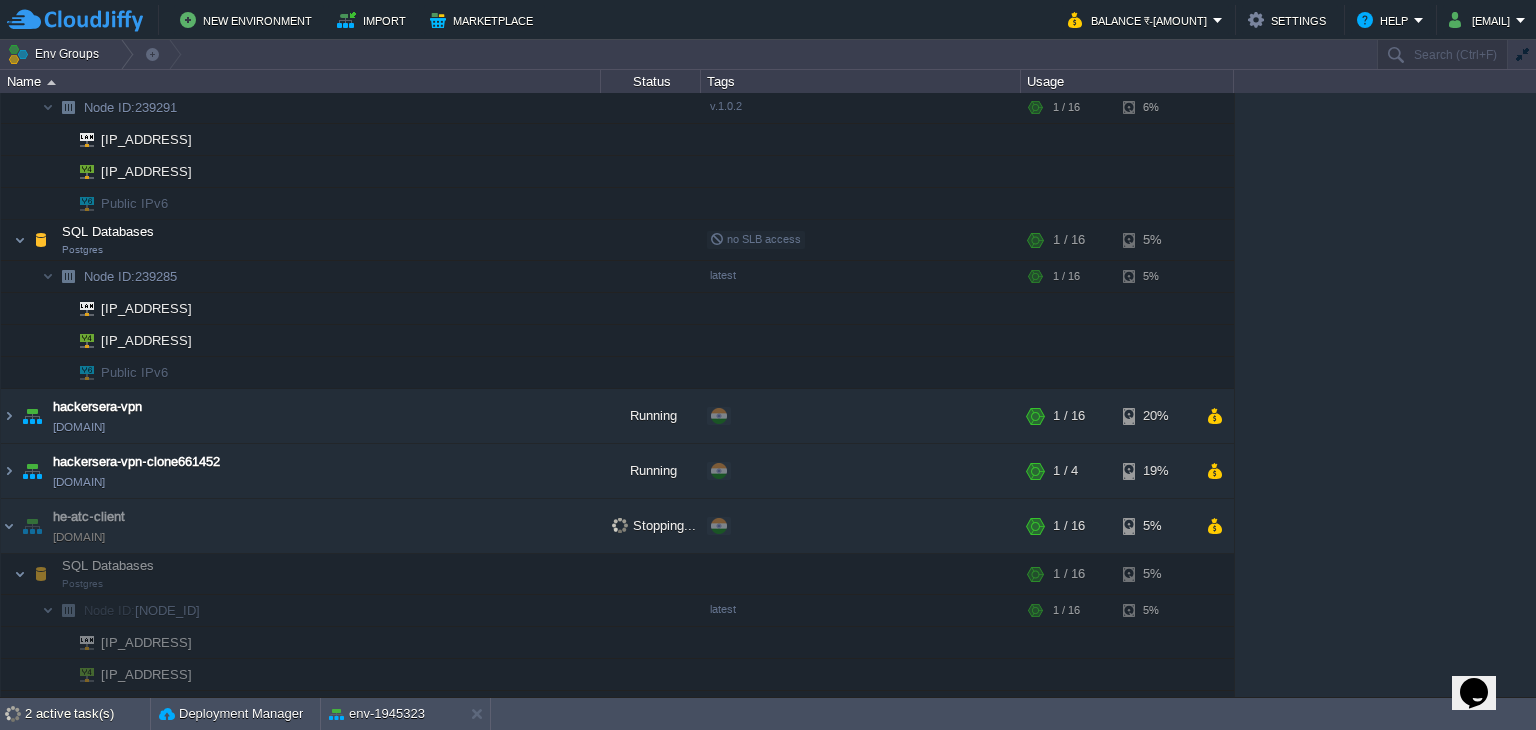 scroll, scrollTop: 0, scrollLeft: 0, axis: both 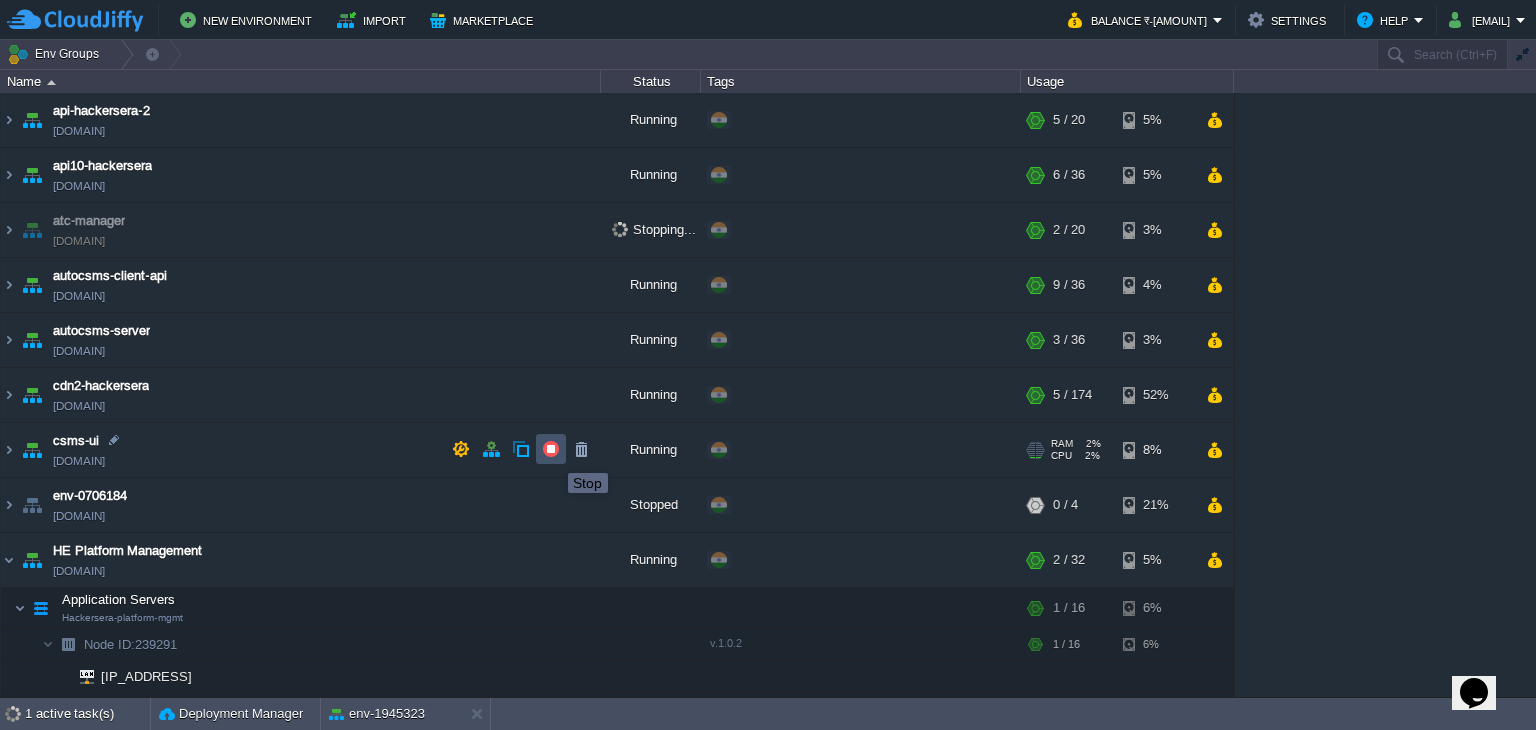 click at bounding box center [551, 449] 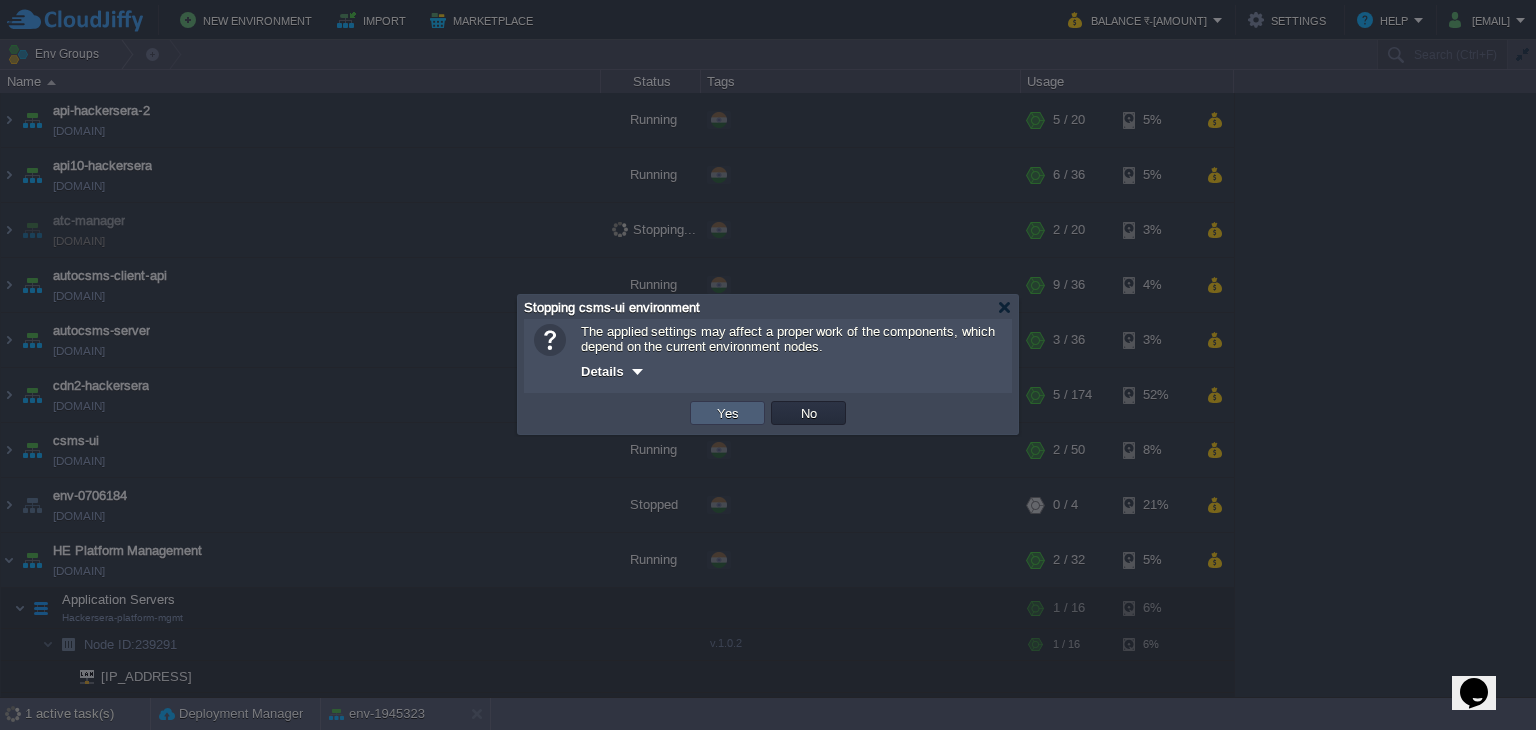 click on "Yes" at bounding box center (727, 413) 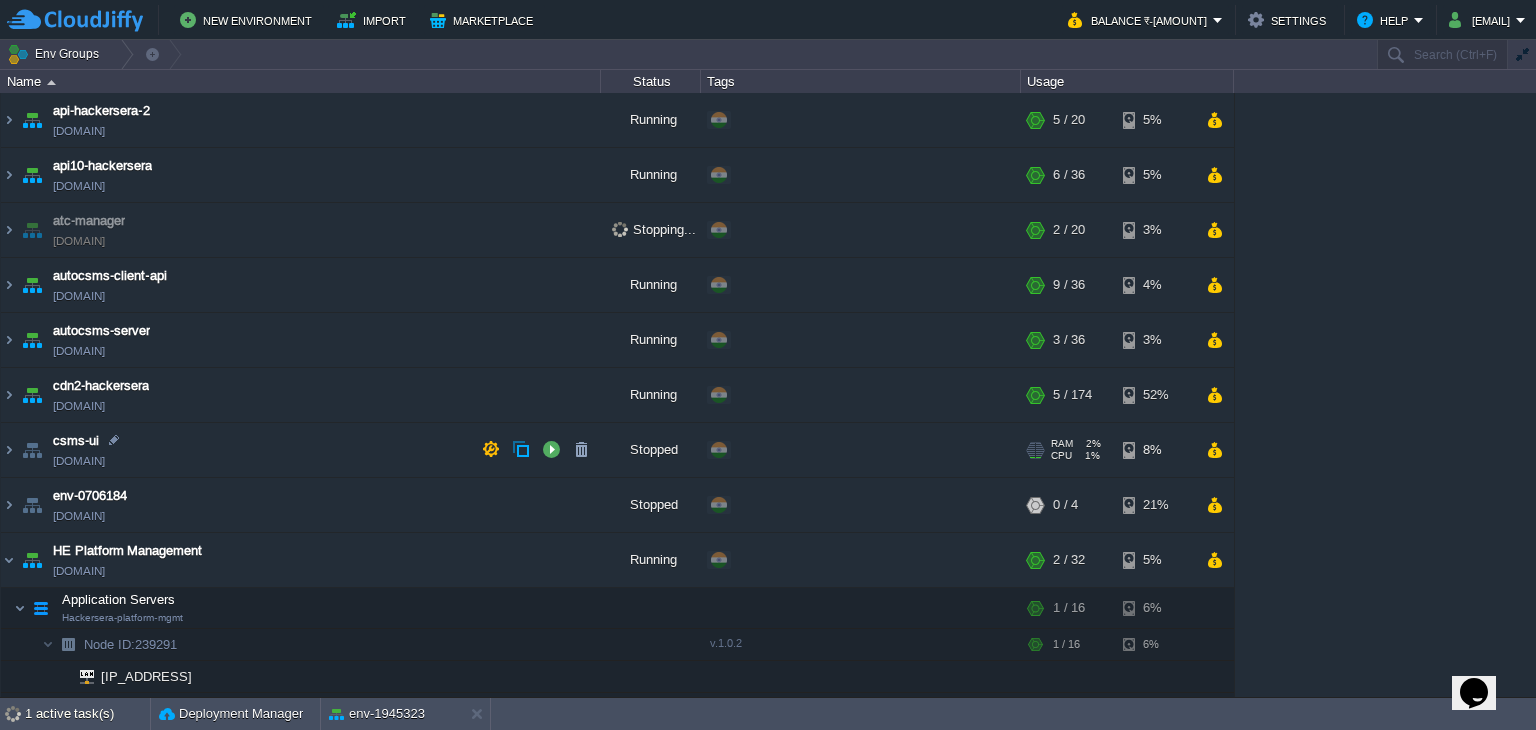 scroll, scrollTop: 528, scrollLeft: 0, axis: vertical 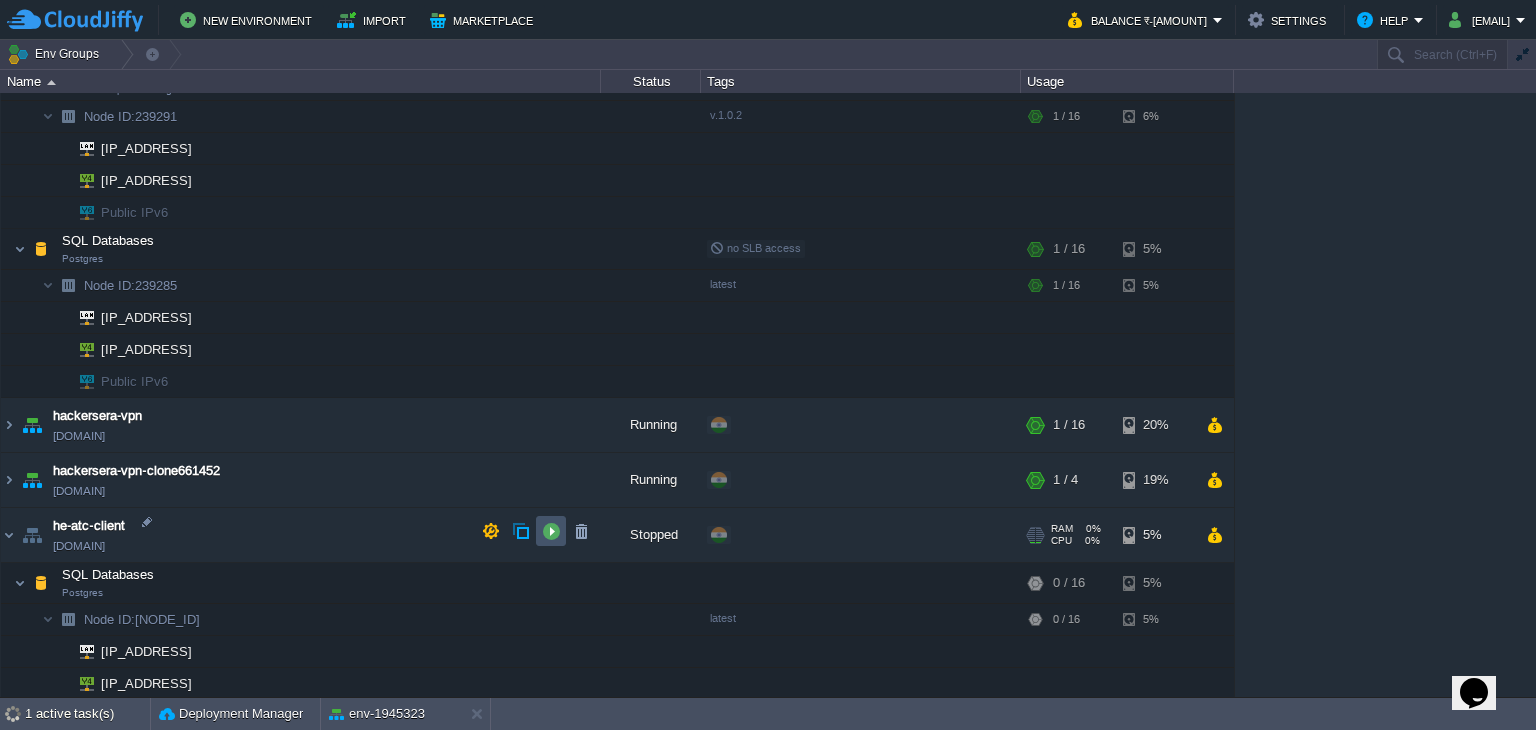click at bounding box center [551, 531] 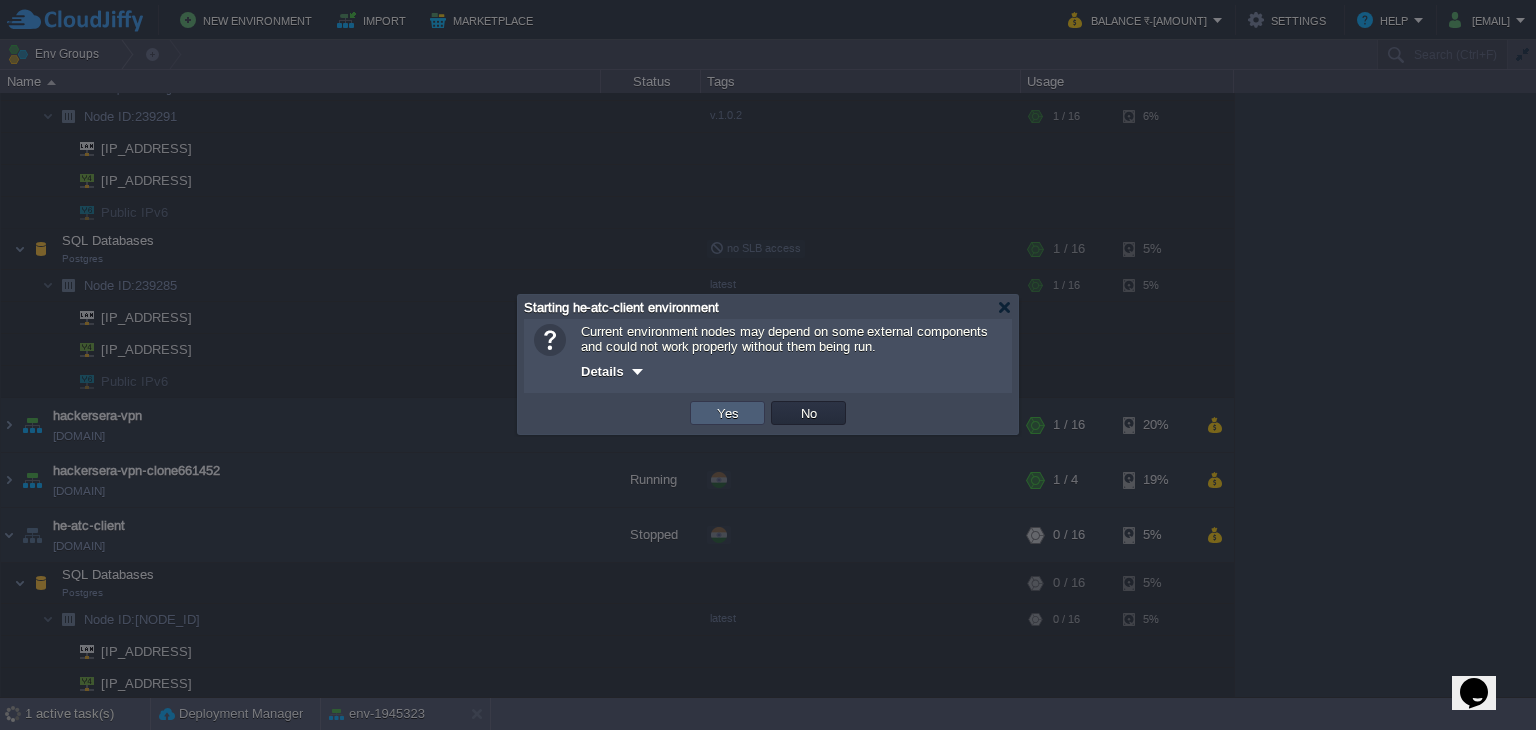 click on "Yes" at bounding box center (727, 413) 